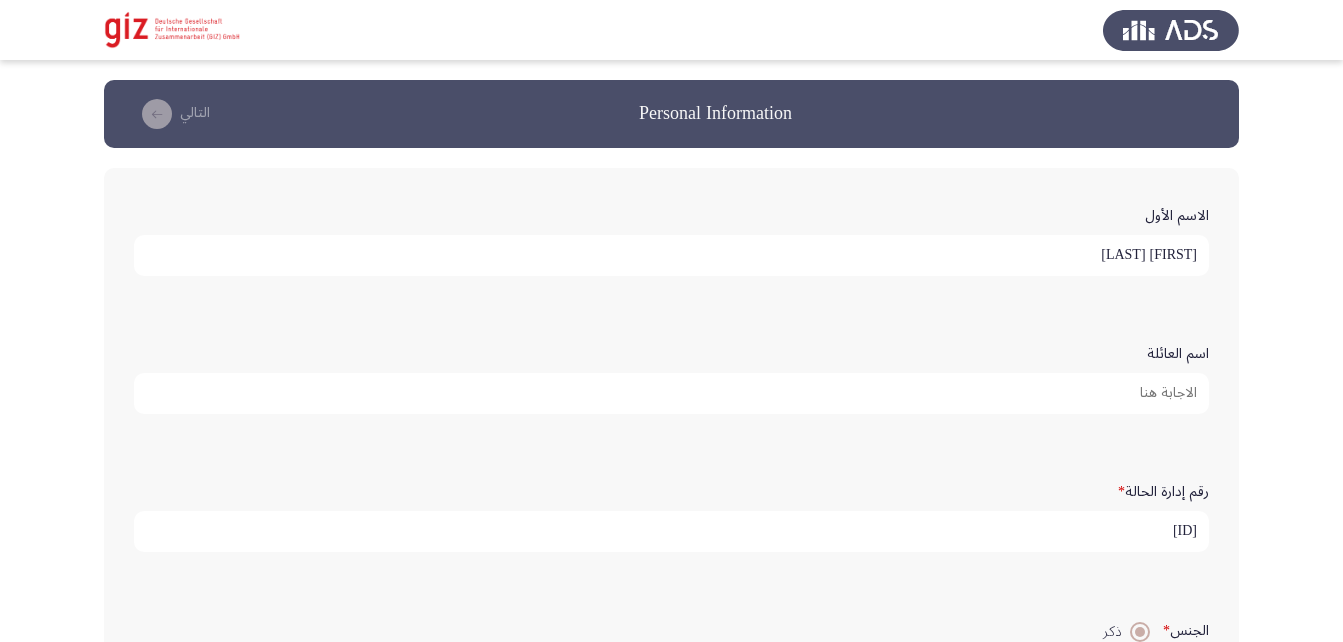 scroll, scrollTop: 1439, scrollLeft: 0, axis: vertical 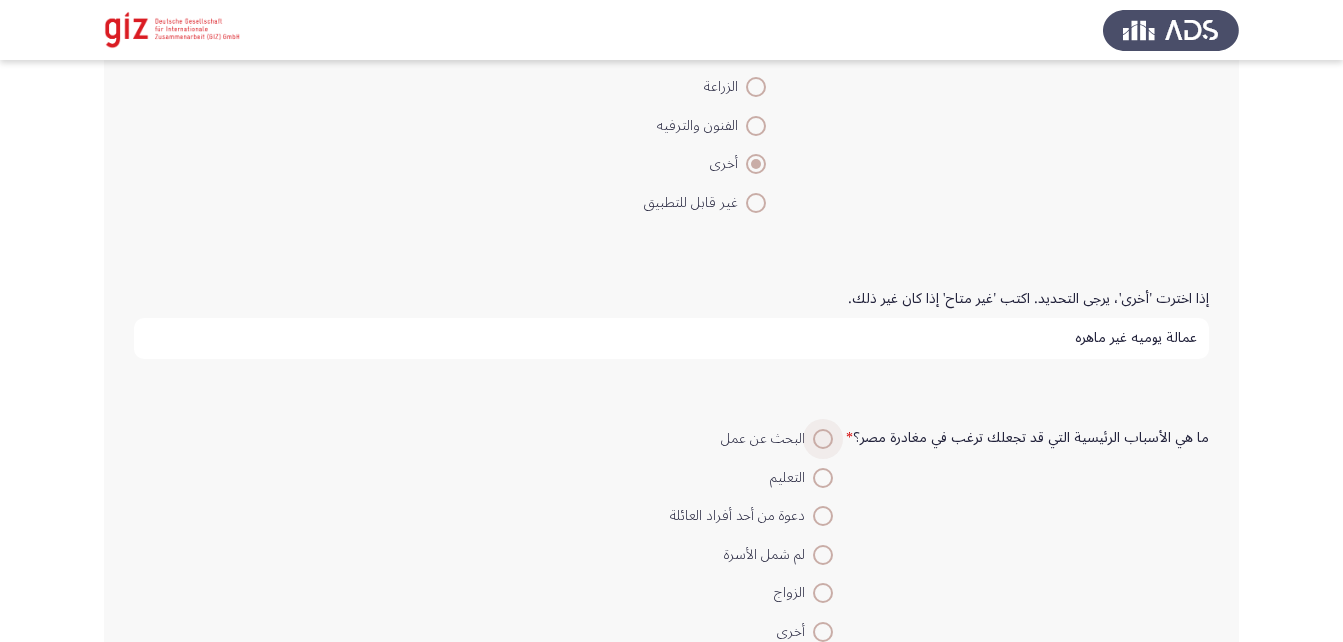 click at bounding box center [823, 439] 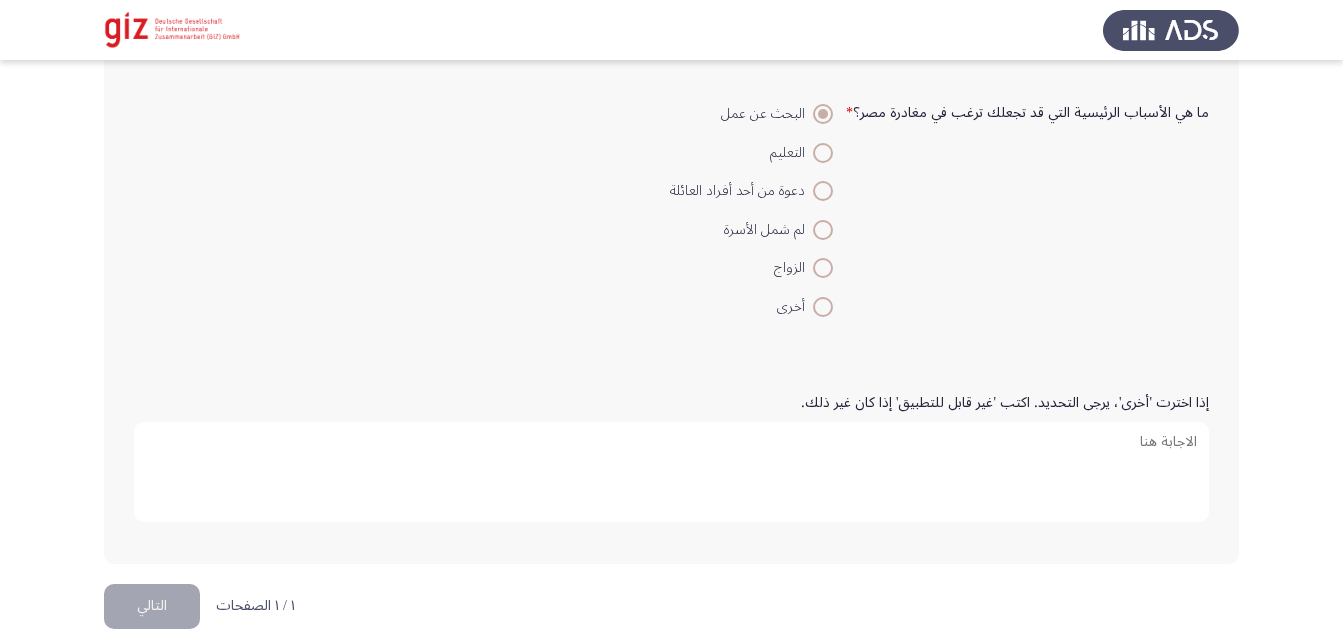 scroll, scrollTop: 1922, scrollLeft: 0, axis: vertical 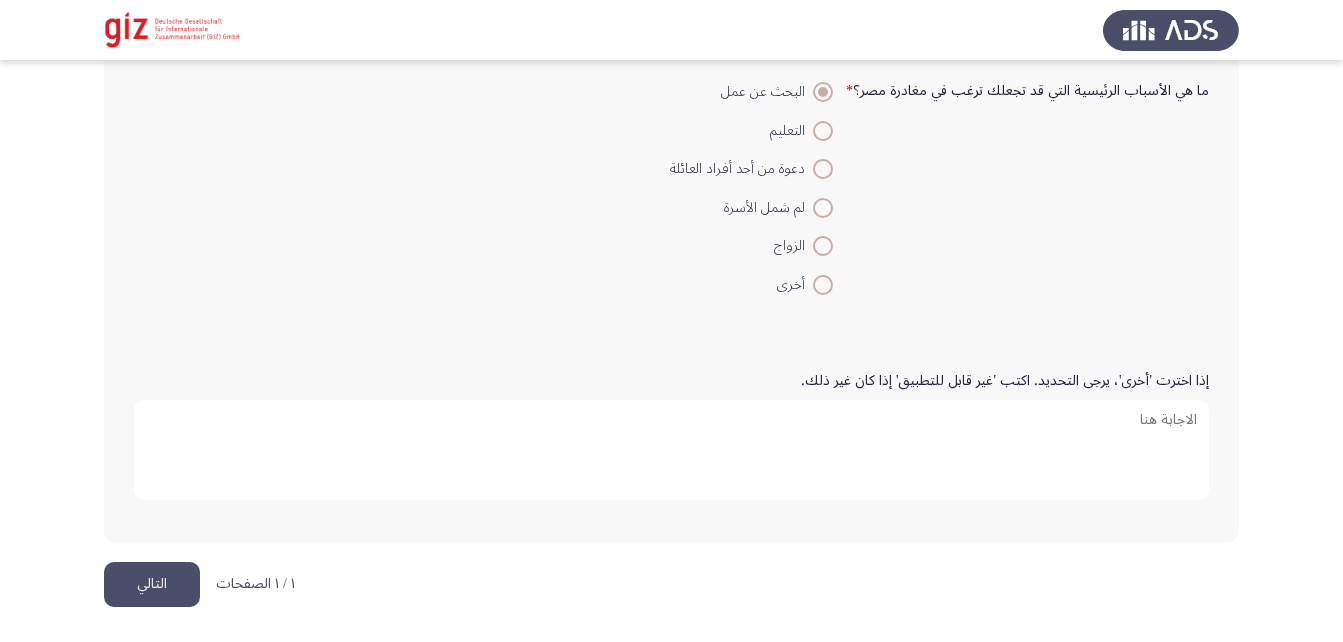 click on "التالي" 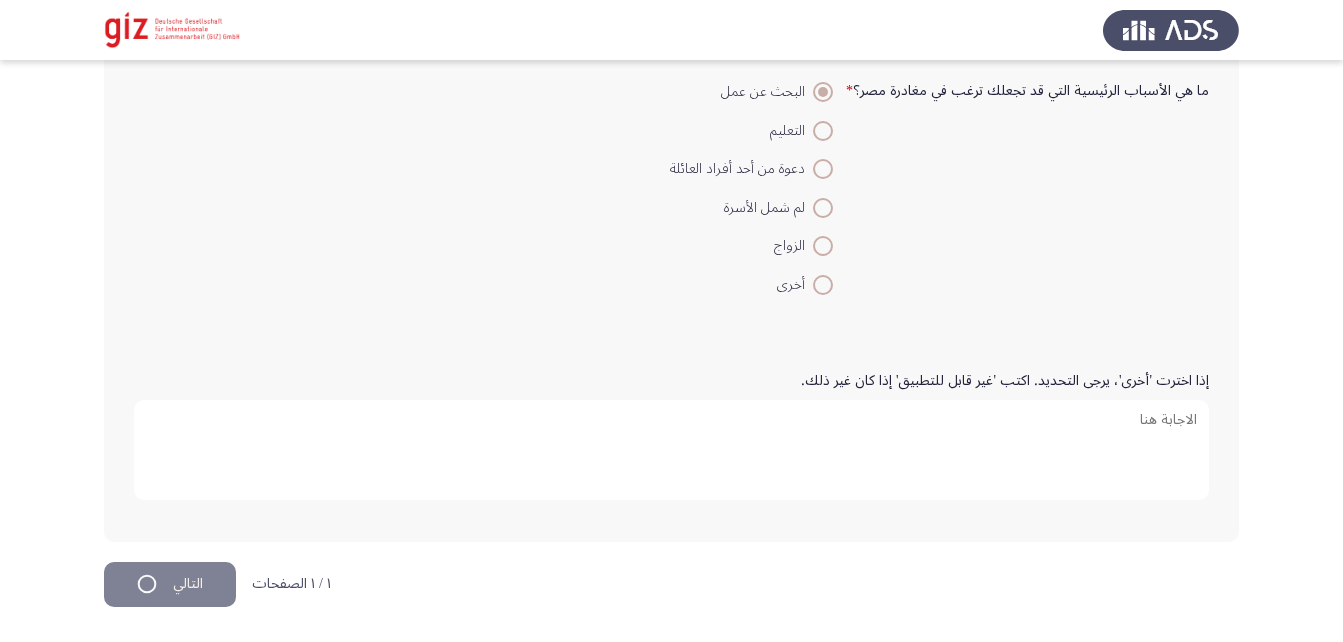 scroll, scrollTop: 0, scrollLeft: 0, axis: both 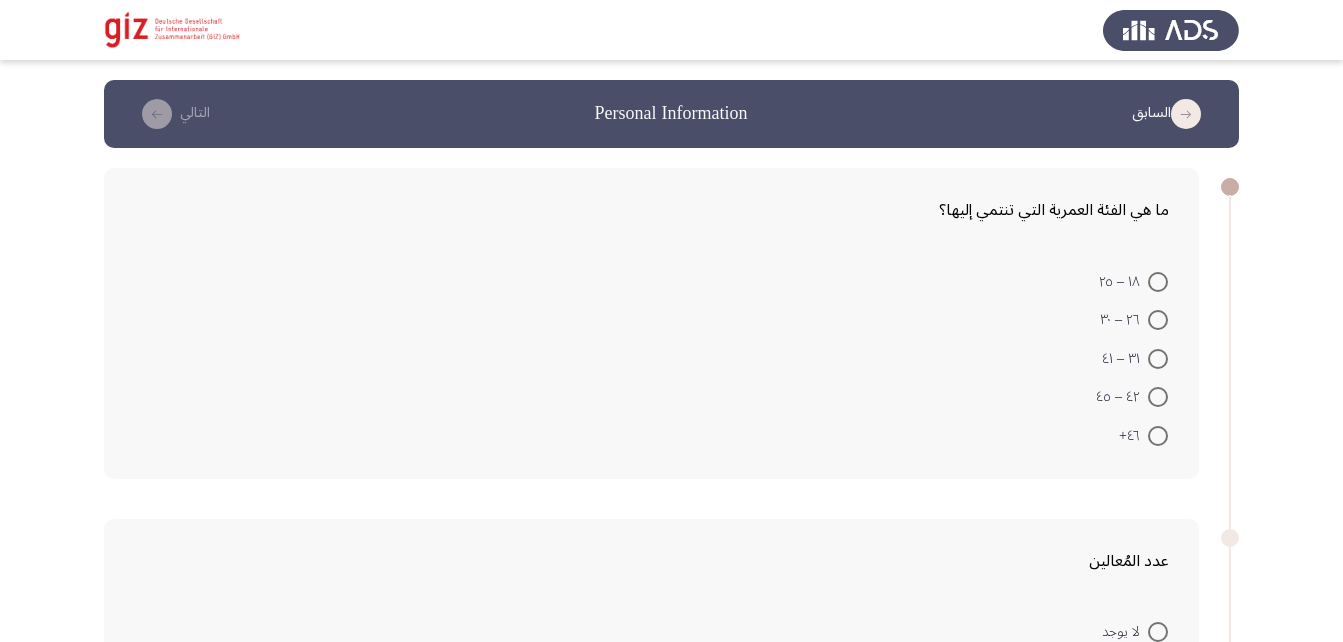 click at bounding box center [1158, 282] 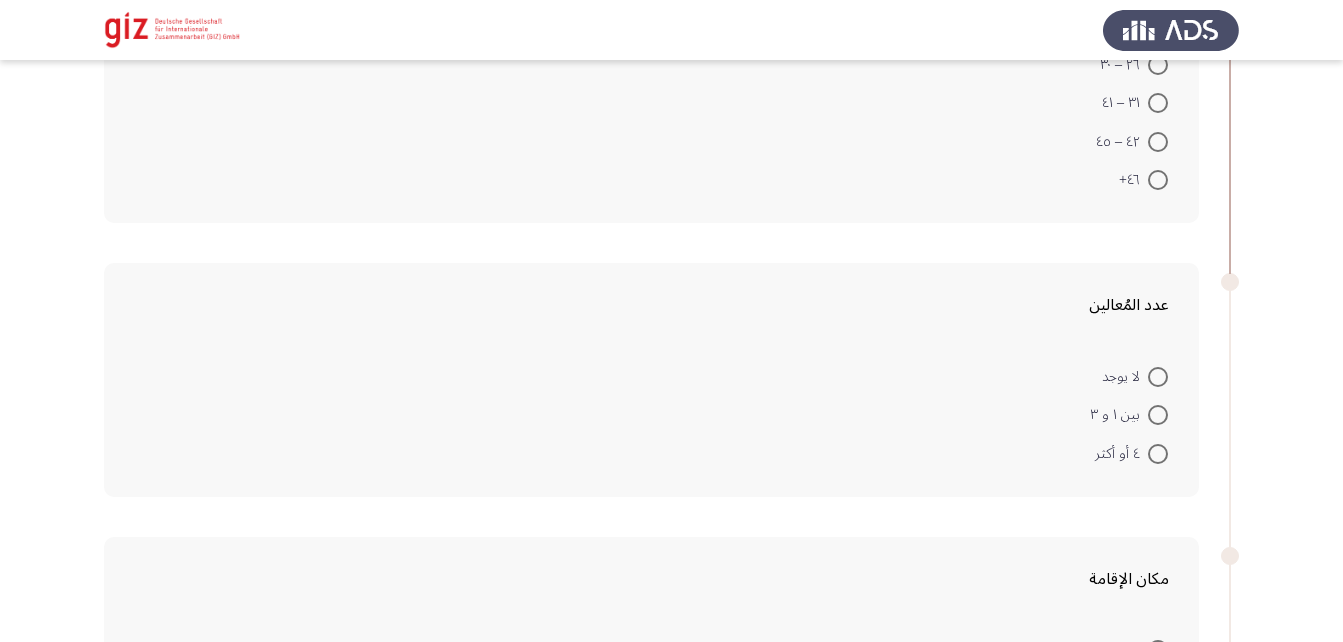 scroll, scrollTop: 254, scrollLeft: 0, axis: vertical 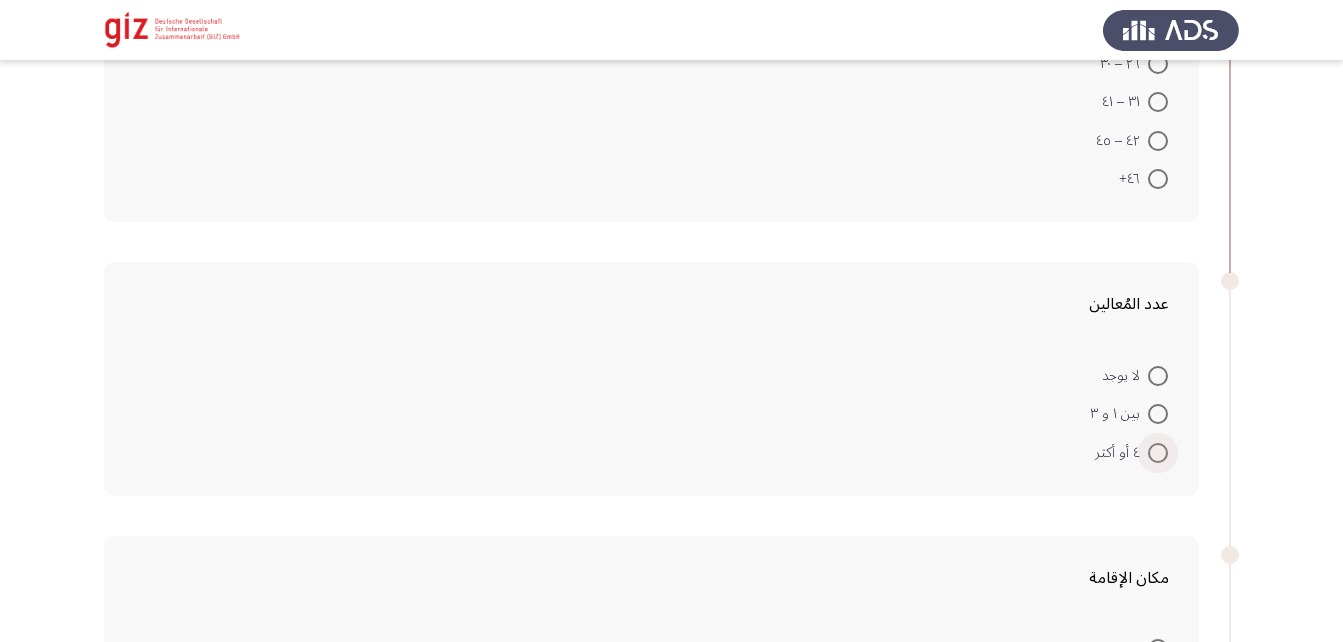 click at bounding box center (1158, 453) 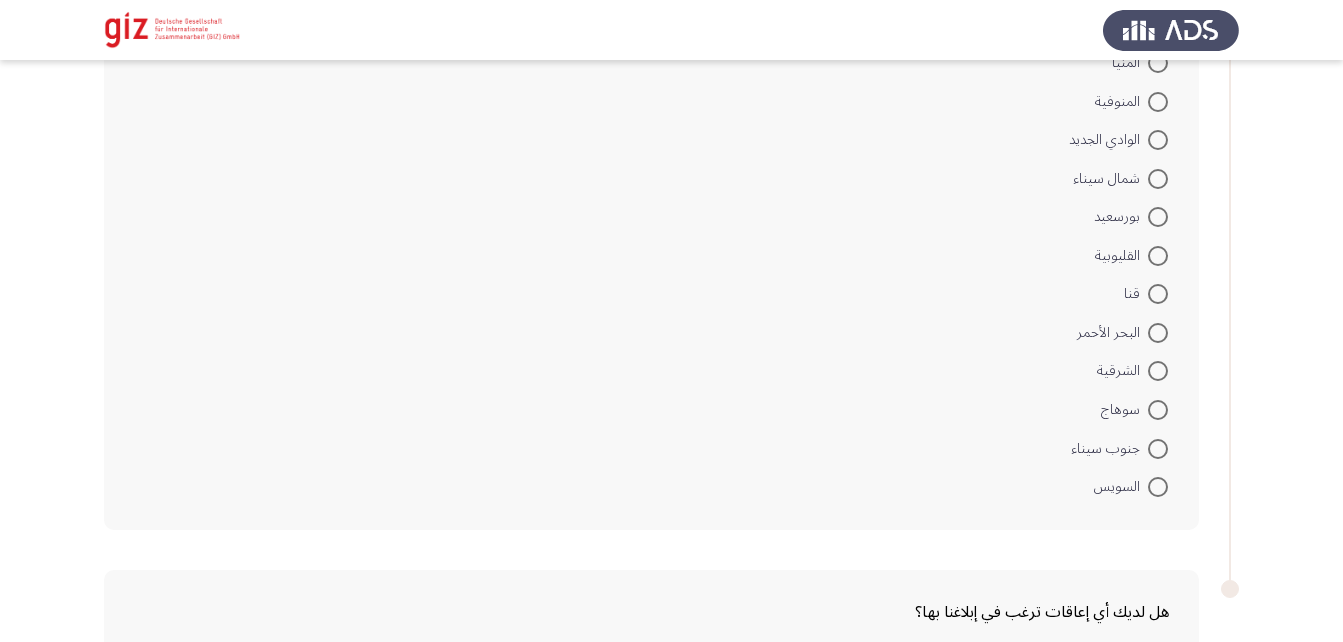scroll, scrollTop: 1417, scrollLeft: 0, axis: vertical 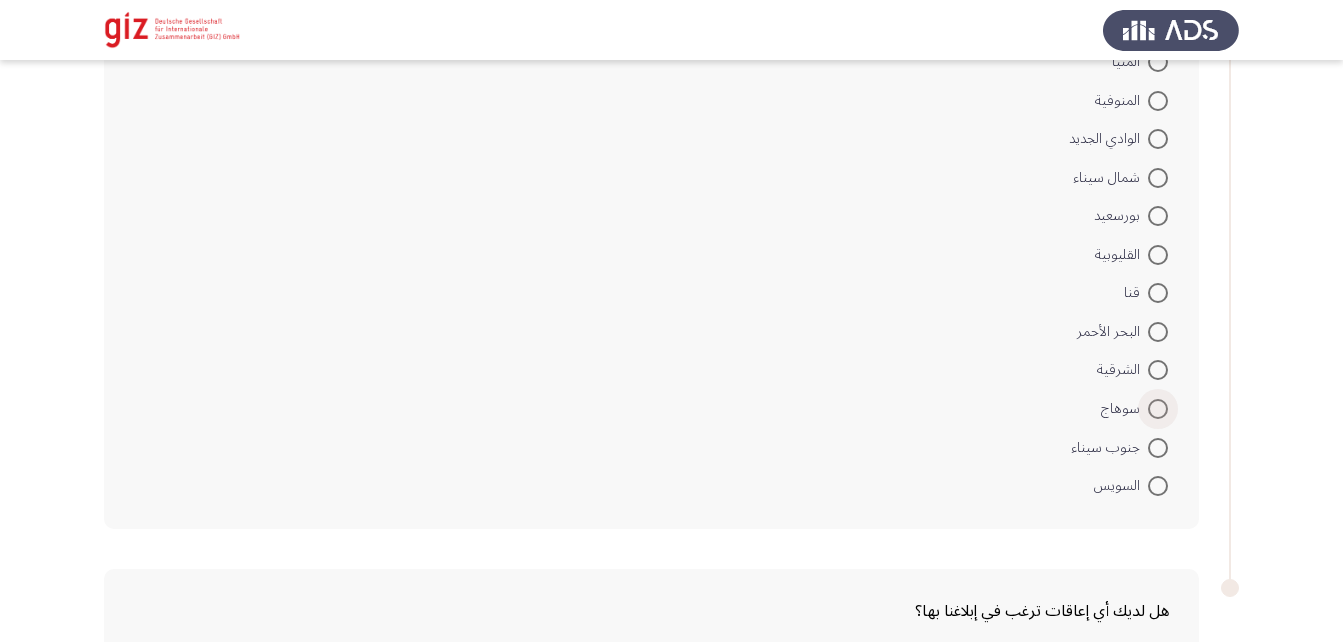click at bounding box center [1158, 409] 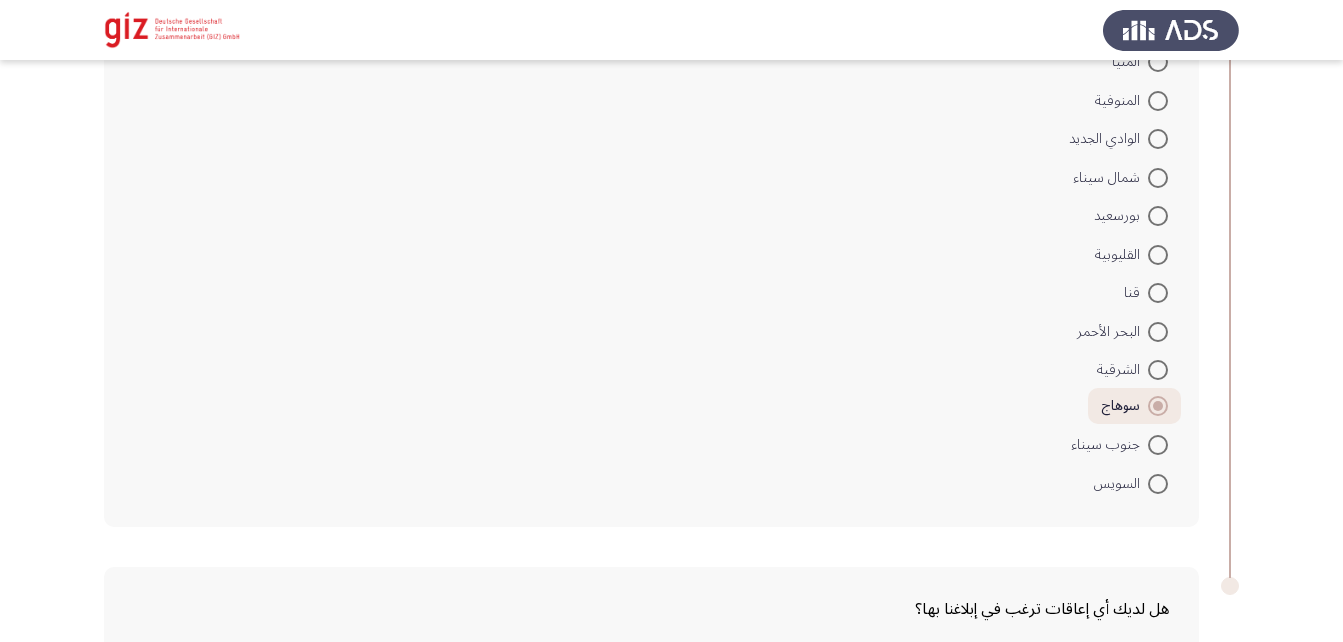 scroll, scrollTop: 1637, scrollLeft: 0, axis: vertical 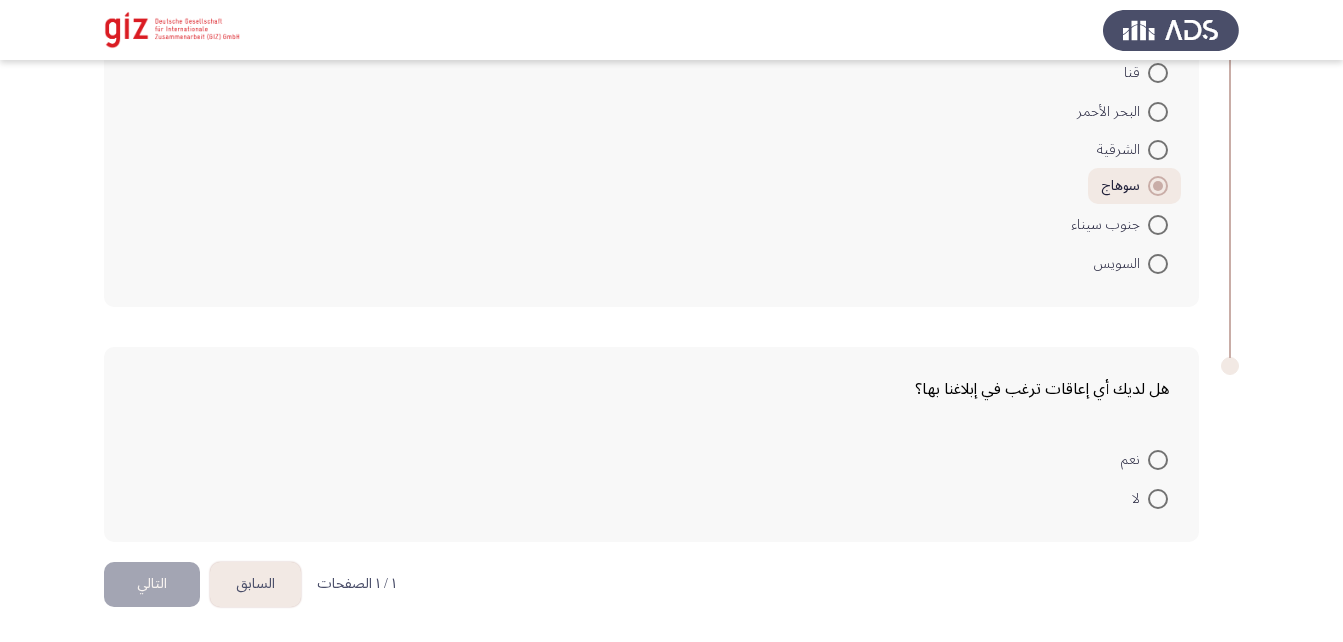 click at bounding box center (1158, 499) 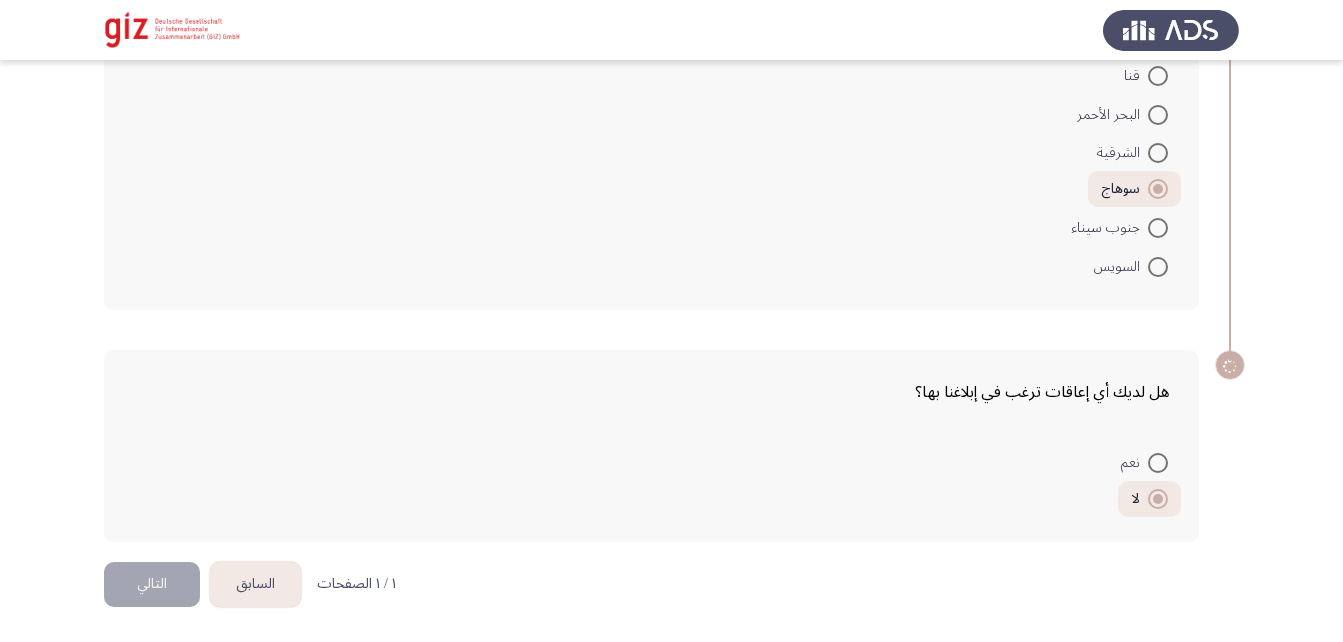scroll, scrollTop: 1634, scrollLeft: 0, axis: vertical 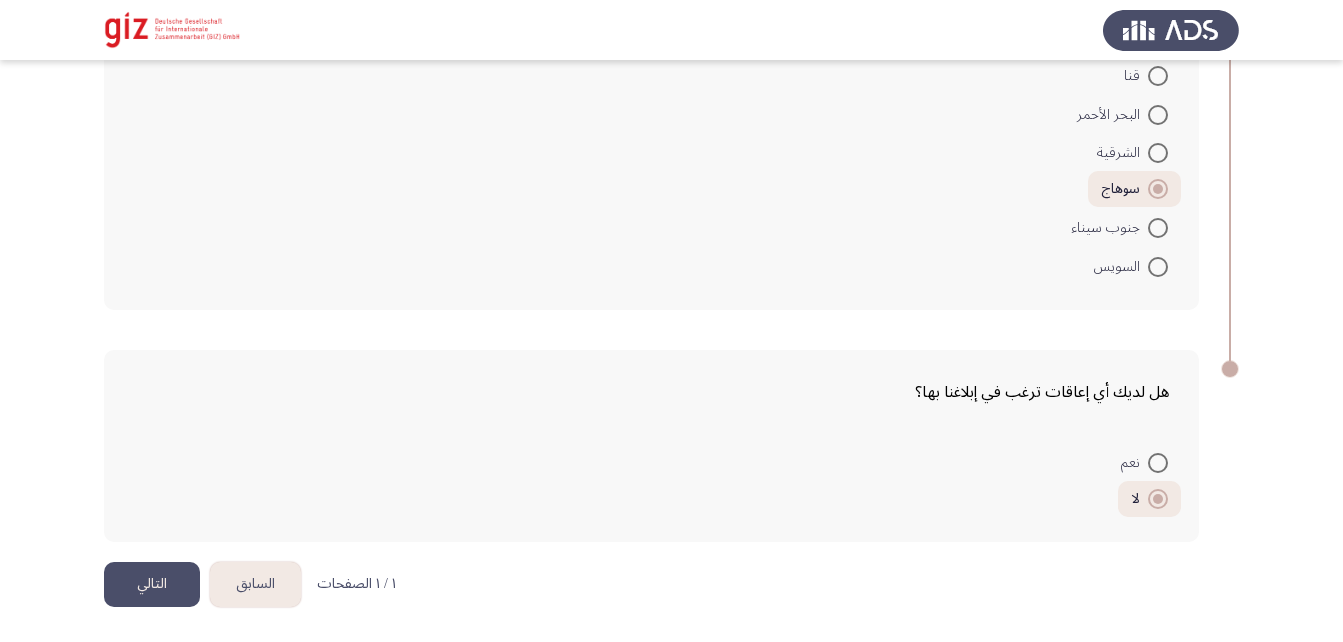 click on "التالي" 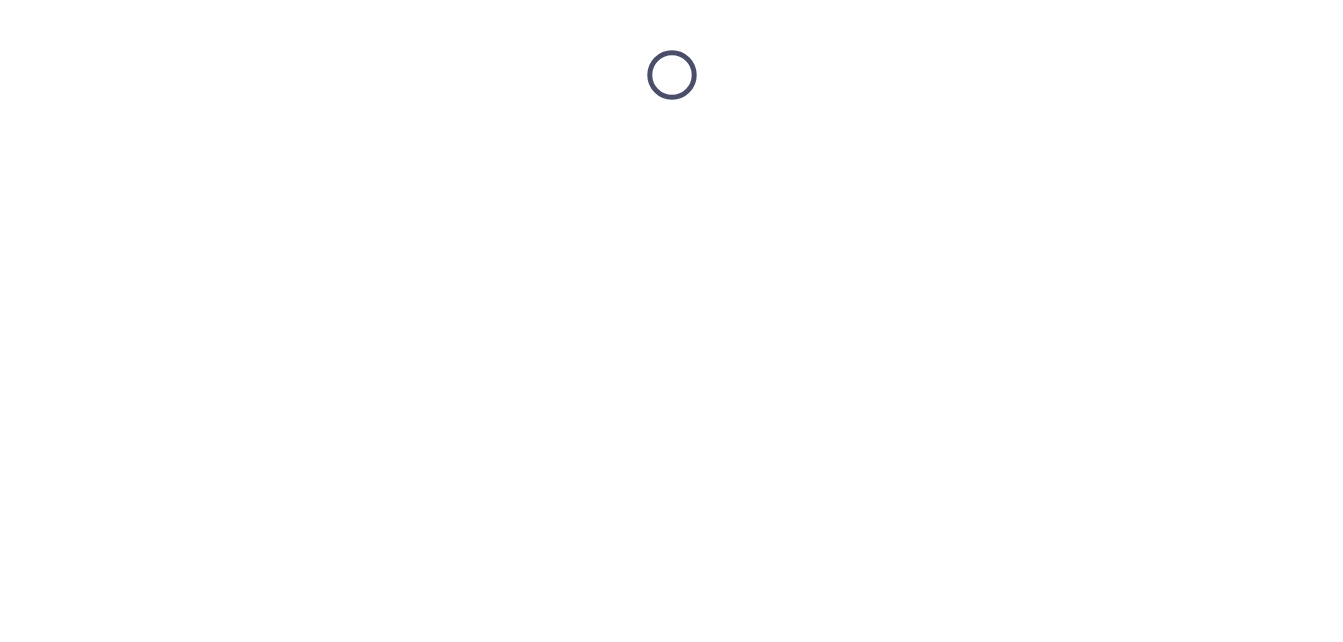 scroll, scrollTop: 0, scrollLeft: 0, axis: both 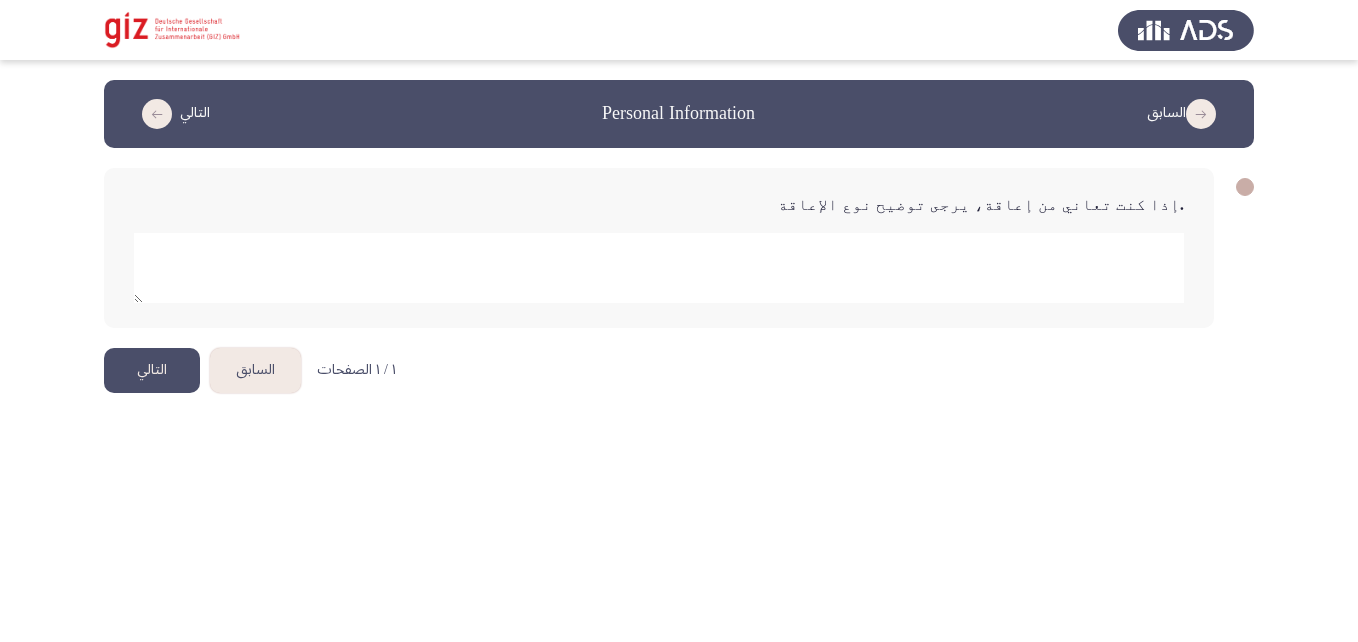 click on "التالي" 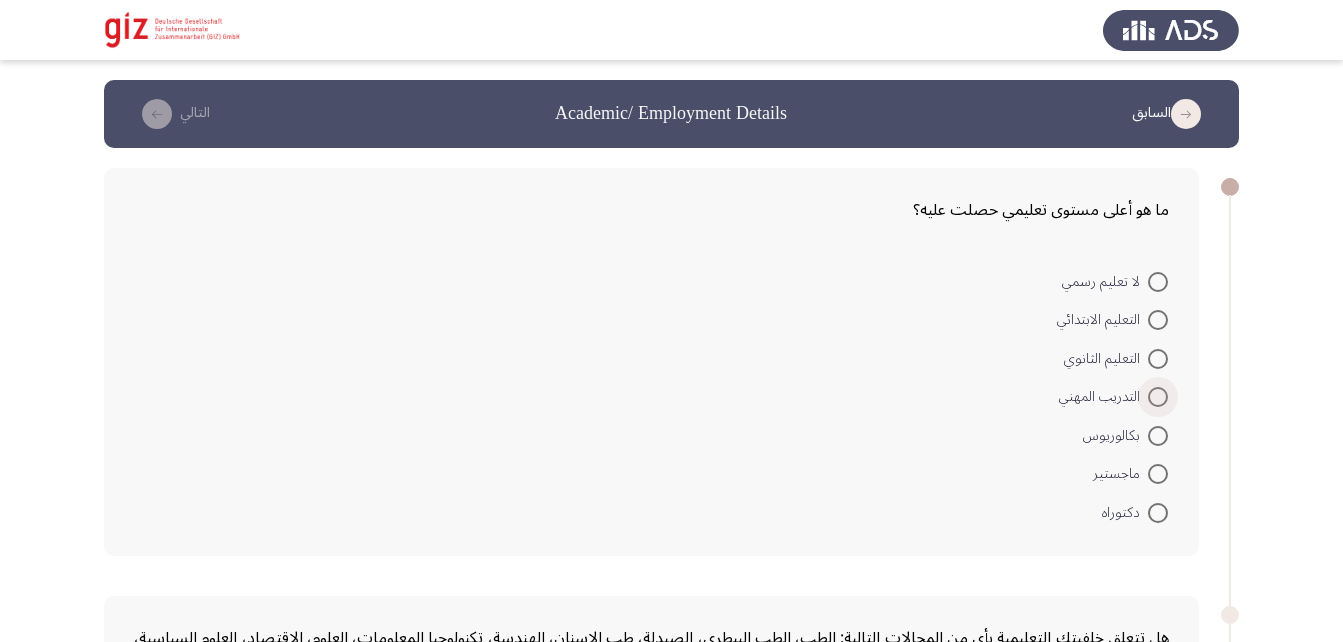 click at bounding box center [1158, 397] 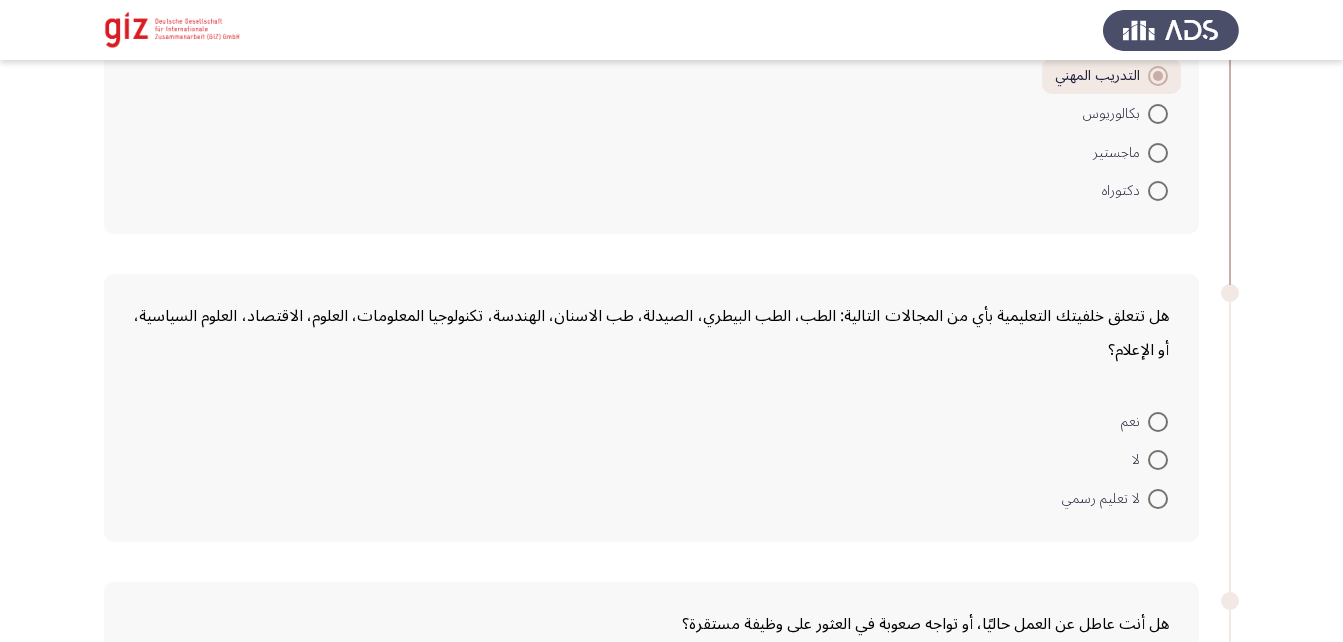 scroll, scrollTop: 355, scrollLeft: 0, axis: vertical 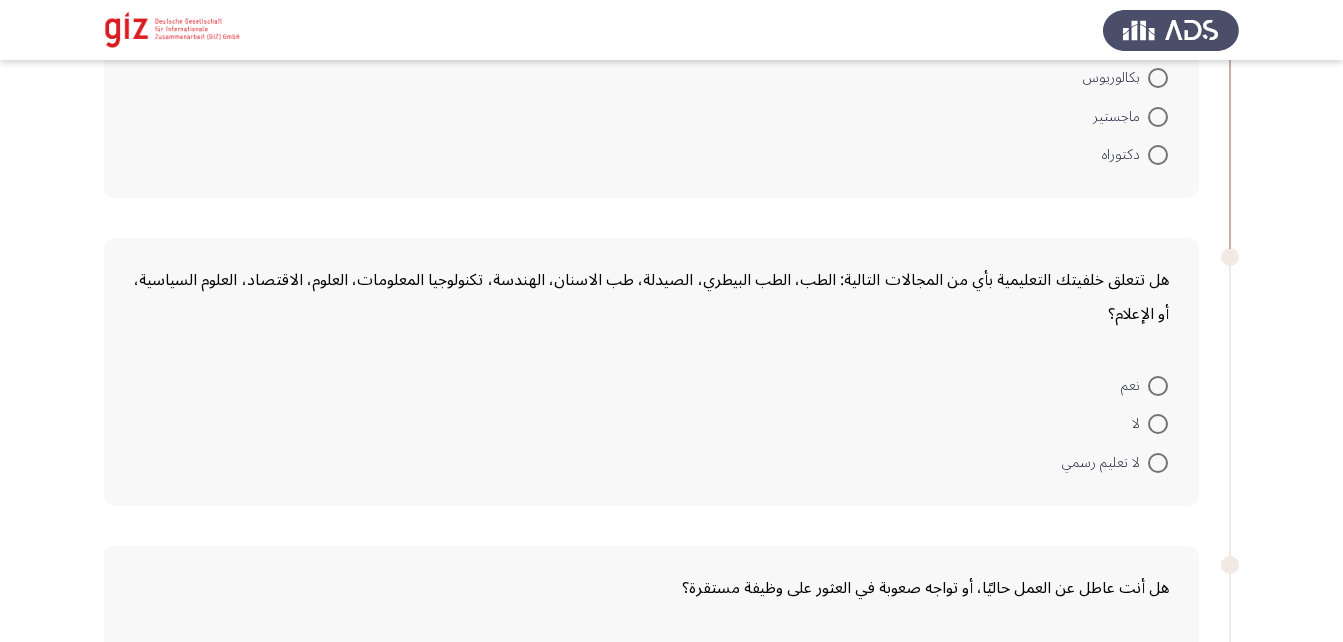 click at bounding box center (1158, 424) 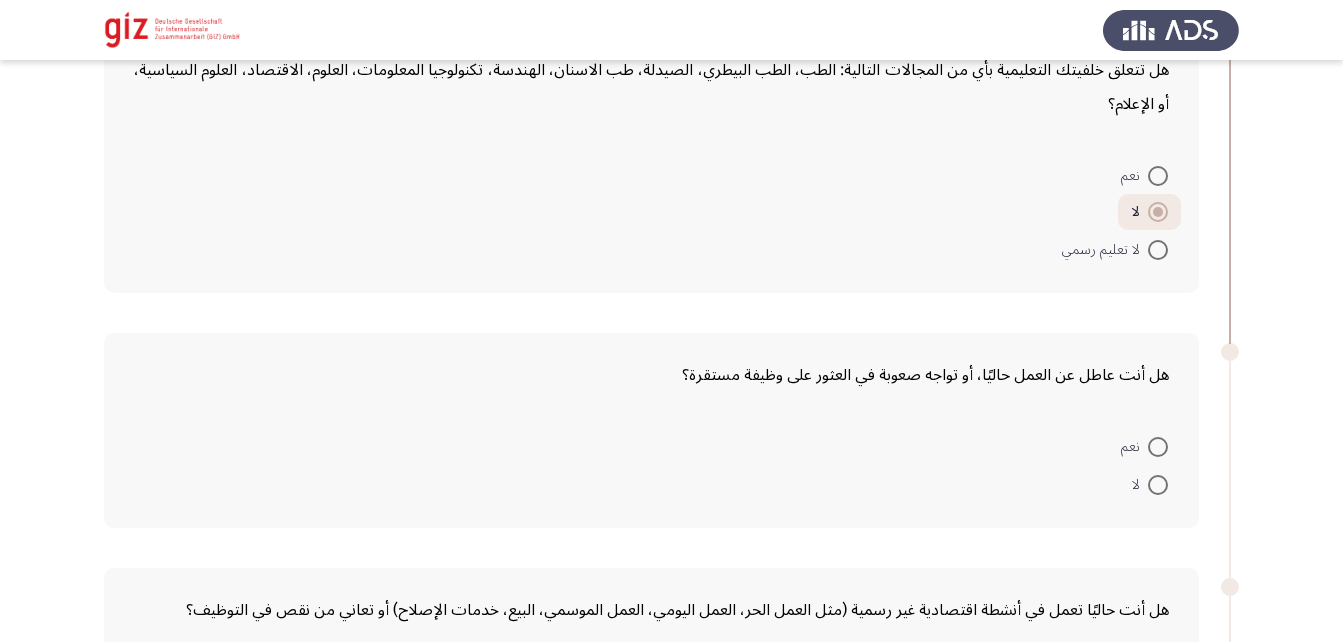 click at bounding box center [1158, 447] 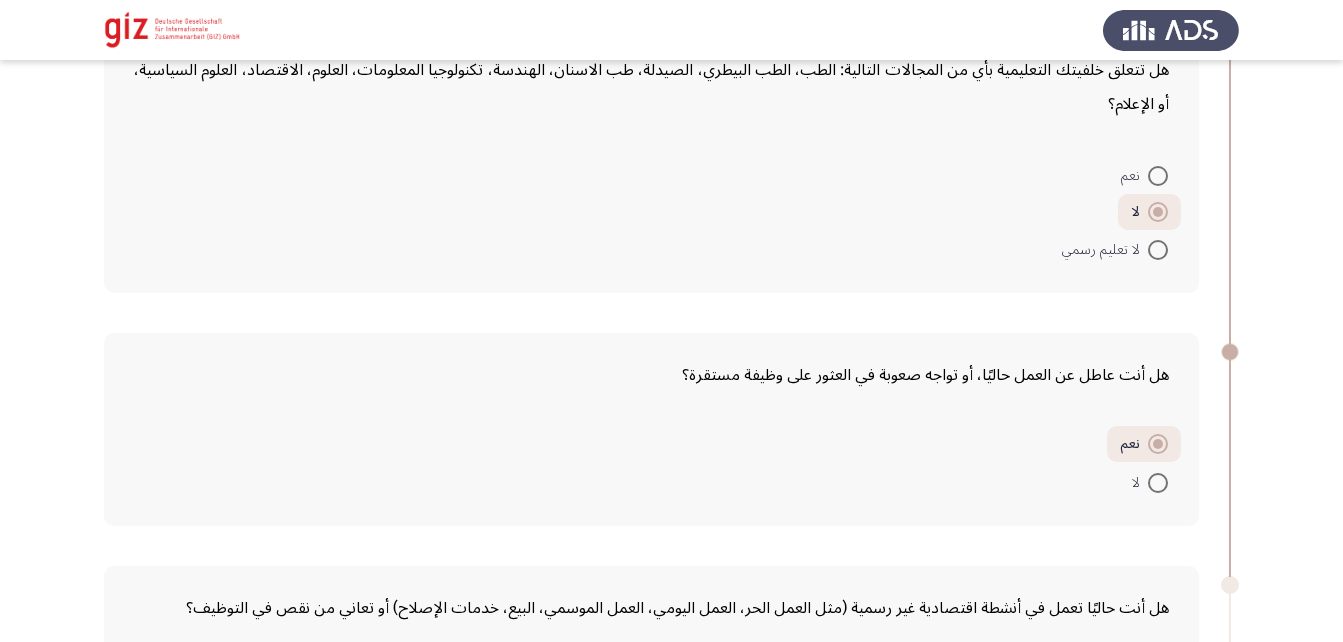 scroll, scrollTop: 878, scrollLeft: 0, axis: vertical 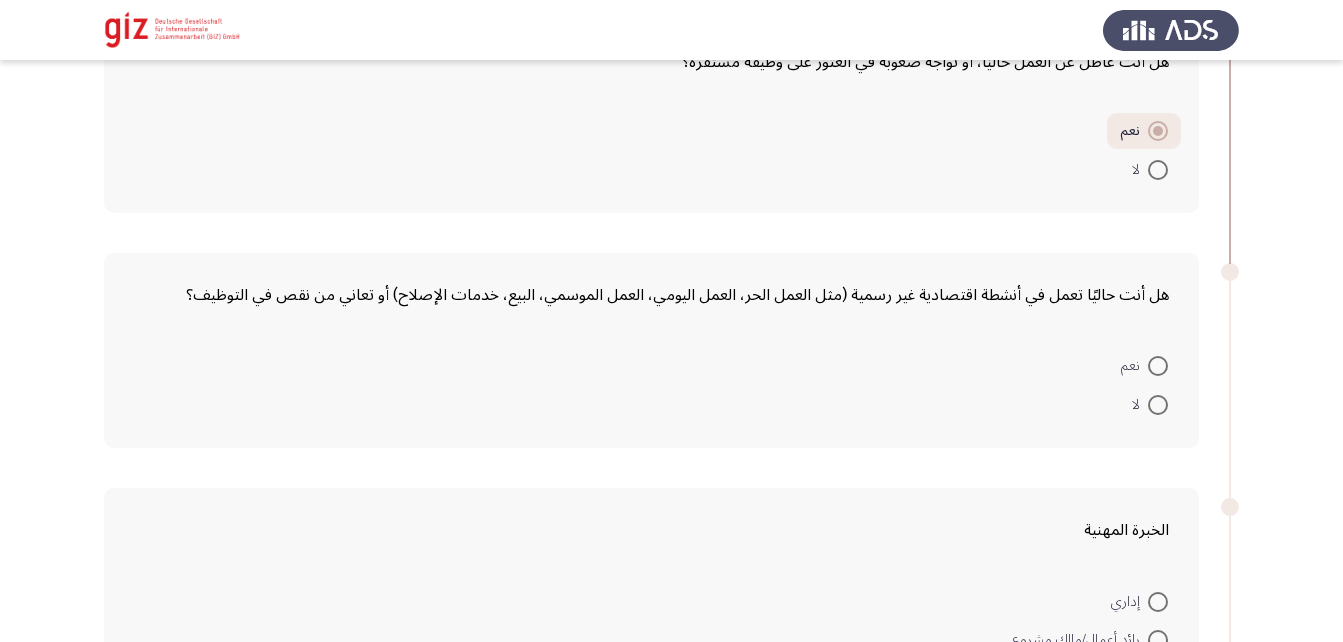 click at bounding box center [1158, 366] 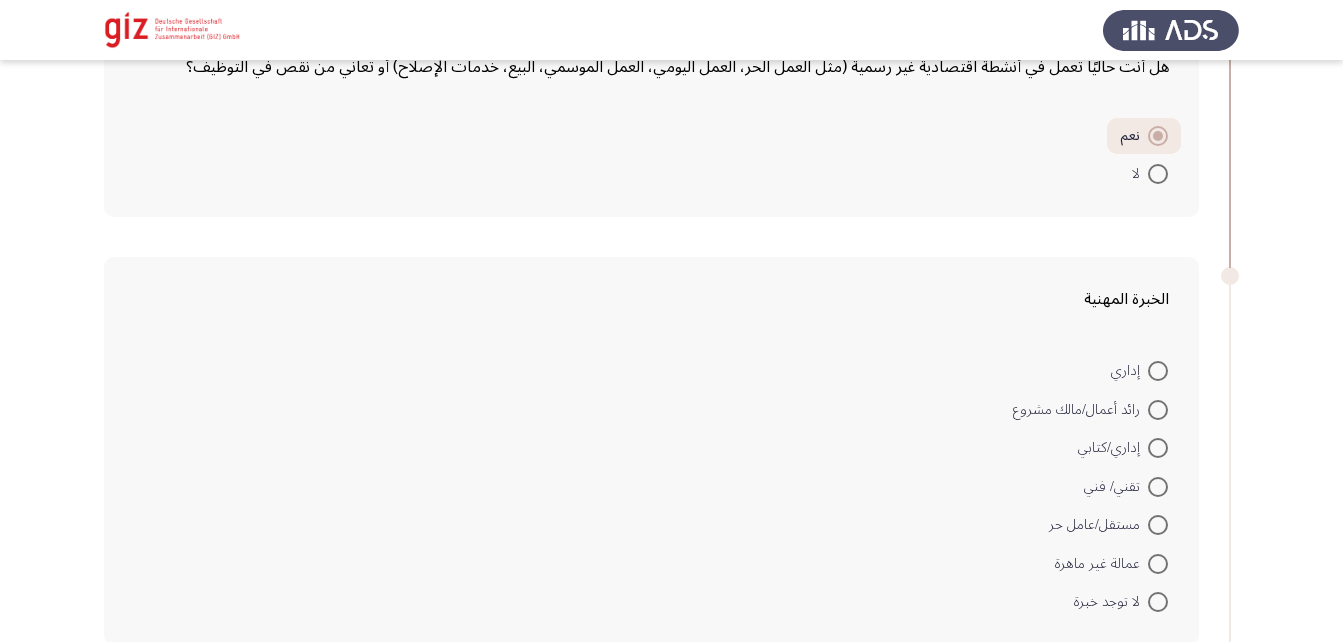 scroll, scrollTop: 1107, scrollLeft: 0, axis: vertical 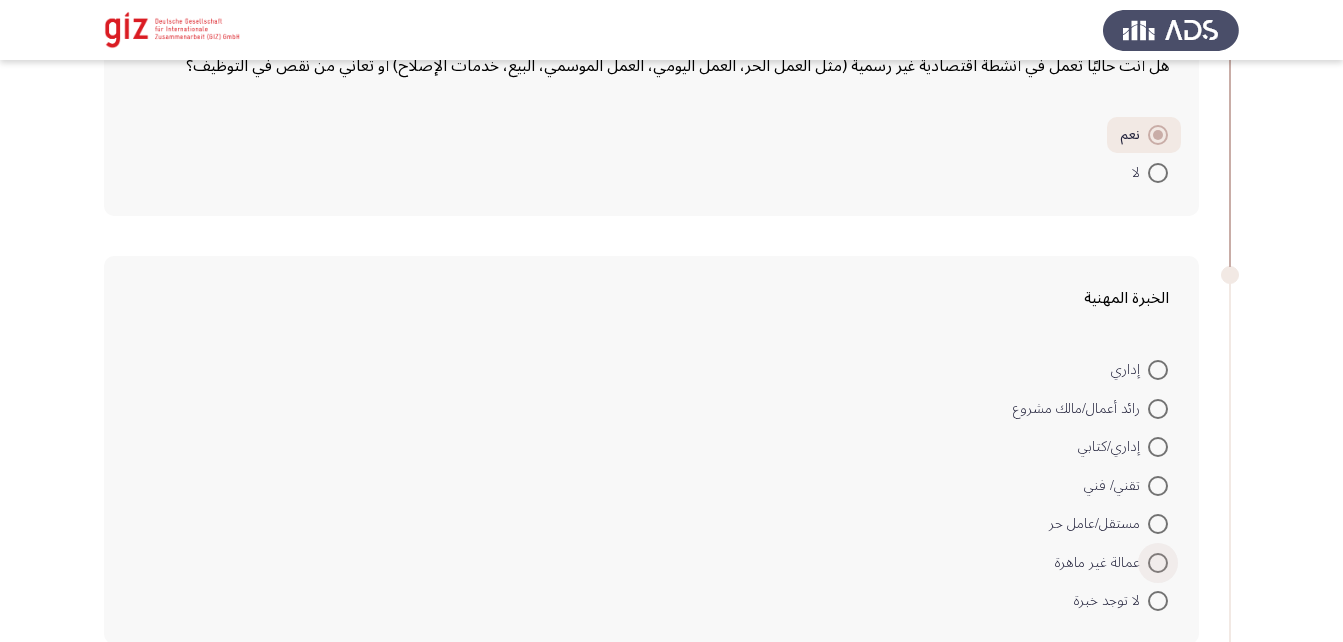 click at bounding box center [1158, 563] 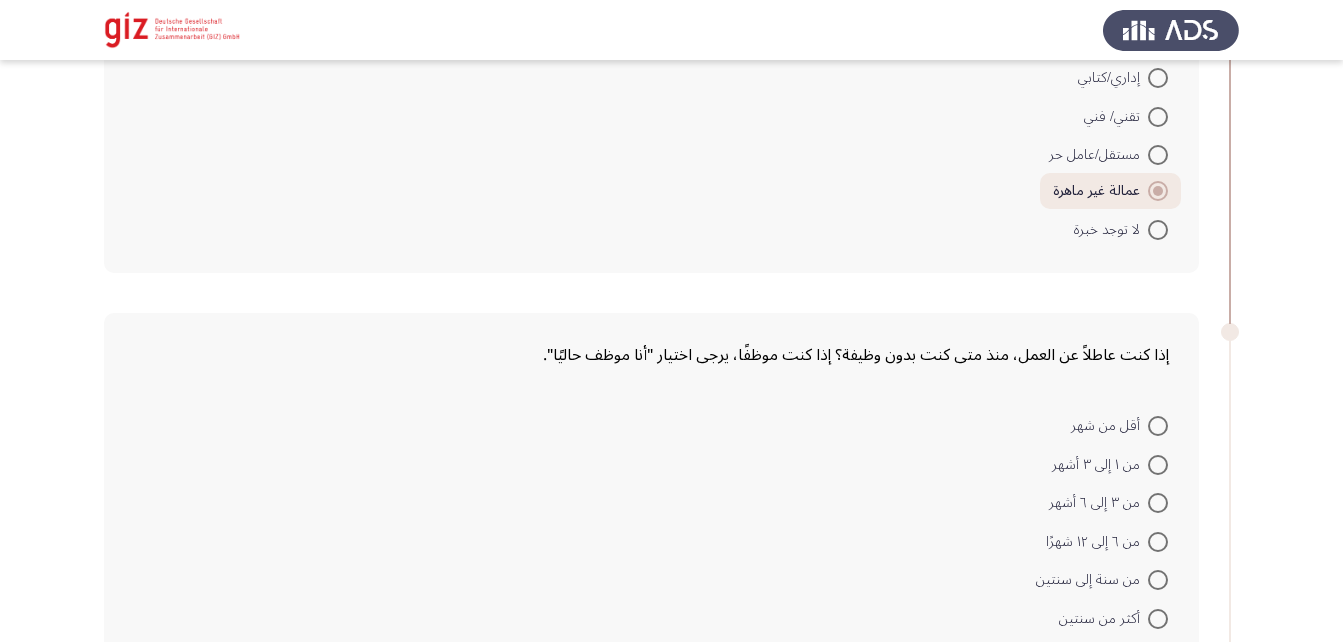 scroll, scrollTop: 1492, scrollLeft: 0, axis: vertical 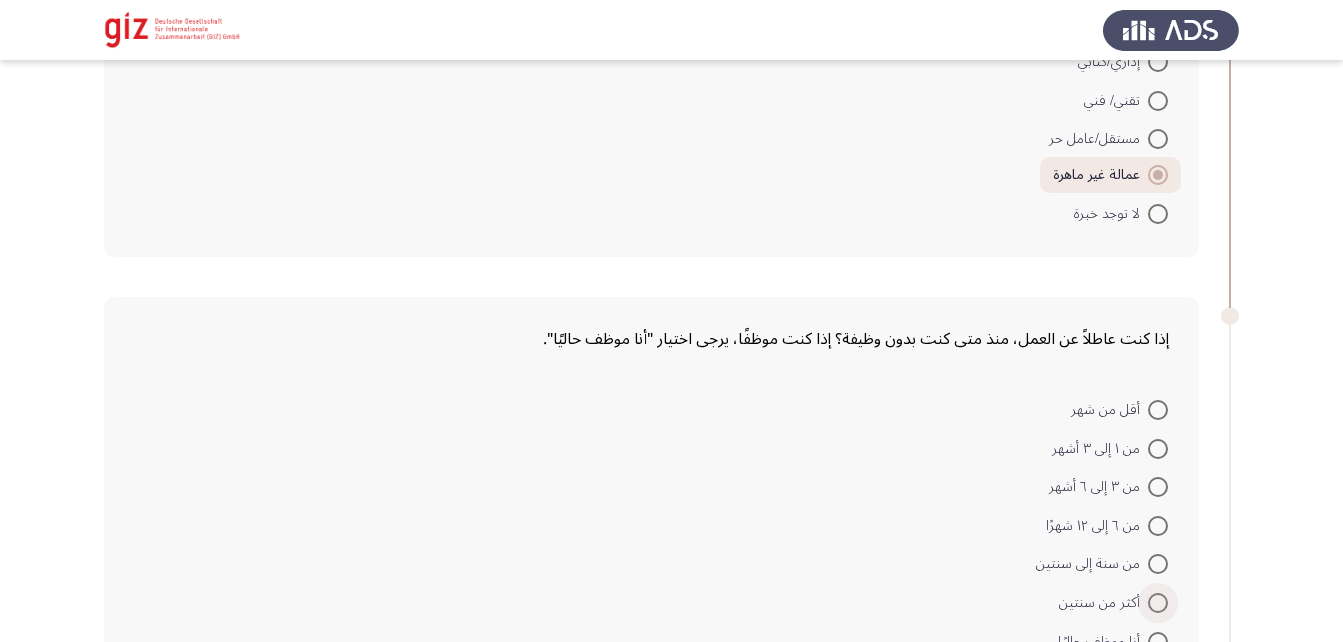 click at bounding box center (1158, 603) 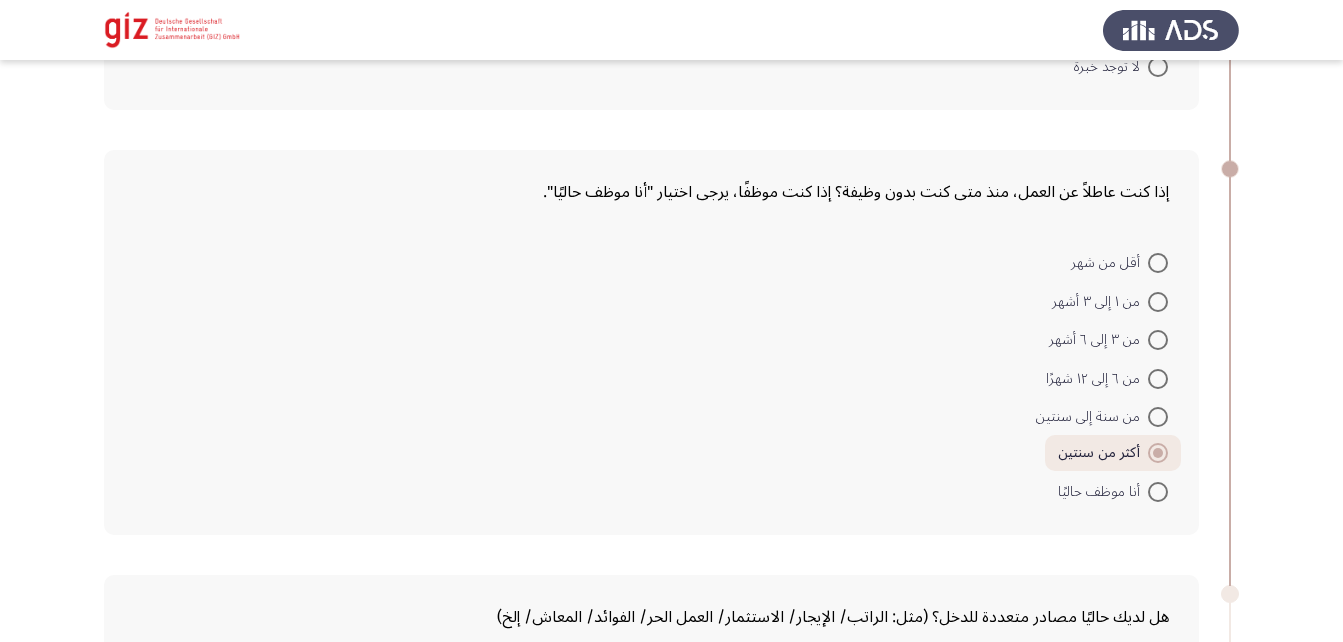 scroll, scrollTop: 1769, scrollLeft: 0, axis: vertical 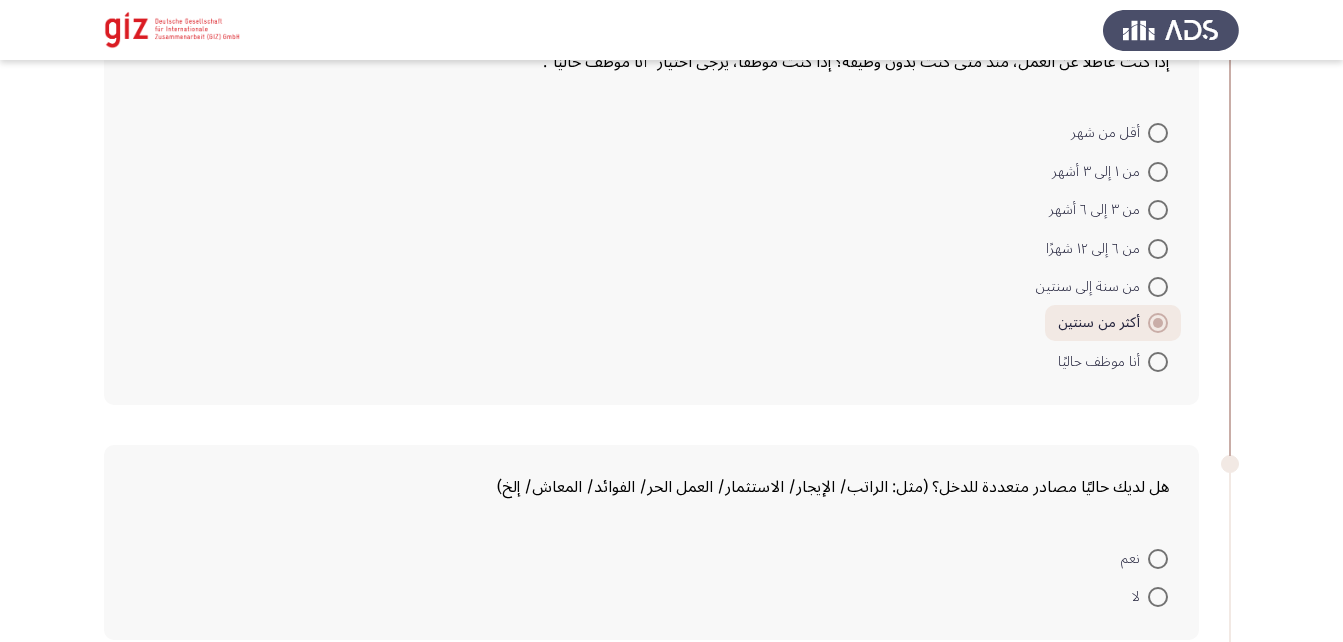 click at bounding box center [1158, 287] 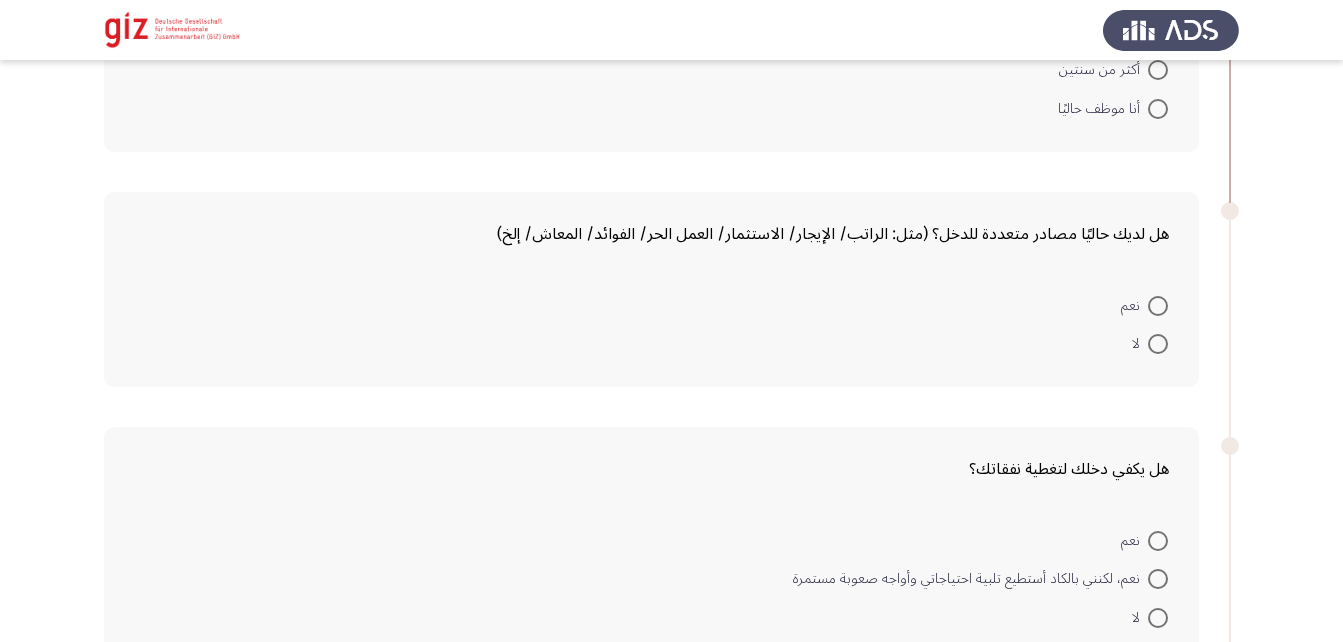 scroll, scrollTop: 2023, scrollLeft: 0, axis: vertical 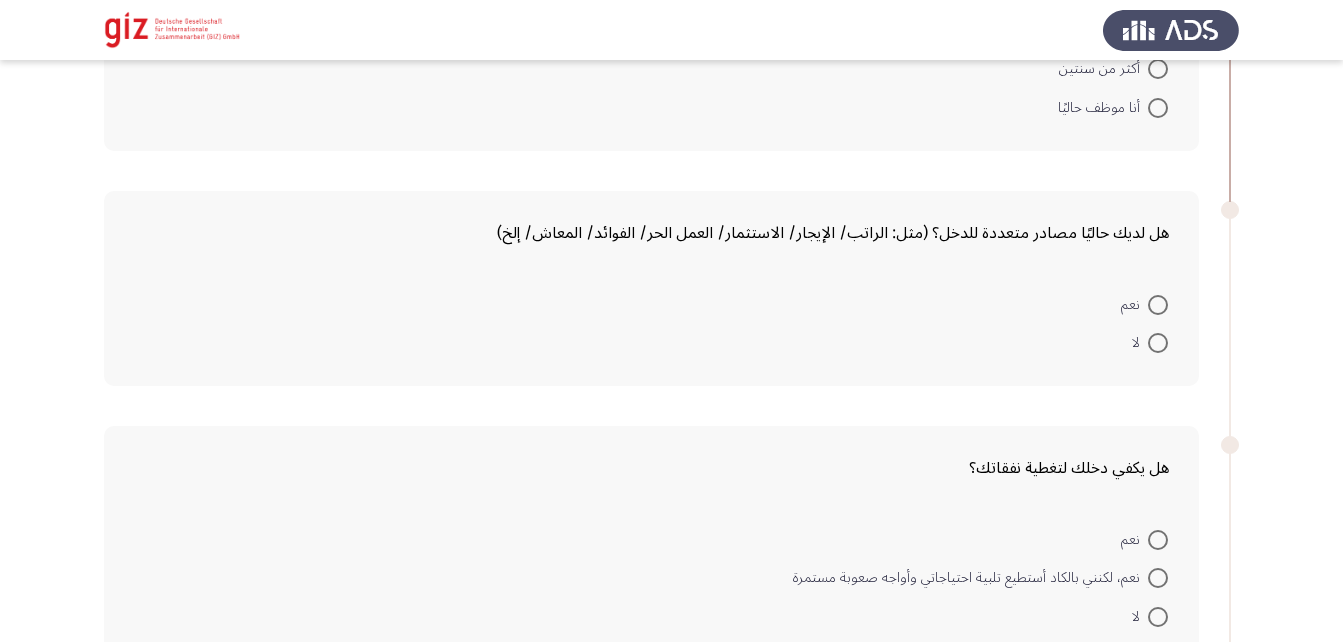 click at bounding box center [1158, 343] 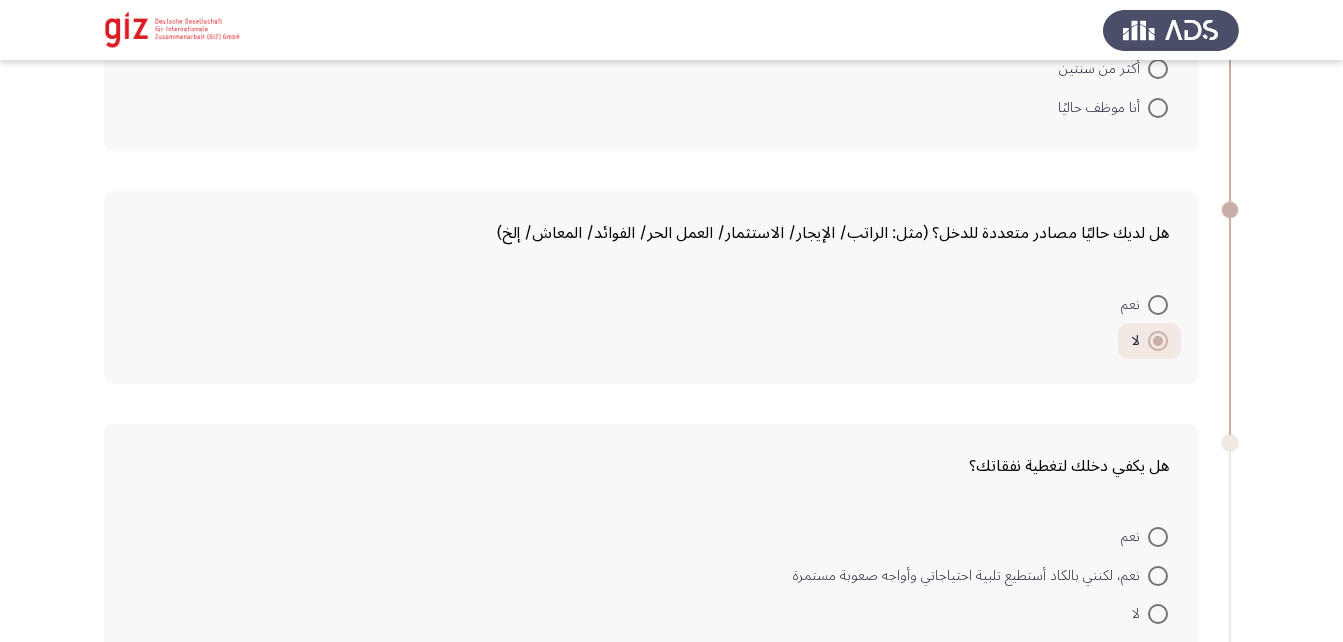 scroll, scrollTop: 2303, scrollLeft: 0, axis: vertical 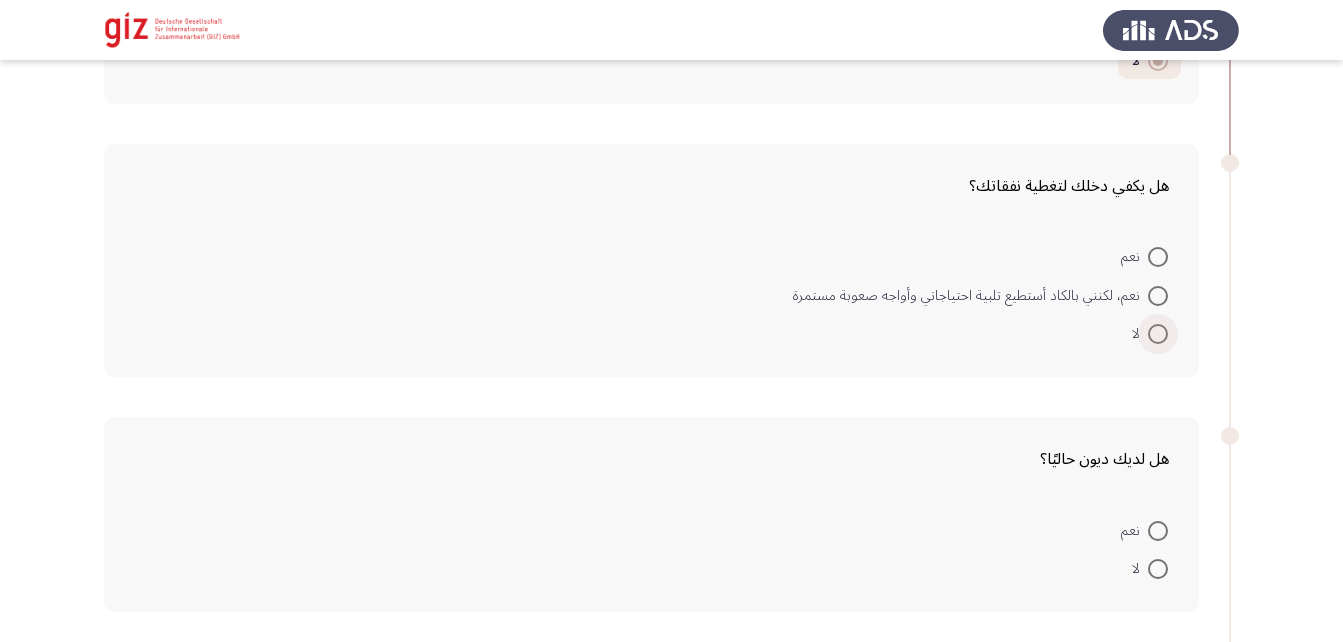 click at bounding box center (1158, 334) 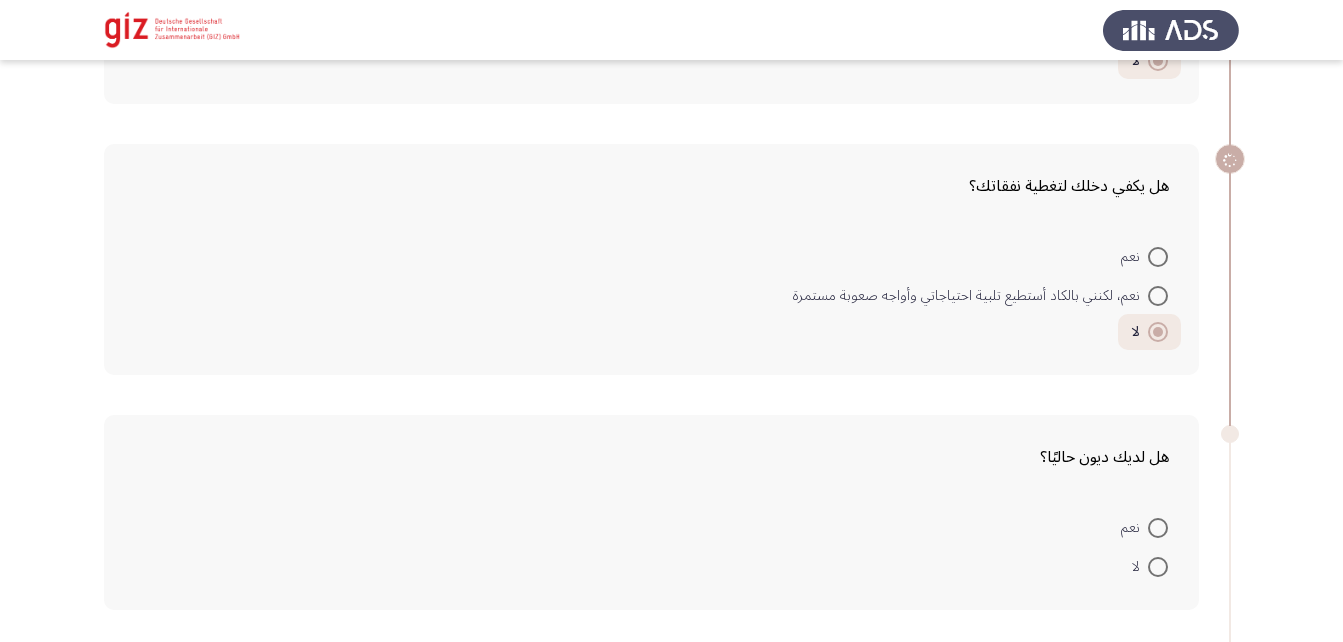 scroll, scrollTop: 2584, scrollLeft: 0, axis: vertical 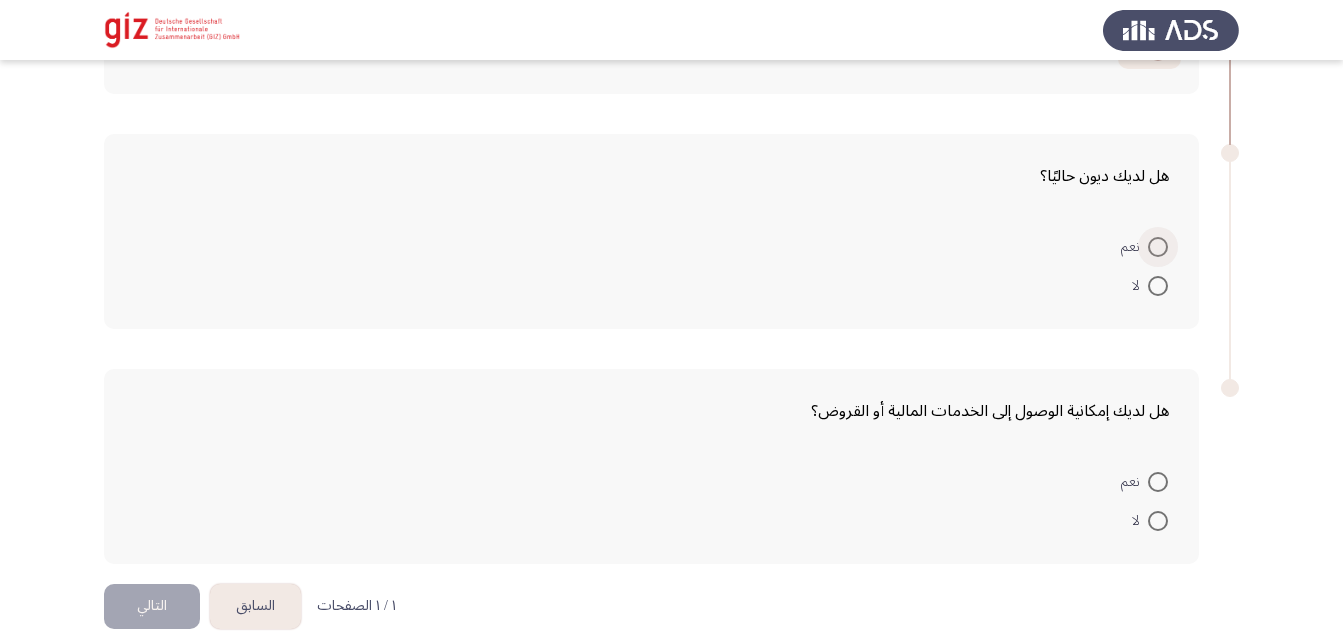click at bounding box center (1158, 247) 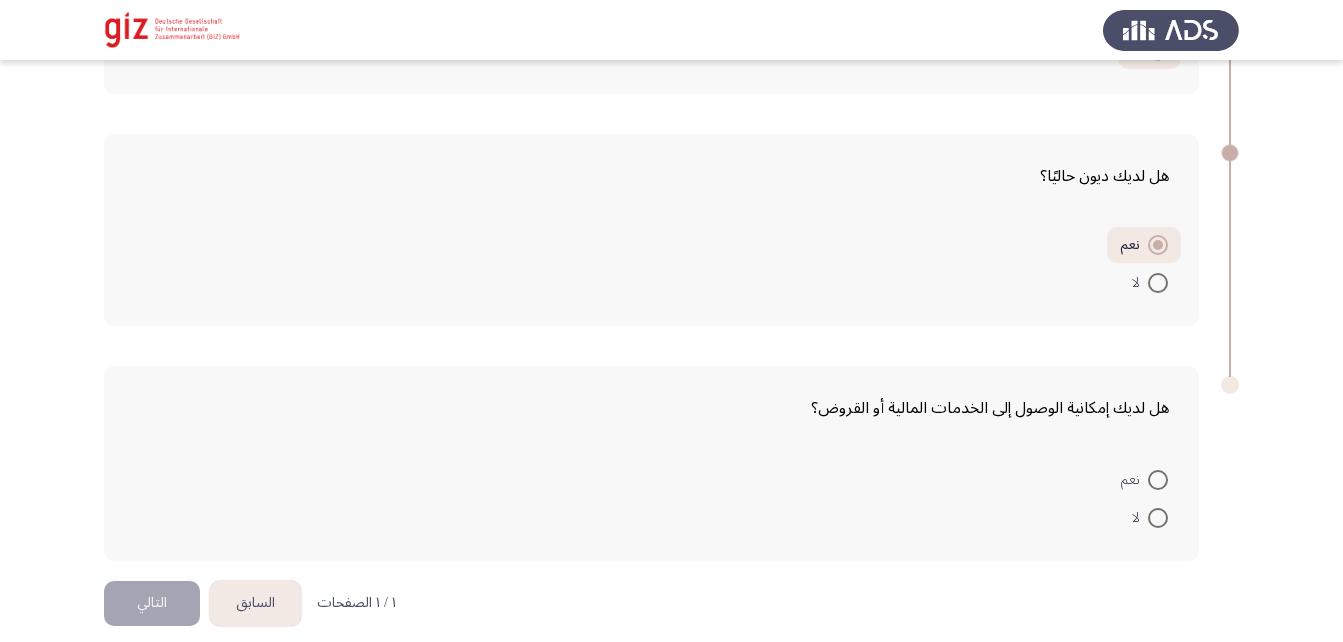 click at bounding box center (1158, 518) 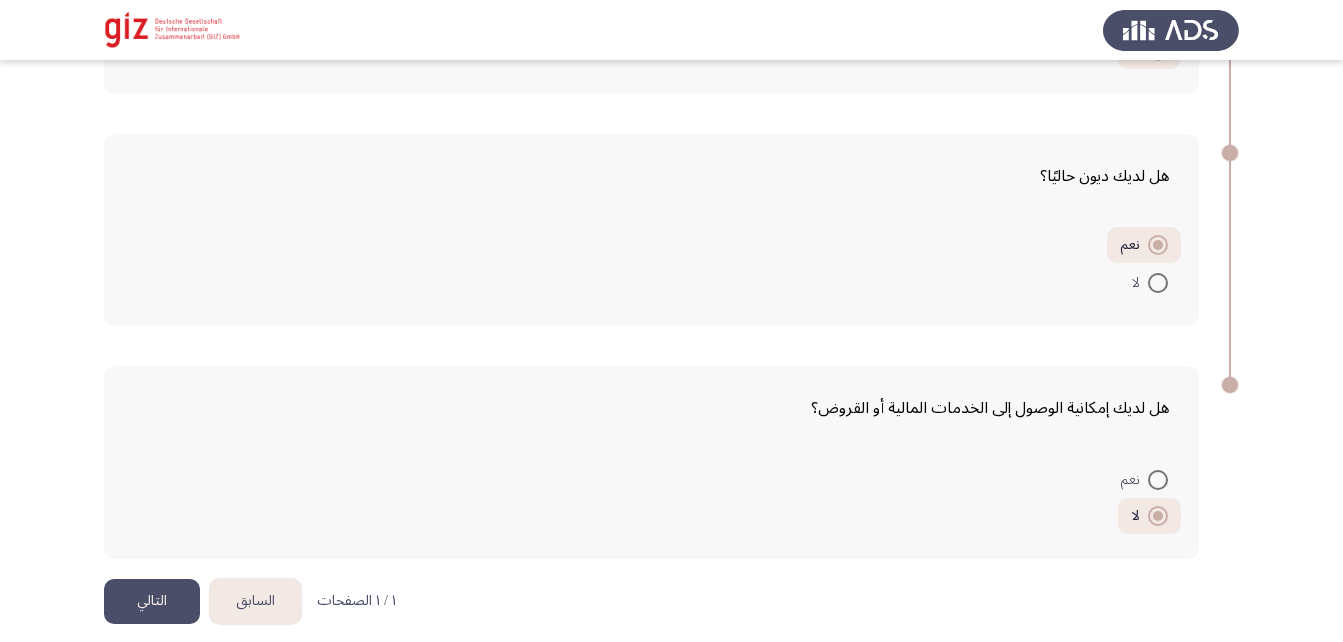 click on "التالي" 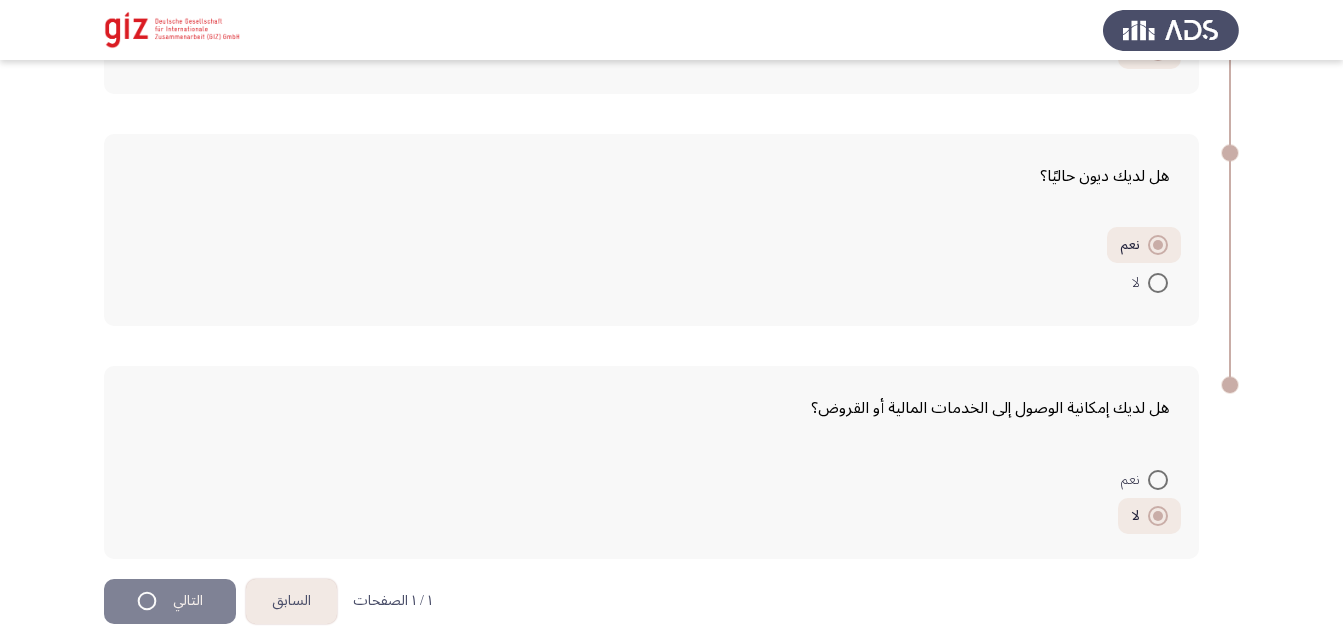 scroll, scrollTop: 0, scrollLeft: 0, axis: both 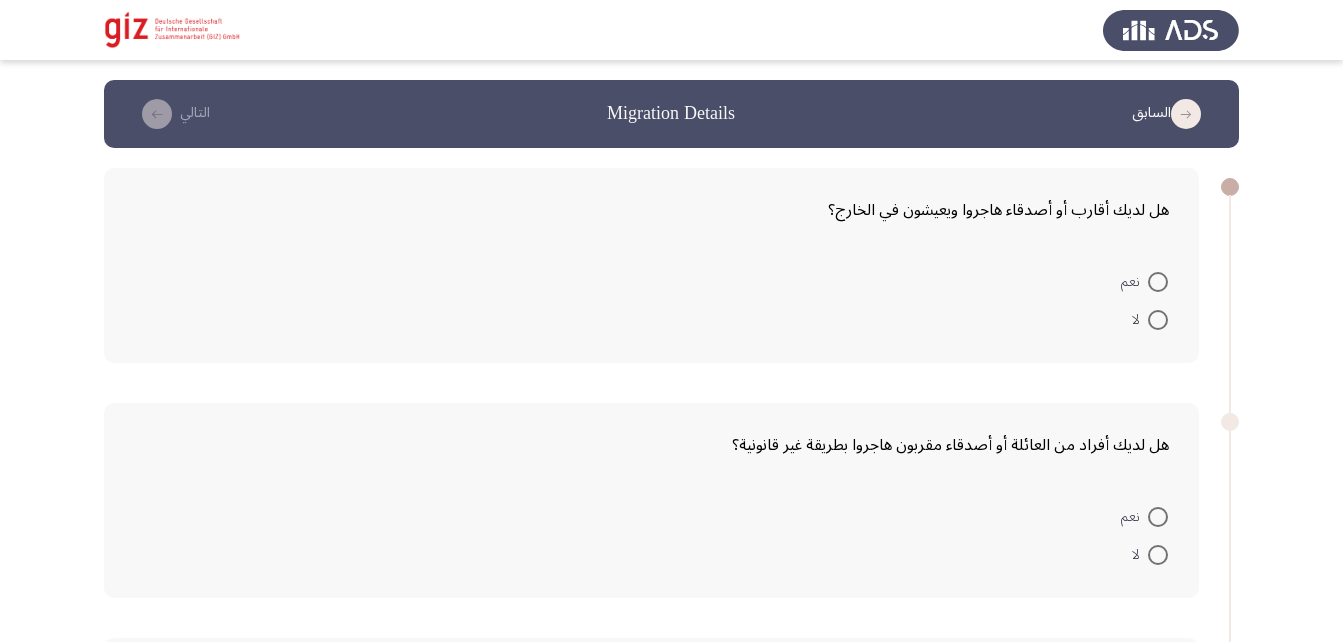 click at bounding box center [1158, 282] 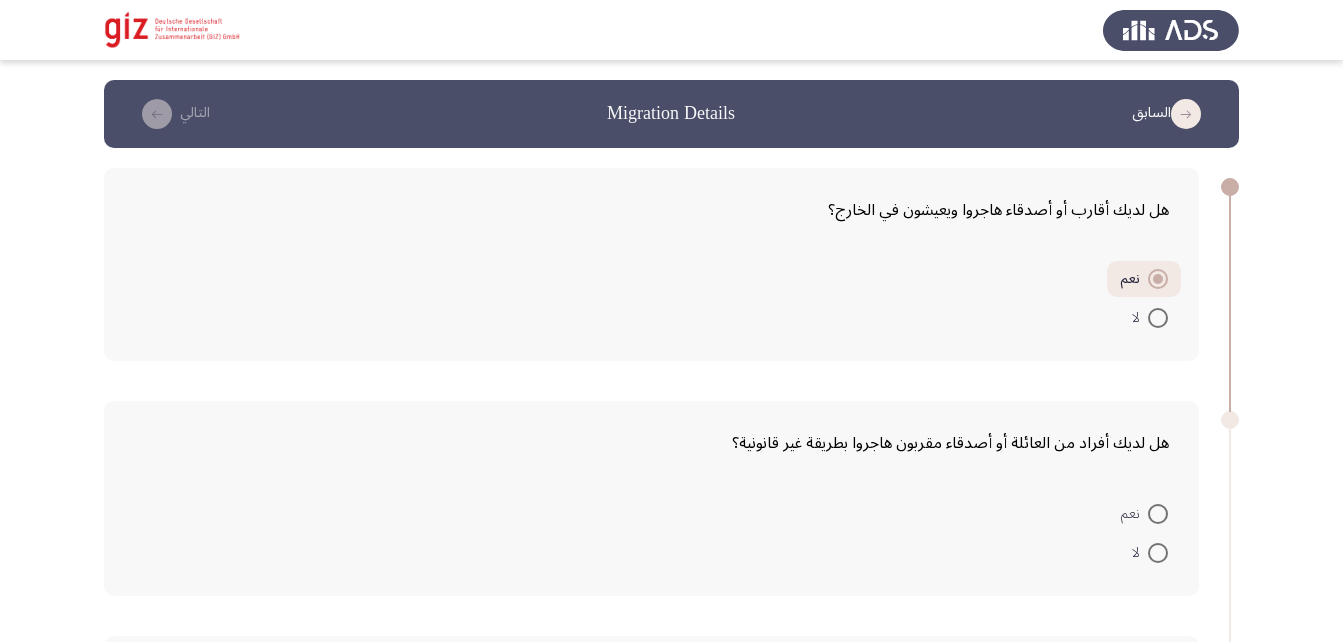 click at bounding box center [1158, 514] 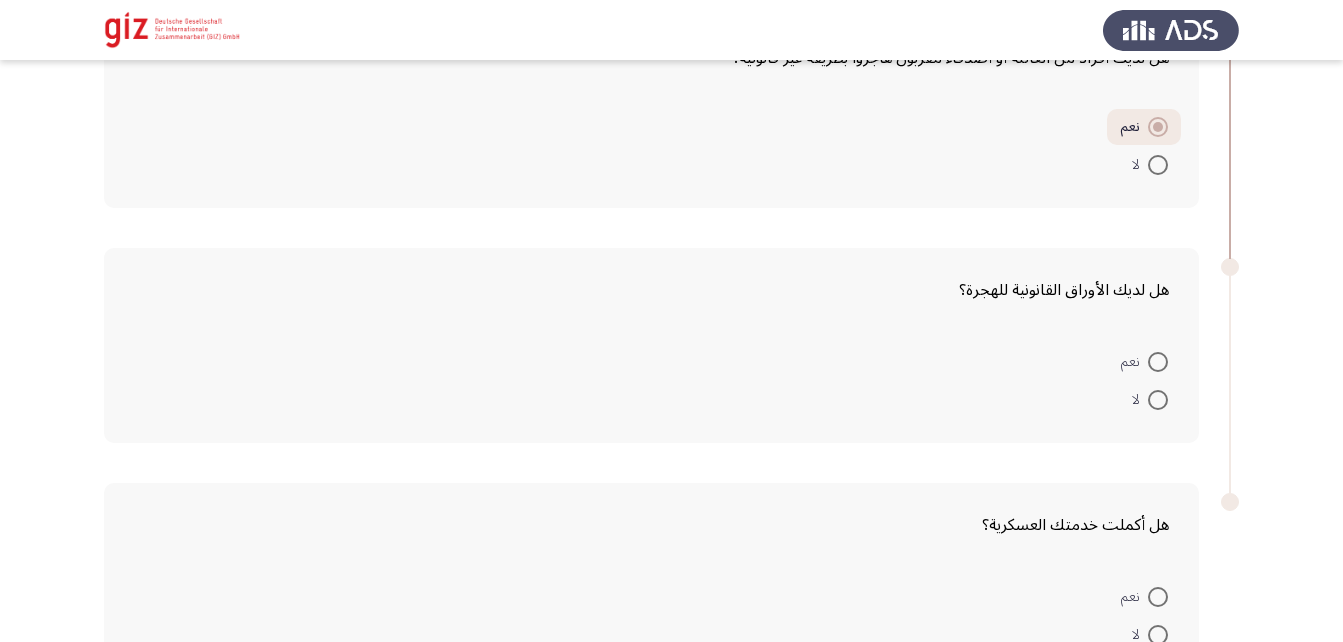 scroll, scrollTop: 400, scrollLeft: 0, axis: vertical 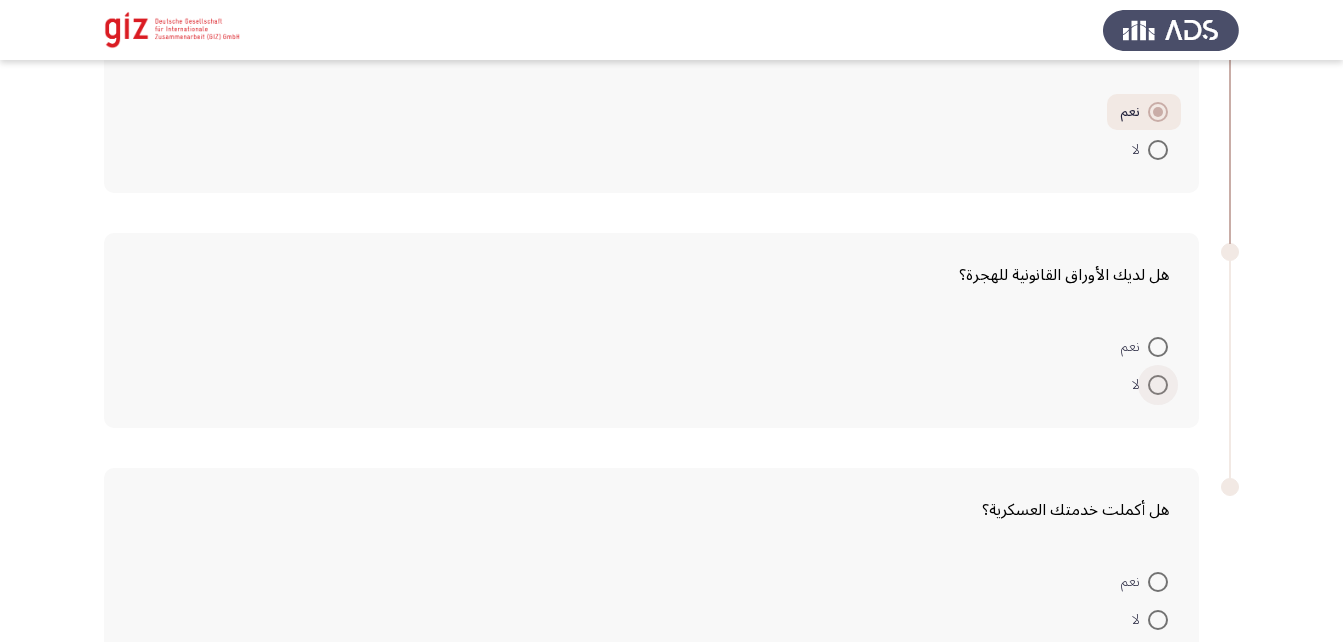 click at bounding box center (1158, 385) 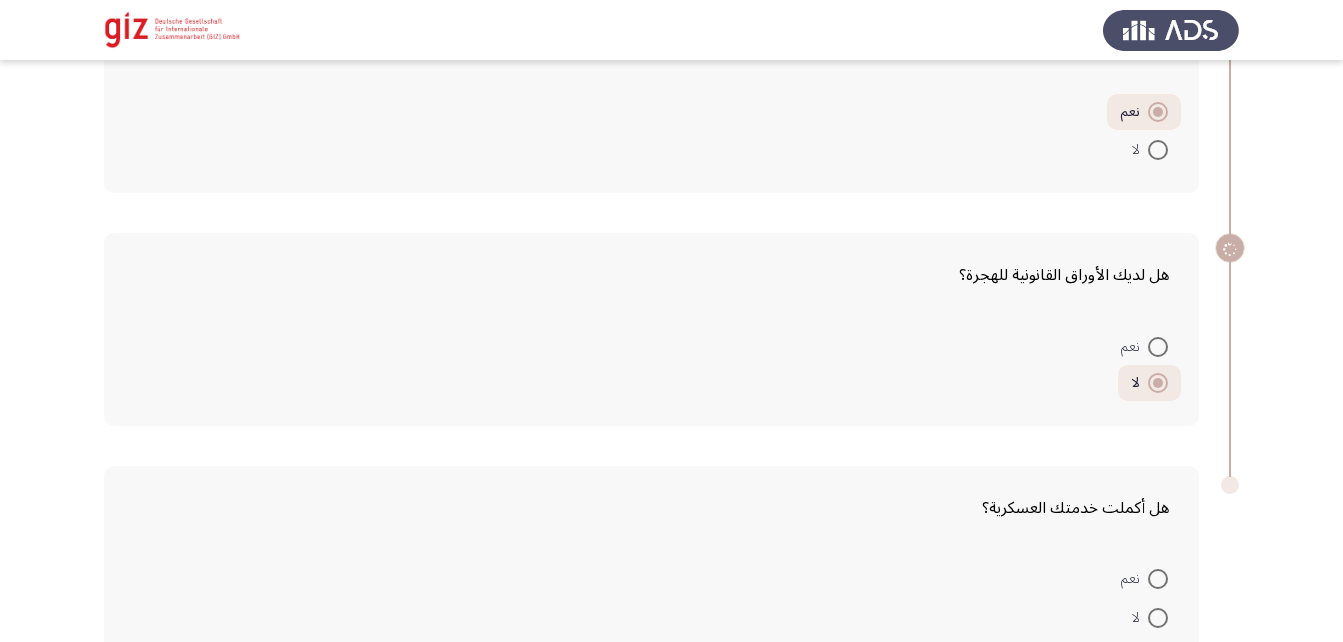 scroll, scrollTop: 596, scrollLeft: 0, axis: vertical 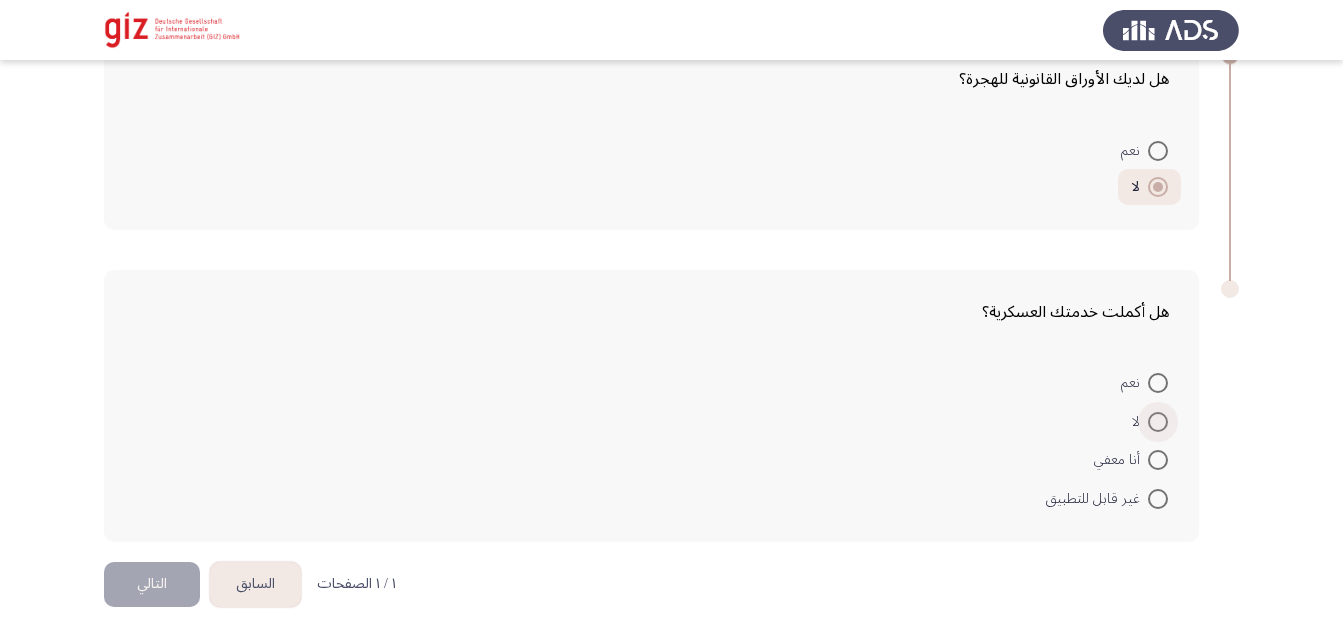 click at bounding box center (1158, 422) 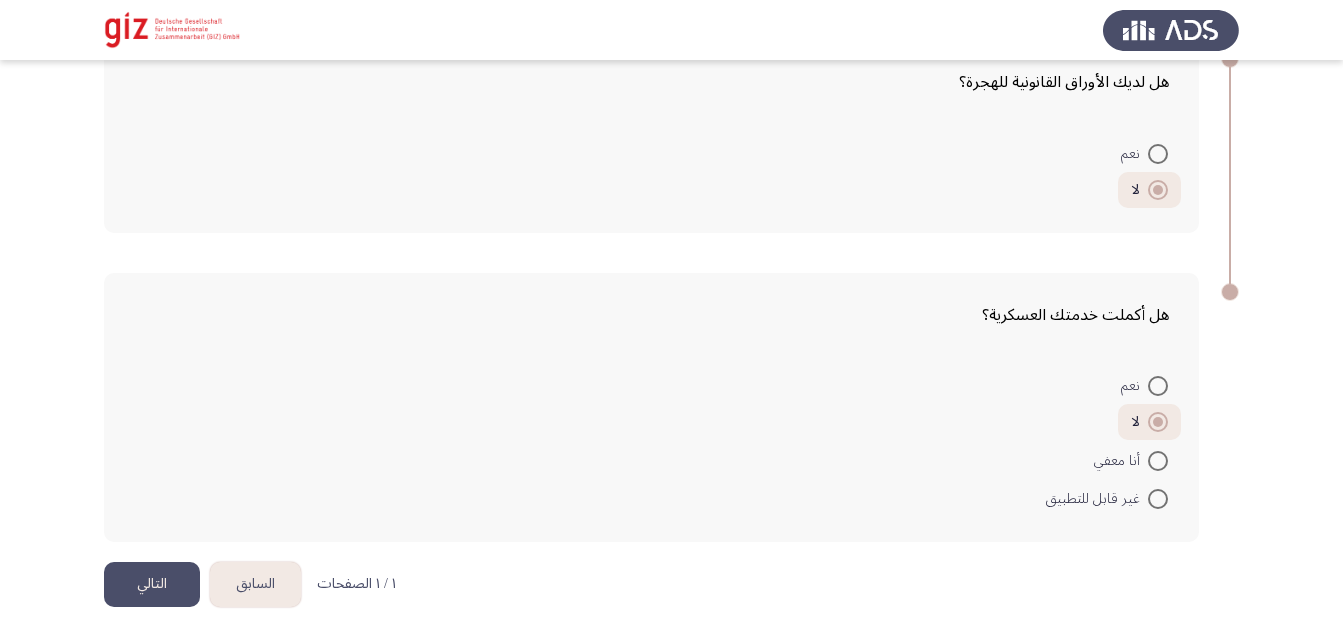 click on "التالي" 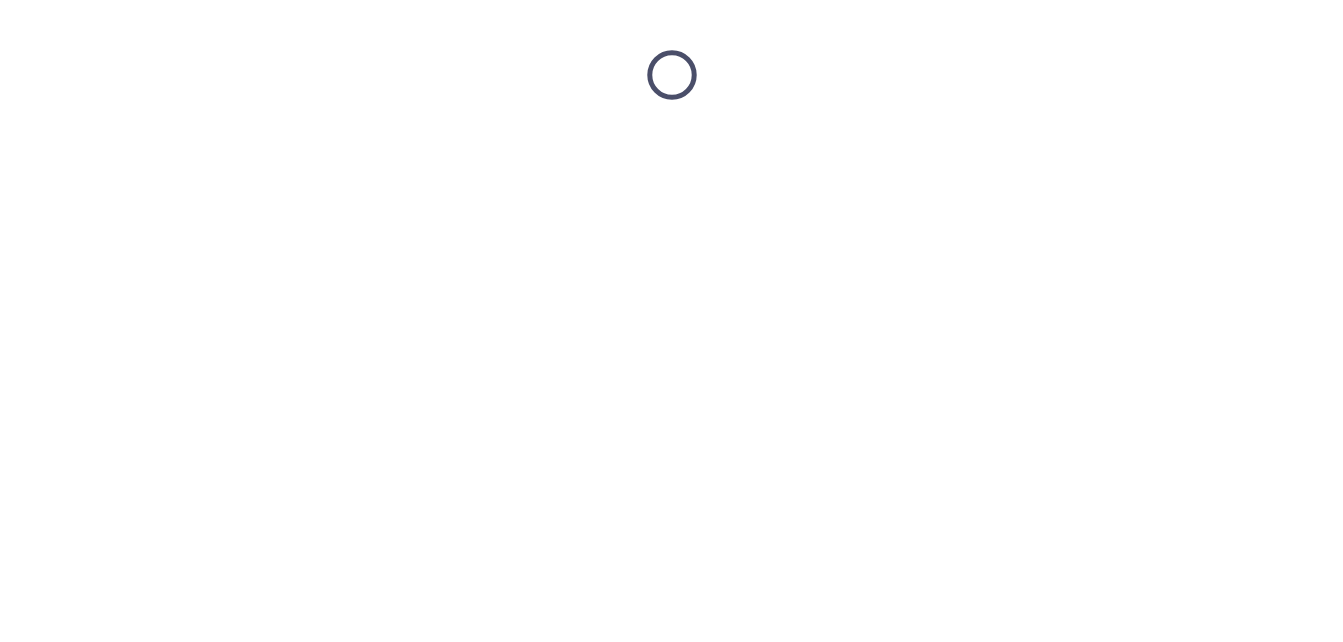 scroll, scrollTop: 0, scrollLeft: 0, axis: both 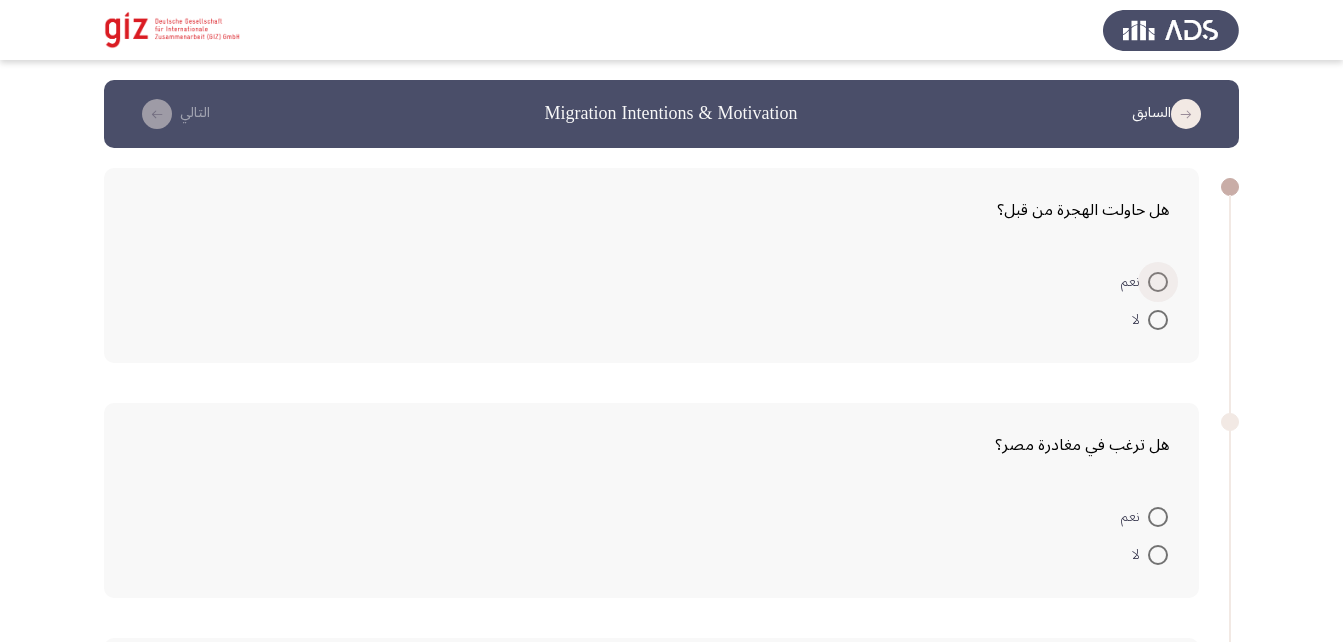 click at bounding box center (1158, 282) 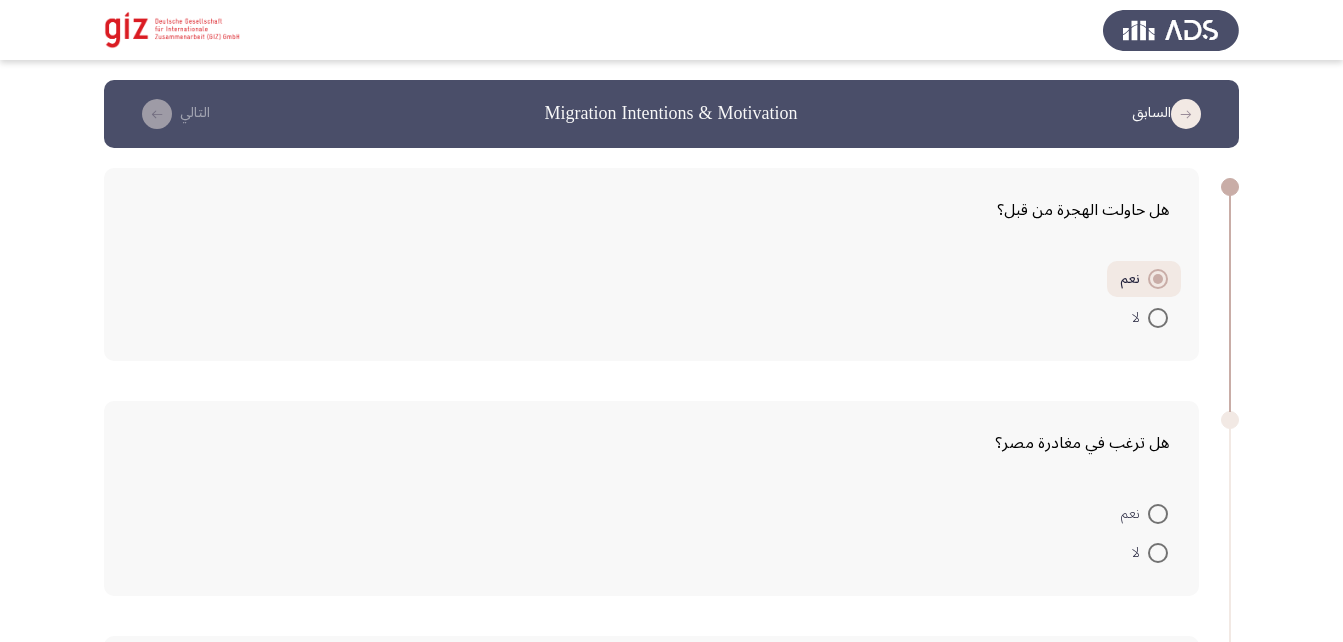 click at bounding box center (1158, 514) 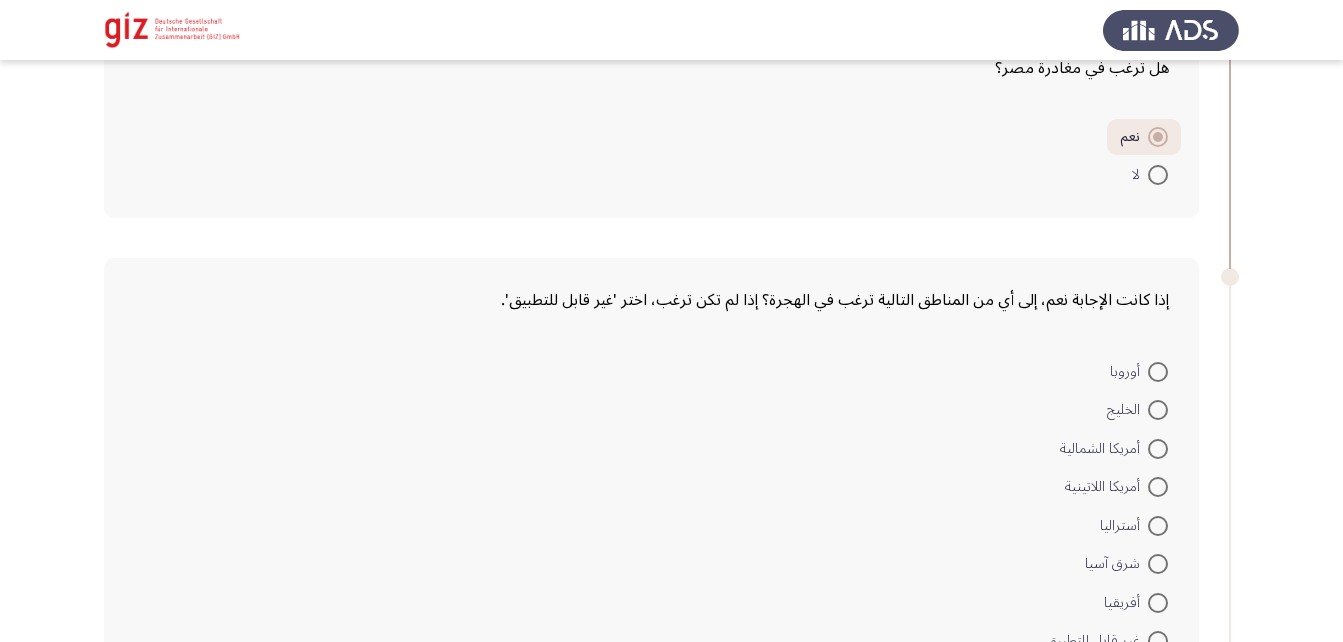 scroll, scrollTop: 416, scrollLeft: 0, axis: vertical 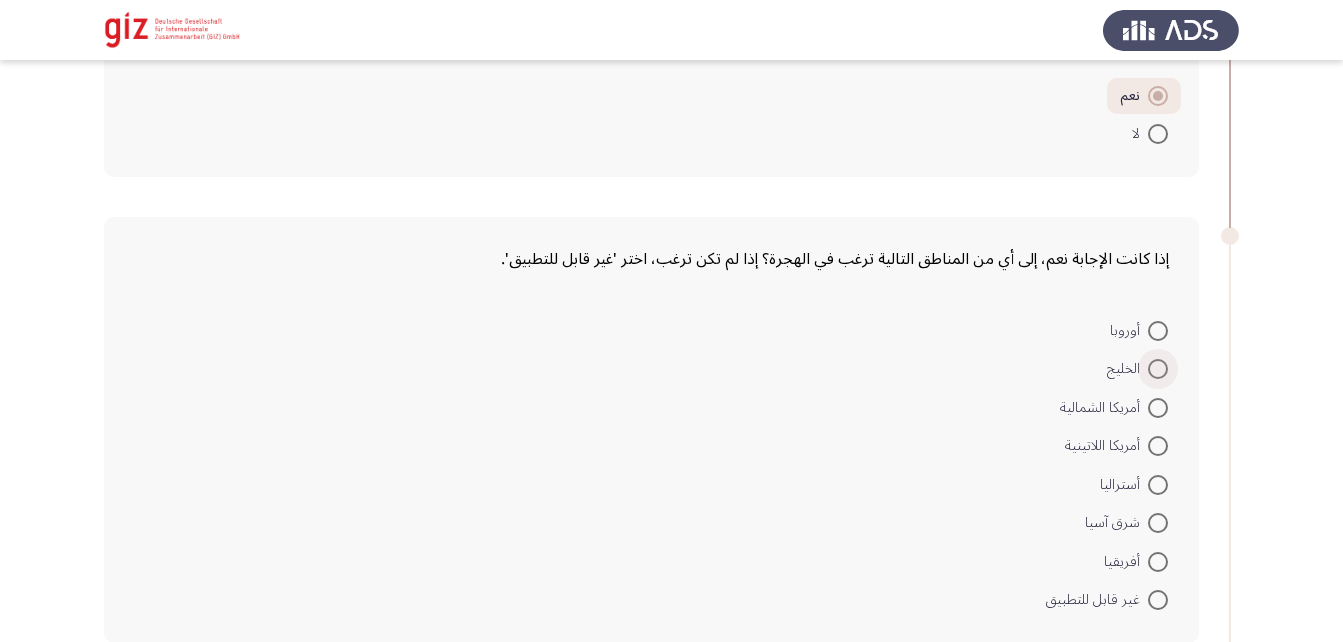 click at bounding box center [1158, 369] 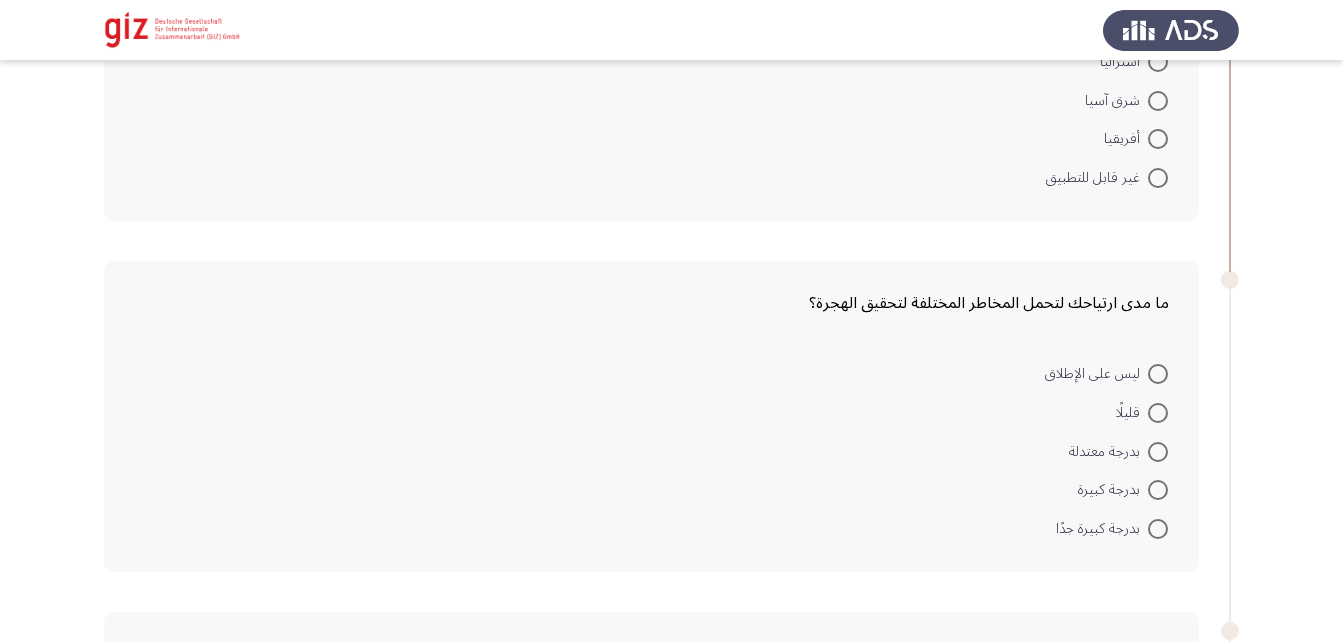 scroll, scrollTop: 837, scrollLeft: 0, axis: vertical 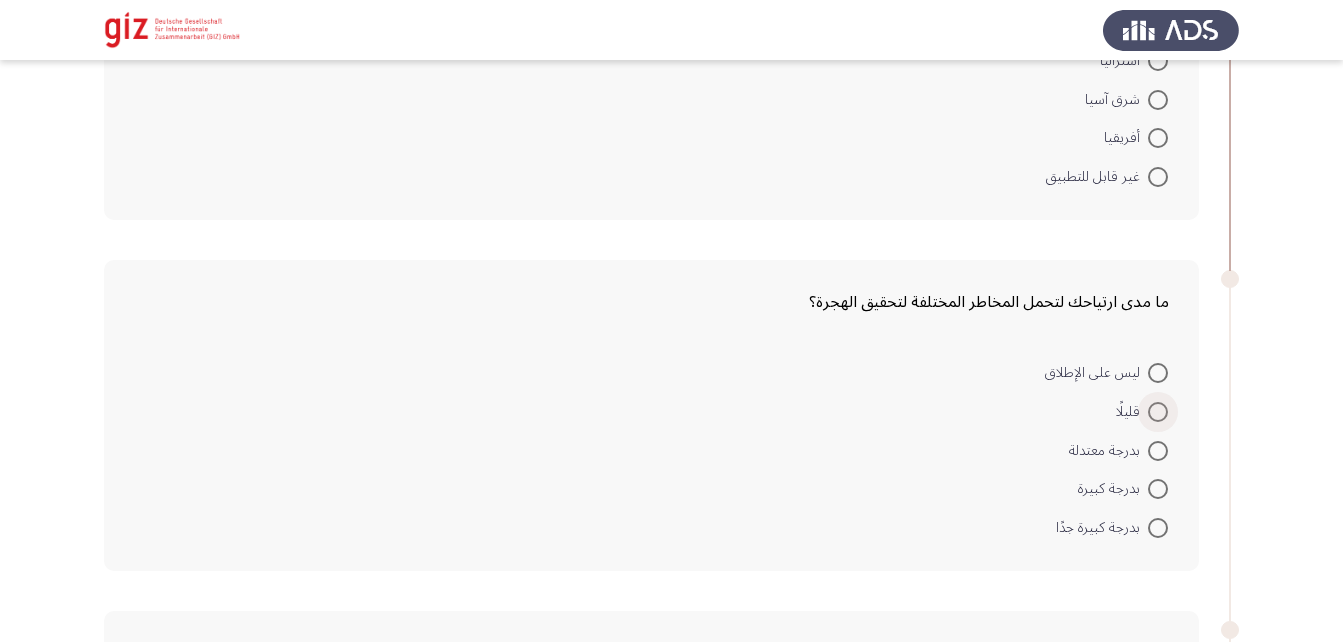 click at bounding box center [1158, 412] 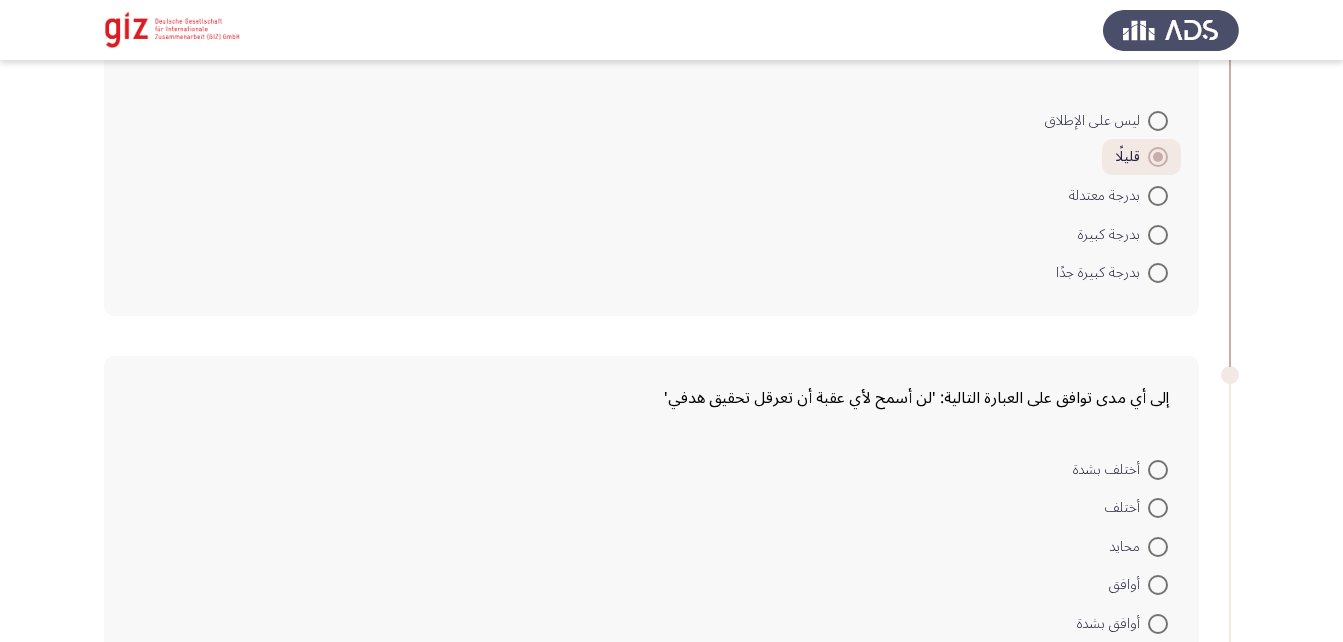 scroll, scrollTop: 1090, scrollLeft: 0, axis: vertical 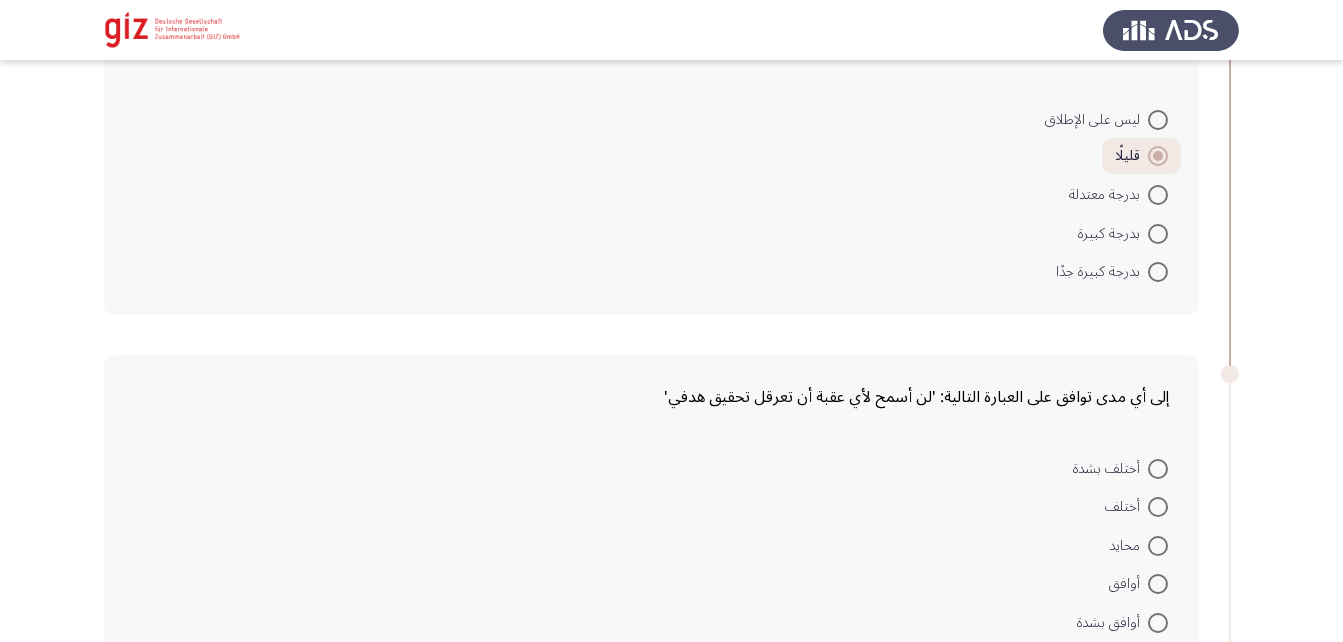 click on "محايد" at bounding box center [1128, 546] 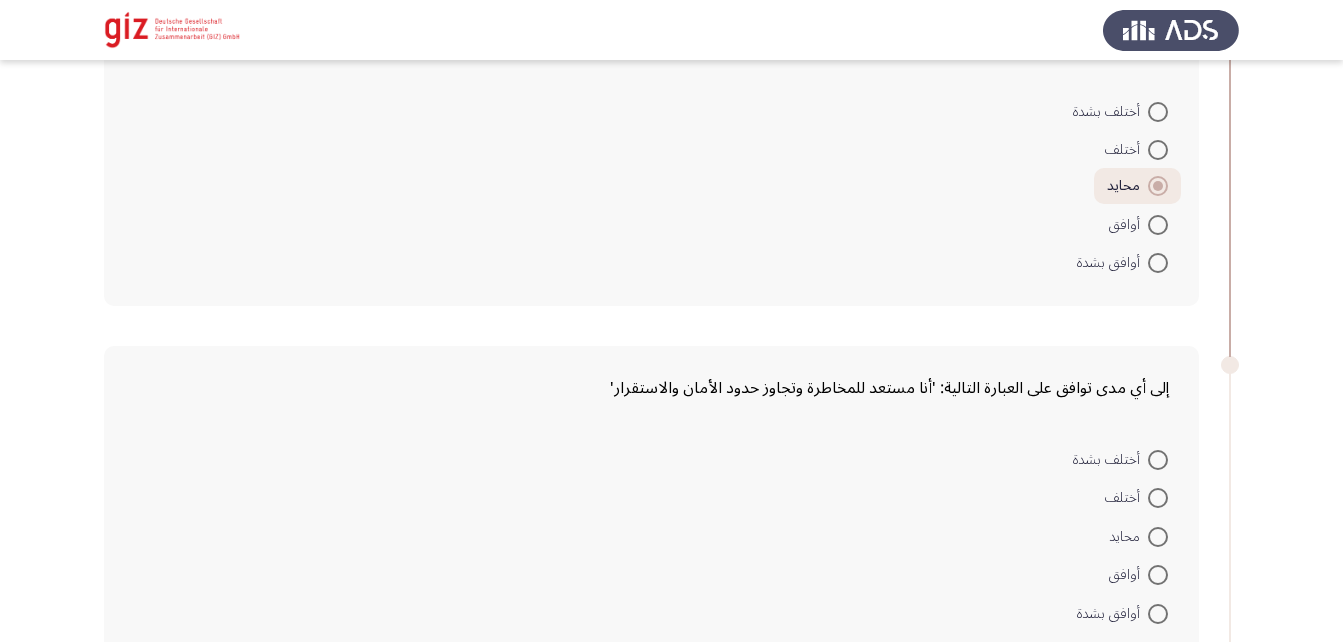 scroll, scrollTop: 1448, scrollLeft: 0, axis: vertical 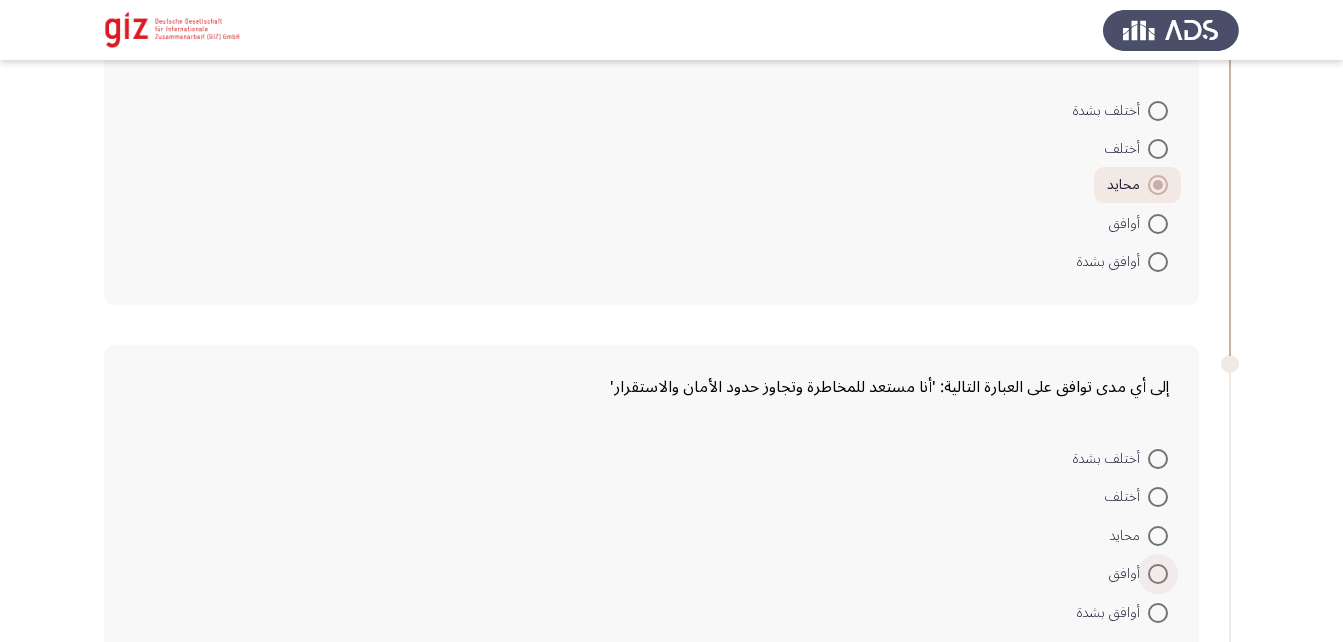 click at bounding box center [1158, 574] 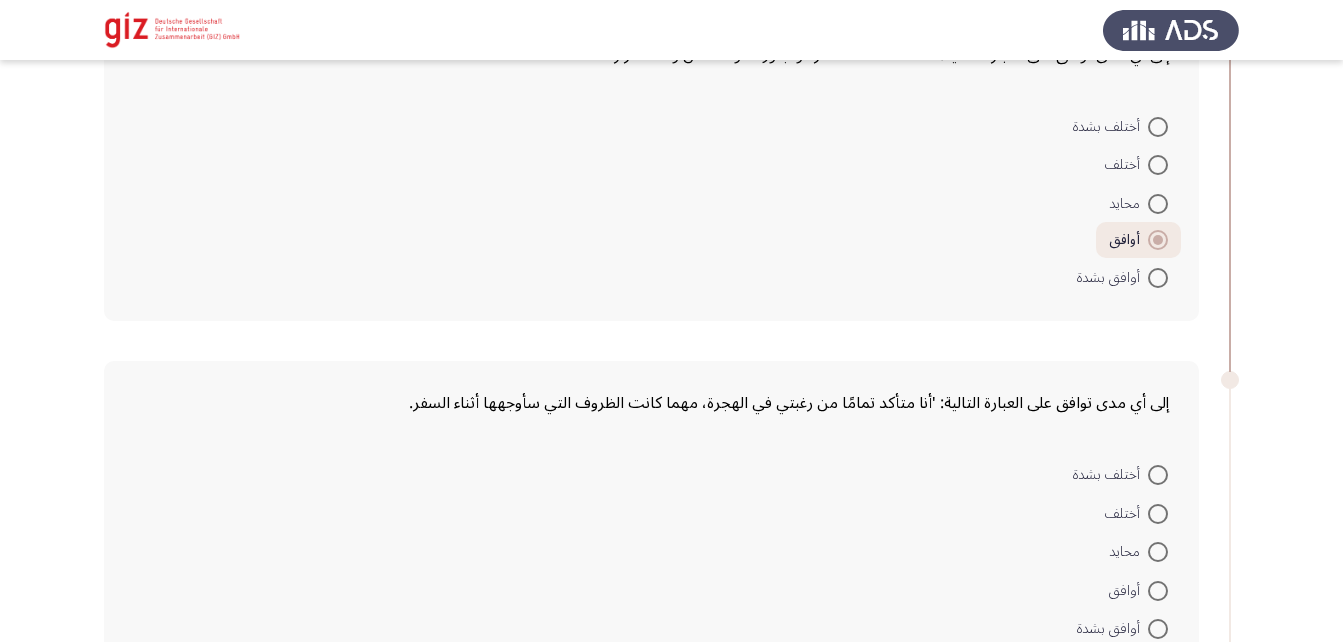 scroll, scrollTop: 1781, scrollLeft: 0, axis: vertical 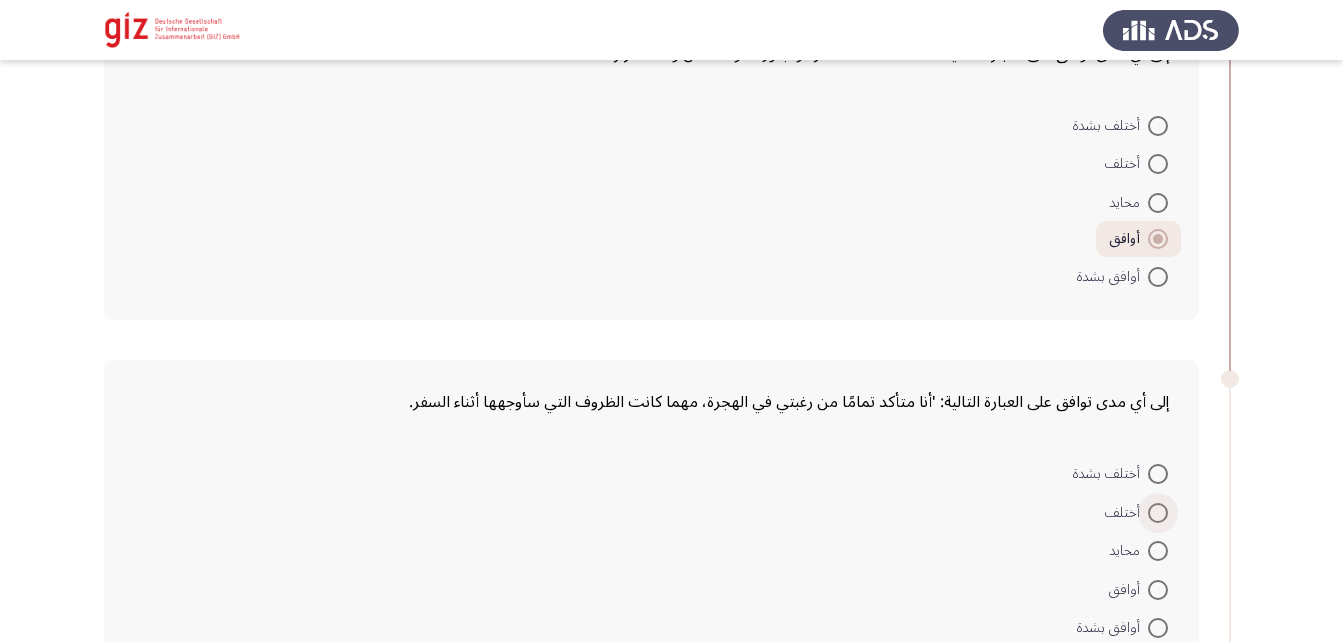 click at bounding box center [1158, 513] 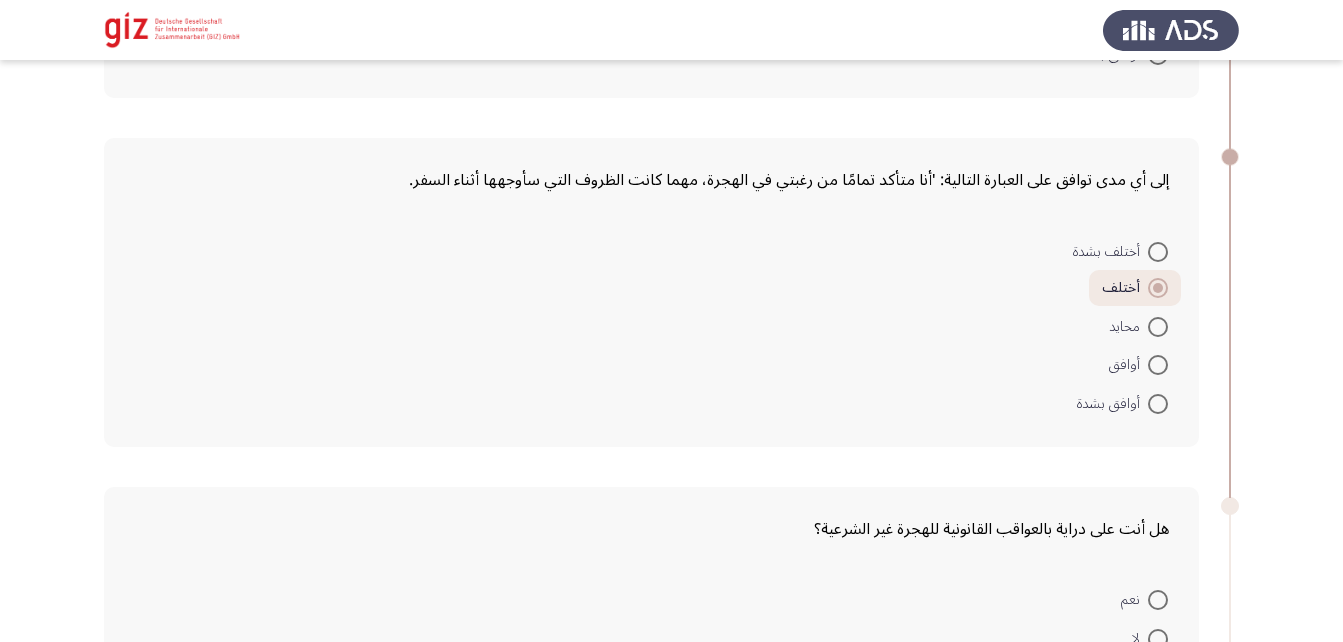 scroll, scrollTop: 2008, scrollLeft: 0, axis: vertical 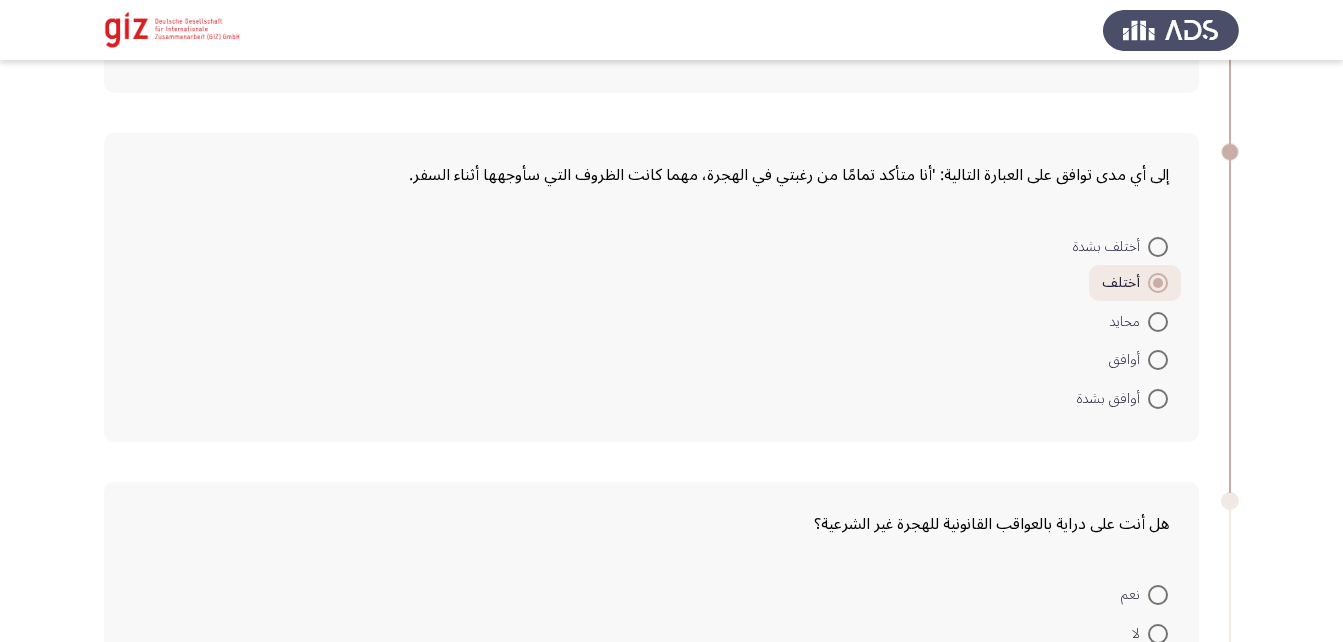 click at bounding box center (1158, 360) 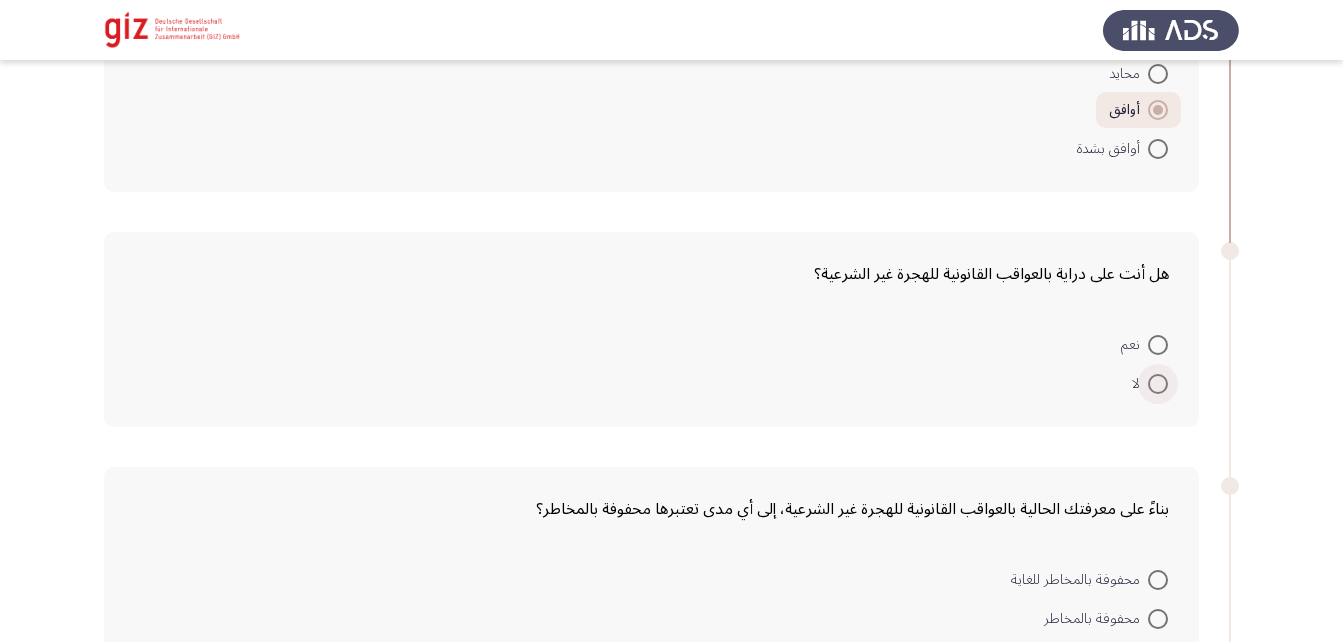 click at bounding box center [1158, 384] 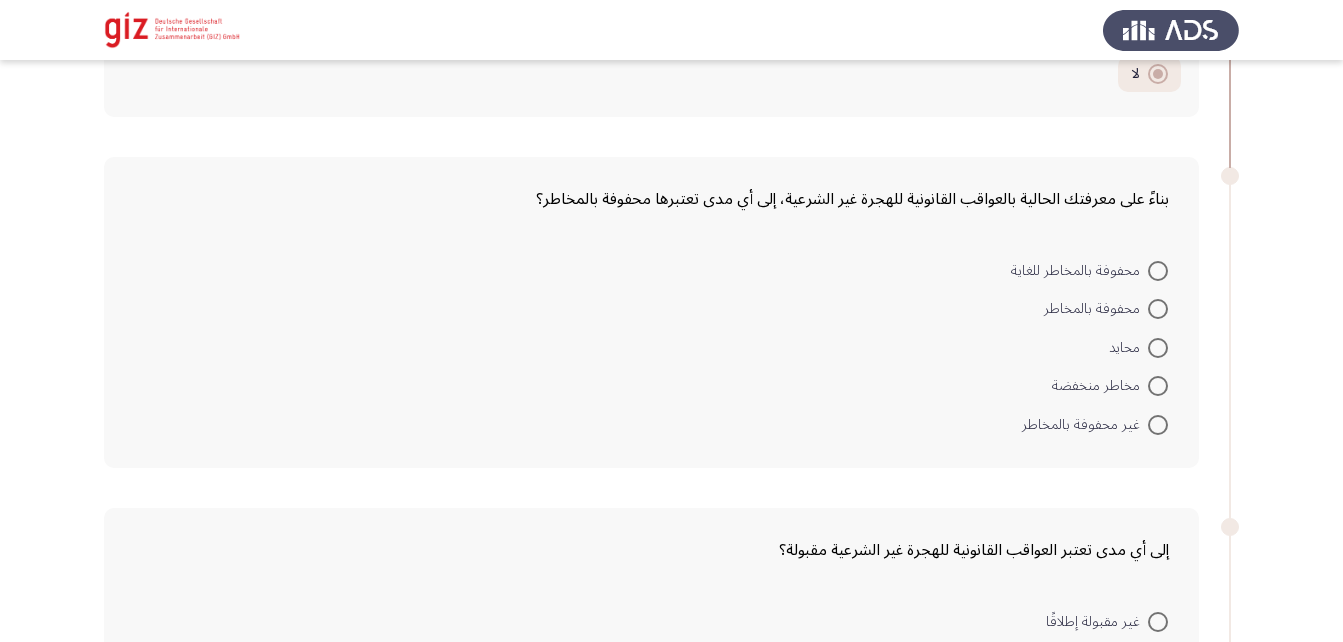 scroll, scrollTop: 2566, scrollLeft: 0, axis: vertical 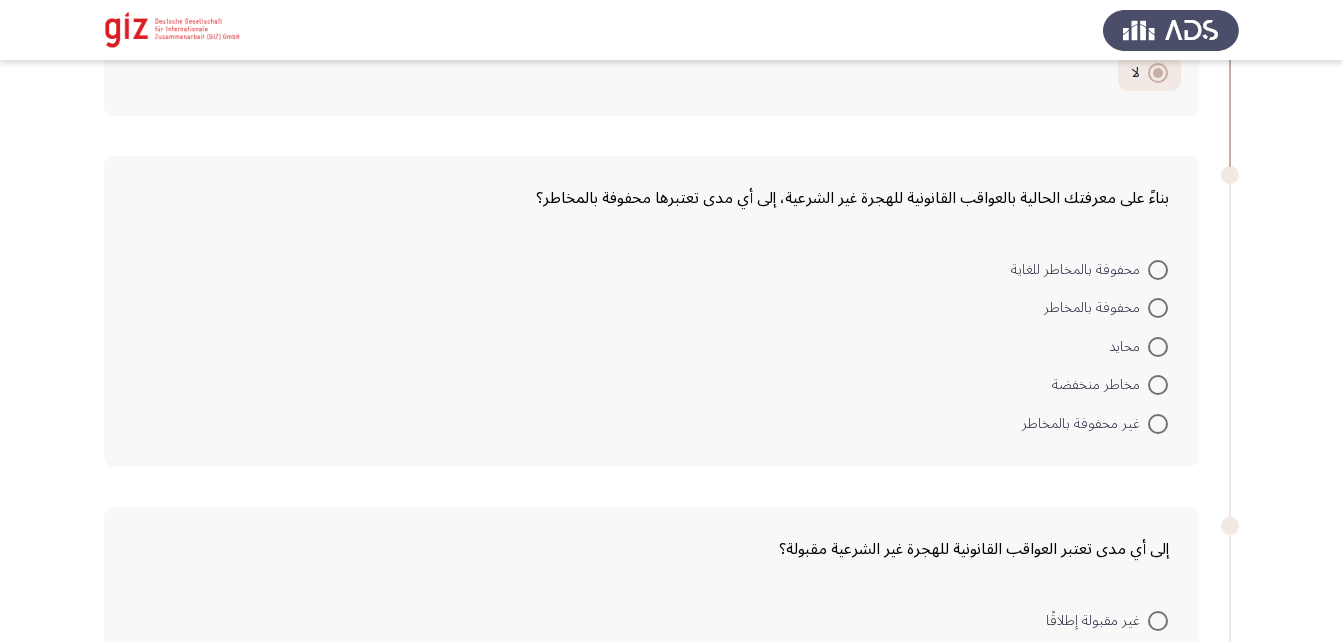 click at bounding box center (1158, 308) 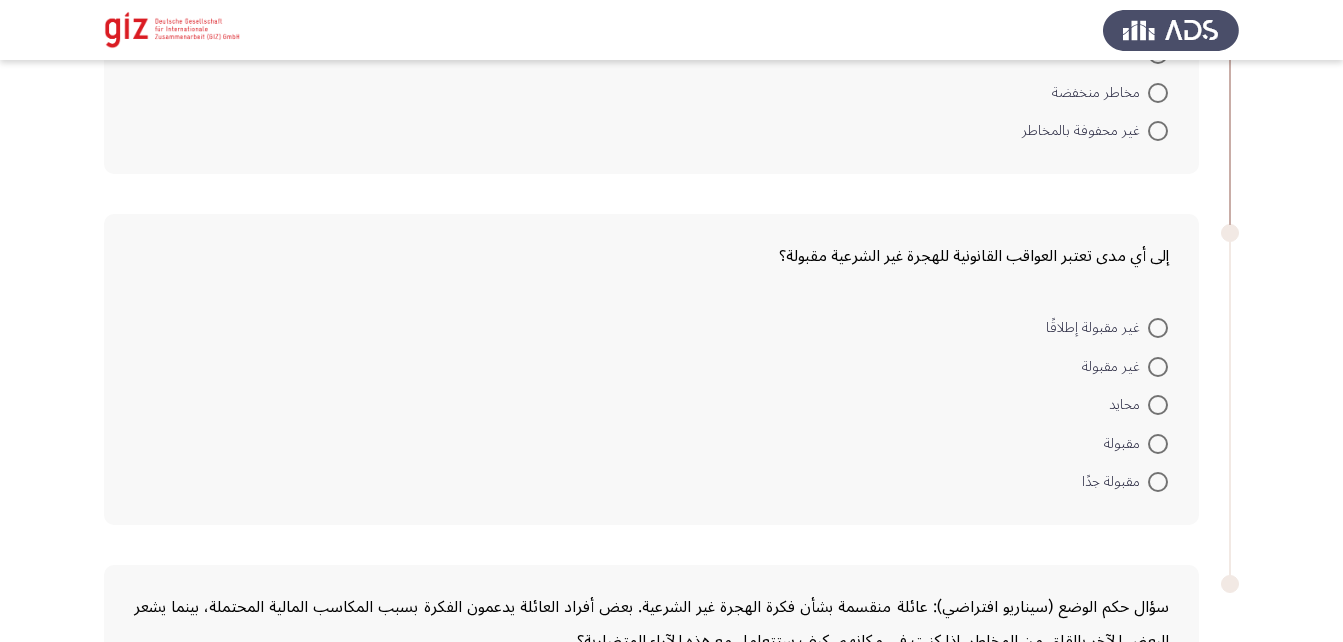 scroll, scrollTop: 2859, scrollLeft: 0, axis: vertical 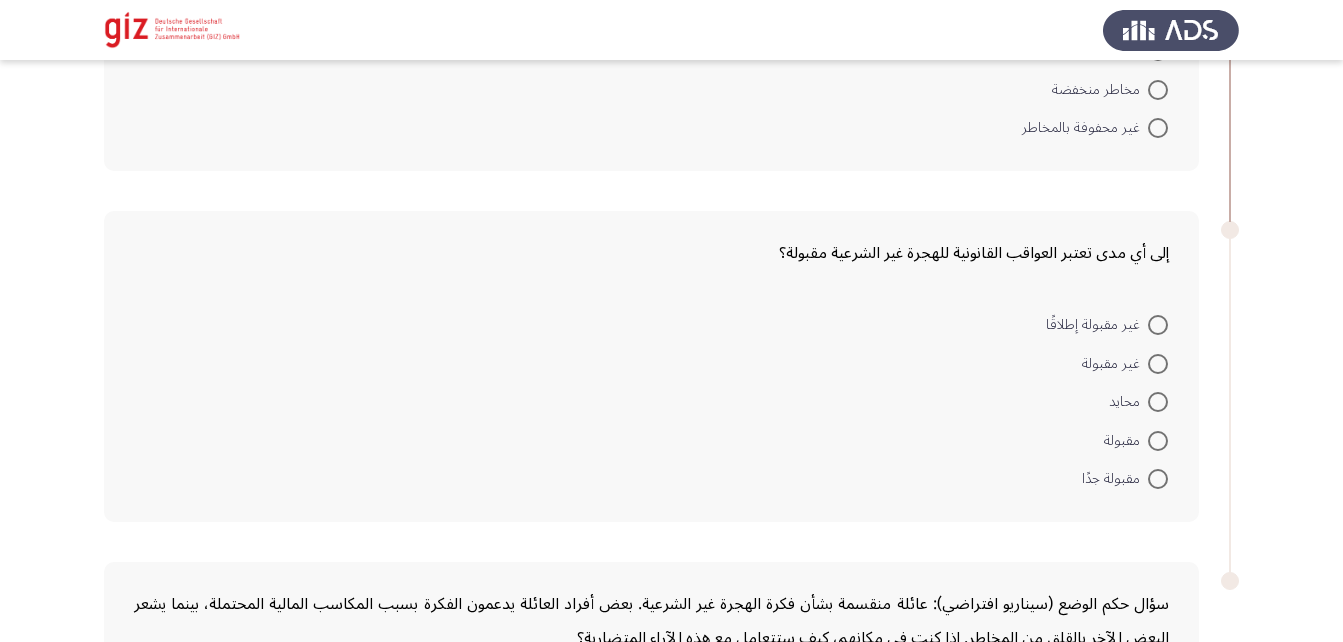 click at bounding box center [1158, 441] 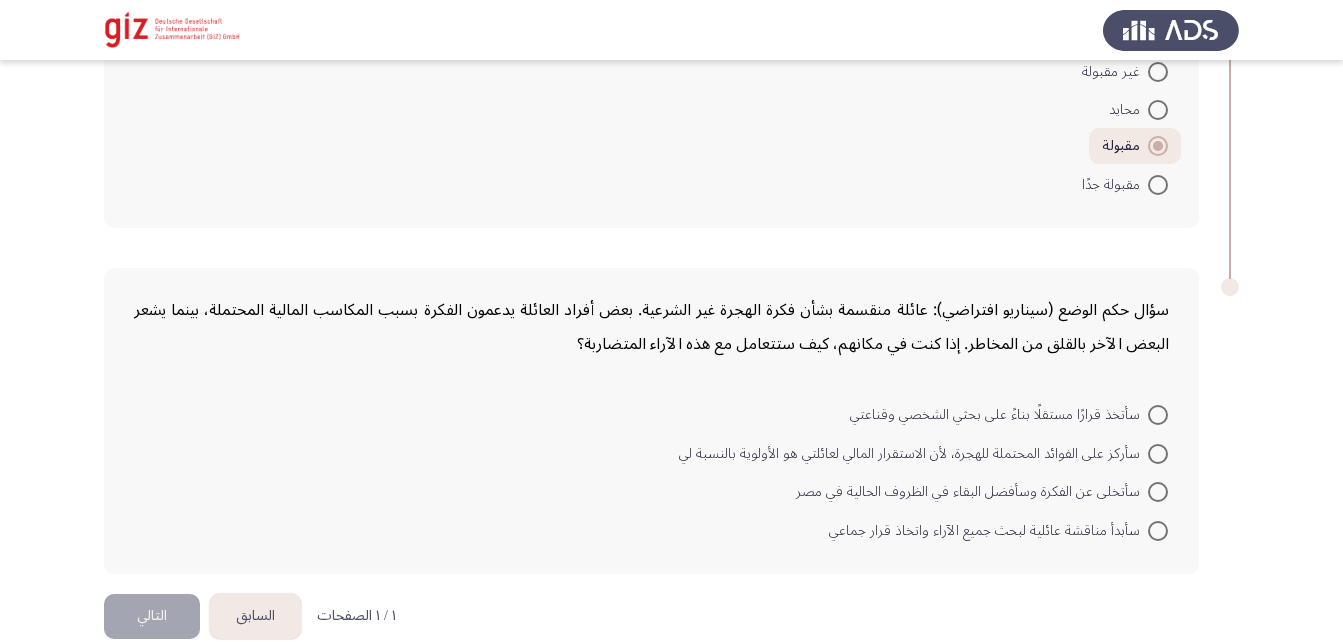 scroll, scrollTop: 3183, scrollLeft: 0, axis: vertical 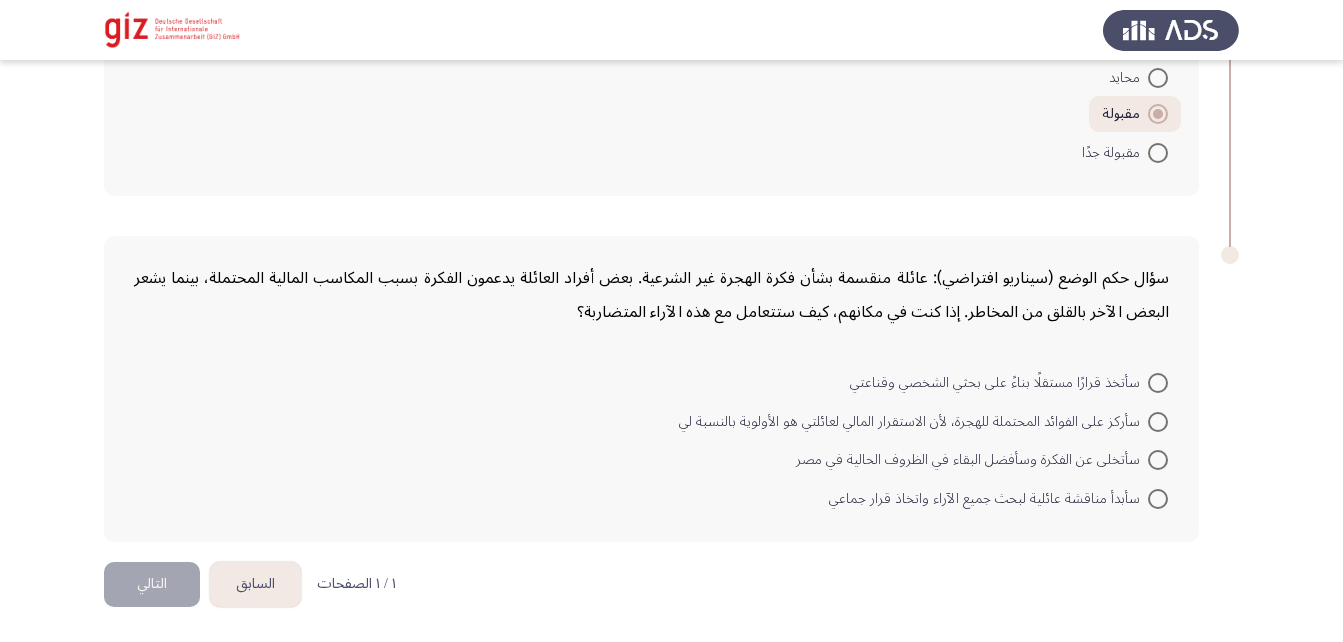click at bounding box center [1158, 422] 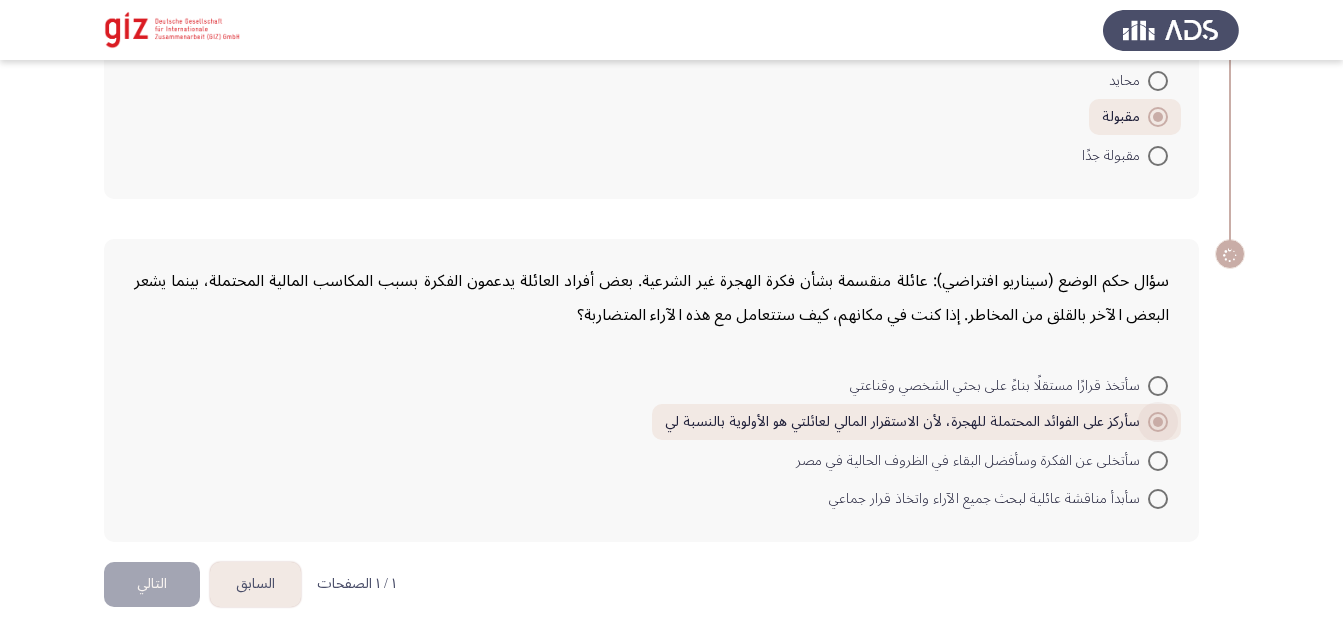 scroll, scrollTop: 3180, scrollLeft: 0, axis: vertical 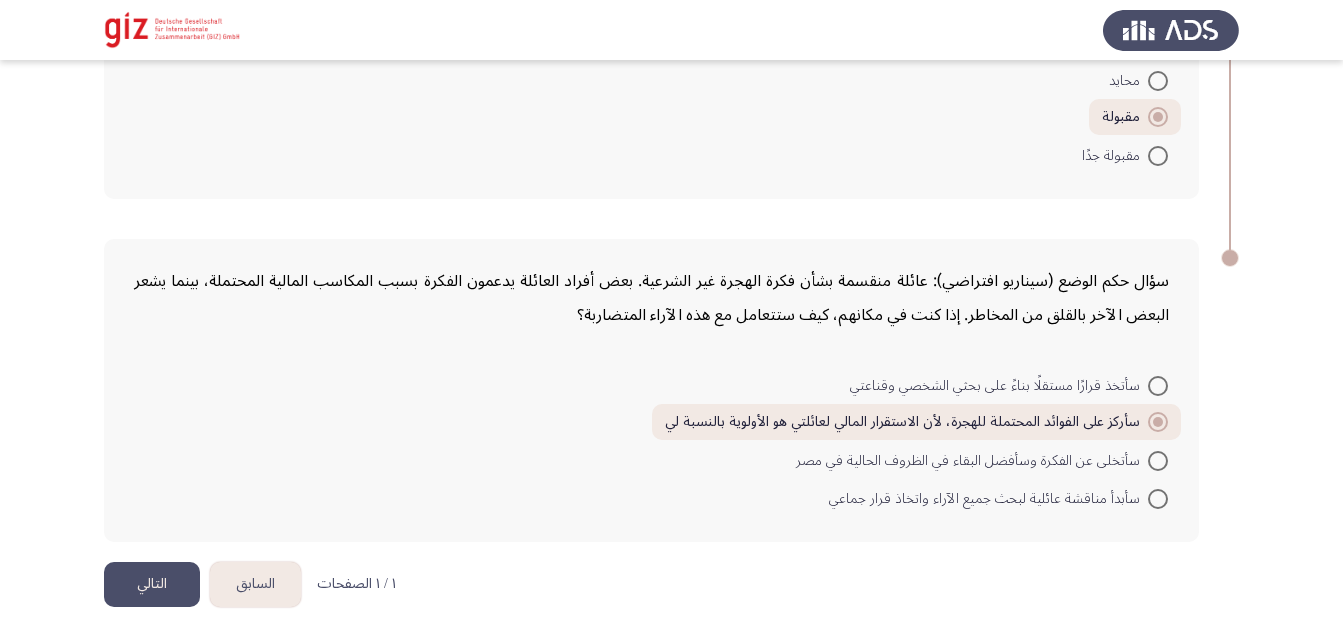 click on "التالي" 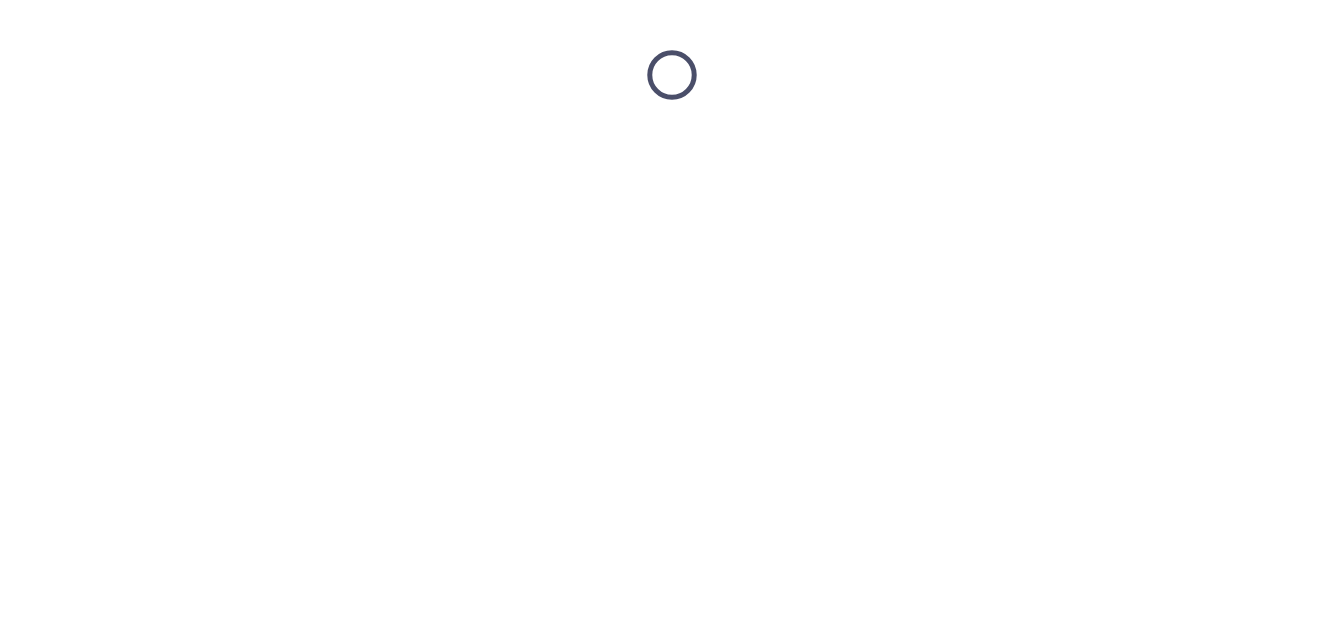 scroll, scrollTop: 0, scrollLeft: 0, axis: both 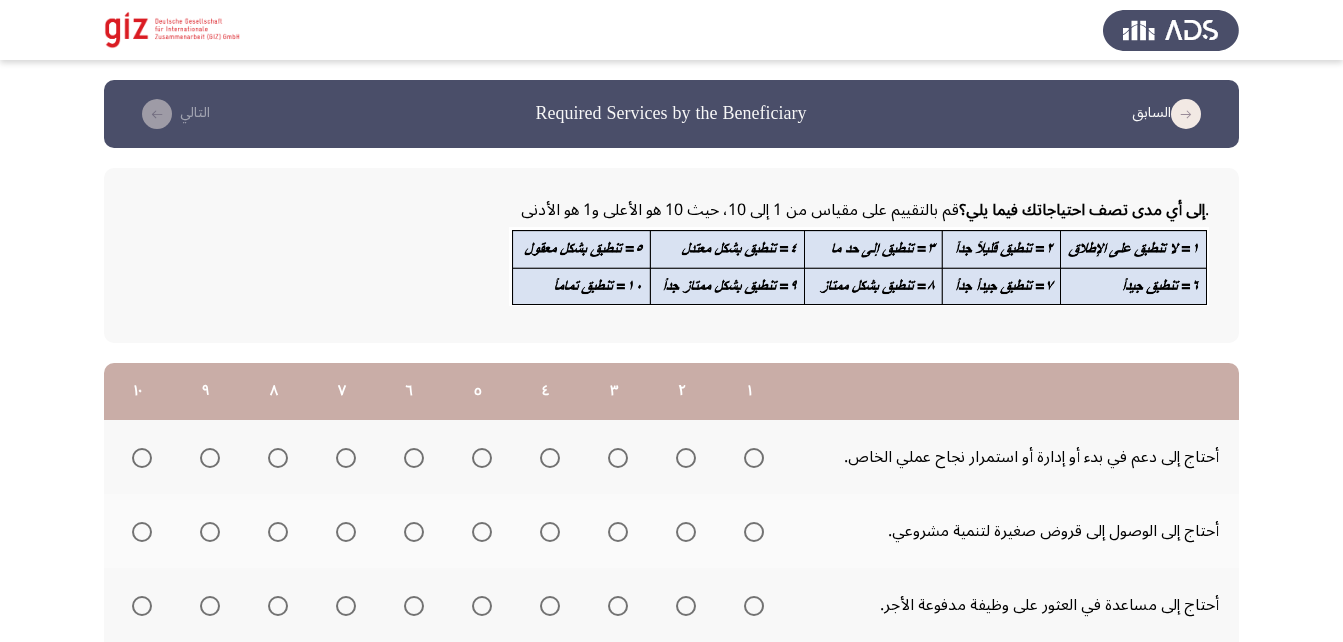 click at bounding box center (142, 458) 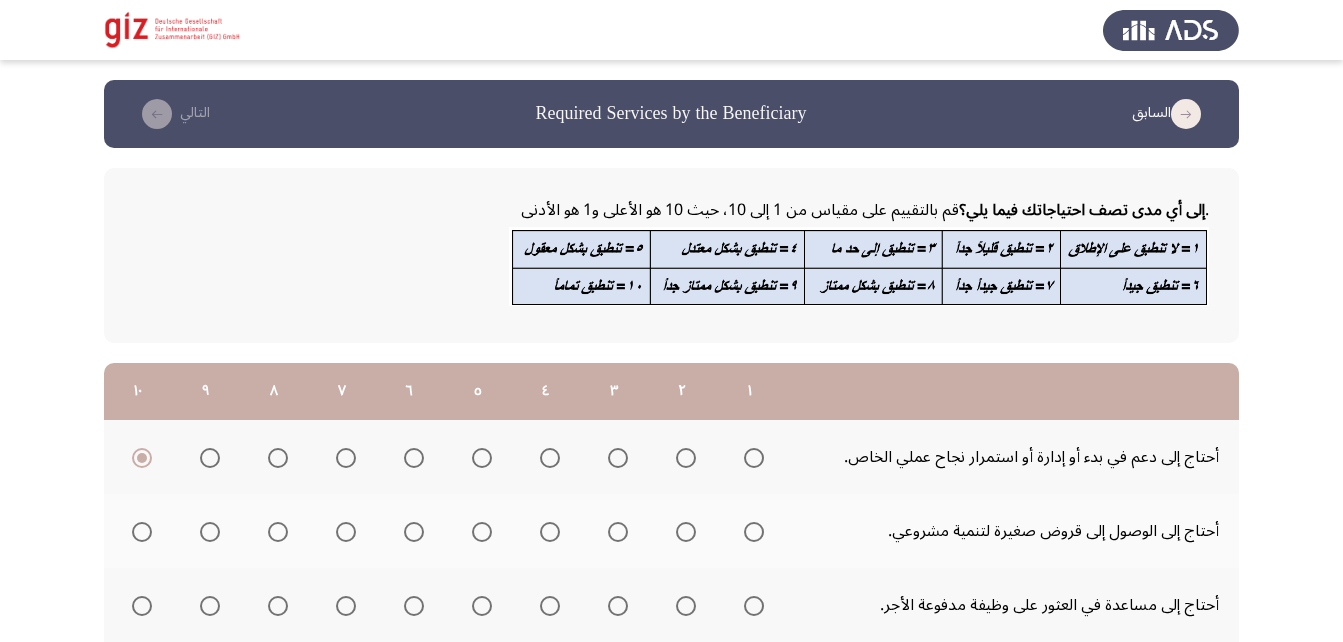 click at bounding box center [142, 532] 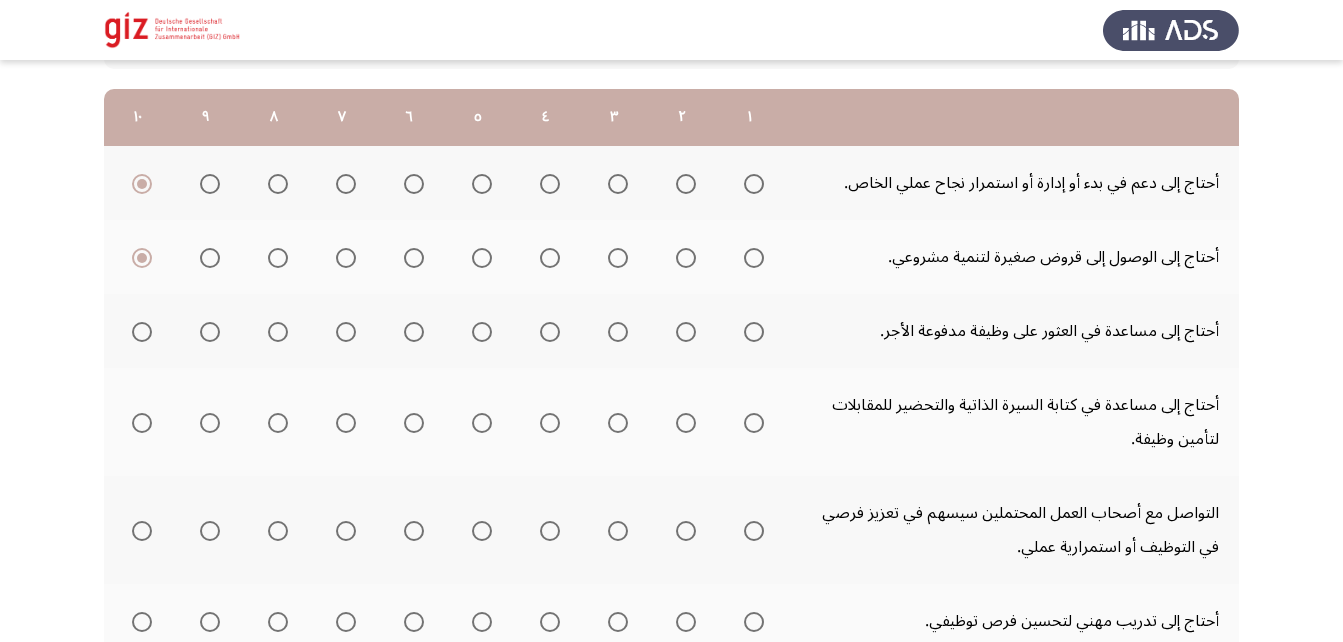scroll, scrollTop: 276, scrollLeft: 0, axis: vertical 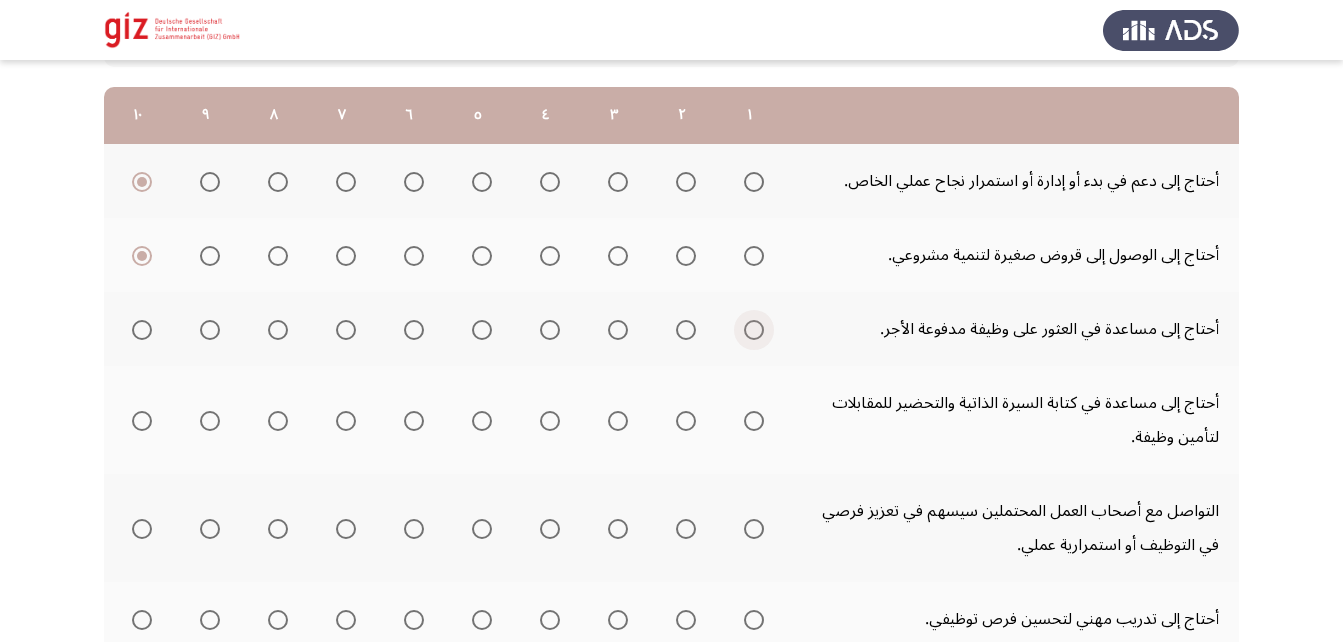 click at bounding box center [754, 330] 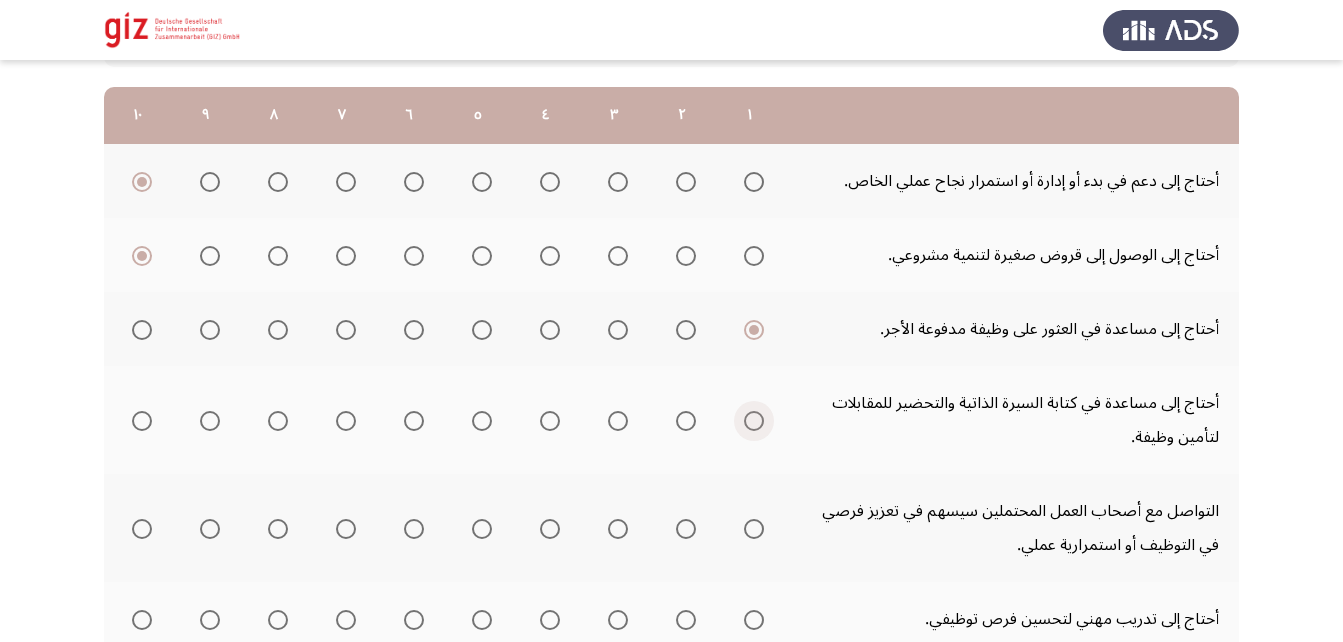 click at bounding box center [754, 421] 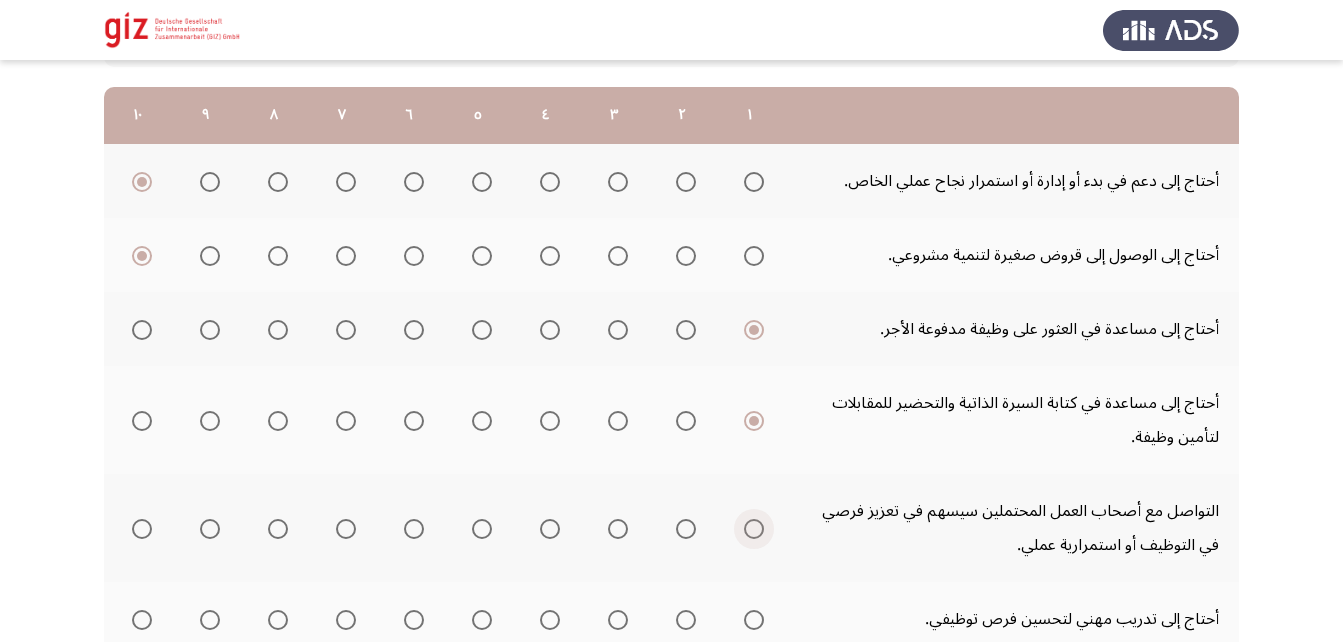 click at bounding box center [754, 529] 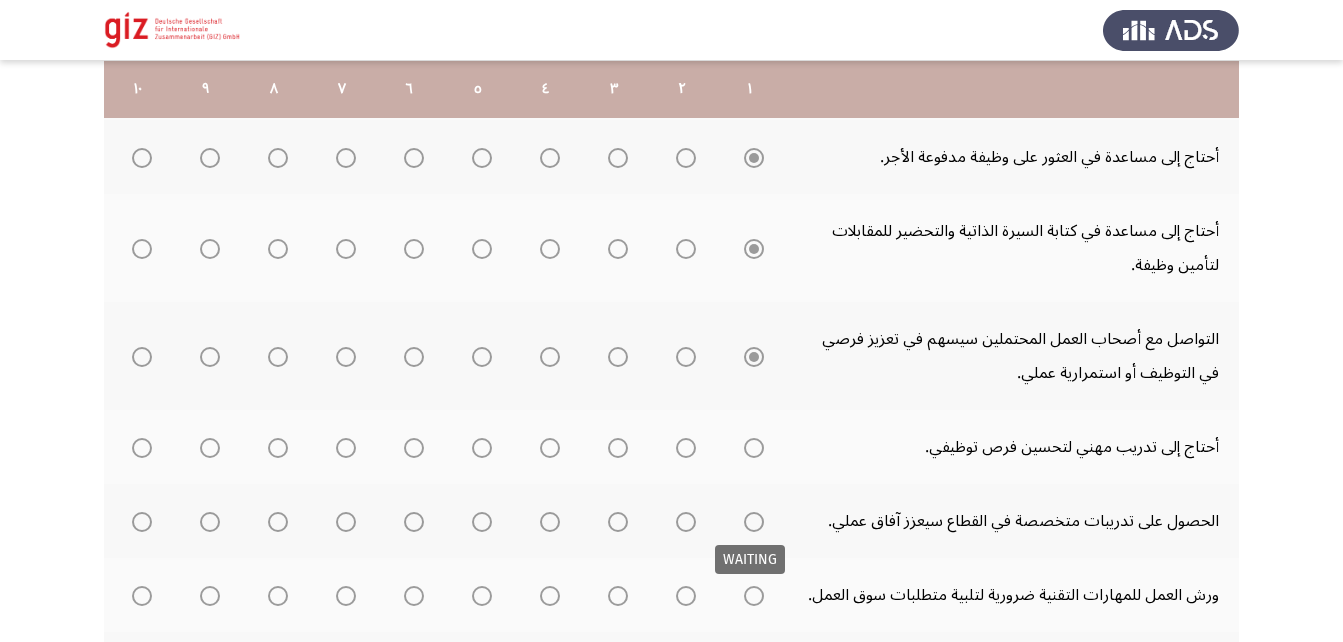 scroll, scrollTop: 449, scrollLeft: 0, axis: vertical 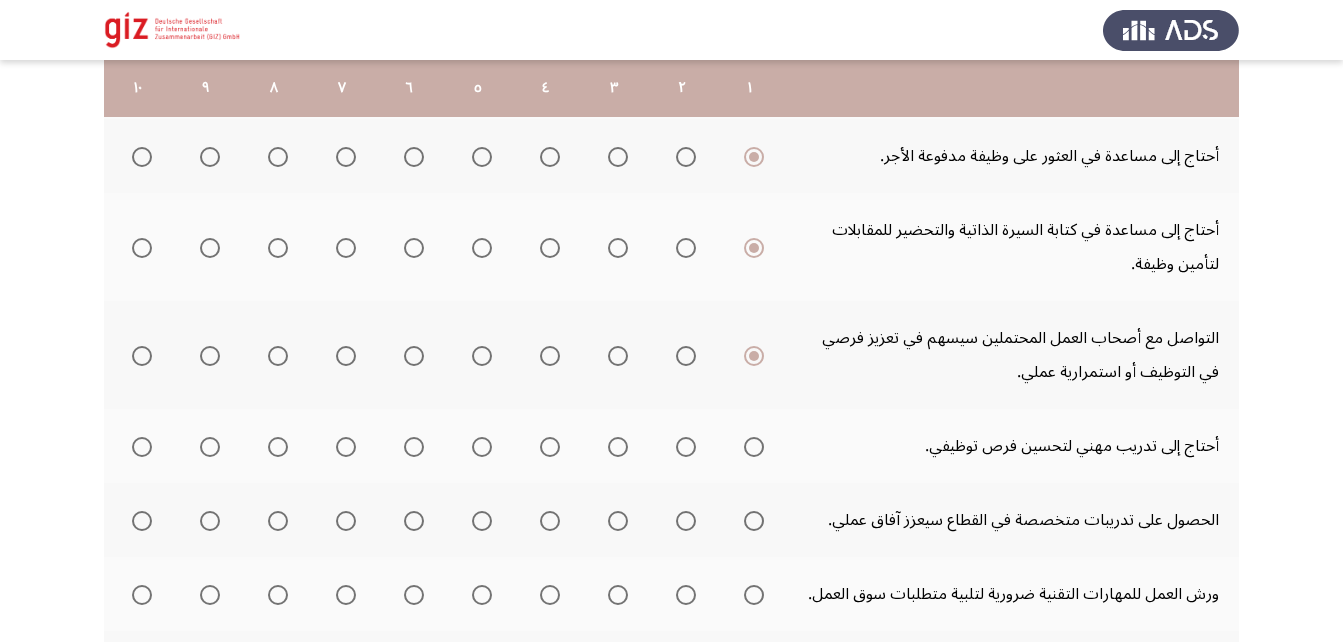 click at bounding box center [754, 447] 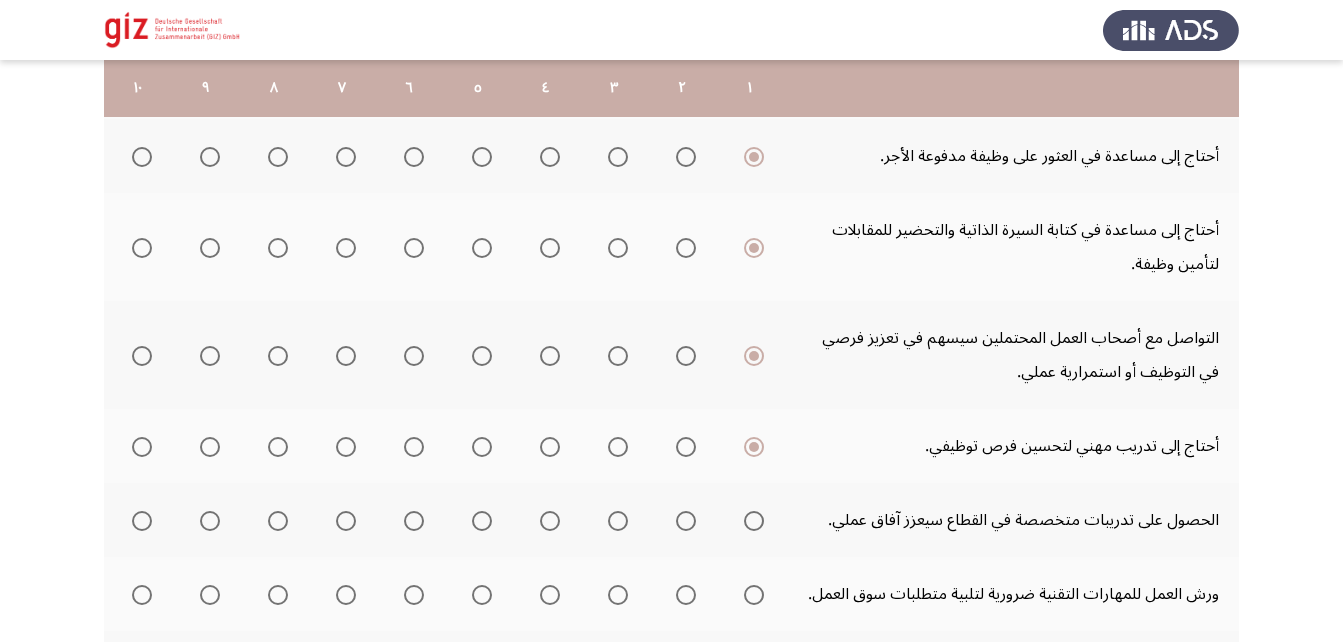 click at bounding box center [754, 521] 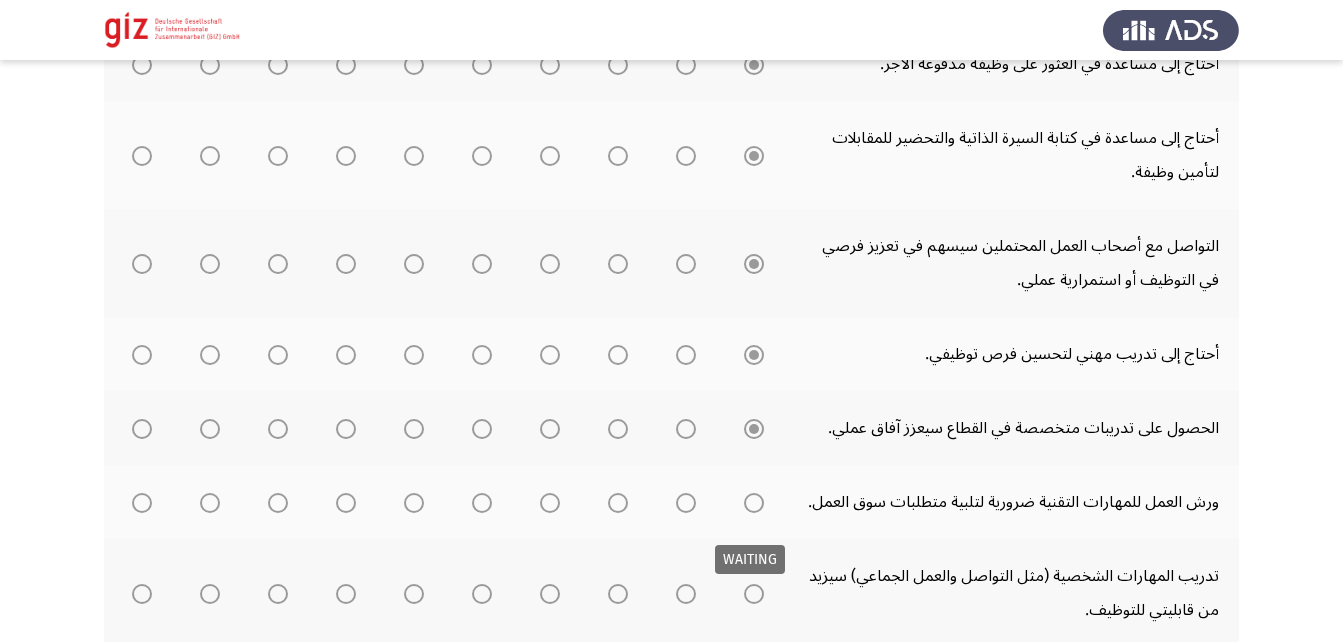 scroll, scrollTop: 542, scrollLeft: 0, axis: vertical 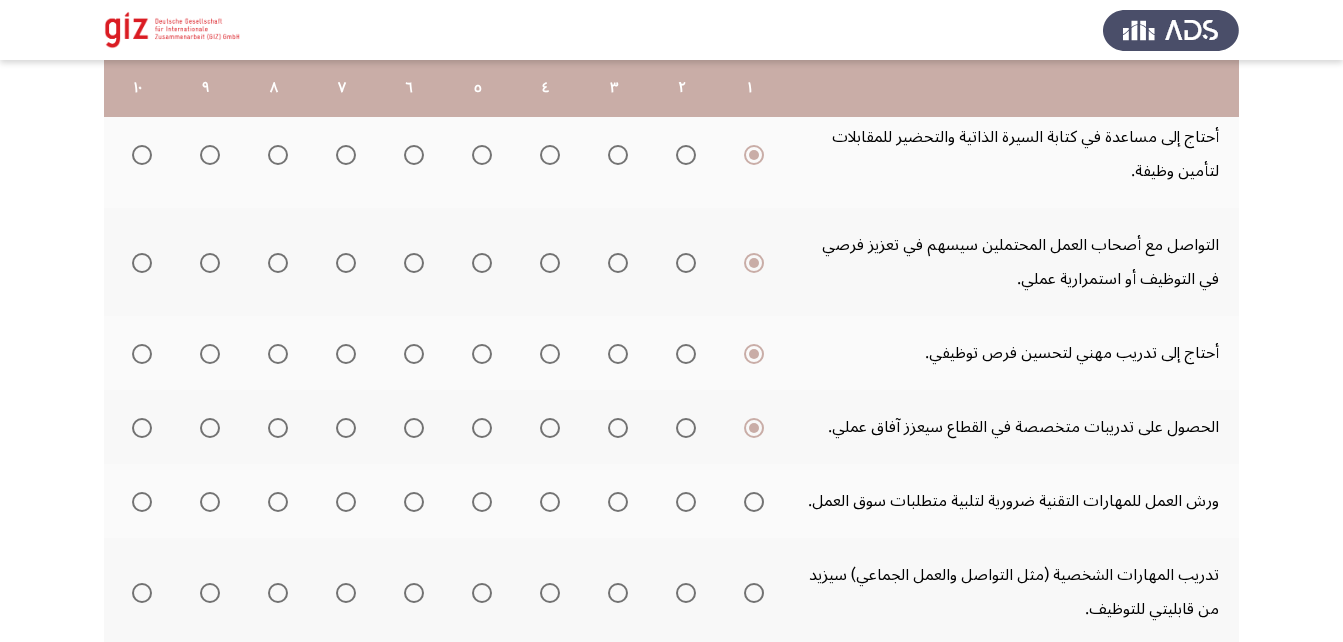 click at bounding box center [754, 502] 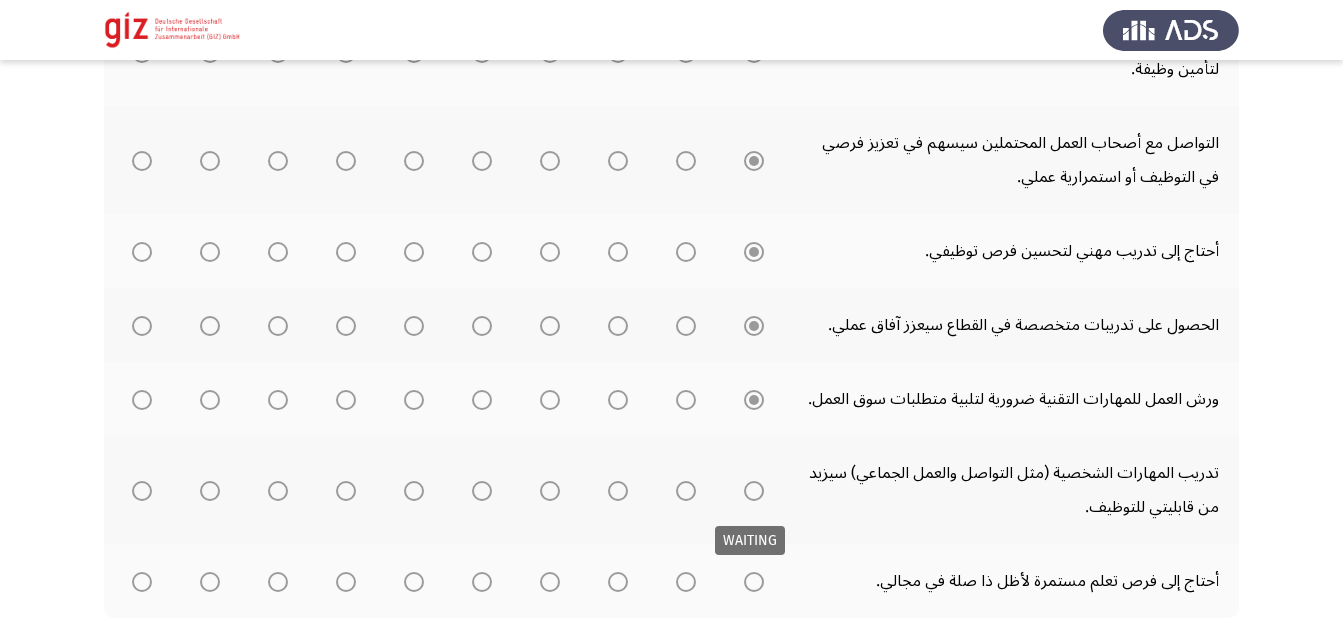scroll, scrollTop: 647, scrollLeft: 0, axis: vertical 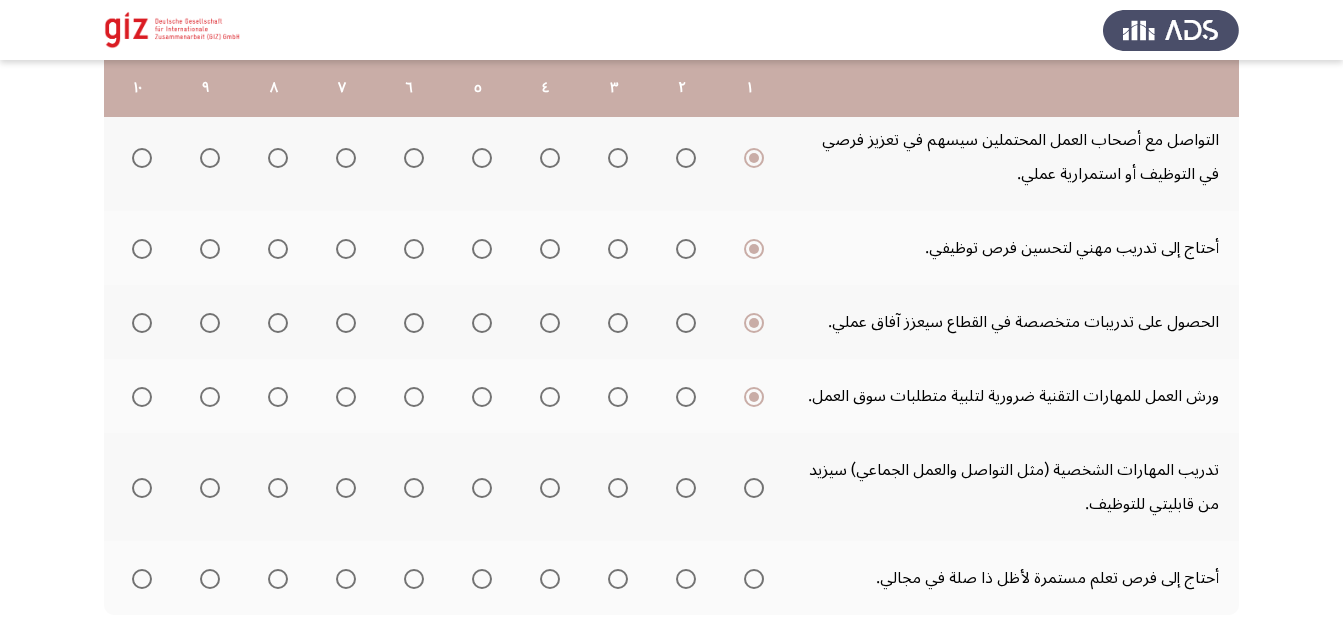click at bounding box center (754, 488) 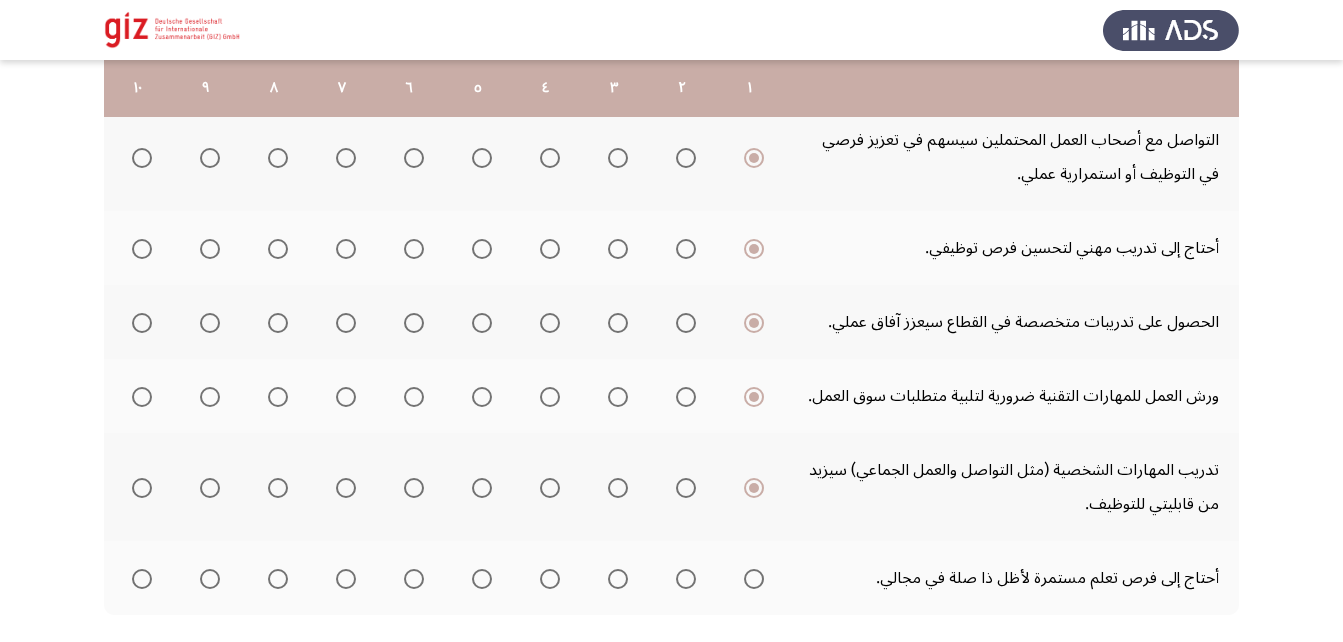 click at bounding box center (754, 579) 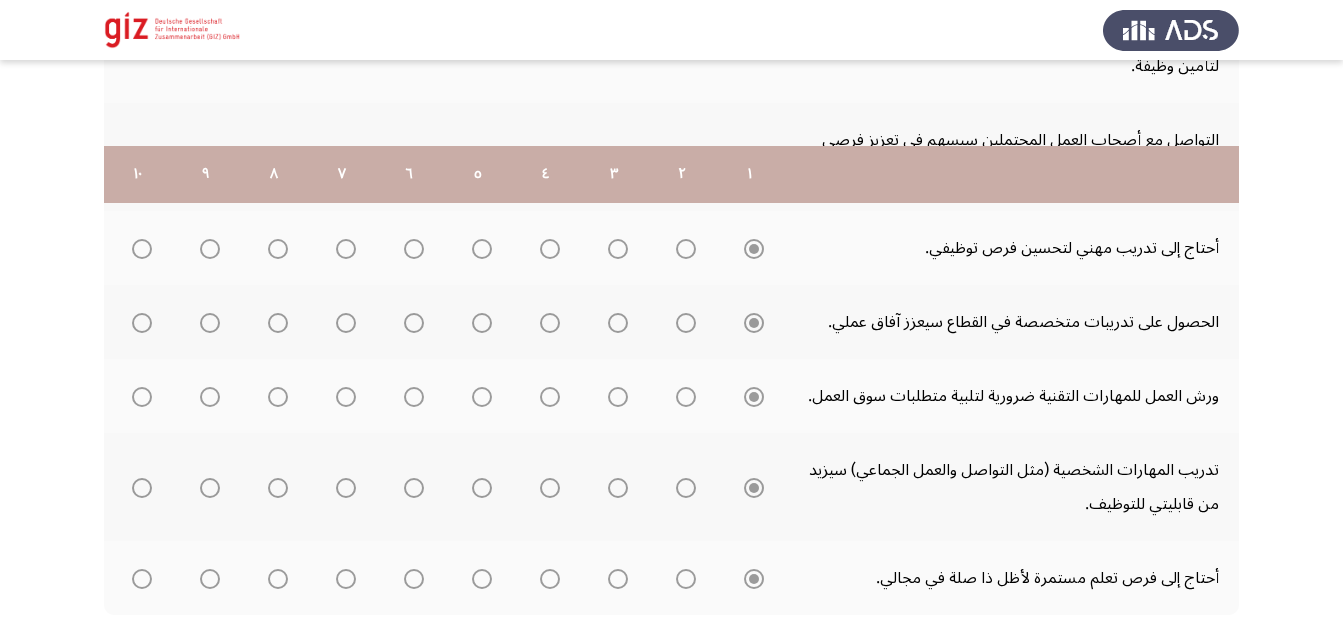 scroll, scrollTop: 760, scrollLeft: 0, axis: vertical 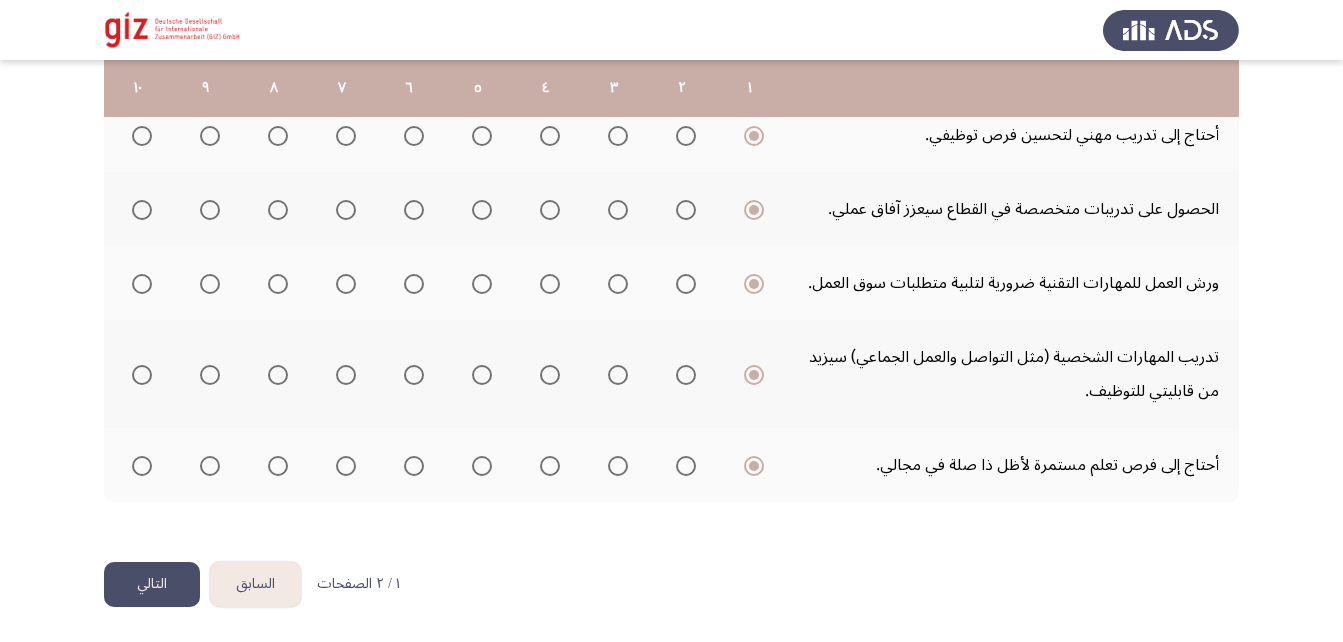 click on "التالي" 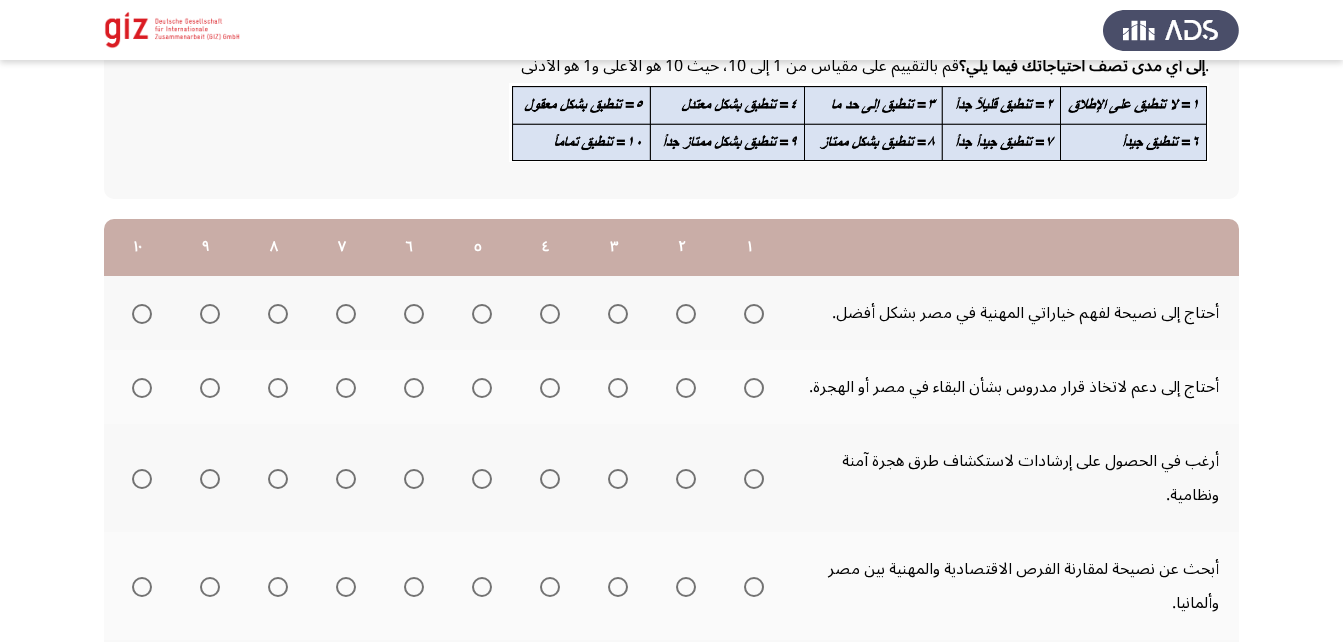 scroll, scrollTop: 145, scrollLeft: 0, axis: vertical 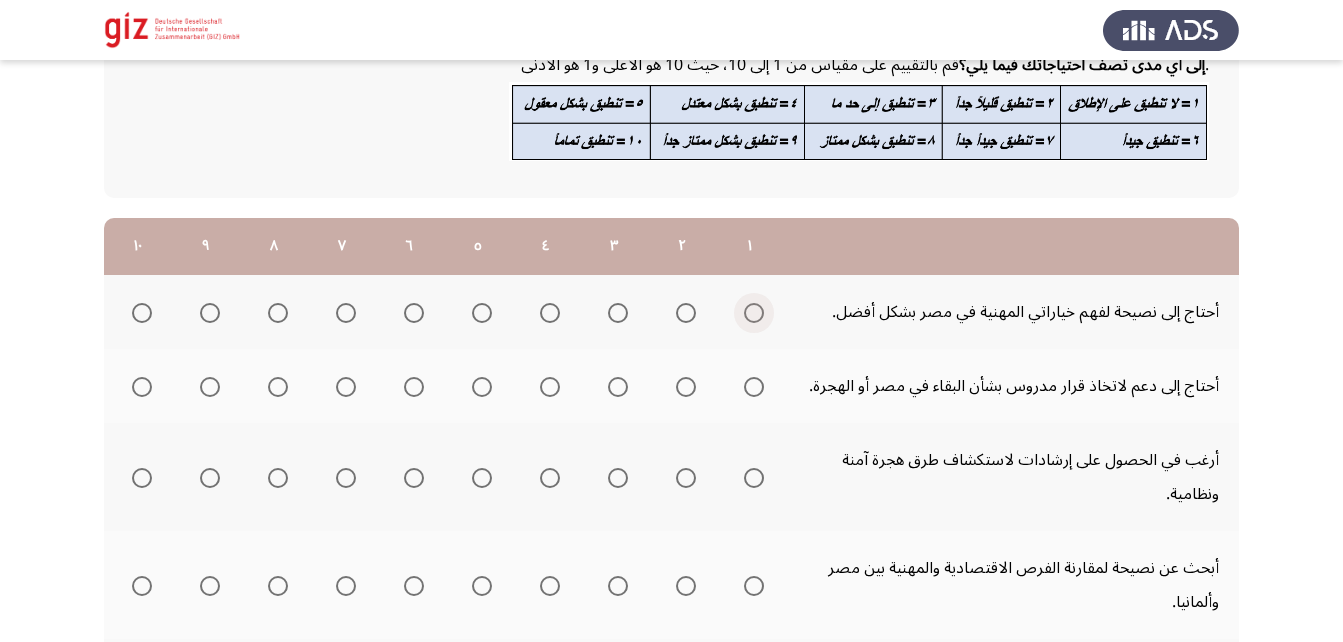 click at bounding box center (754, 313) 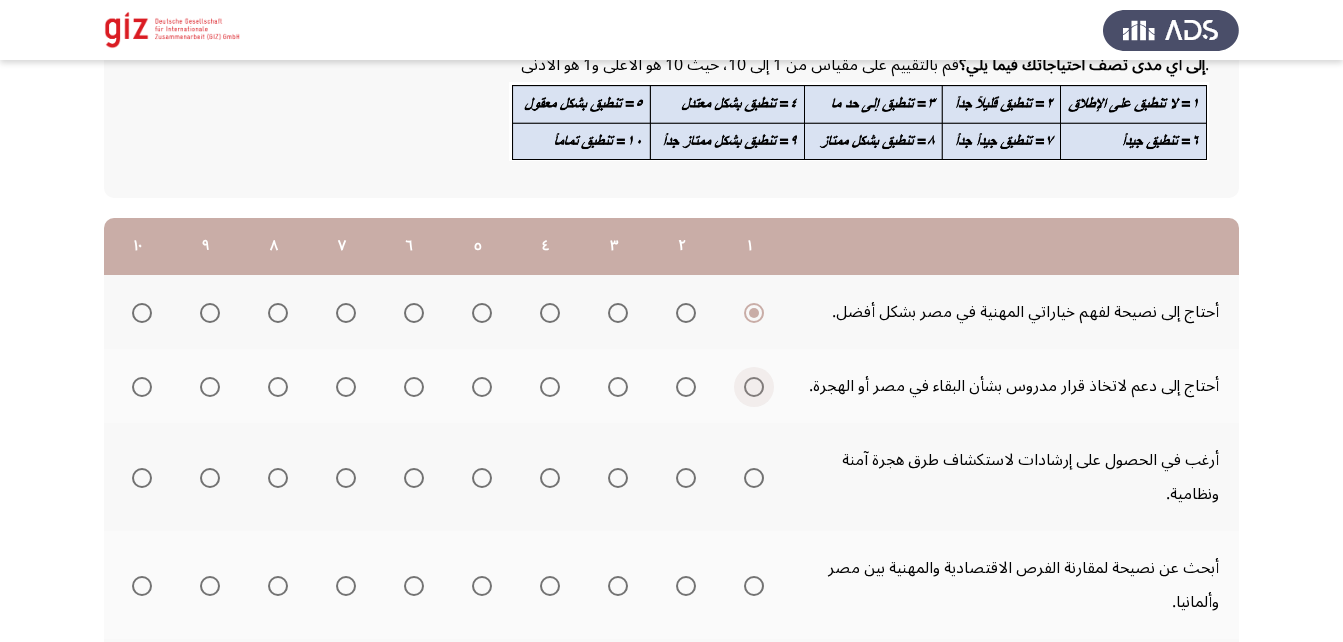 click at bounding box center (754, 387) 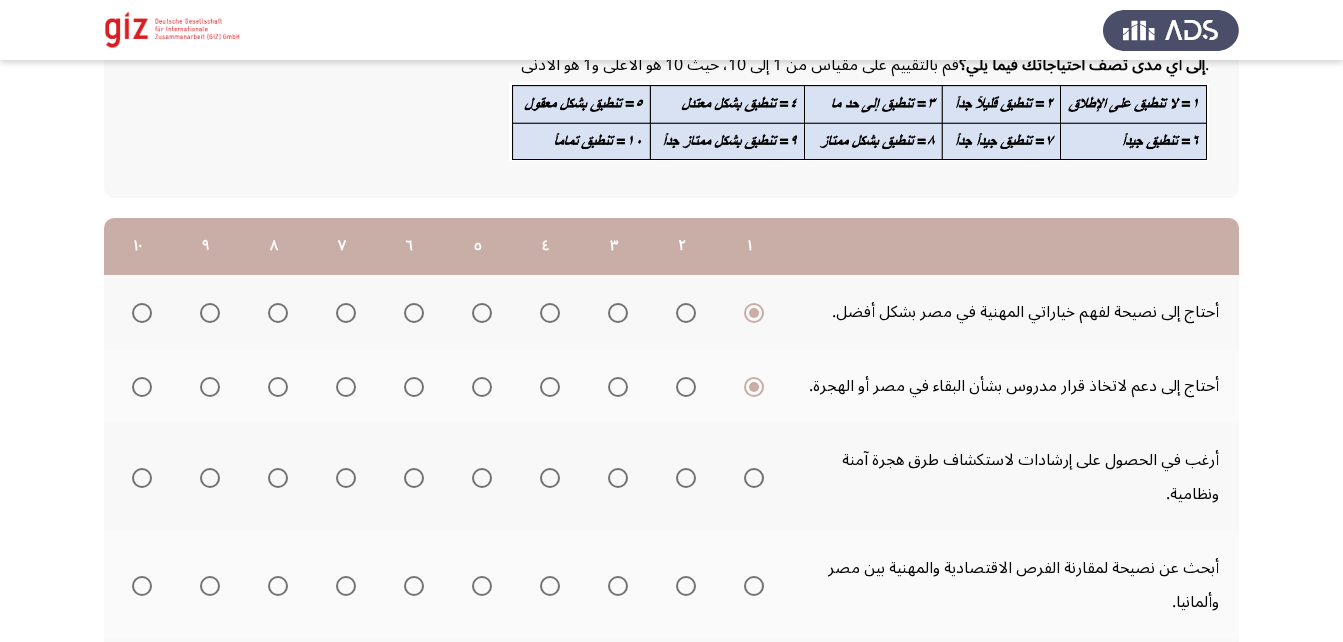 click at bounding box center (754, 478) 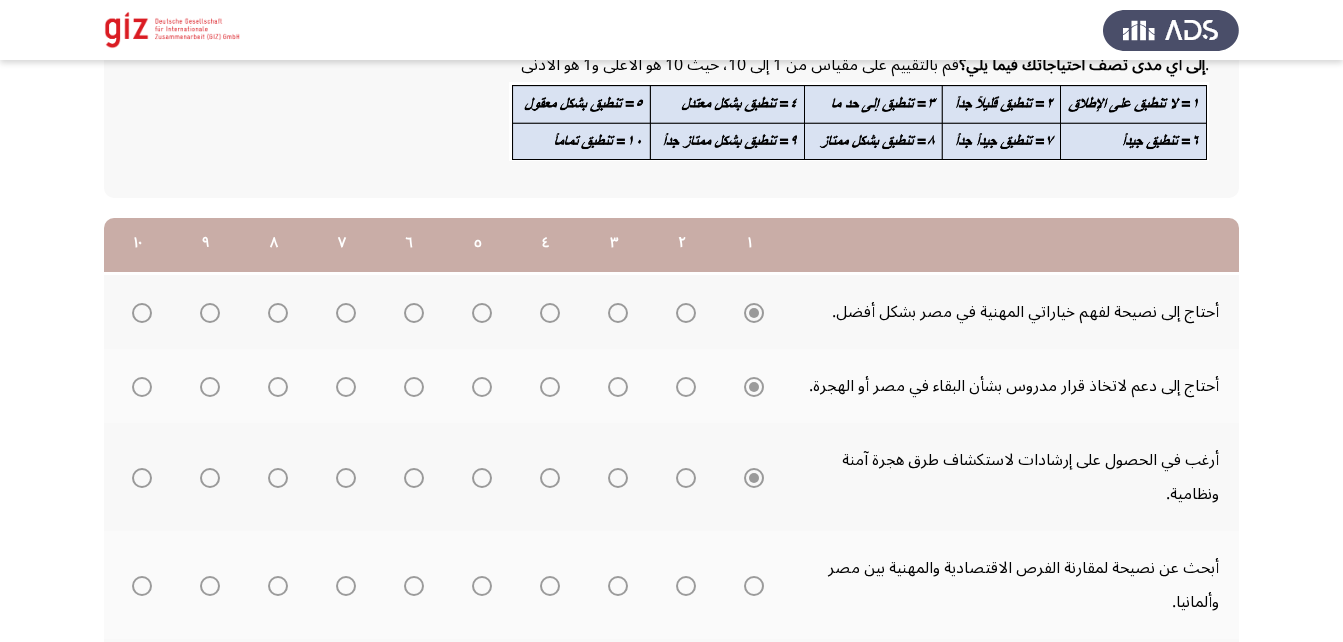 scroll, scrollTop: 307, scrollLeft: 0, axis: vertical 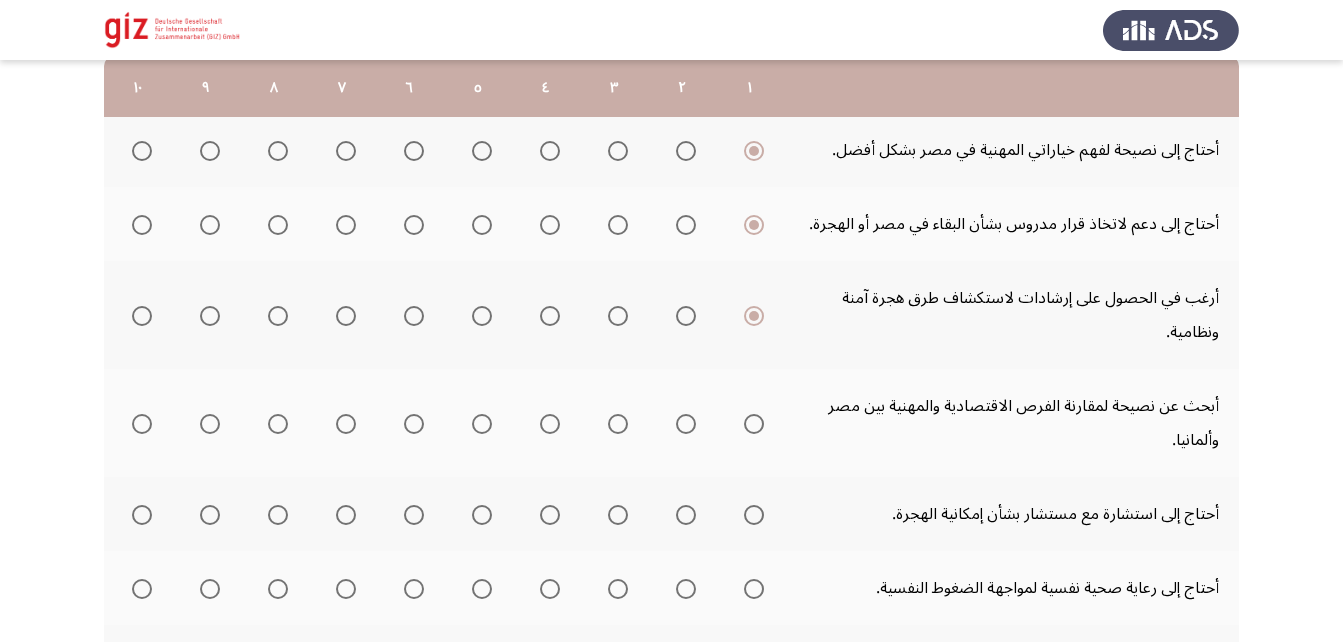 click at bounding box center [754, 424] 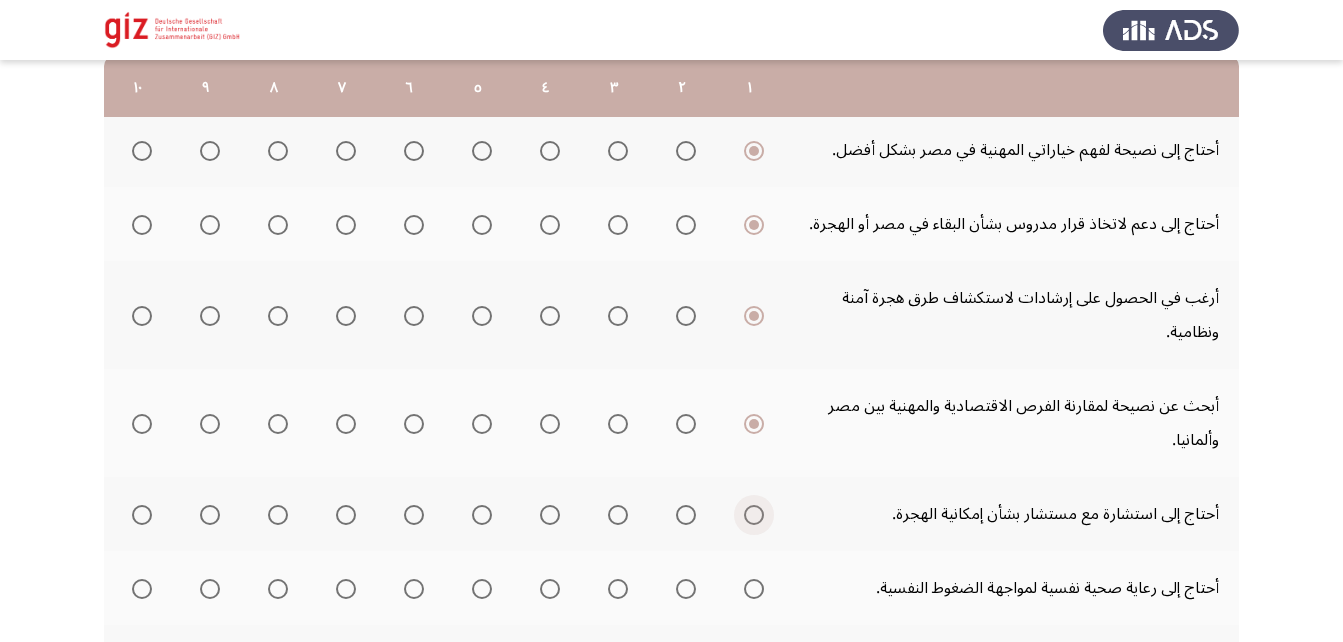click at bounding box center (754, 515) 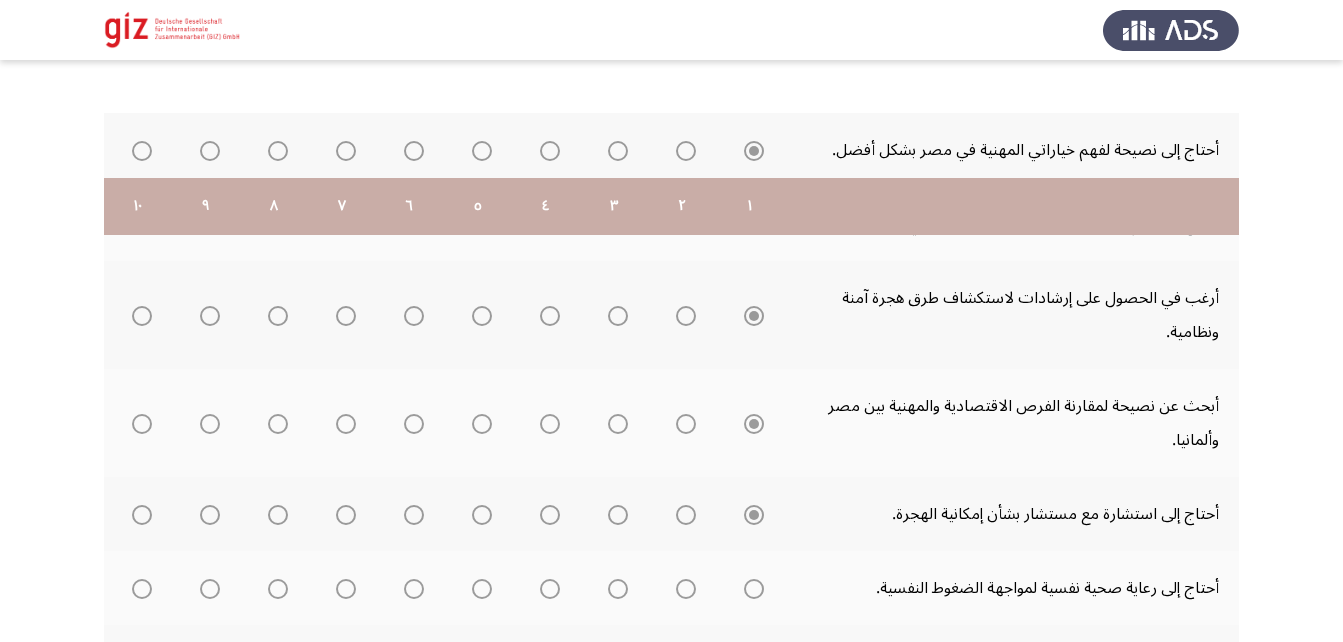 scroll, scrollTop: 442, scrollLeft: 0, axis: vertical 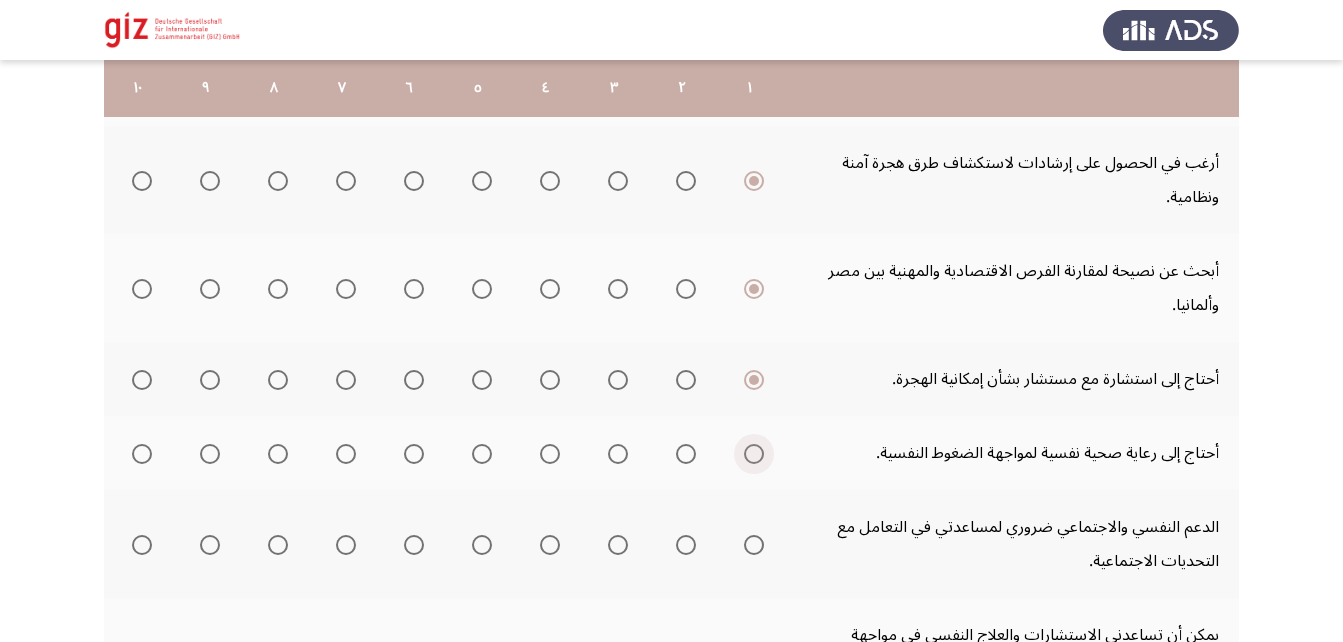 click at bounding box center [754, 454] 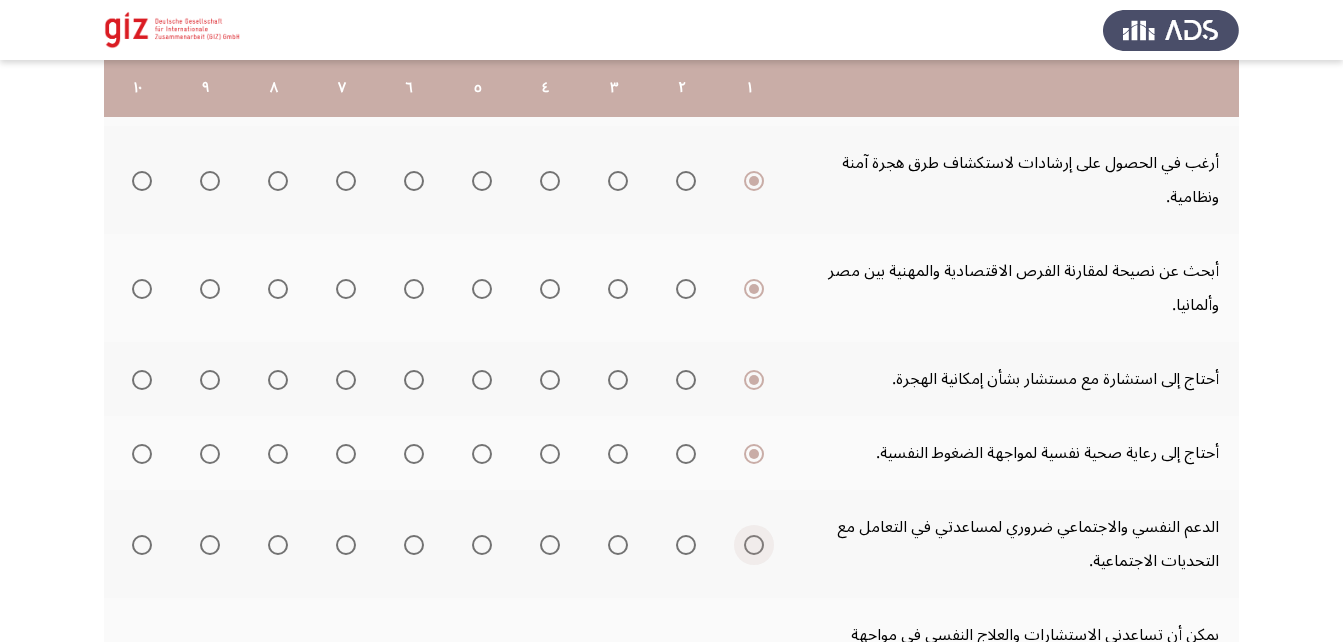 click at bounding box center (754, 545) 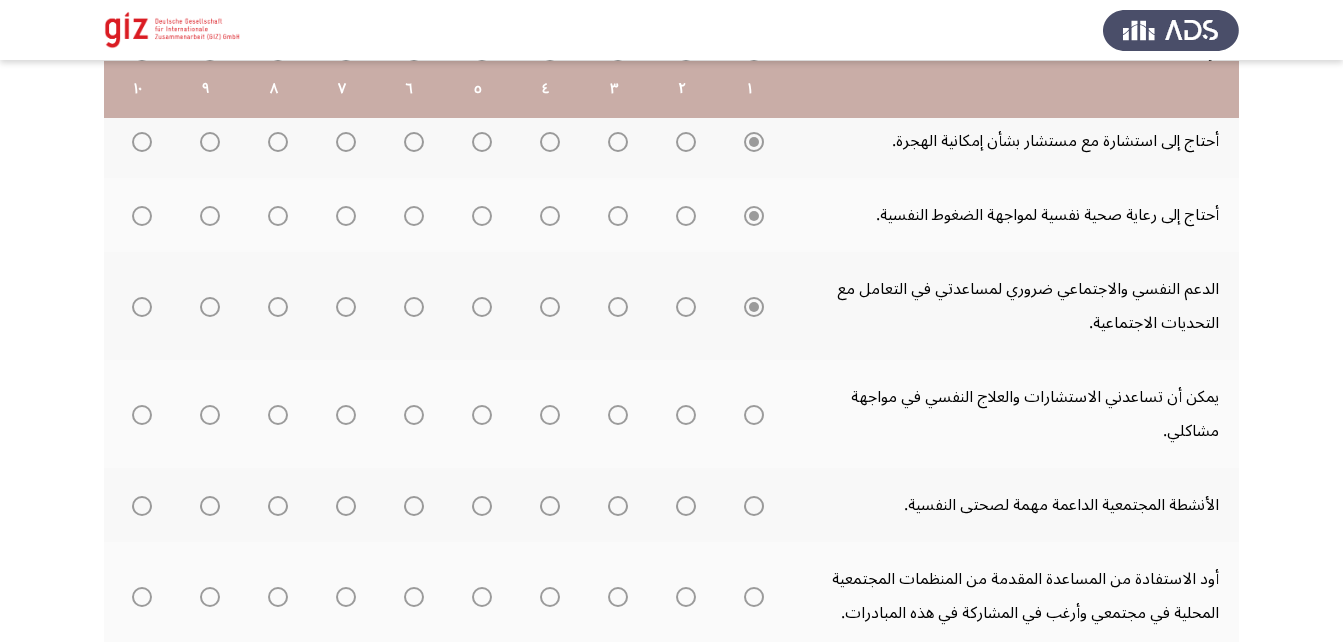 scroll, scrollTop: 681, scrollLeft: 0, axis: vertical 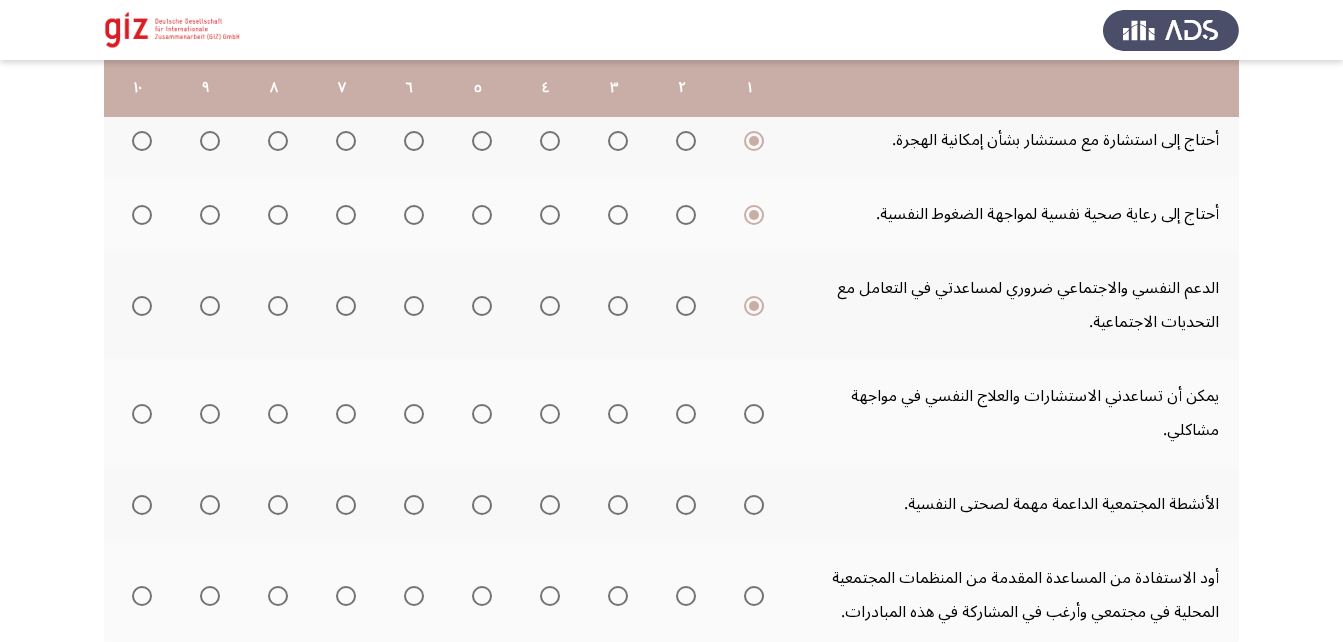 click at bounding box center (754, 414) 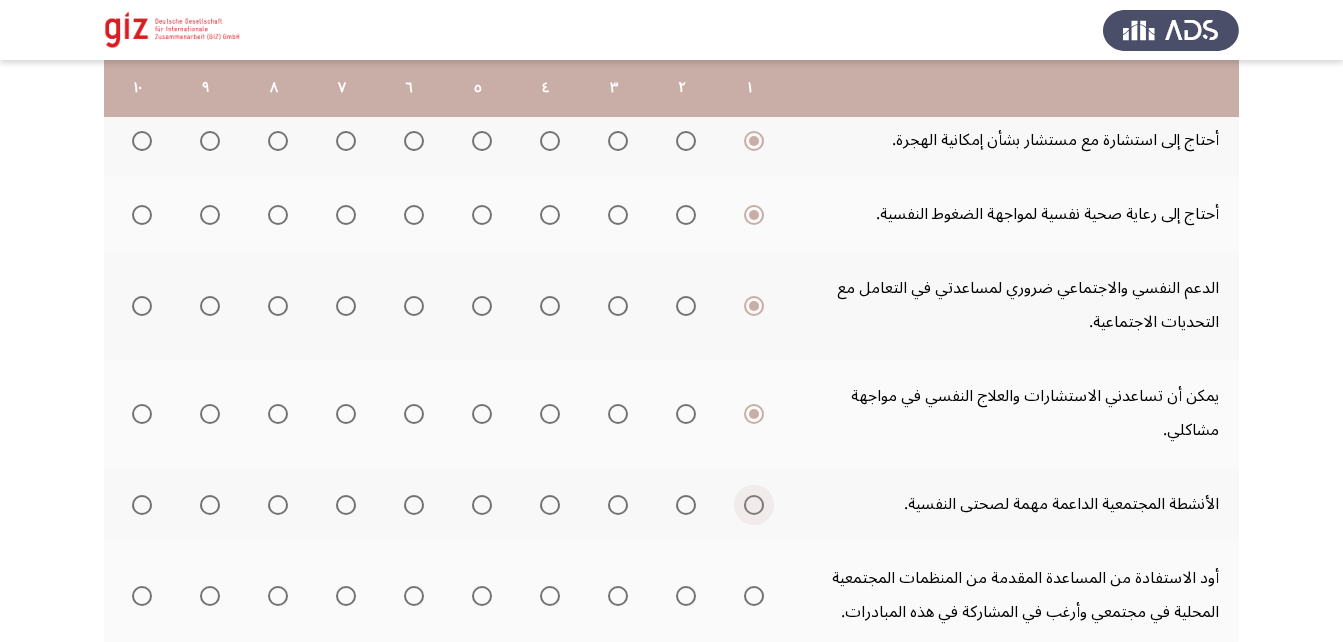 click at bounding box center (754, 505) 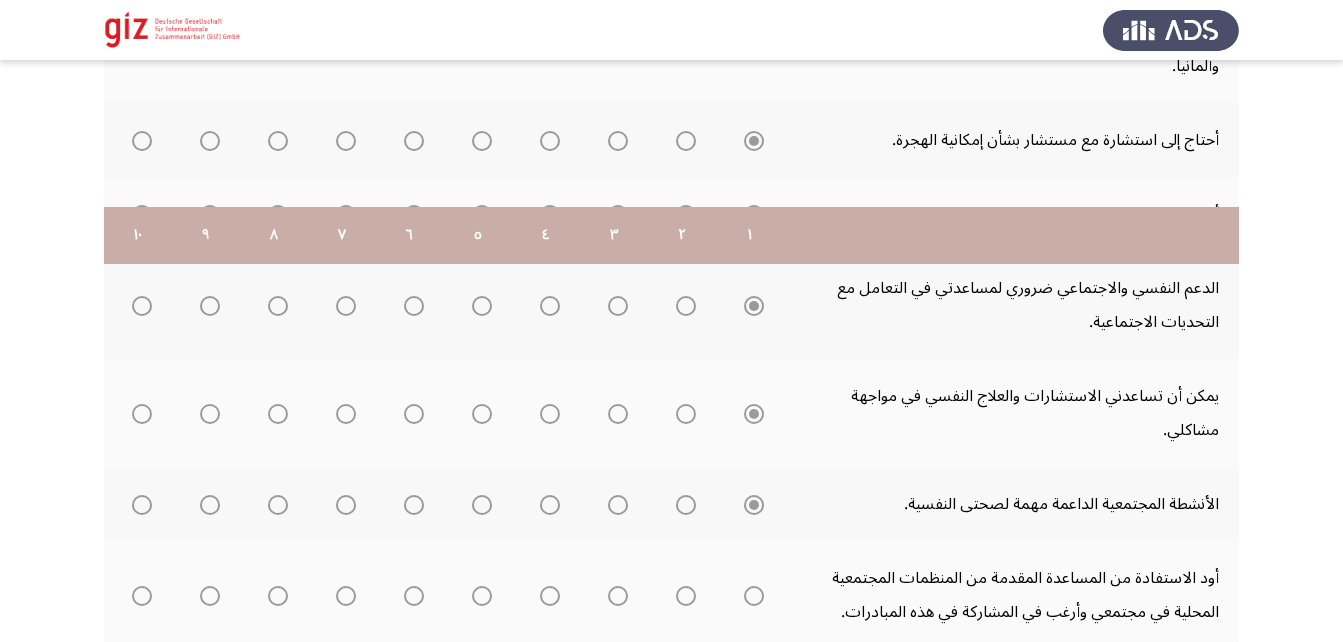 scroll, scrollTop: 828, scrollLeft: 0, axis: vertical 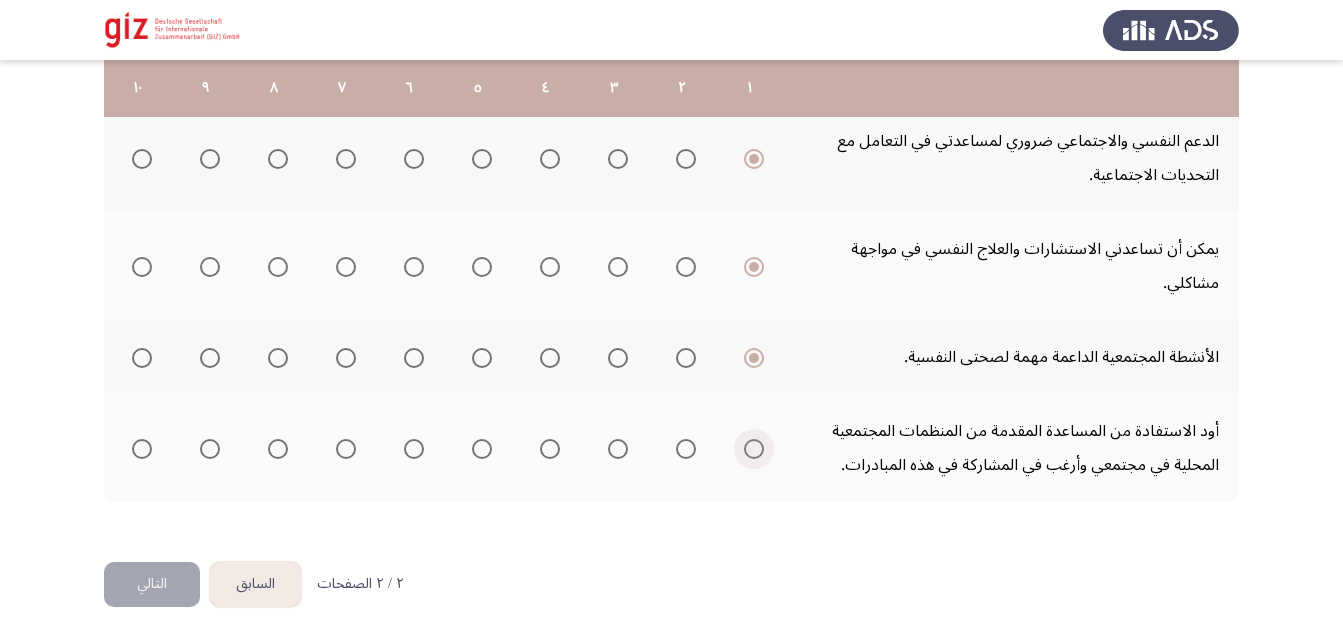 click at bounding box center (754, 449) 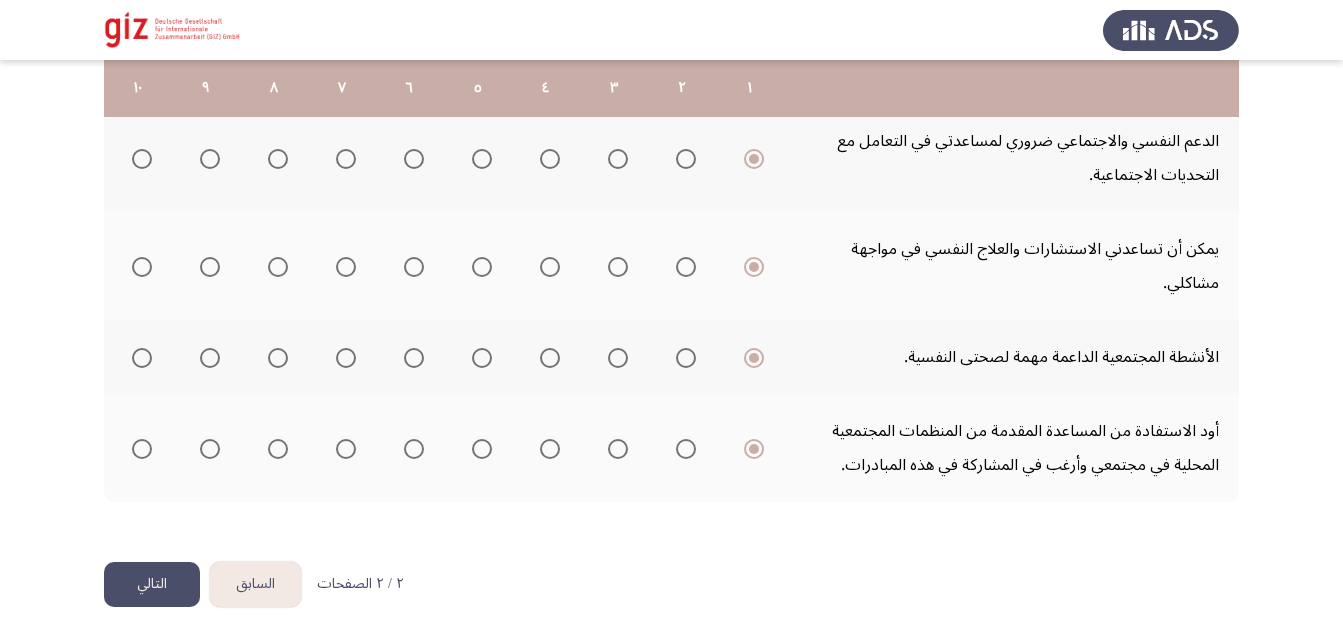 click on "التالي" 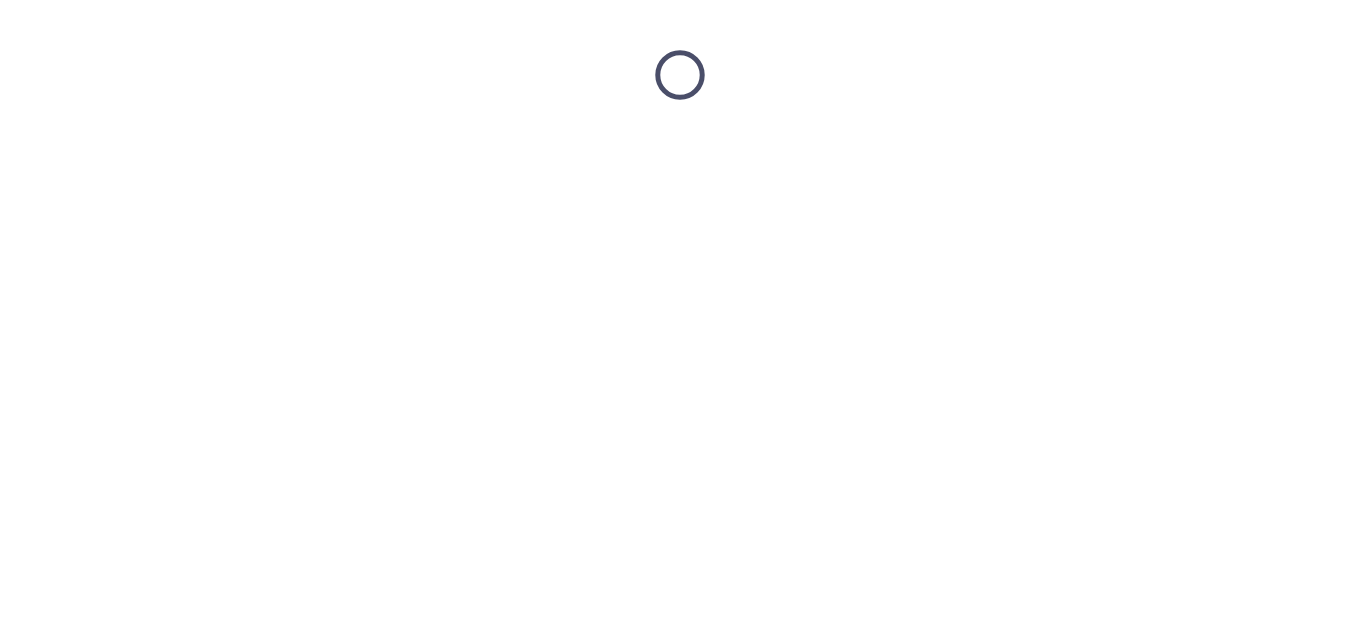 scroll, scrollTop: 0, scrollLeft: 0, axis: both 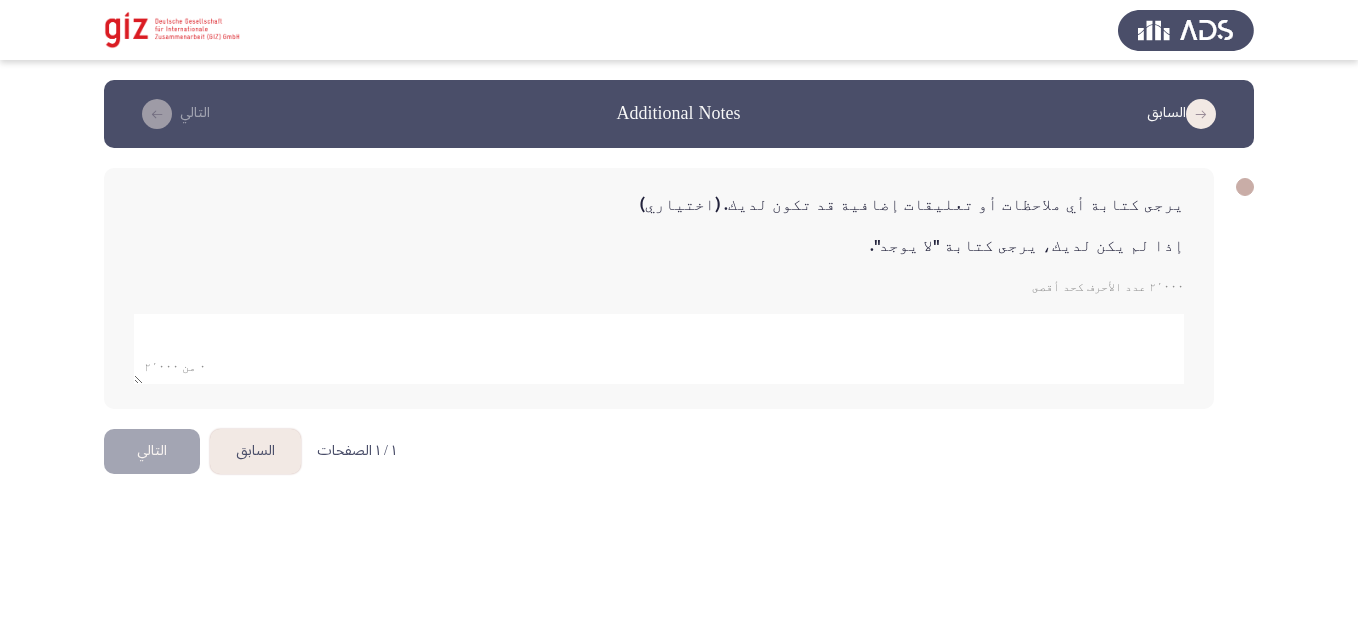 click 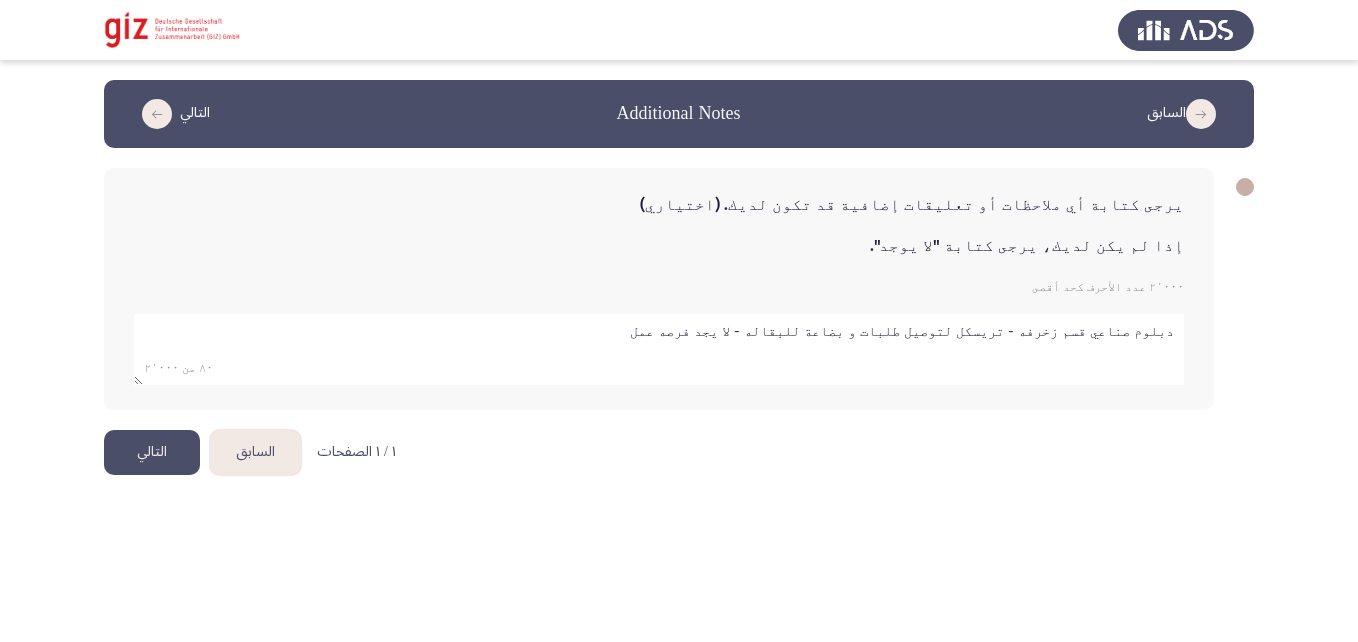 type on "دبلوم صناعي قسم زخرفه - تريسكل لتوصيل طلبات و بضاعة للبقاله - لا يجد فرصه عمل" 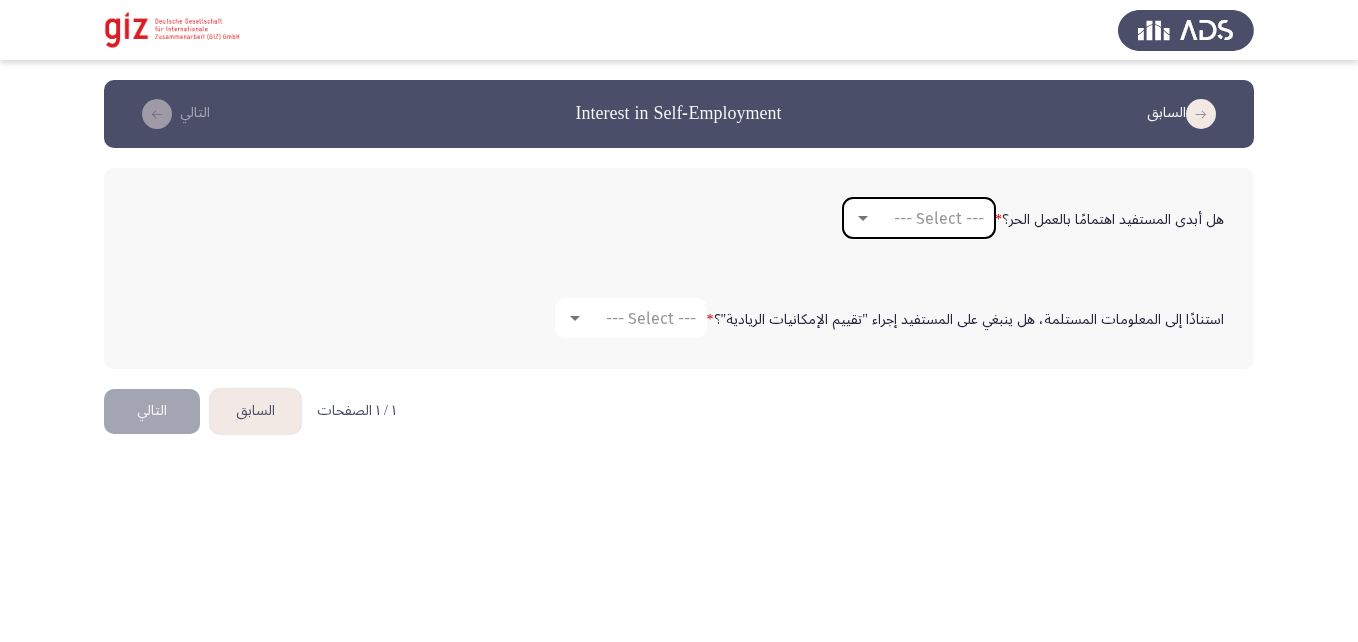 click on "--- Select ---" at bounding box center [939, 218] 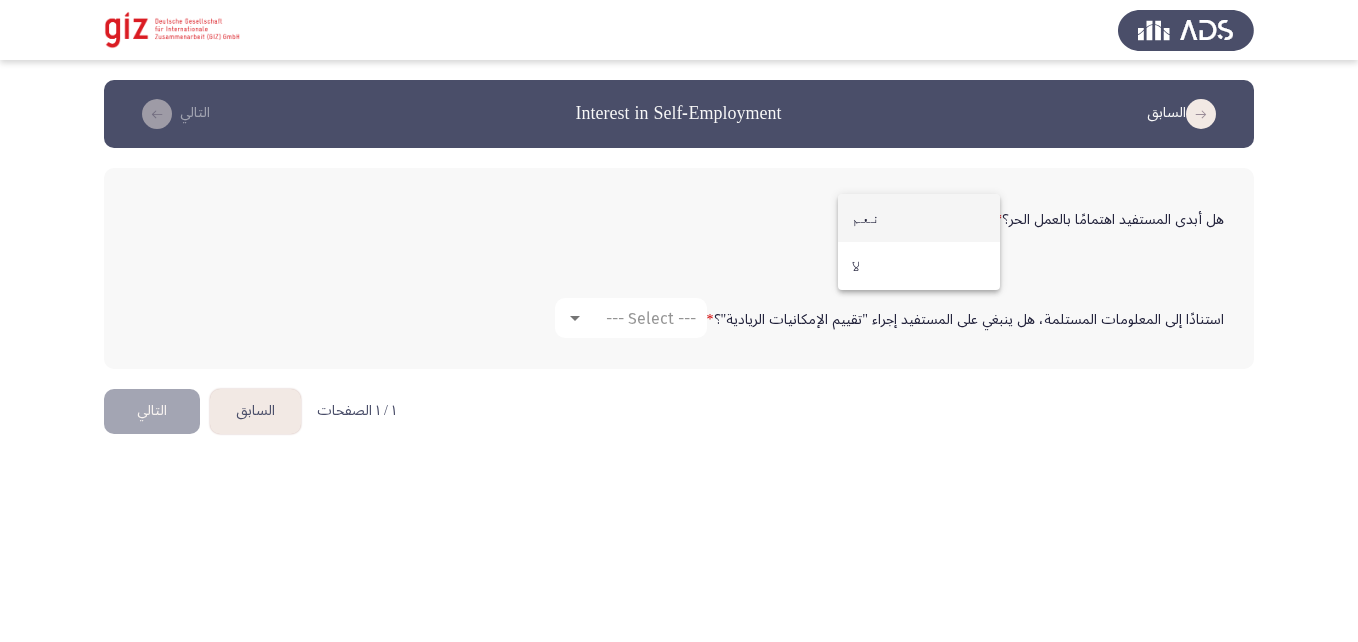 click on "نعم" at bounding box center (919, 218) 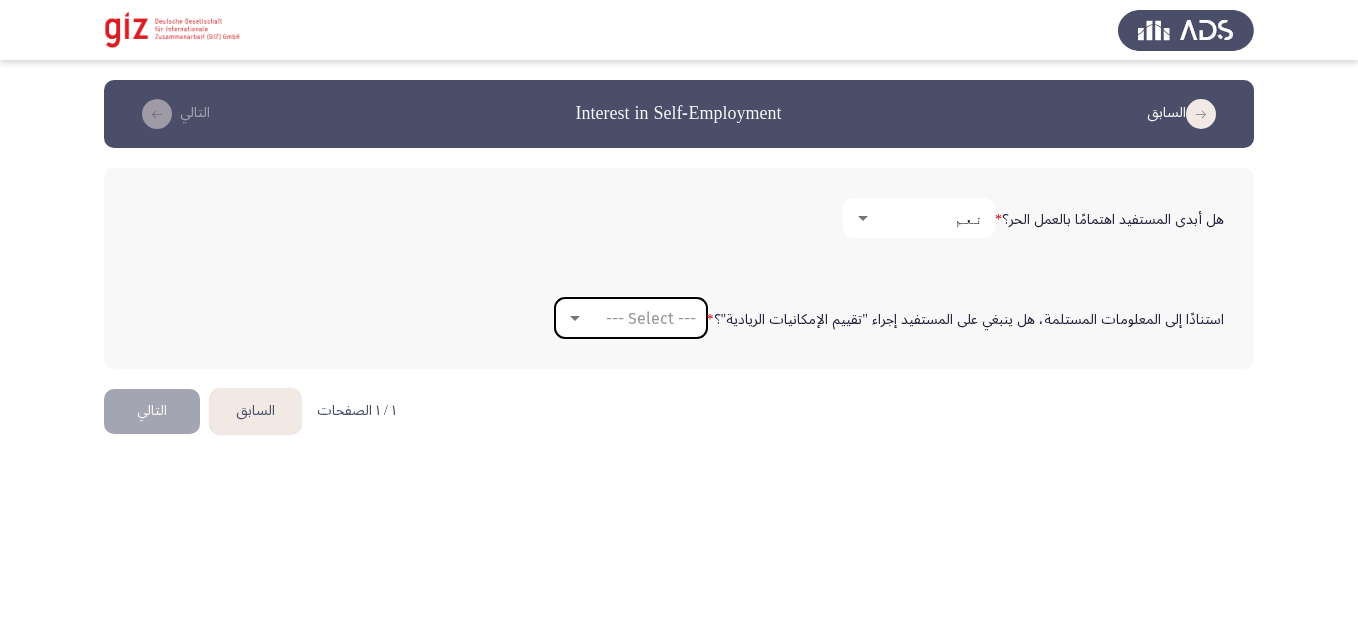 click on "--- Select ---" at bounding box center [651, 318] 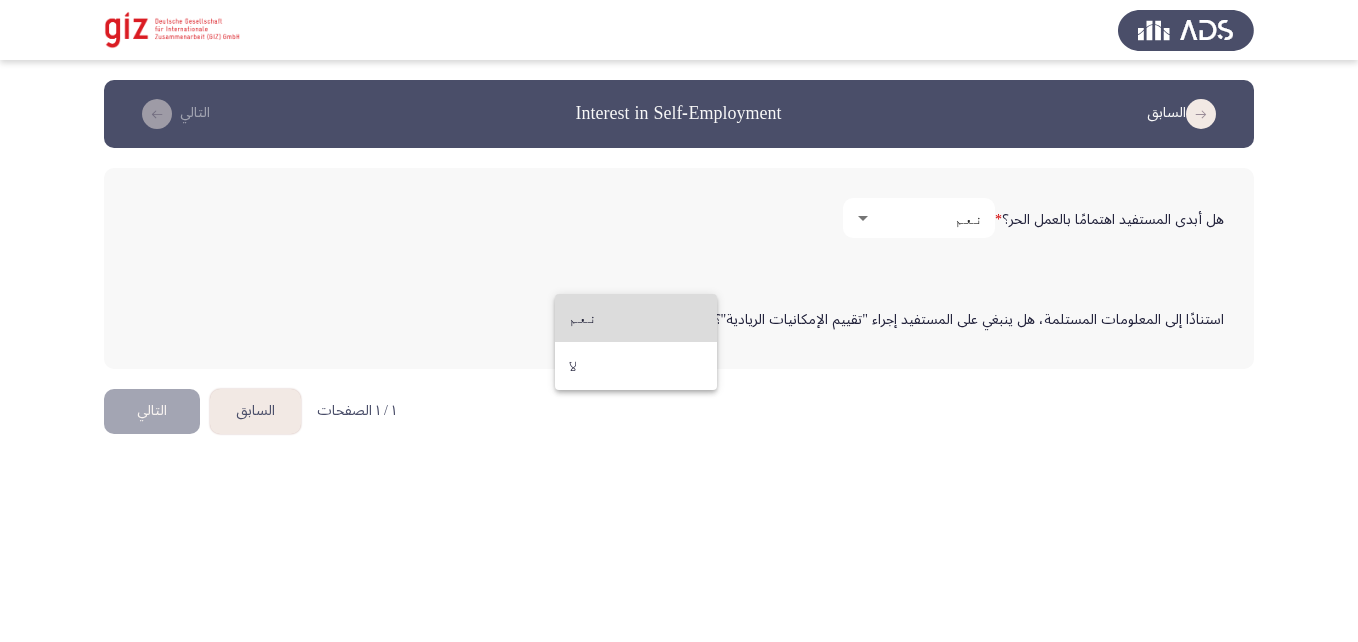 click on "نعم" at bounding box center (636, 318) 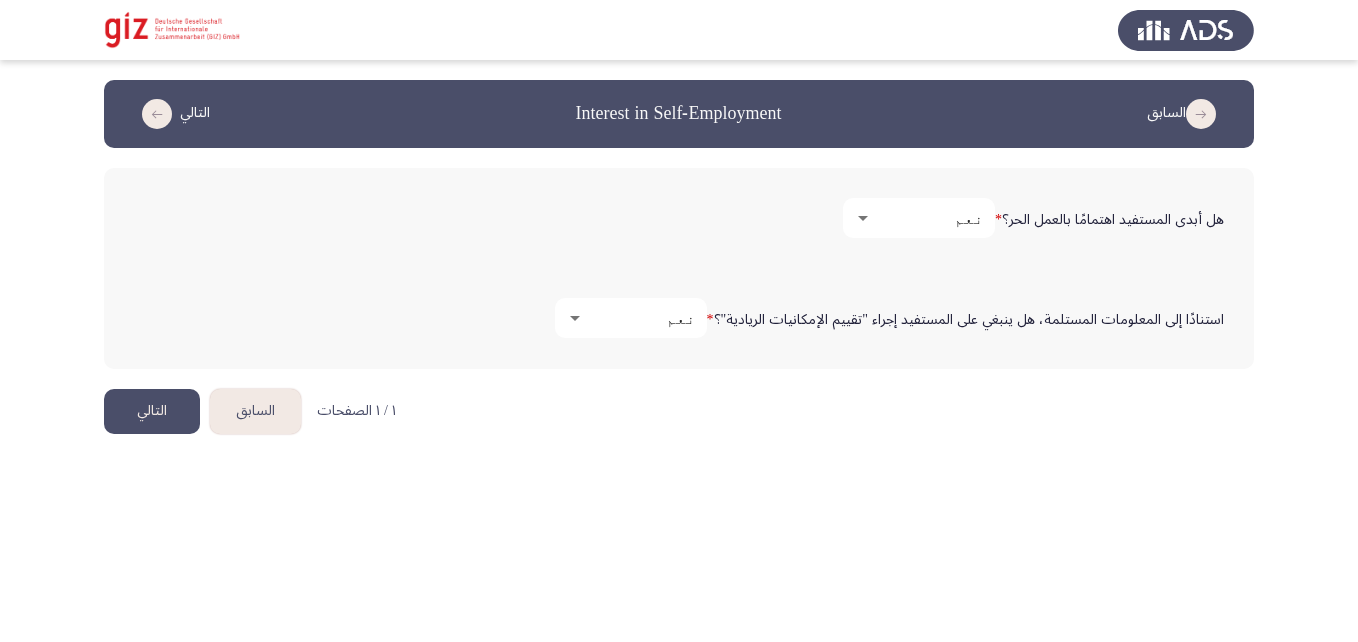 click on "التالي" 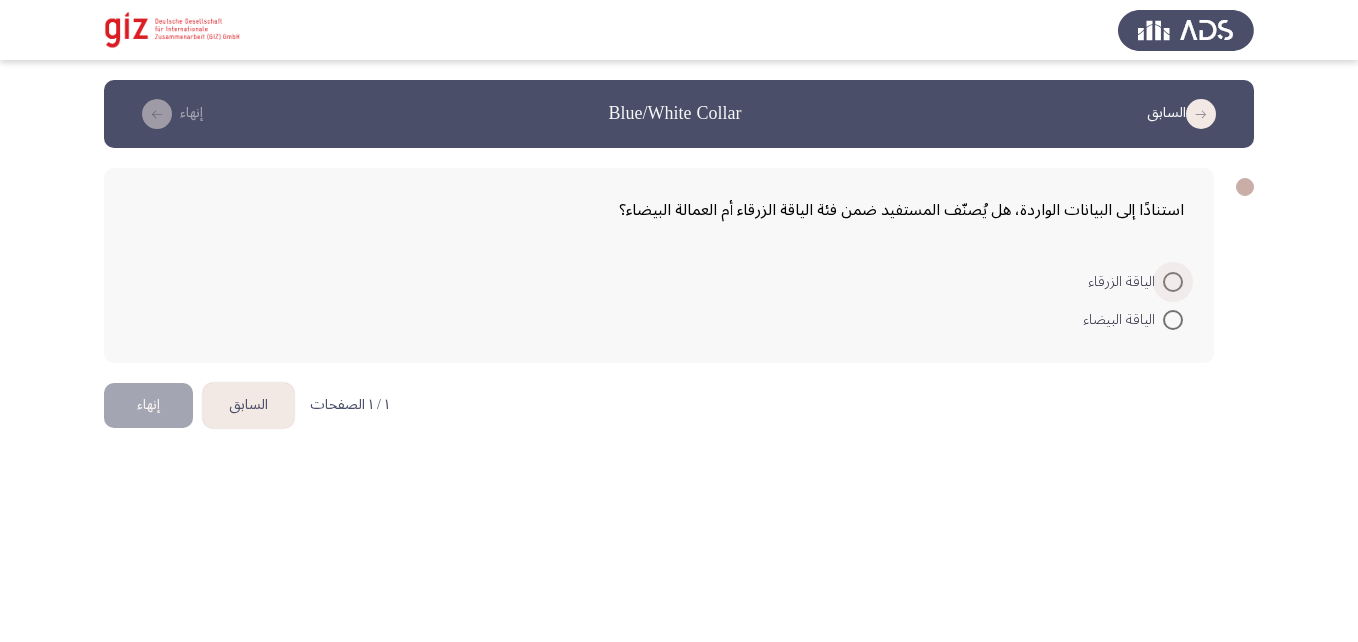 click at bounding box center (1173, 282) 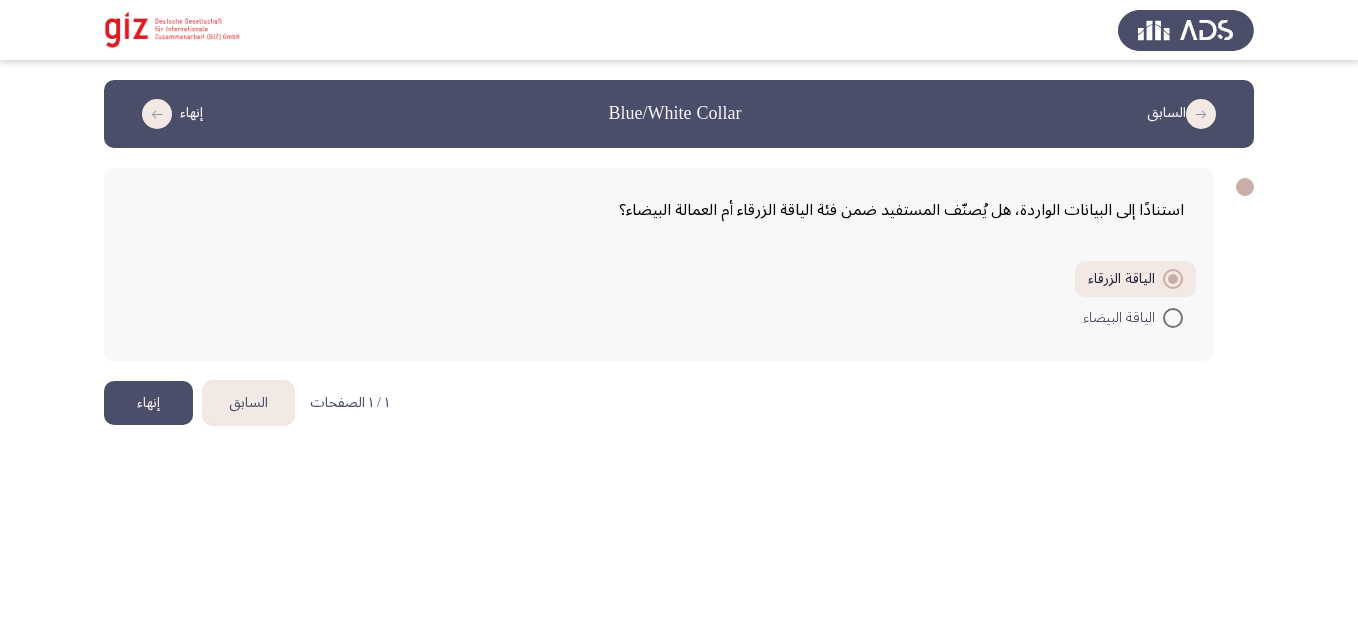 click on "إنهاء" 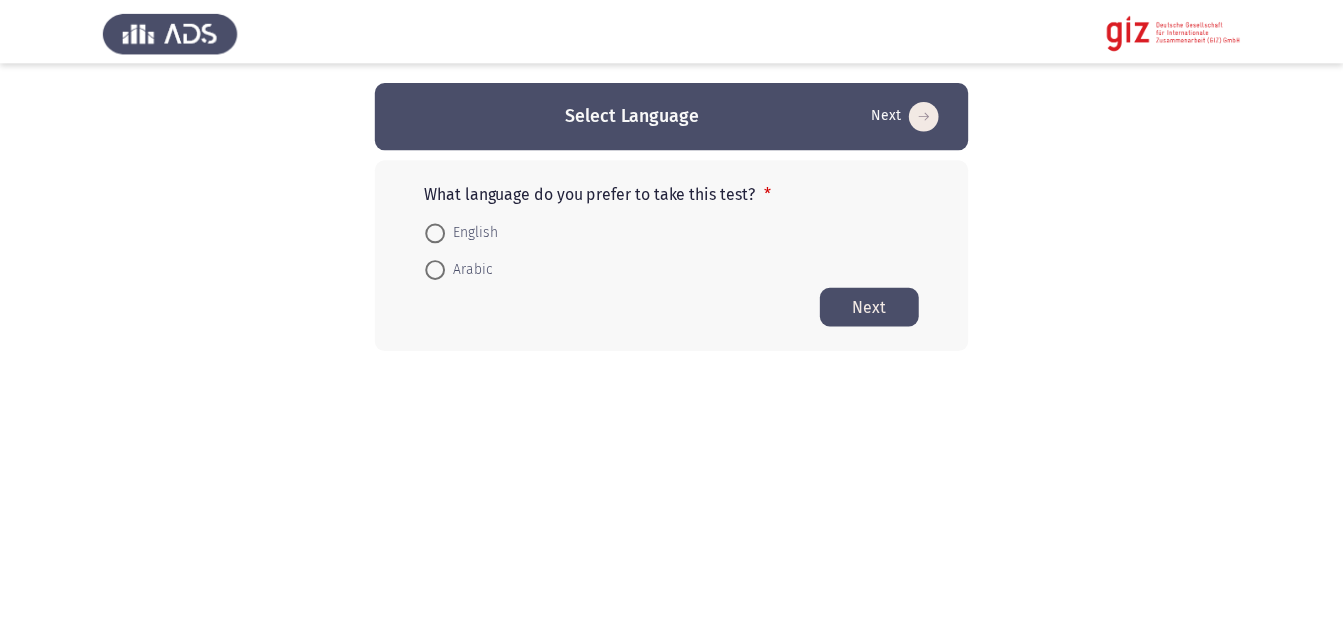 scroll, scrollTop: 0, scrollLeft: 0, axis: both 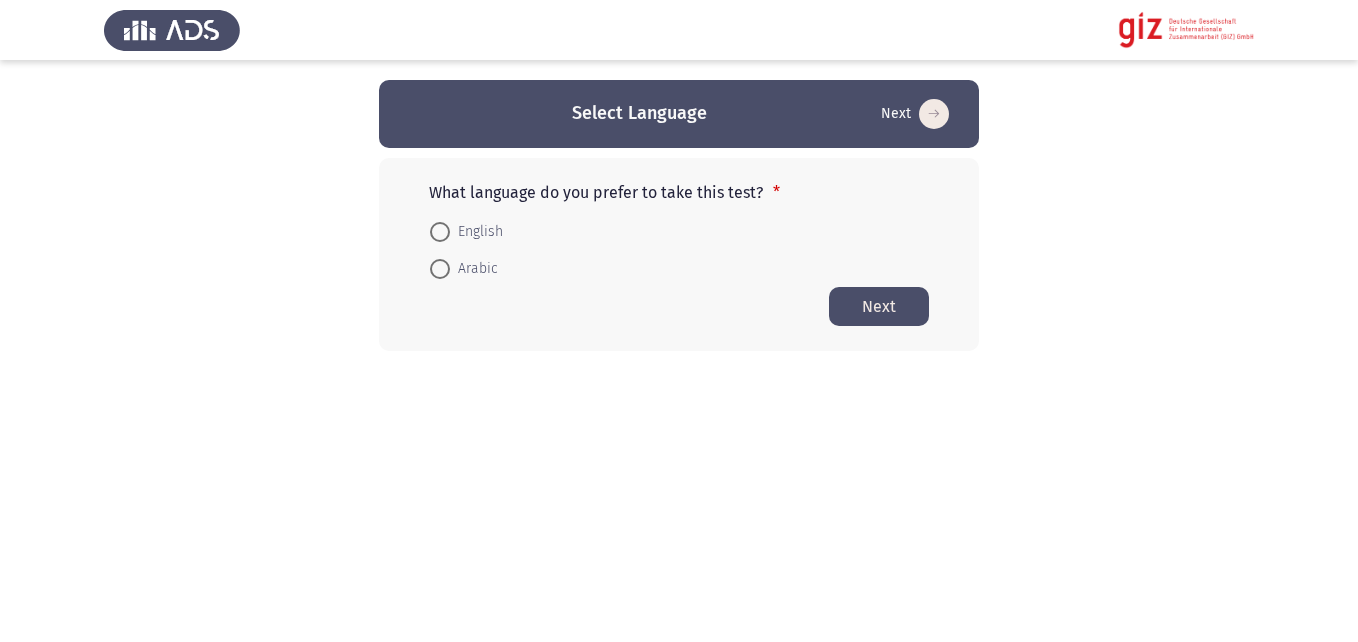 click on "Arabic" at bounding box center [474, 269] 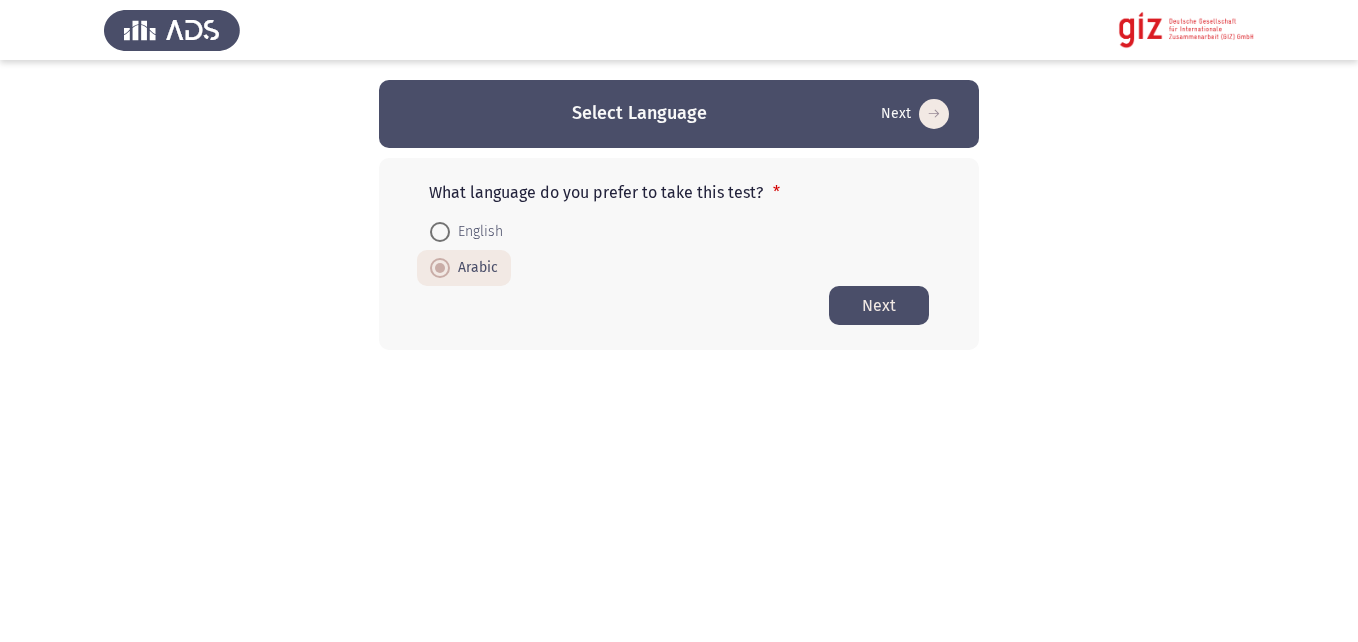 click on "Next" 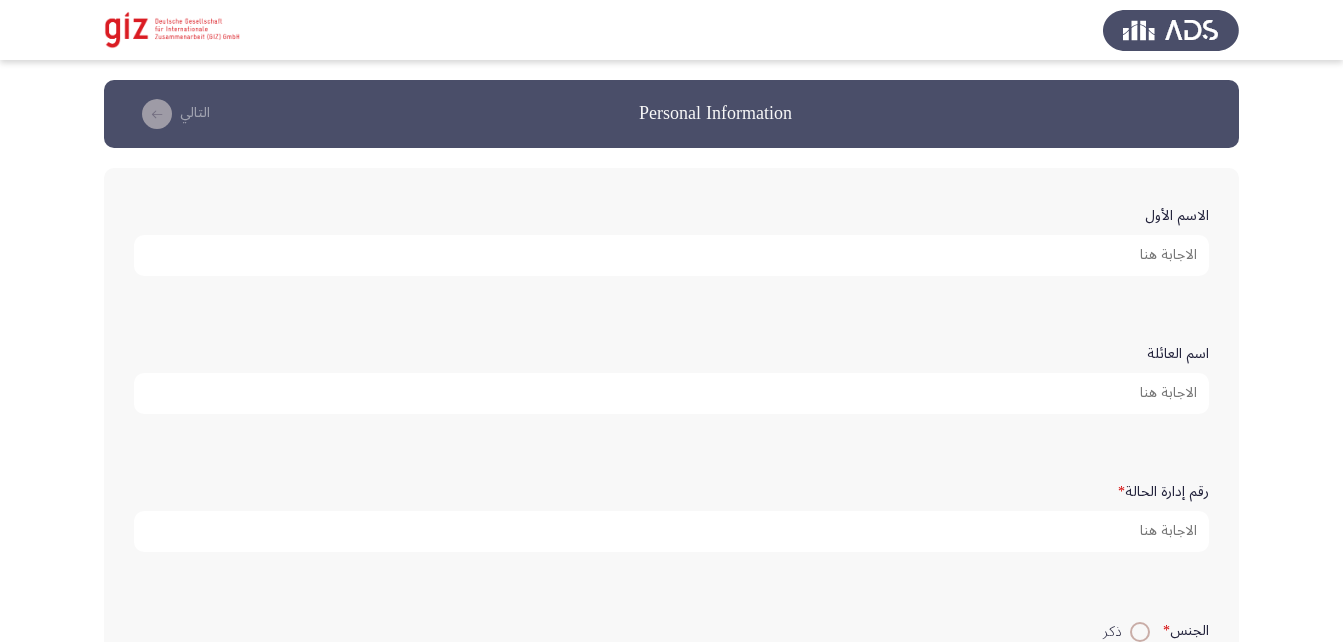 click on "الاسم الأول" at bounding box center (671, 255) 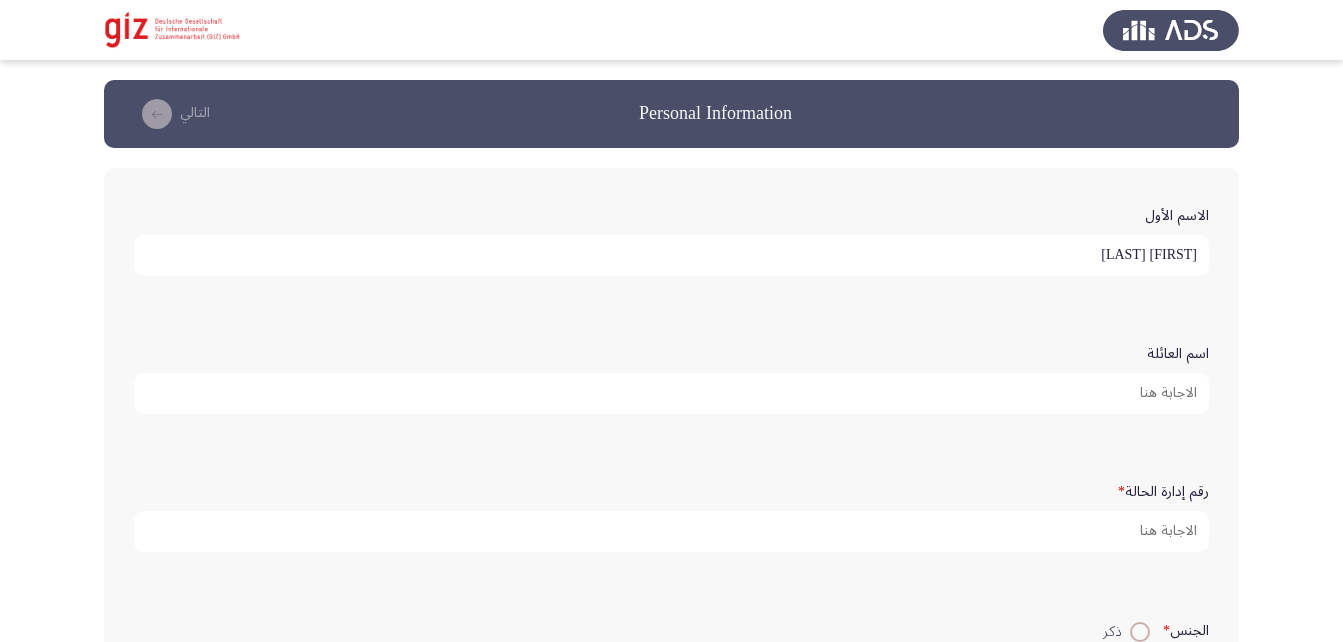 type on "[FIRST] [LAST]" 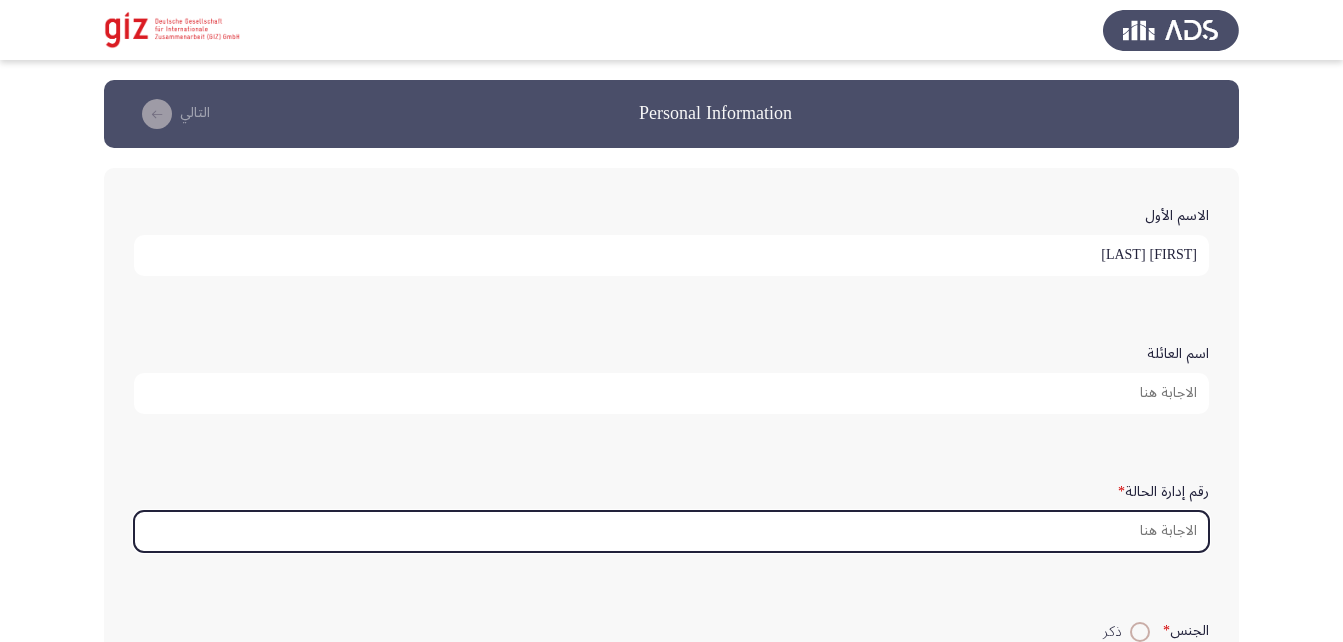 click on "رقم إدارة الحالة   *" at bounding box center (671, 531) 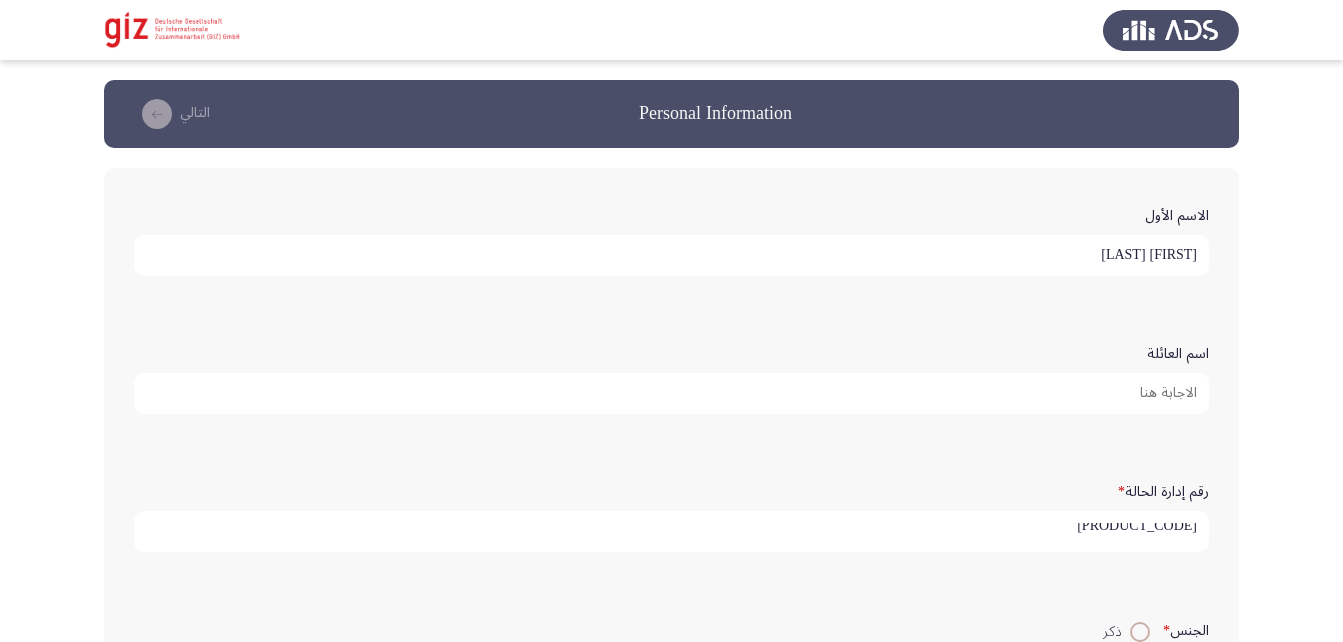 scroll, scrollTop: 5, scrollLeft: 0, axis: vertical 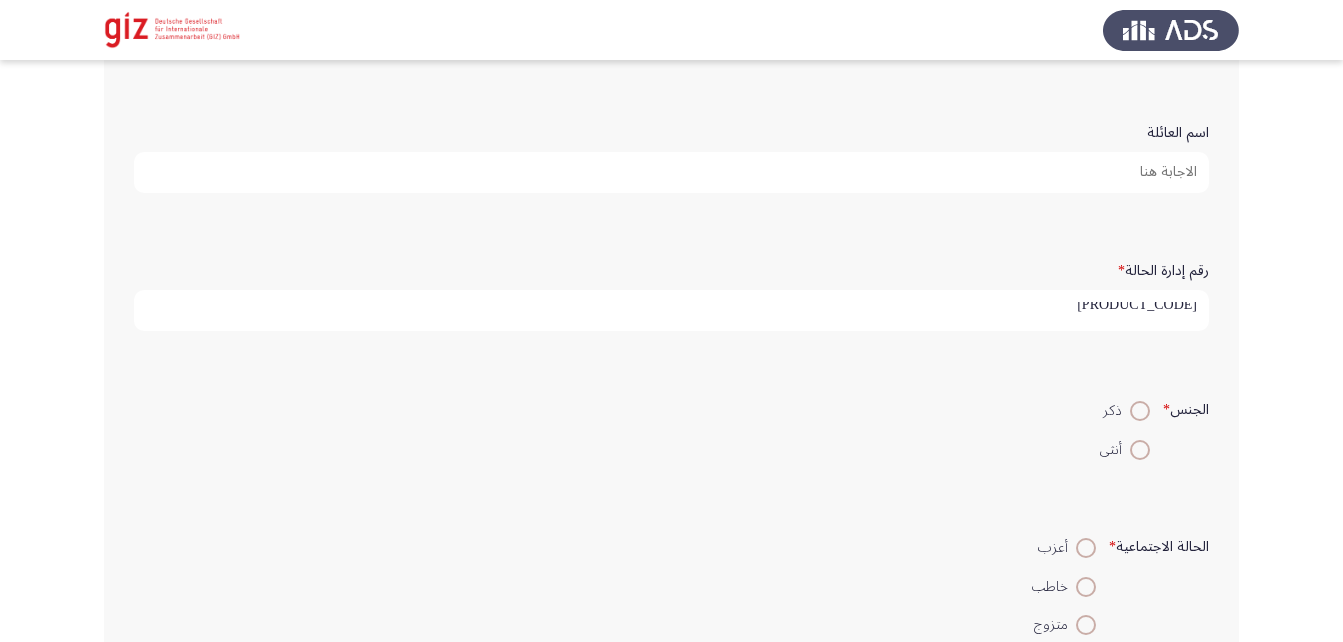 type on "[PRODUCT_CODE]" 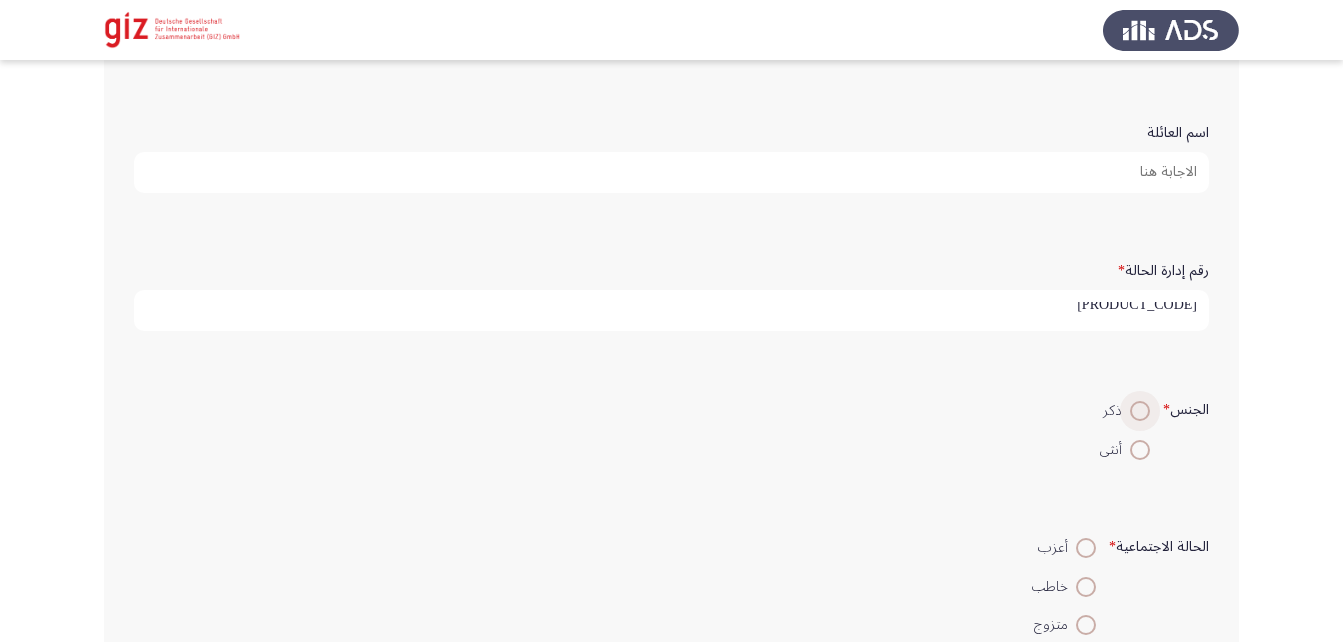 click at bounding box center (1140, 411) 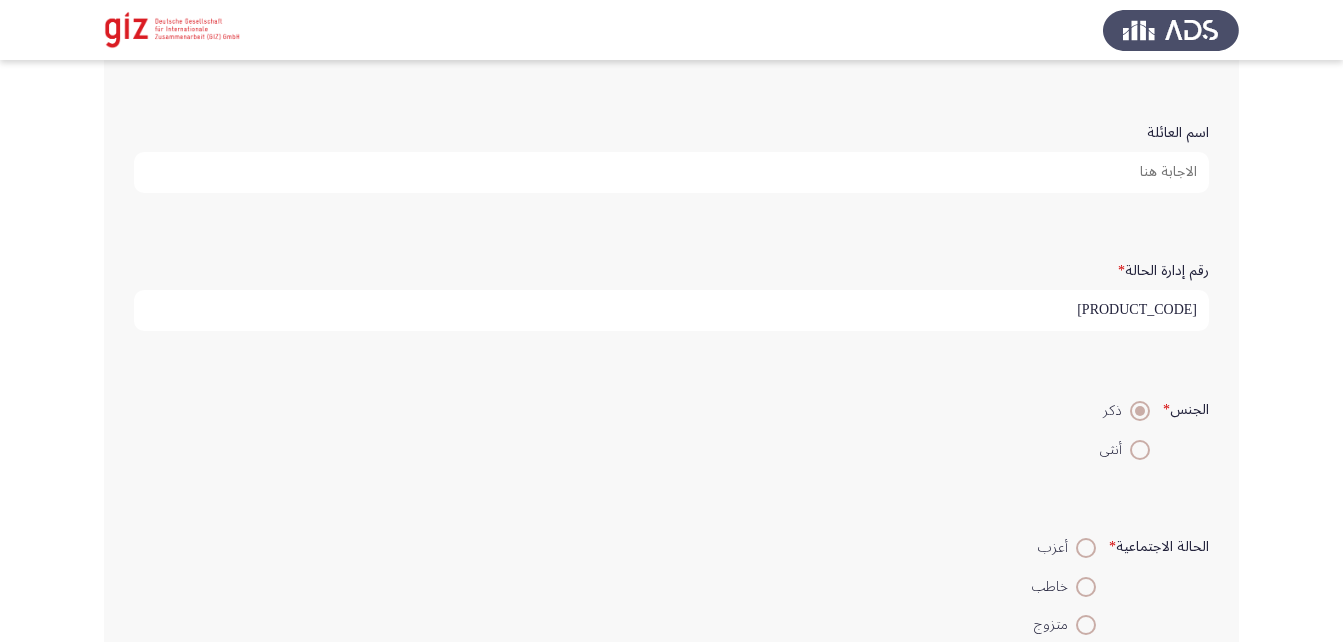 click at bounding box center (1086, 625) 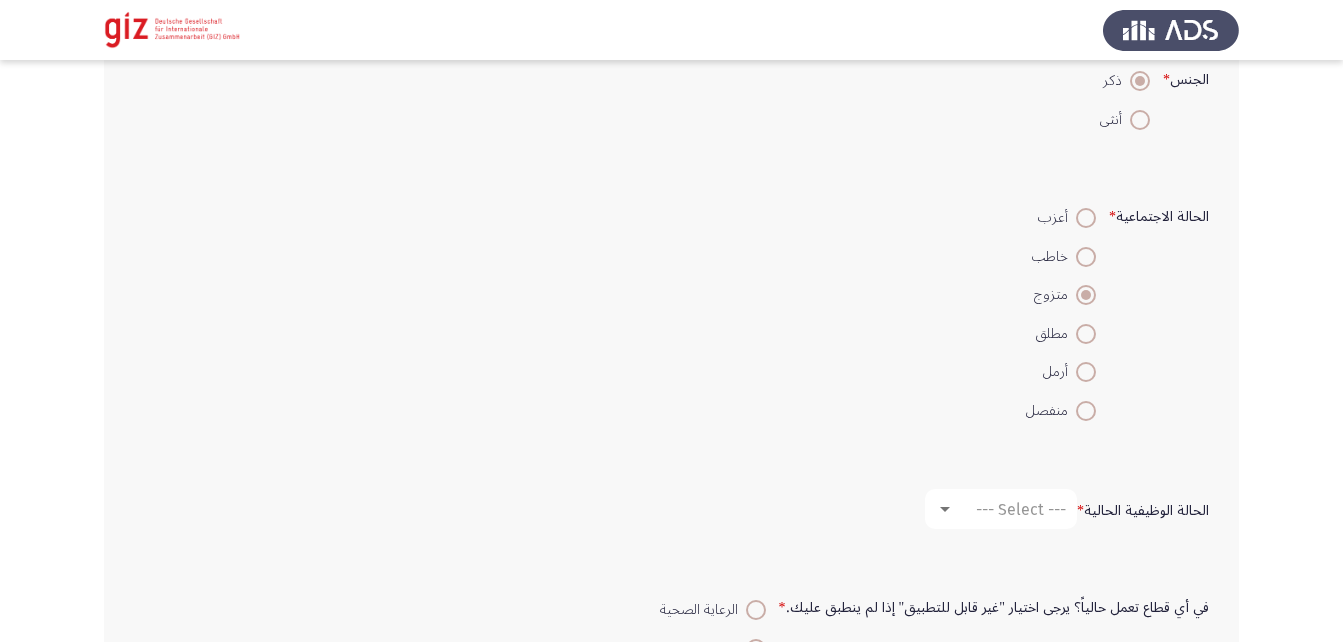 scroll, scrollTop: 552, scrollLeft: 0, axis: vertical 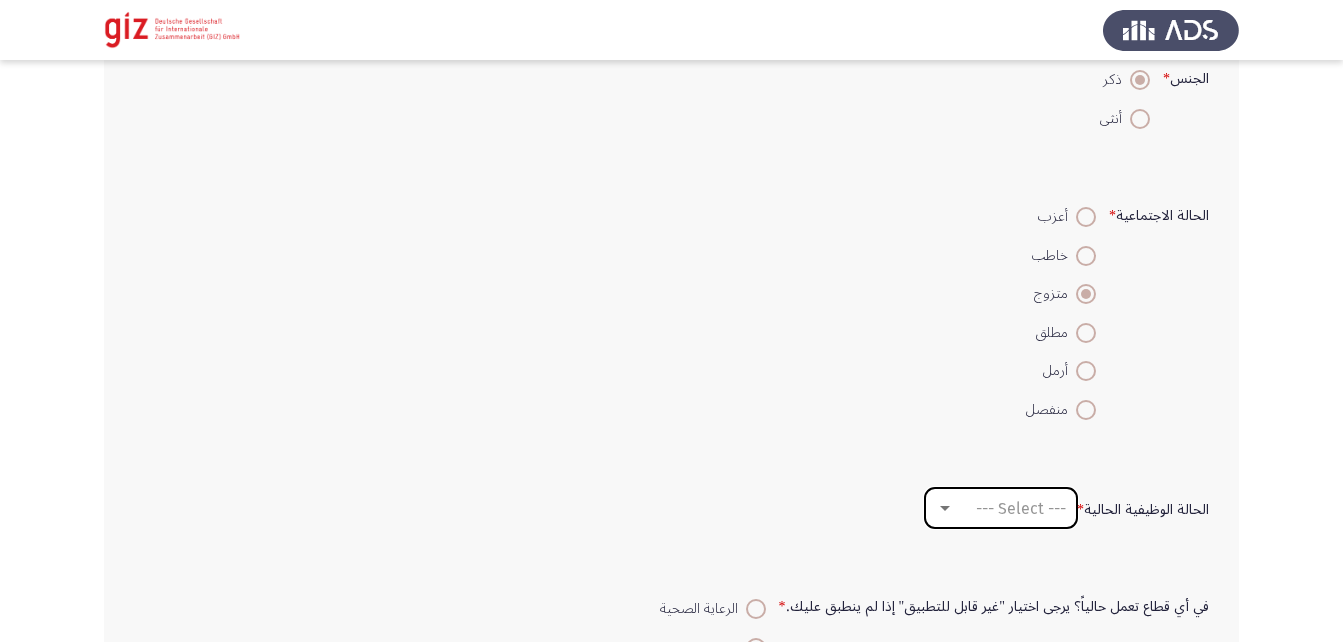 click on "--- Select ---" at bounding box center (1021, 508) 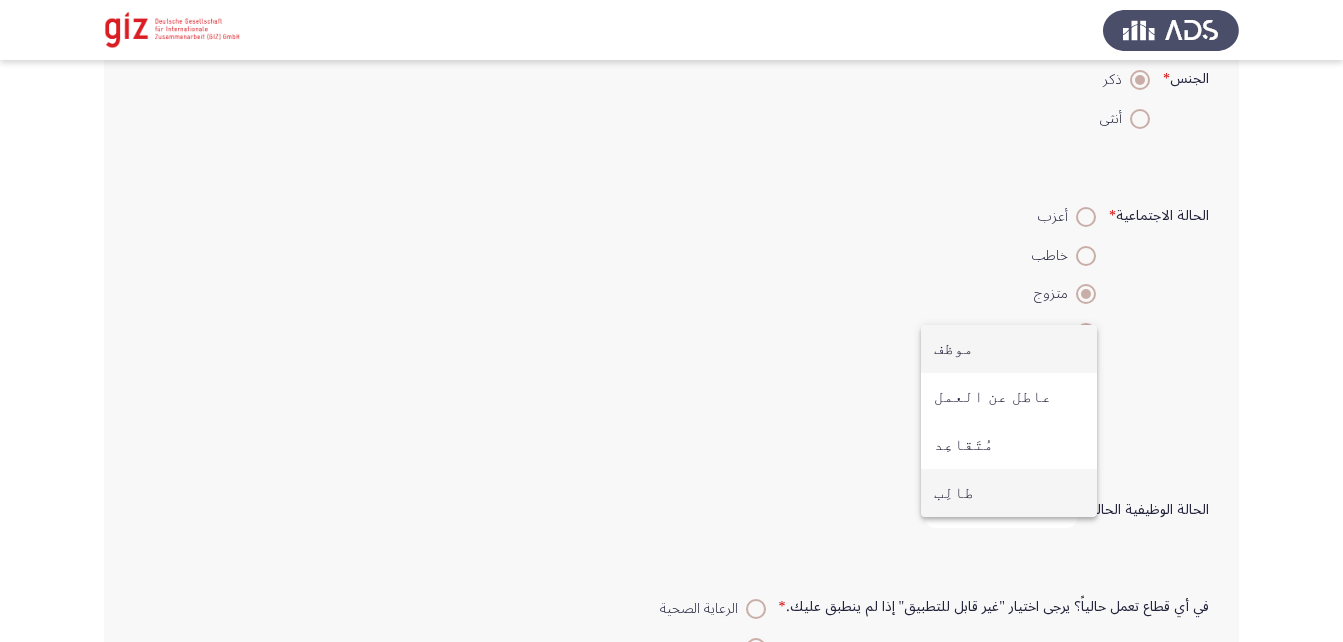 click on "طالِب" at bounding box center (1009, 493) 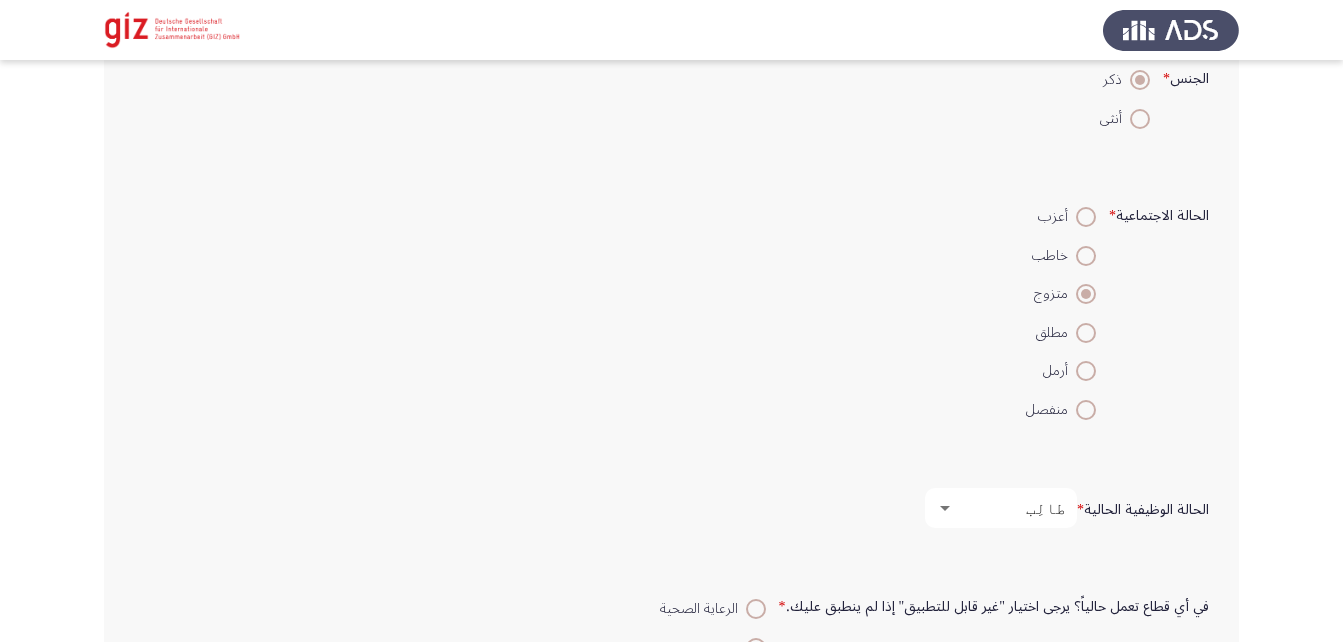 click on "طالِب" at bounding box center (1010, 508) 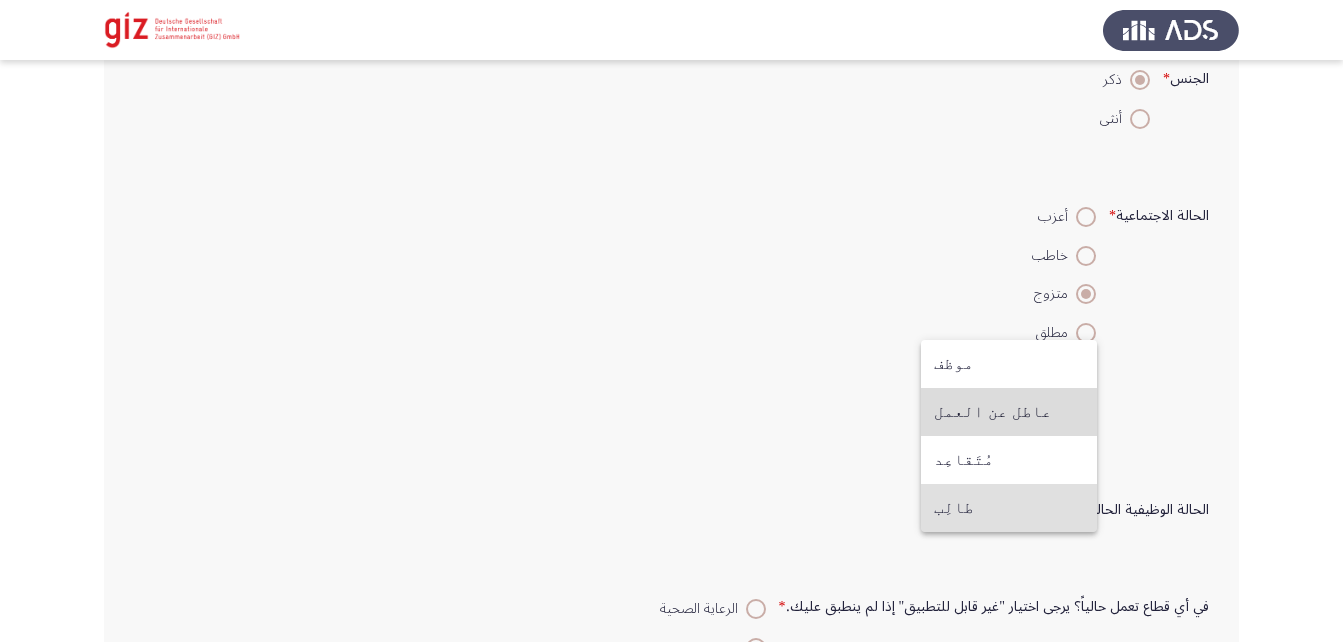 click on "عاطل عن العمل" at bounding box center [1009, 412] 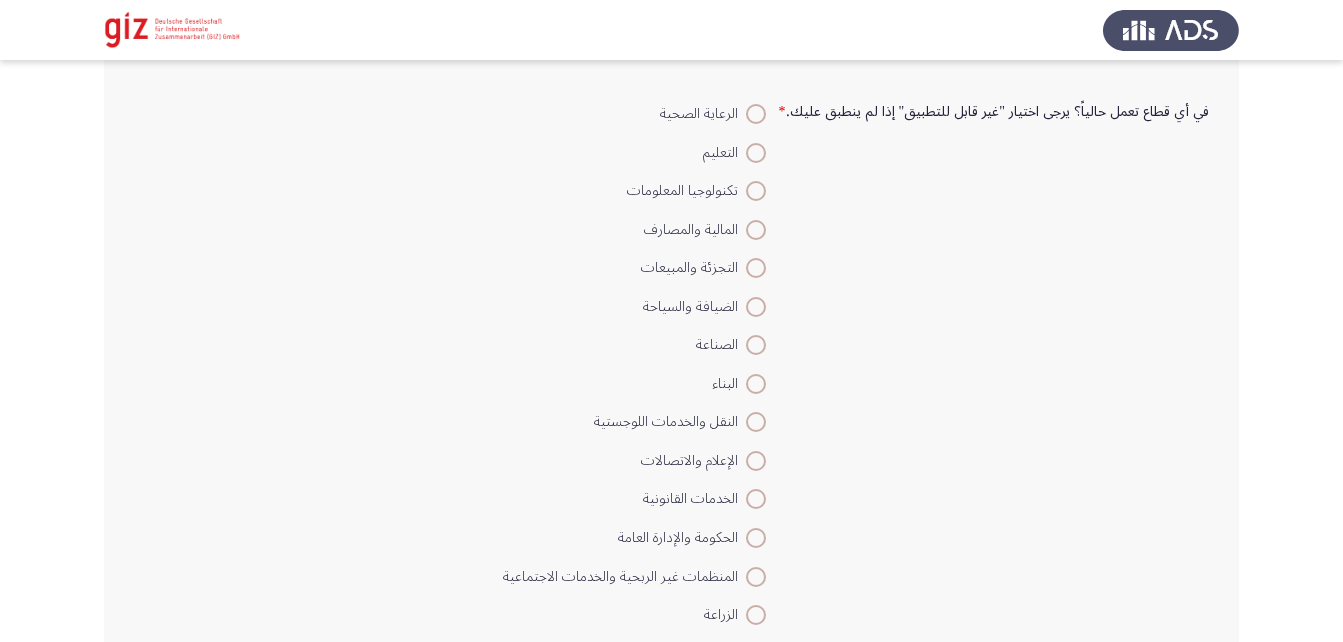 scroll, scrollTop: 1247, scrollLeft: 0, axis: vertical 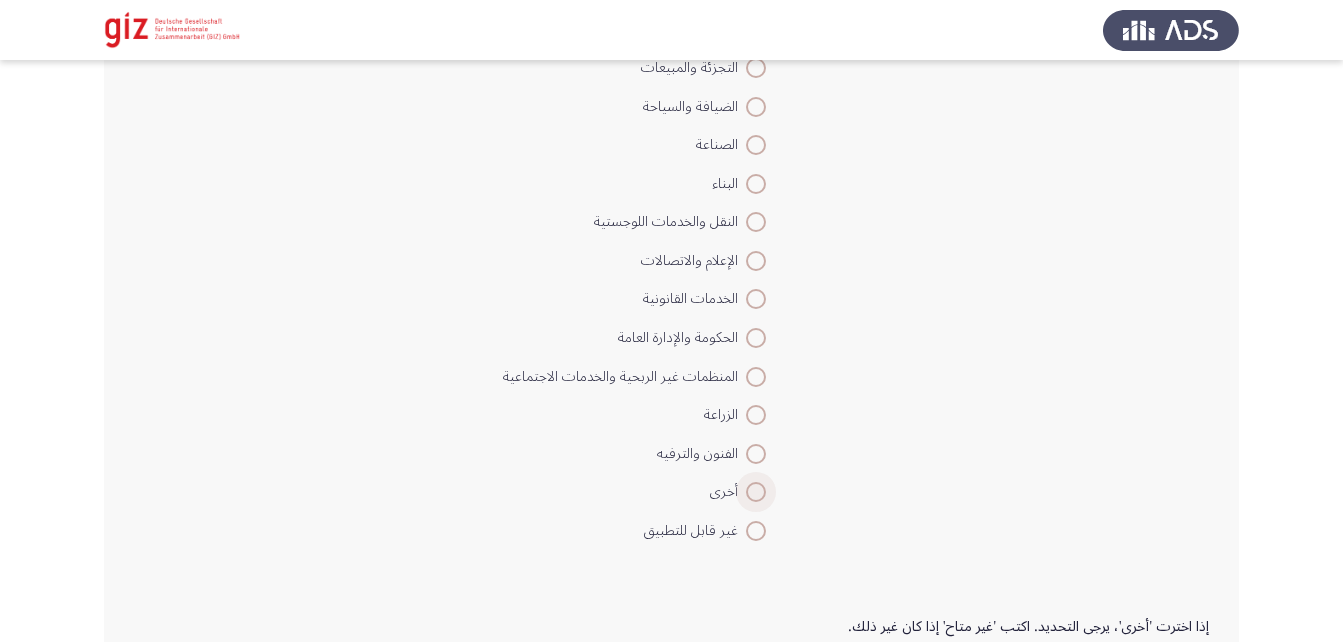 click at bounding box center (756, 492) 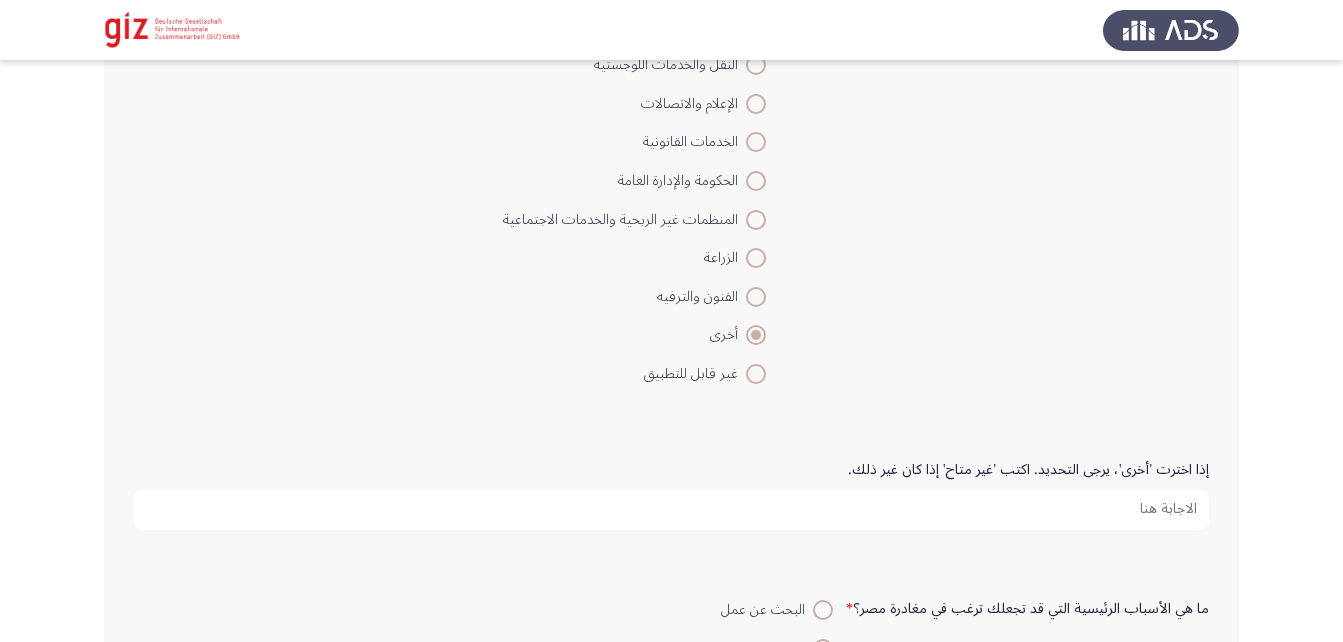 scroll, scrollTop: 1407, scrollLeft: 0, axis: vertical 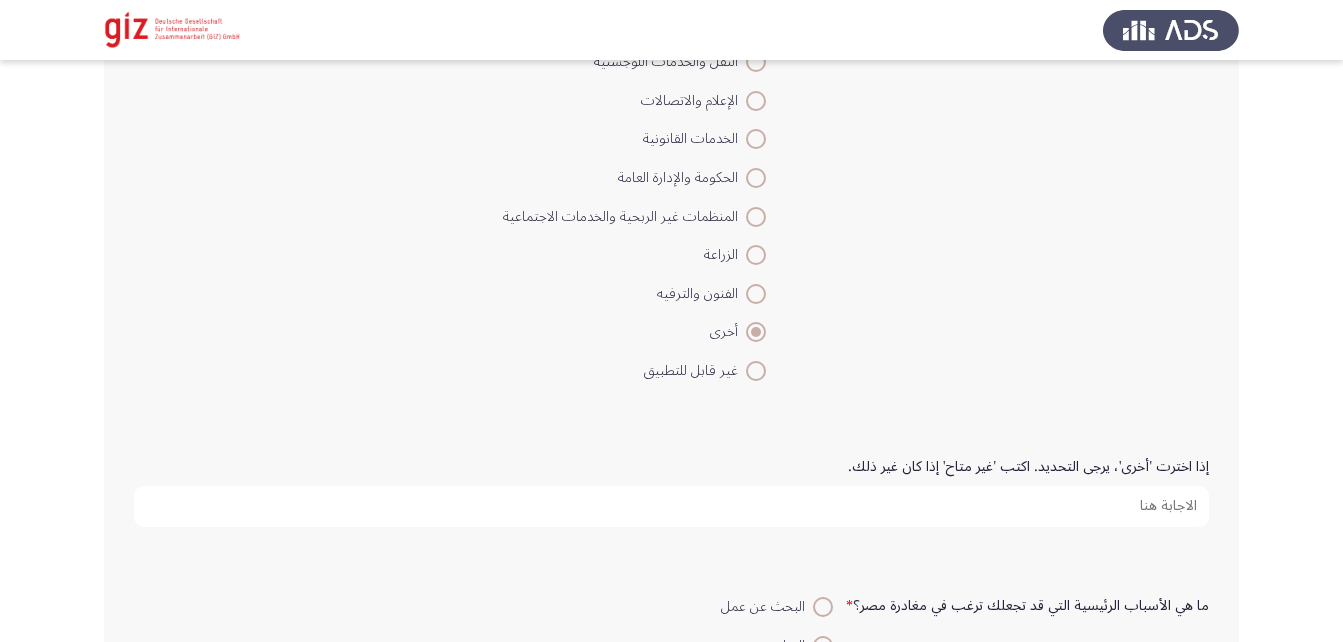 click on "إذا اخترت 'أخرى'، يرجى التحديد. اكتب 'غير متاح' إذا كان غير ذلك." at bounding box center (671, 506) 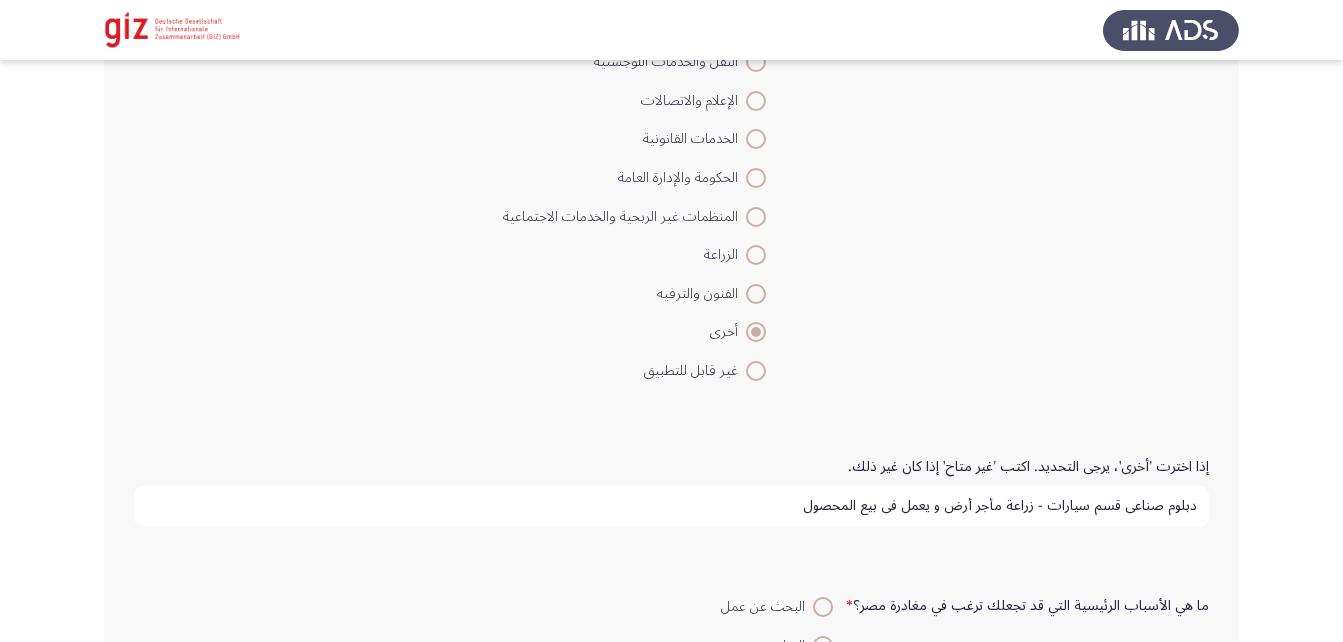 scroll, scrollTop: 5, scrollLeft: 0, axis: vertical 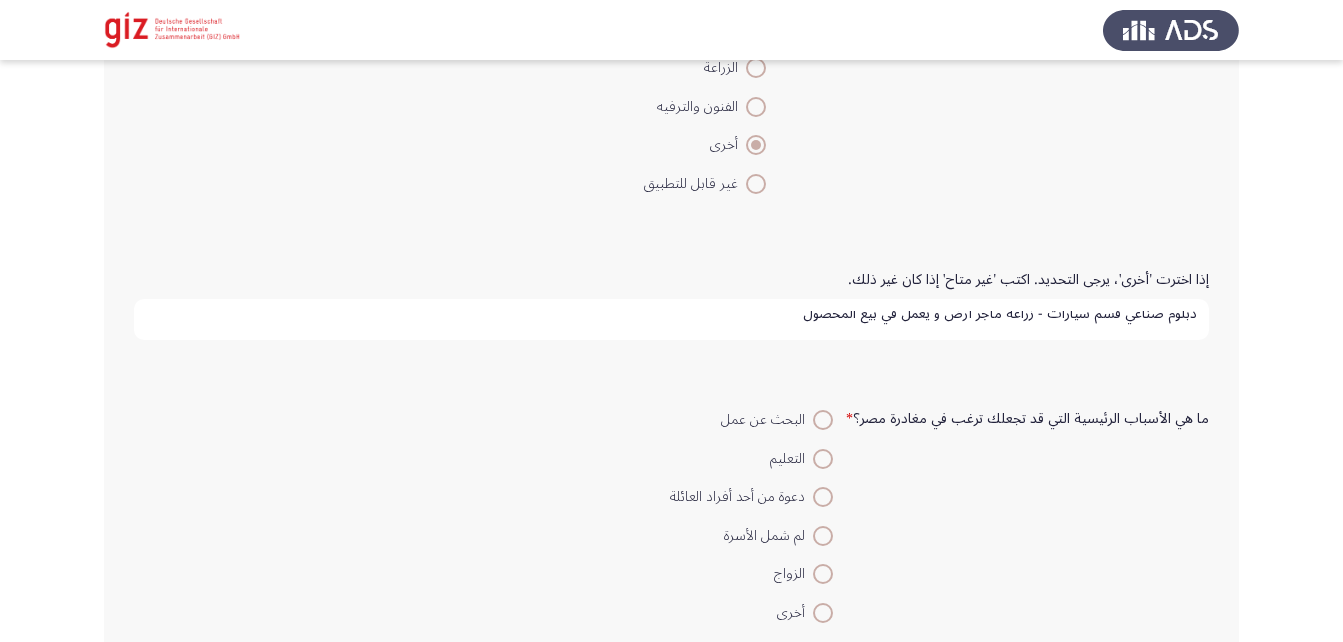 click on "دبلوم صناعي قسم سيارات - زراعة مأجر أرض و يعمل في بيع المحصول" at bounding box center [671, 319] 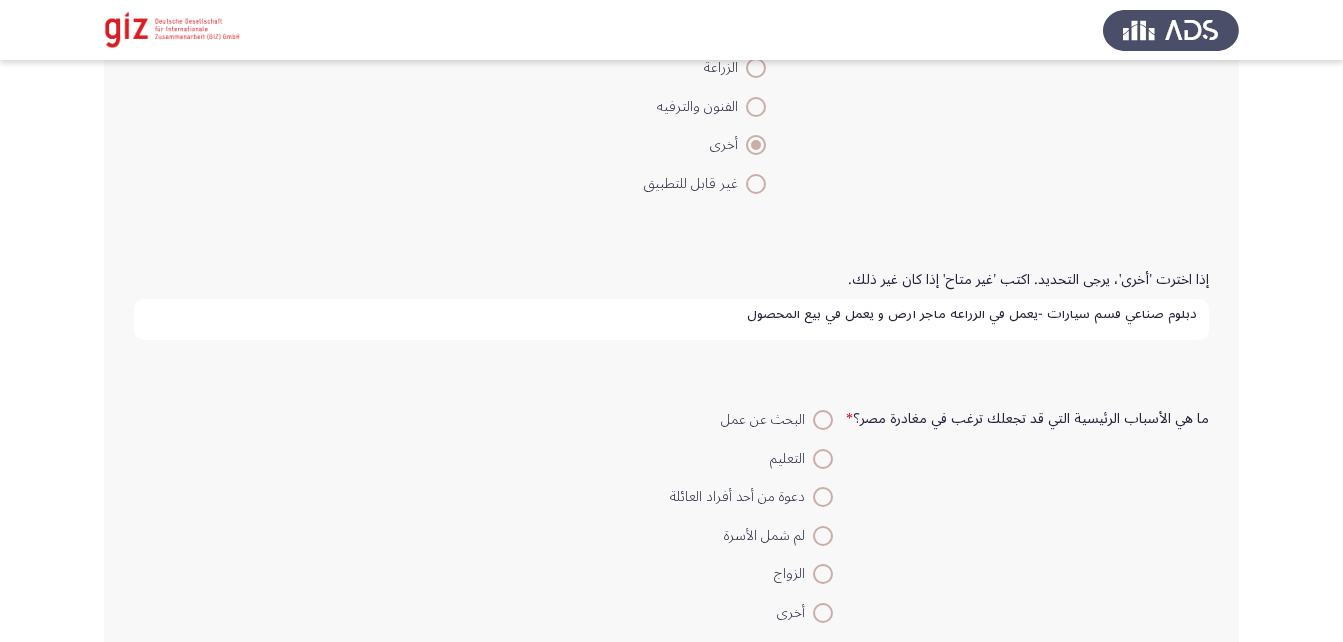 click on "دبلوم صناعي قسم سيارات -يعمل في الزراعة مأجر أرض و يعمل في بيع المحصول" at bounding box center [671, 319] 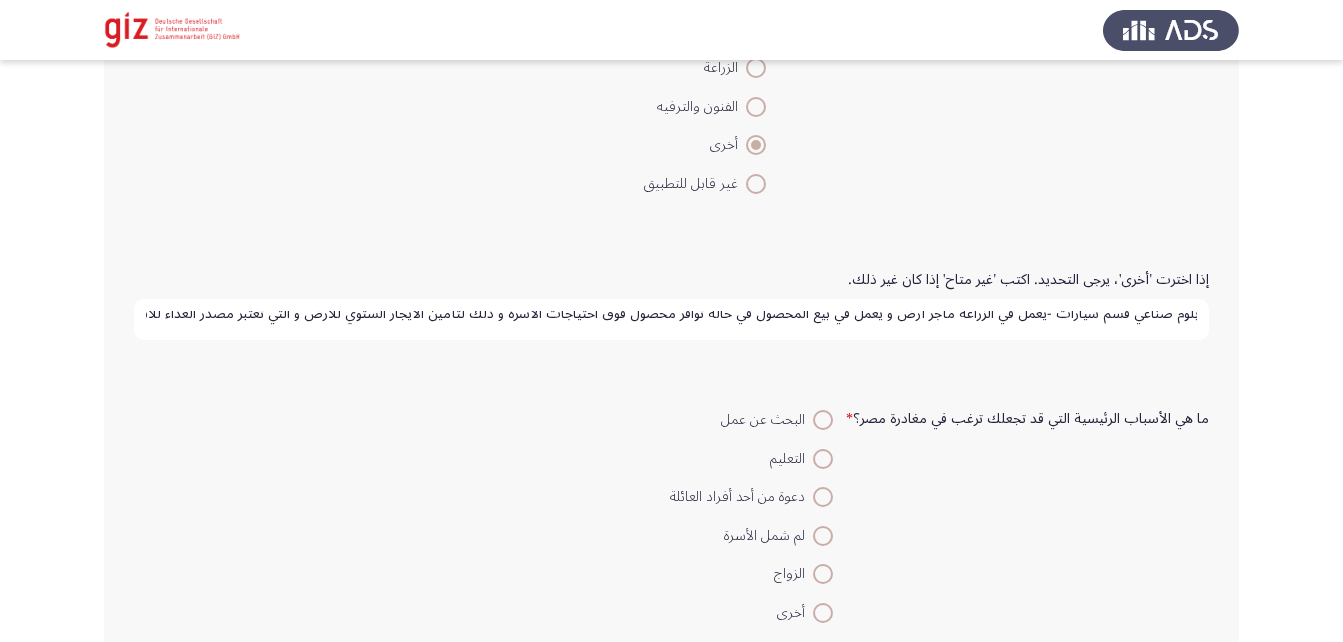 scroll, scrollTop: 5, scrollLeft: -15, axis: both 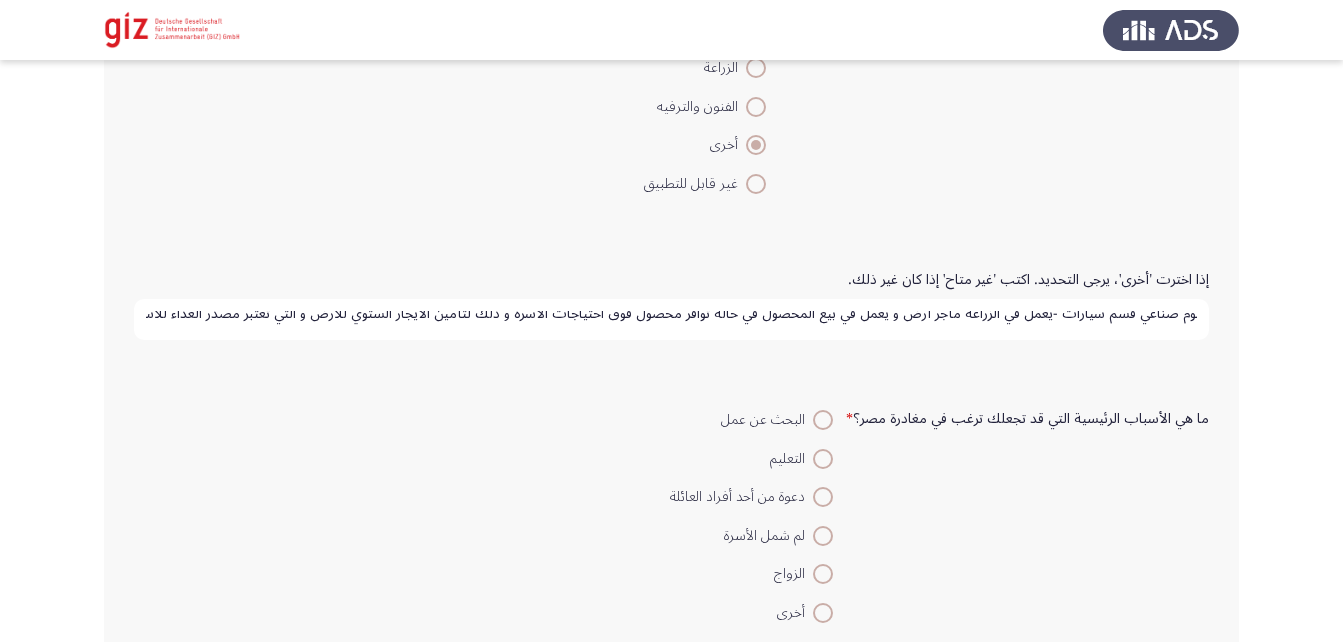 type on "دبلوم صناعي قسم سيارات -يعمل في الزراعة مأجر أرض و يعمل في بيع المحصول في حالة توافر محصول فوق احتياجات الاسره و ذلك لتأمين الايجار الستوي للارض و التي تعتبر مصدر الغذاء للاسره" 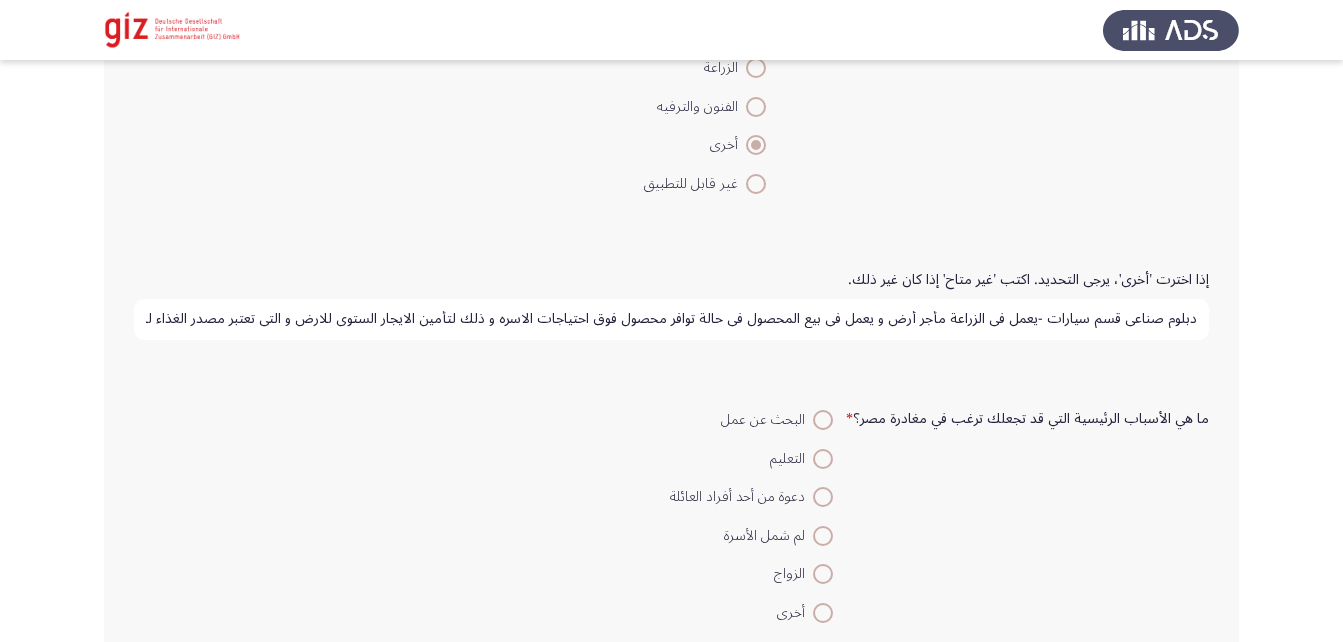 click on "ما هي الأسباب الرئيسية التي قد تجعلك ترغب في مغادرة مصر؟ * البحث عن عمل التعليم دعوة من أحد أفراد العائلة لم شمل الأسرة الزواج أخرى" 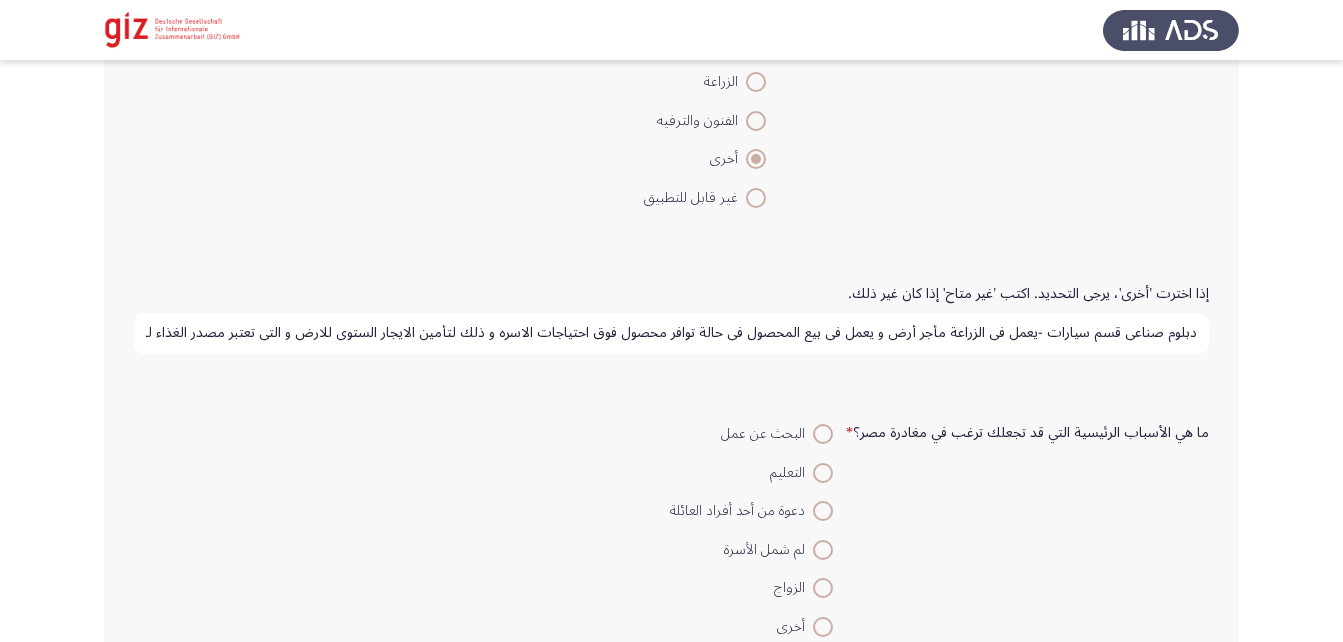 scroll, scrollTop: 1590, scrollLeft: 0, axis: vertical 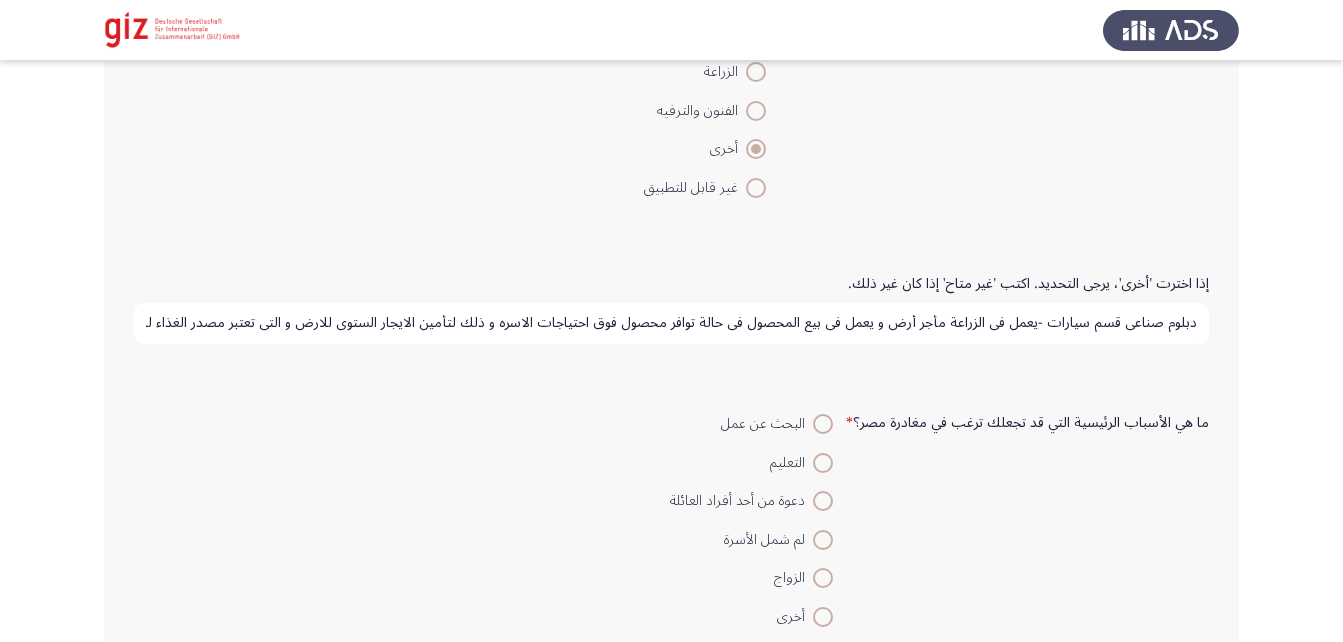 click on "دبلوم صناعي قسم سيارات -يعمل في الزراعة مأجر أرض و يعمل في بيع المحصول في حالة توافر محصول فوق احتياجات الاسره و ذلك لتأمين الايجار الستوي للارض و التي تعتبر مصدر الغذاء للاسره" at bounding box center (671, 323) 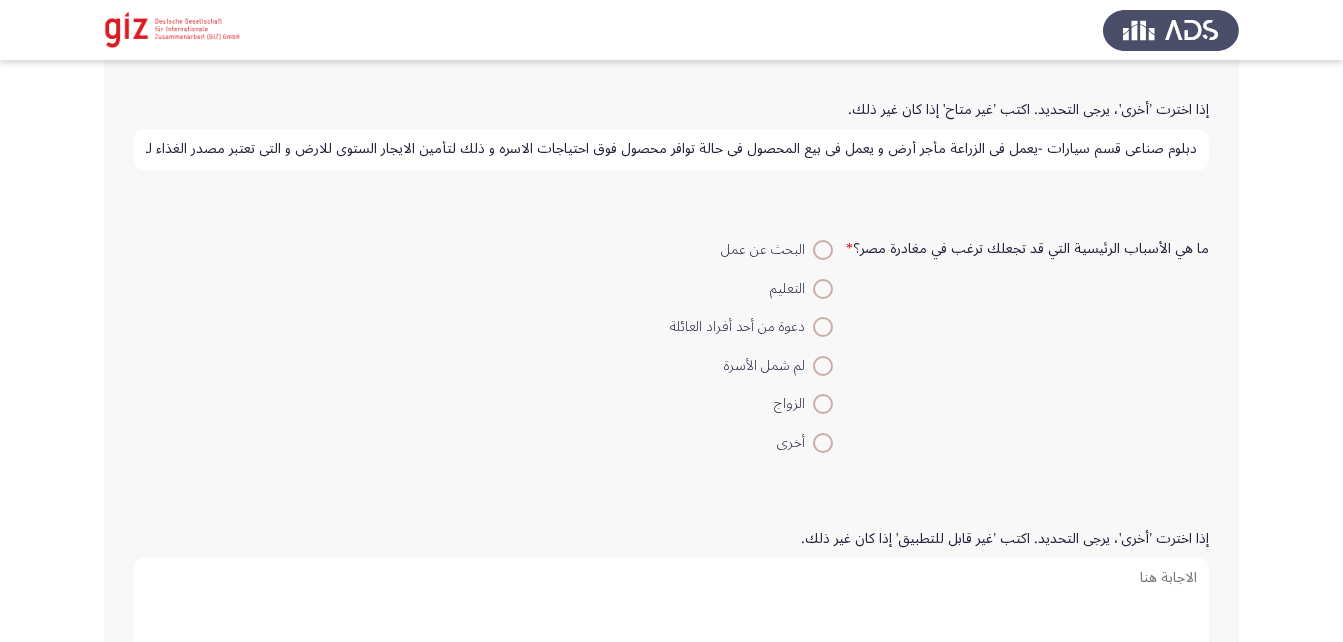 scroll, scrollTop: 1765, scrollLeft: 0, axis: vertical 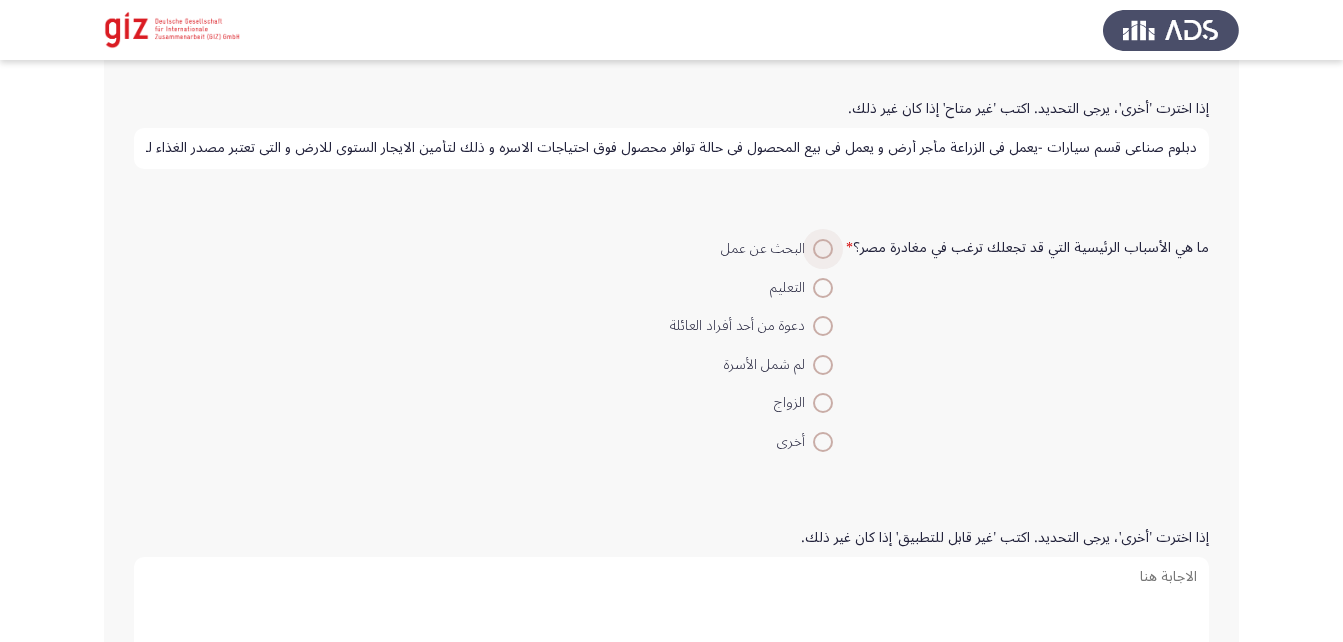 click at bounding box center [823, 249] 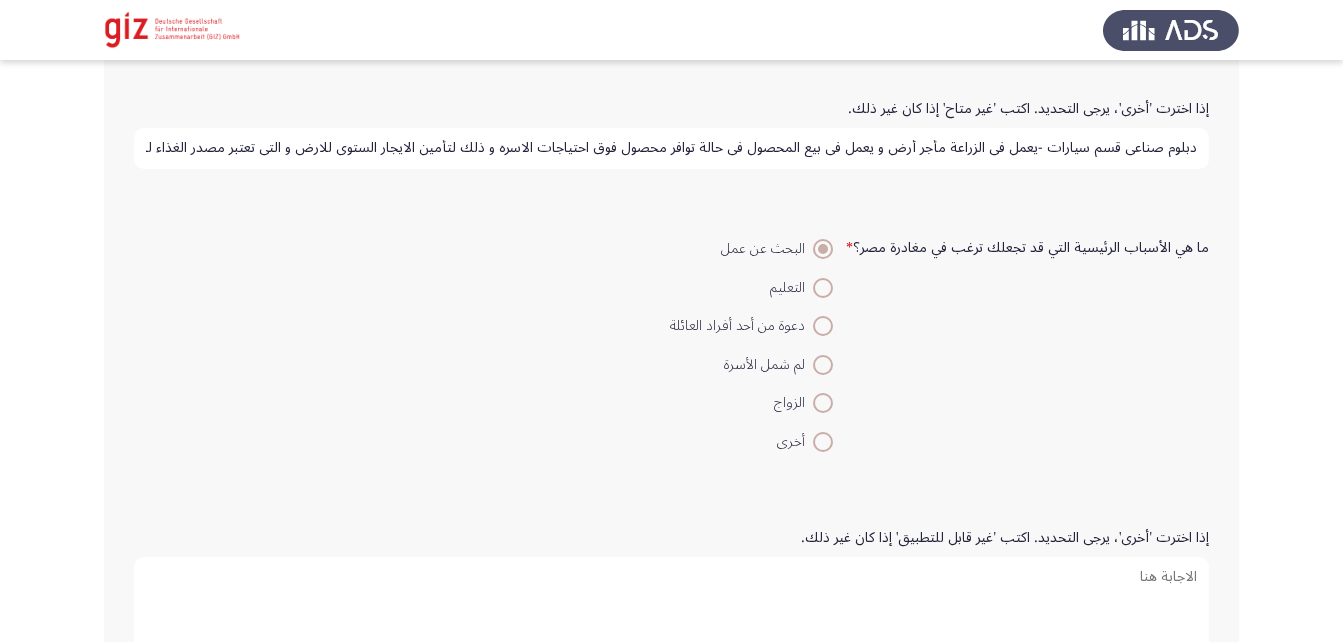 scroll, scrollTop: 1922, scrollLeft: 0, axis: vertical 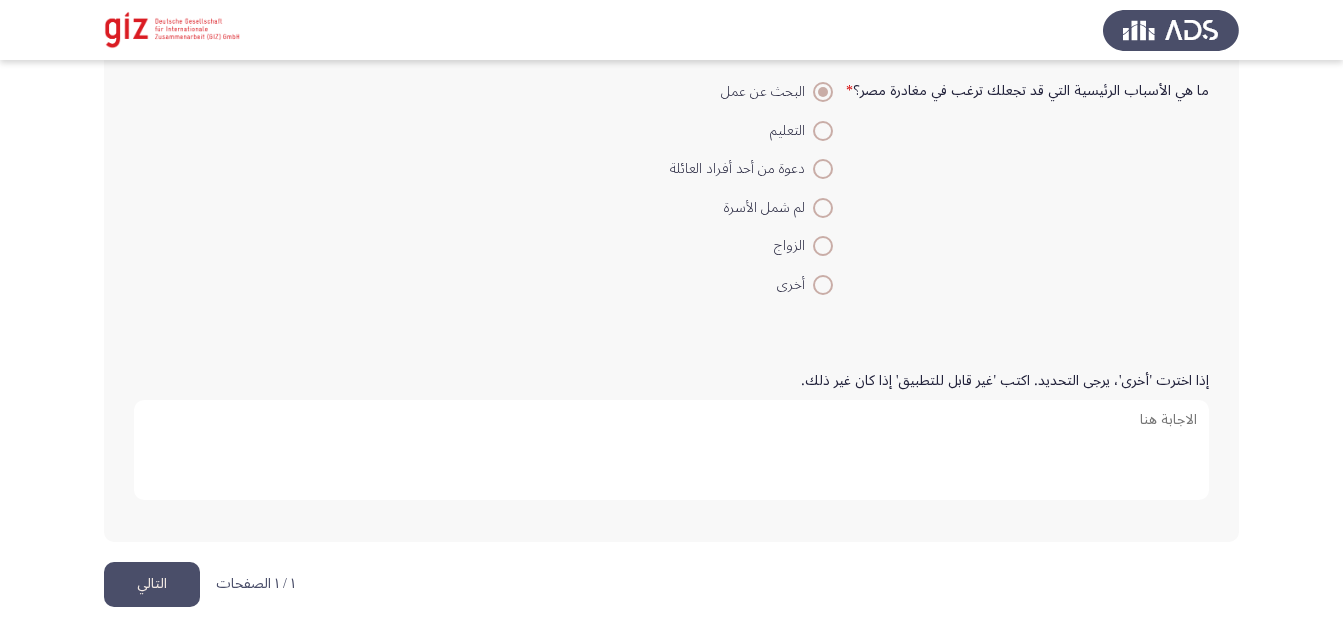 click on "التالي" 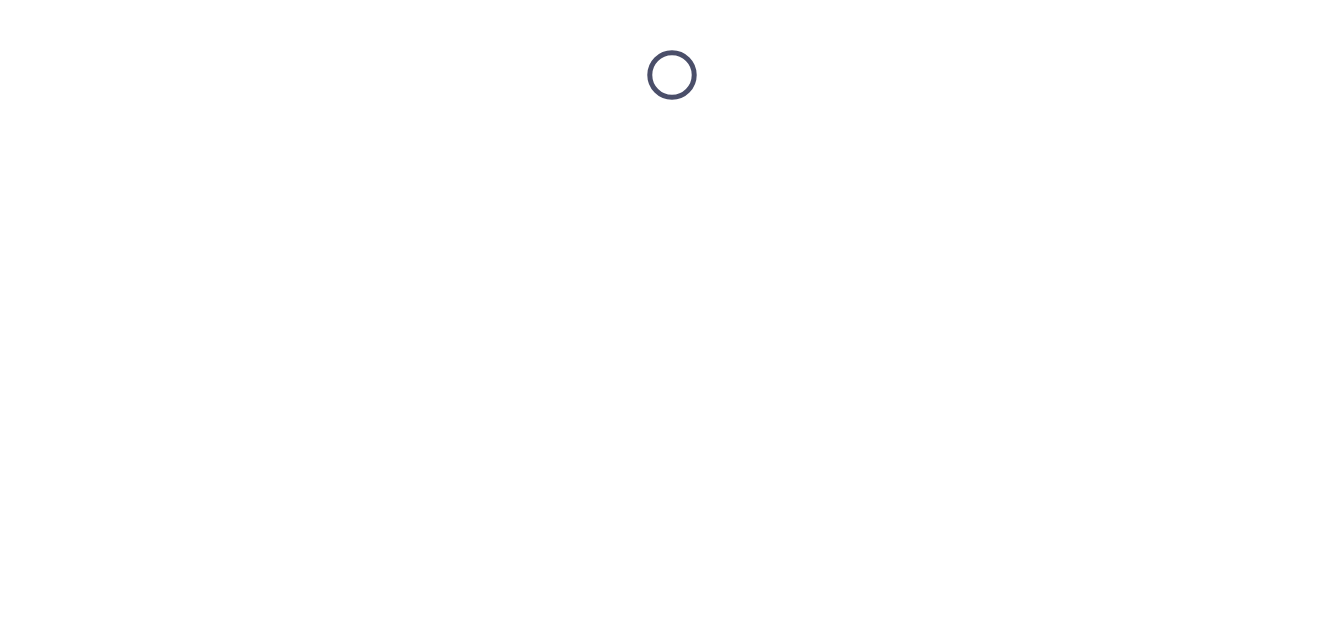 scroll, scrollTop: 0, scrollLeft: 0, axis: both 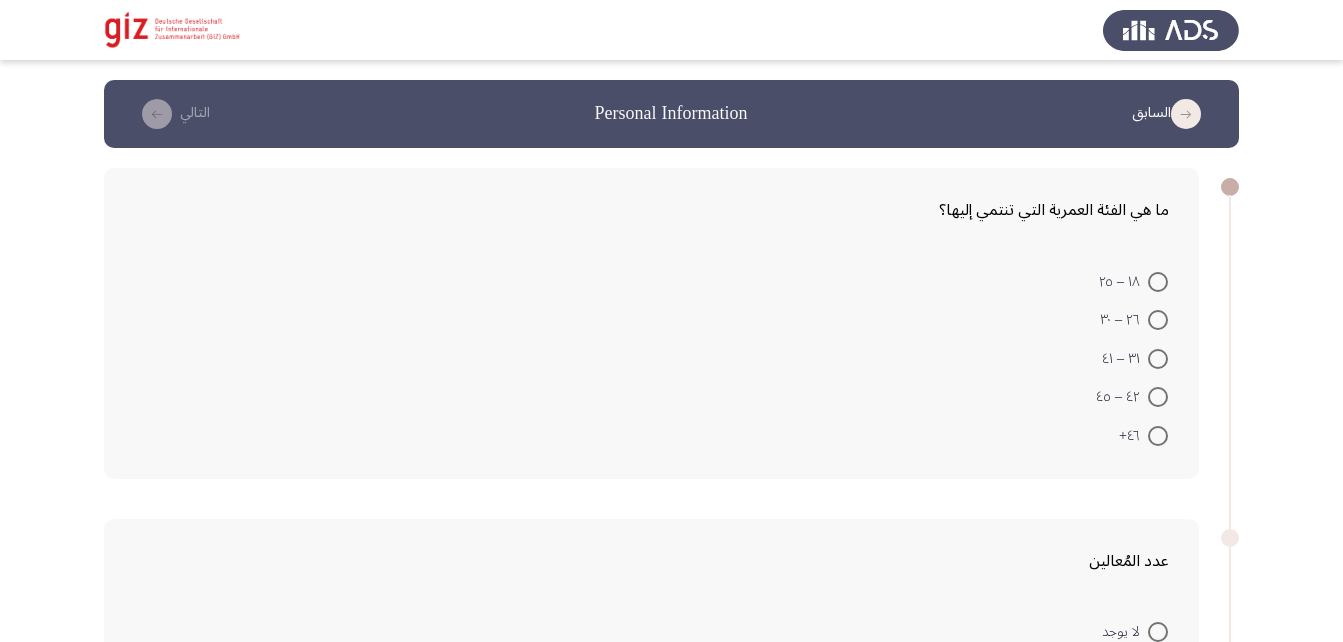 click at bounding box center [1158, 320] 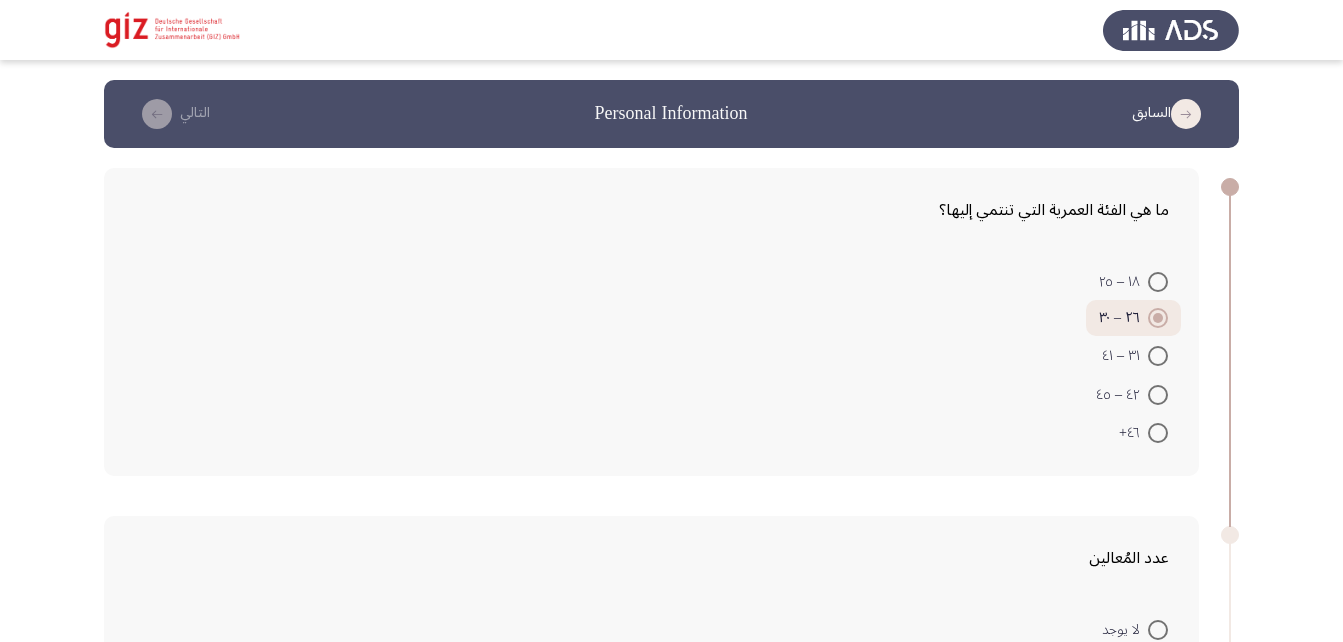 click at bounding box center (1158, 356) 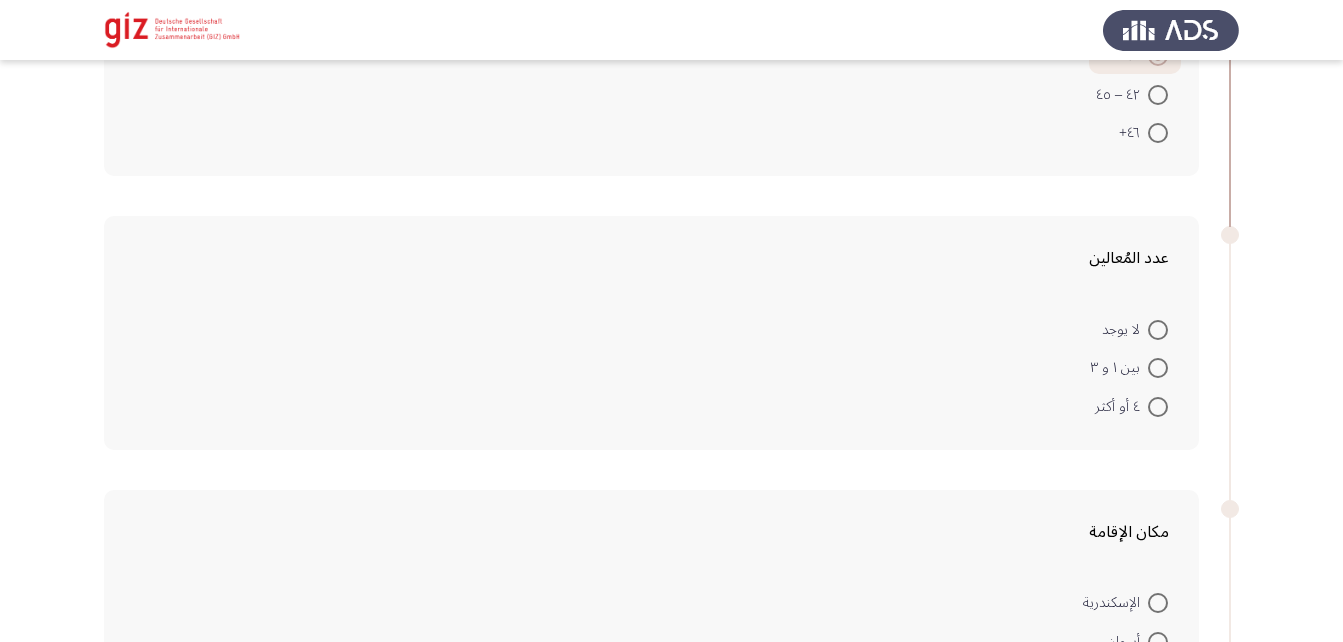 scroll, scrollTop: 302, scrollLeft: 0, axis: vertical 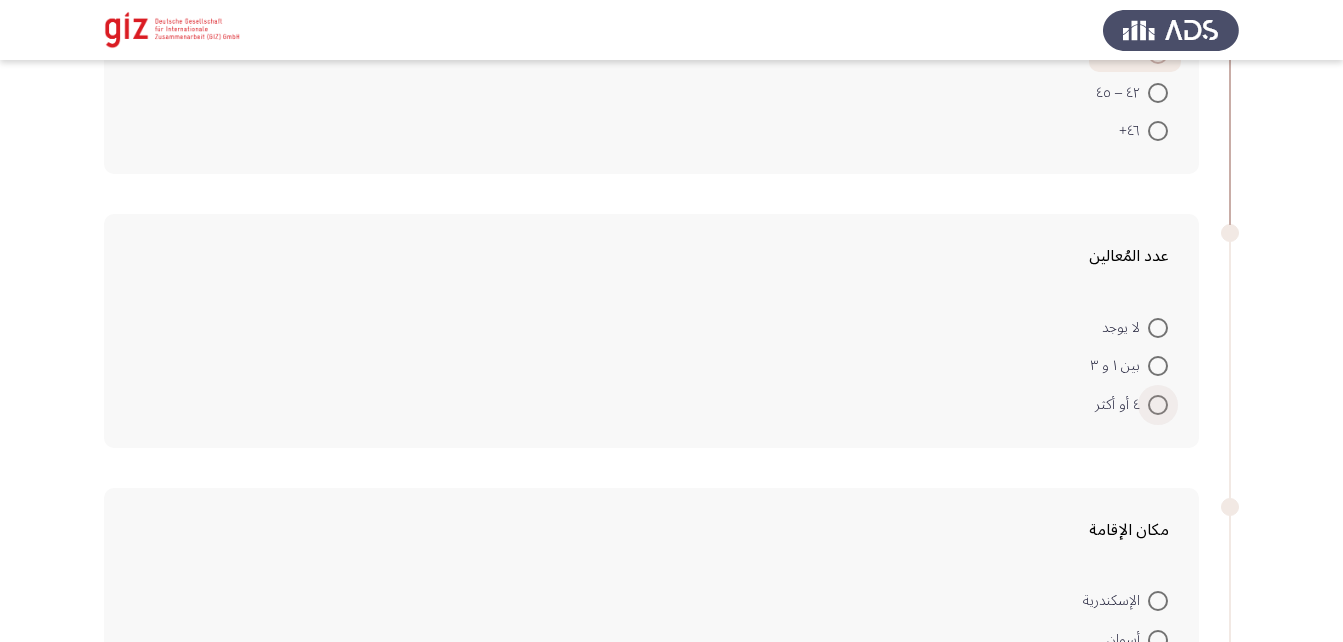 click at bounding box center [1158, 405] 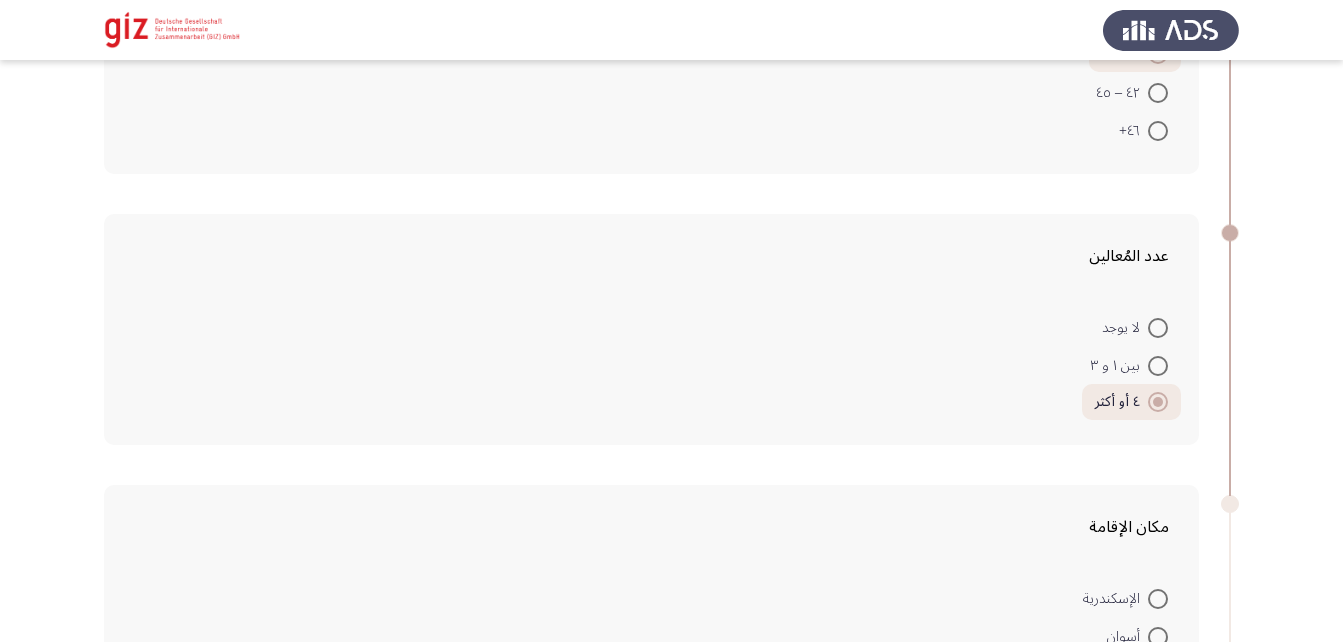 click at bounding box center [1158, 366] 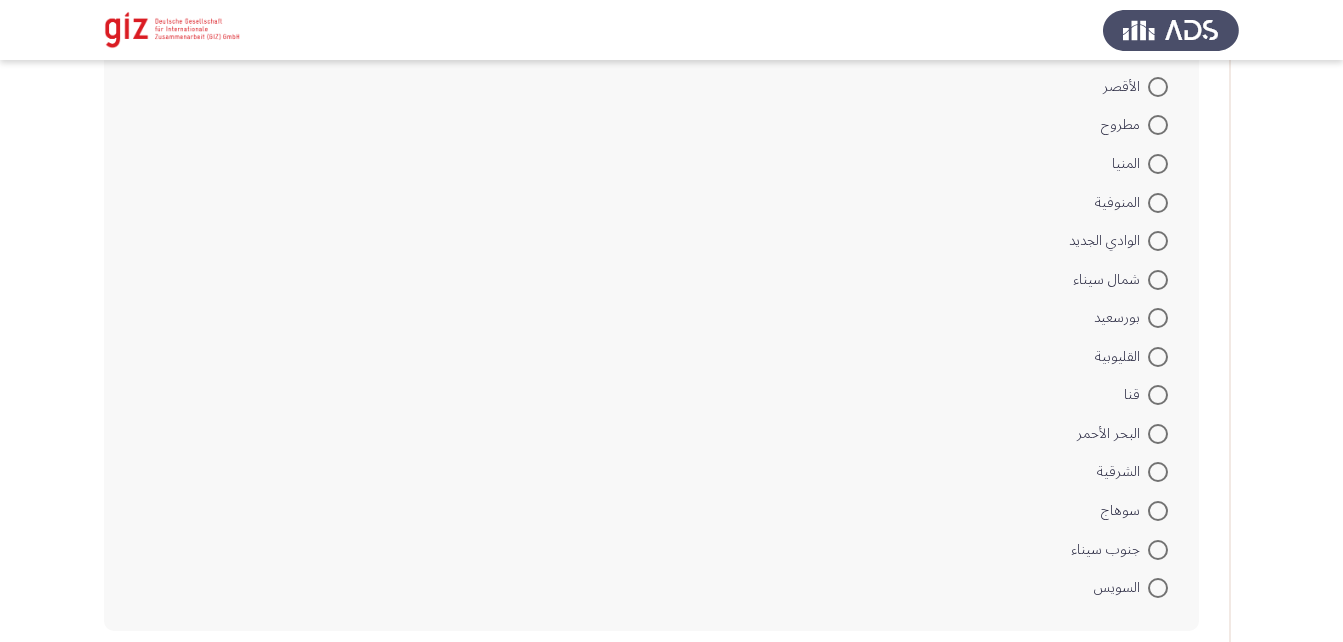 scroll, scrollTop: 1321, scrollLeft: 0, axis: vertical 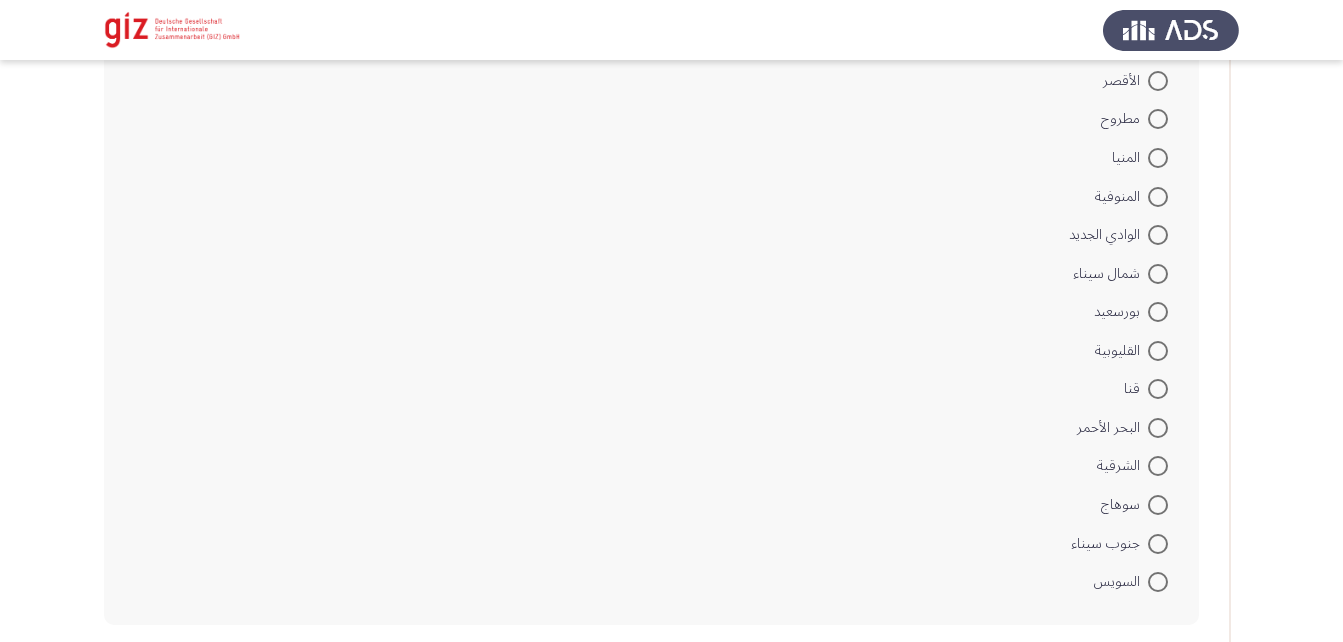 click at bounding box center [1158, 505] 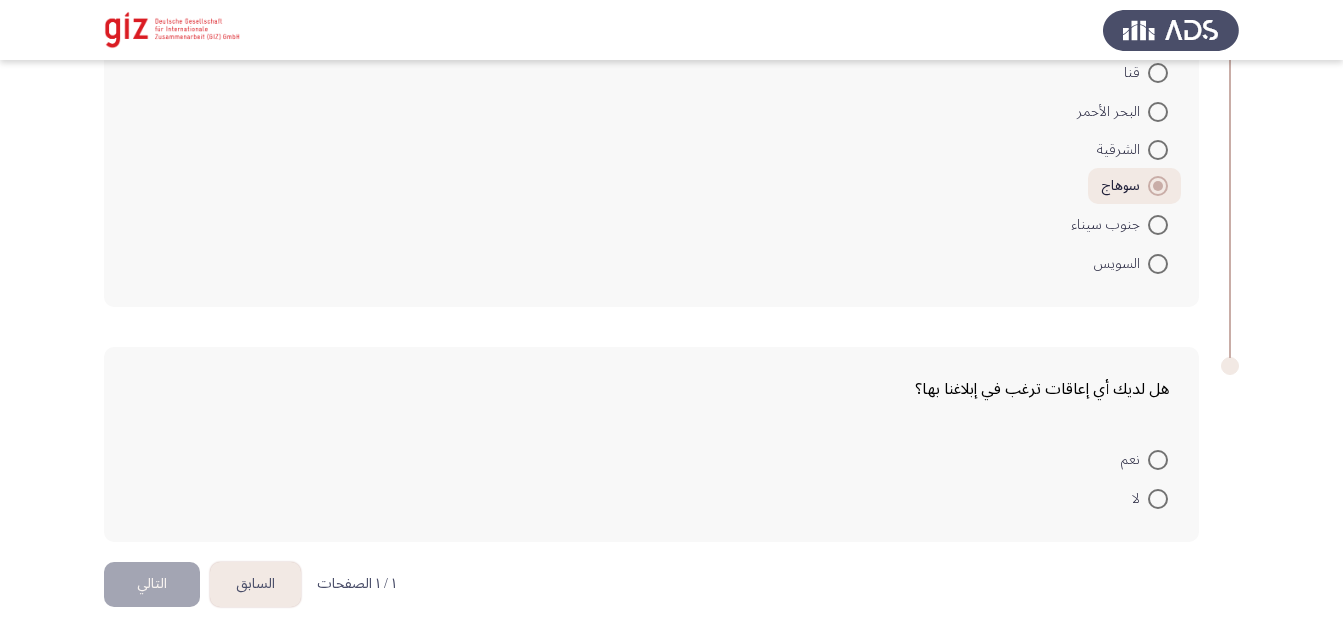 click at bounding box center [1158, 499] 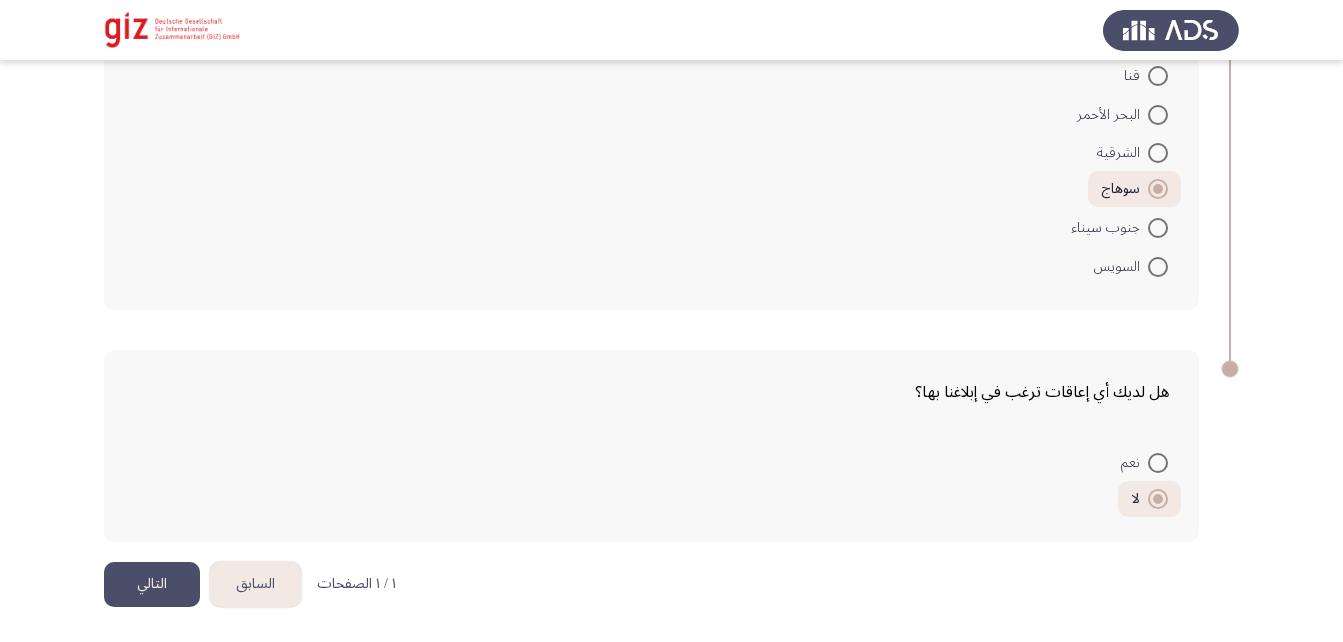 click on "التالي" 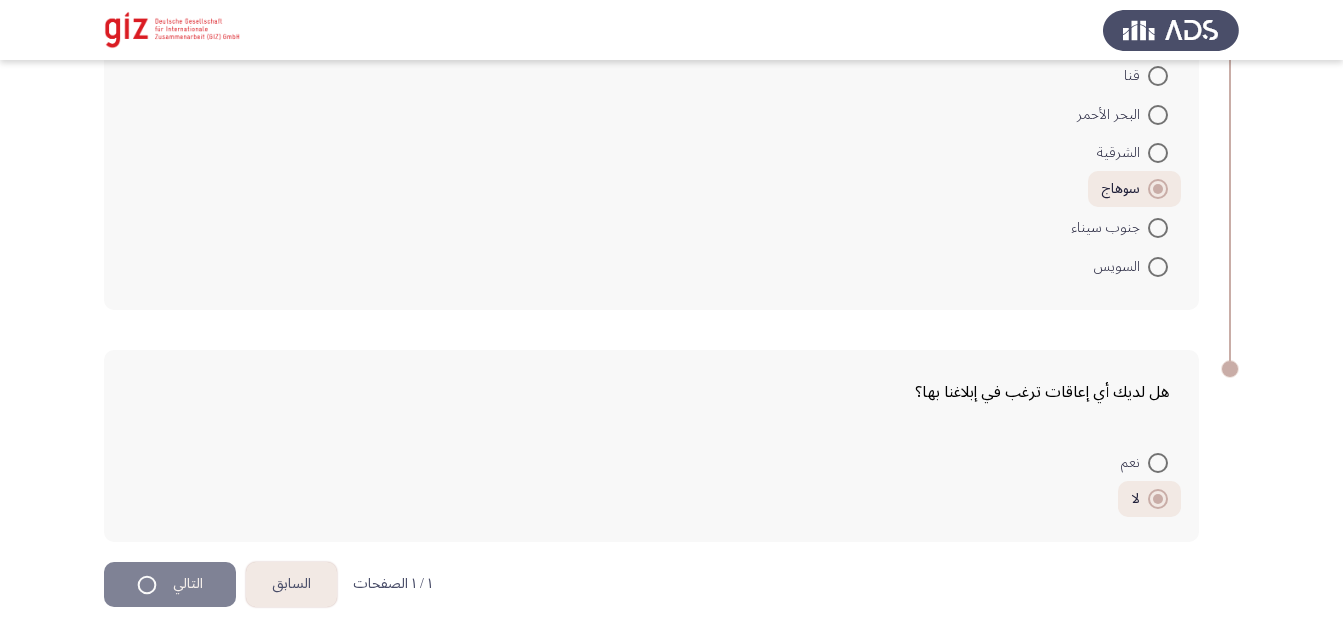 scroll, scrollTop: 0, scrollLeft: 0, axis: both 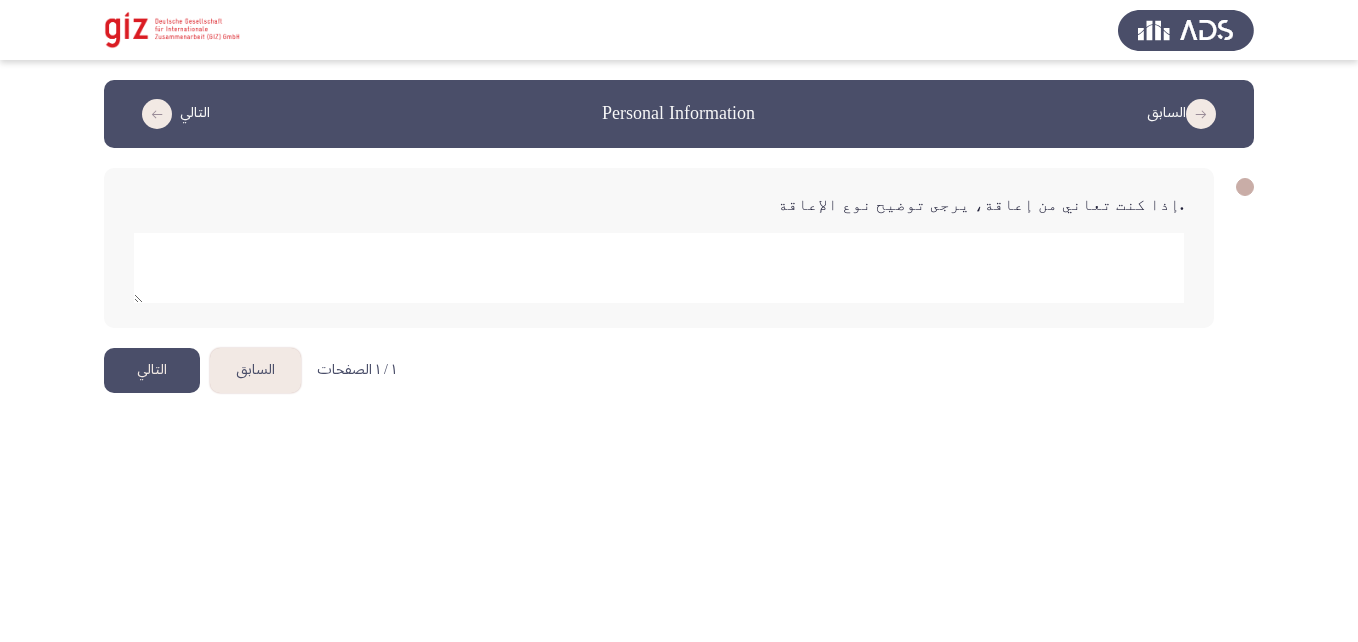 click on "التالي" 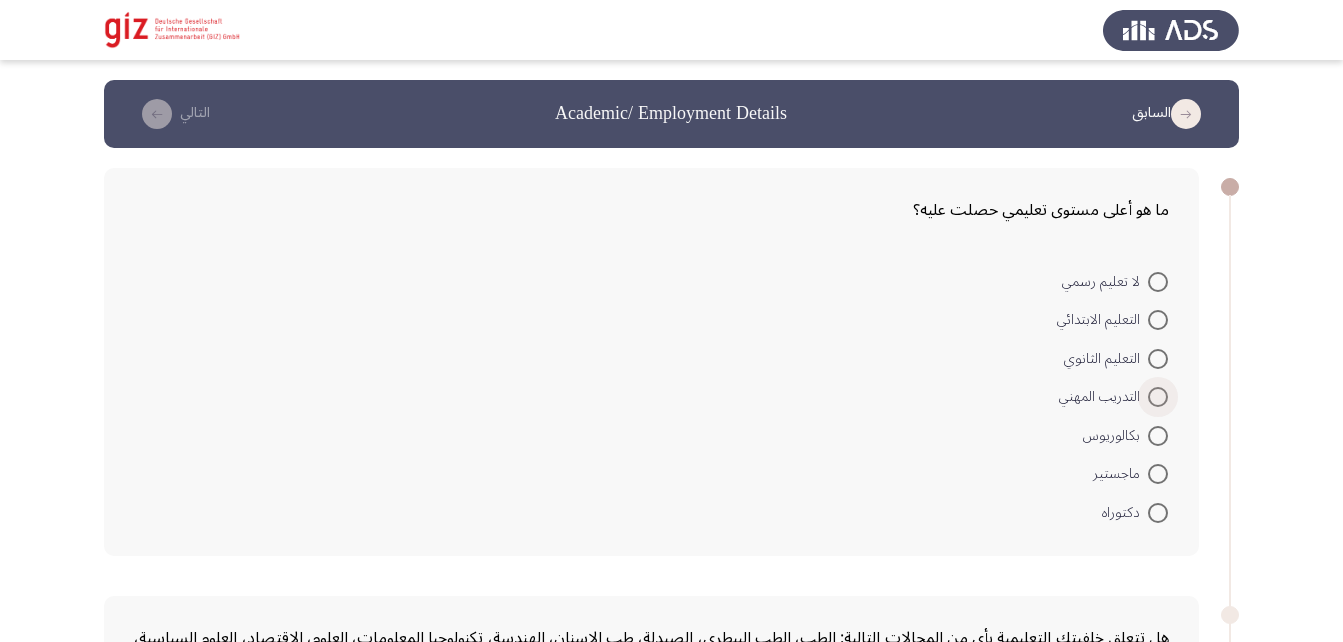 click at bounding box center (1158, 397) 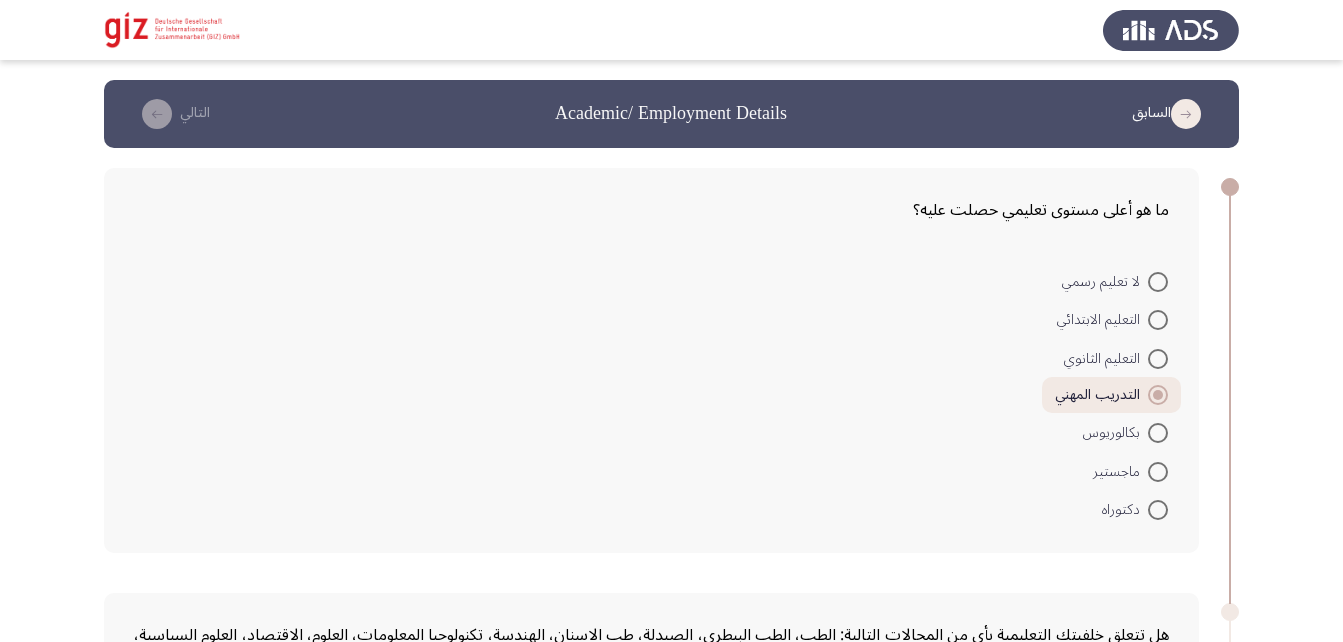 scroll, scrollTop: 446, scrollLeft: 0, axis: vertical 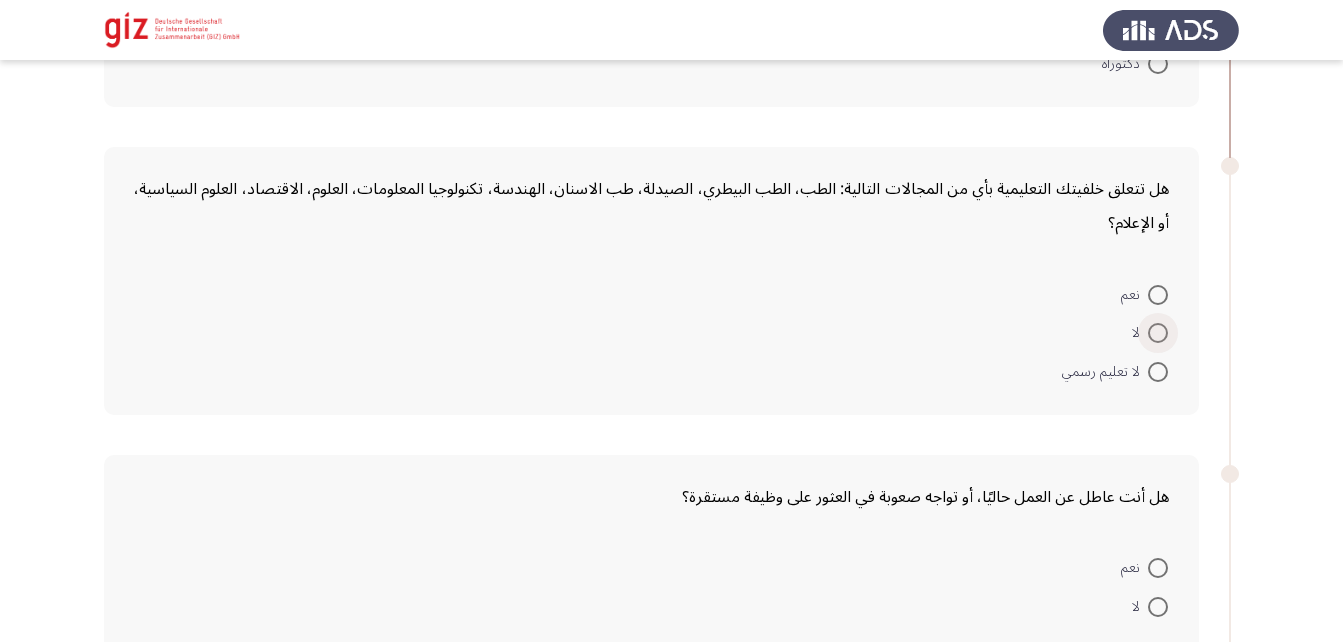 click at bounding box center [1158, 333] 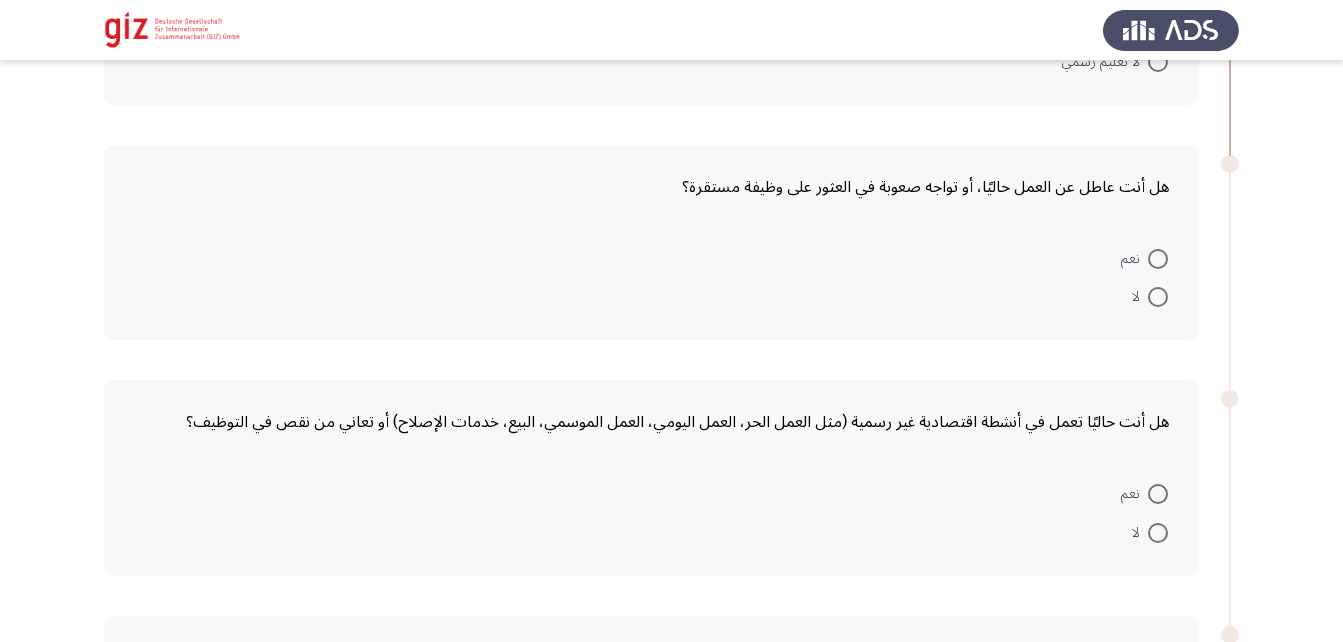 scroll, scrollTop: 755, scrollLeft: 0, axis: vertical 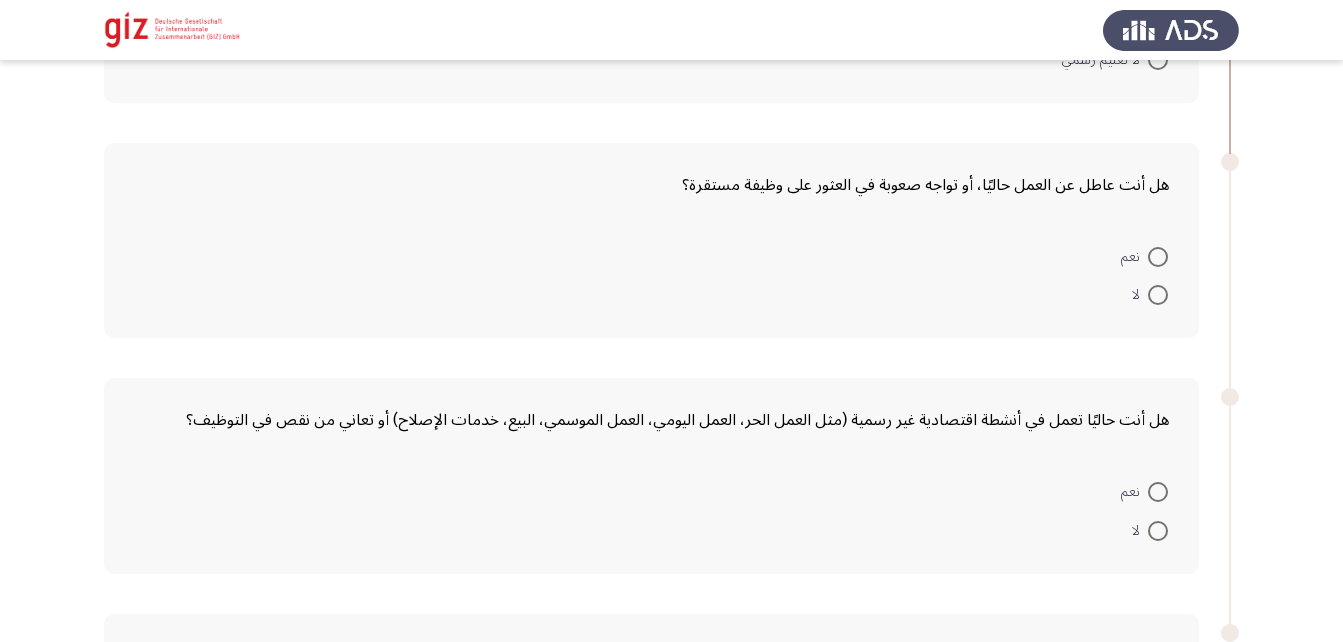 click at bounding box center (1158, 295) 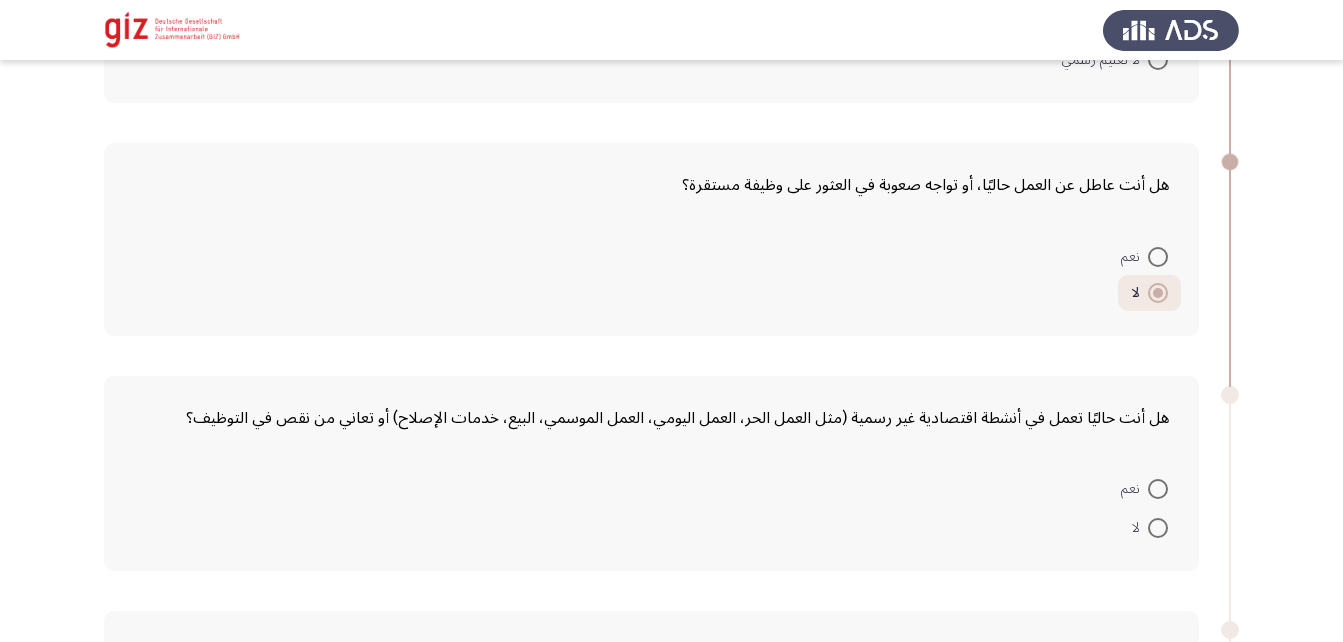 scroll, scrollTop: 1007, scrollLeft: 0, axis: vertical 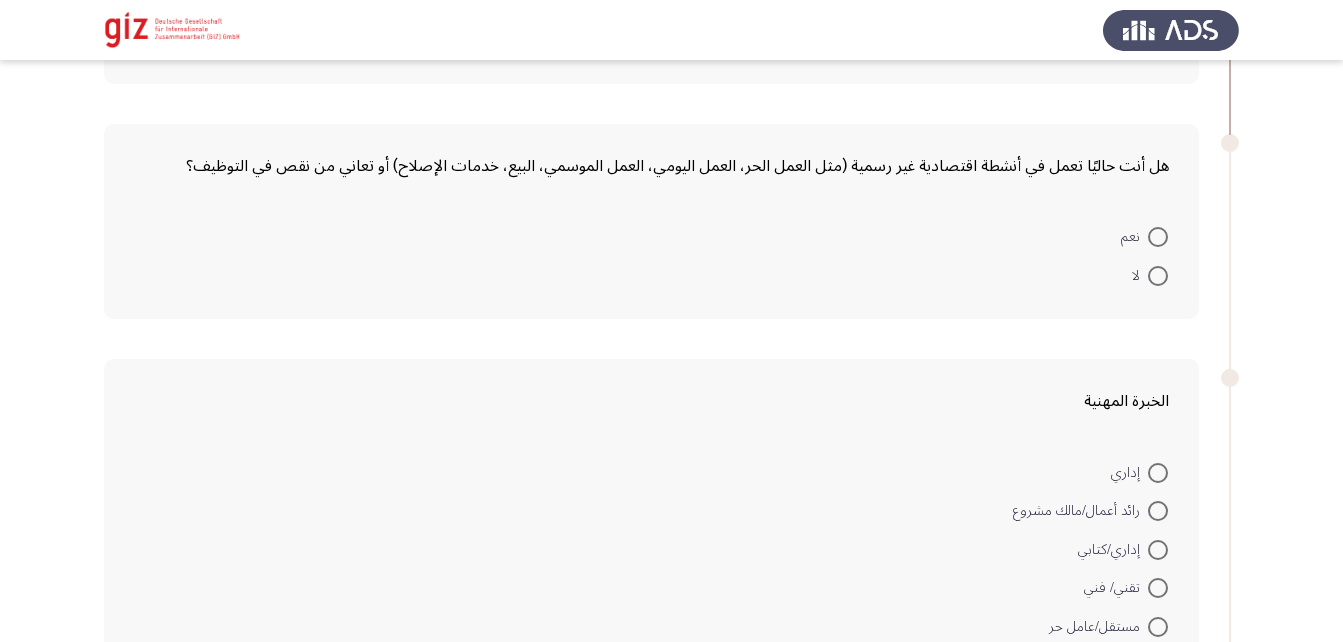 click at bounding box center [1158, 237] 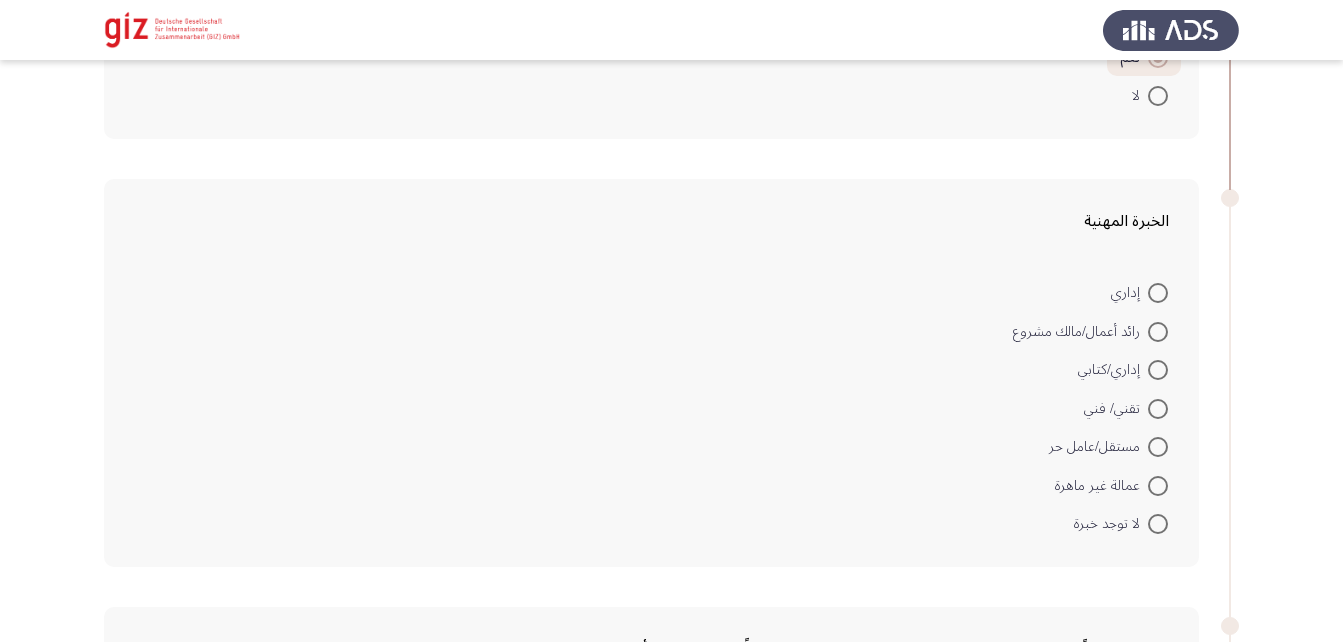 scroll, scrollTop: 1198, scrollLeft: 0, axis: vertical 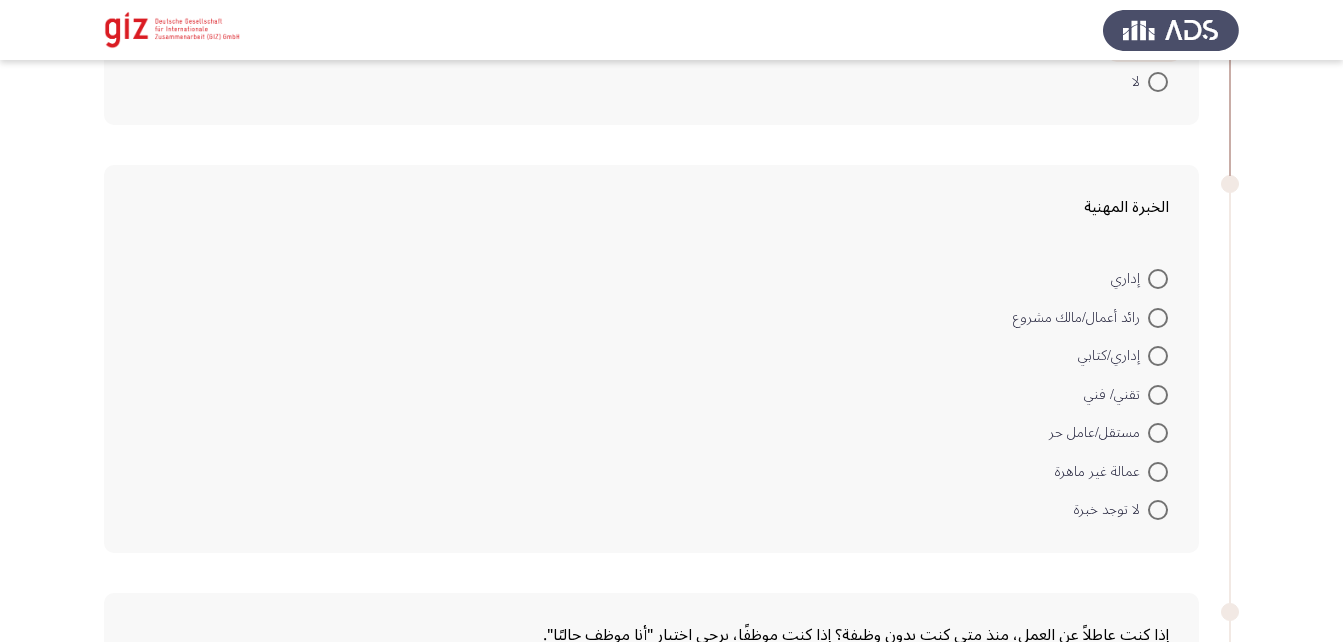 click at bounding box center (1158, 472) 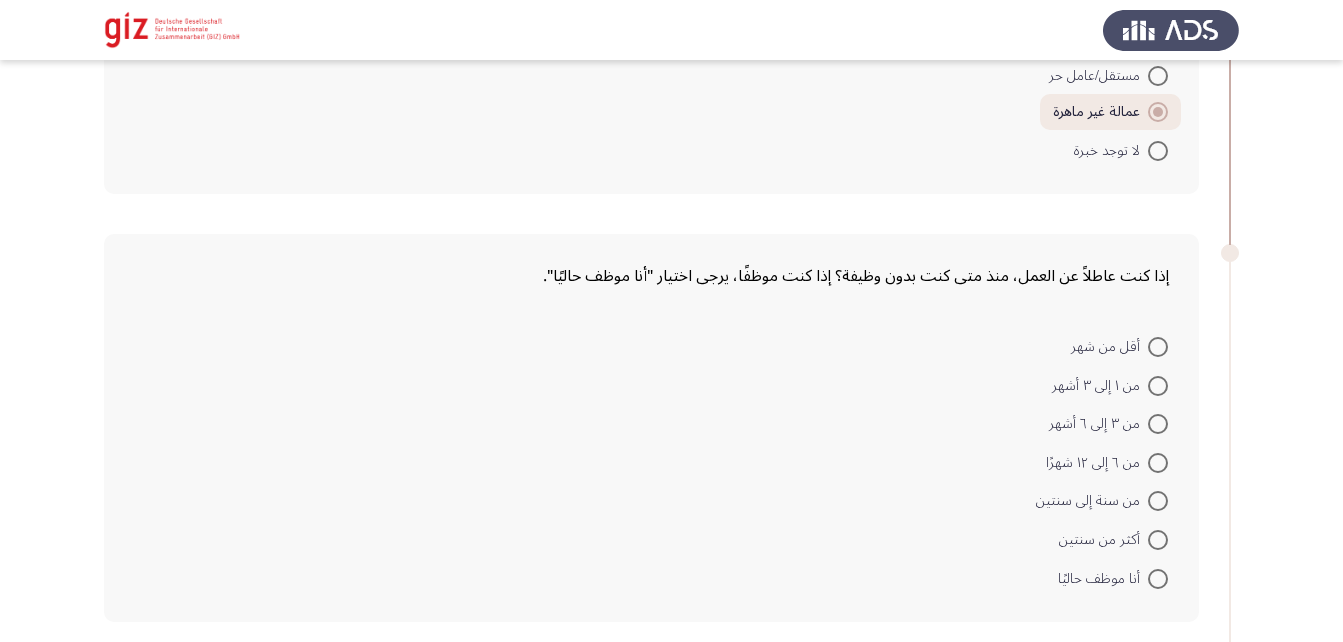 scroll, scrollTop: 1556, scrollLeft: 0, axis: vertical 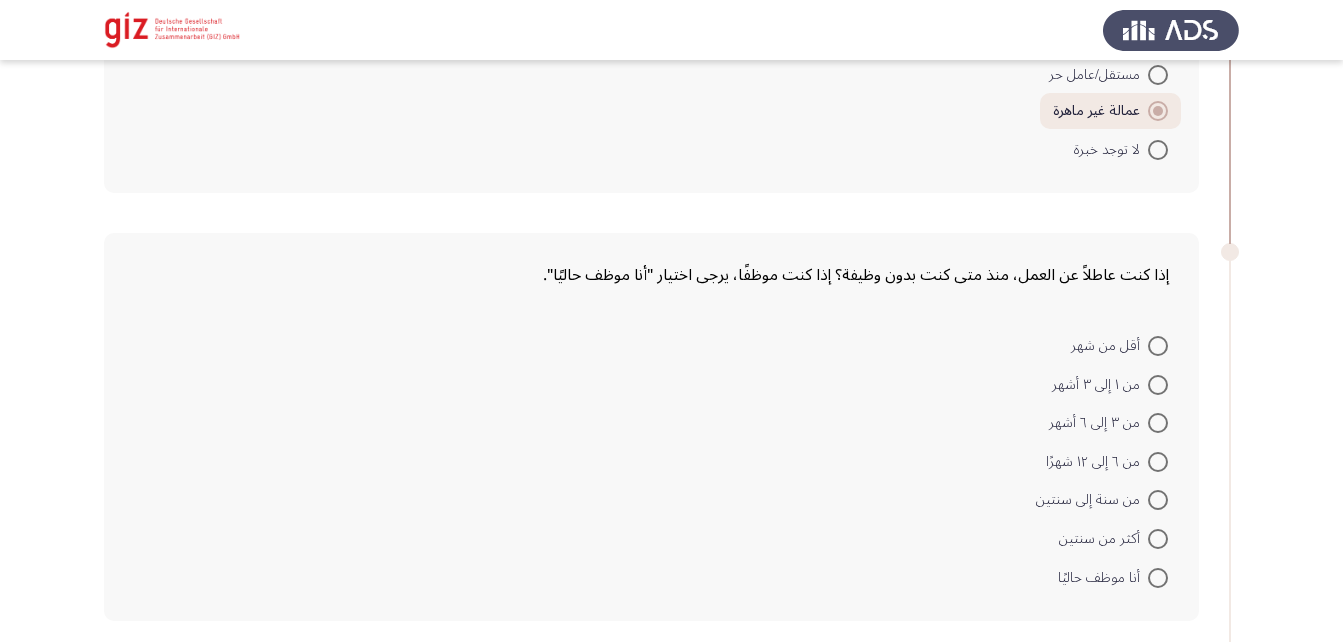 click at bounding box center (1158, 539) 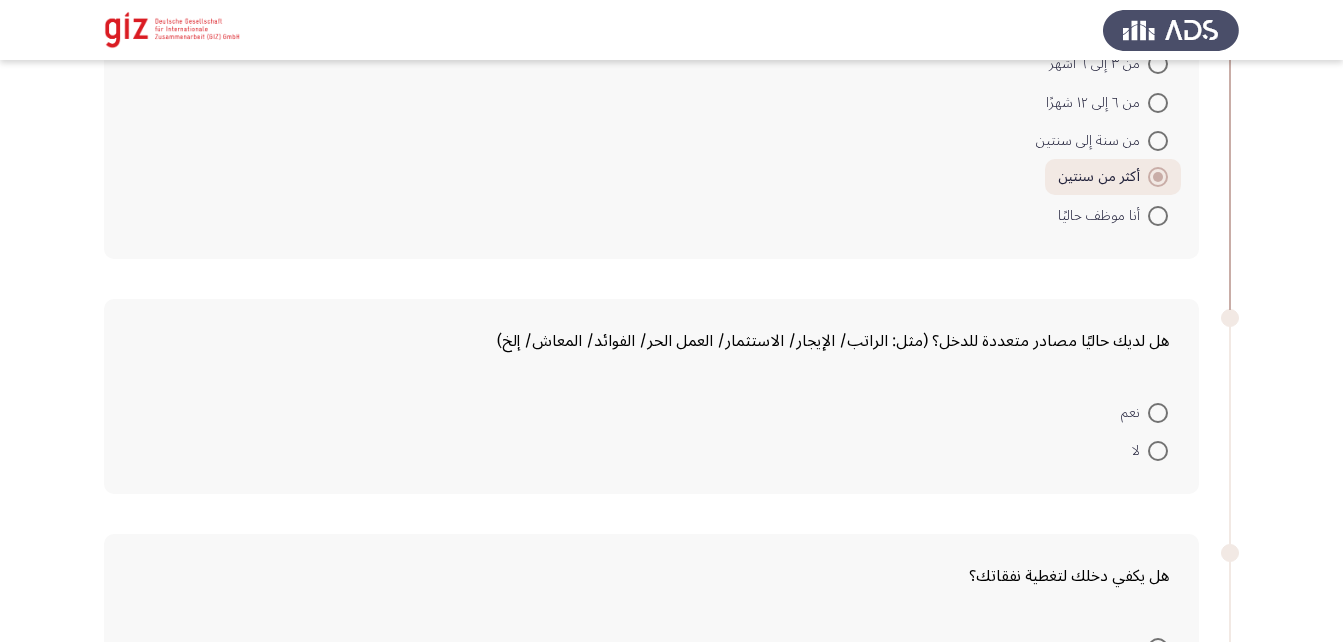 scroll, scrollTop: 1916, scrollLeft: 0, axis: vertical 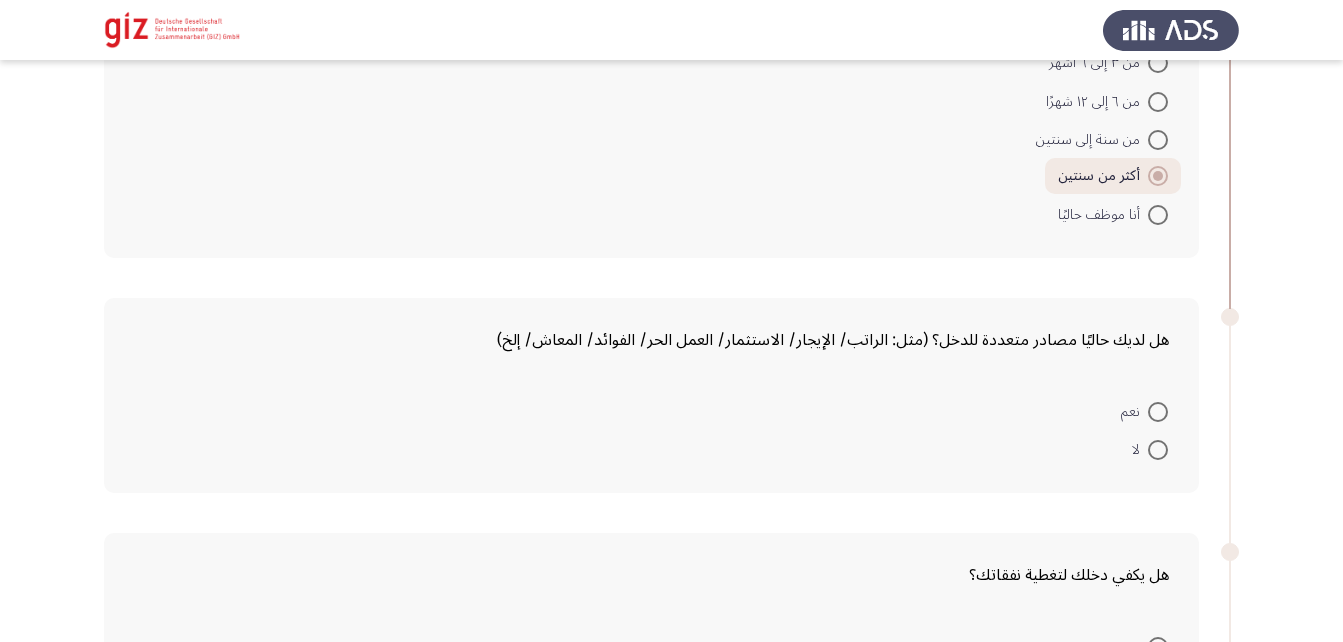 click at bounding box center [1158, 450] 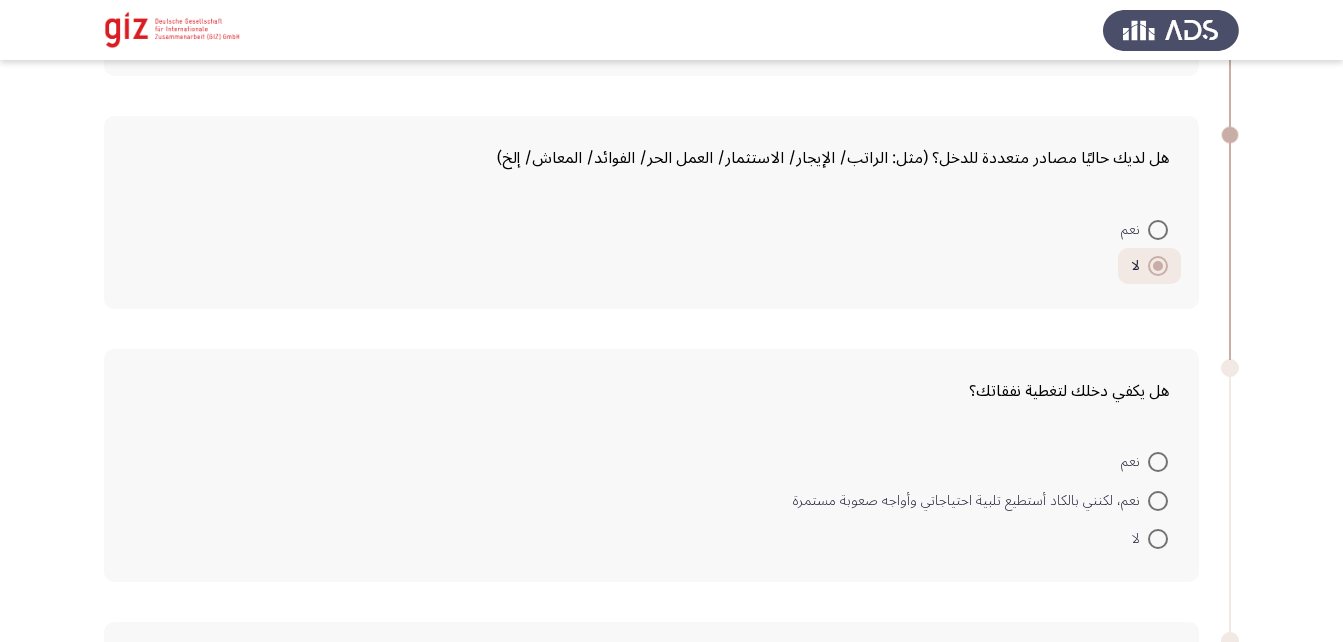 scroll, scrollTop: 2099, scrollLeft: 0, axis: vertical 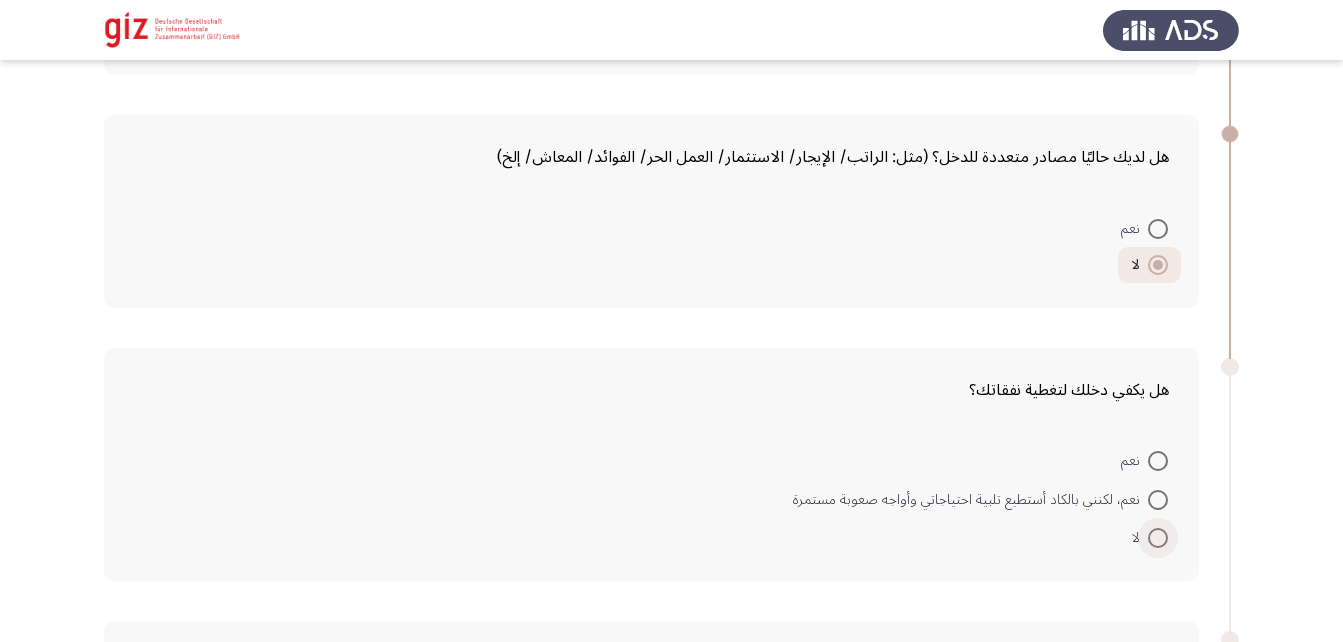 click at bounding box center [1158, 538] 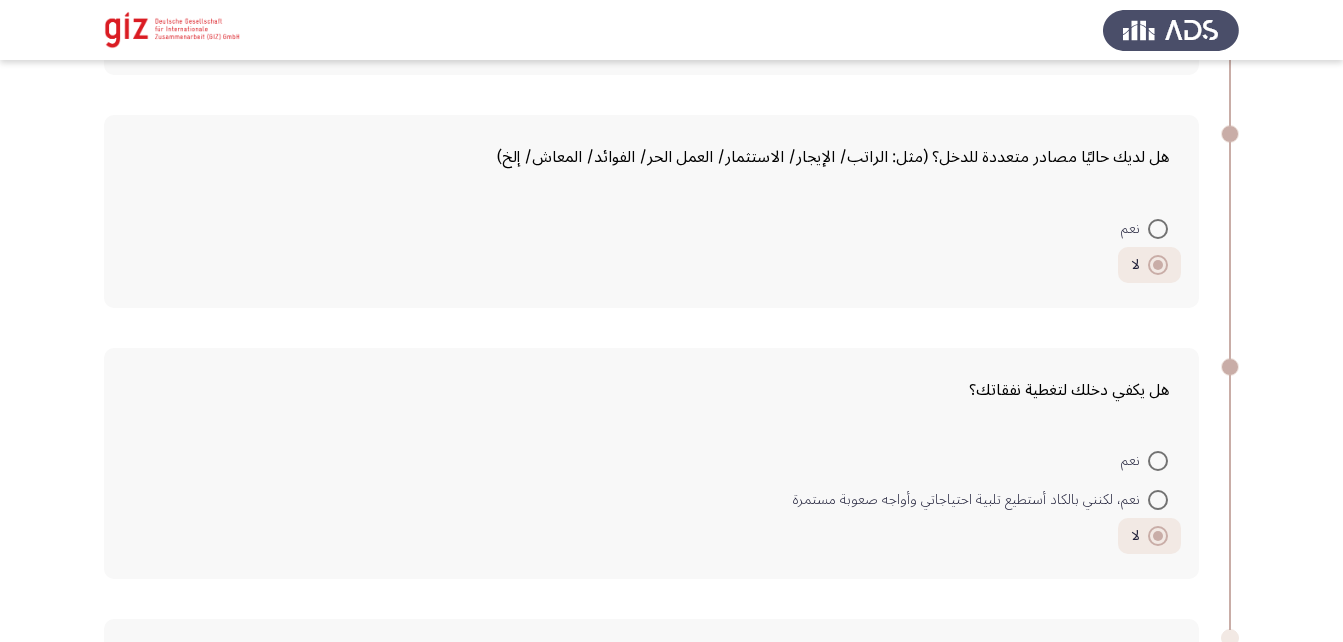 scroll, scrollTop: 2591, scrollLeft: 0, axis: vertical 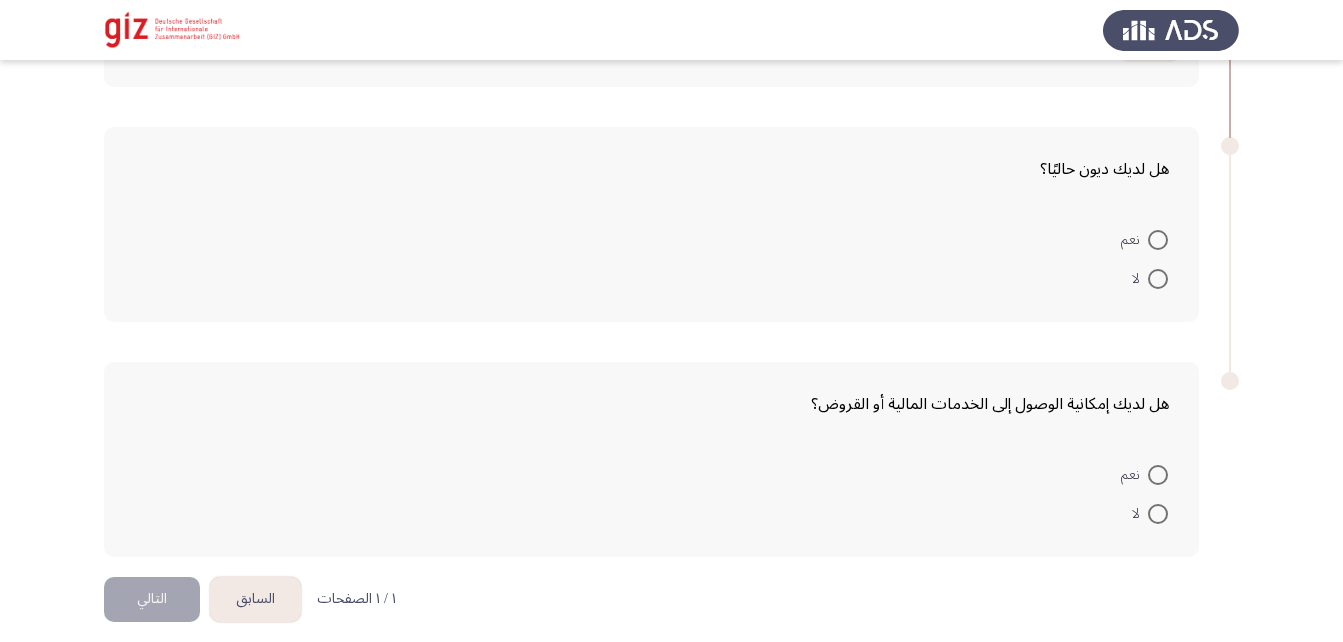 click at bounding box center (1158, 279) 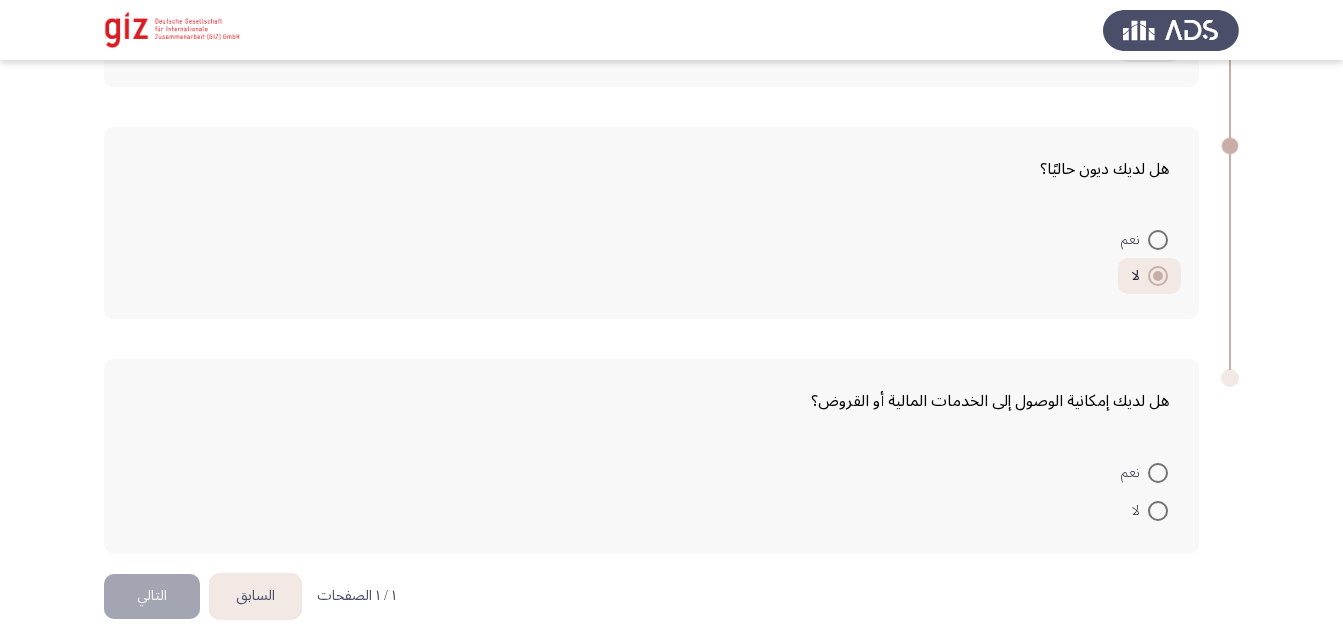click at bounding box center (1158, 511) 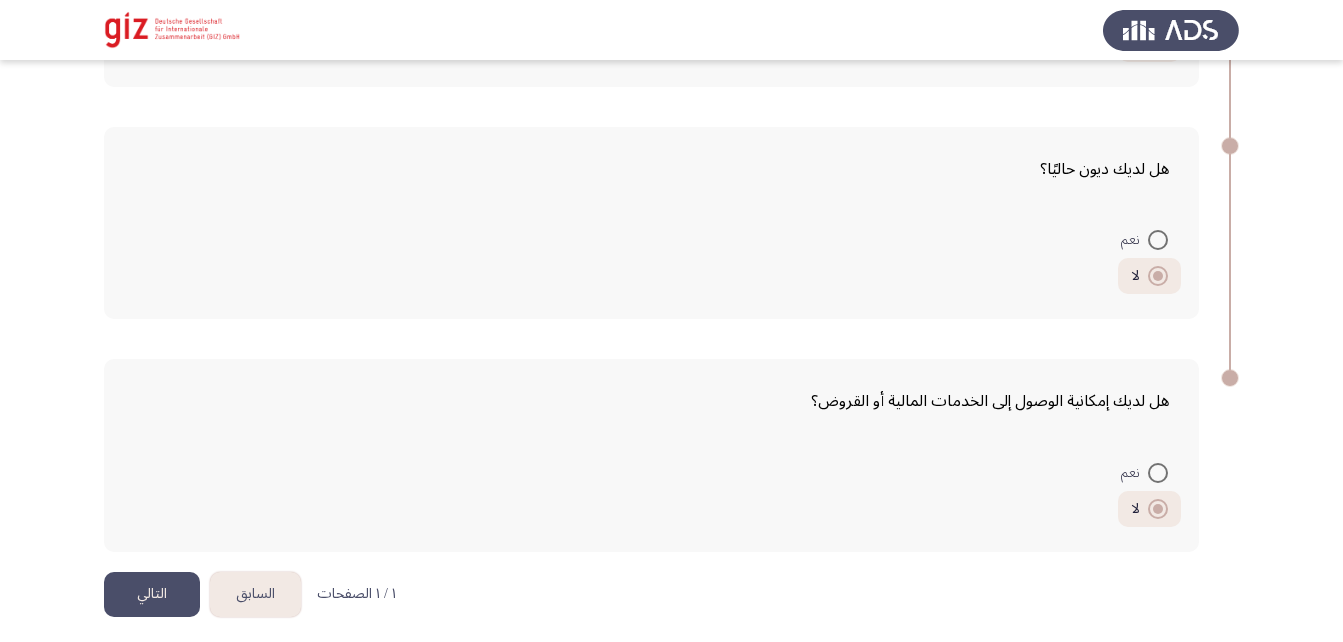 click on "التالي" 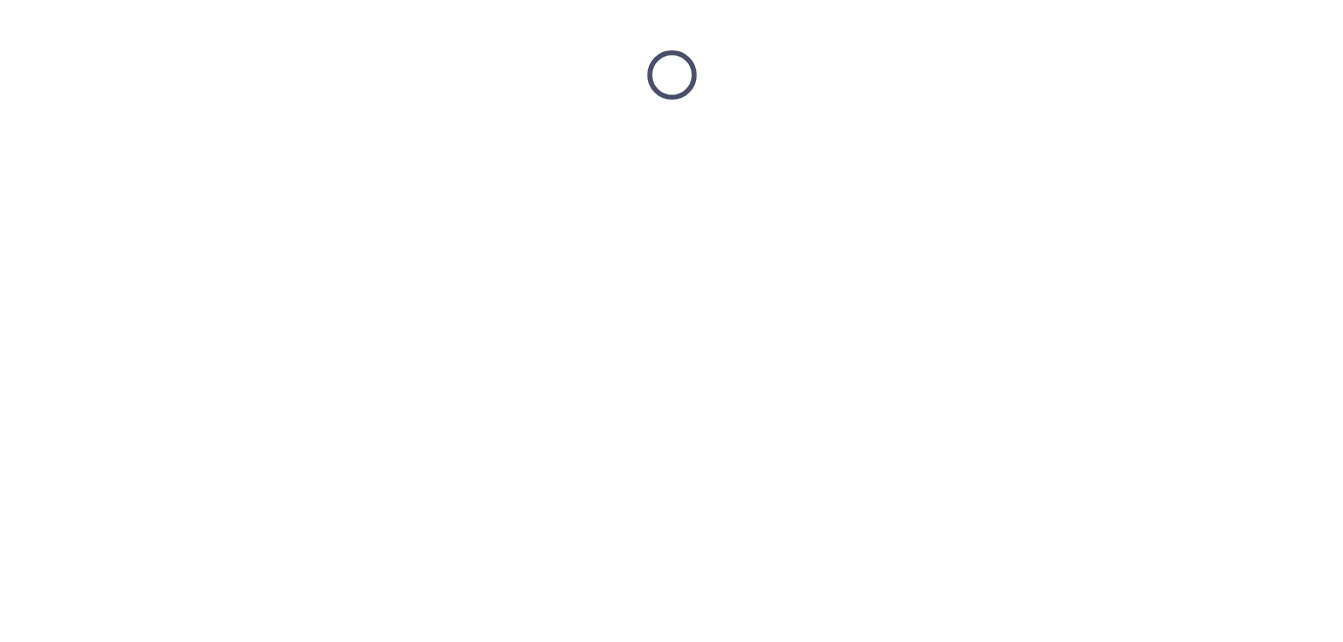 scroll, scrollTop: 0, scrollLeft: 0, axis: both 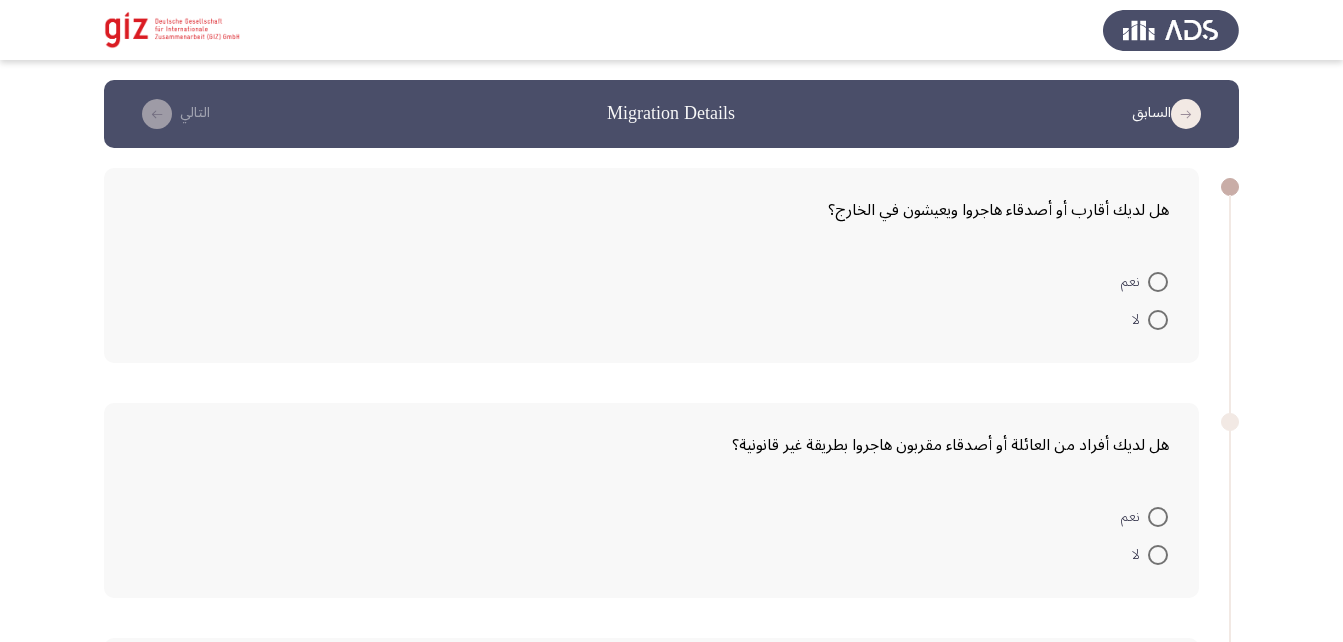 click at bounding box center (1158, 282) 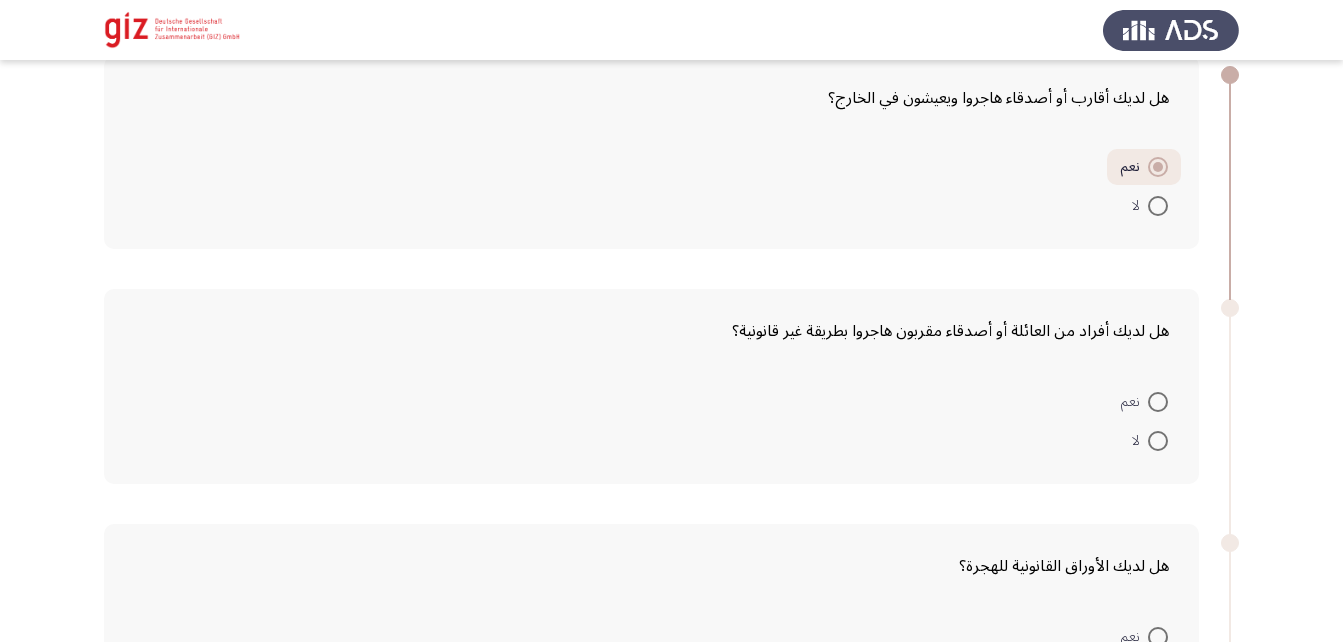 scroll, scrollTop: 113, scrollLeft: 0, axis: vertical 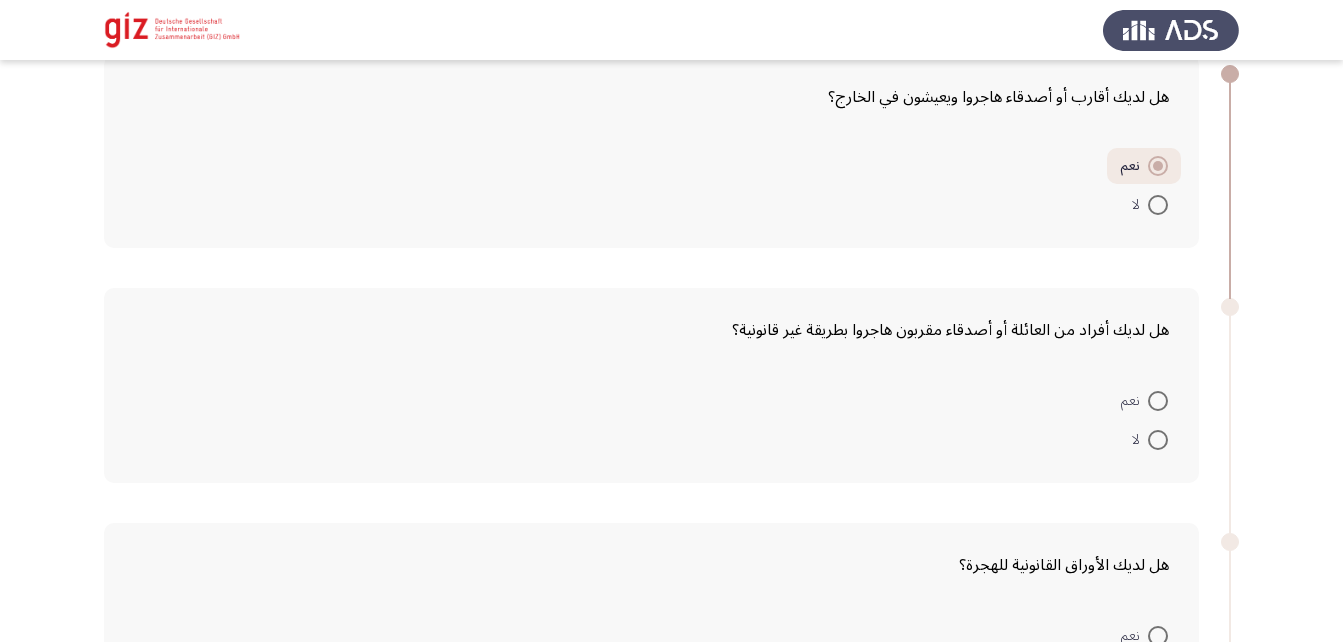 click at bounding box center (1158, 401) 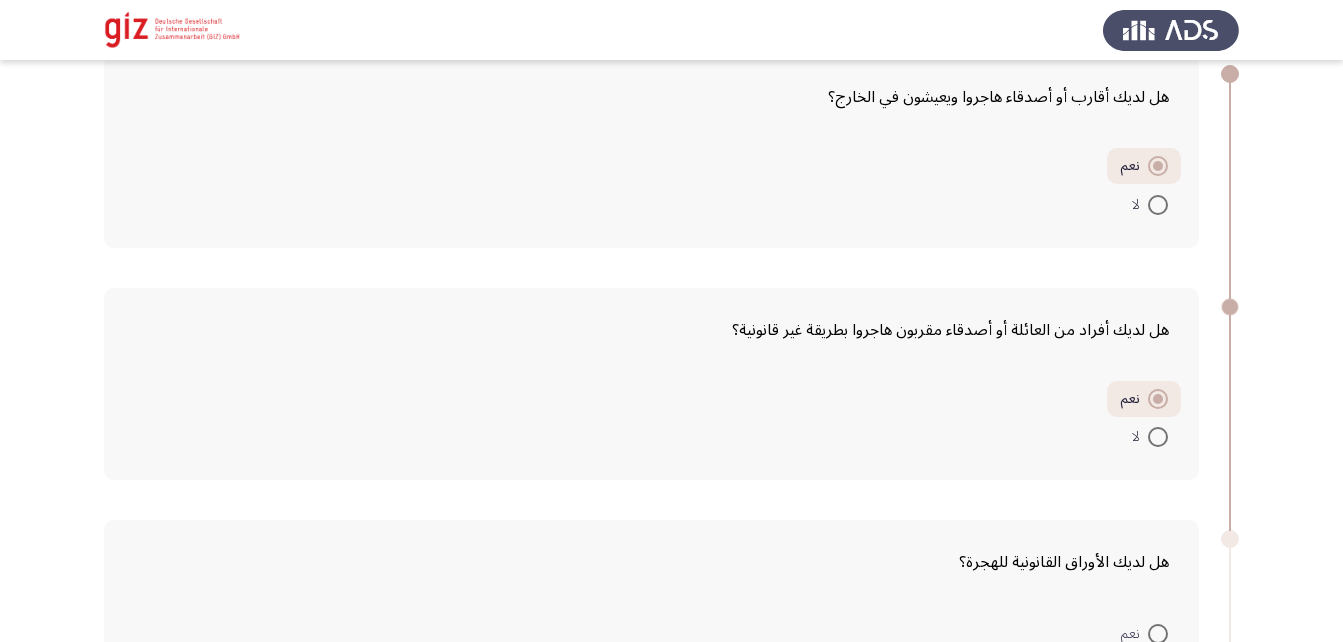 click at bounding box center (1158, 205) 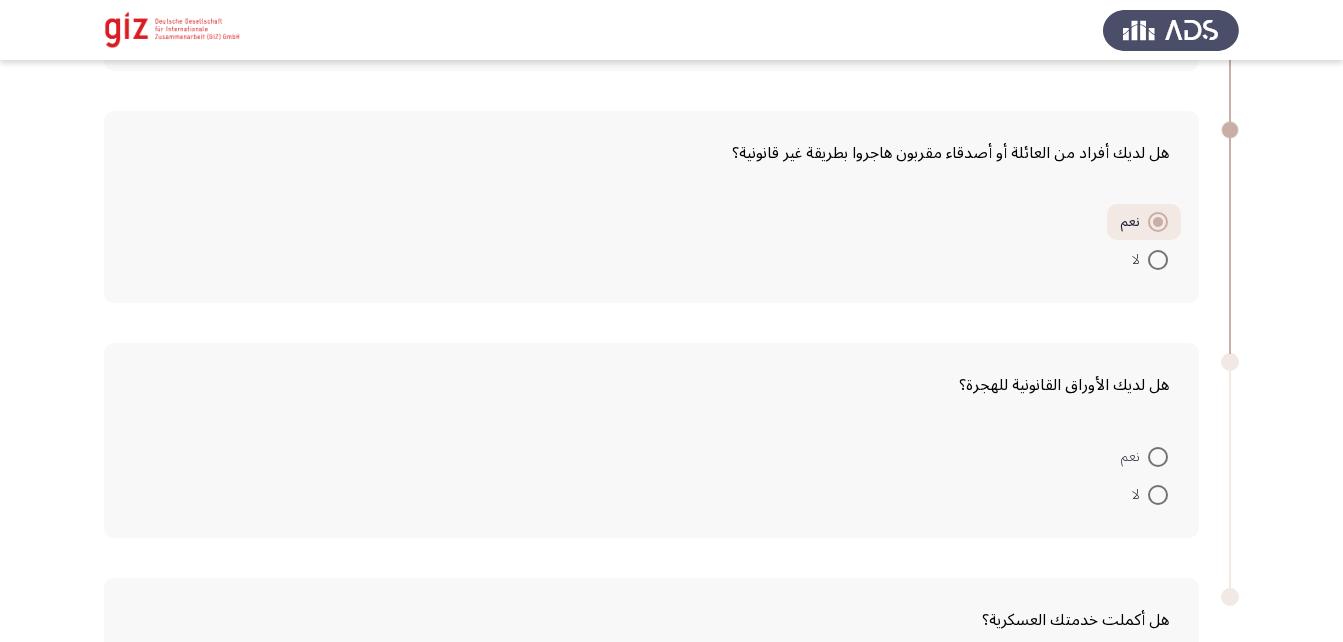 scroll, scrollTop: 337, scrollLeft: 0, axis: vertical 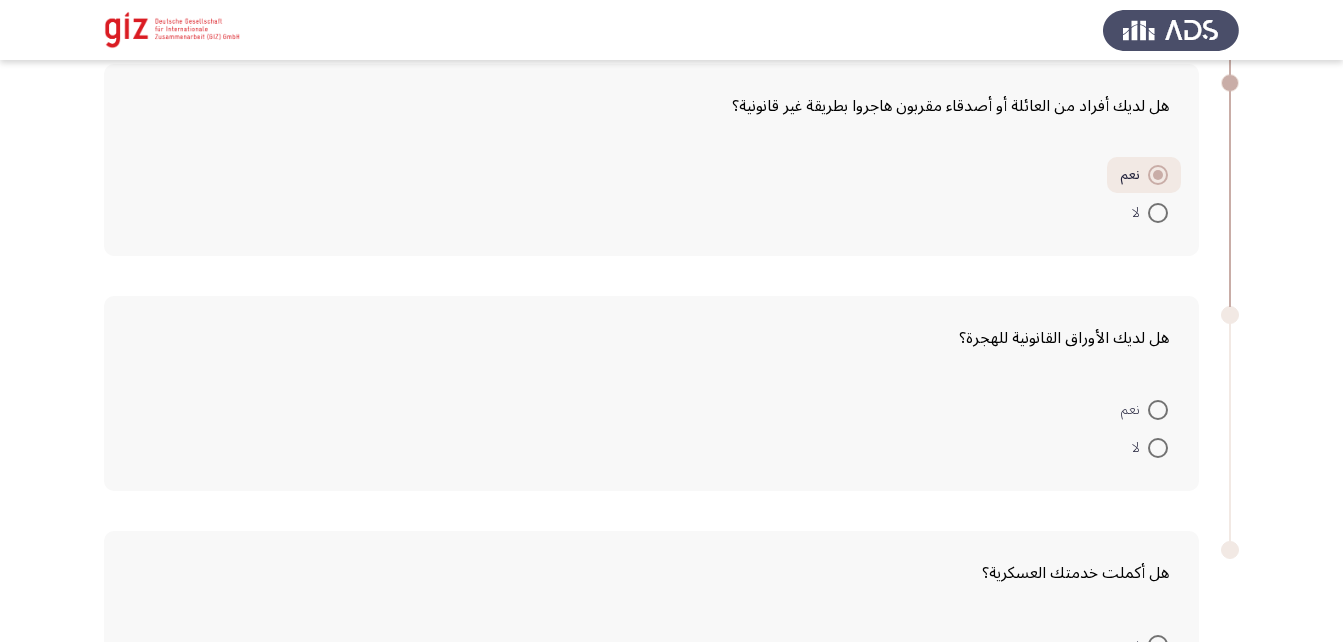 click at bounding box center [1158, 448] 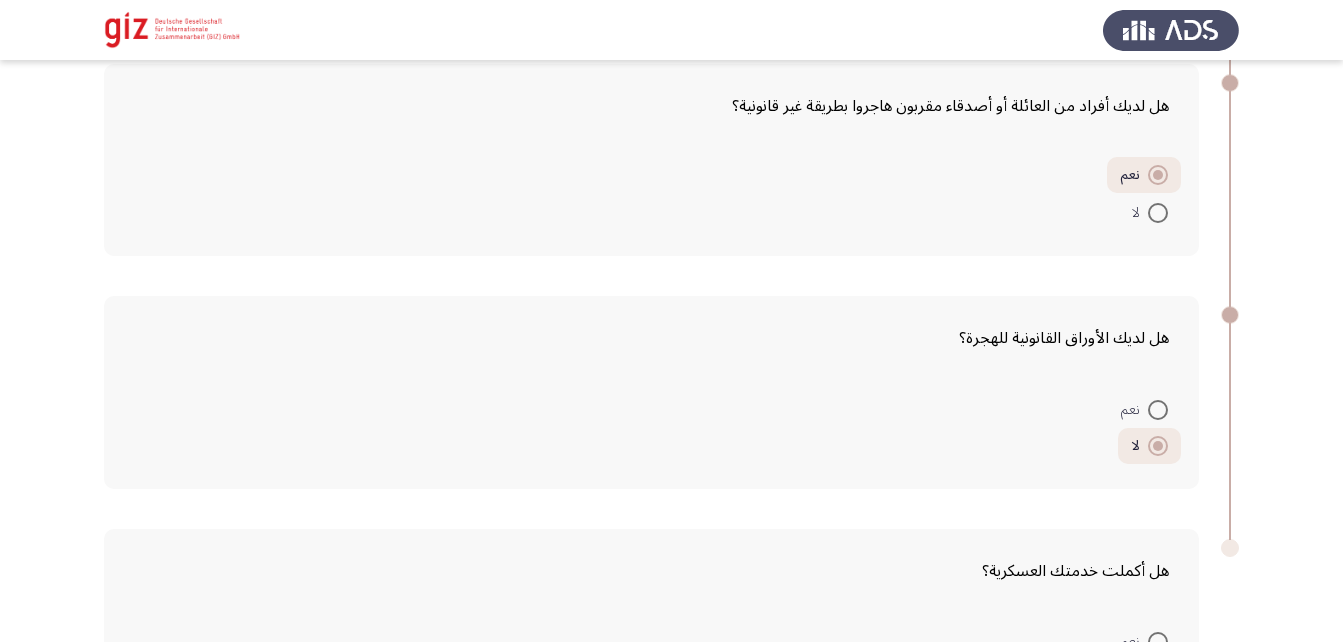 scroll, scrollTop: 596, scrollLeft: 0, axis: vertical 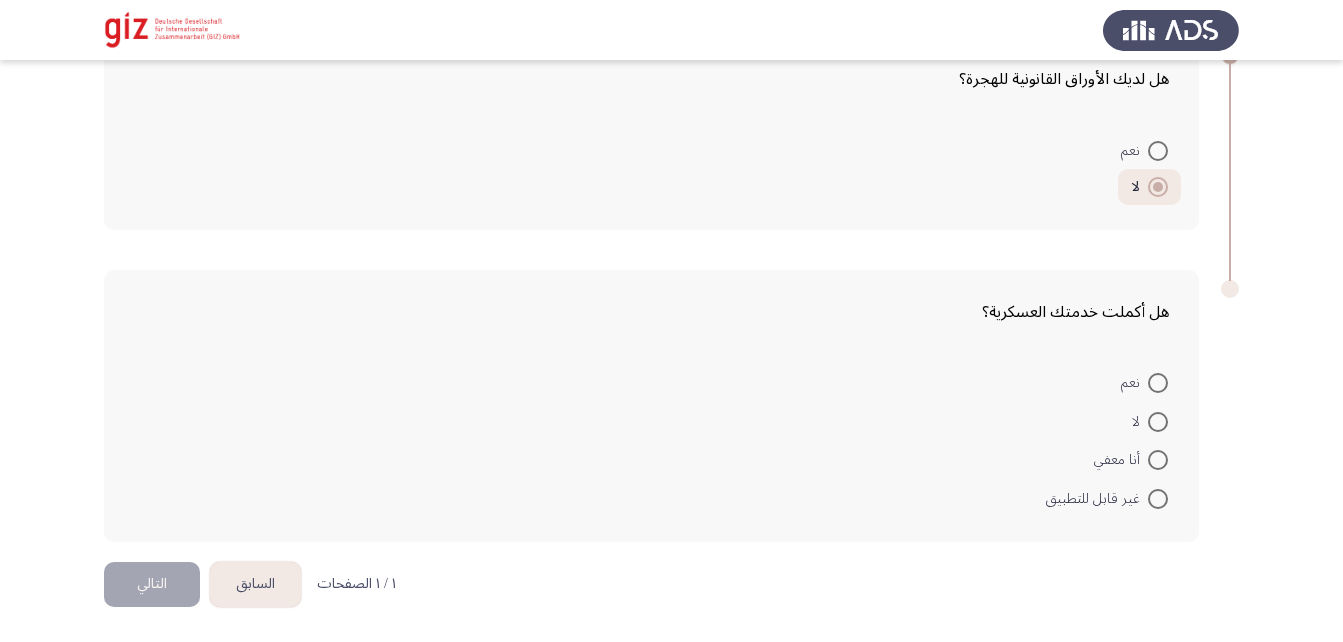 click at bounding box center [1158, 383] 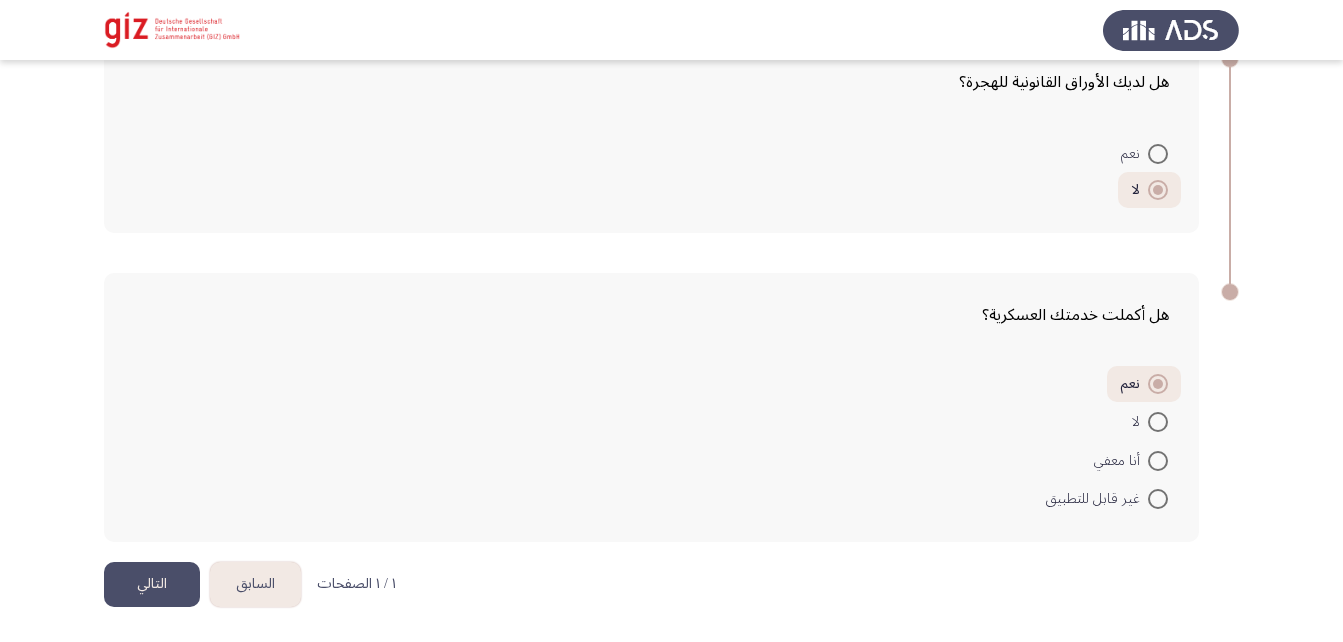 click on "التالي" 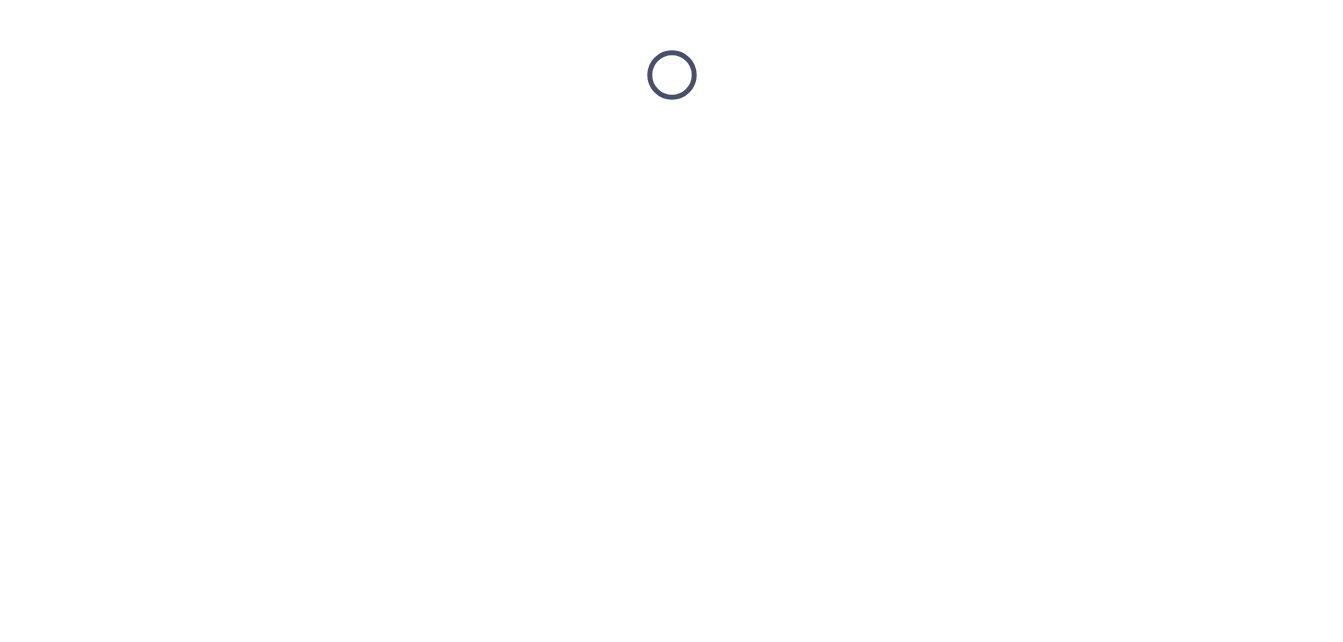 scroll, scrollTop: 0, scrollLeft: 0, axis: both 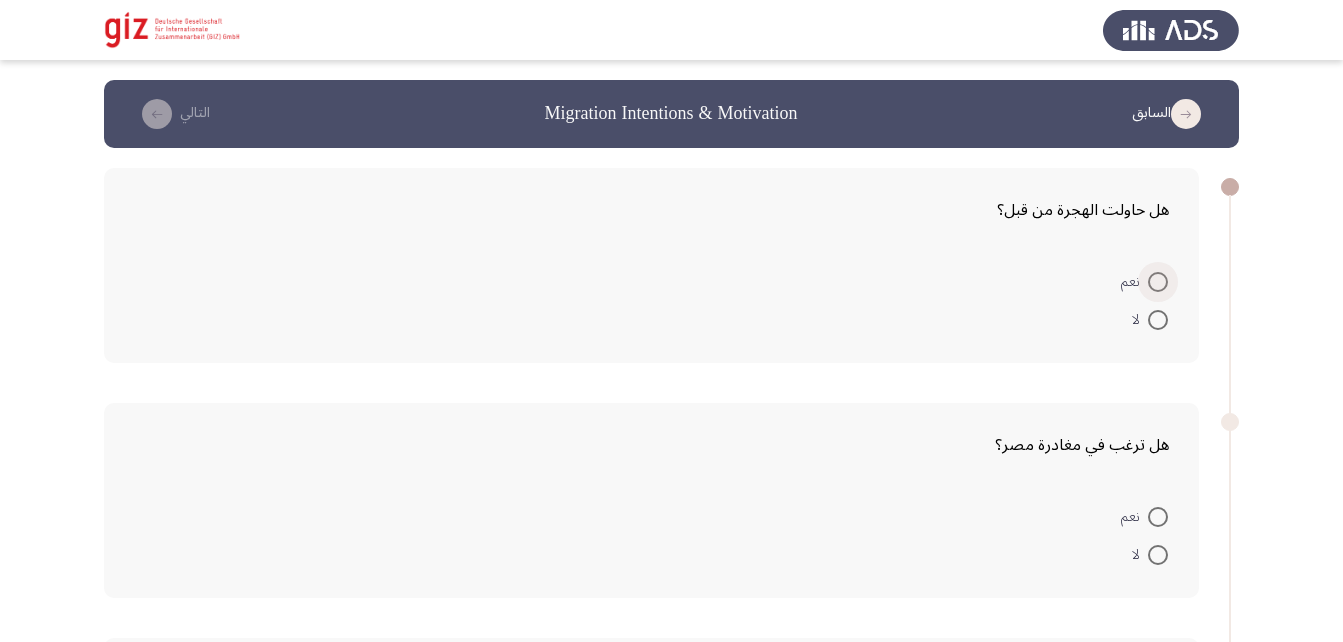 click at bounding box center [1158, 282] 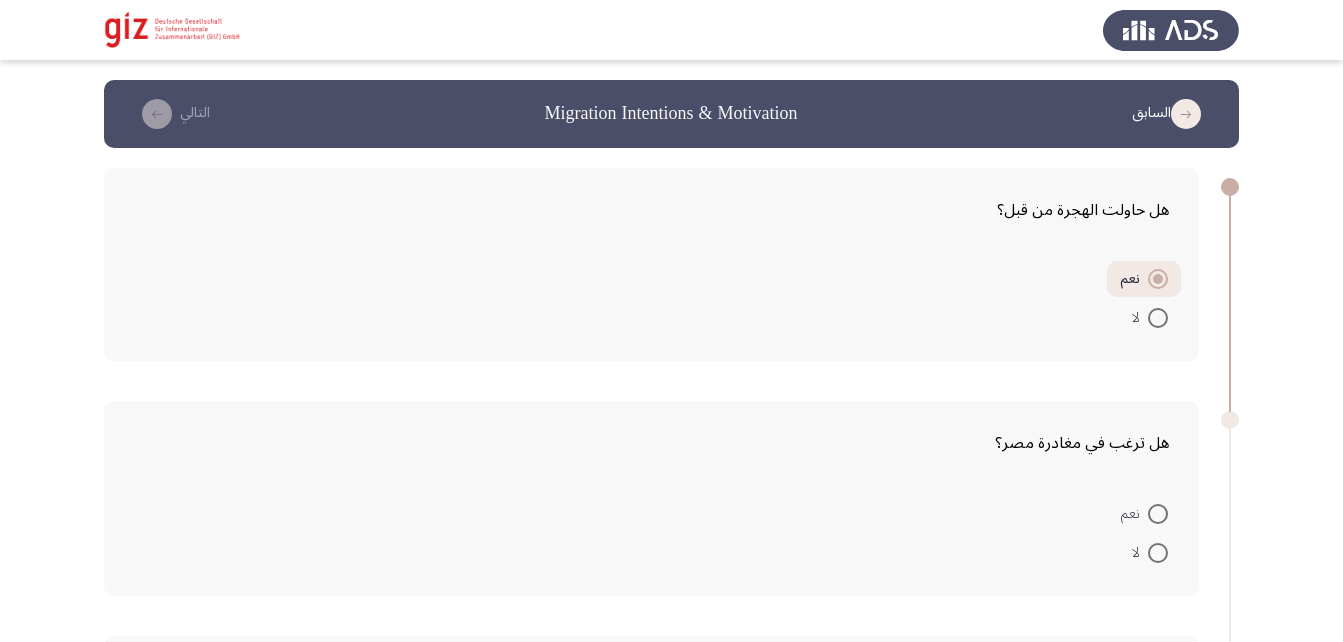 click on "نعم" at bounding box center [1144, 514] 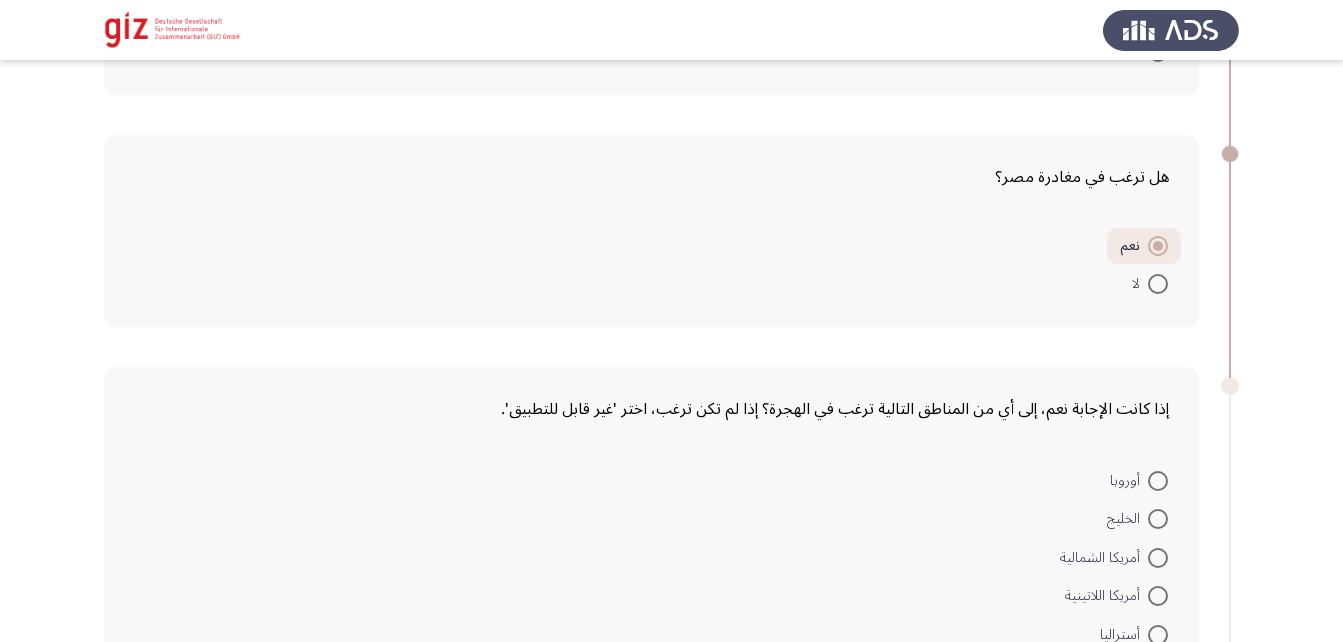 scroll, scrollTop: 267, scrollLeft: 0, axis: vertical 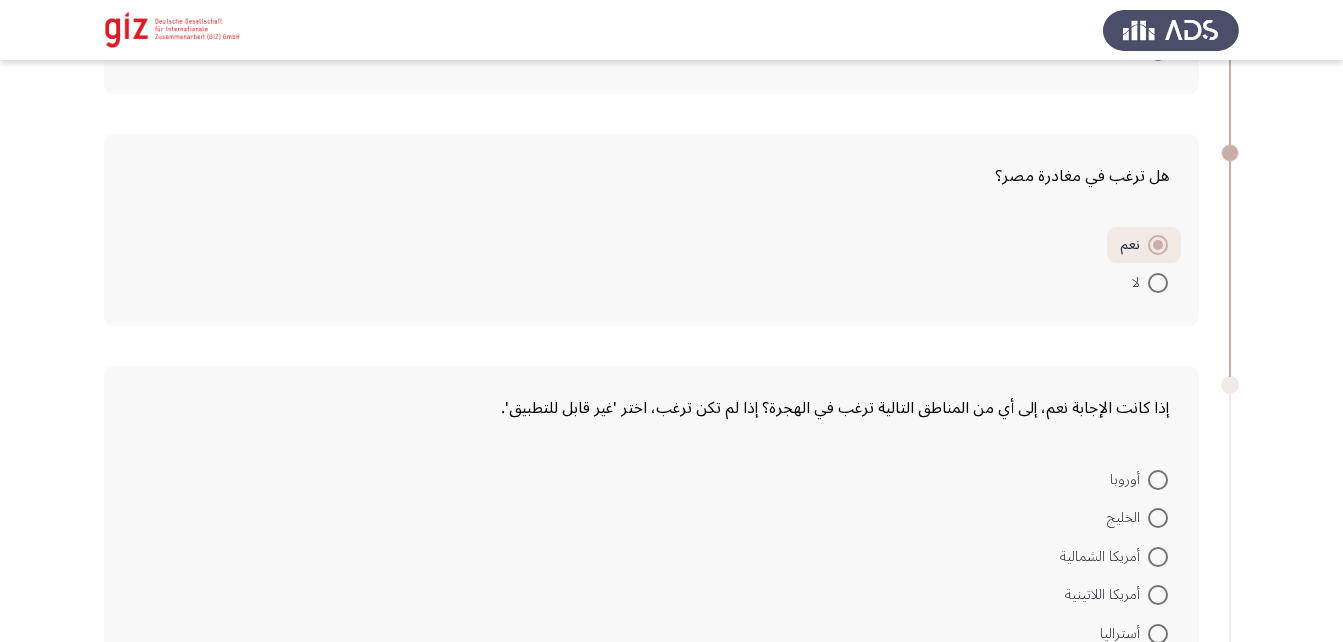 click on "الخليج" at bounding box center [1137, 517] 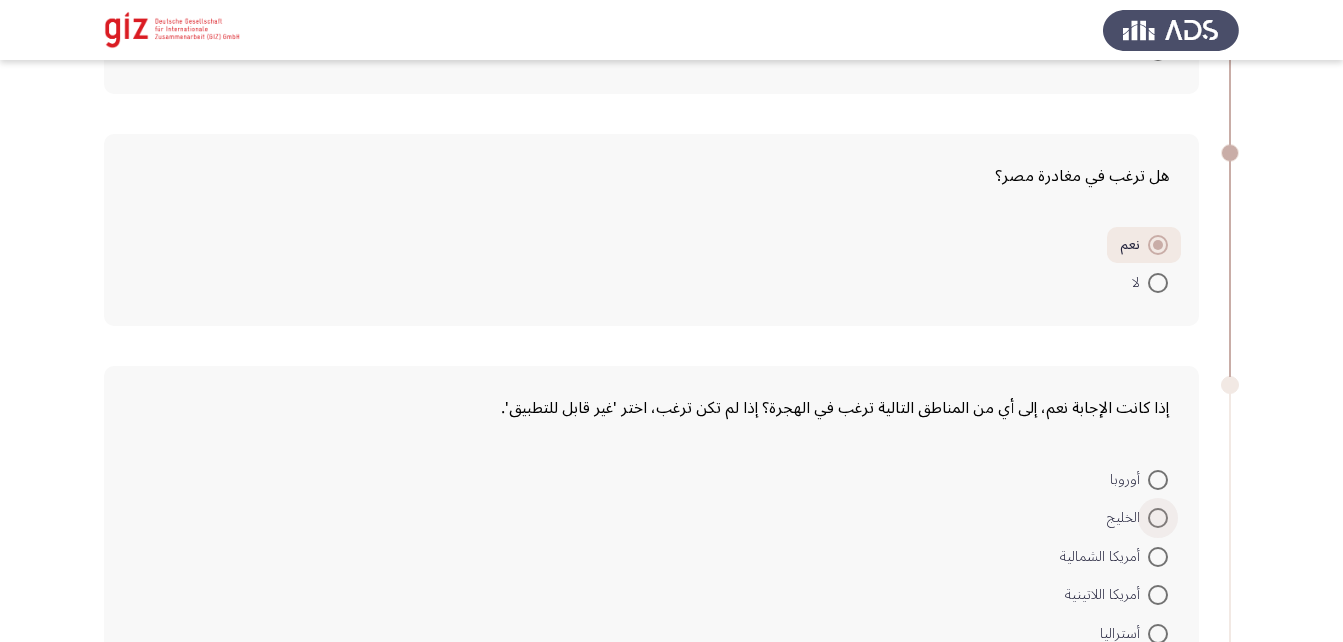 click at bounding box center [1158, 518] 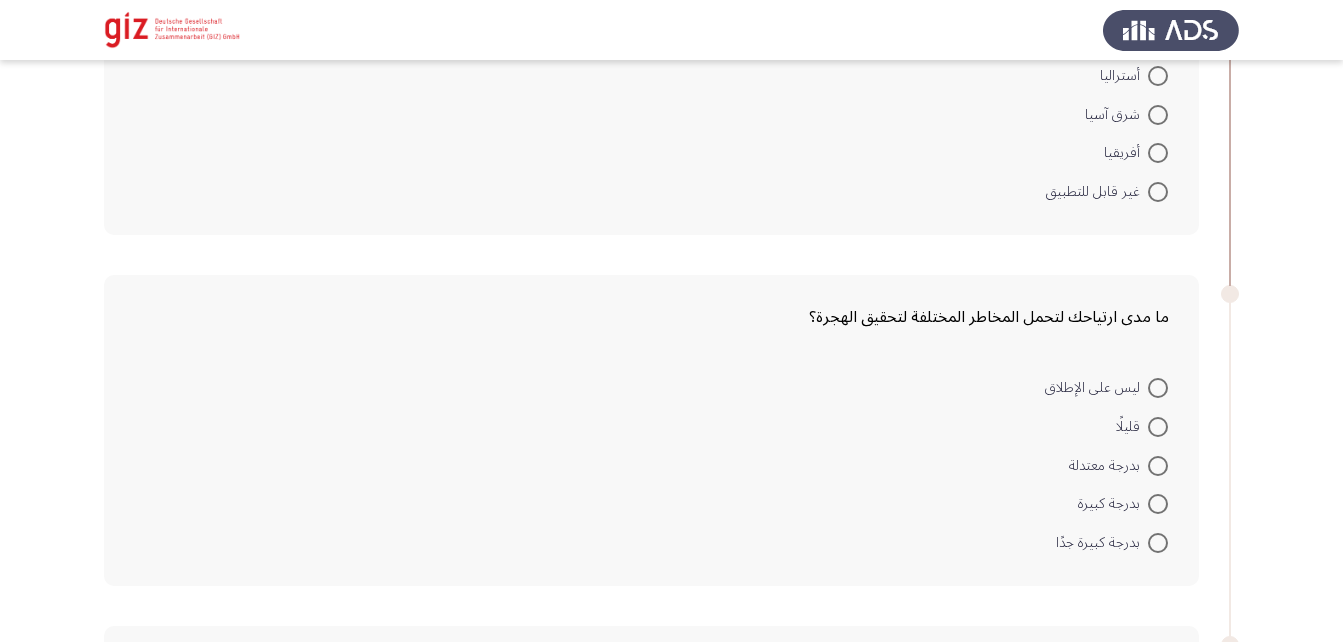 scroll, scrollTop: 823, scrollLeft: 0, axis: vertical 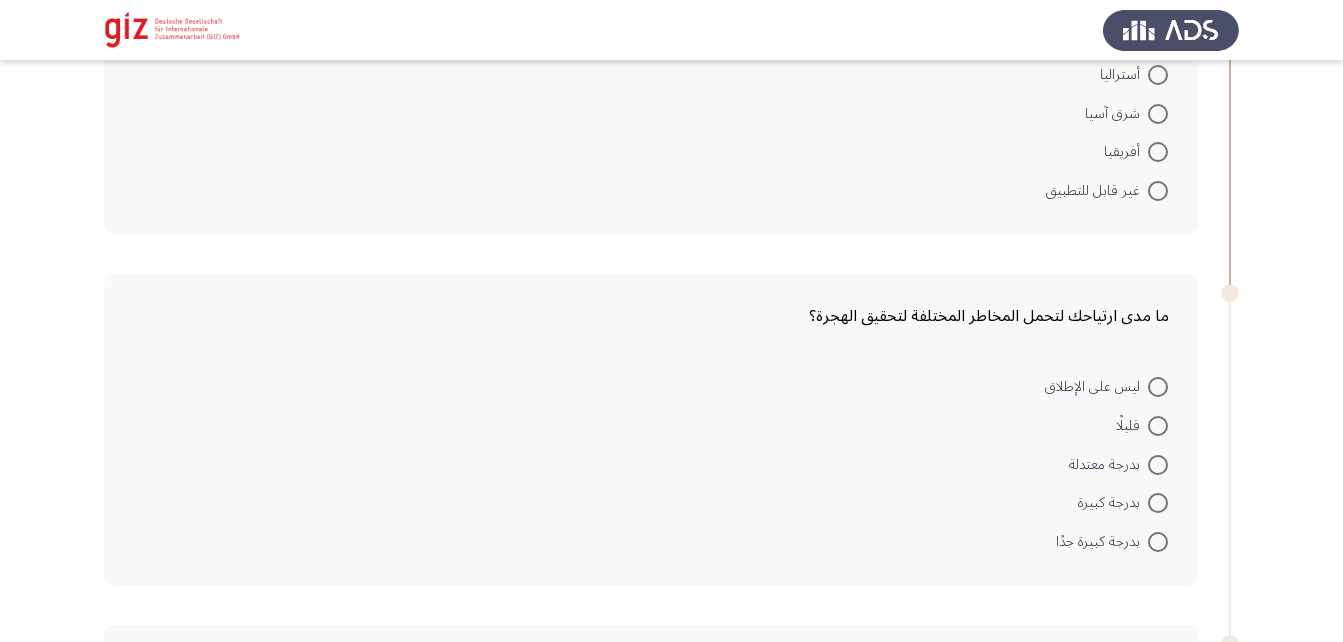 click at bounding box center (1158, 465) 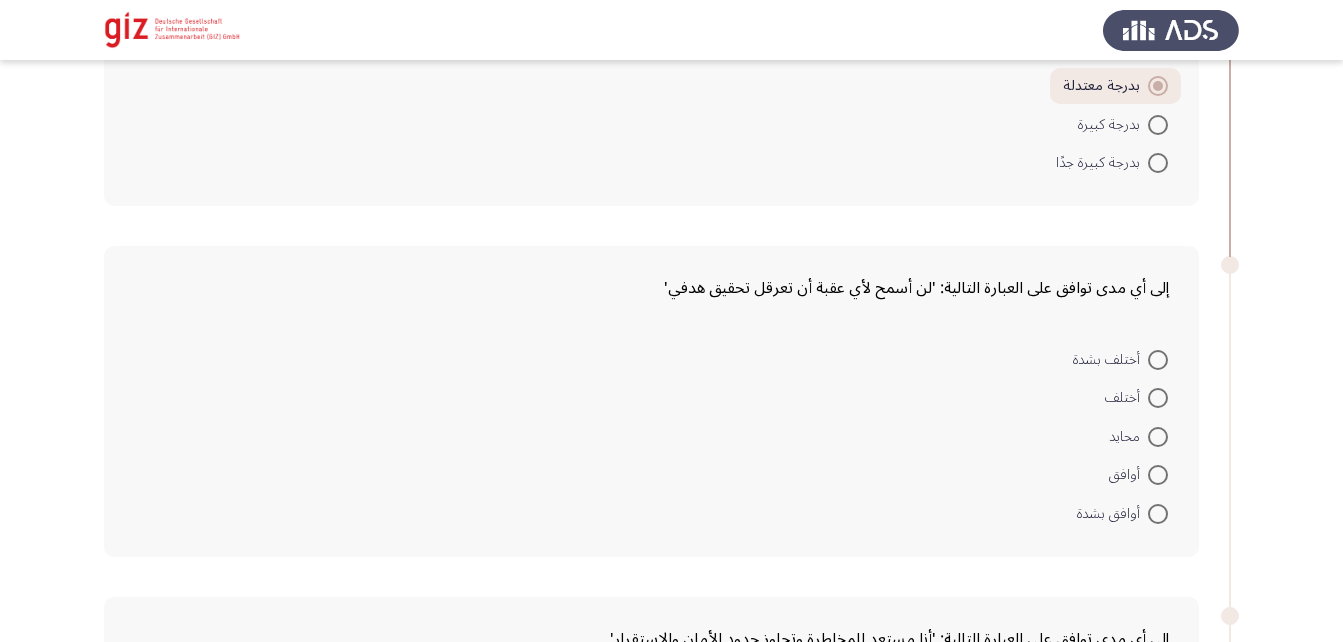 scroll, scrollTop: 1201, scrollLeft: 0, axis: vertical 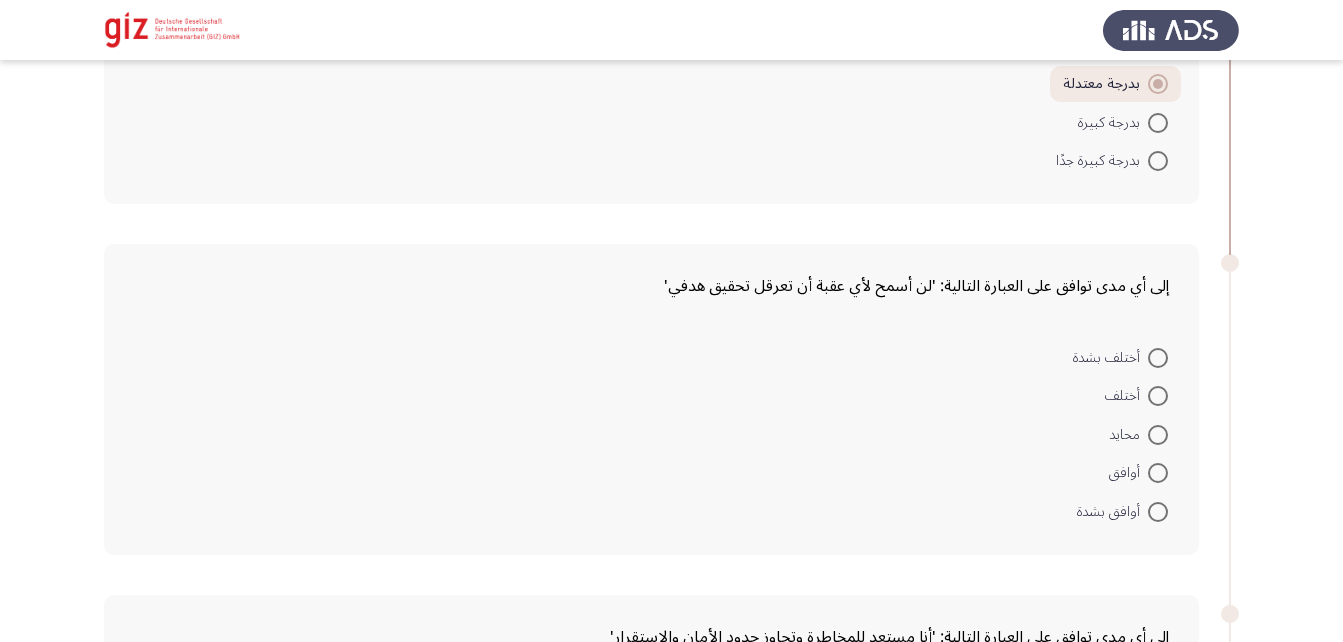 click at bounding box center [1158, 435] 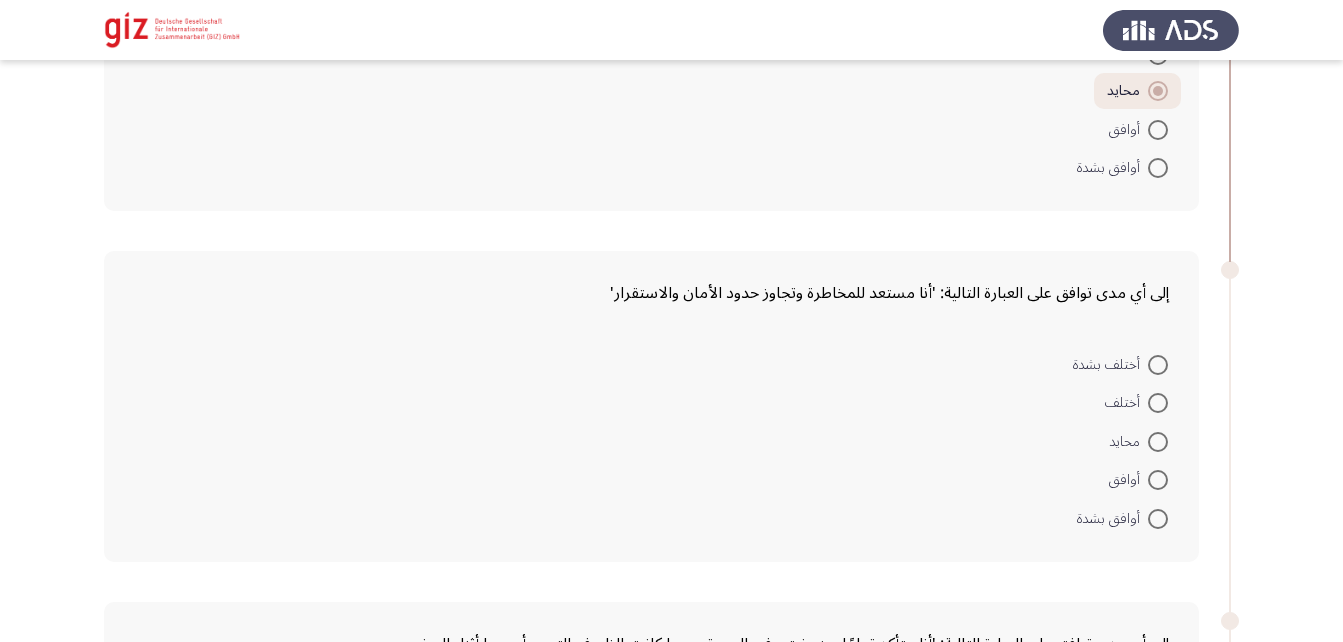 scroll, scrollTop: 1546, scrollLeft: 0, axis: vertical 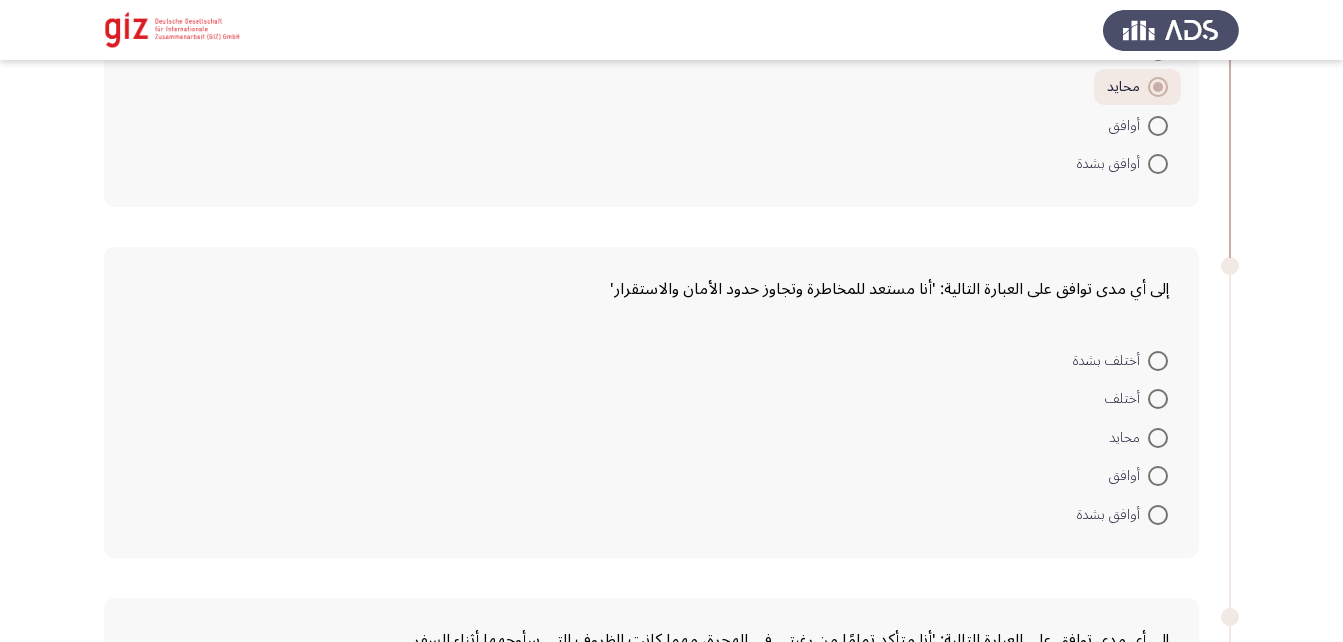 click on "محايد" at bounding box center [1138, 436] 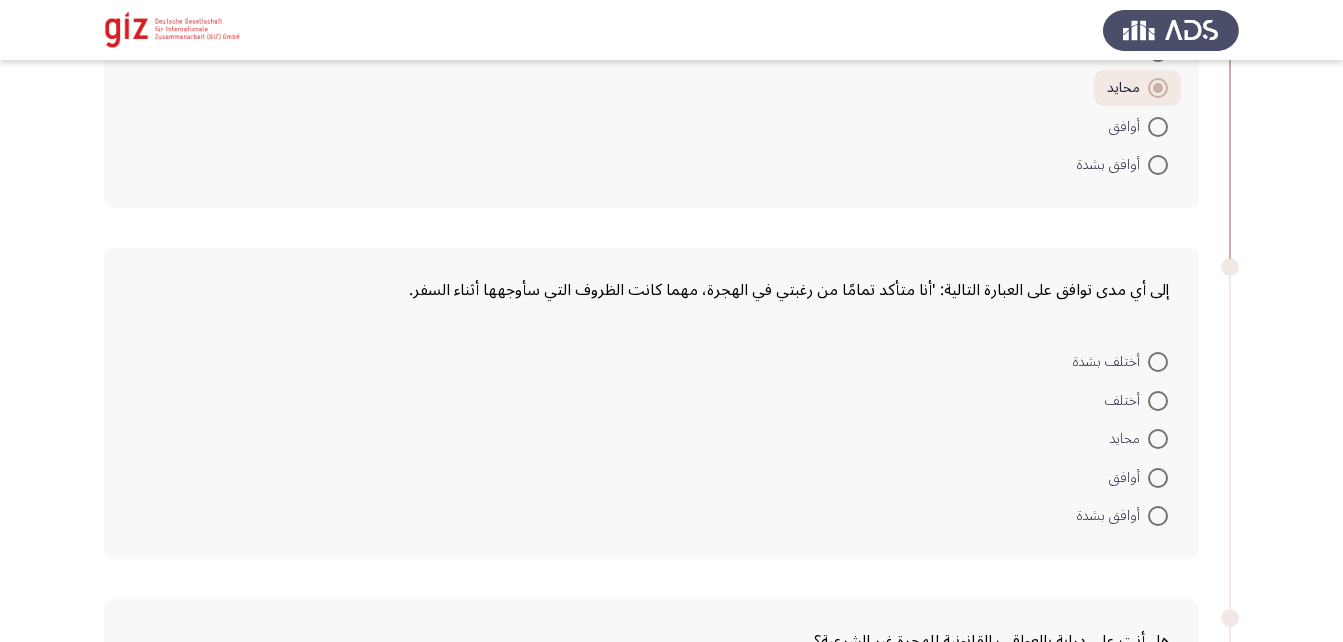 click at bounding box center (1158, 439) 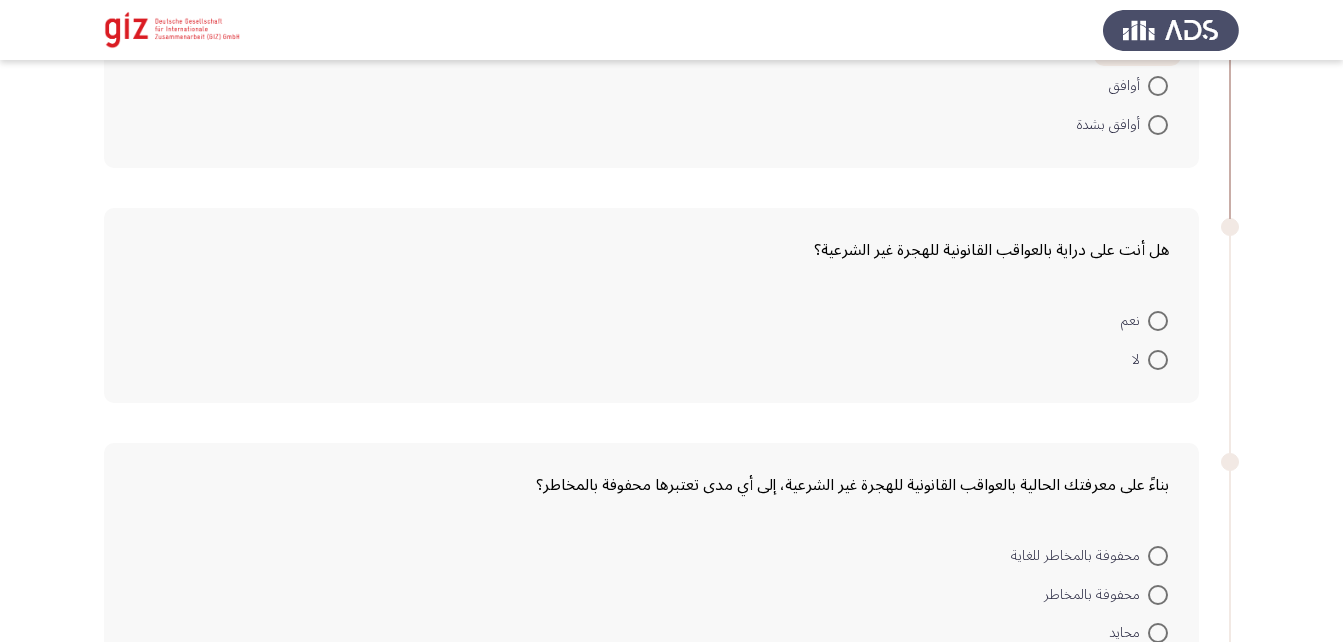 scroll, scrollTop: 2306, scrollLeft: 0, axis: vertical 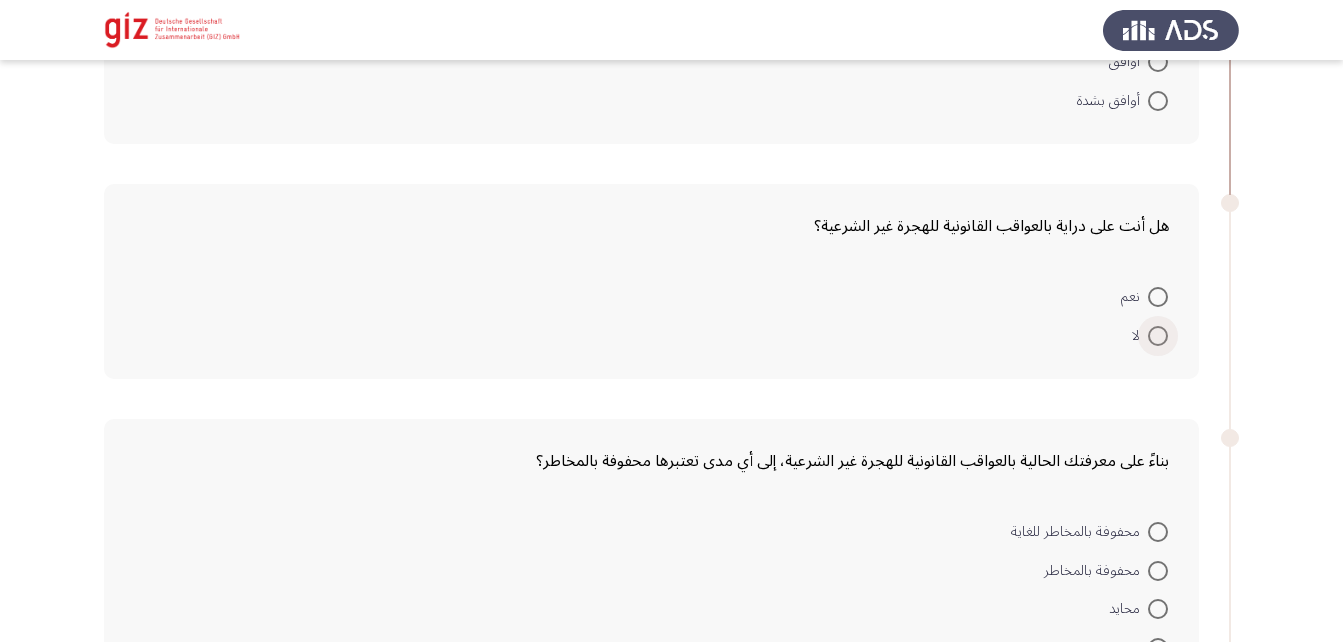 click at bounding box center [1158, 336] 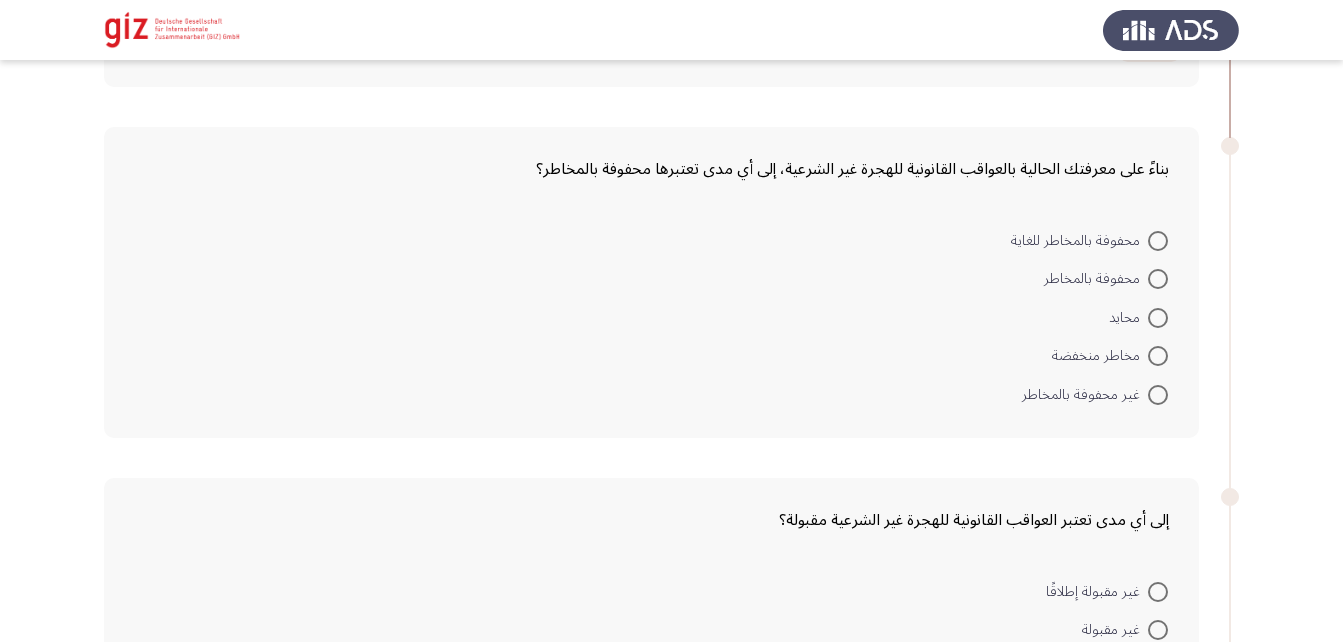 scroll, scrollTop: 2599, scrollLeft: 0, axis: vertical 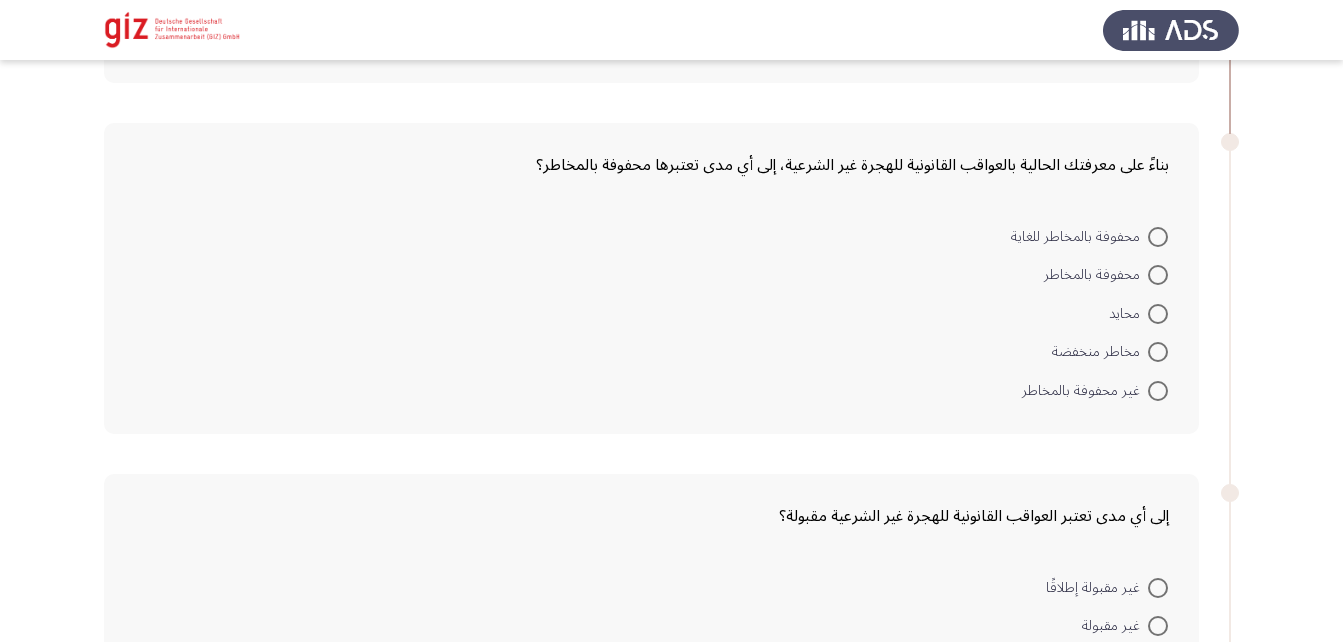 click at bounding box center (1158, 275) 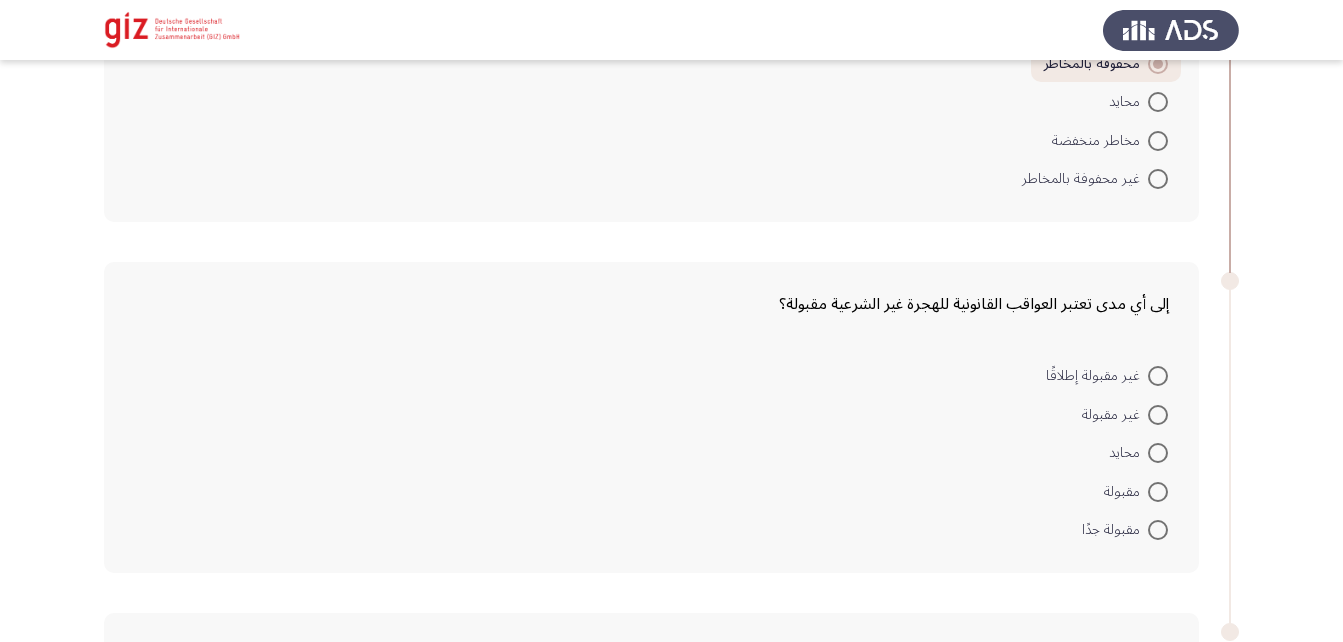 scroll, scrollTop: 2810, scrollLeft: 0, axis: vertical 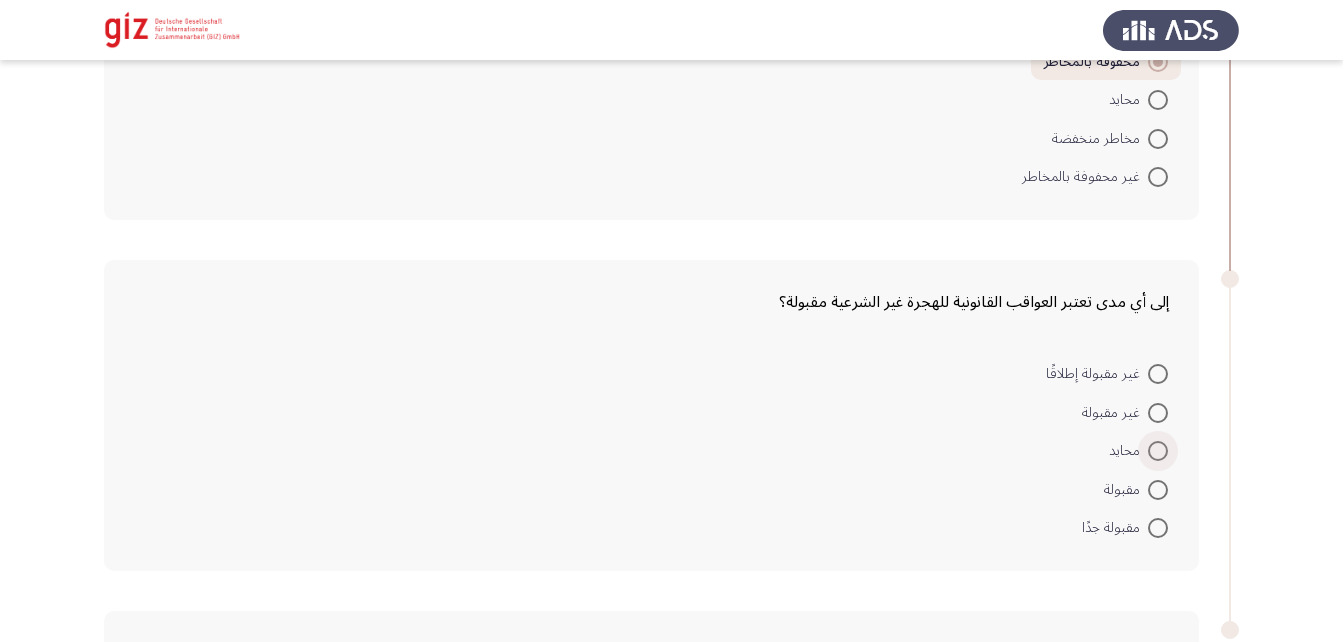 click at bounding box center [1158, 451] 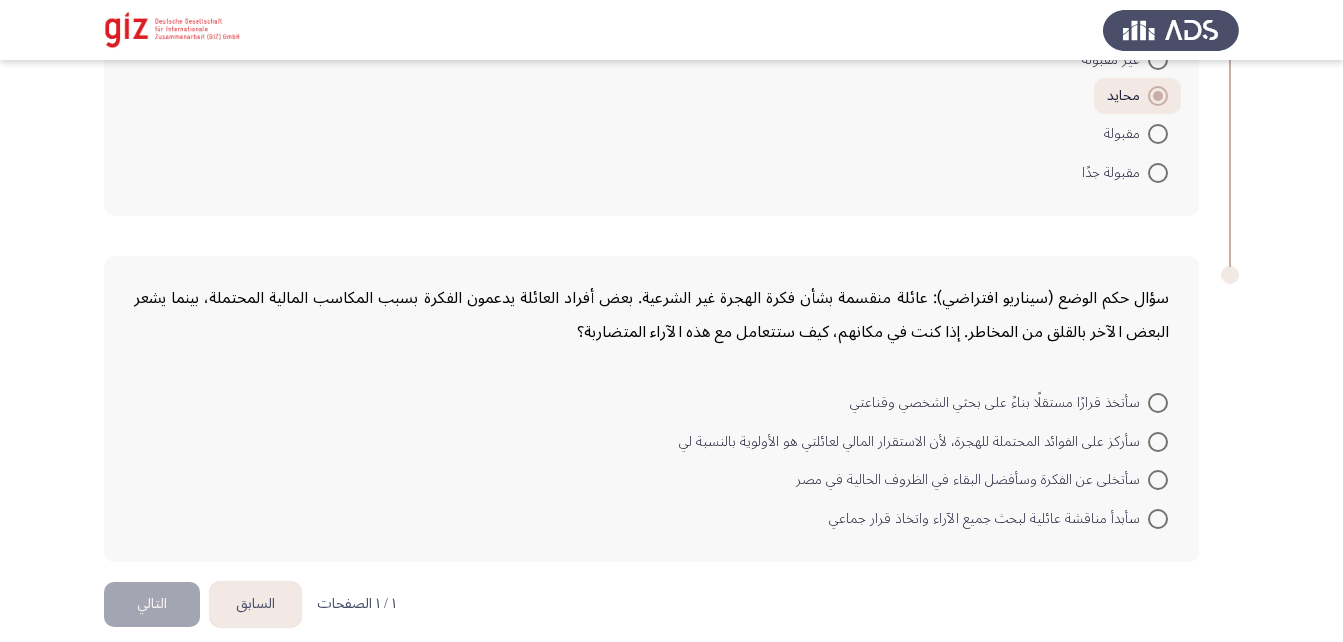 scroll, scrollTop: 3183, scrollLeft: 0, axis: vertical 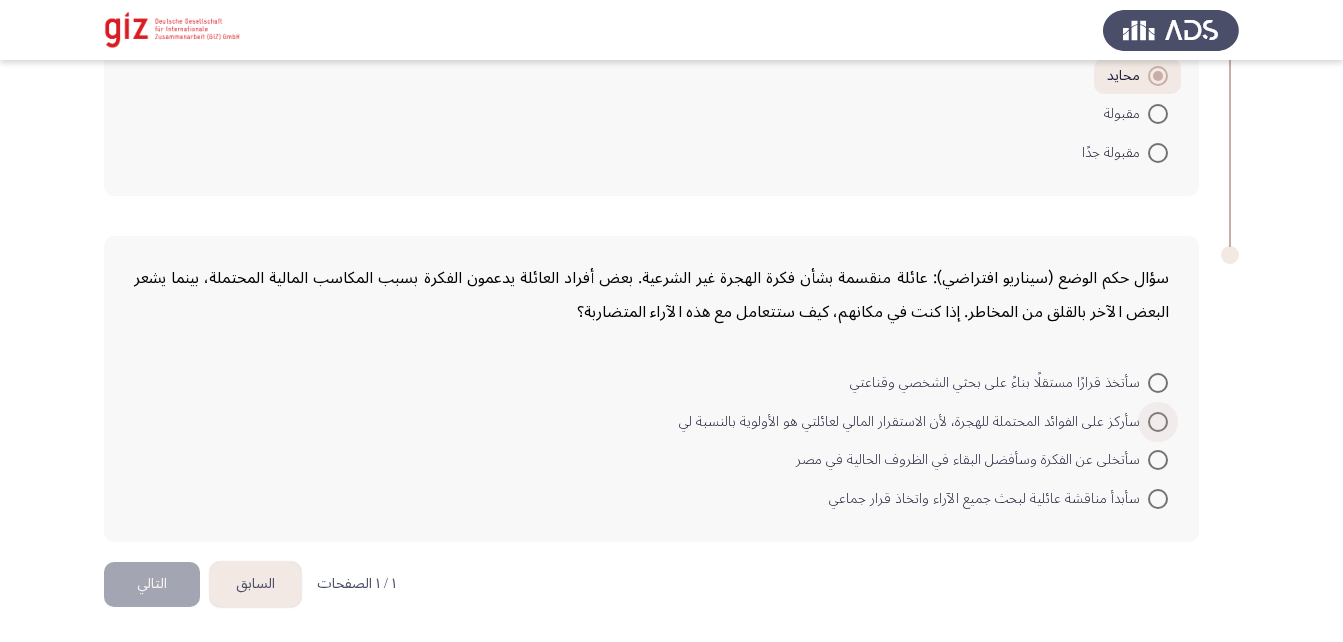 click at bounding box center (1158, 422) 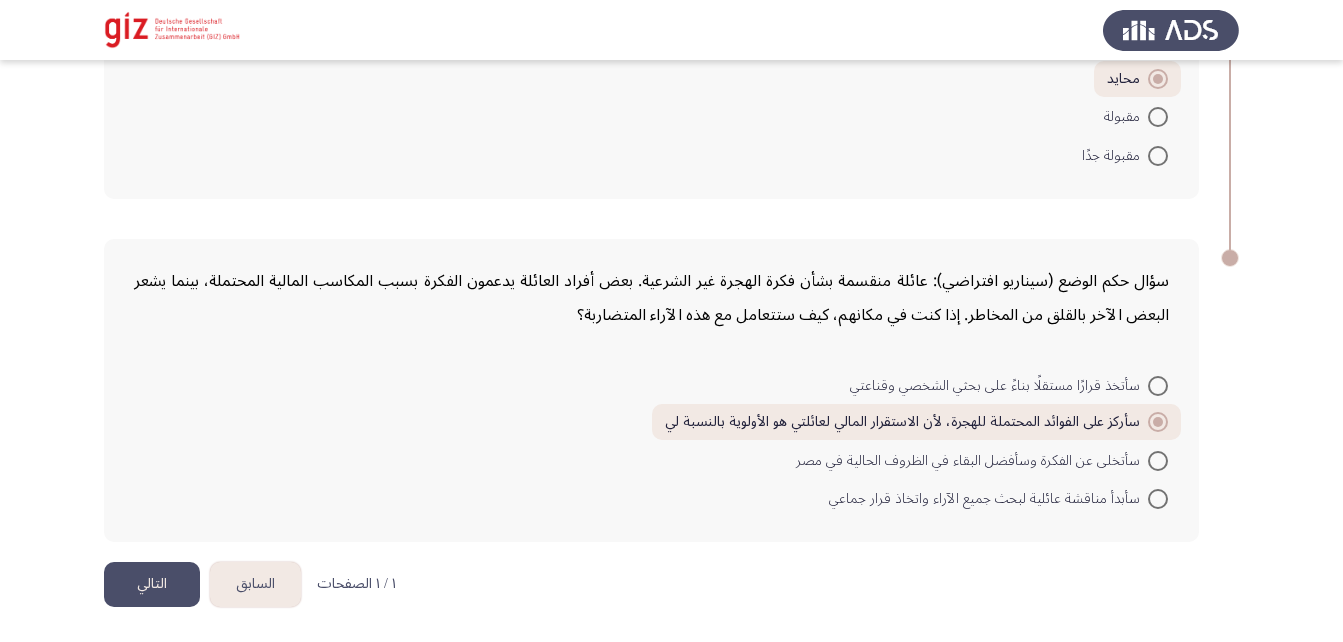 click on "التالي" 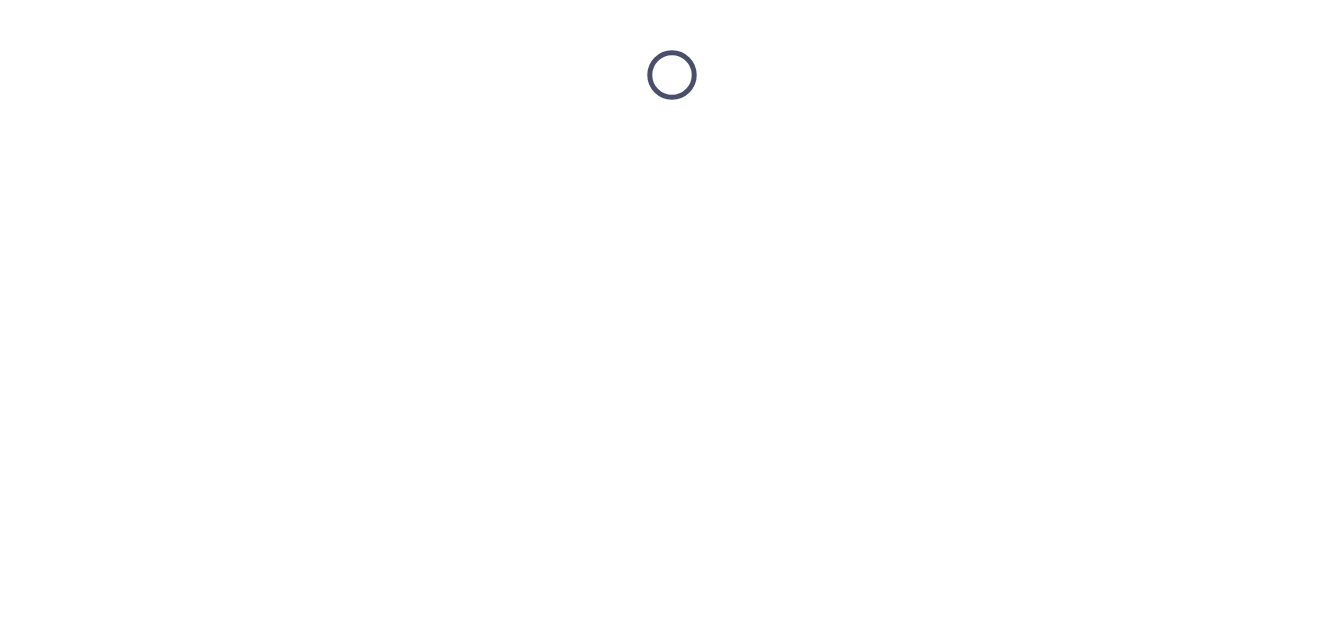 scroll, scrollTop: 0, scrollLeft: 0, axis: both 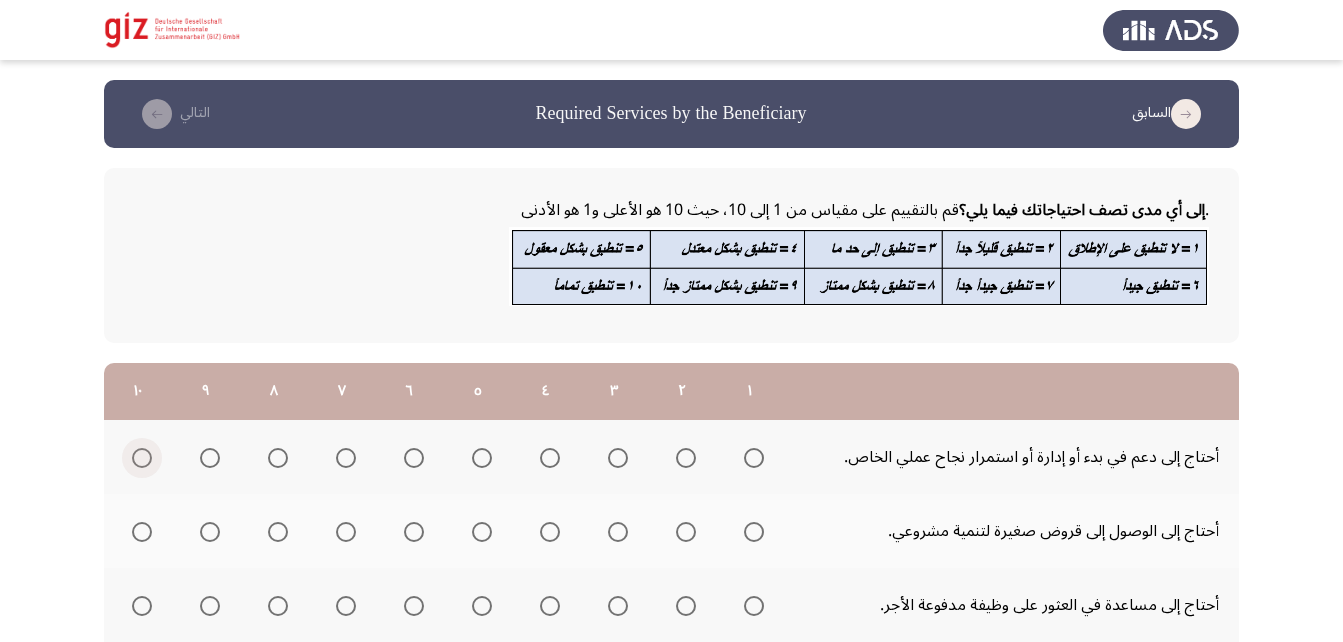 click at bounding box center (142, 458) 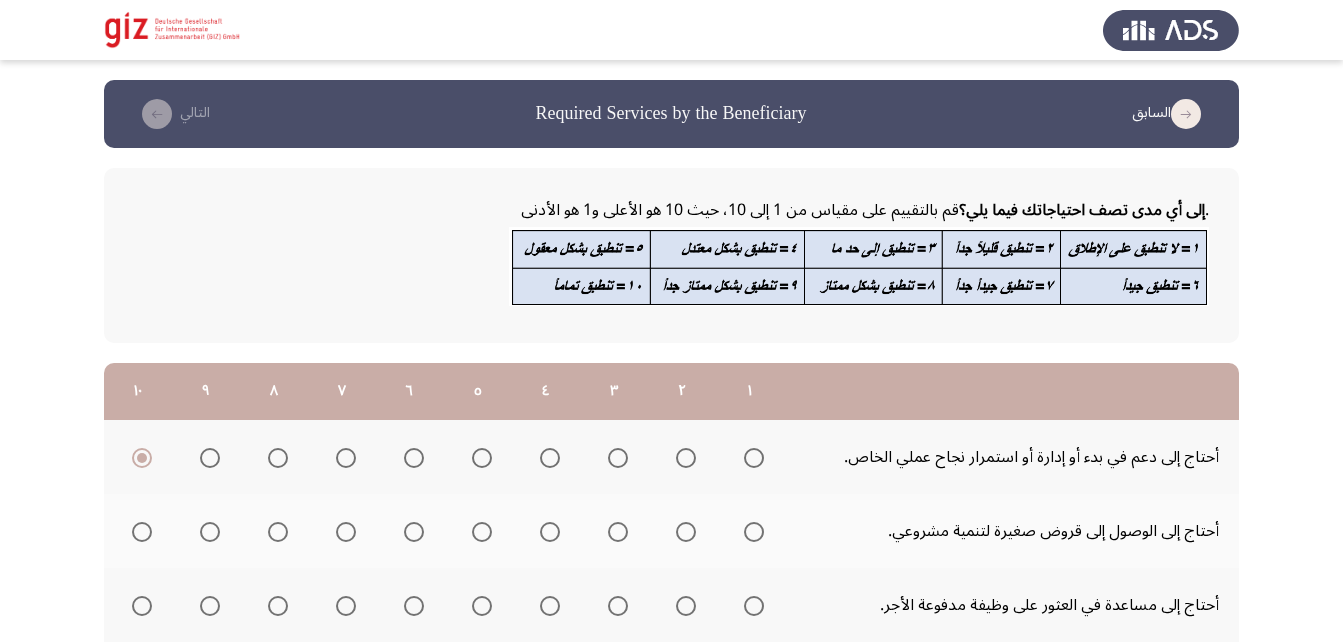 click at bounding box center [142, 532] 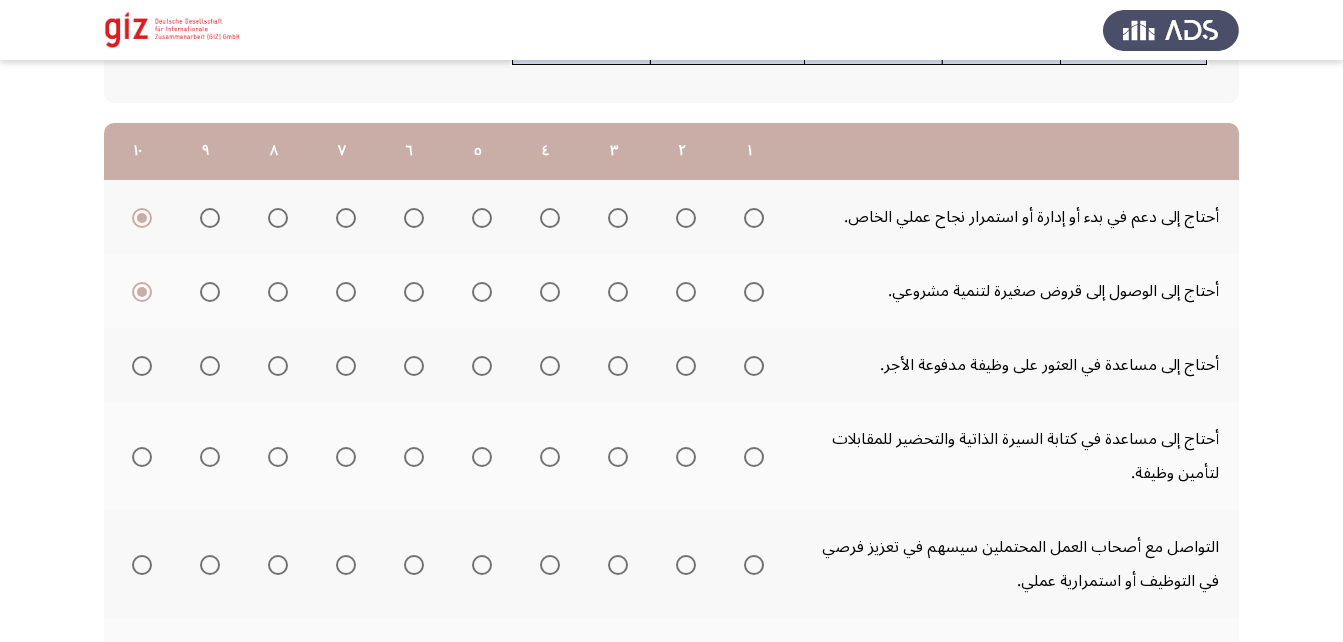 scroll, scrollTop: 241, scrollLeft: 0, axis: vertical 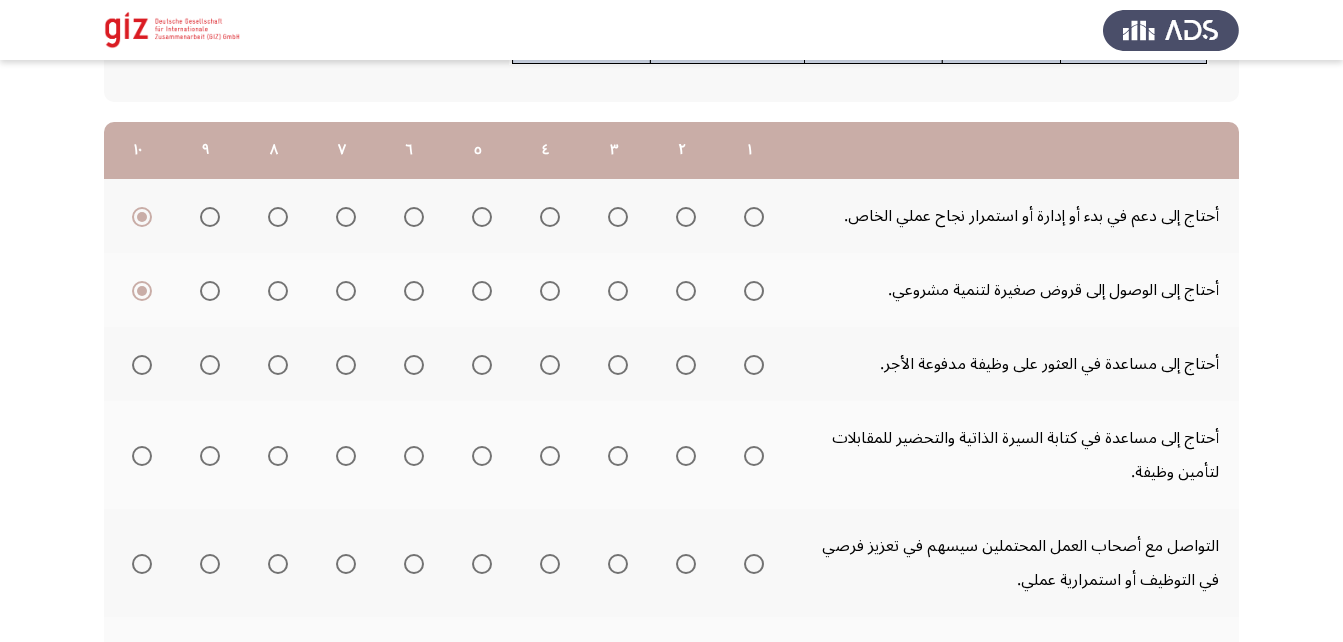 click at bounding box center [754, 365] 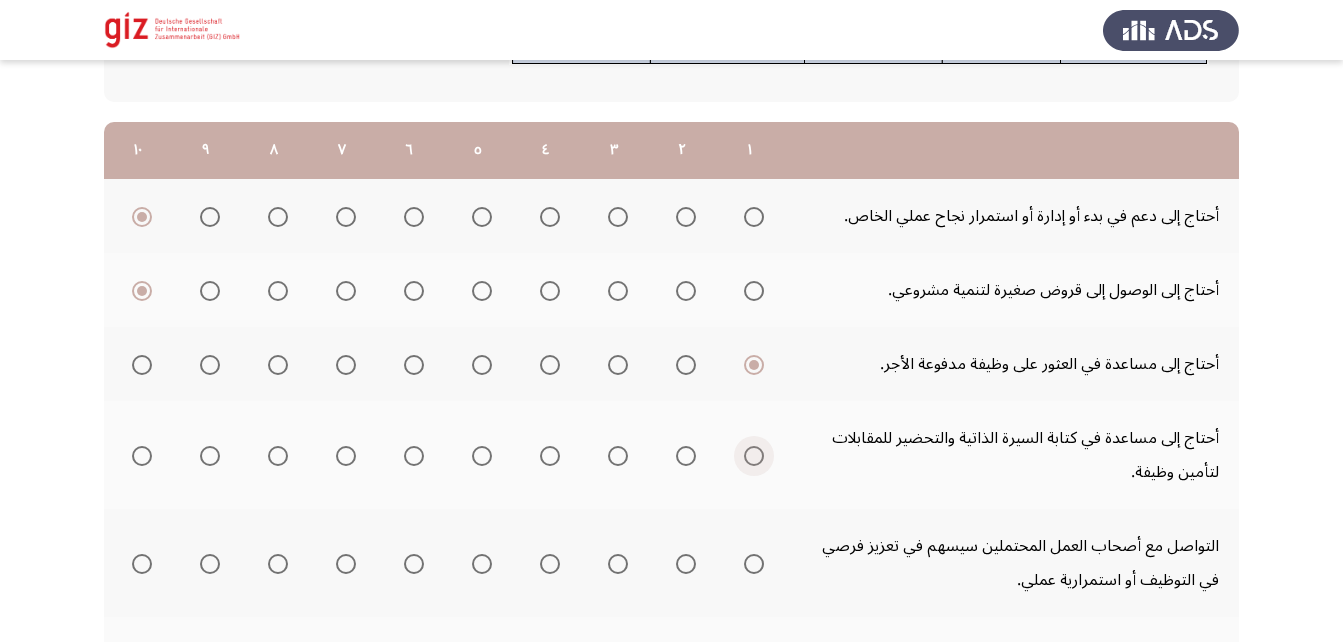 click at bounding box center [754, 456] 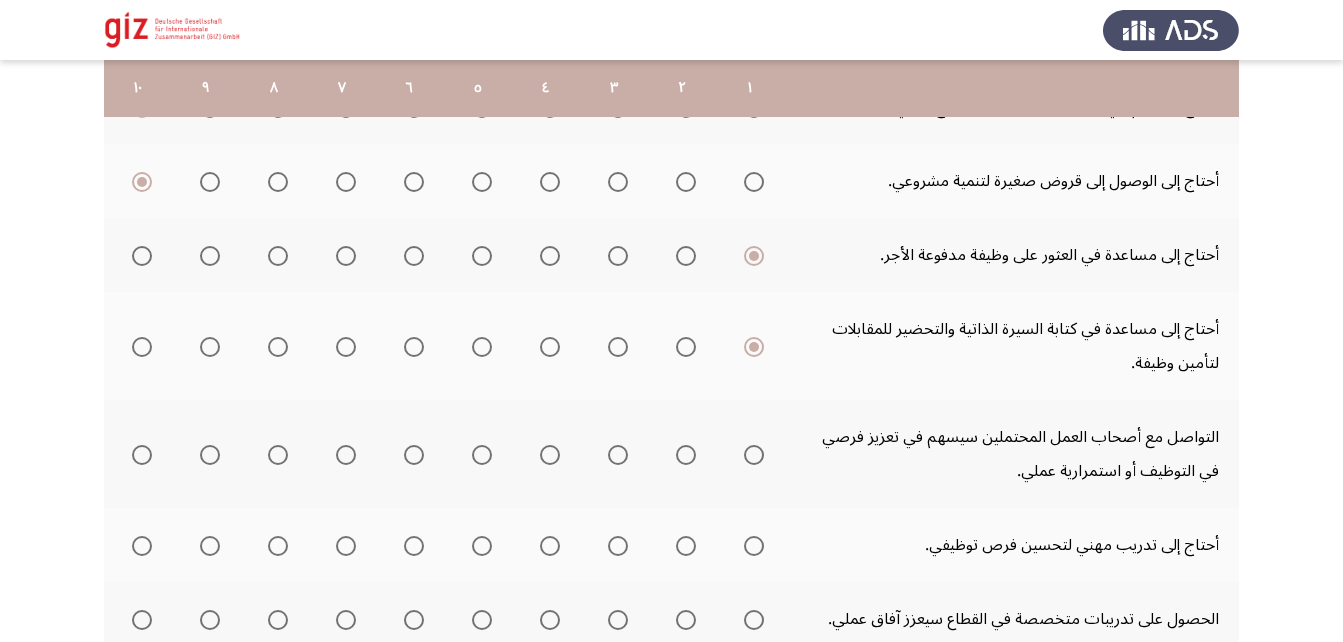 click at bounding box center [754, 455] 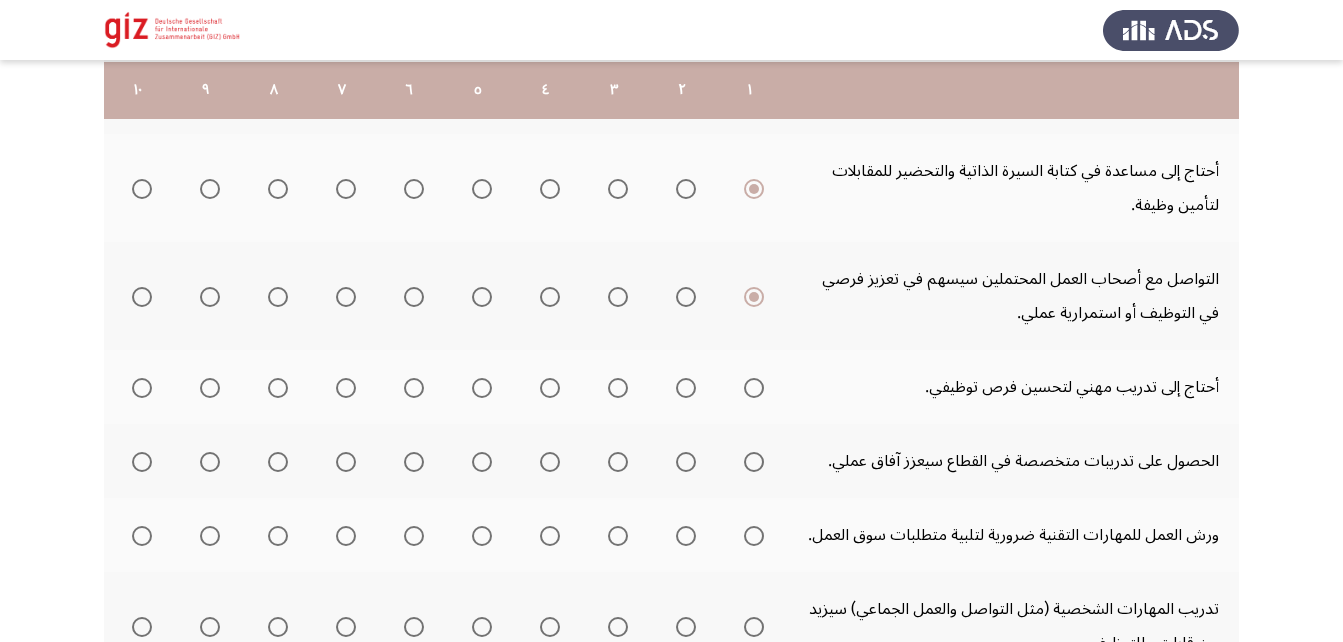 scroll, scrollTop: 510, scrollLeft: 0, axis: vertical 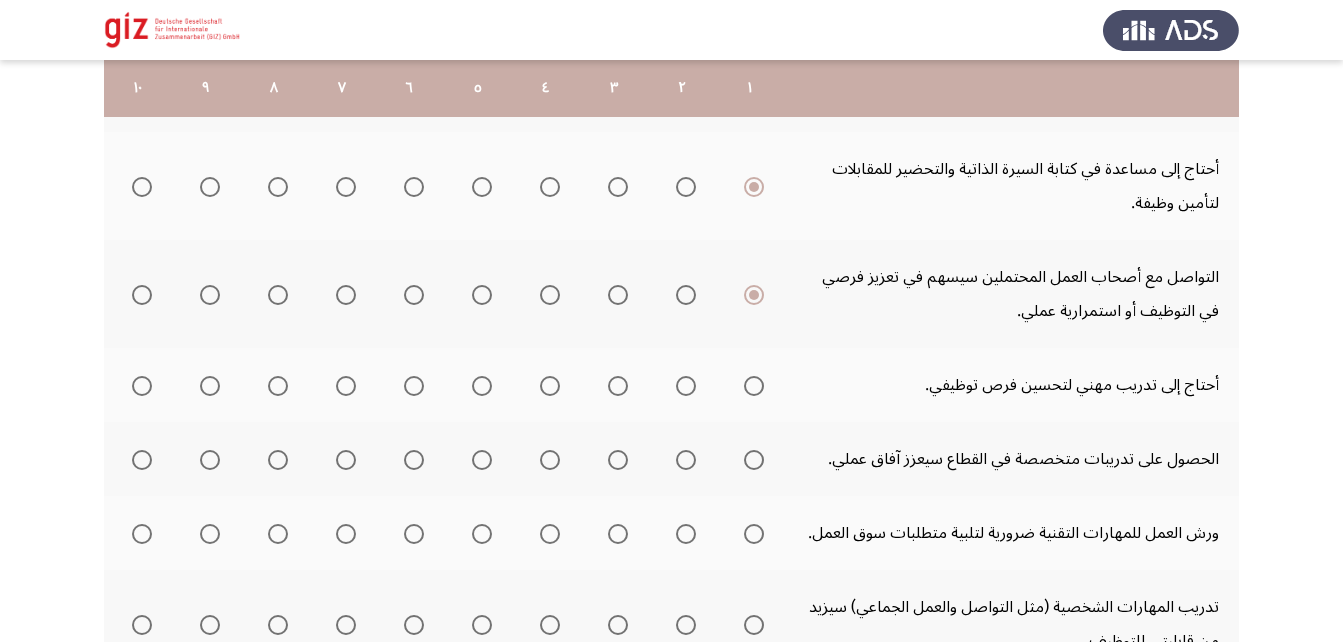 click 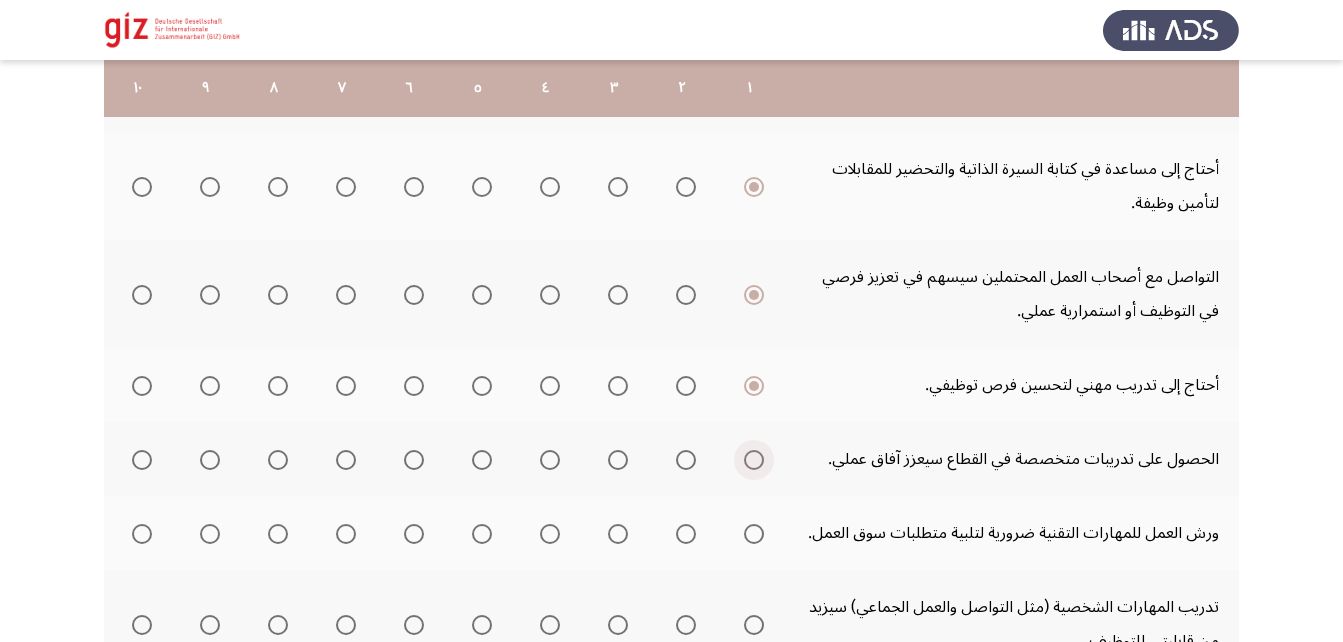 click at bounding box center (754, 460) 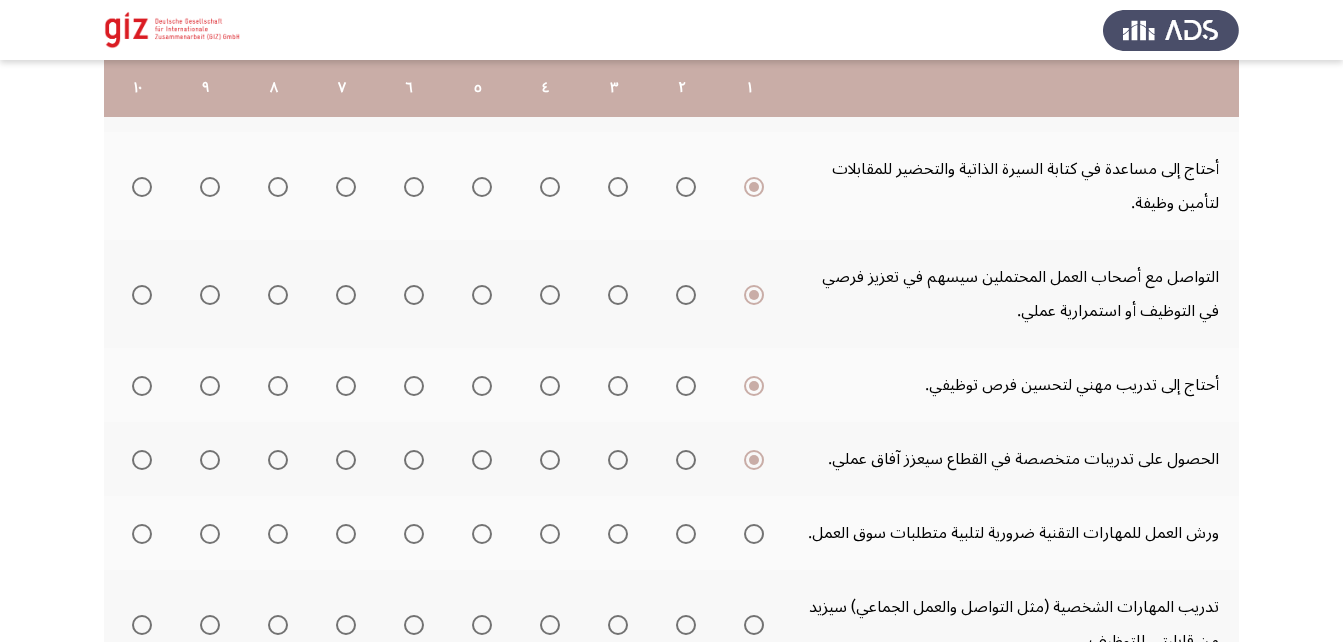 click at bounding box center (754, 534) 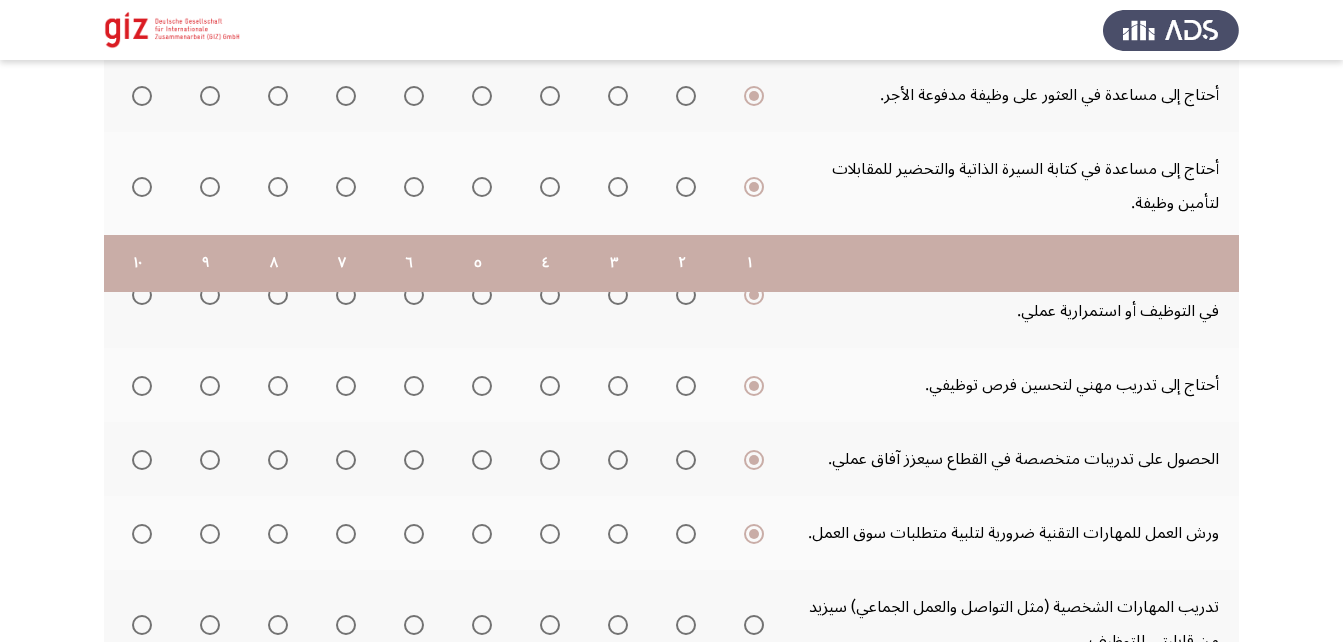 scroll, scrollTop: 695, scrollLeft: 0, axis: vertical 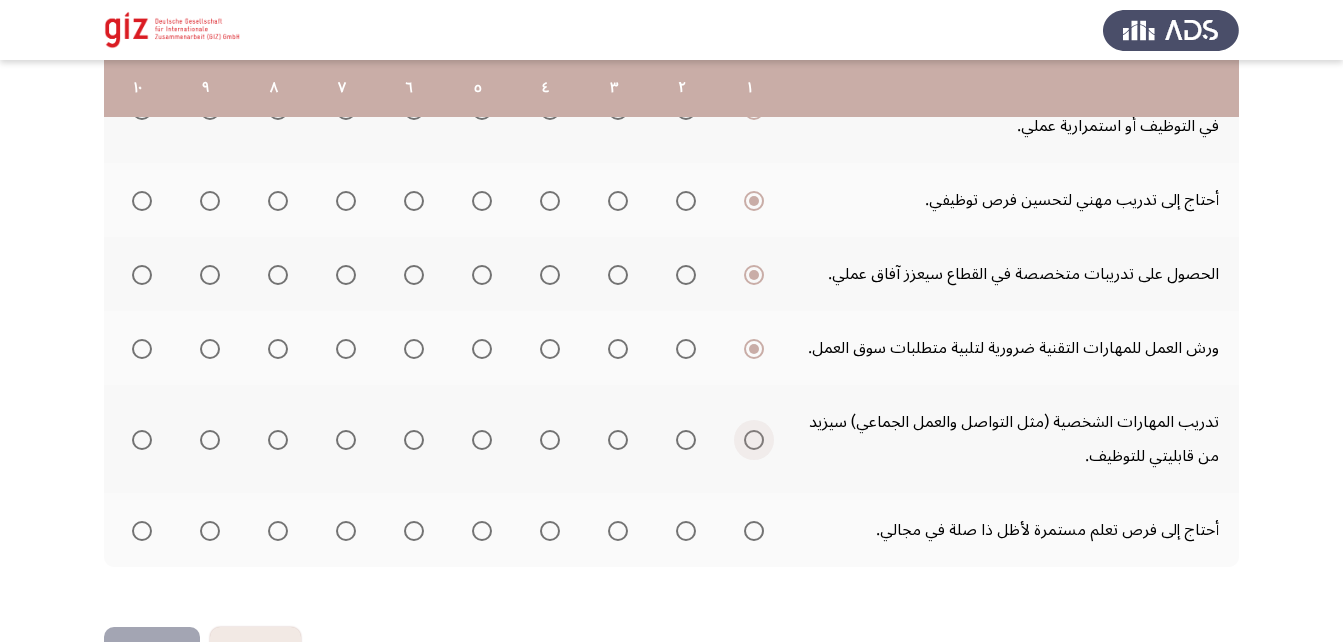 click at bounding box center [754, 440] 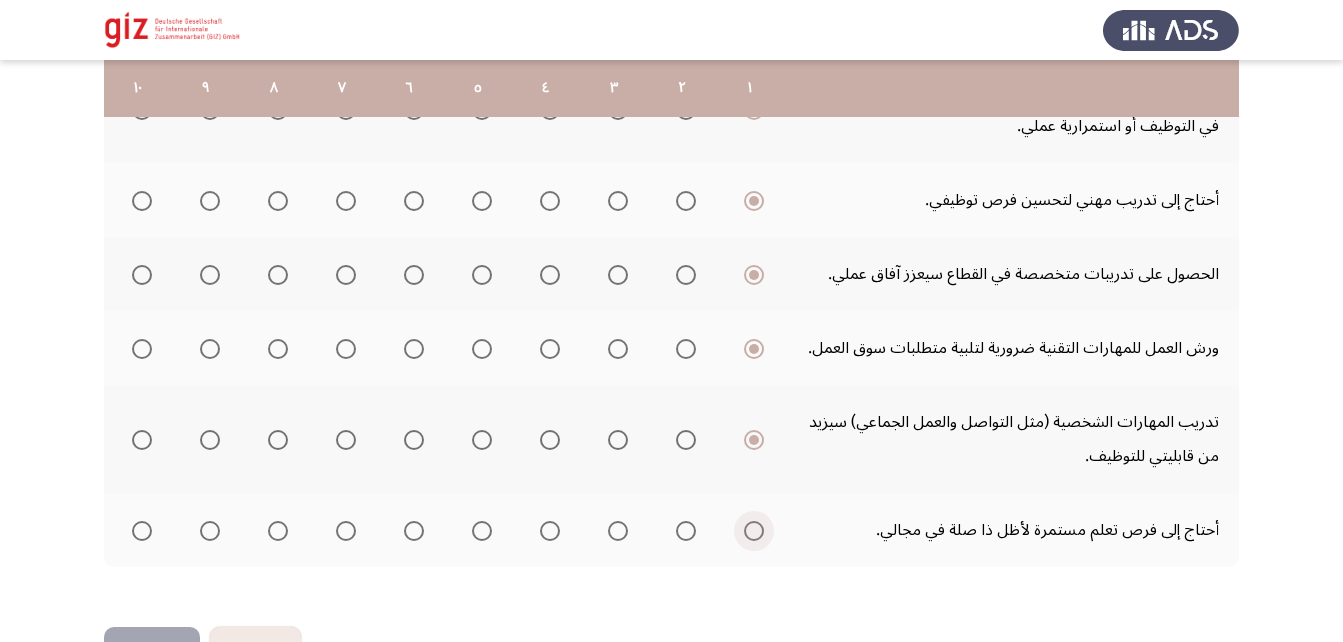 click at bounding box center [754, 531] 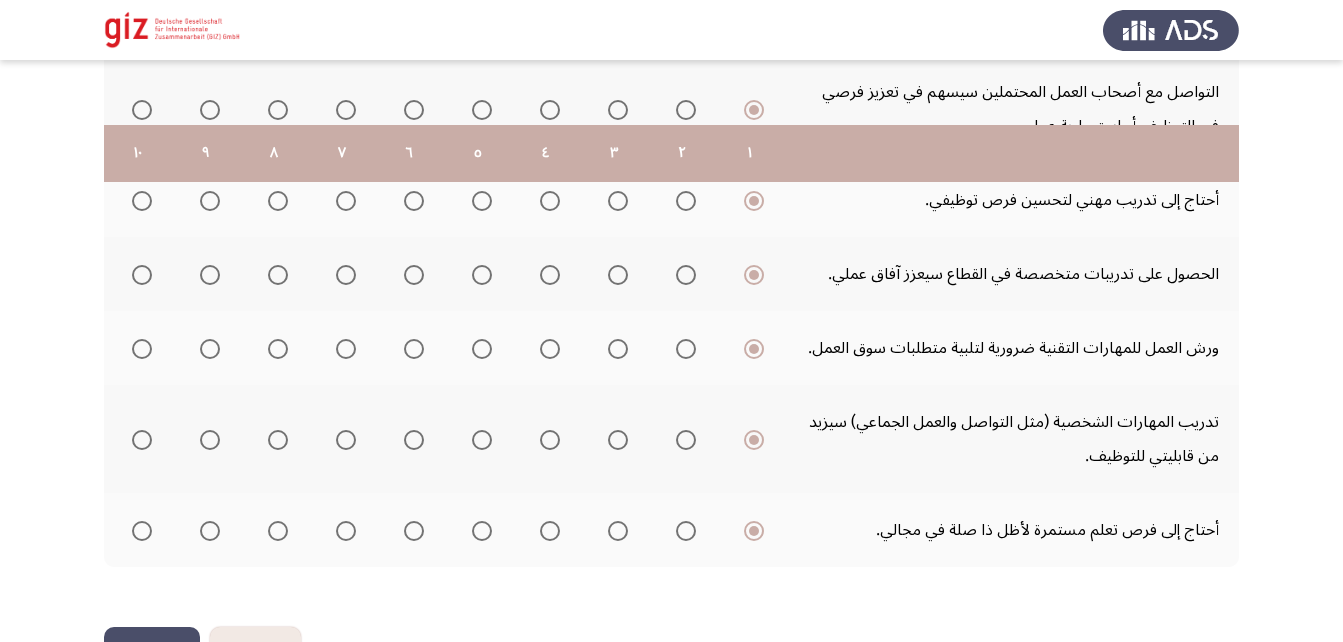 scroll, scrollTop: 760, scrollLeft: 0, axis: vertical 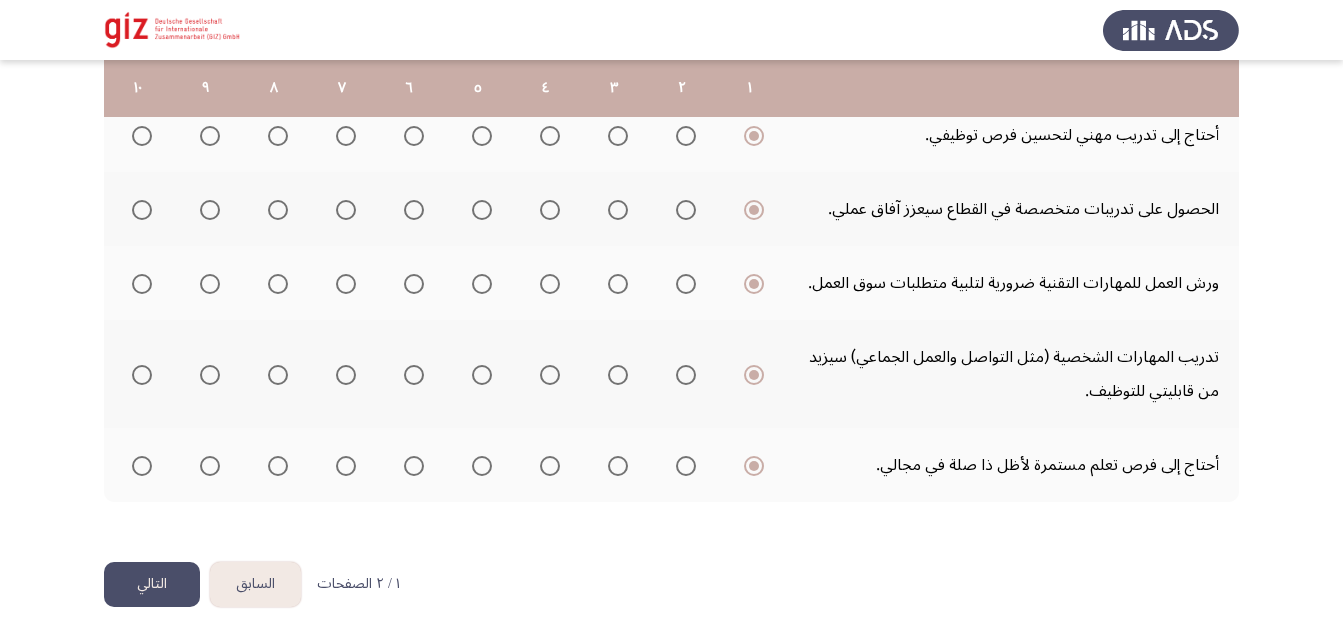 click on "التالي" 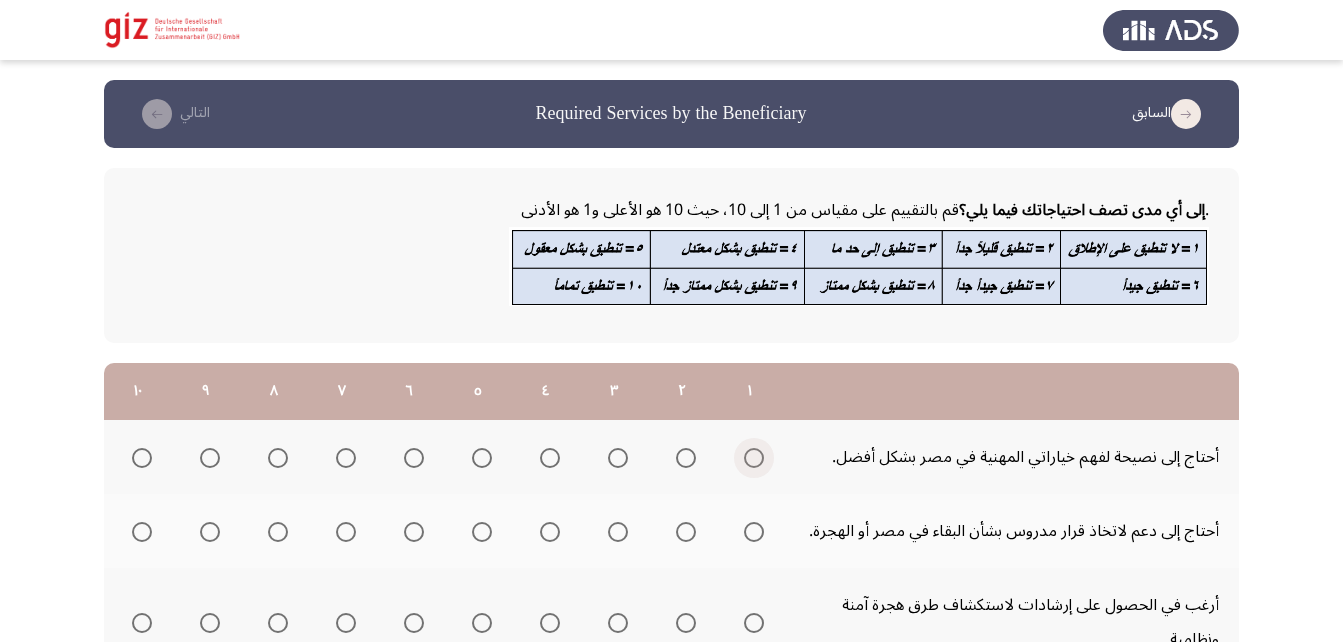 click at bounding box center [754, 458] 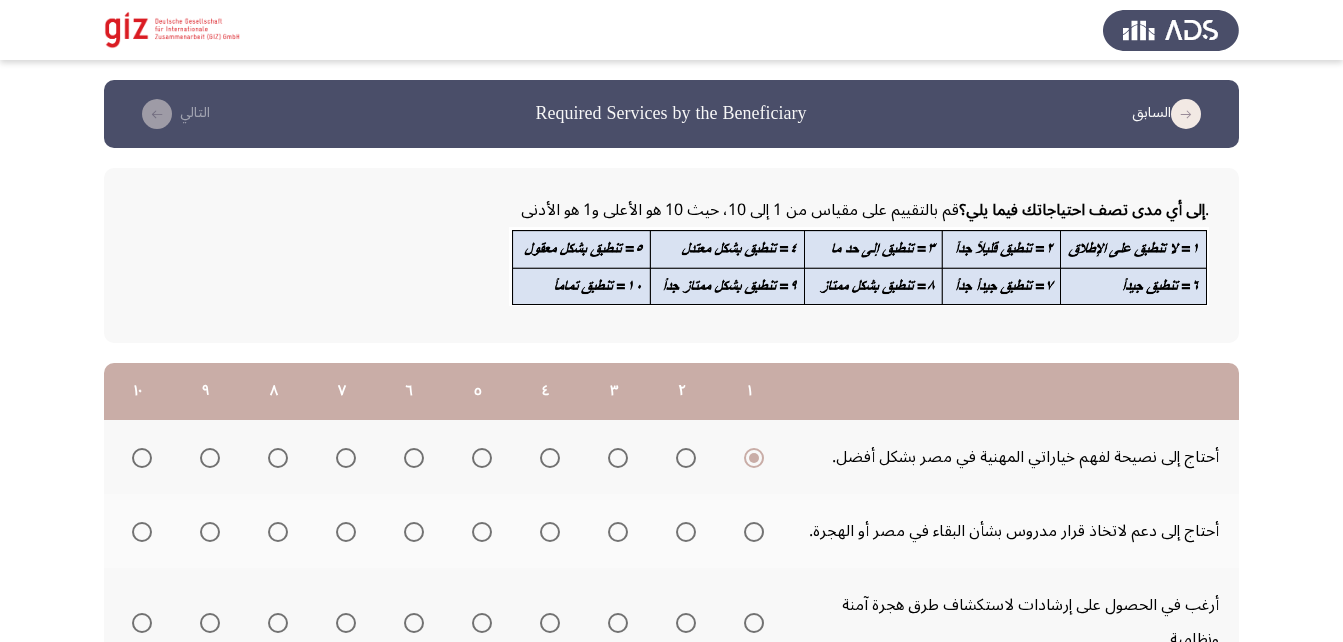 click at bounding box center [754, 532] 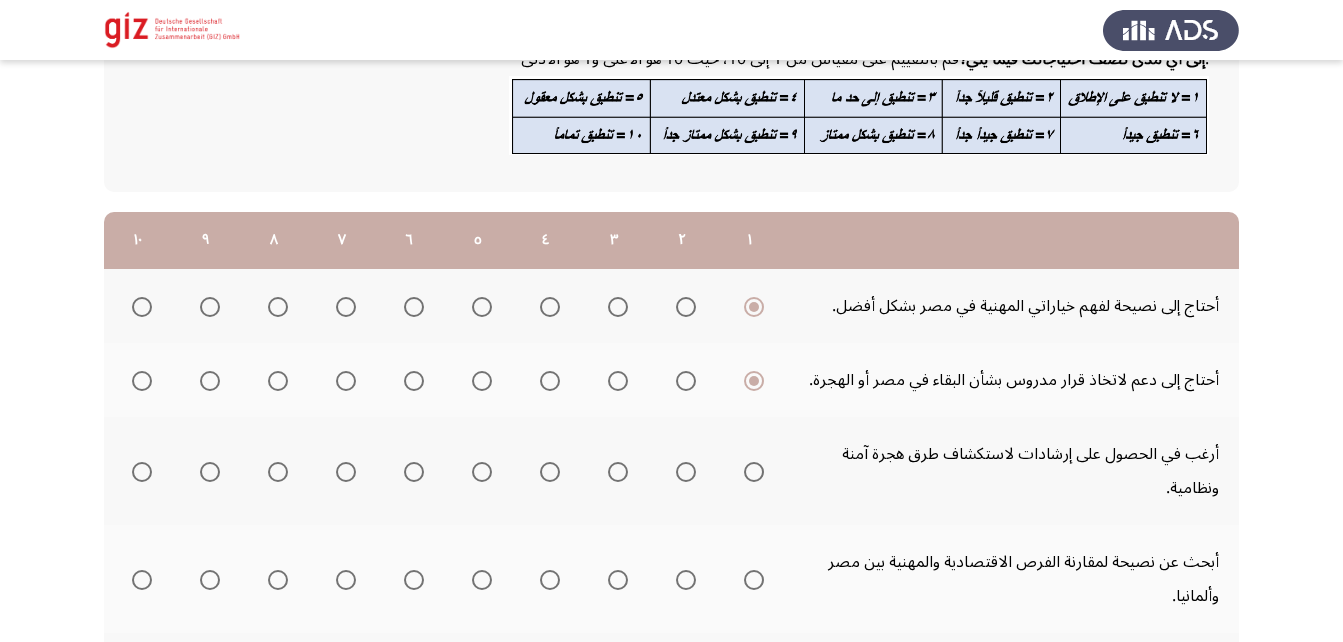 scroll, scrollTop: 178, scrollLeft: 0, axis: vertical 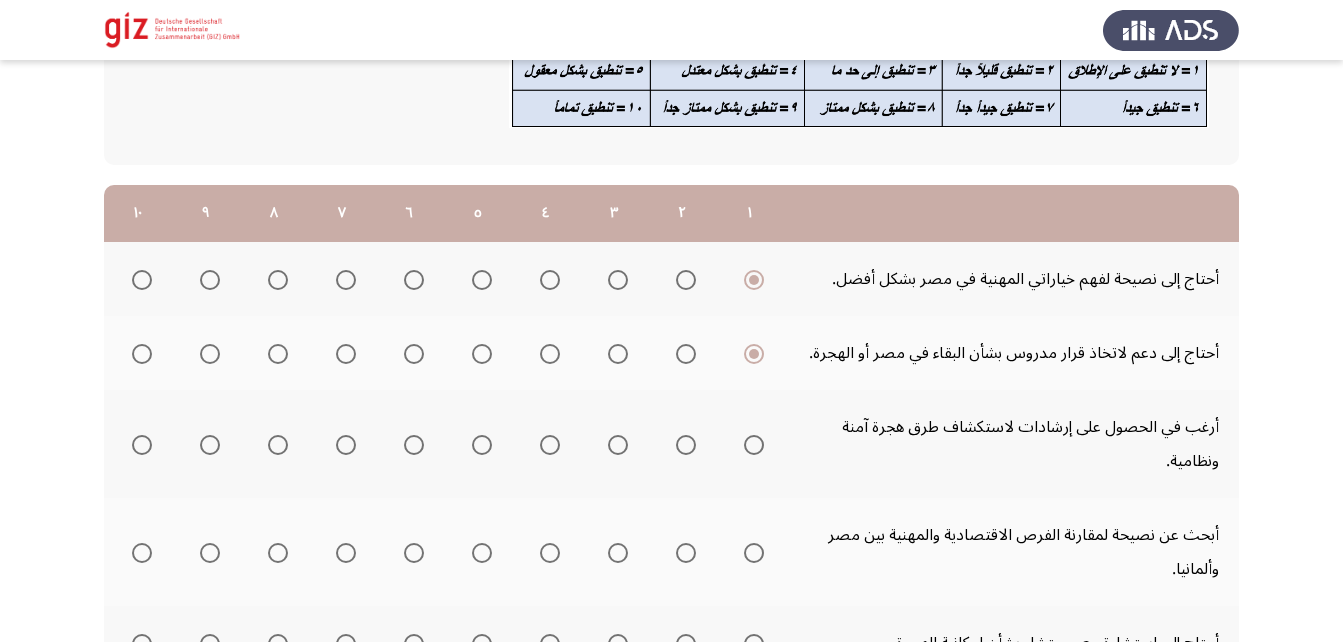 click at bounding box center (754, 445) 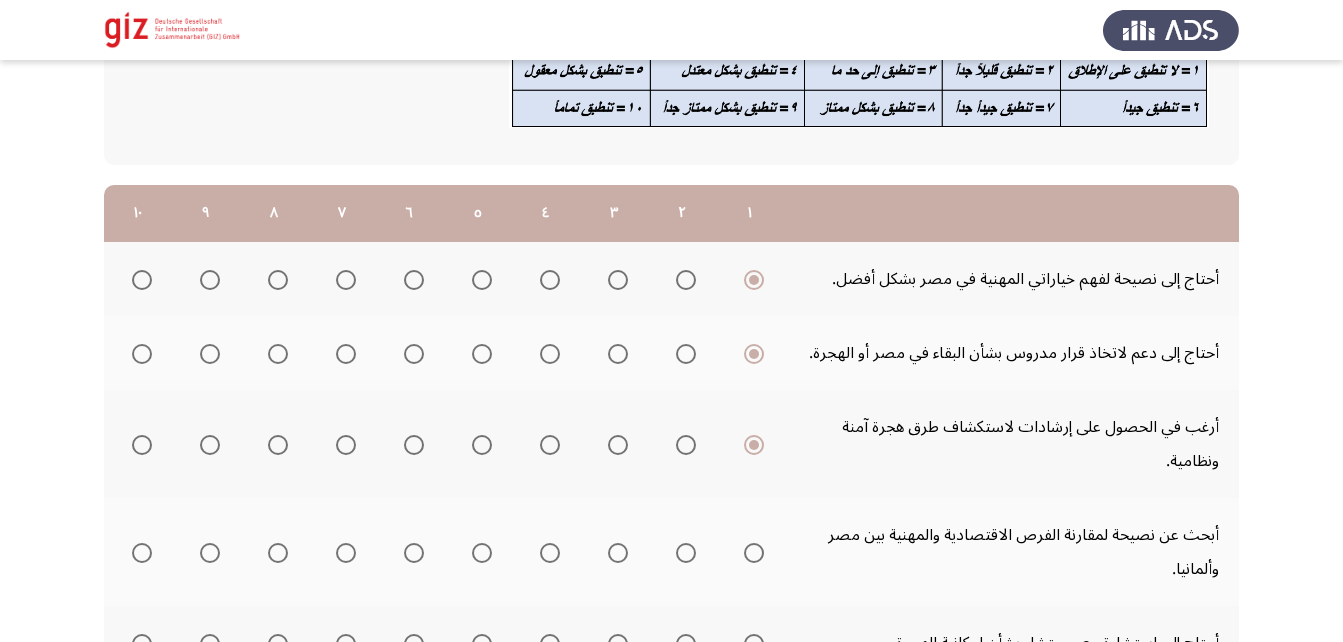 click at bounding box center (754, 553) 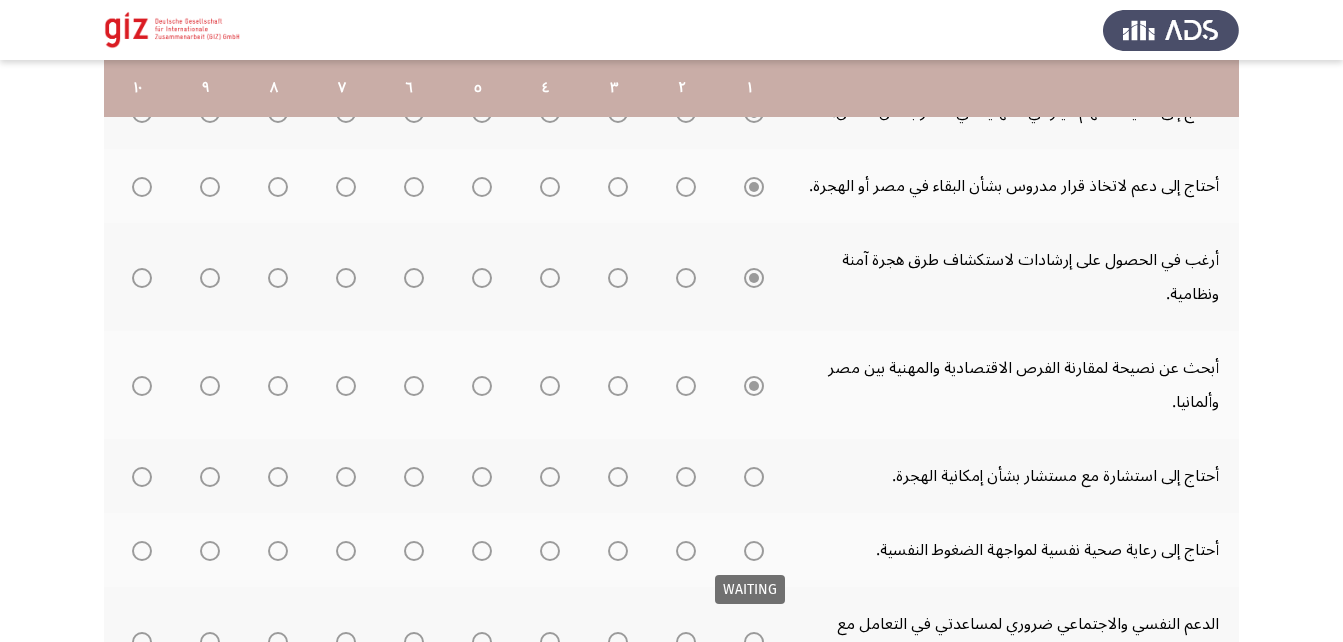 scroll, scrollTop: 362, scrollLeft: 0, axis: vertical 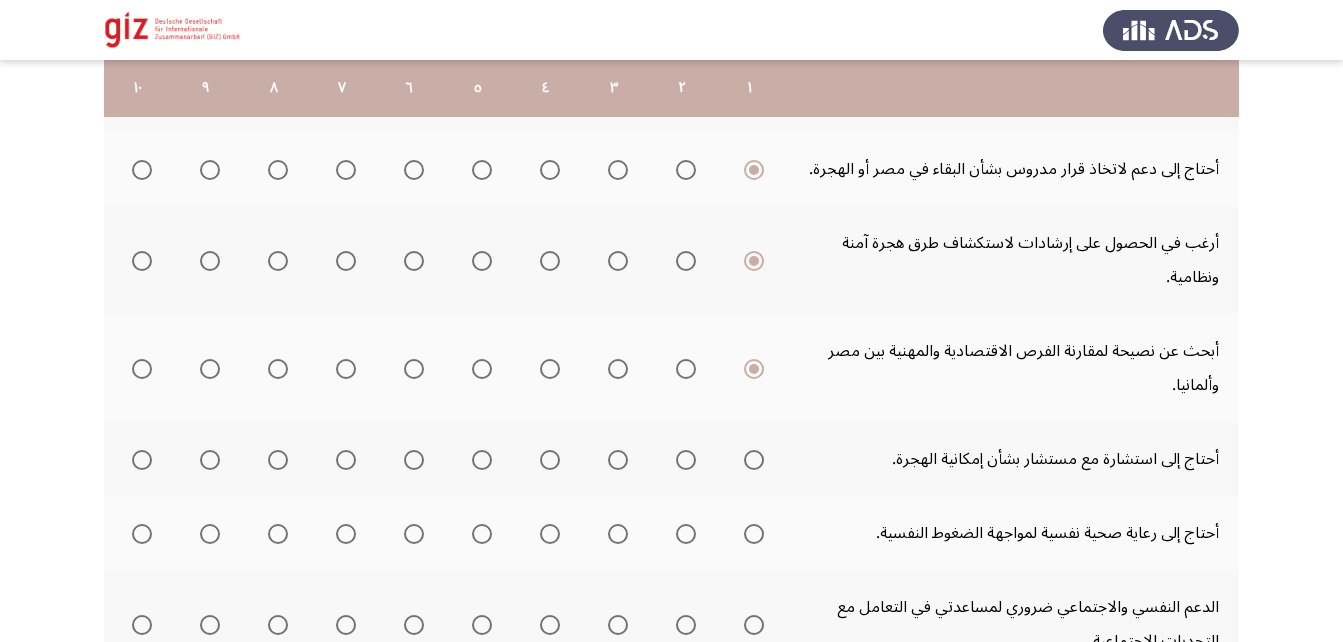 click at bounding box center (754, 460) 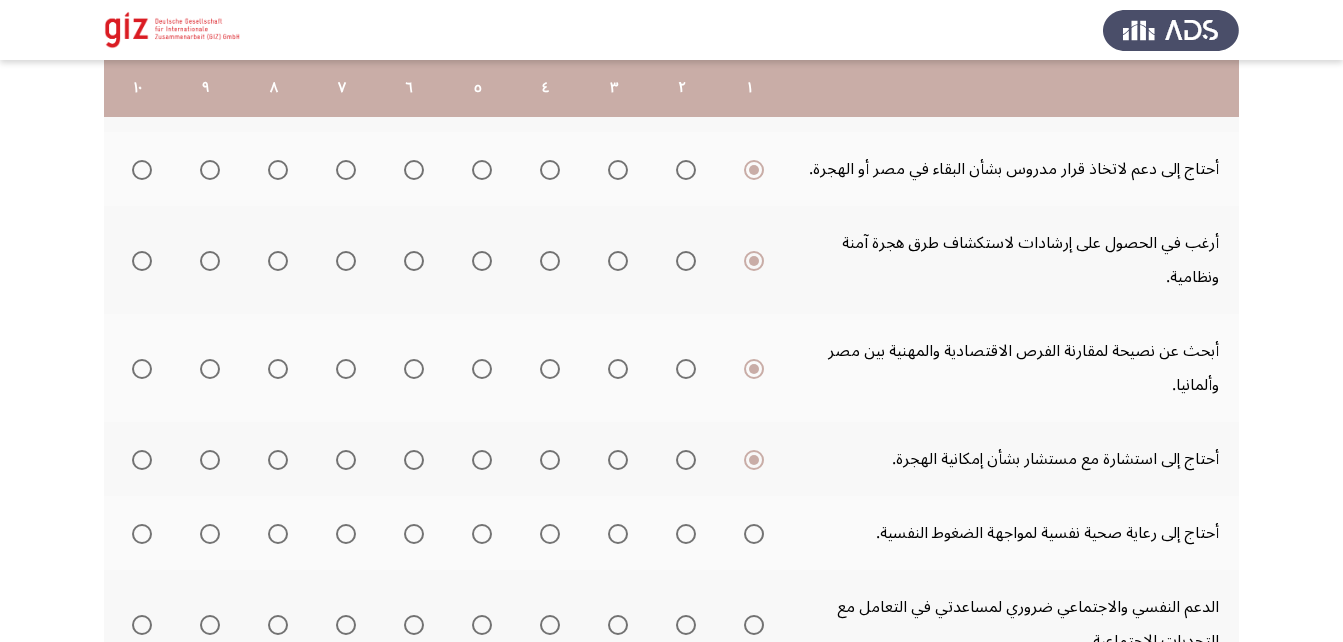 click at bounding box center [754, 534] 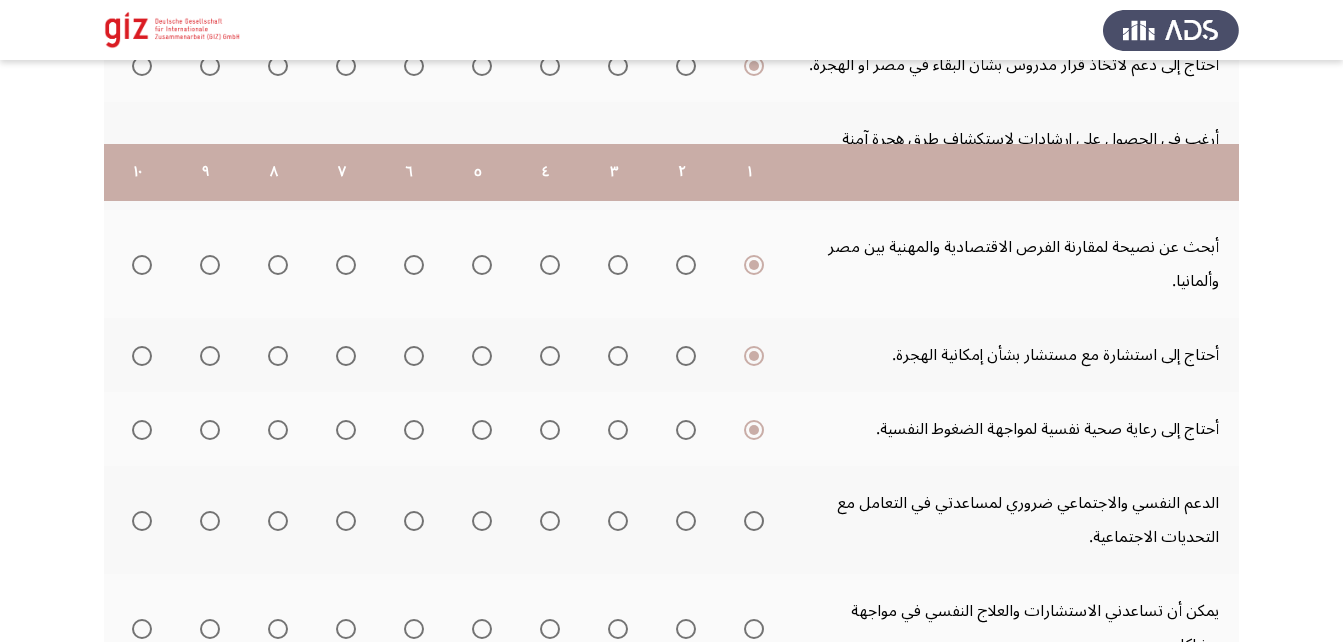 scroll, scrollTop: 551, scrollLeft: 0, axis: vertical 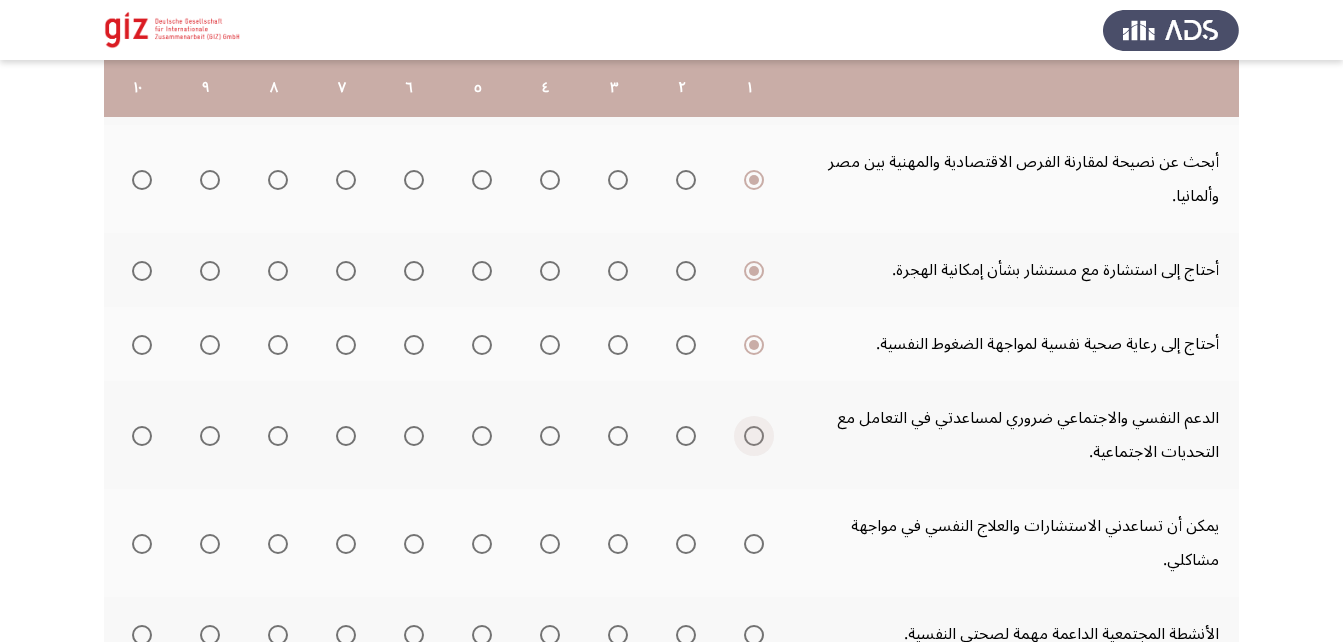 click at bounding box center [754, 436] 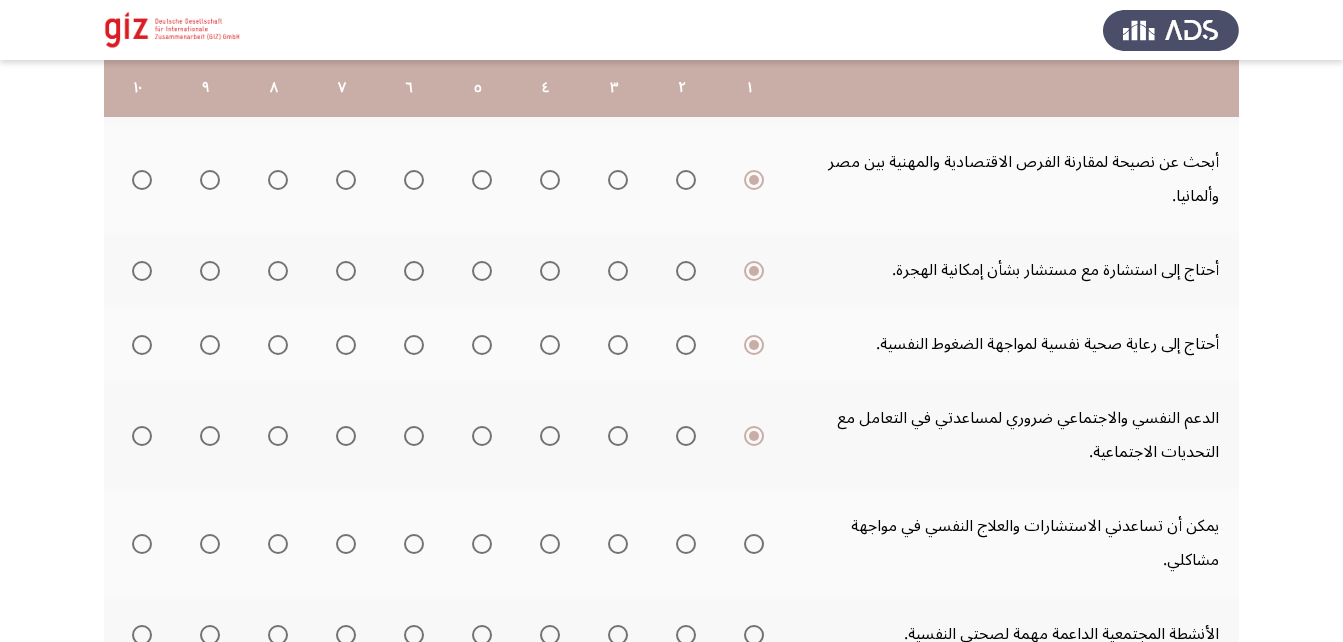 click at bounding box center [754, 544] 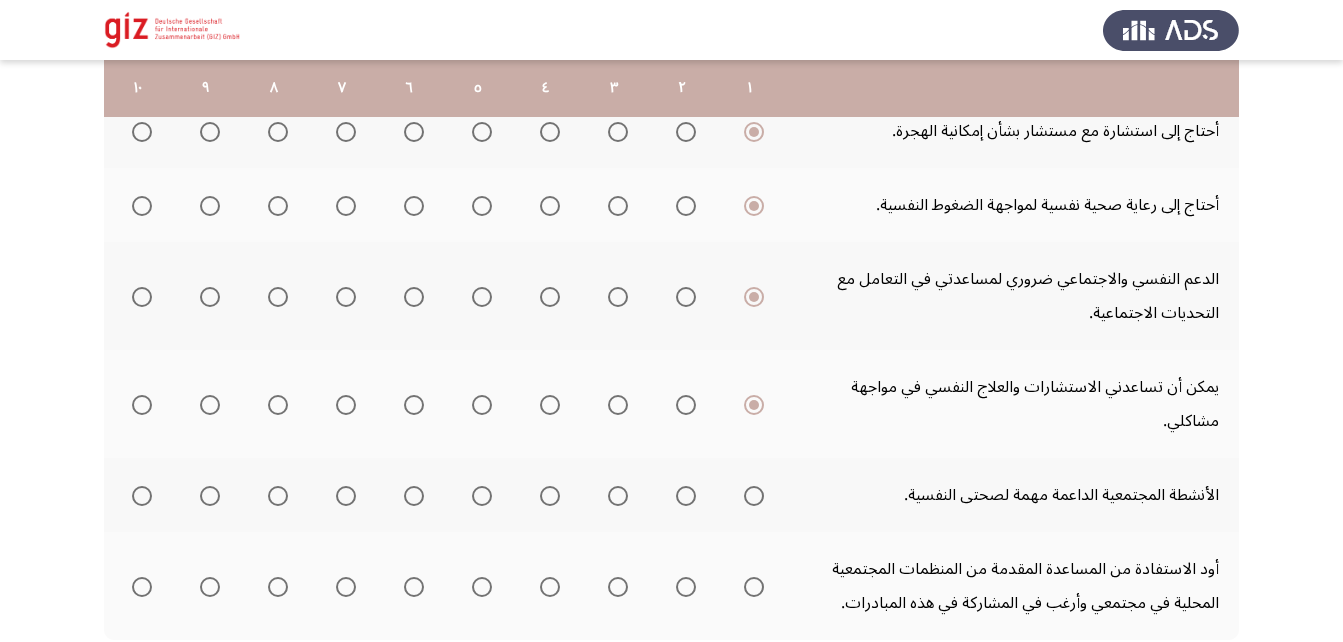 scroll, scrollTop: 705, scrollLeft: 0, axis: vertical 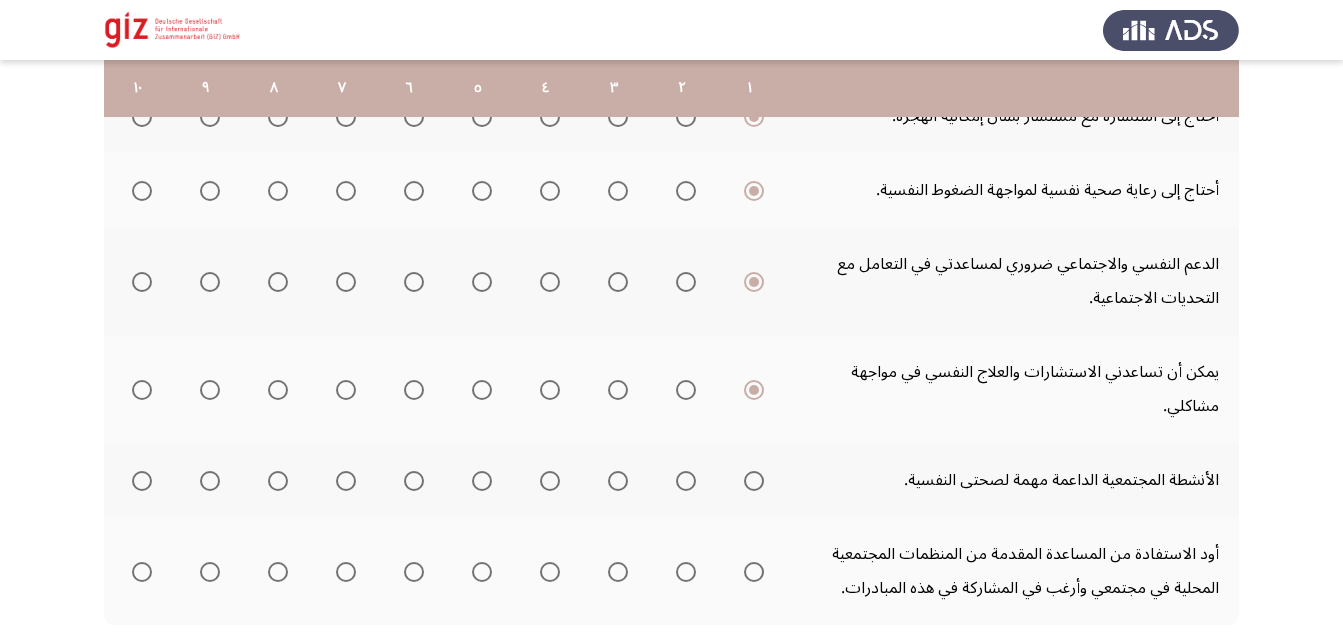 click at bounding box center (750, 481) 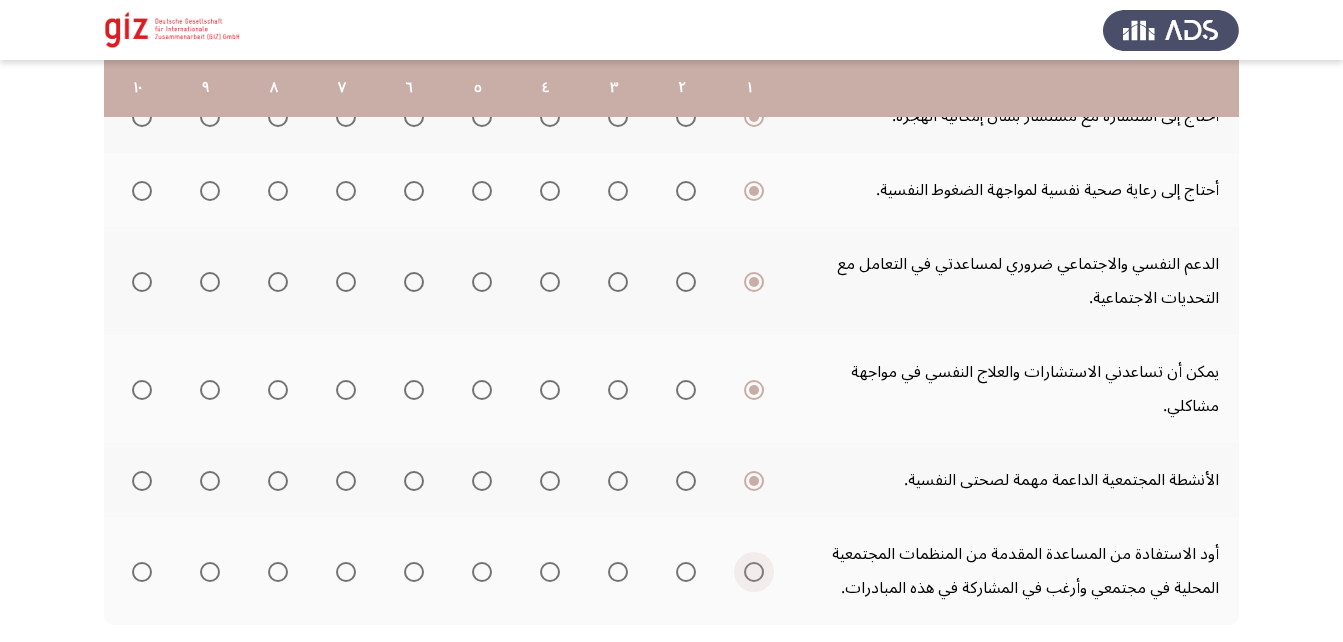 click at bounding box center [754, 572] 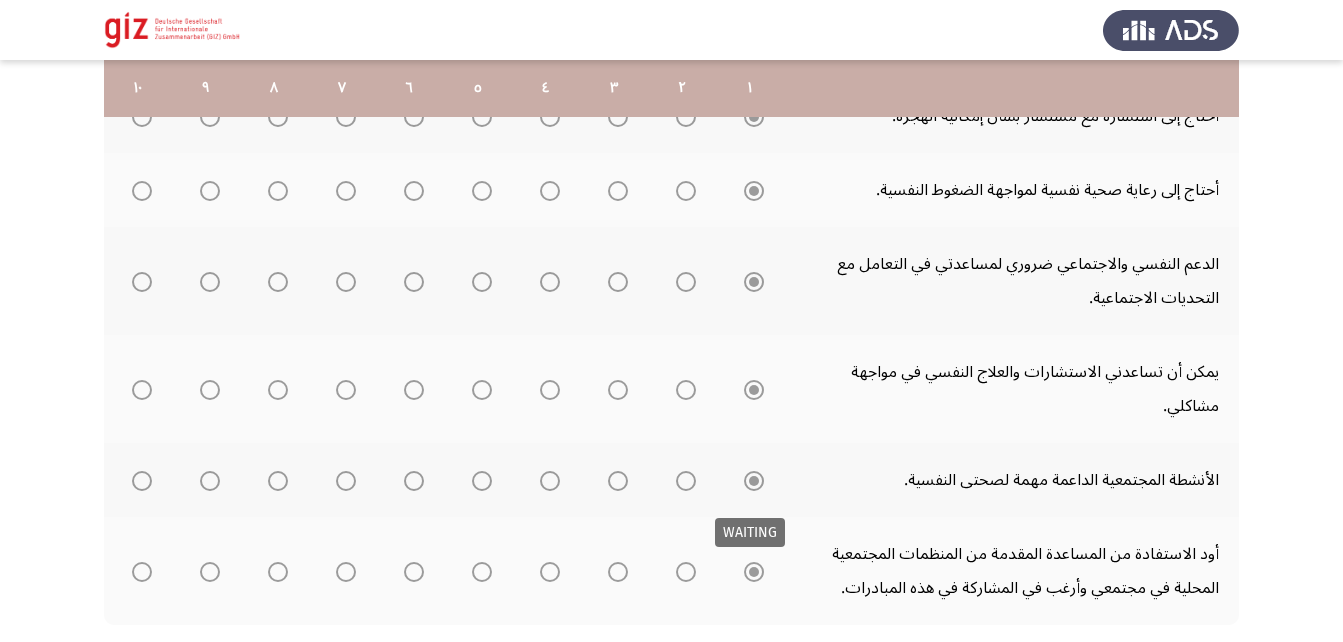 scroll, scrollTop: 828, scrollLeft: 0, axis: vertical 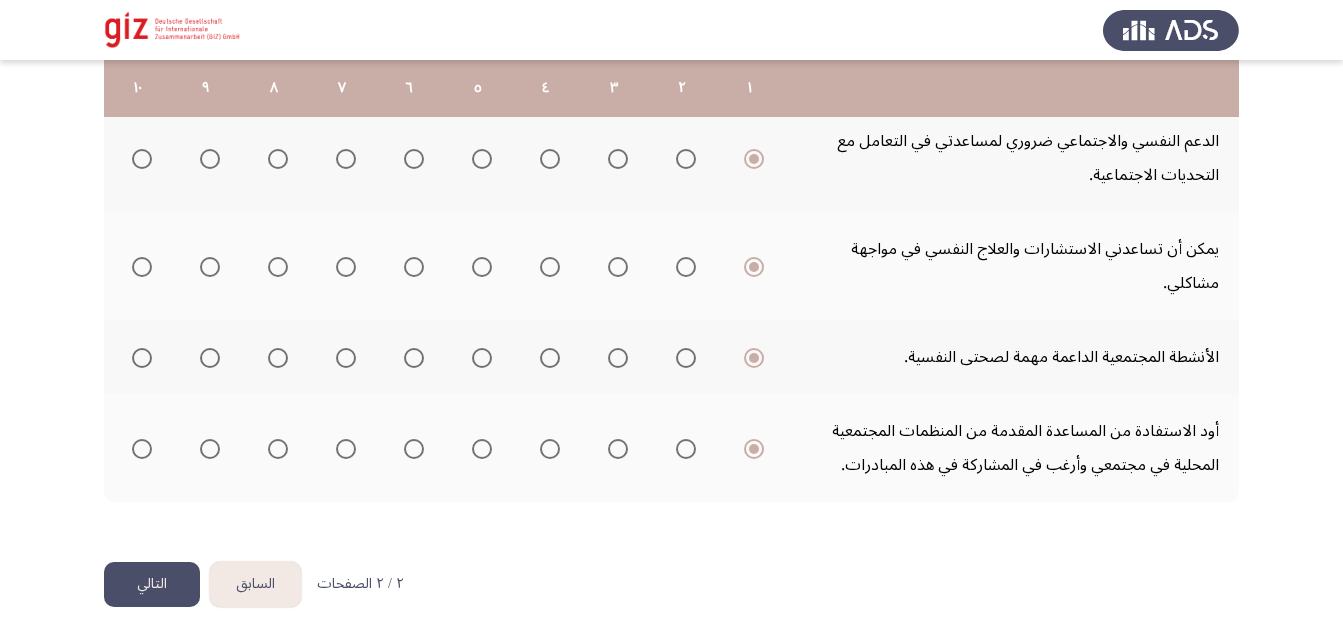 click on "التالي" 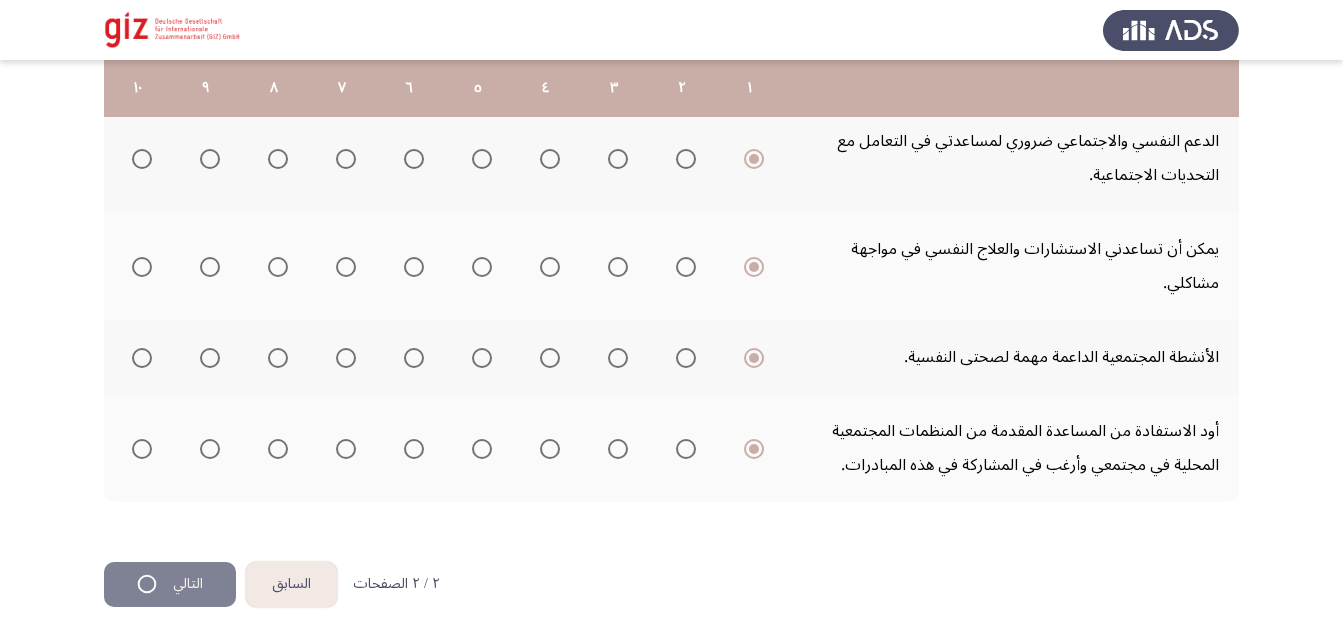 scroll, scrollTop: 0, scrollLeft: 0, axis: both 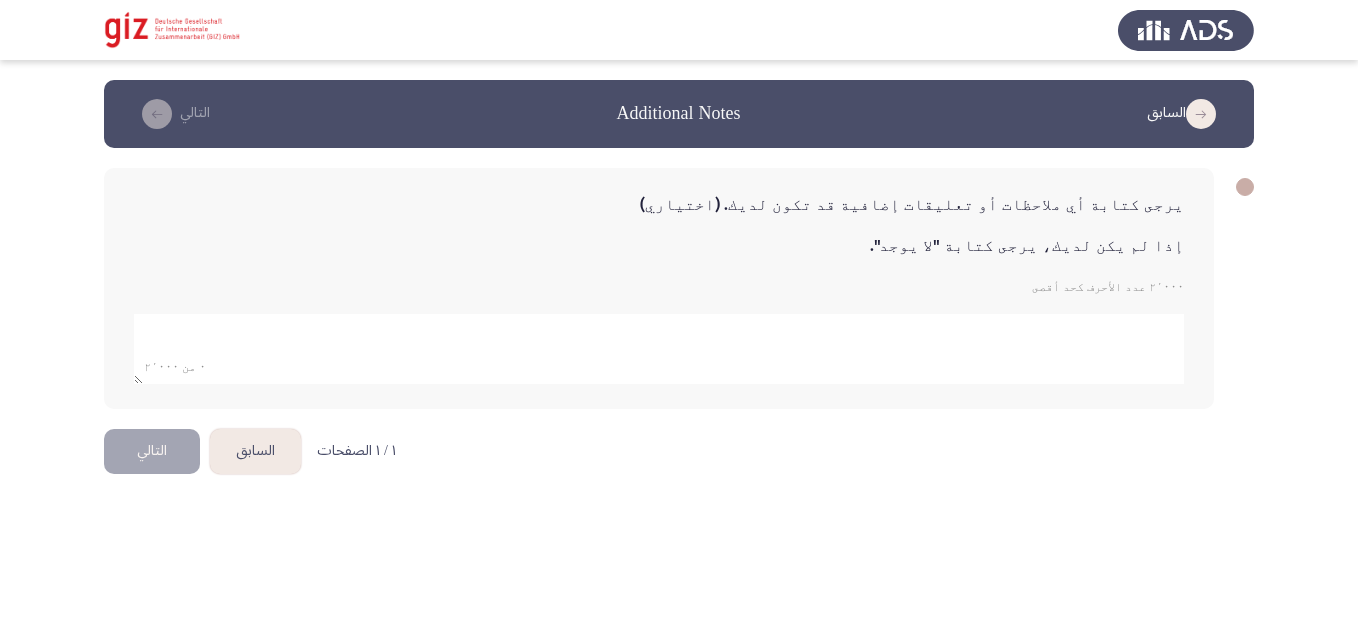 click 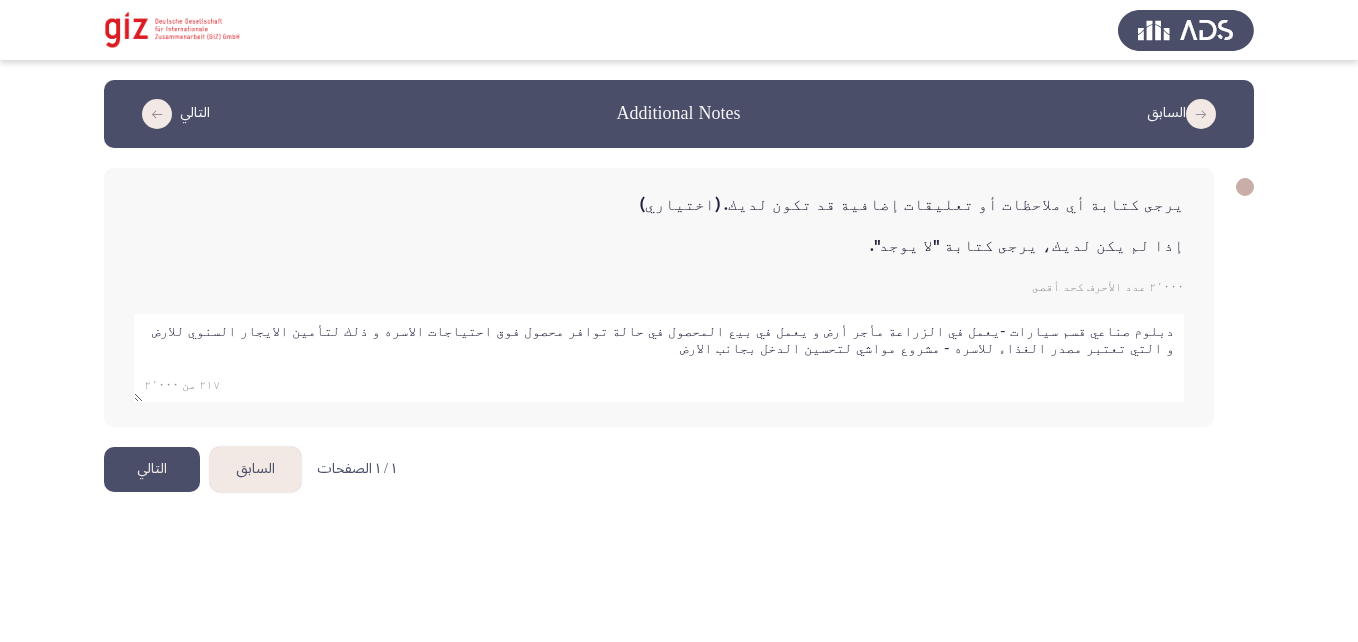 paste on "يريد ايضا الحصول علي دخل من خلال العمل عن أمكن لذا ارشح انا يجلس مع إستشاري توظيف و عمل حر لتحديد الافضل له" 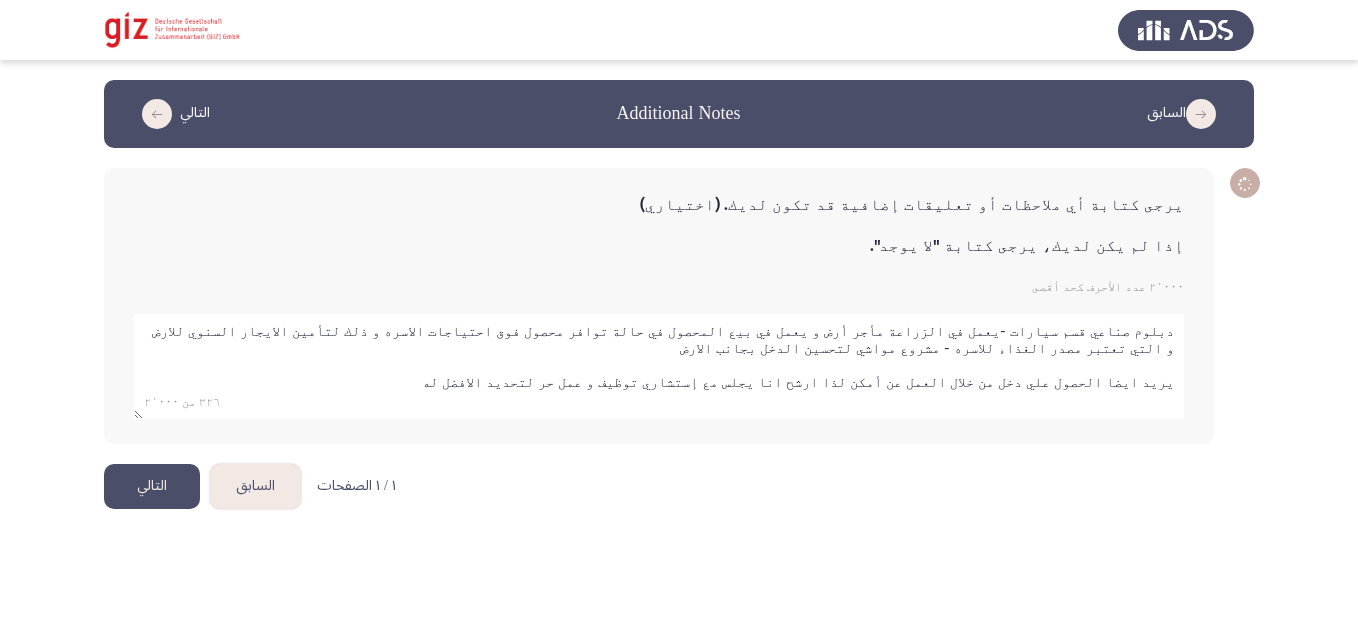 drag, startPoint x: 956, startPoint y: 391, endPoint x: 968, endPoint y: 390, distance: 12.0415945 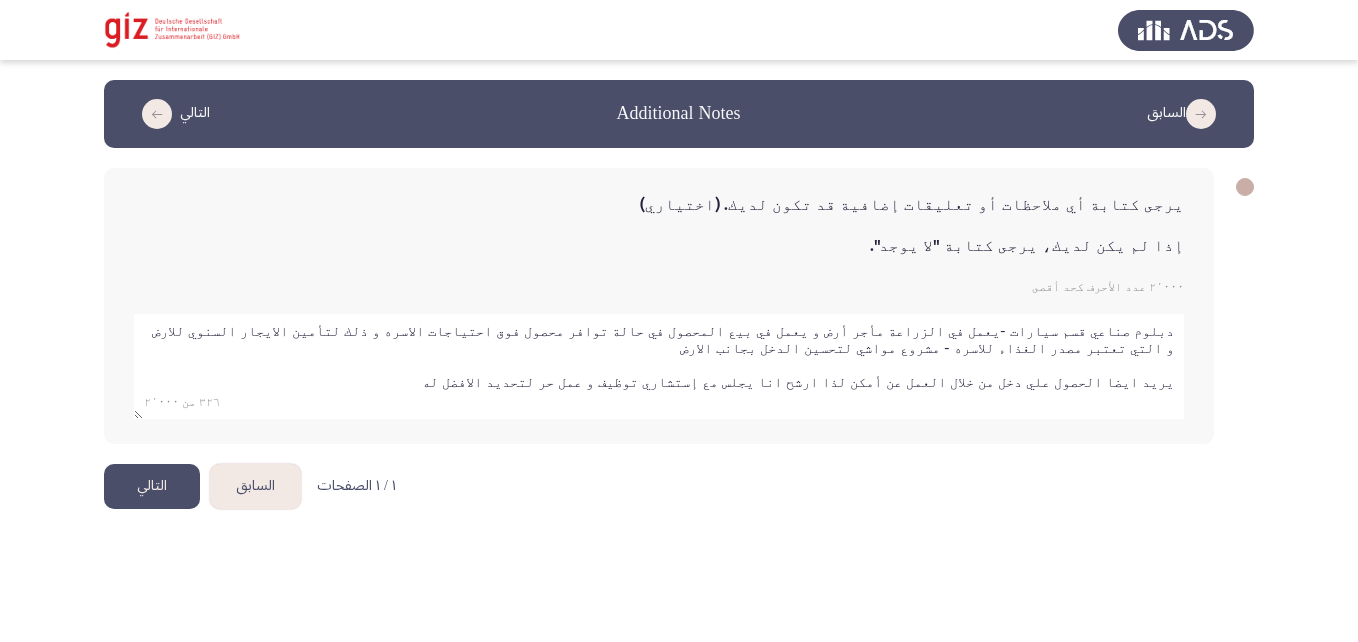 click 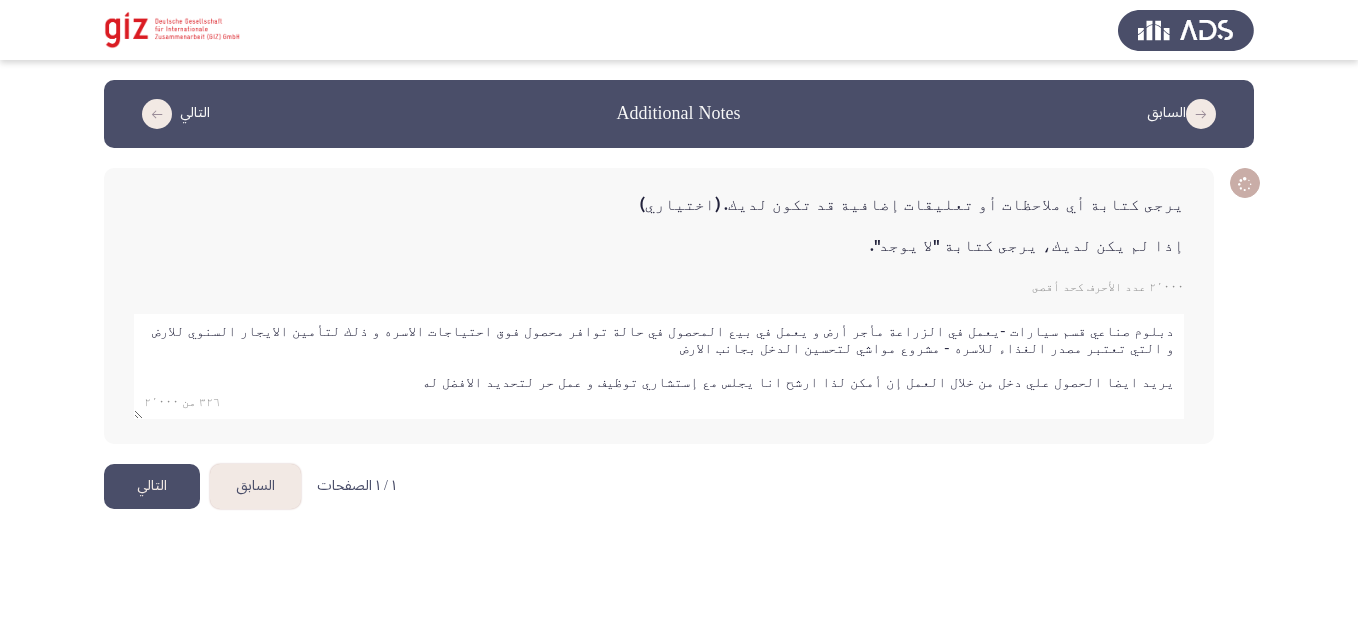 type on "دبلوم صناعي قسم سيارات -يعمل في الزراعة مأجر أرض و يعمل في بيع المحصول في حالة توافر محصول فوق احتياجات الاسره و ذلك لتأمين الايجار السنوي للارض و التي تعتبر مصدر الغذاء للاسره - مشروع مواشي لتحسين الدخل بجانب الارض
يريد ايضا الحصول علي دخل من خلال العمل إن أمكن لذا ارشح انا يجلس مع إستشاري توظيف و عمل حر لتحديد الافضل له" 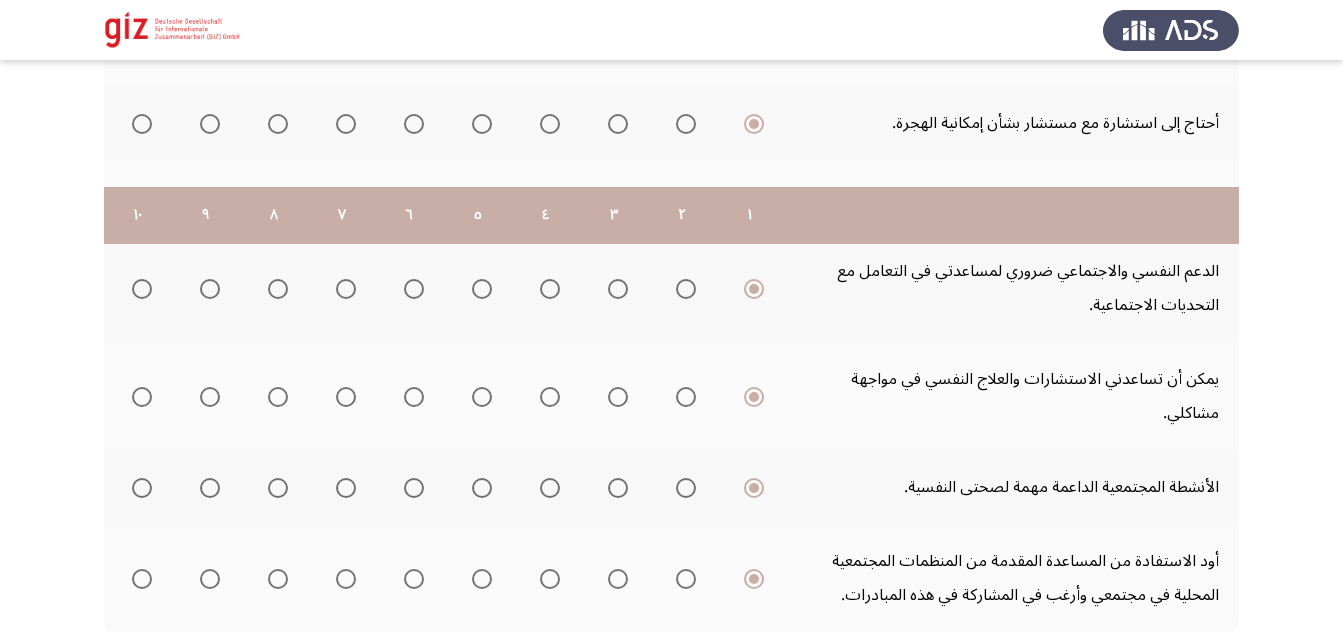 scroll, scrollTop: 828, scrollLeft: 0, axis: vertical 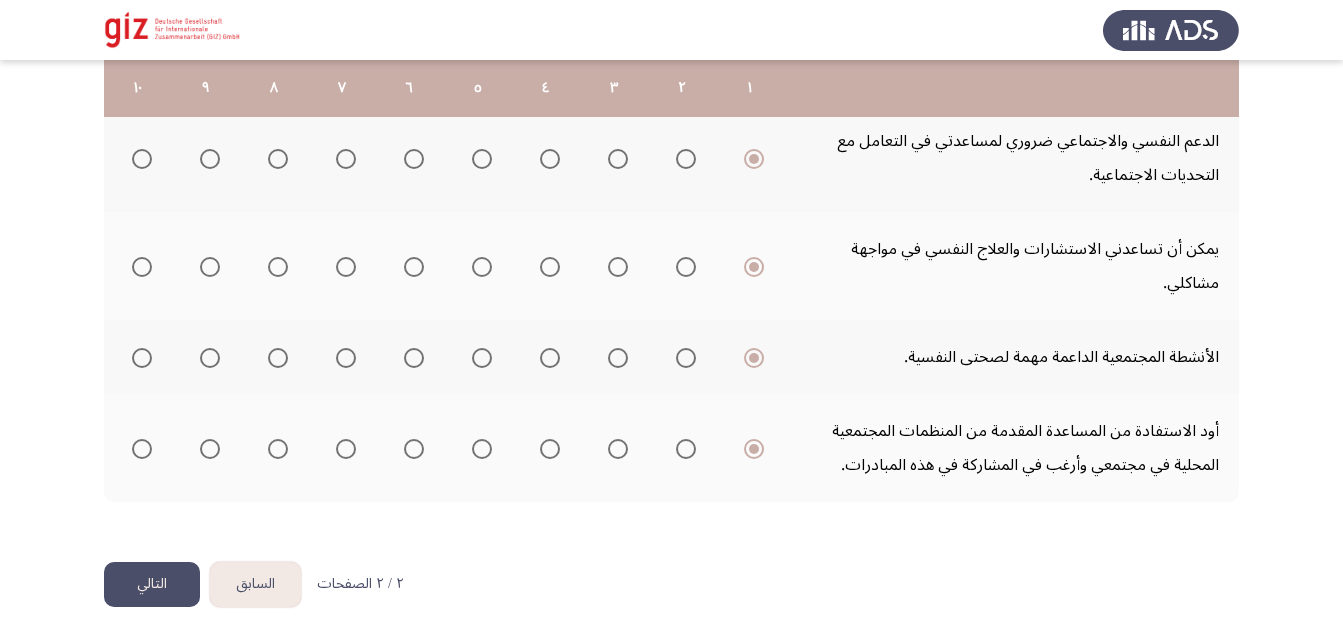 click on "السابق" 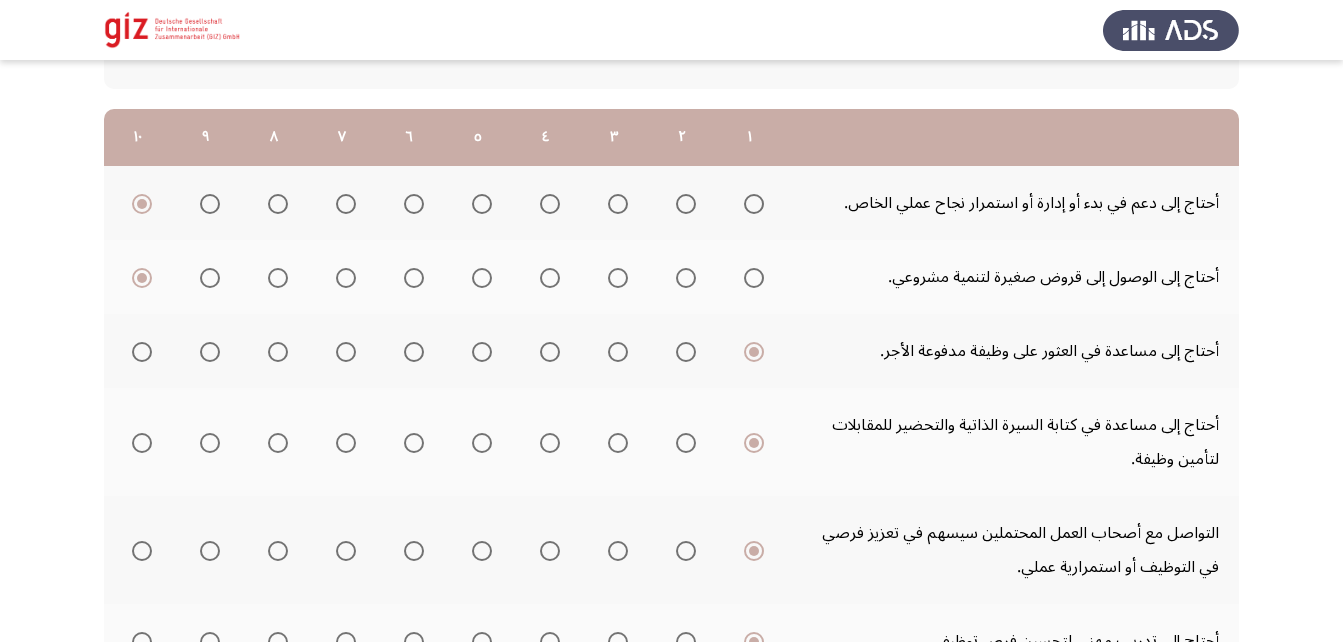 scroll, scrollTop: 256, scrollLeft: 0, axis: vertical 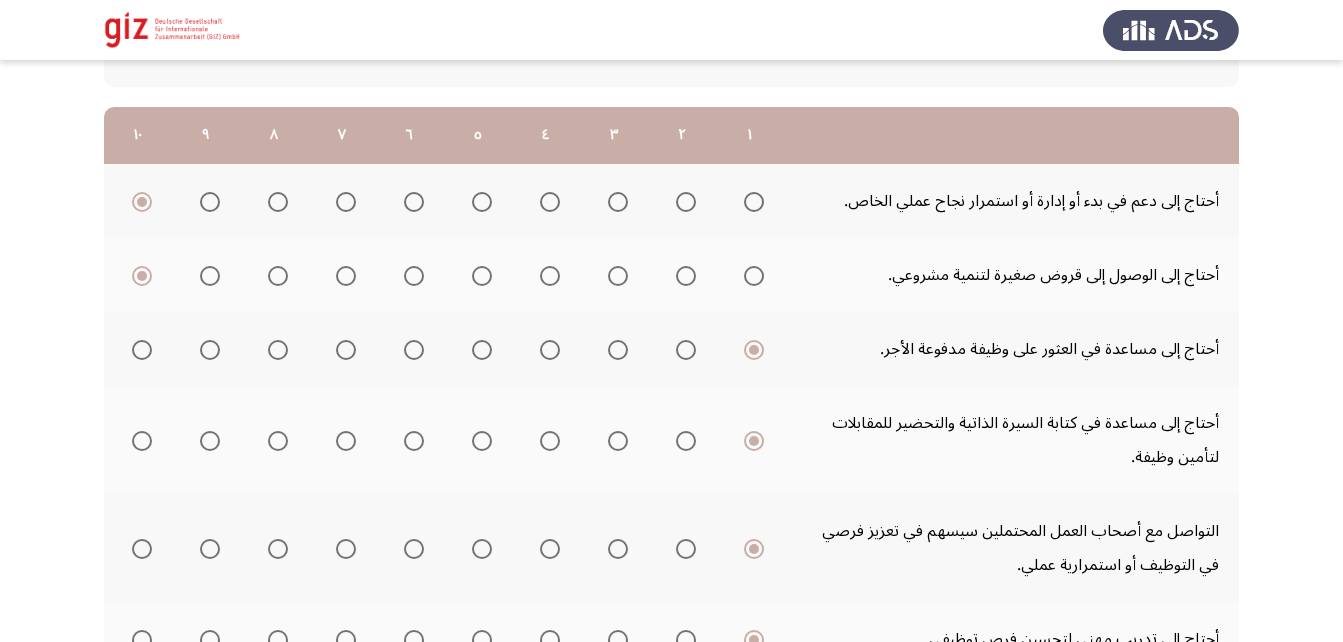 click at bounding box center [142, 350] 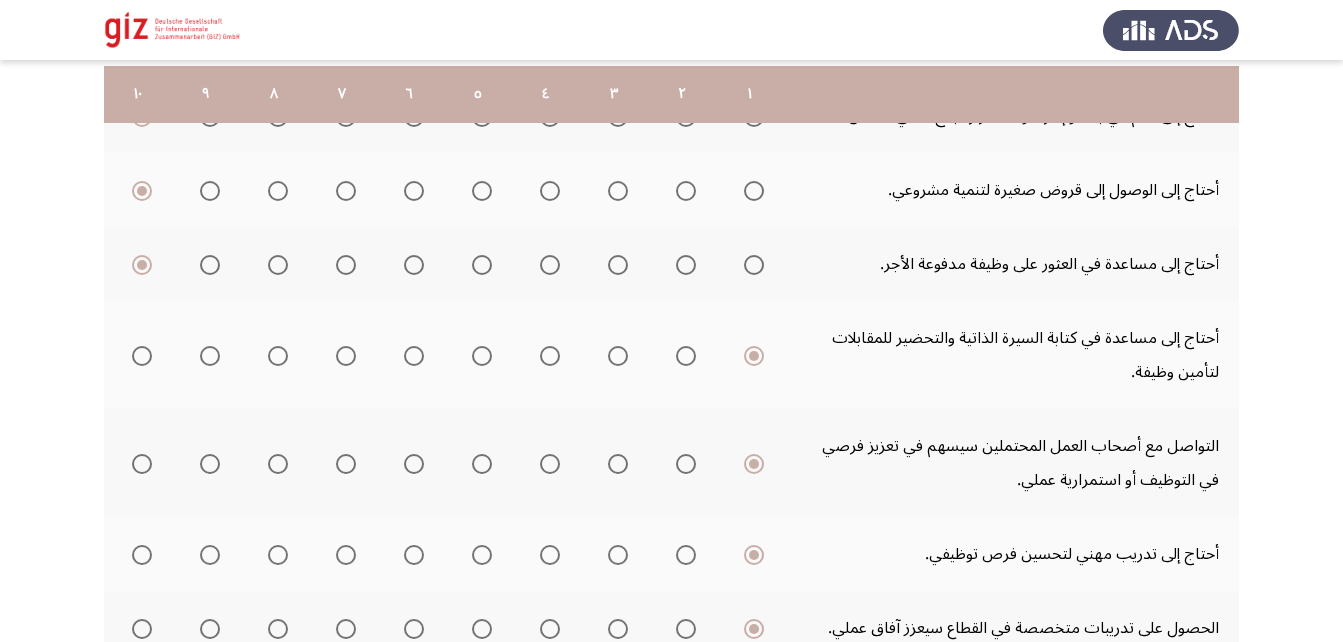 scroll, scrollTop: 349, scrollLeft: 0, axis: vertical 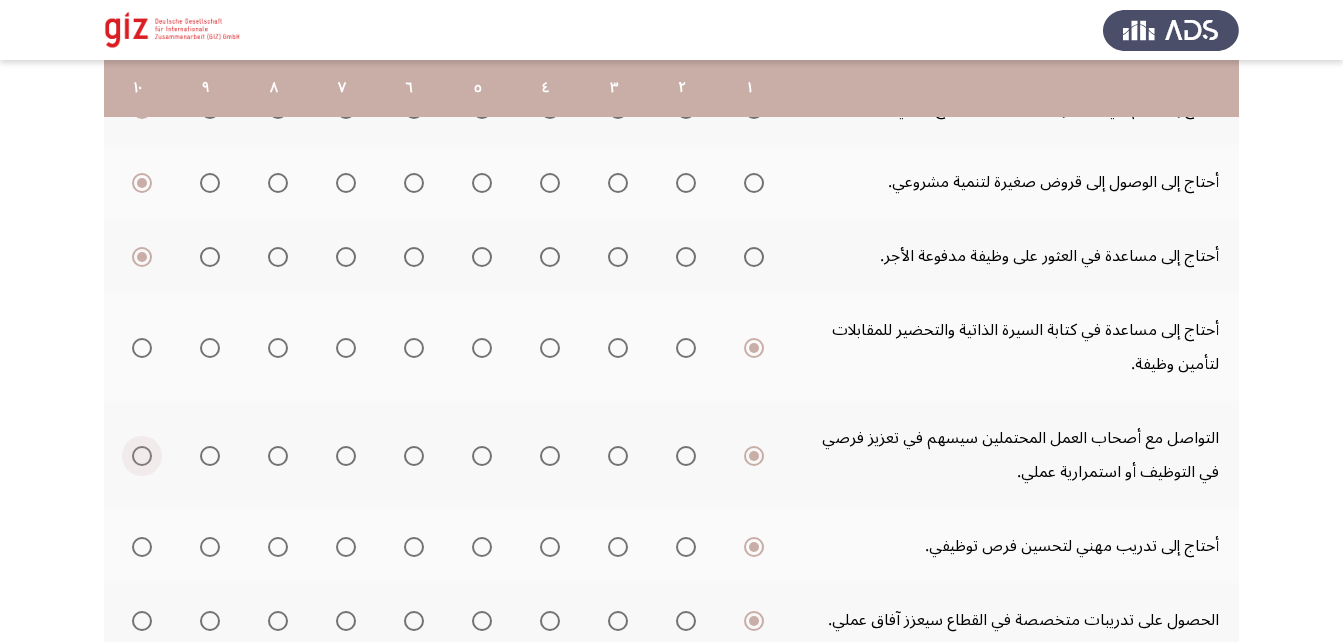 click at bounding box center [142, 456] 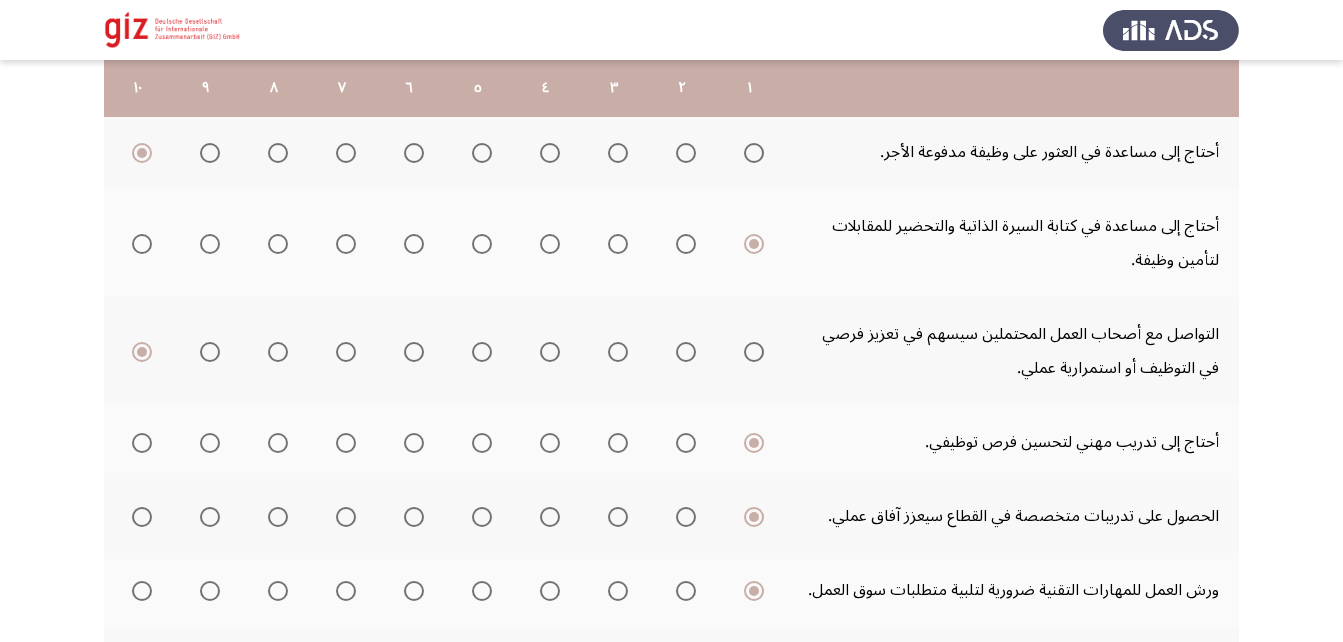 scroll, scrollTop: 454, scrollLeft: 0, axis: vertical 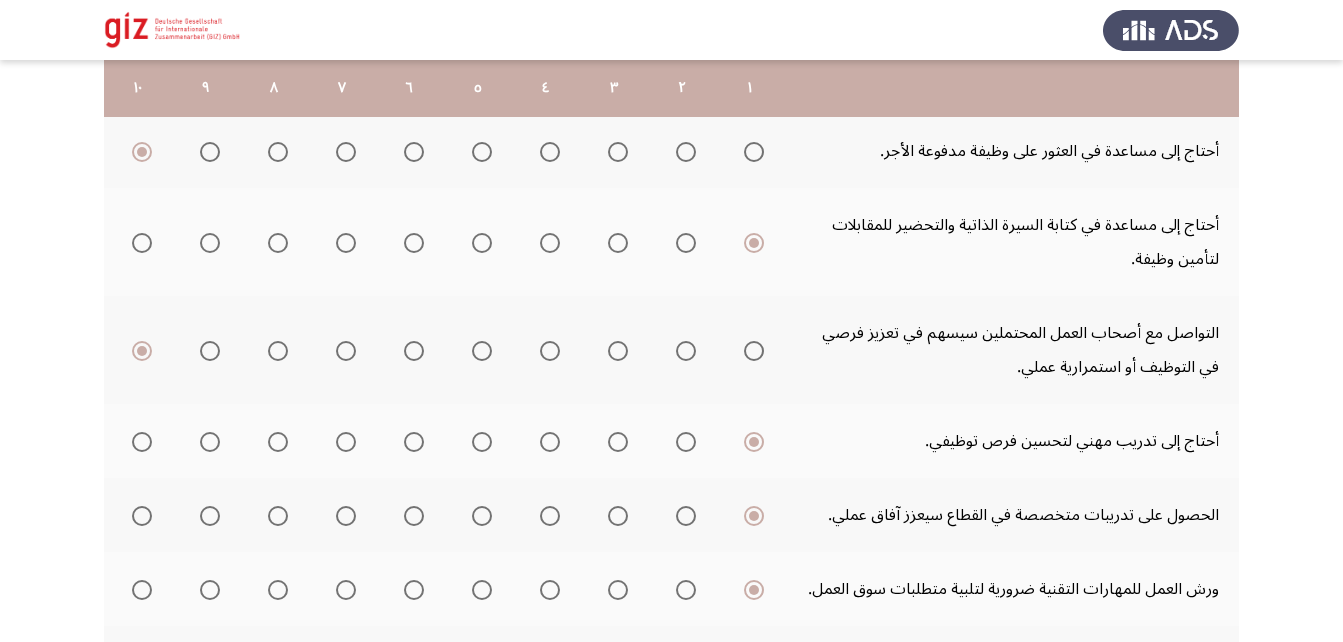 click at bounding box center (142, 442) 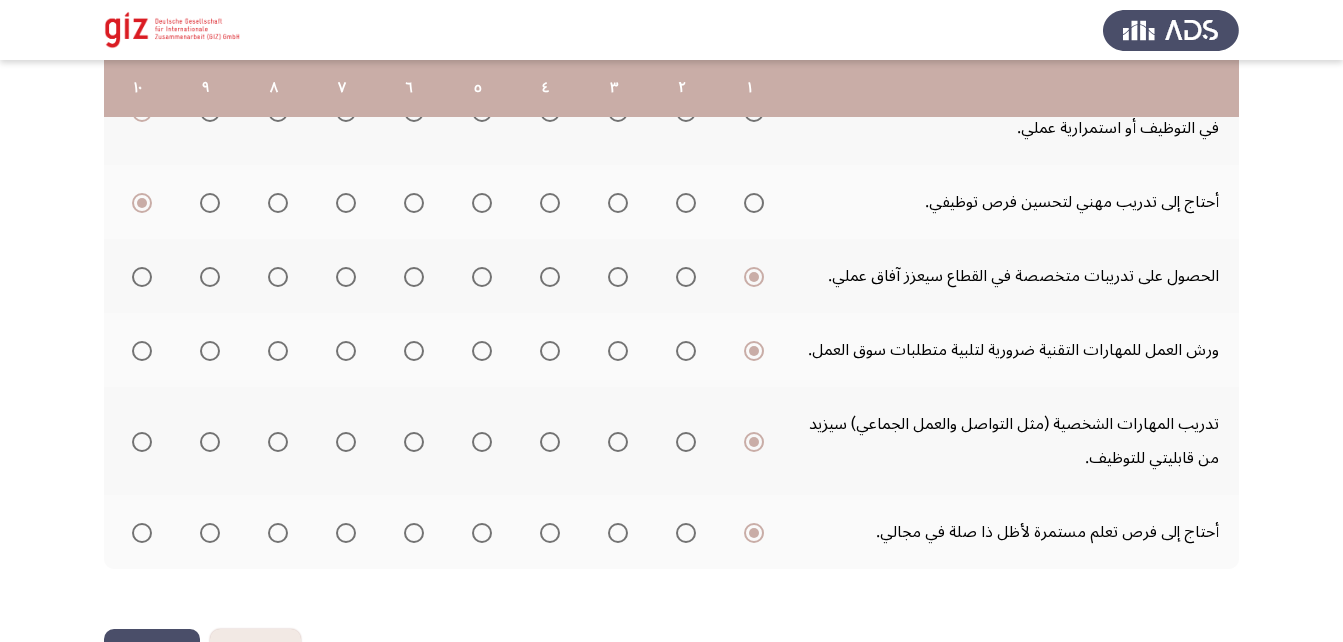 scroll, scrollTop: 760, scrollLeft: 0, axis: vertical 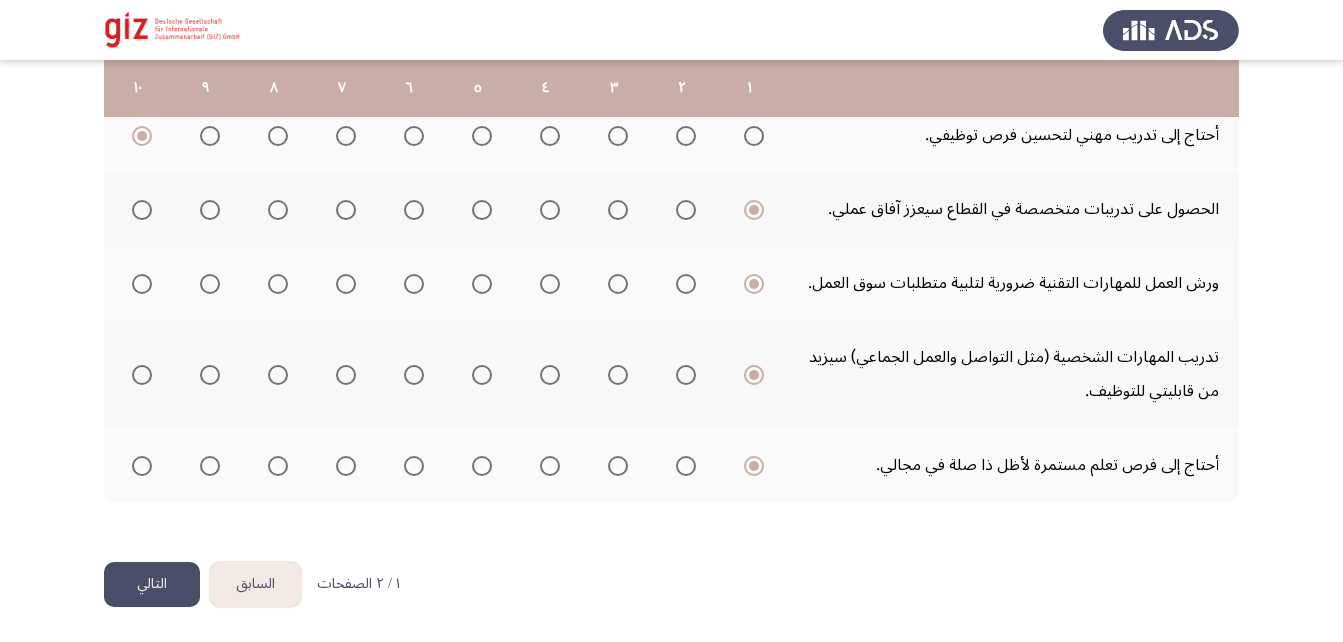 click on "التالي" 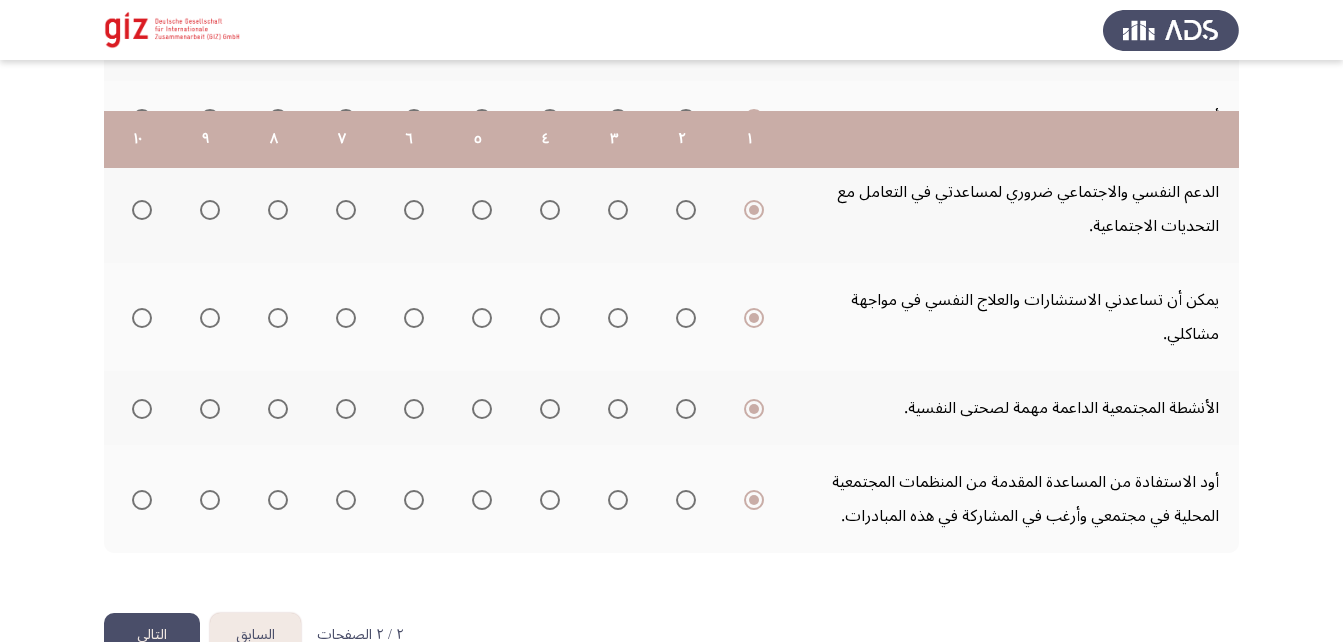 scroll, scrollTop: 828, scrollLeft: 0, axis: vertical 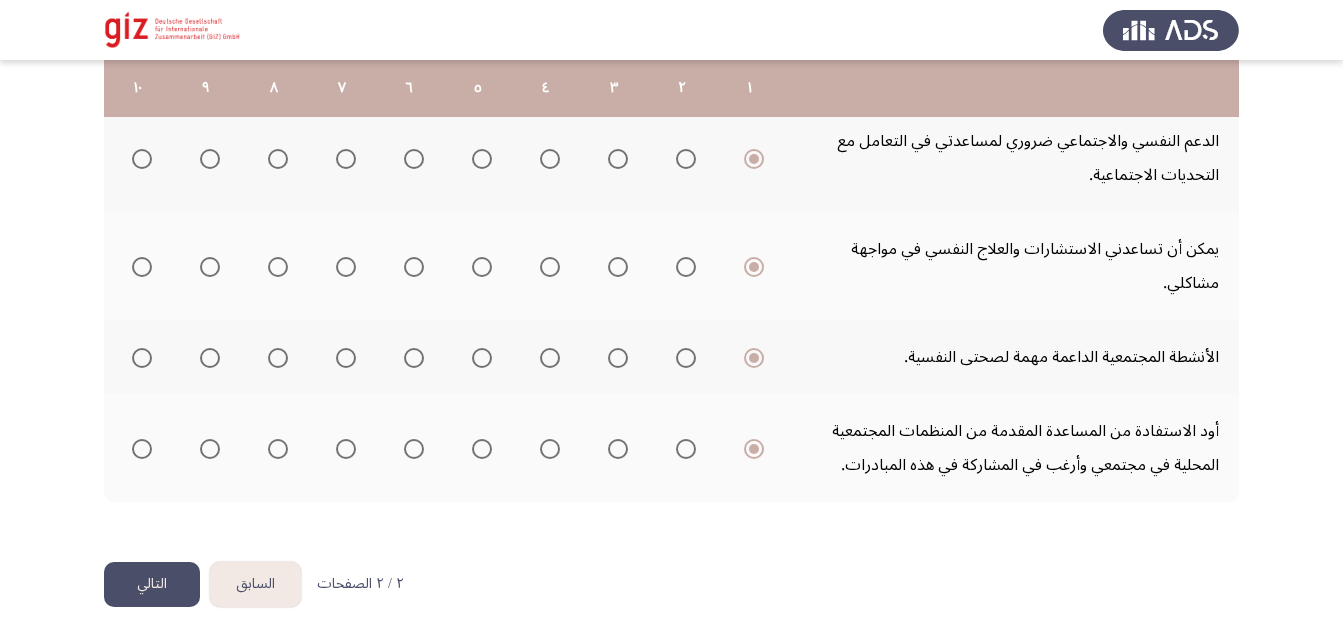 click on "التالي" 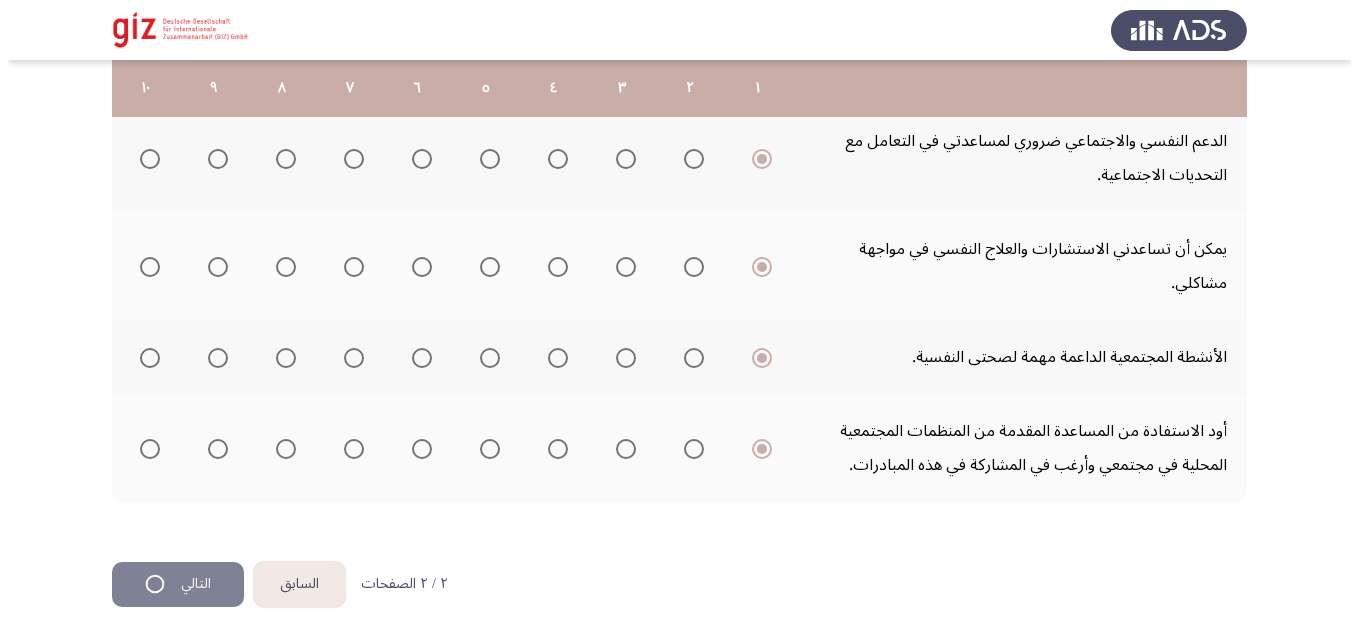 scroll, scrollTop: 0, scrollLeft: 0, axis: both 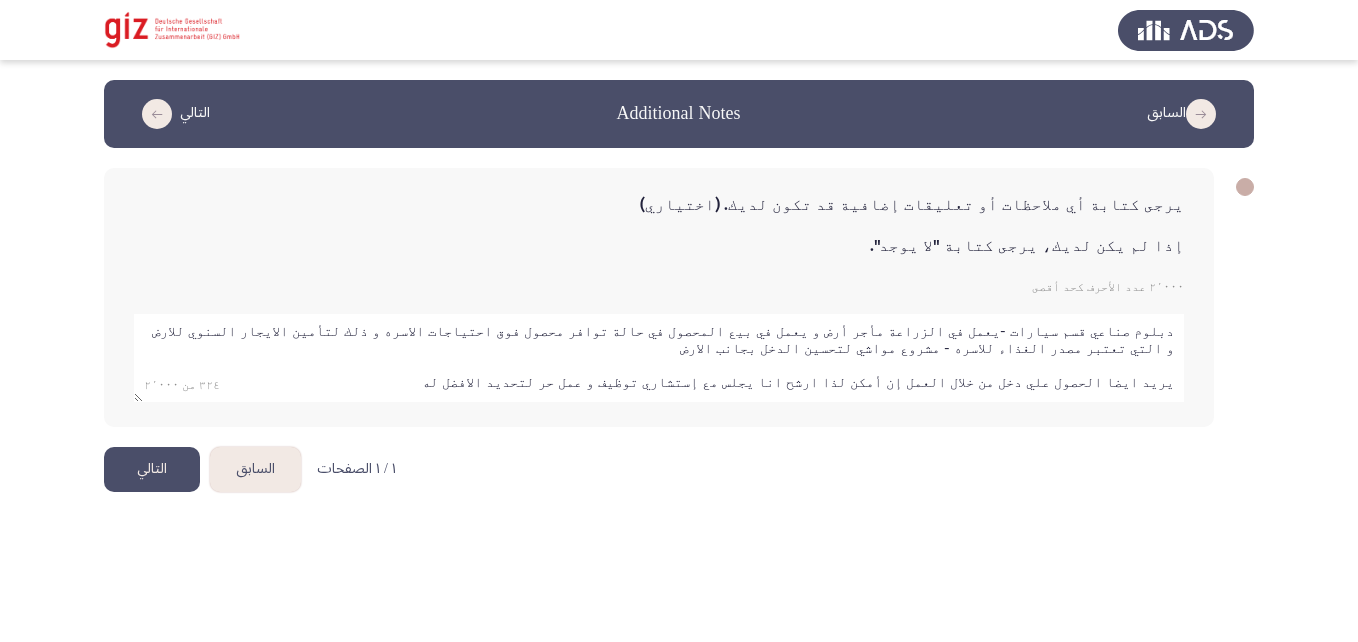 click on "التالي" 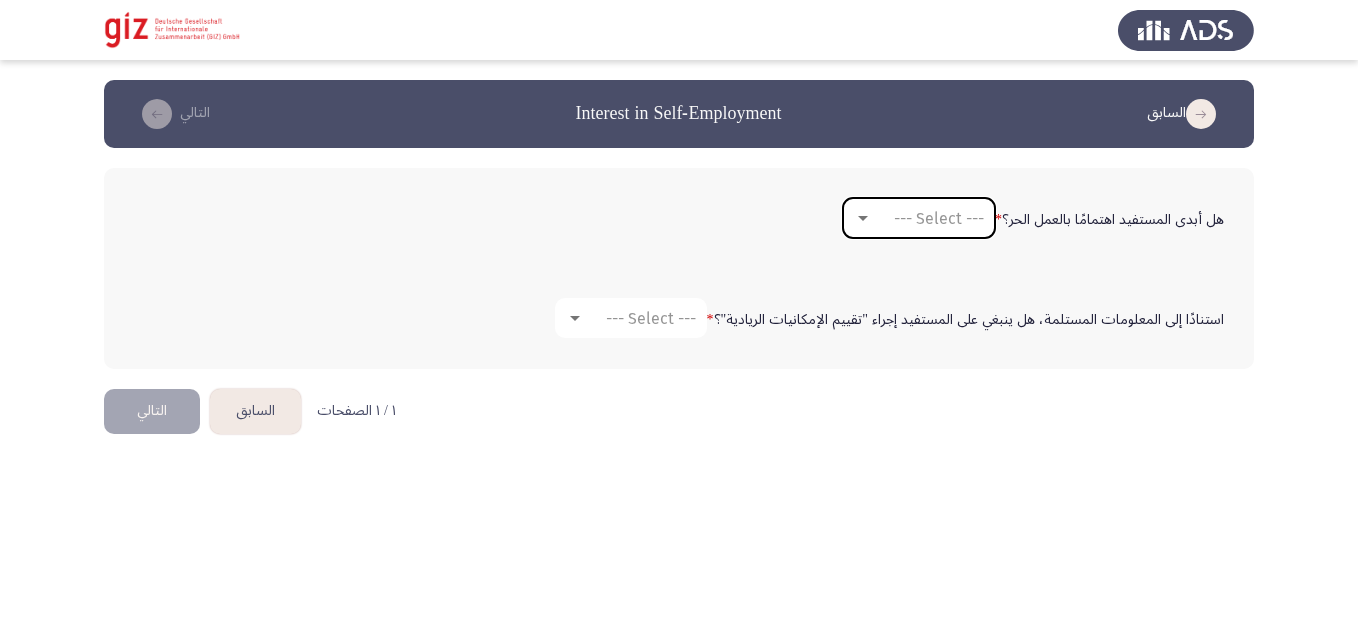 click on "--- Select ---" at bounding box center [939, 218] 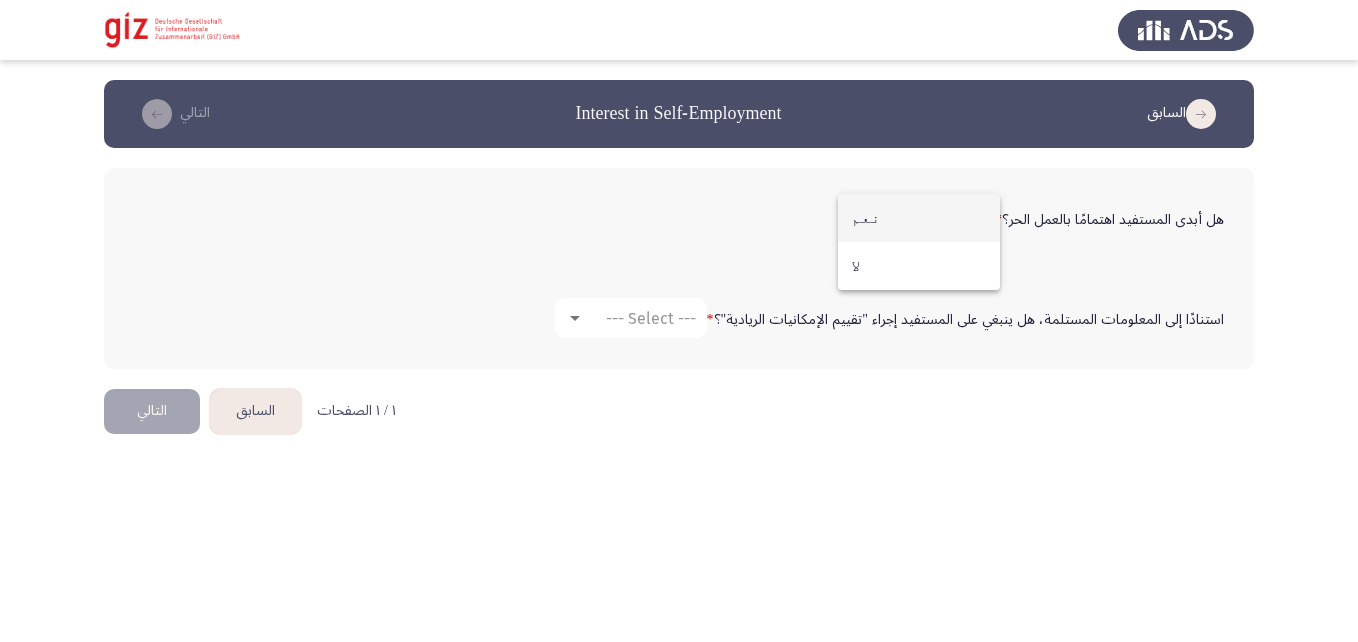 click on "نعم" at bounding box center [919, 218] 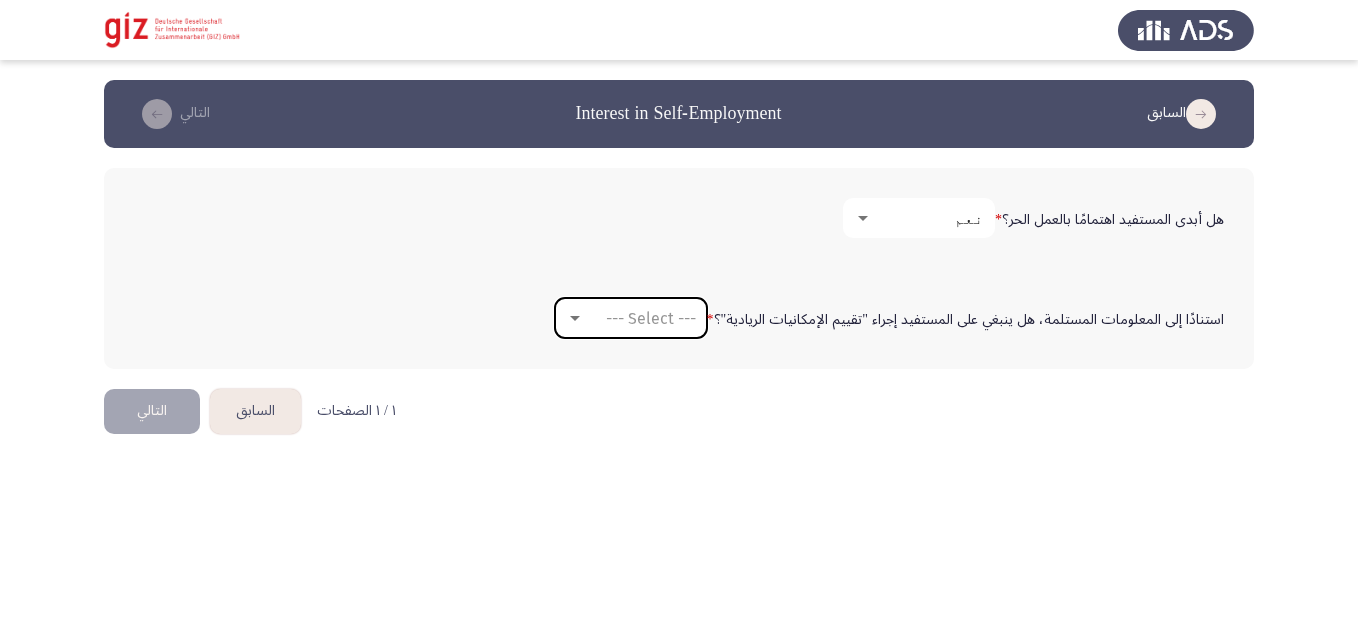click on "--- Select ---" at bounding box center [651, 318] 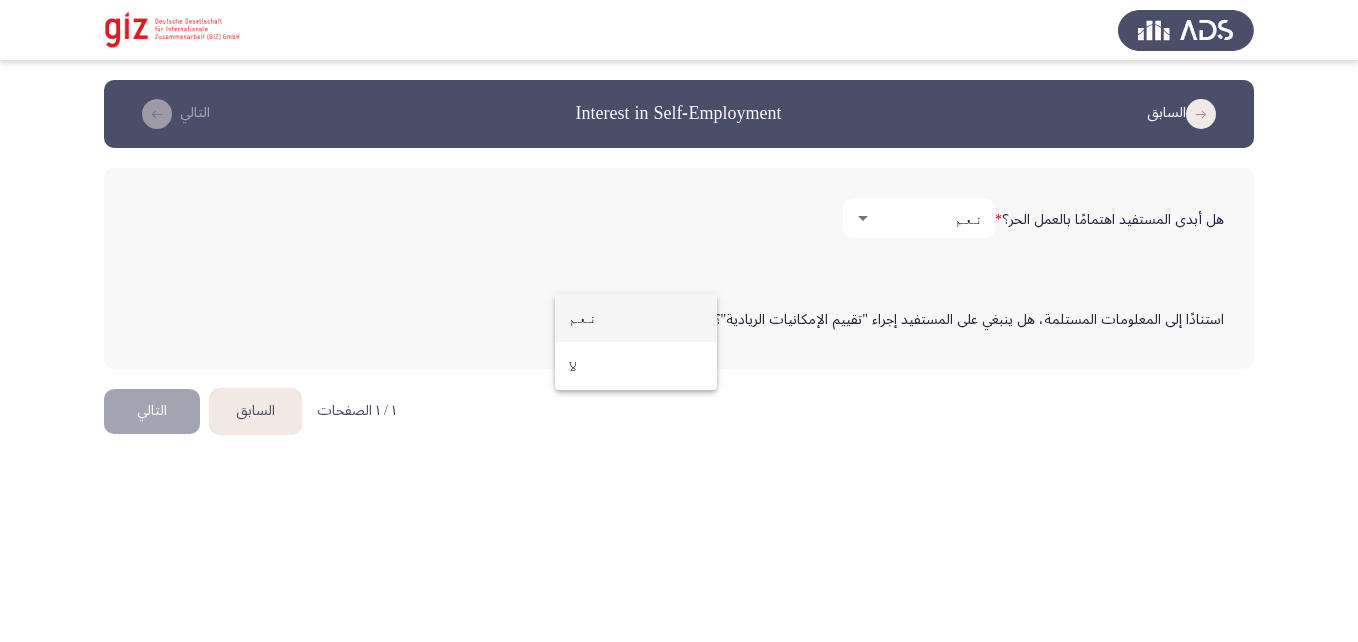 click on "نعم" at bounding box center [636, 318] 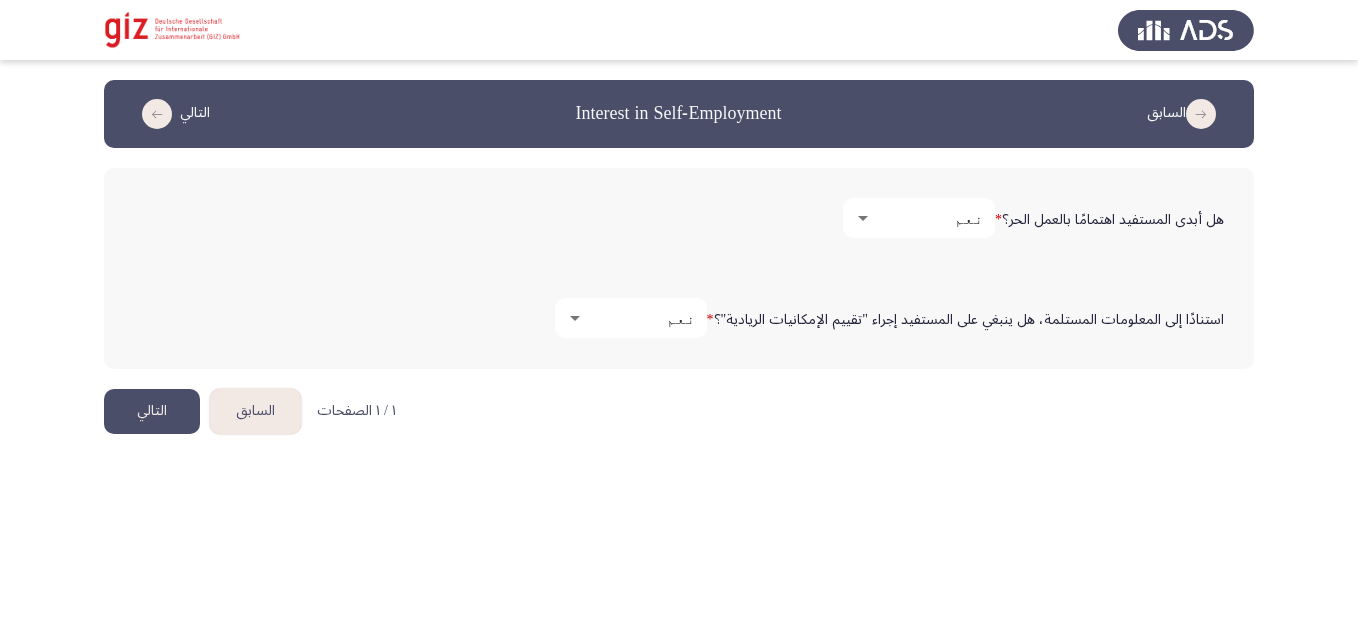 click on "نعم" at bounding box center (640, 318) 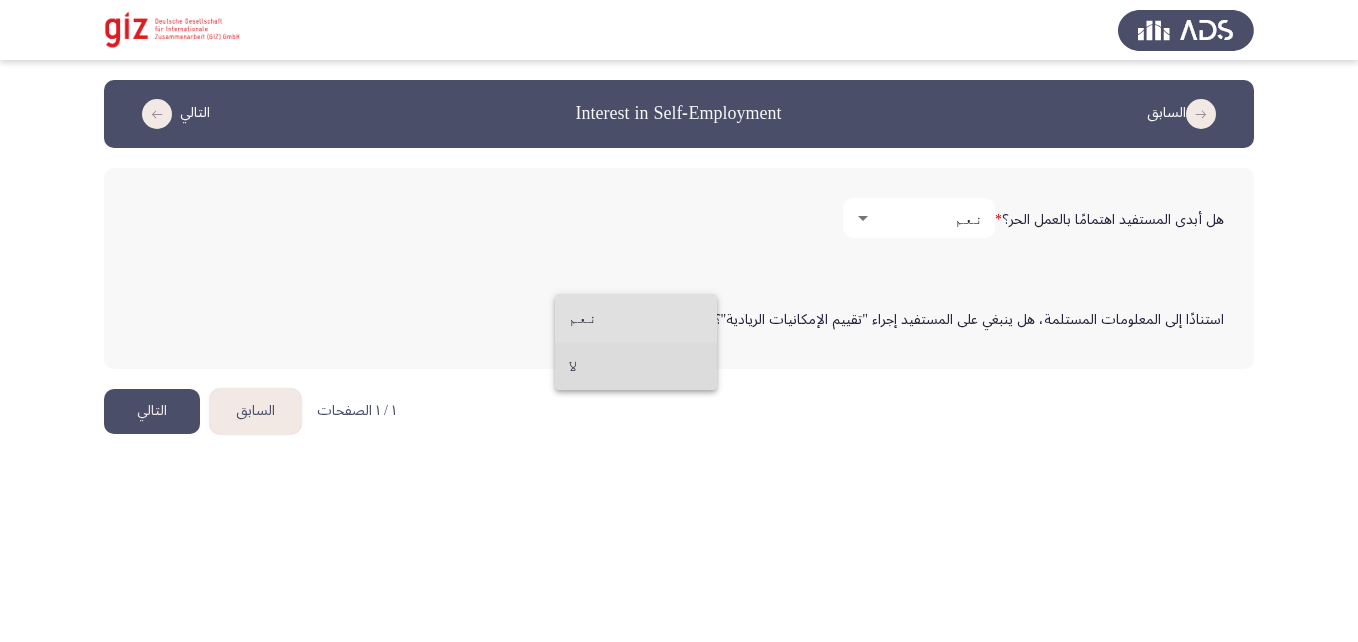 click on "لا" at bounding box center (636, 366) 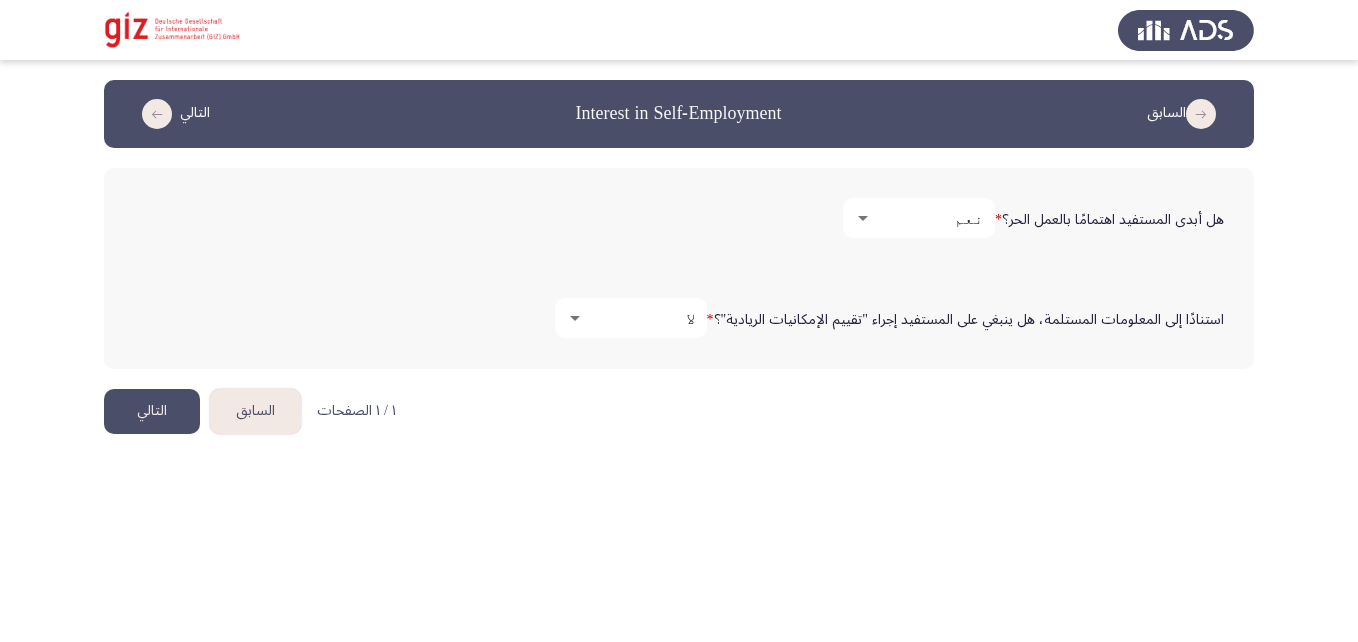 click on "التالي" 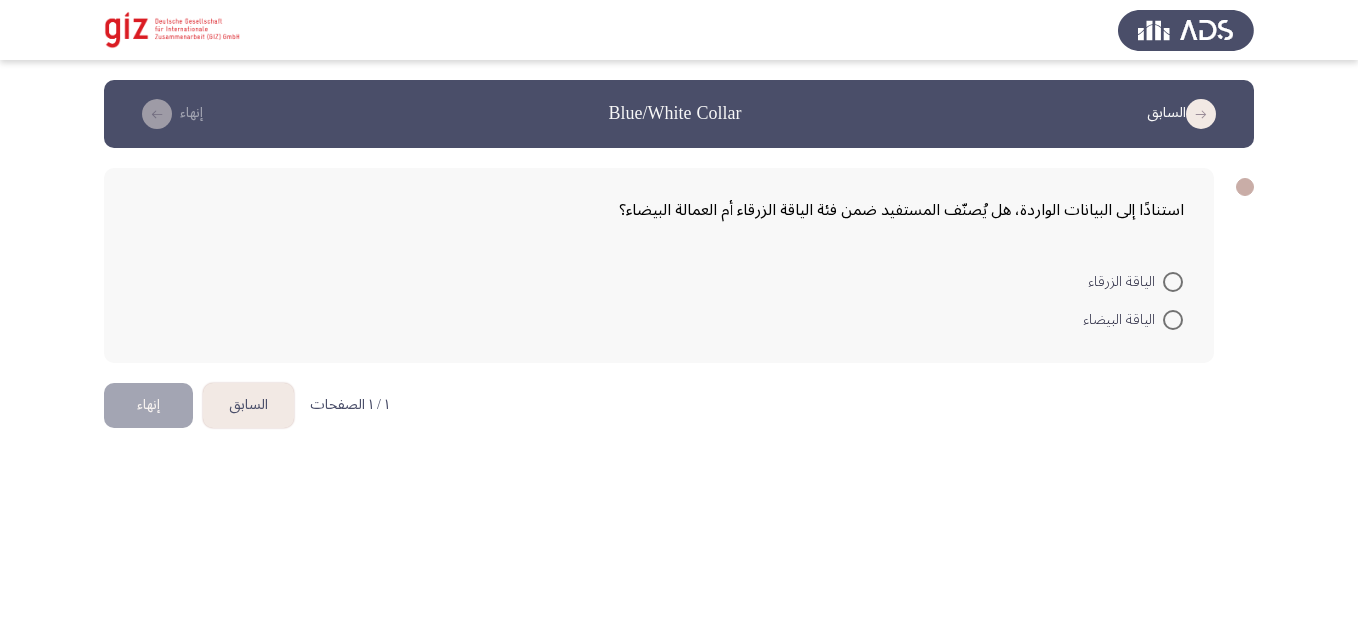 click at bounding box center [1173, 282] 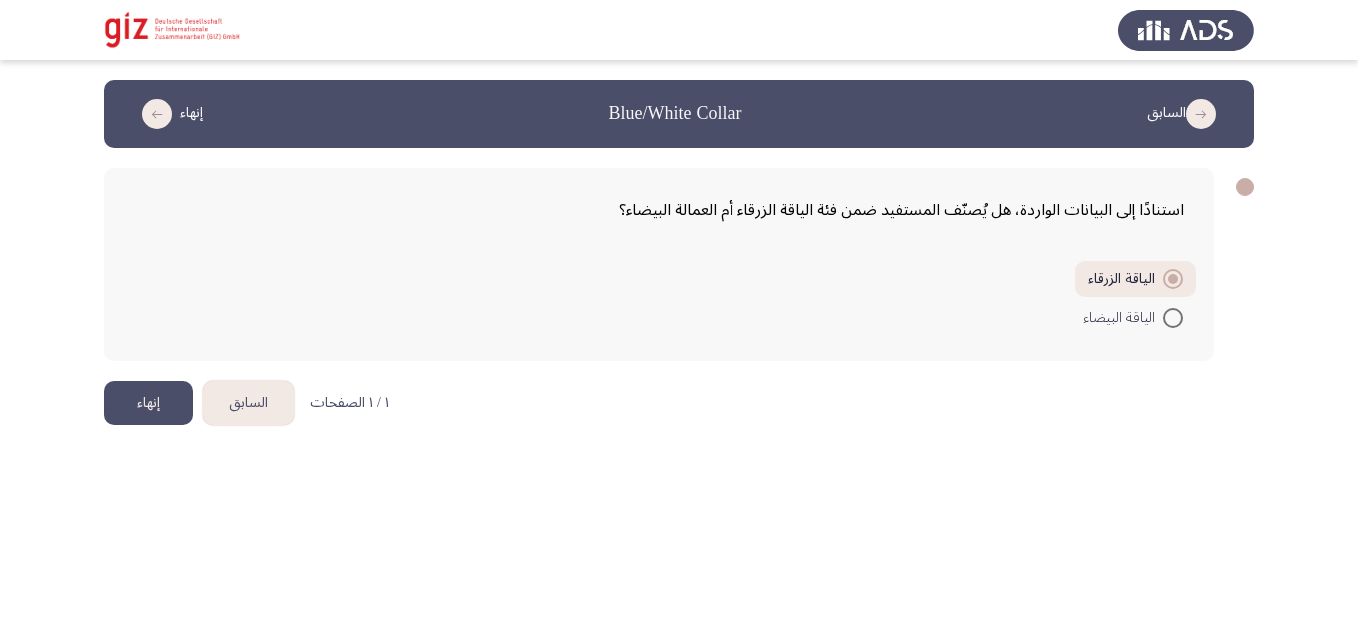 click on "إنهاء" 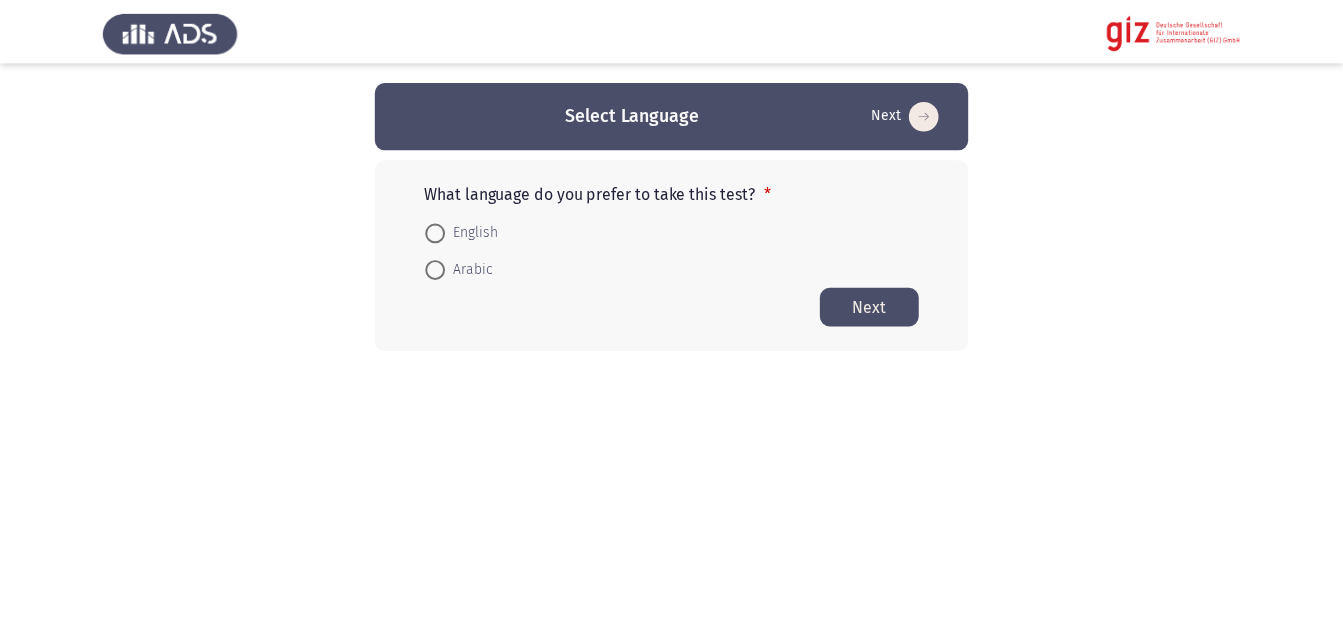 scroll, scrollTop: 0, scrollLeft: 0, axis: both 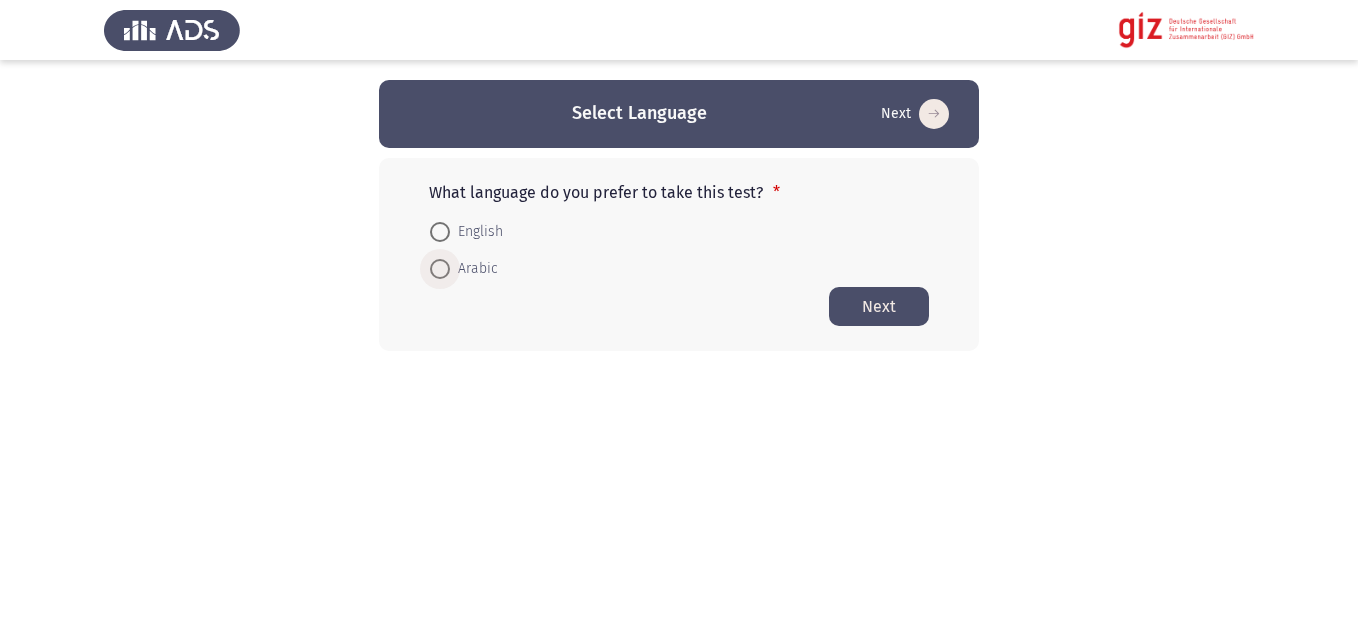 click on "Arabic" at bounding box center (474, 269) 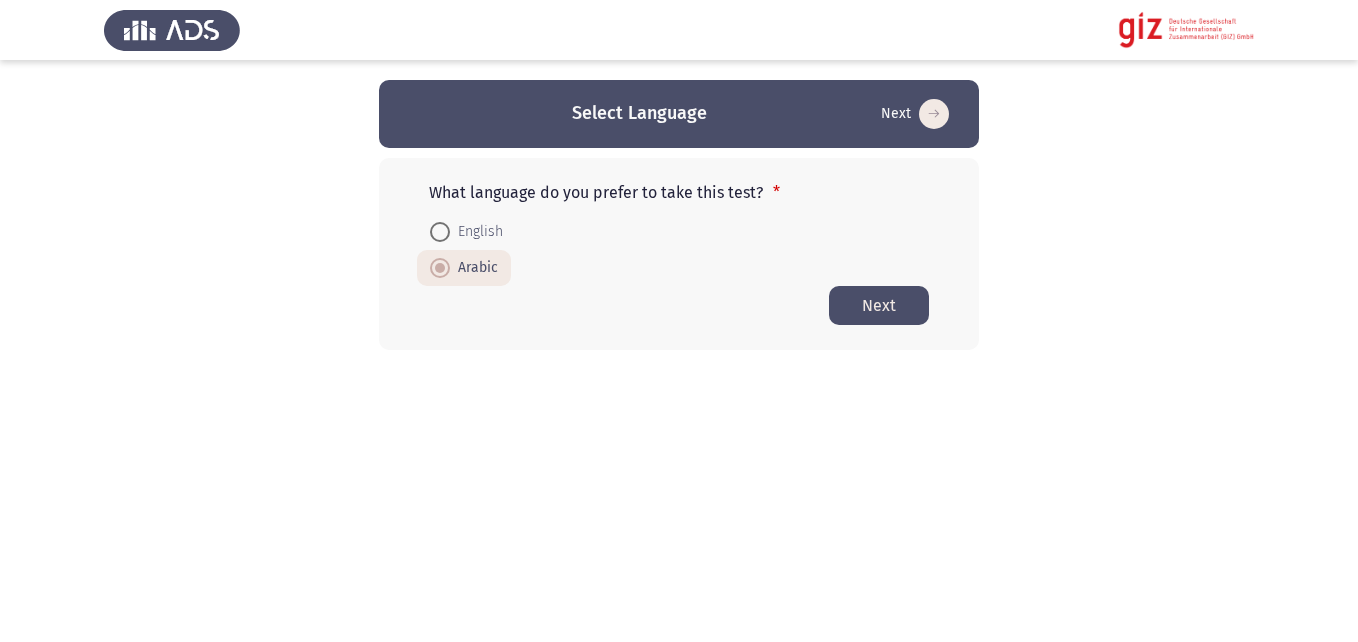 click on "Next" 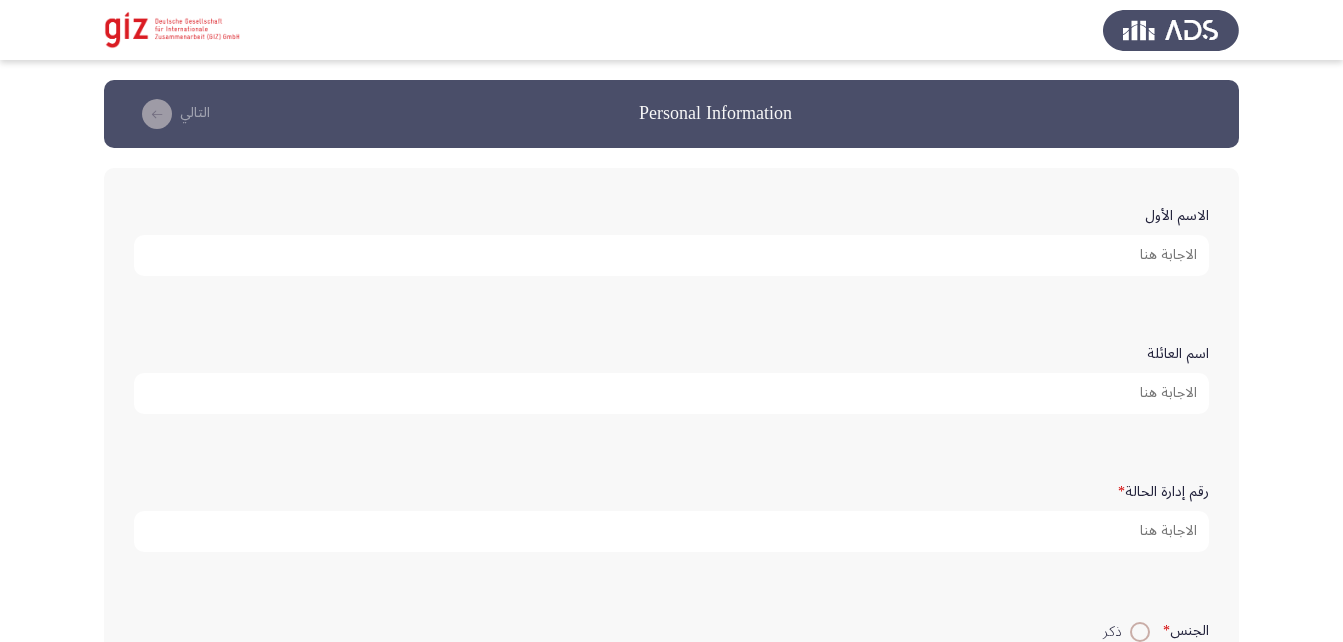 click on "الاسم الأول" at bounding box center [671, 255] 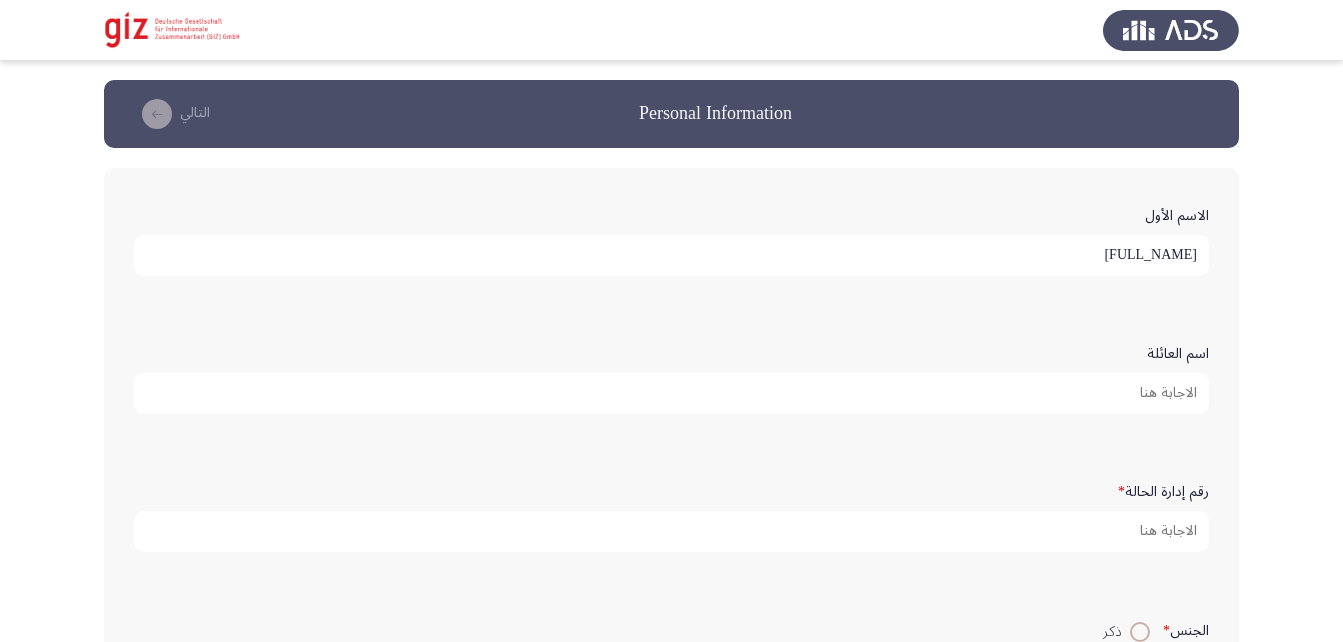 type on "محمد السيد بدوي" 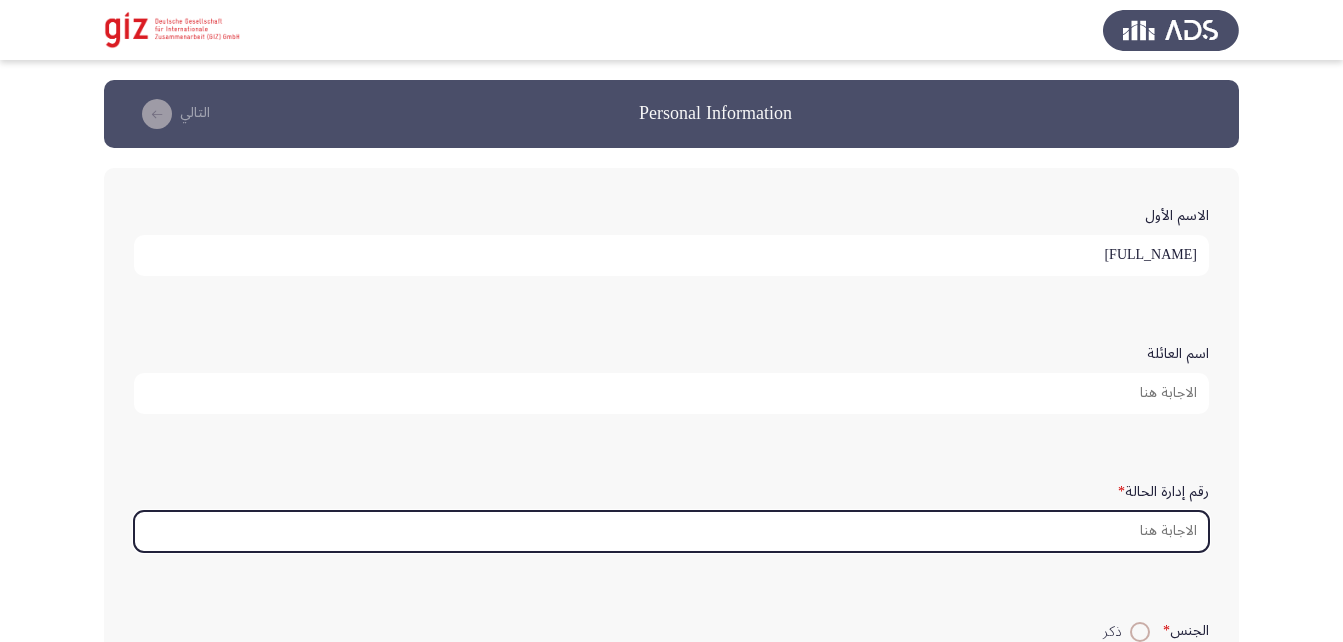 click on "رقم إدارة الحالة   *" at bounding box center (671, 531) 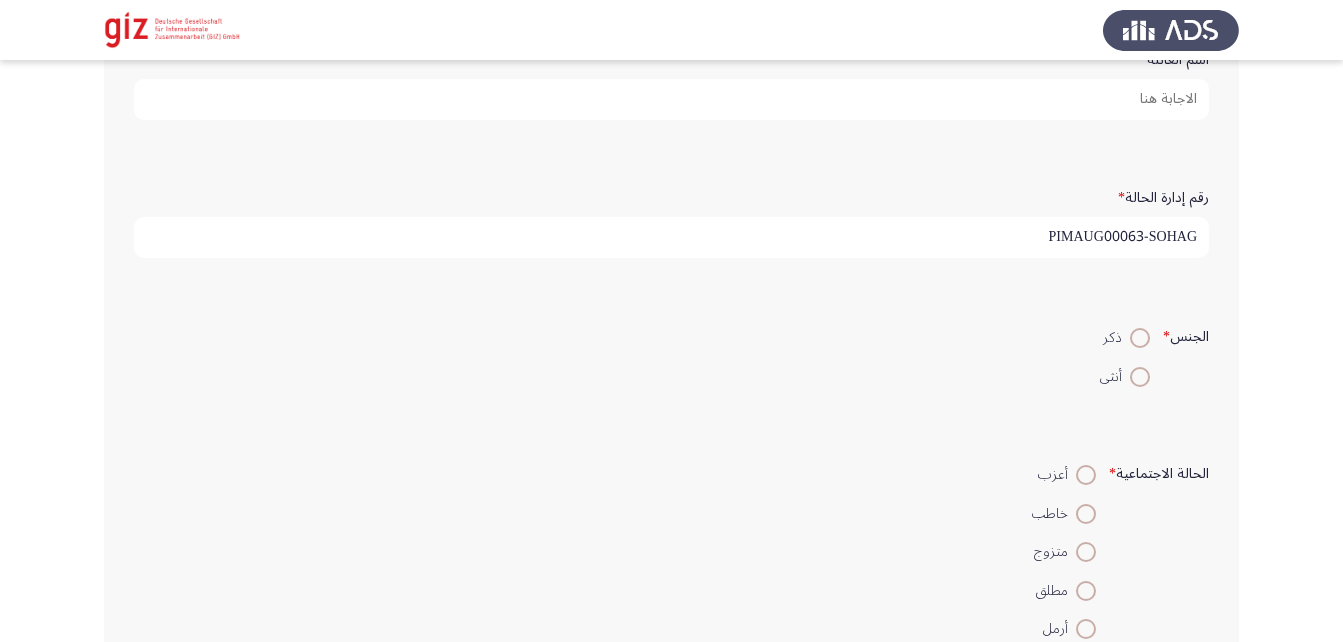 scroll, scrollTop: 295, scrollLeft: 0, axis: vertical 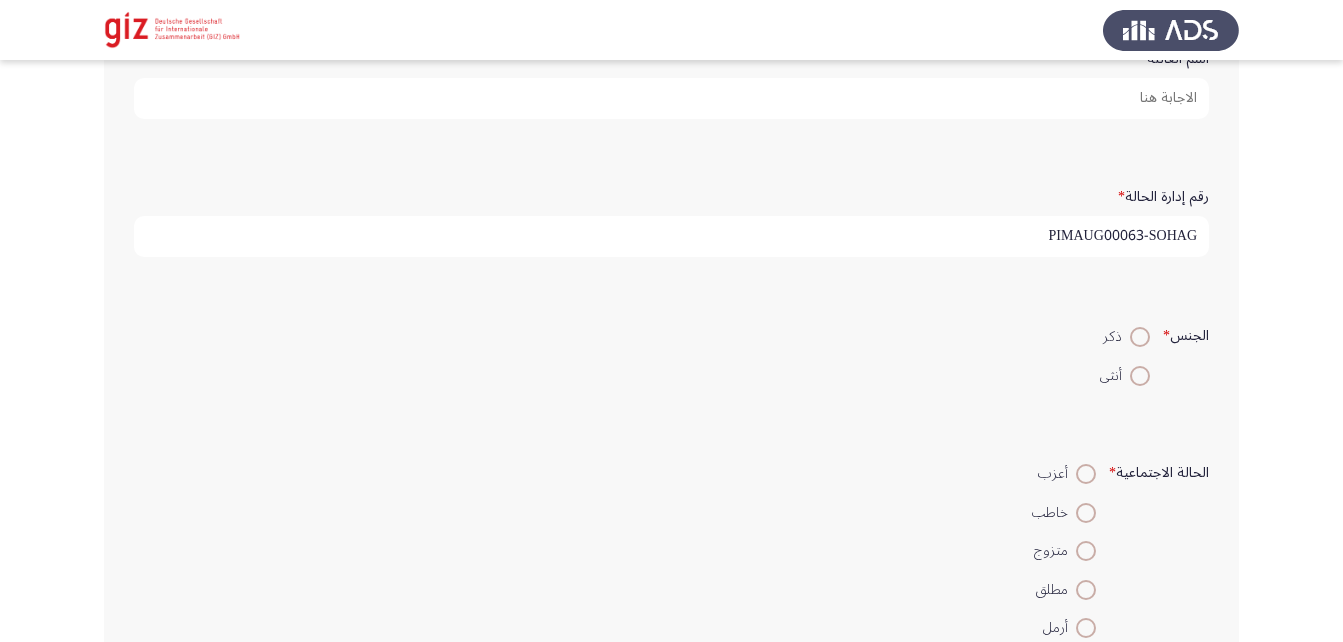 type on "PIMAUG00063-SOHAG" 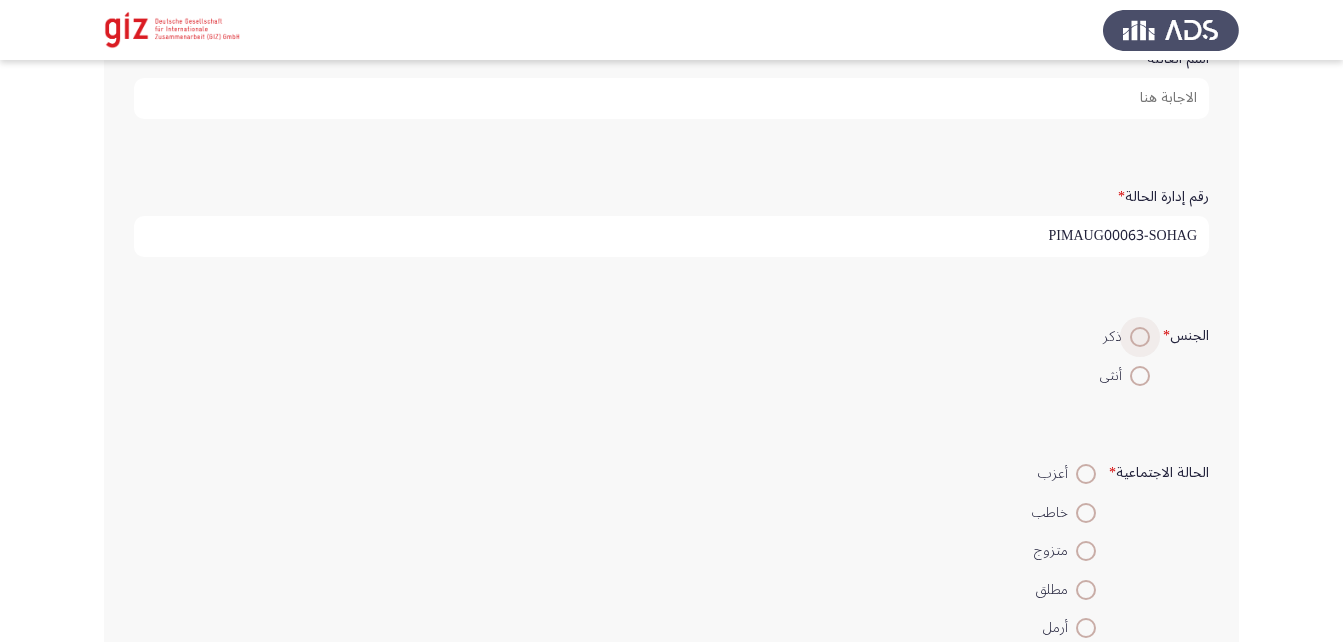 click at bounding box center [1140, 337] 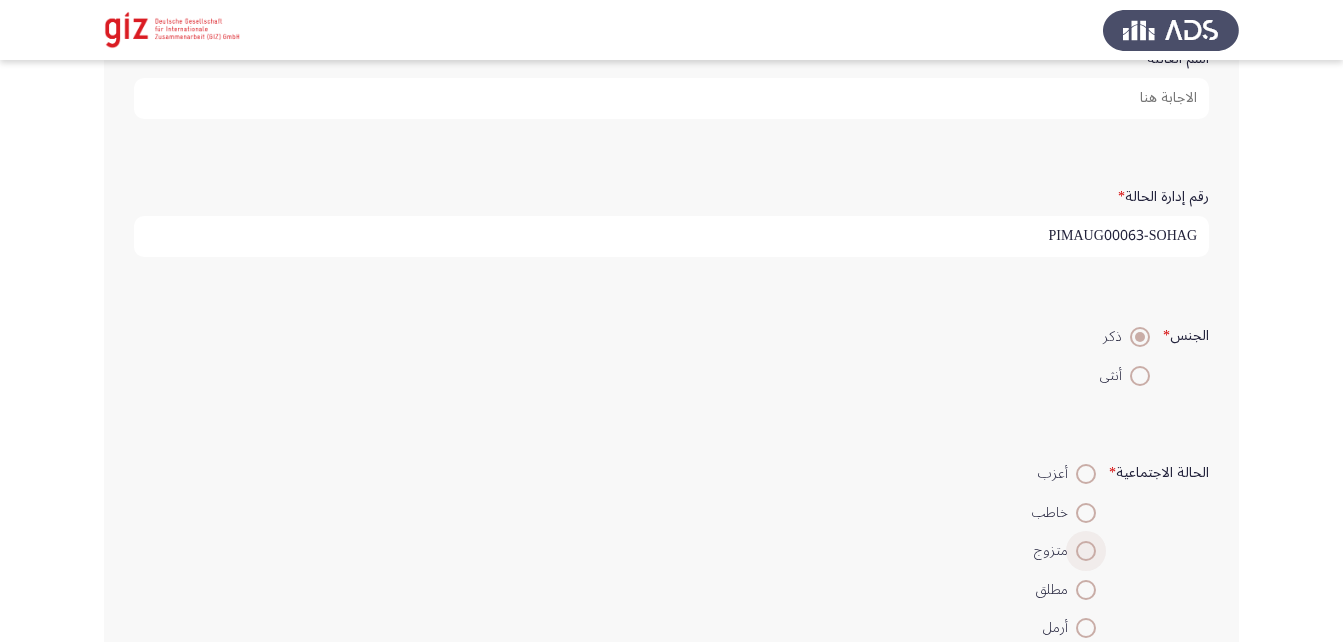 click at bounding box center (1086, 551) 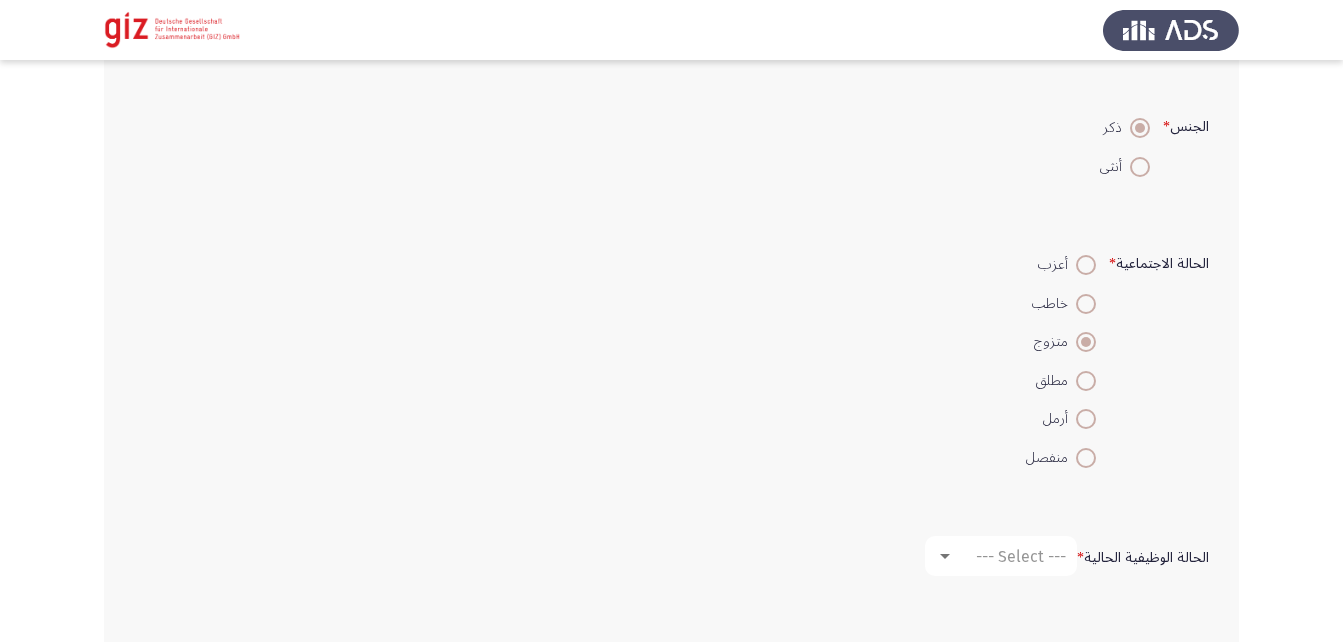 scroll, scrollTop: 534, scrollLeft: 0, axis: vertical 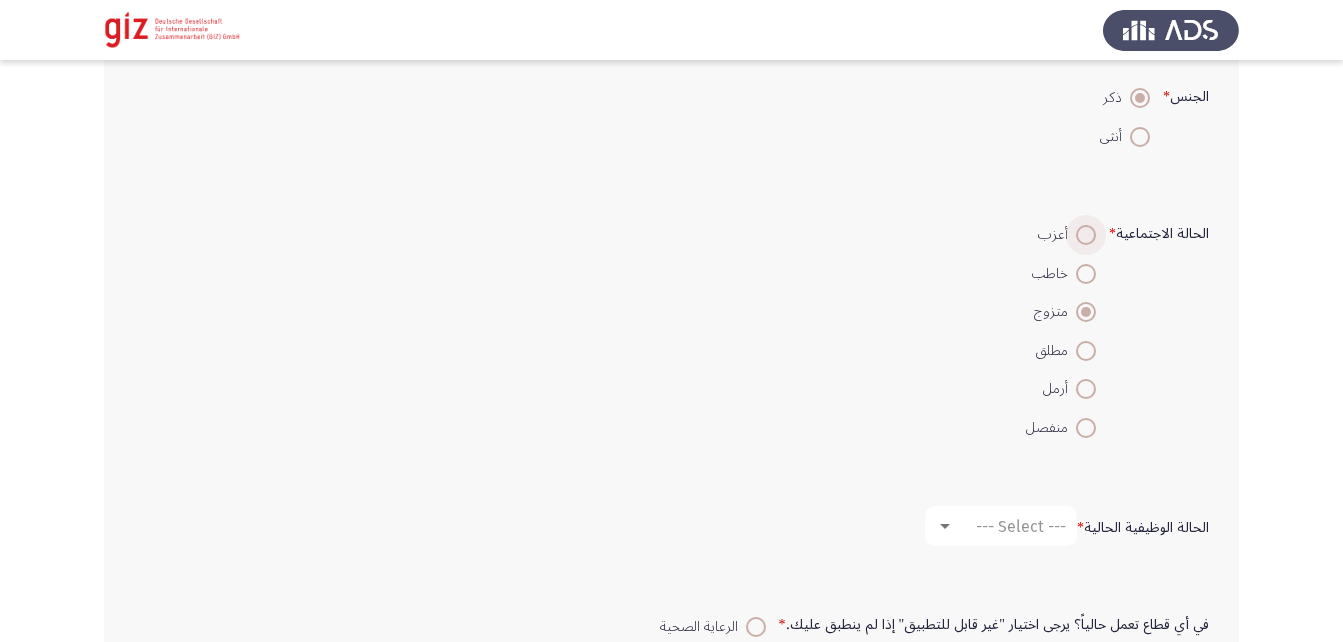 click at bounding box center (1086, 235) 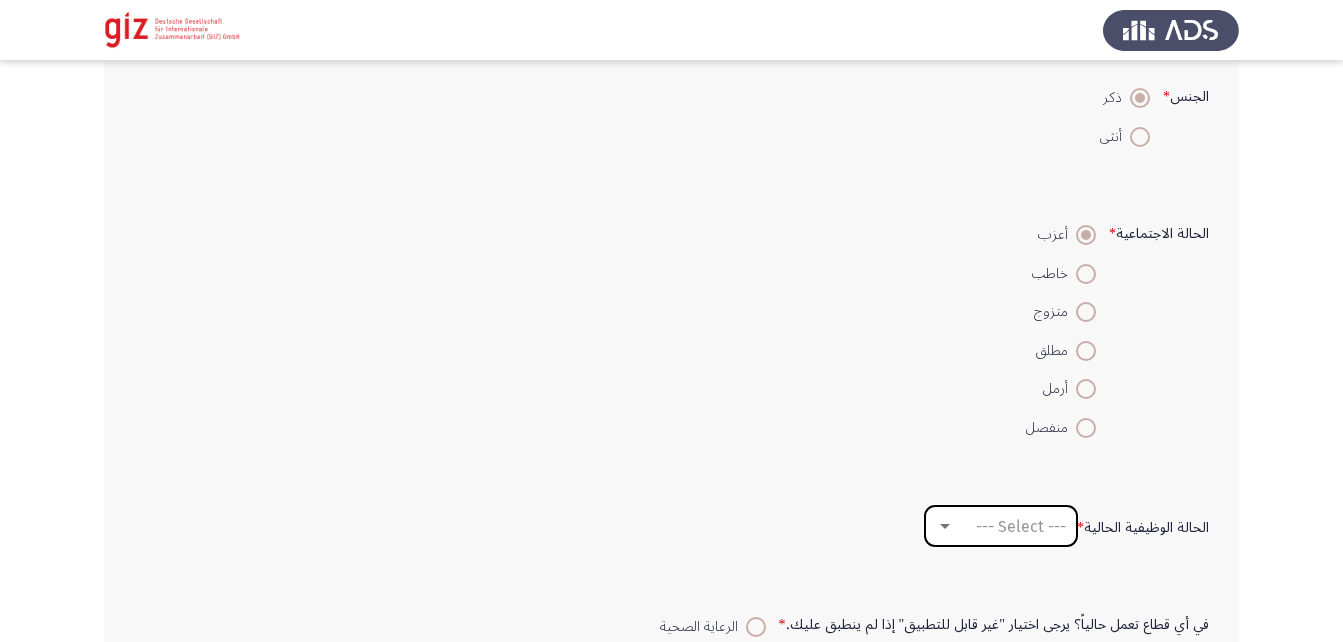 click on "--- Select ---" at bounding box center (1021, 526) 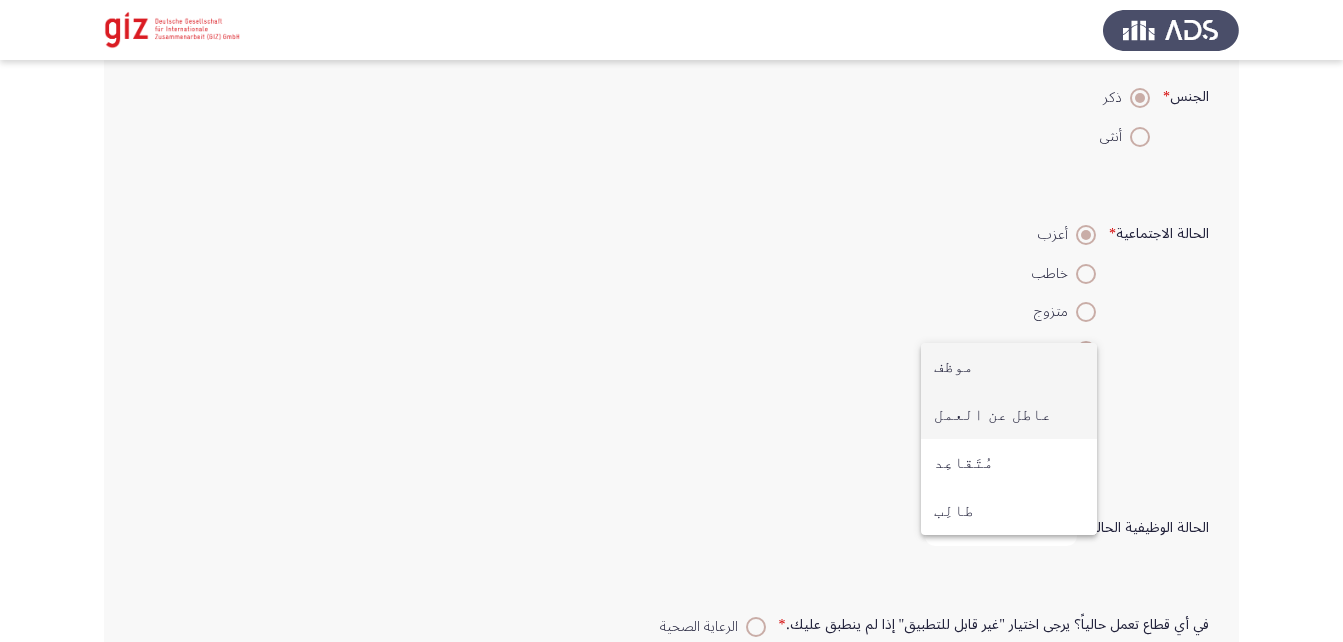 click on "عاطل عن العمل" at bounding box center (1009, 415) 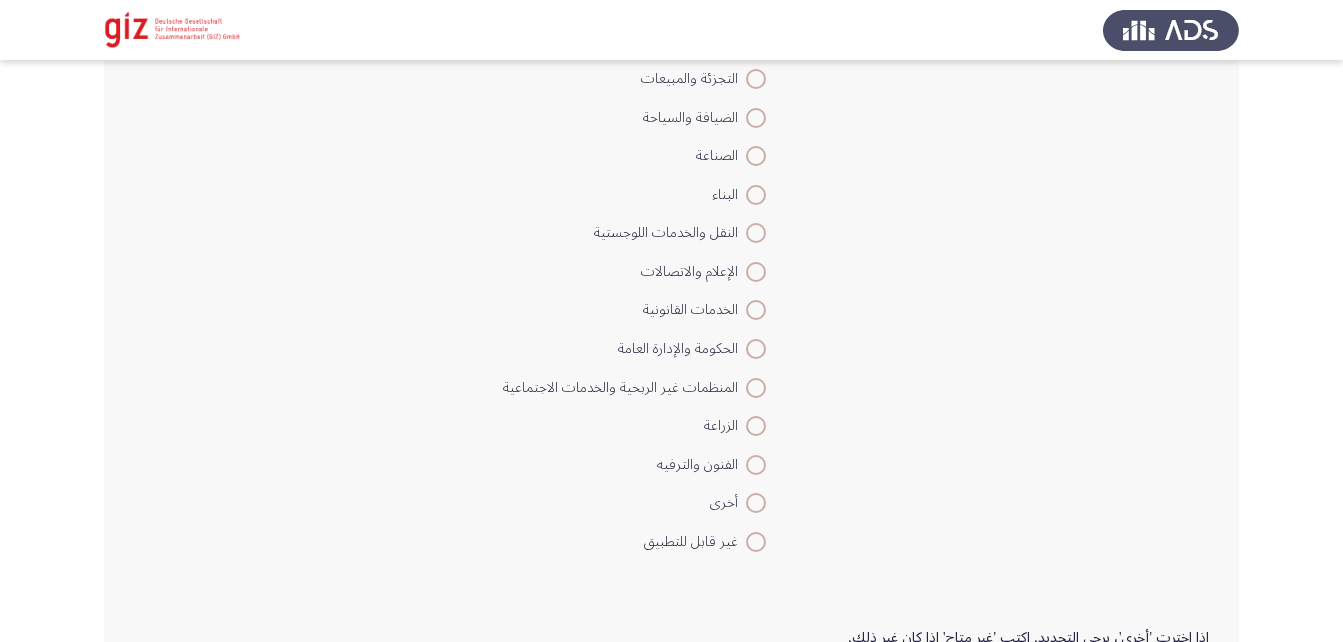 scroll, scrollTop: 1239, scrollLeft: 0, axis: vertical 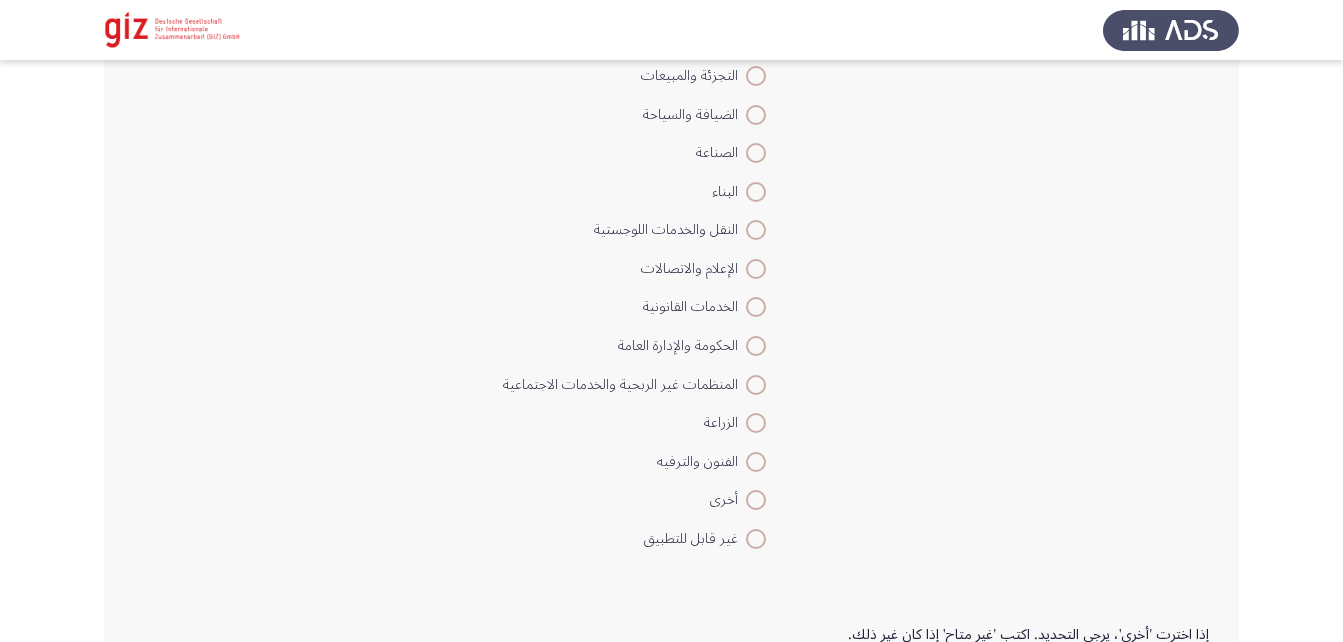 click at bounding box center (756, 500) 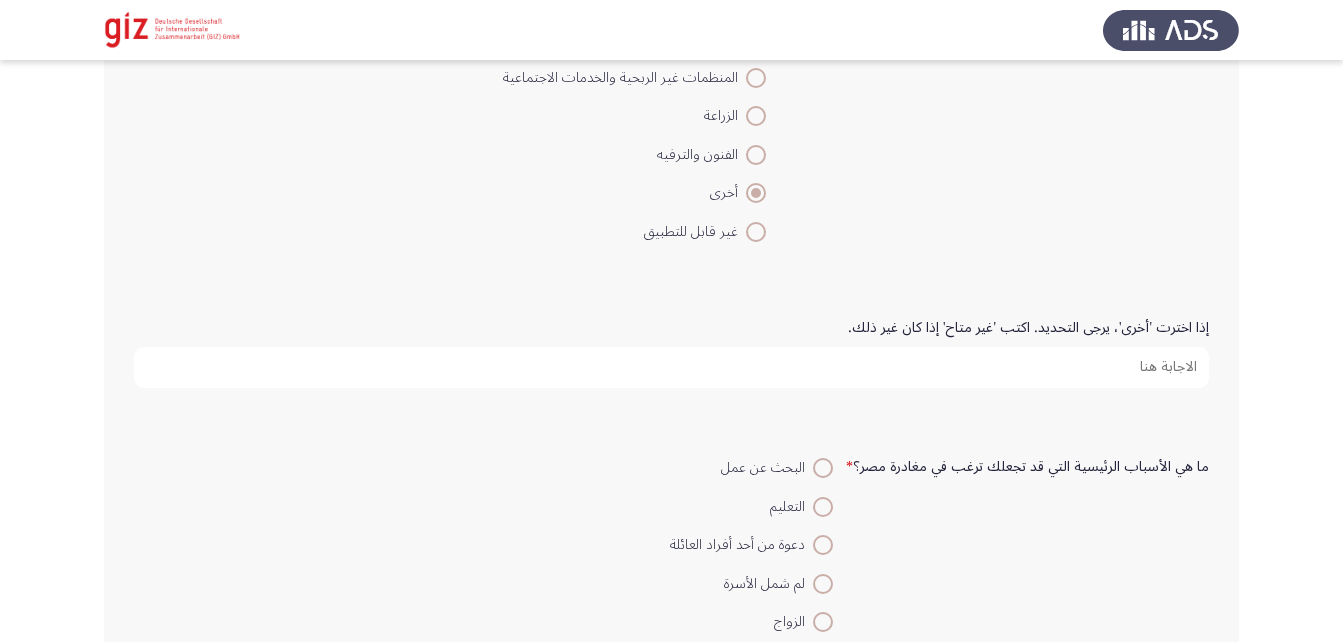 scroll, scrollTop: 1585, scrollLeft: 0, axis: vertical 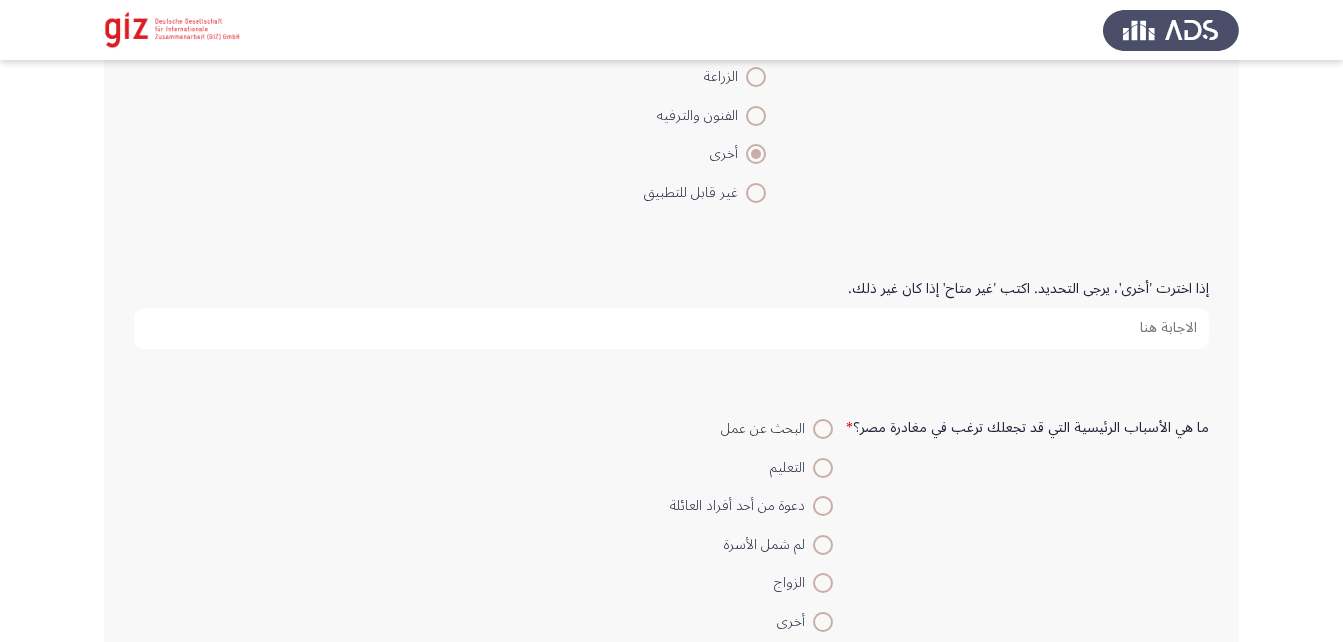 click on "إذا اخترت 'أخرى'، يرجى التحديد. اكتب 'غير متاح' إذا كان غير ذلك." at bounding box center [671, 328] 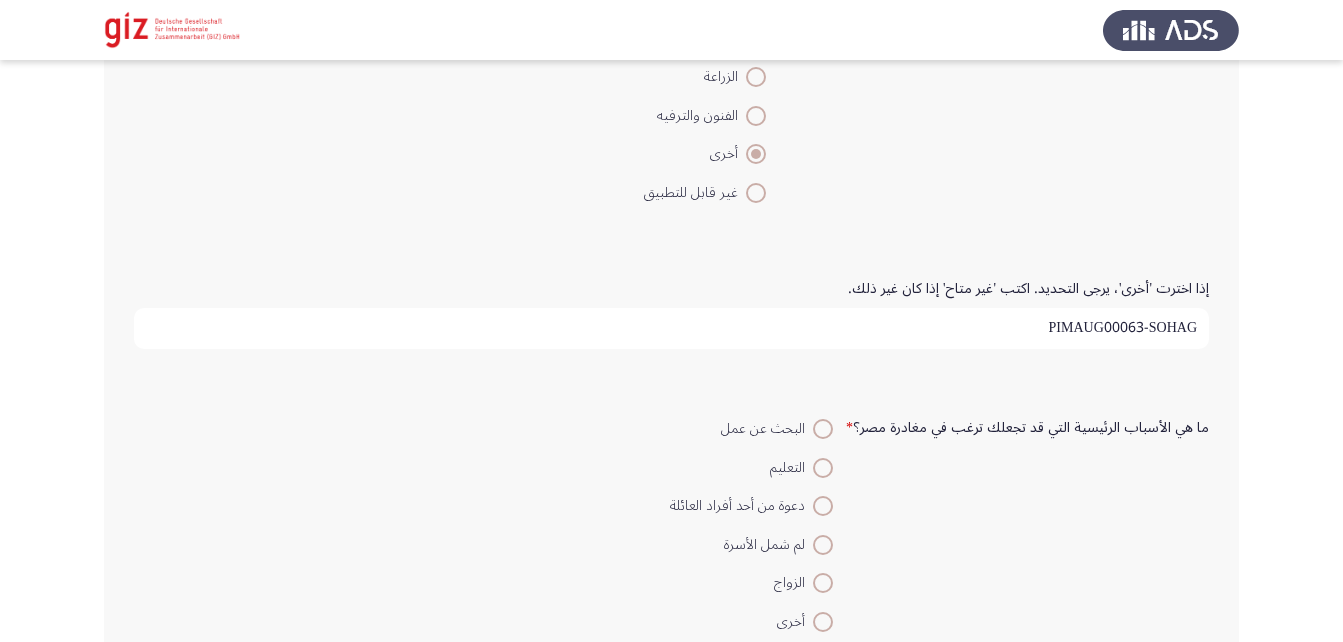 click on "PIMAUG00063-SOHAG" at bounding box center (671, 328) 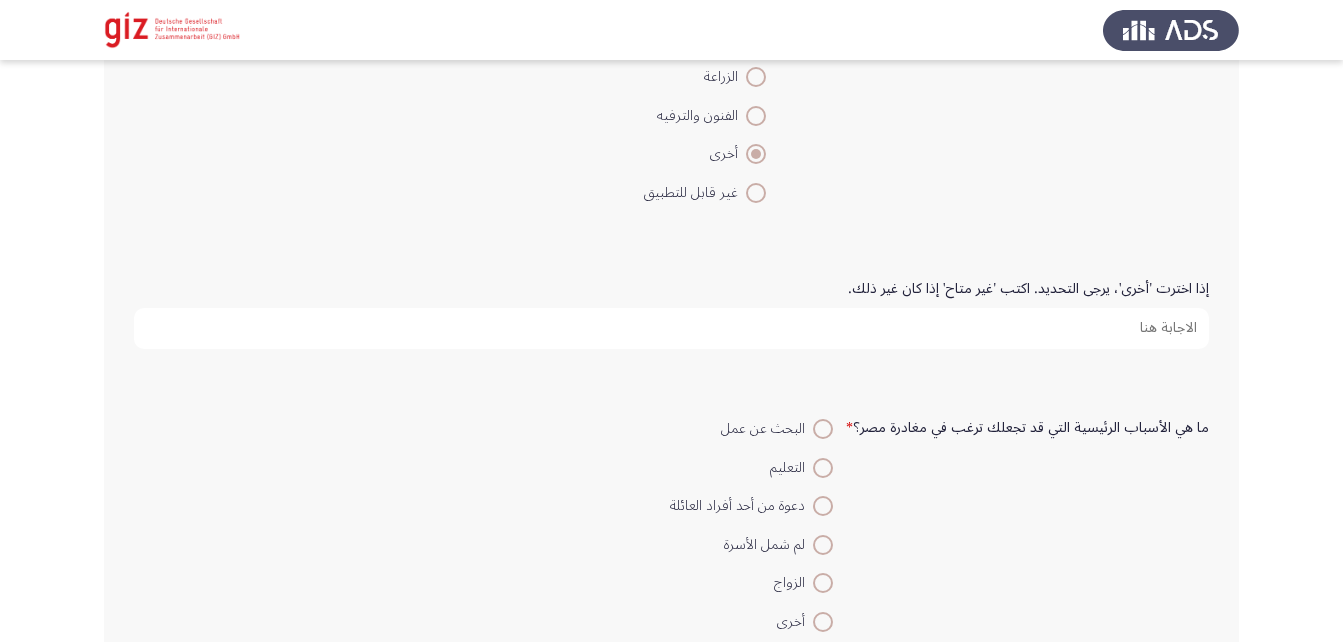 paste on "عمل حاليا في مخزن اسمنت و حديد في أكتوبر" 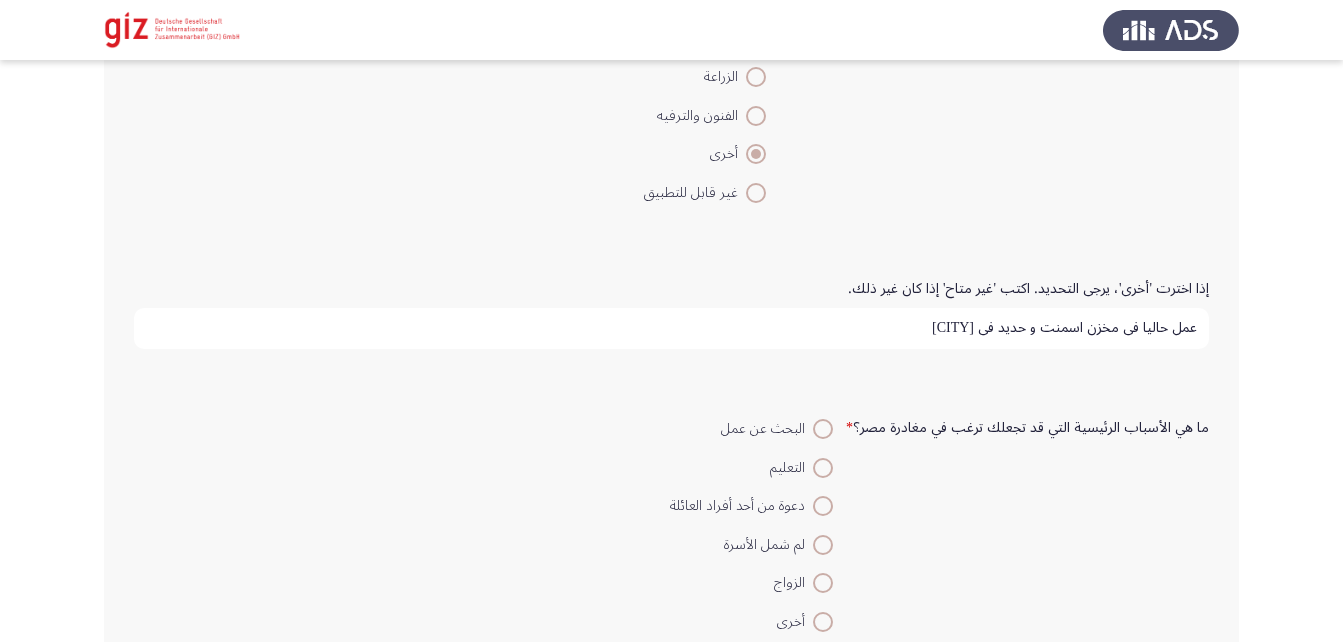 click on "عمل حاليا في مخزن اسمنت و حديد في أكتوبر" at bounding box center (671, 328) 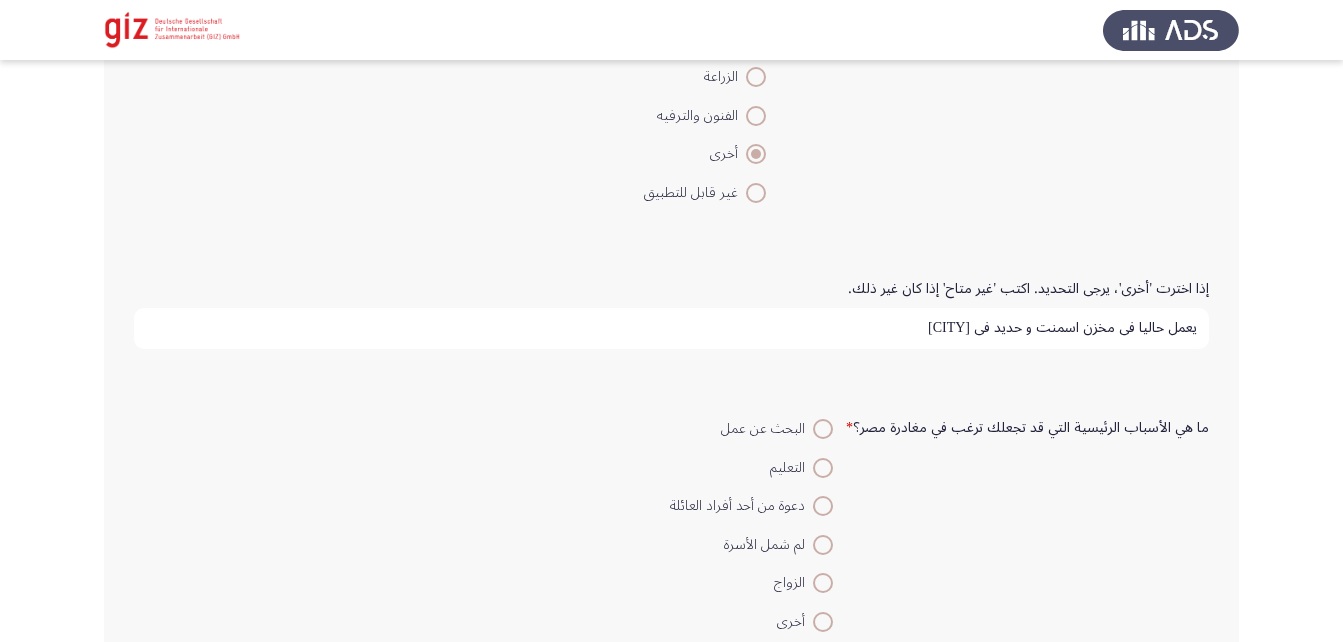 click on "يعمل حاليا في مخزن اسمنت و حديد في أكتوبر" at bounding box center (671, 328) 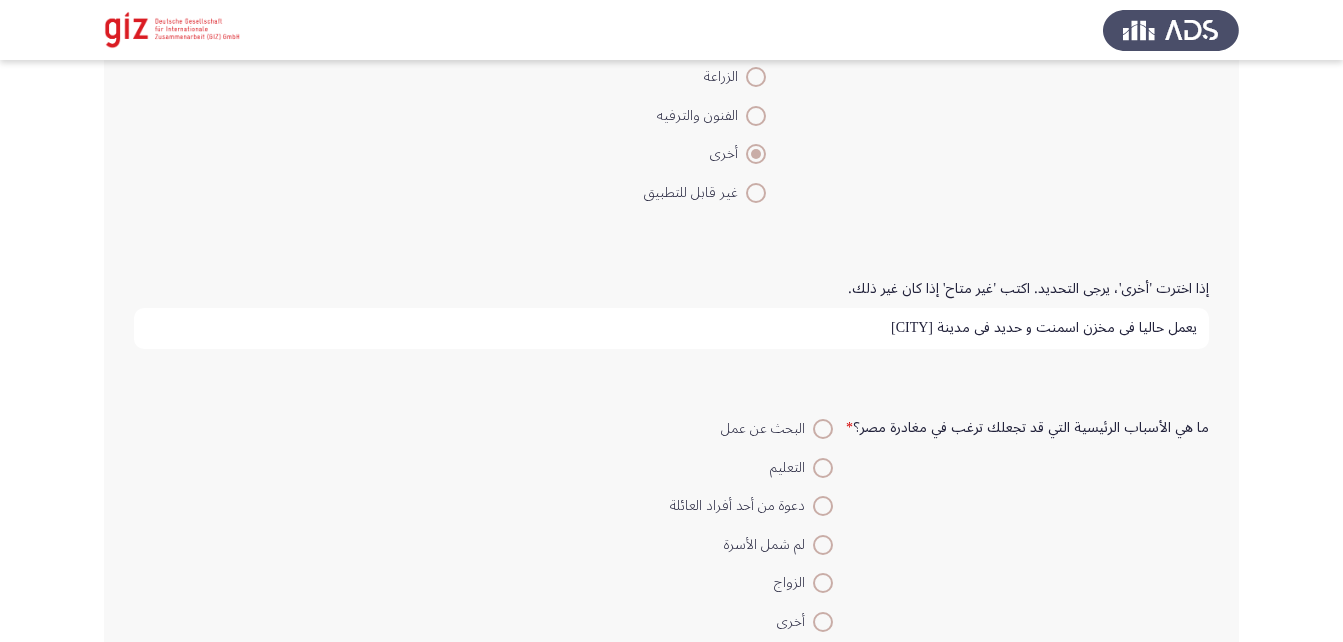 scroll, scrollTop: 1838, scrollLeft: 0, axis: vertical 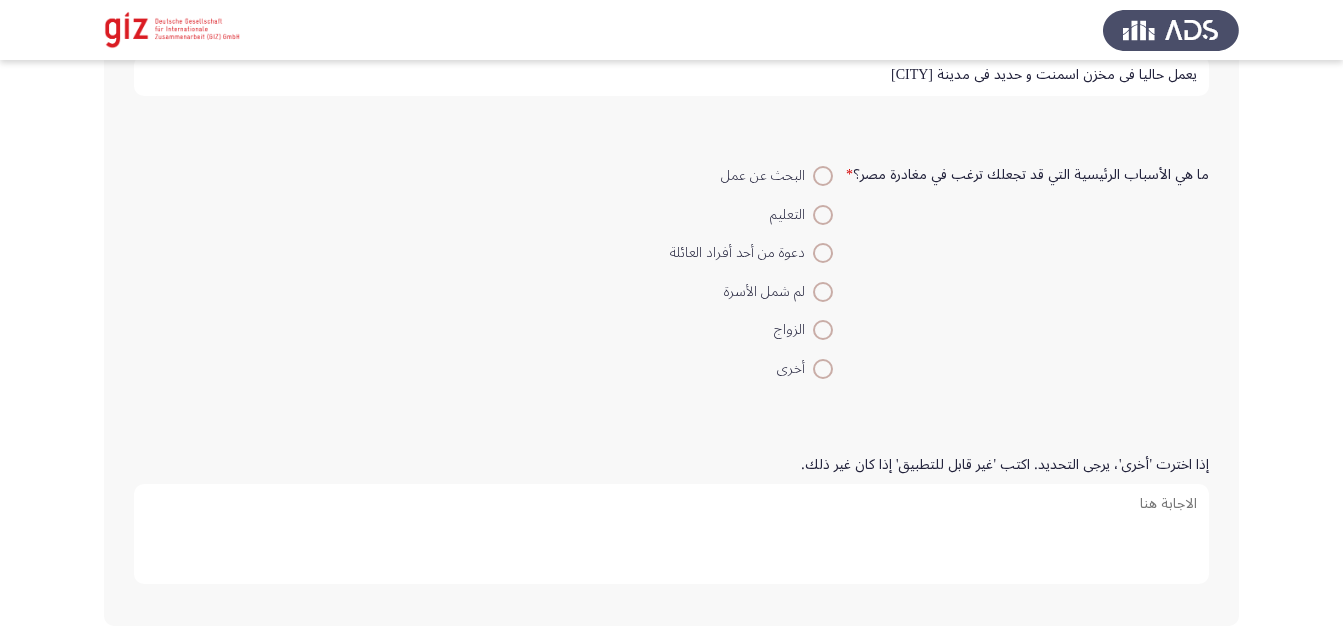 type on "يعمل حاليا في مخزن اسمنت و حديد في مدينة 6 أكتوبر" 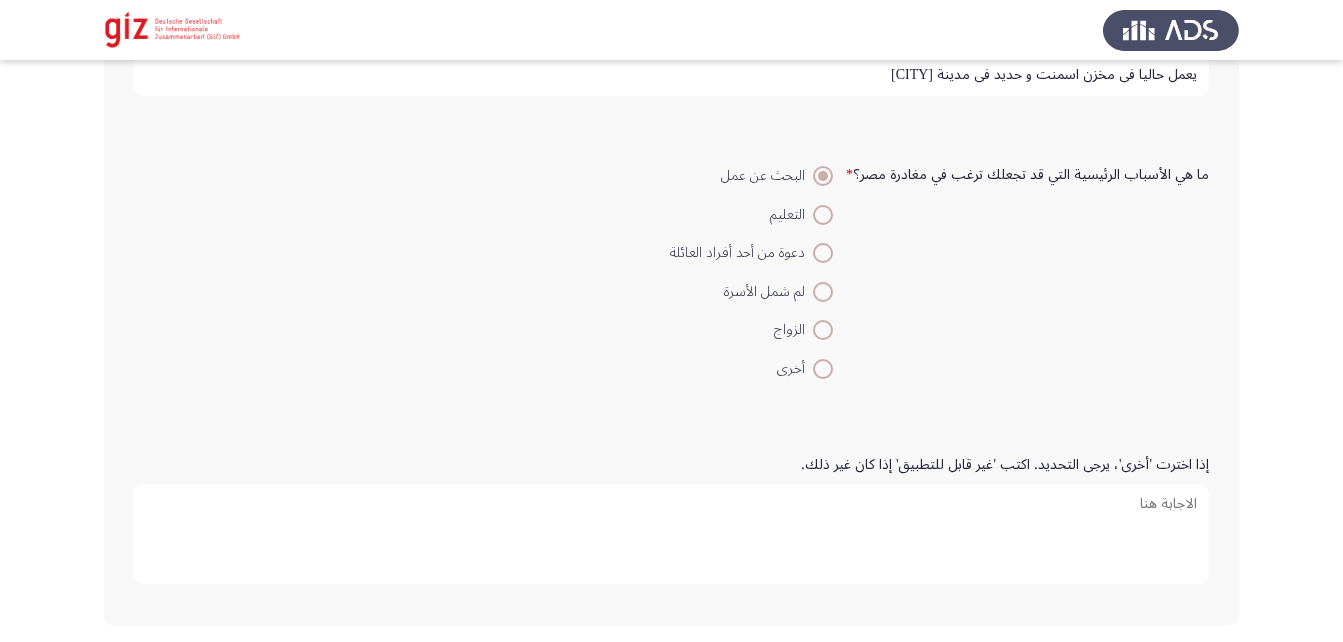 scroll, scrollTop: 1922, scrollLeft: 0, axis: vertical 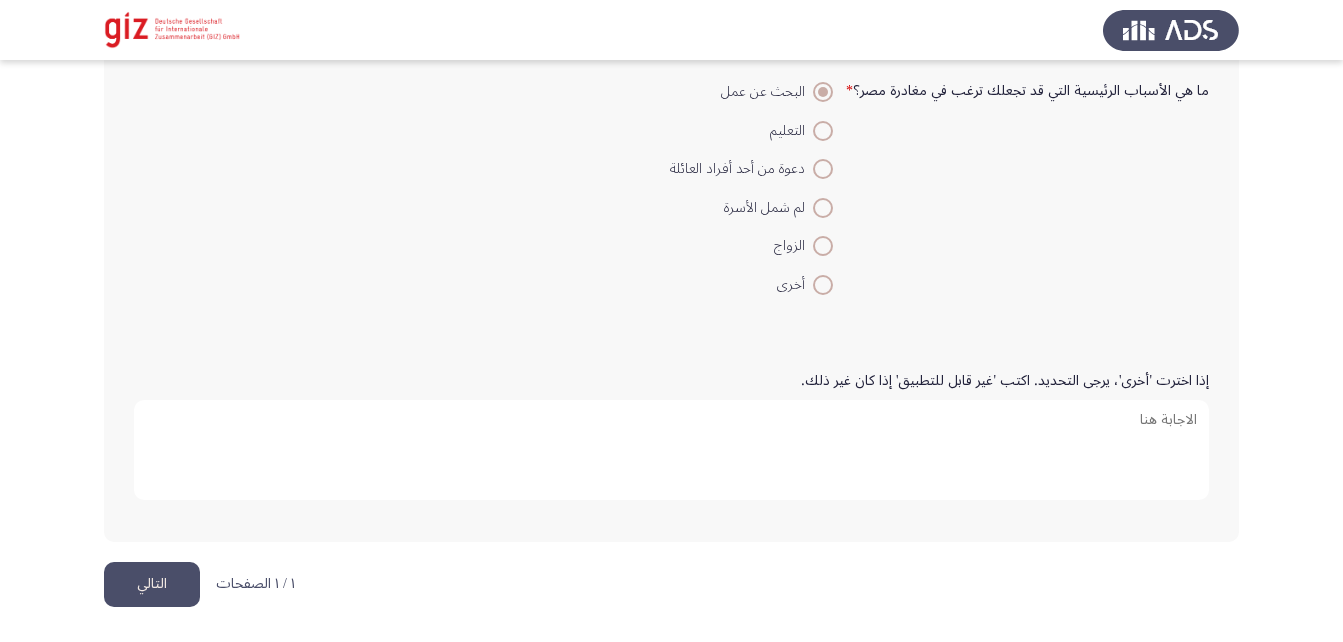 click on "التالي" 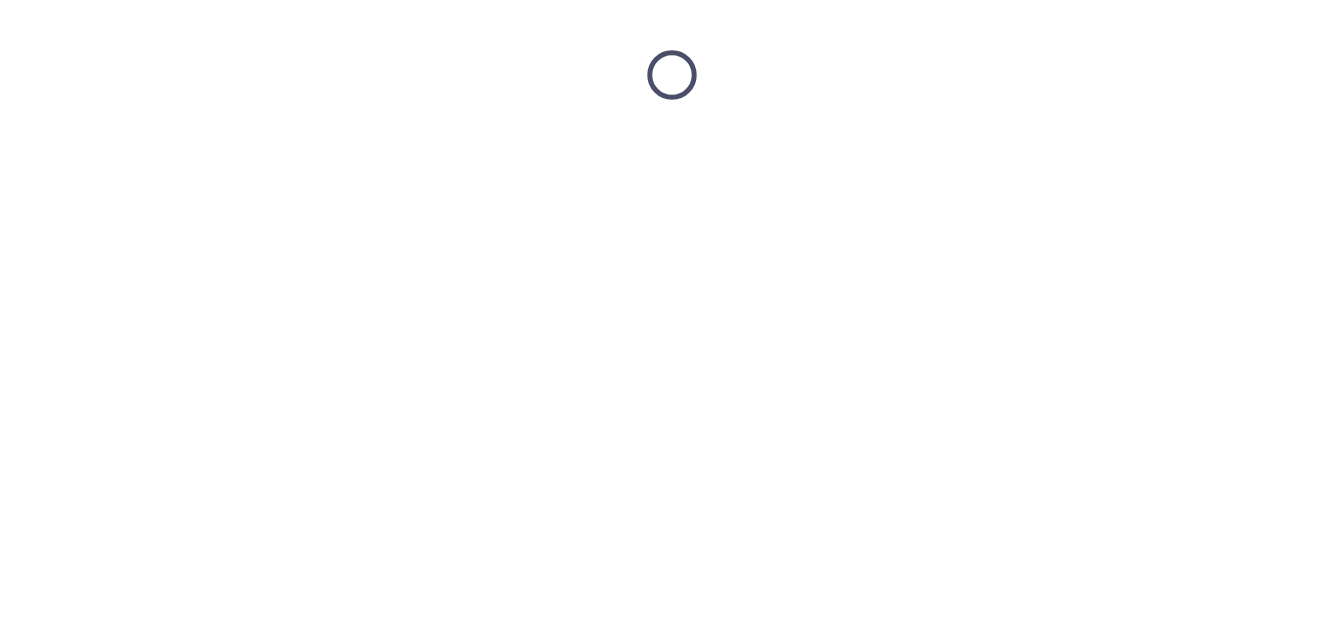 scroll, scrollTop: 0, scrollLeft: 0, axis: both 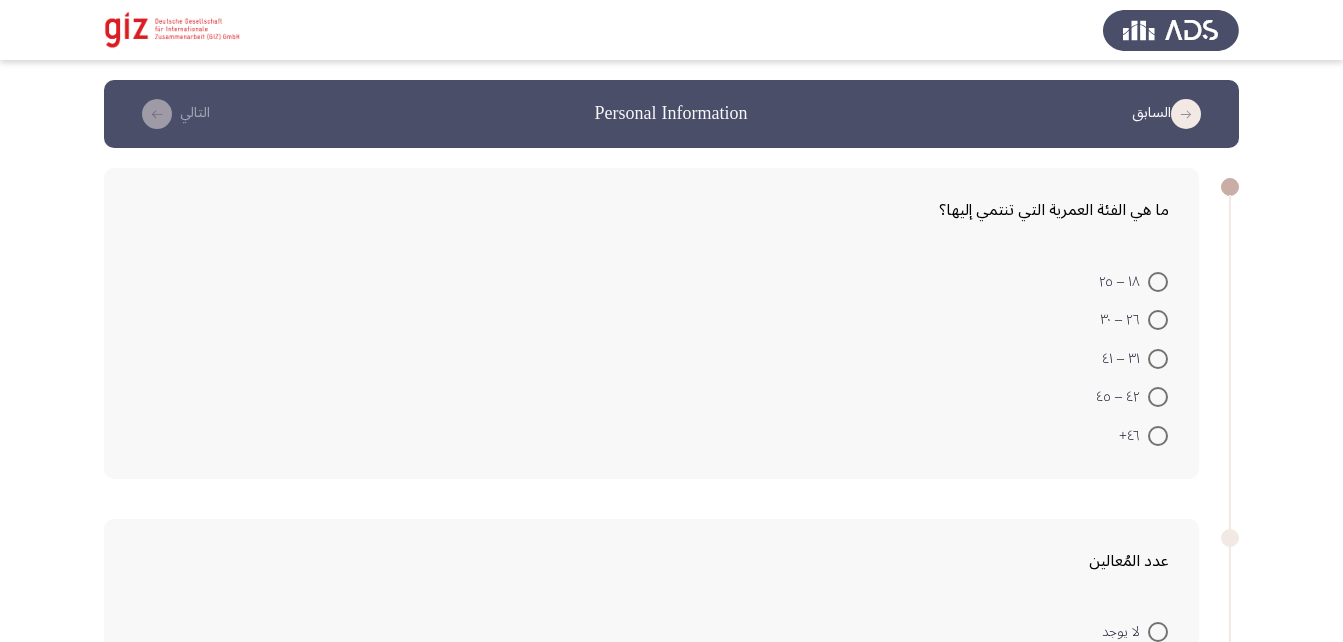 click at bounding box center (1158, 320) 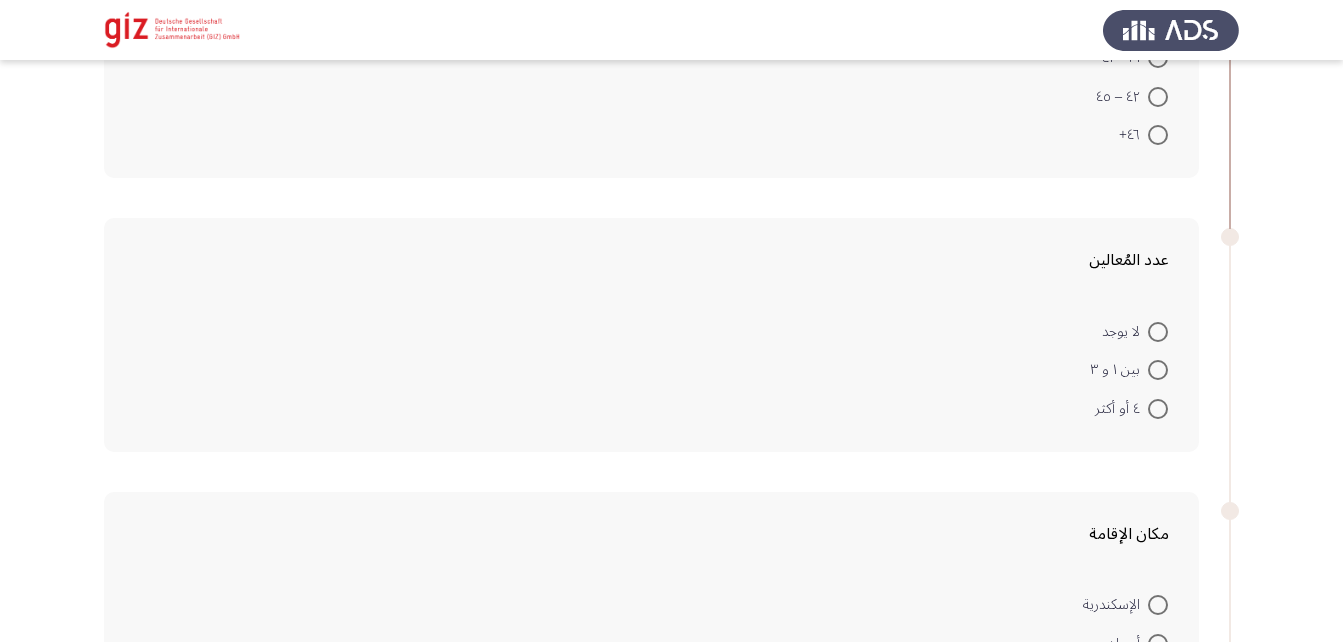 scroll, scrollTop: 300, scrollLeft: 0, axis: vertical 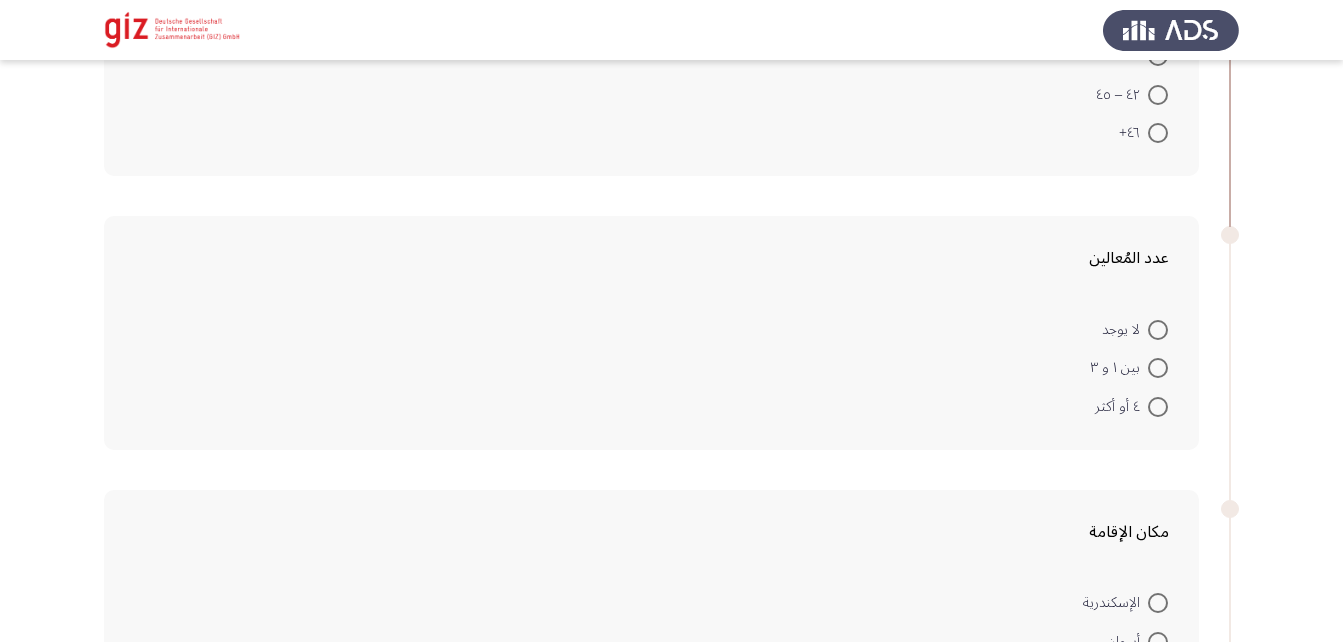click on "لا يوجد" at bounding box center [1125, 330] 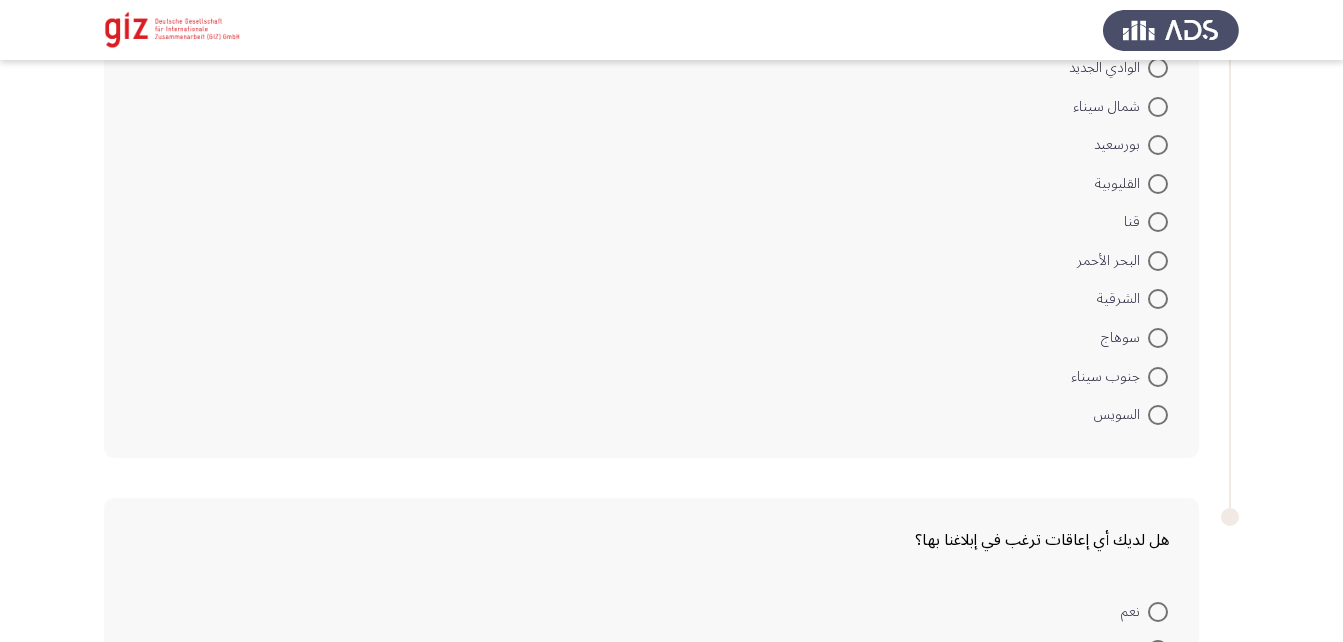 scroll, scrollTop: 1494, scrollLeft: 0, axis: vertical 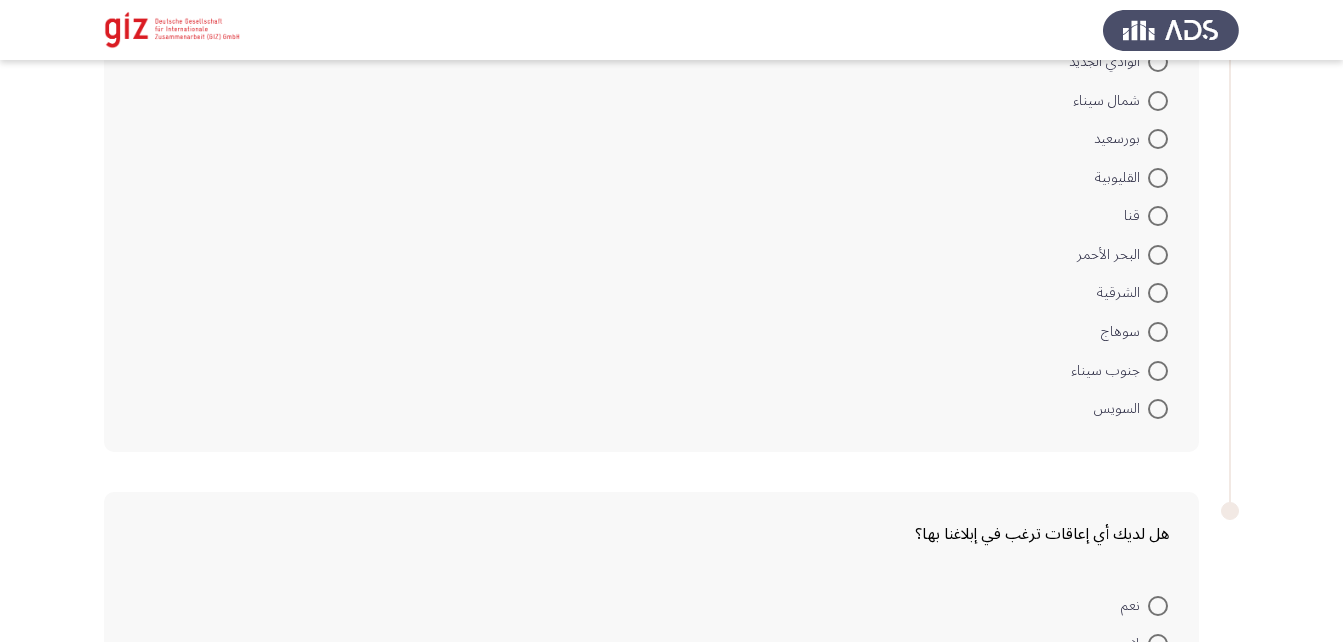 click at bounding box center [1158, 332] 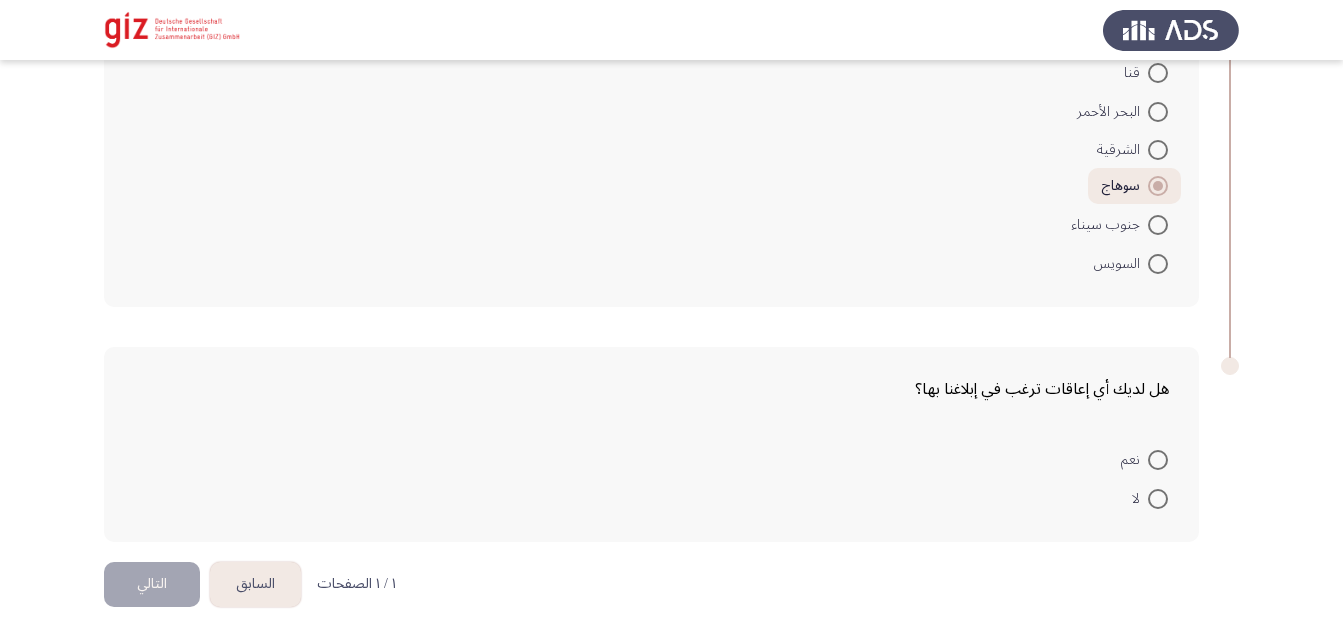 click at bounding box center (1158, 499) 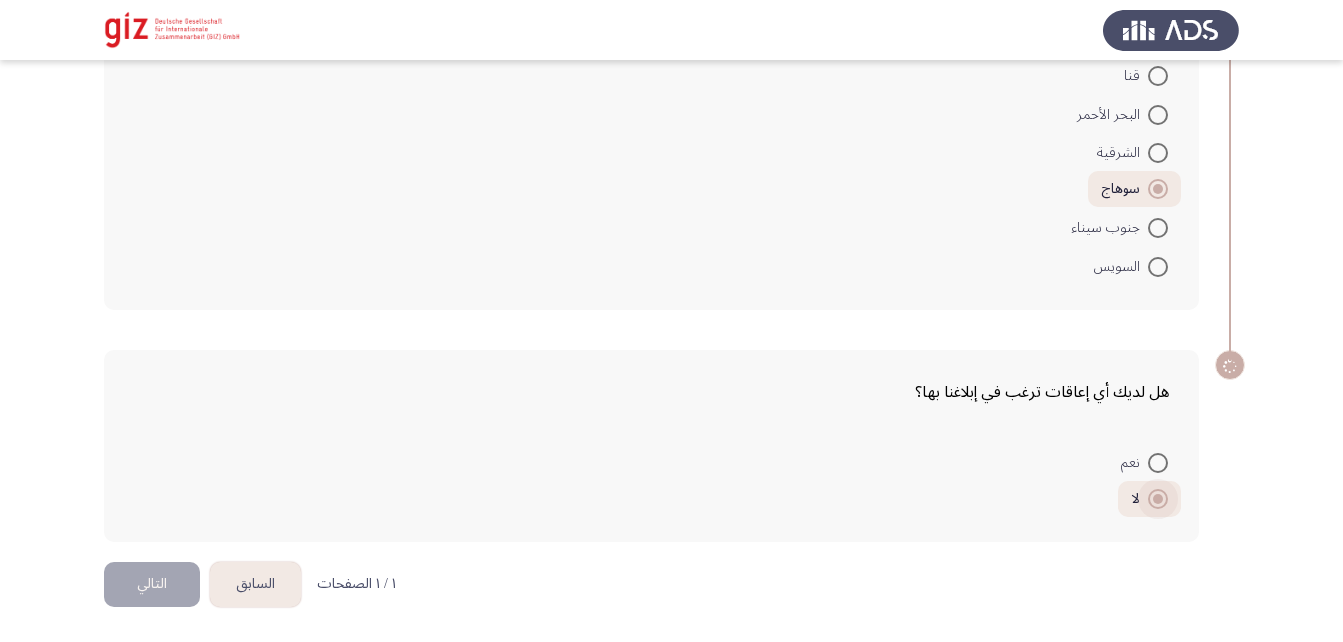 scroll, scrollTop: 1634, scrollLeft: 0, axis: vertical 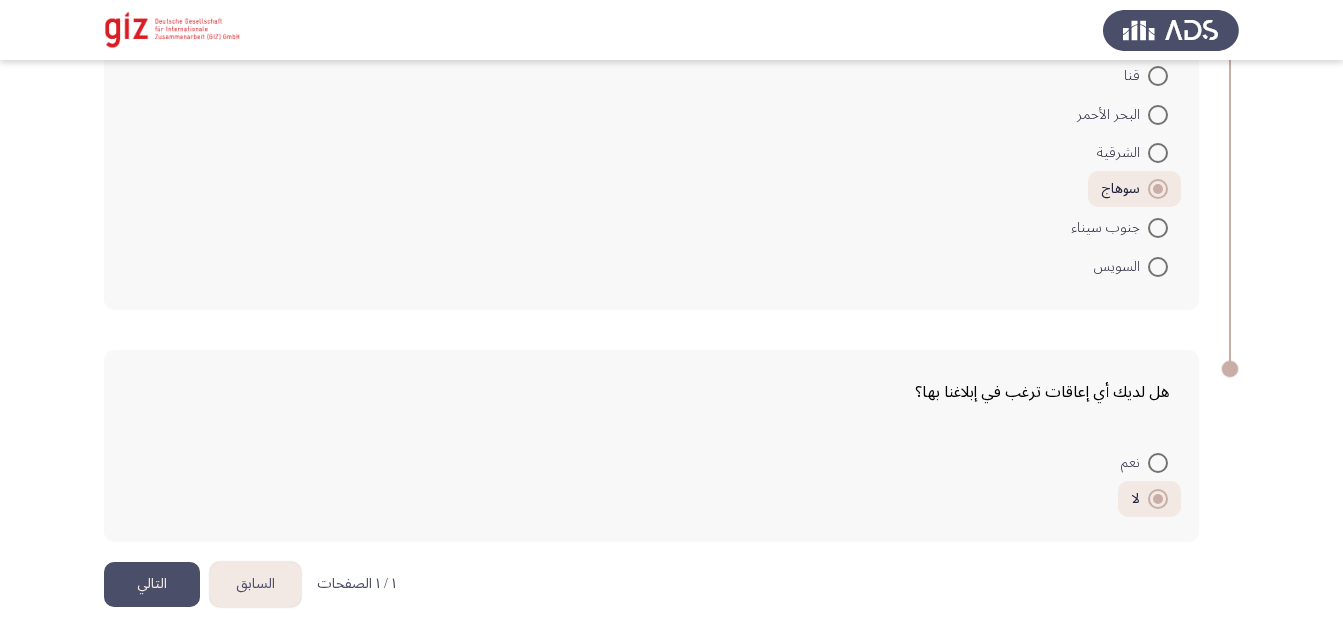 click on "التالي" 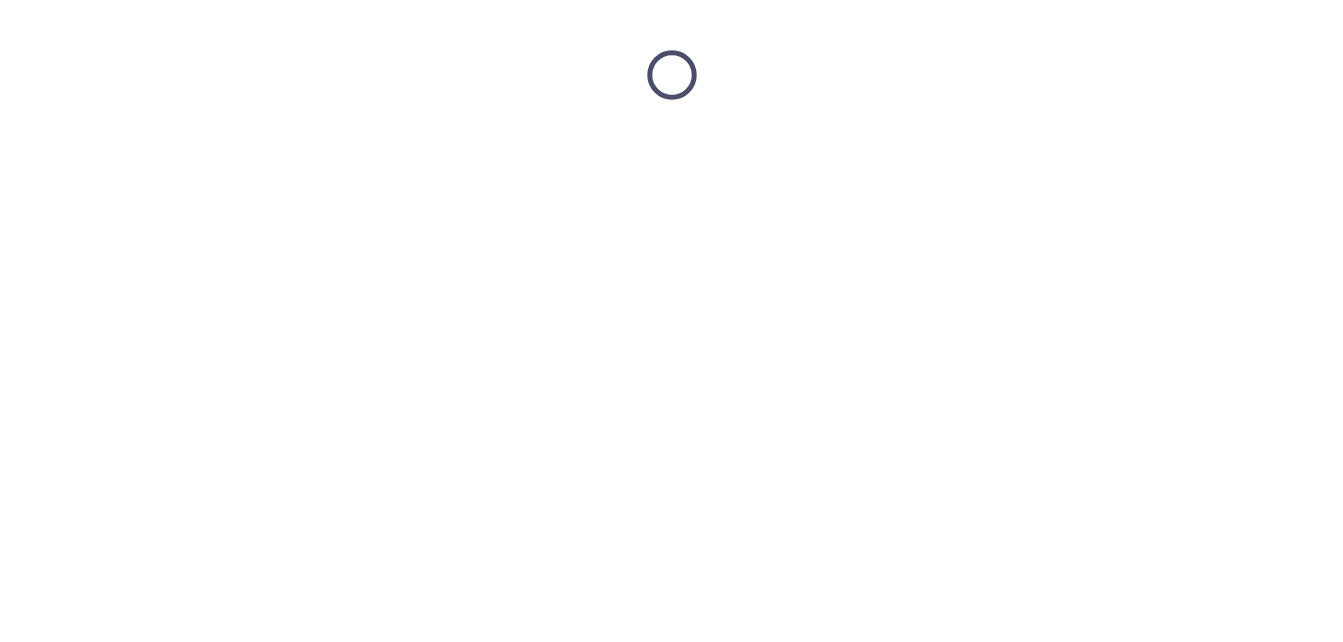 scroll, scrollTop: 0, scrollLeft: 0, axis: both 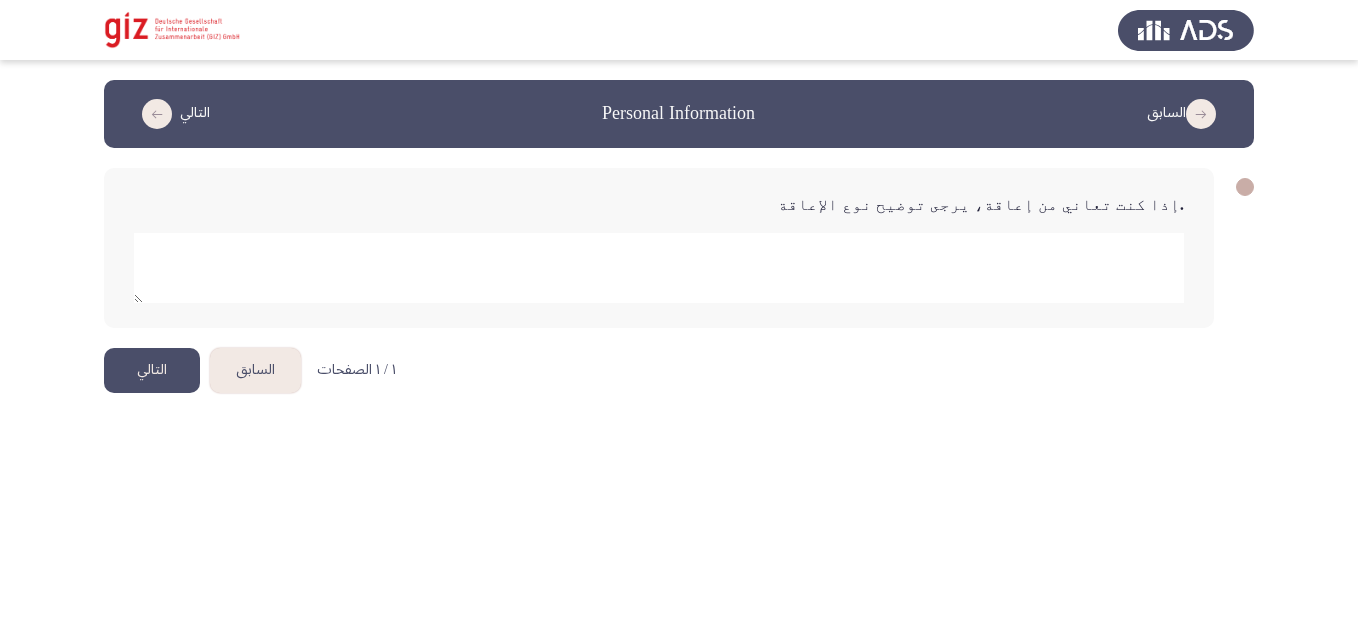 click on "التالي" 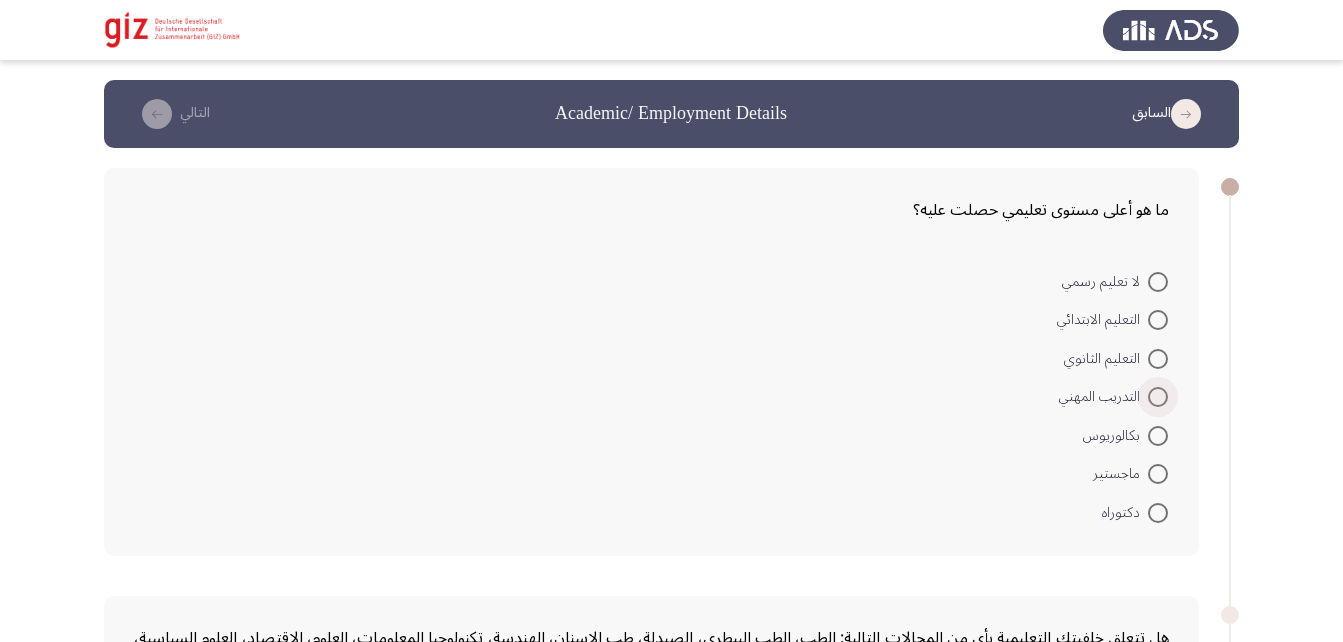 click at bounding box center [1158, 397] 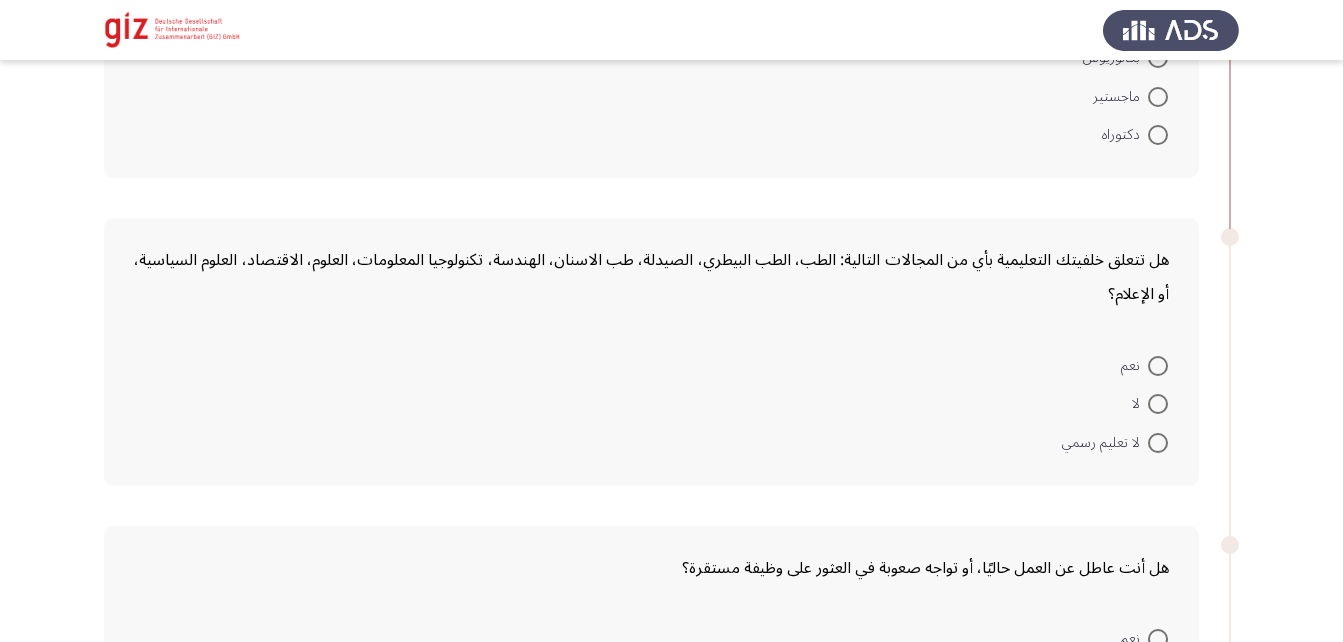 scroll, scrollTop: 376, scrollLeft: 0, axis: vertical 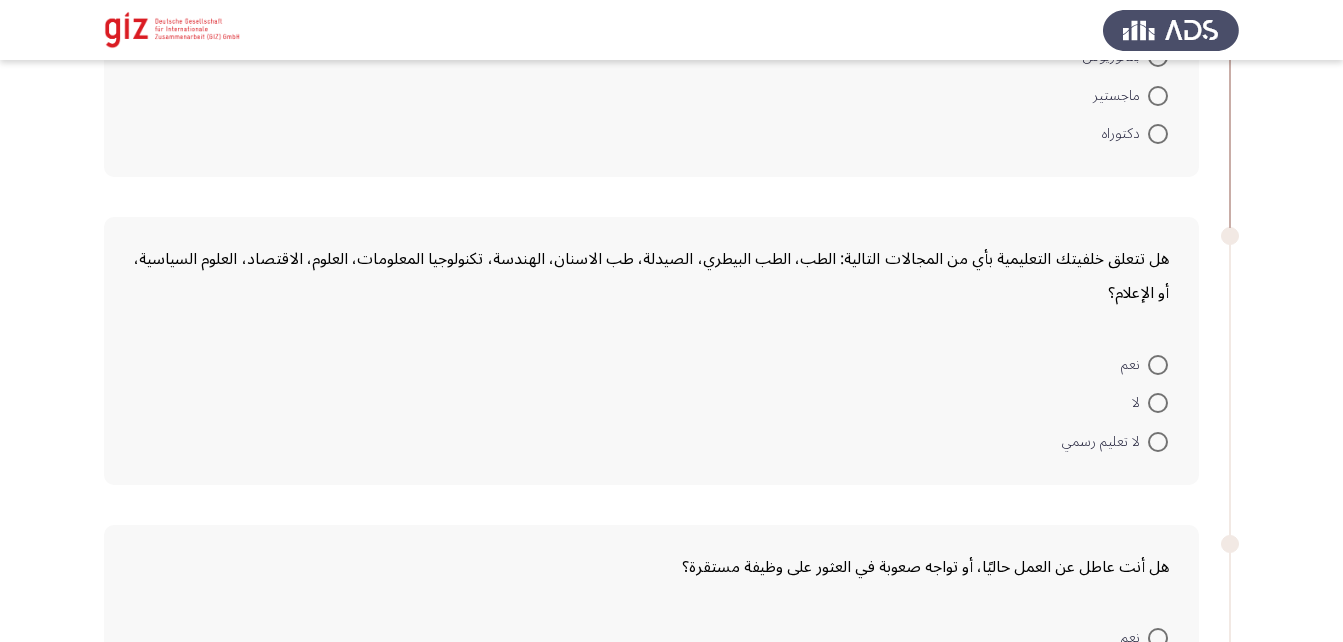 click at bounding box center [1158, 403] 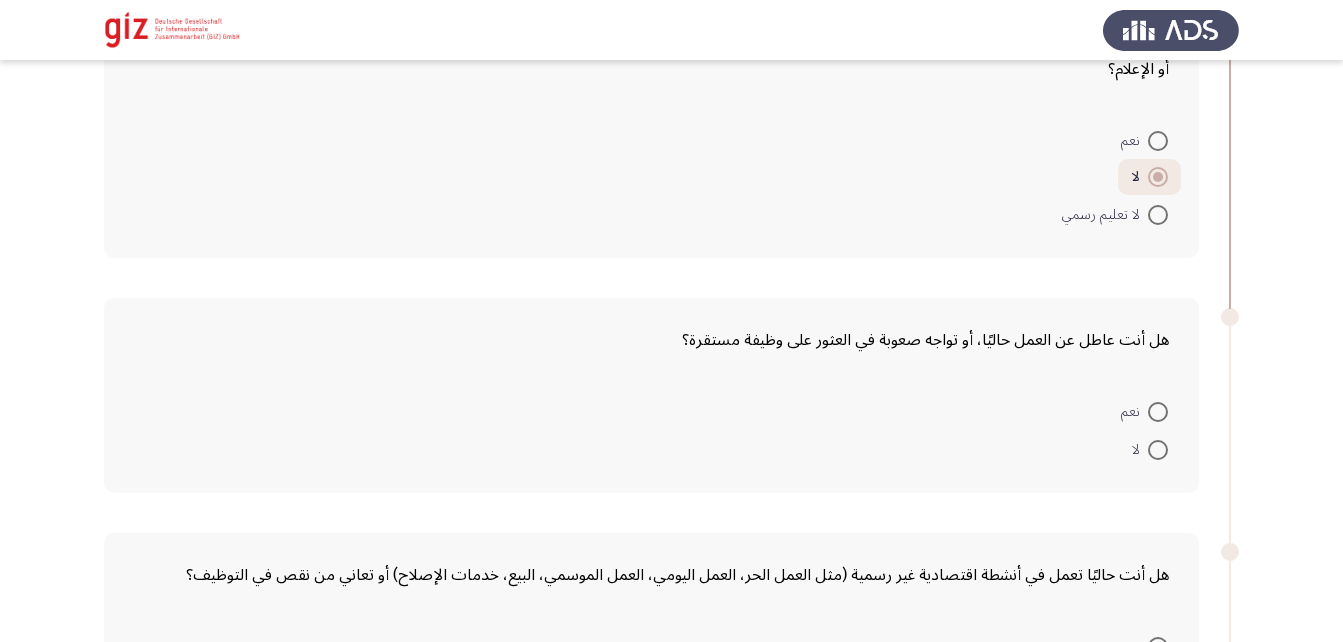 scroll, scrollTop: 605, scrollLeft: 0, axis: vertical 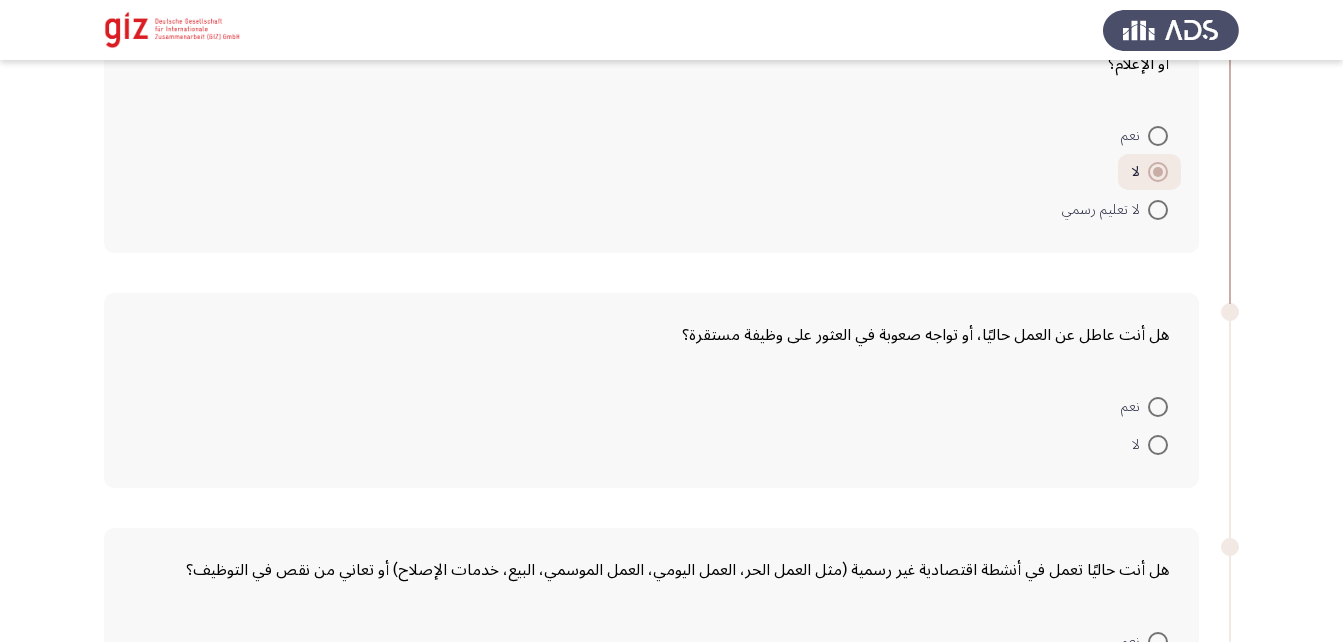 click on "نعم" at bounding box center [1144, 405] 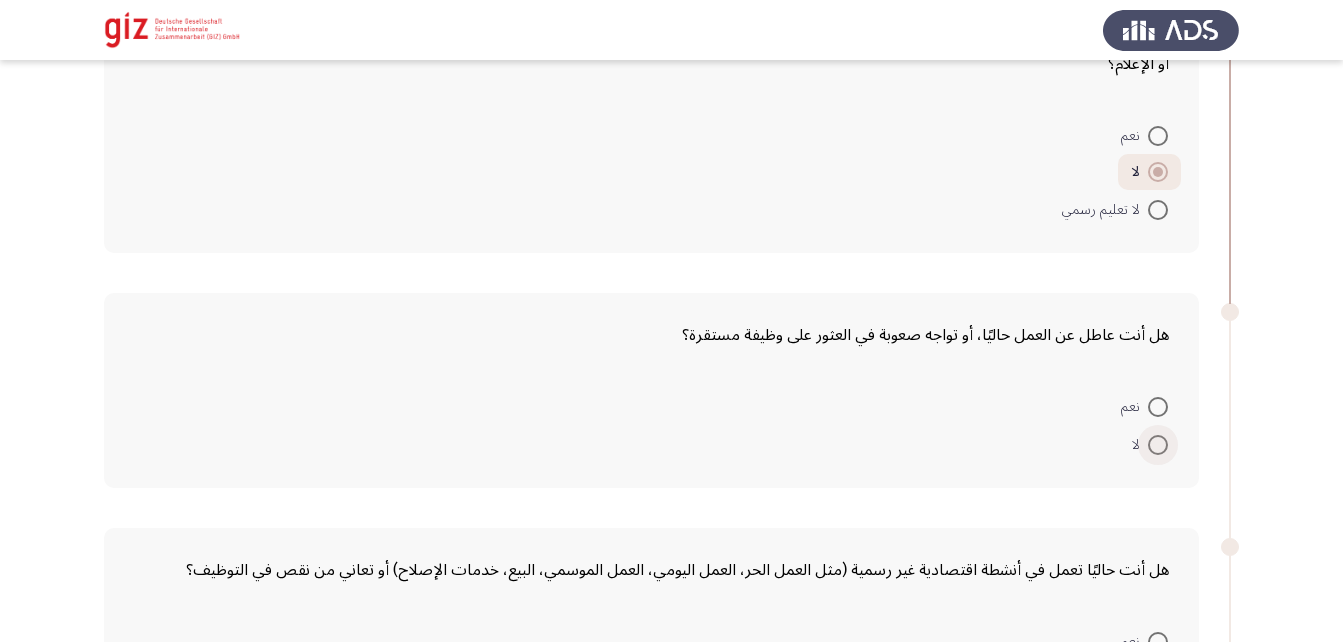 click on "لا" at bounding box center (1150, 445) 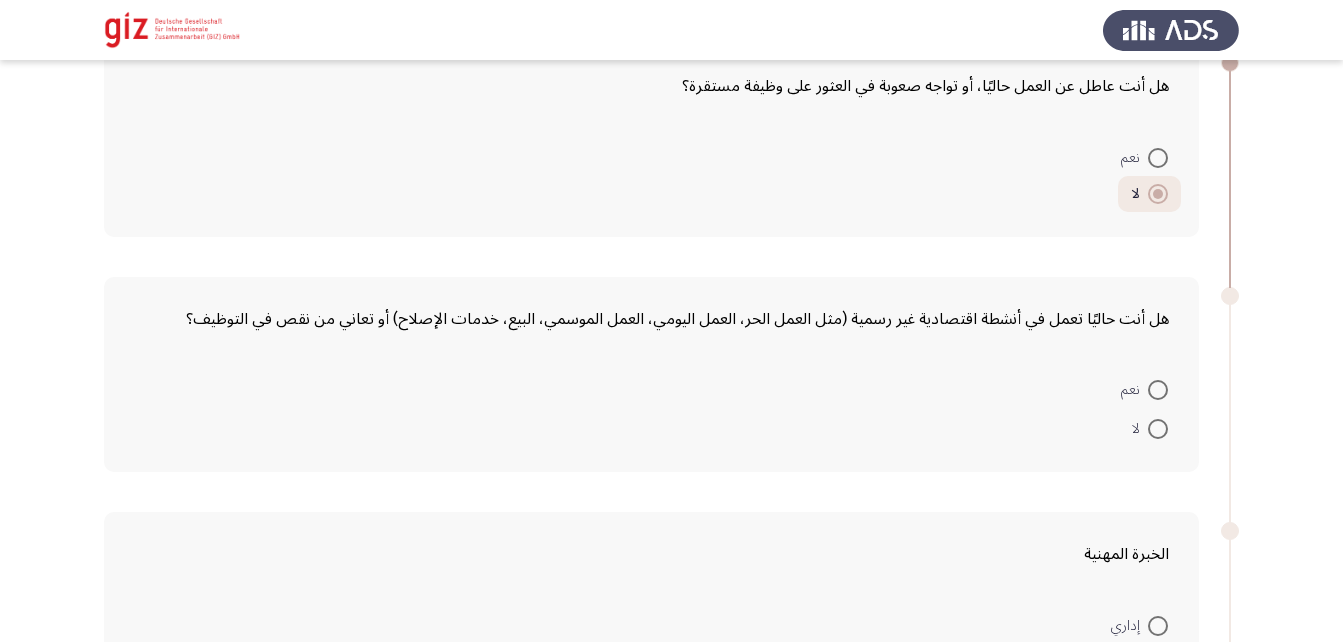 scroll, scrollTop: 860, scrollLeft: 0, axis: vertical 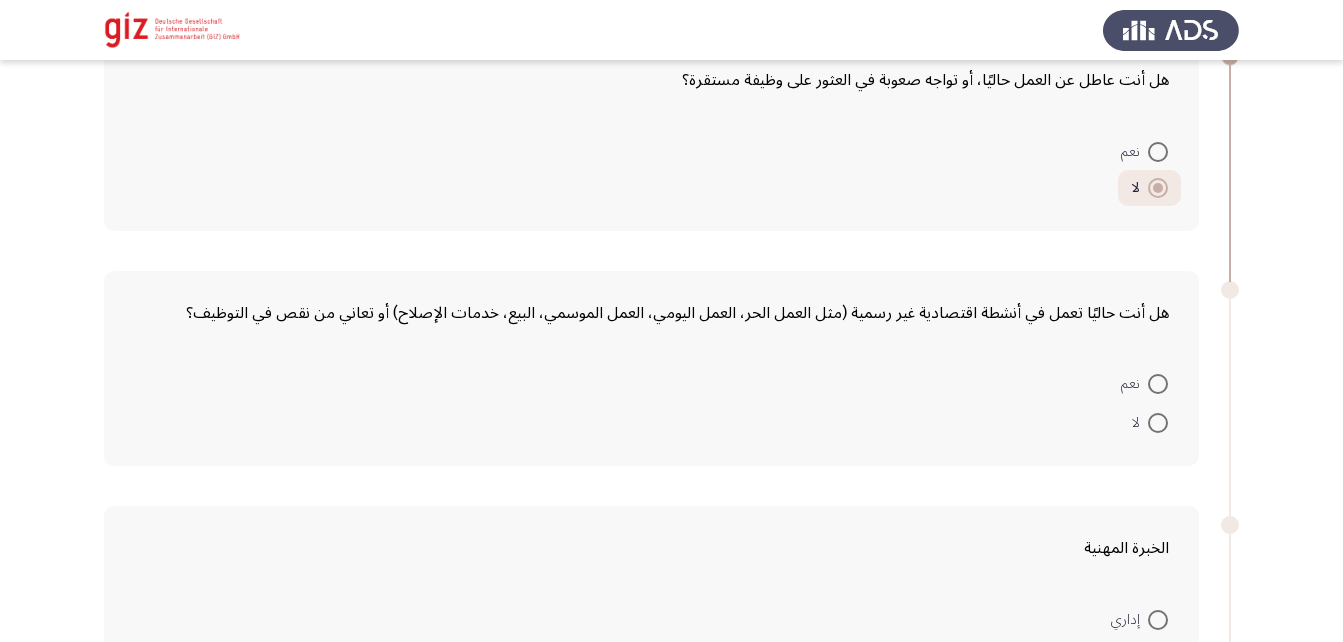 click at bounding box center (1158, 384) 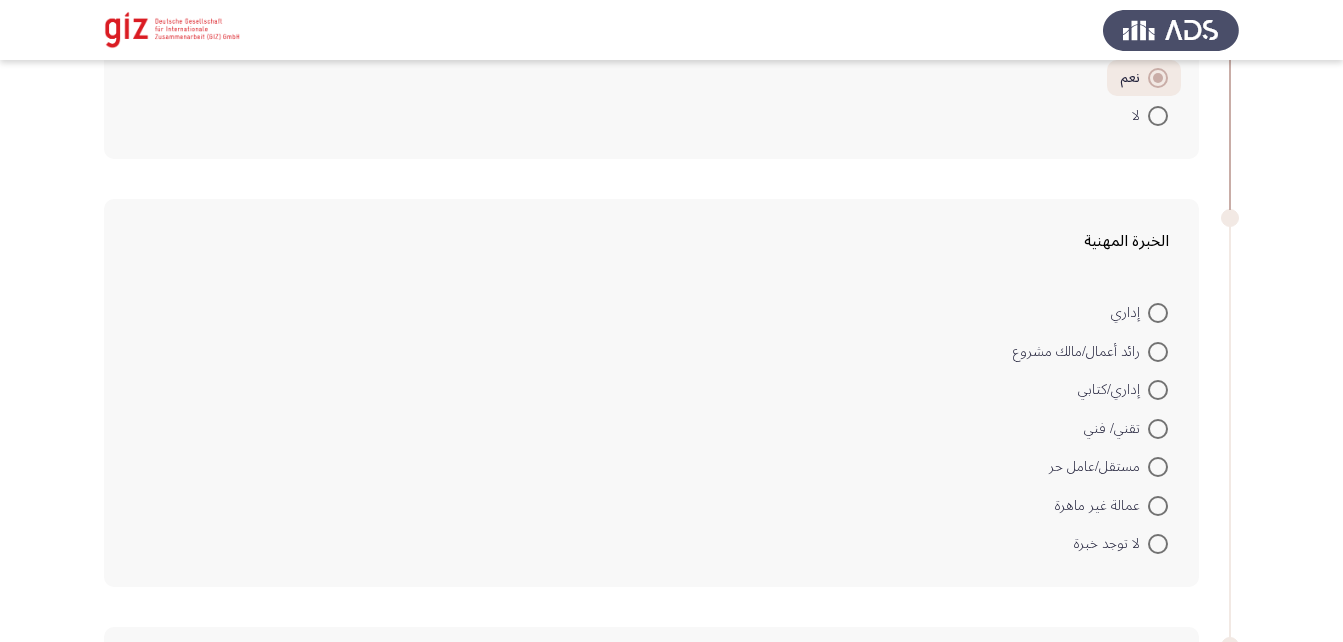 scroll, scrollTop: 1165, scrollLeft: 0, axis: vertical 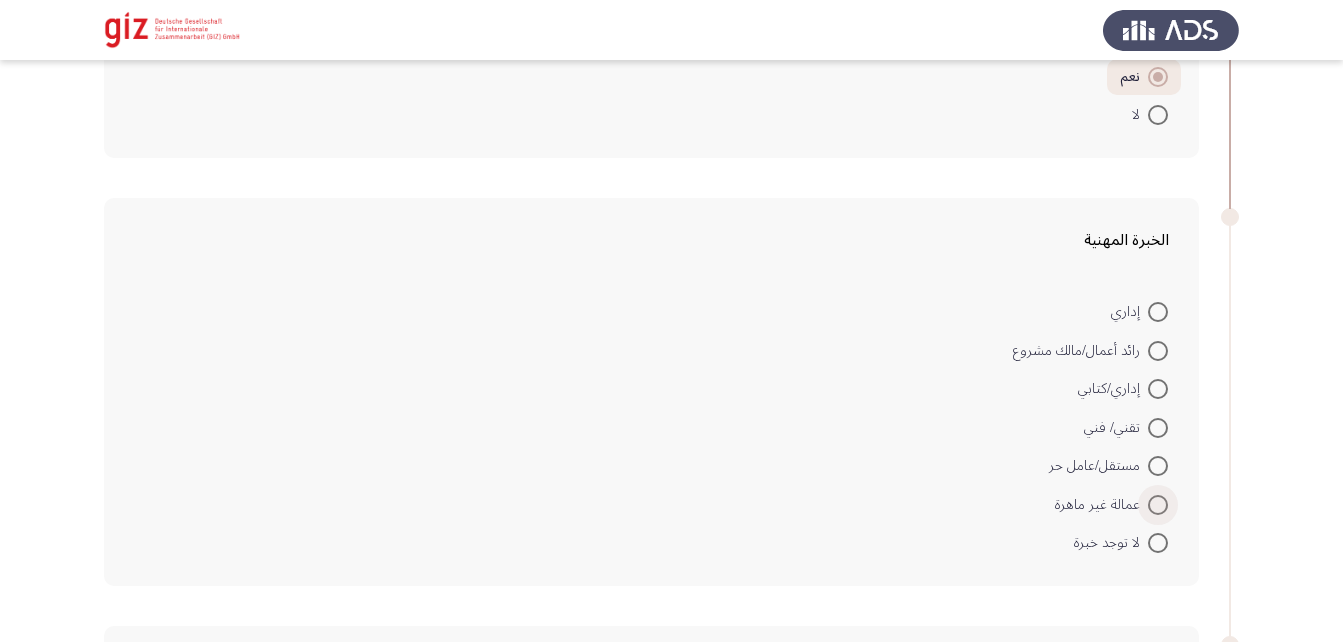 click at bounding box center [1158, 505] 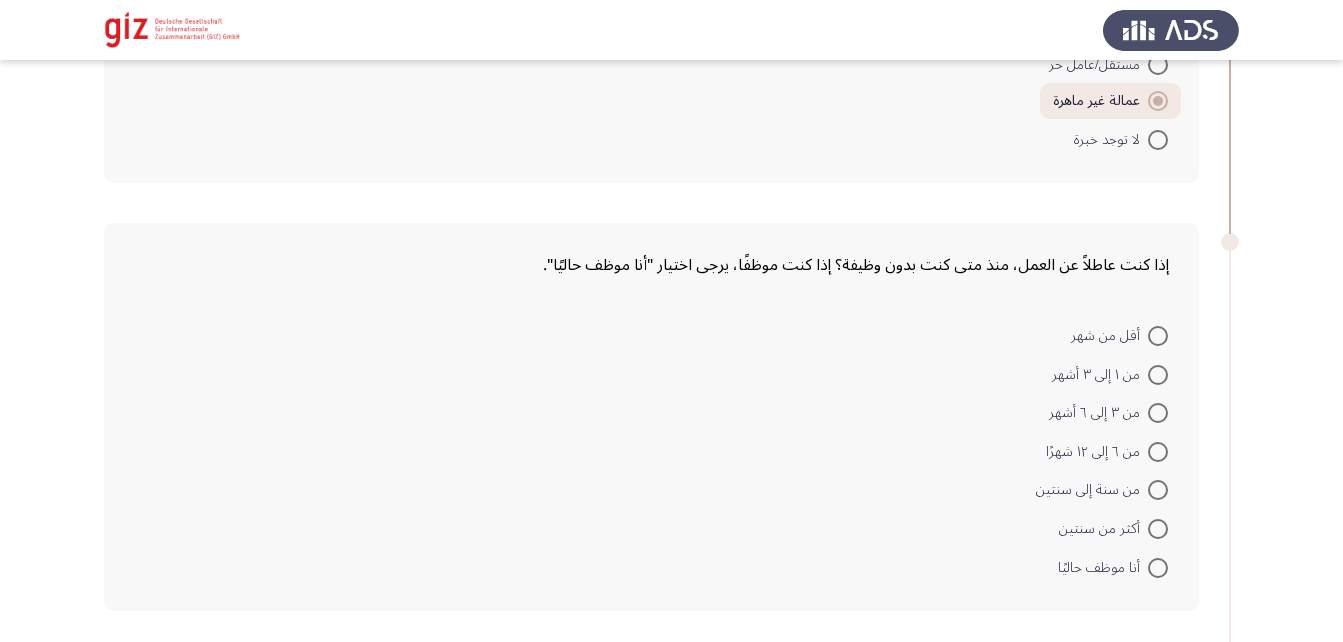 scroll, scrollTop: 1568, scrollLeft: 0, axis: vertical 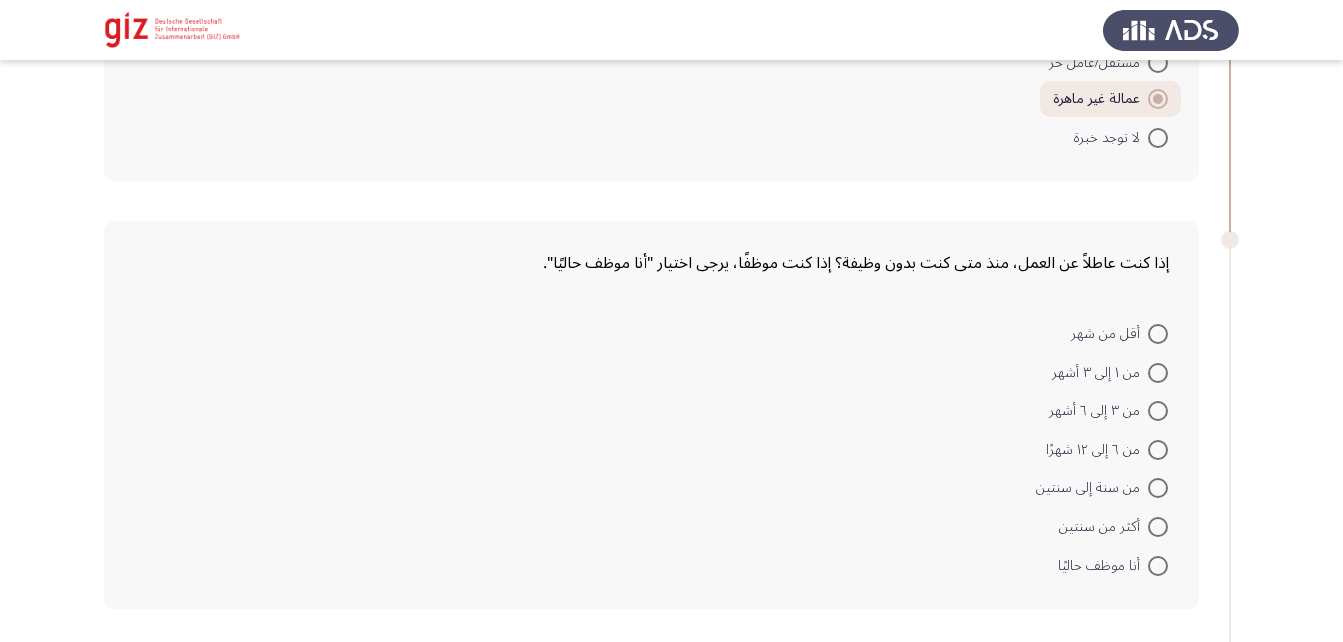 click at bounding box center (1158, 527) 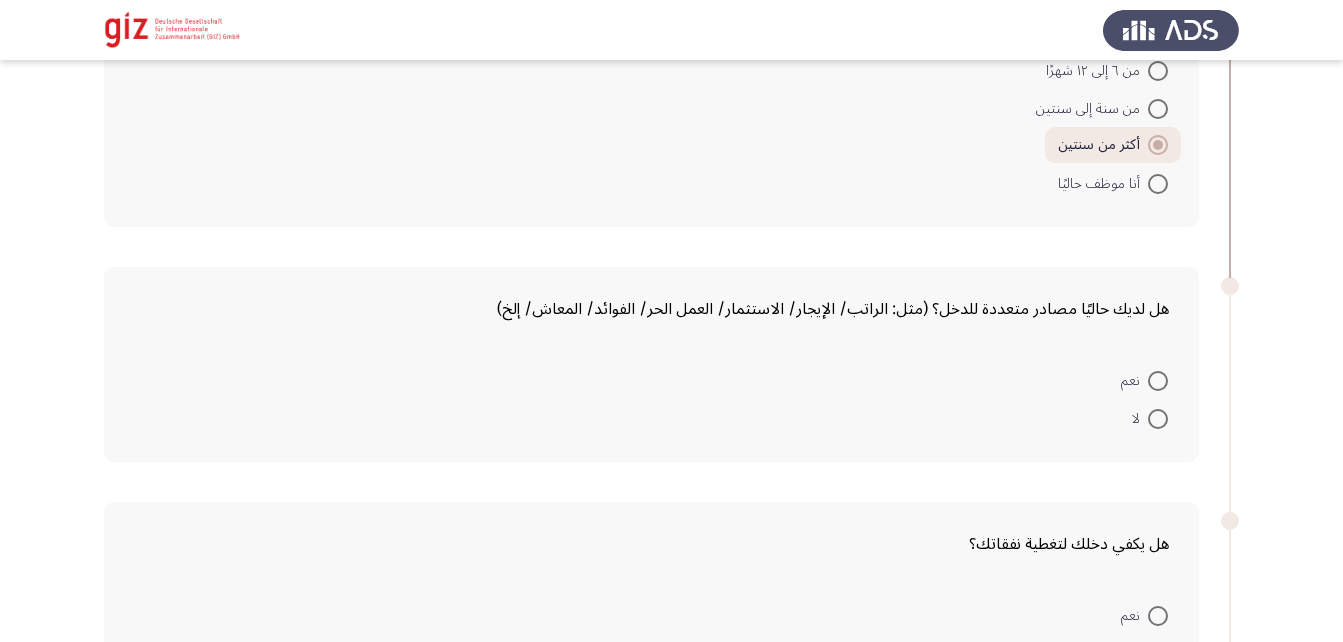 scroll, scrollTop: 1955, scrollLeft: 0, axis: vertical 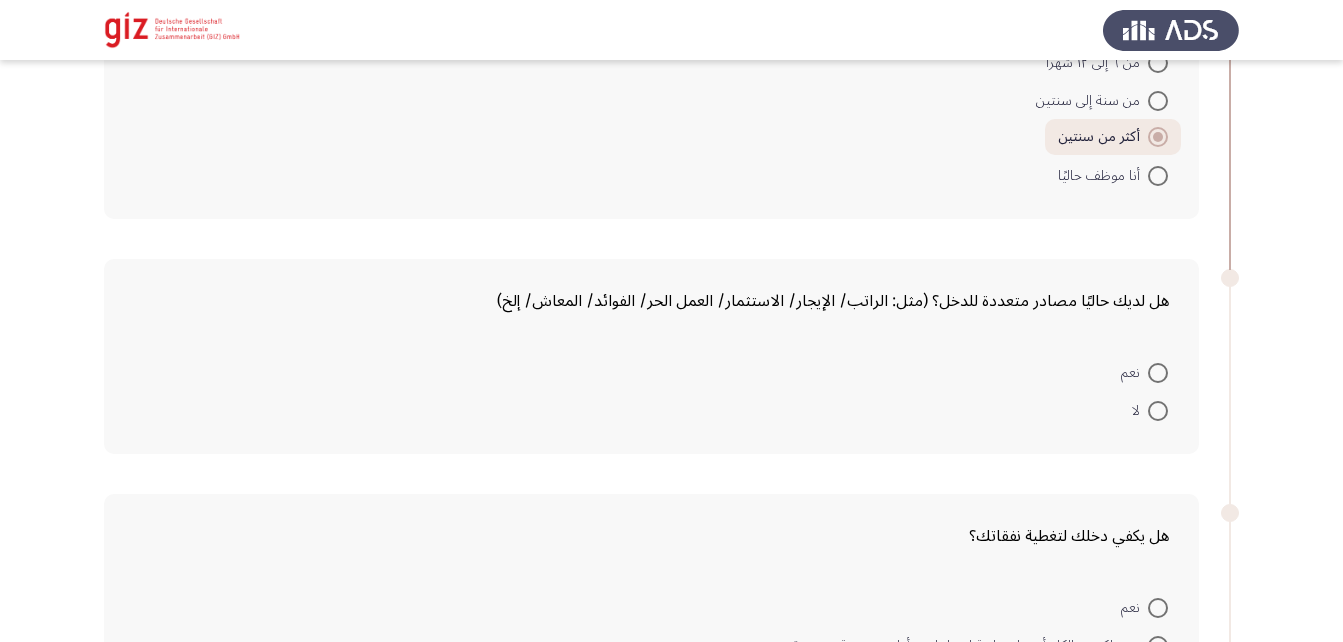 click at bounding box center (1158, 373) 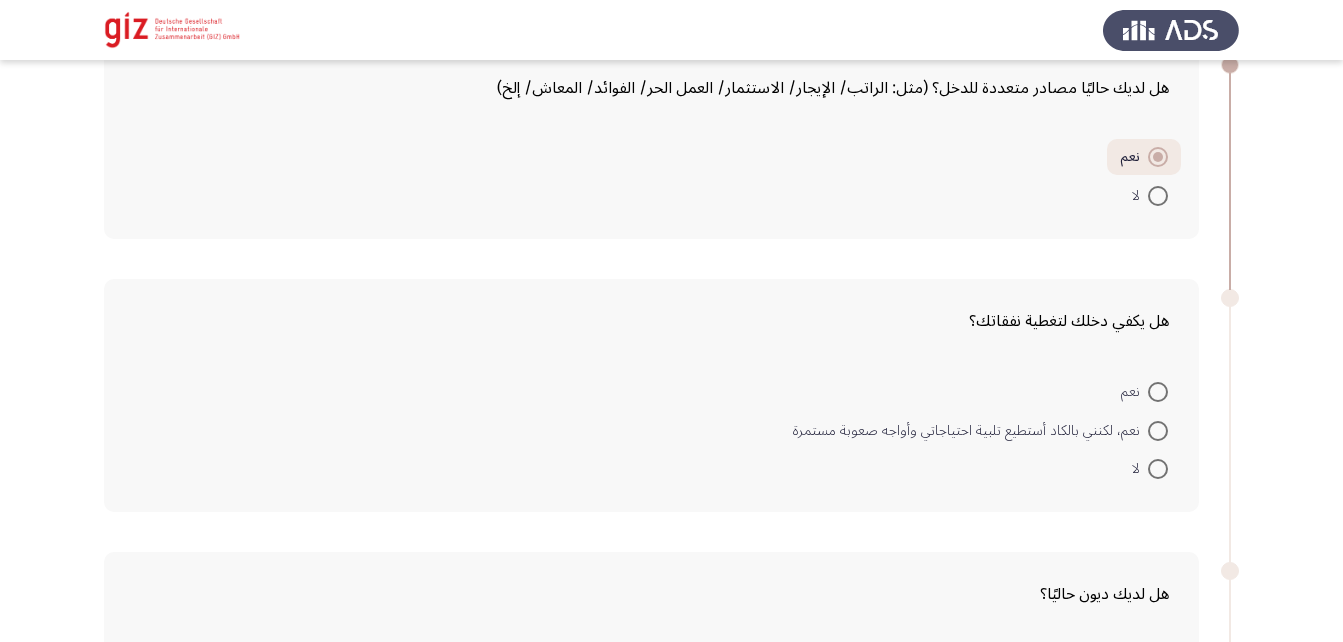 scroll, scrollTop: 2188, scrollLeft: 0, axis: vertical 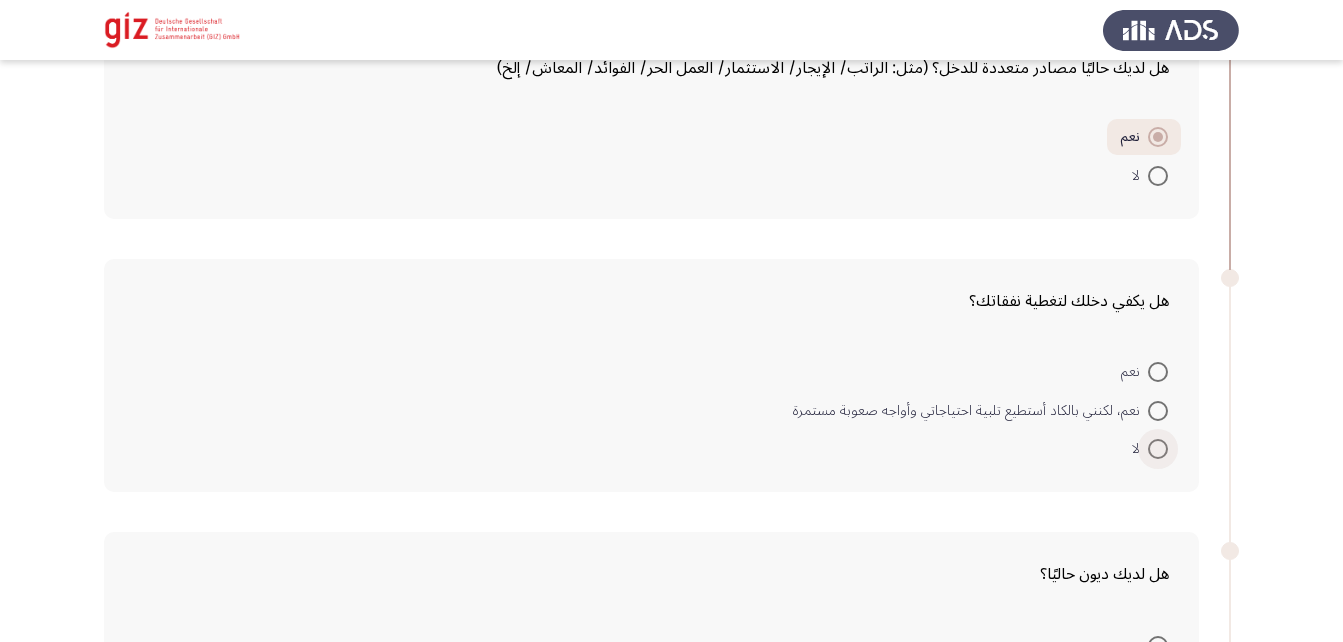click at bounding box center (1158, 449) 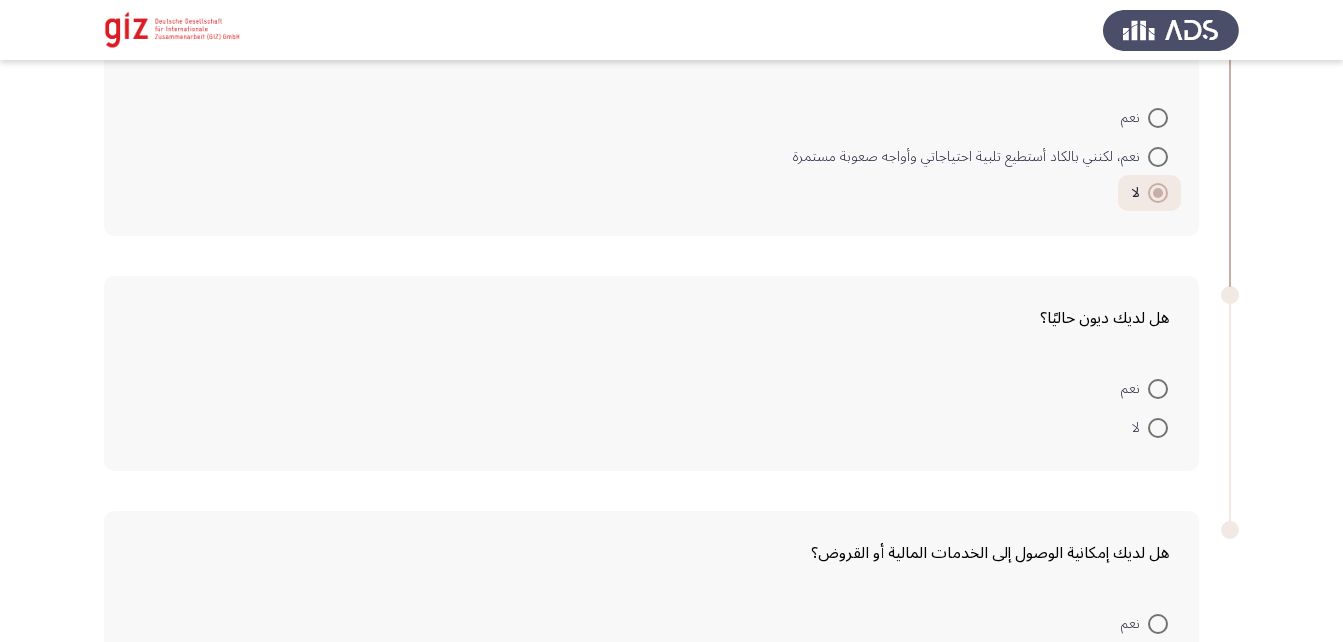 scroll, scrollTop: 2501, scrollLeft: 0, axis: vertical 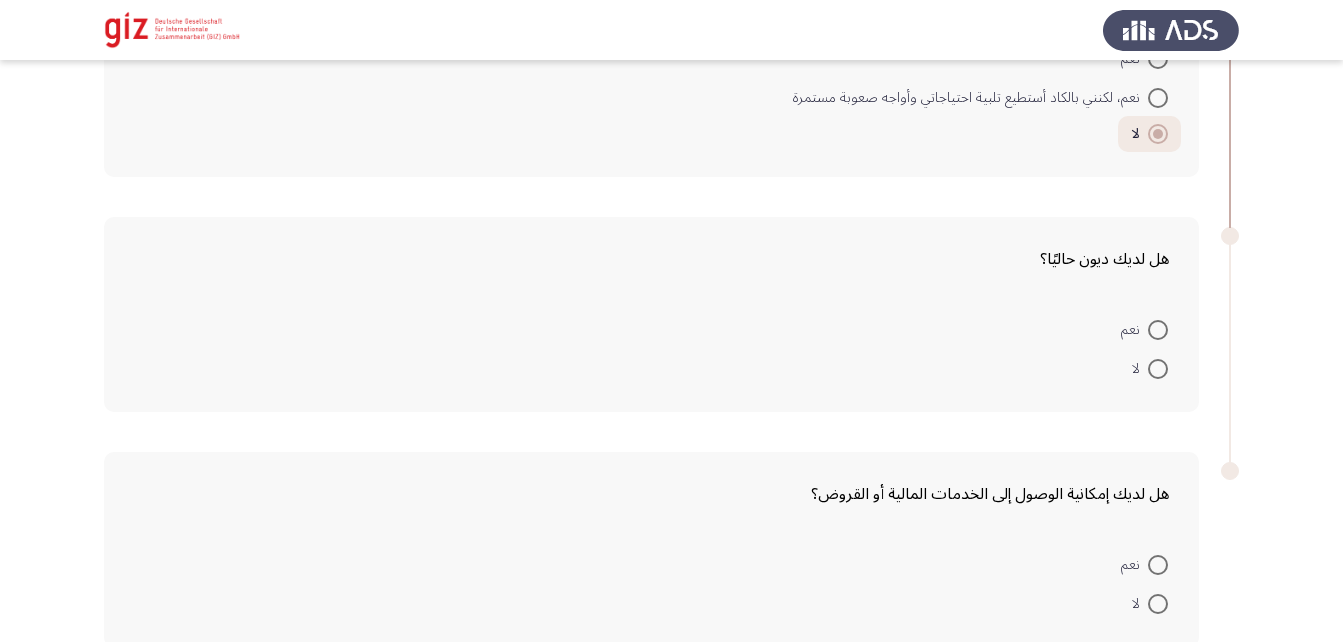 click at bounding box center [1158, 330] 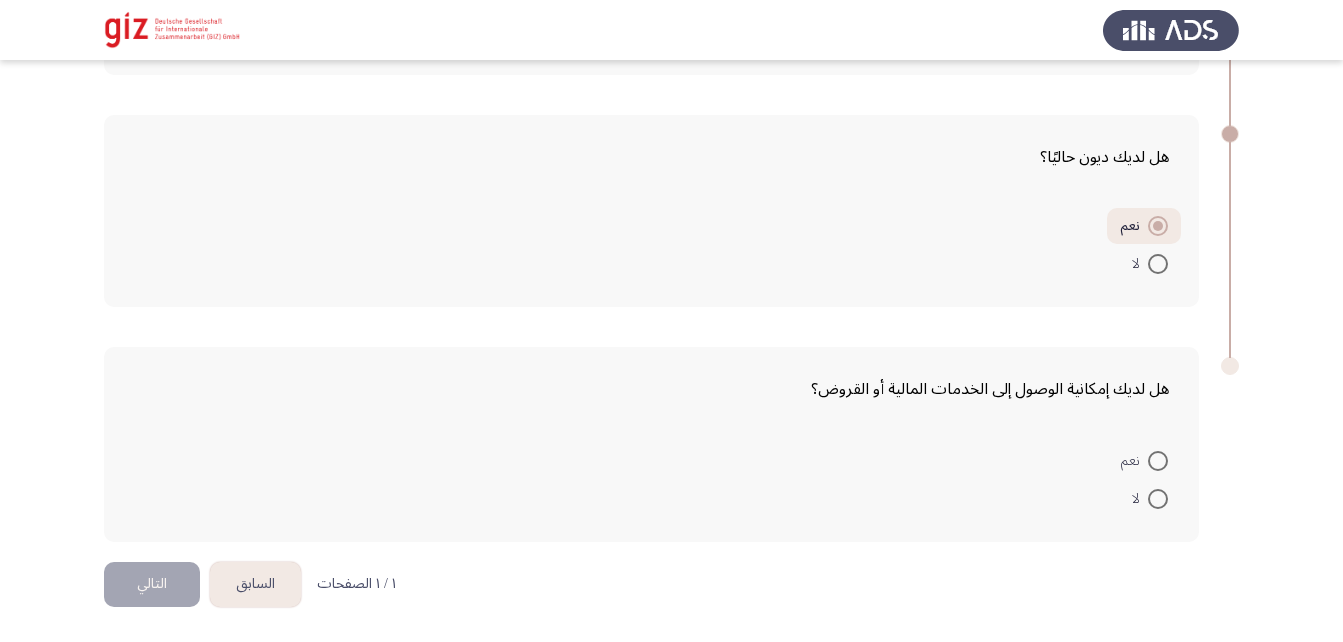 click at bounding box center [1158, 499] 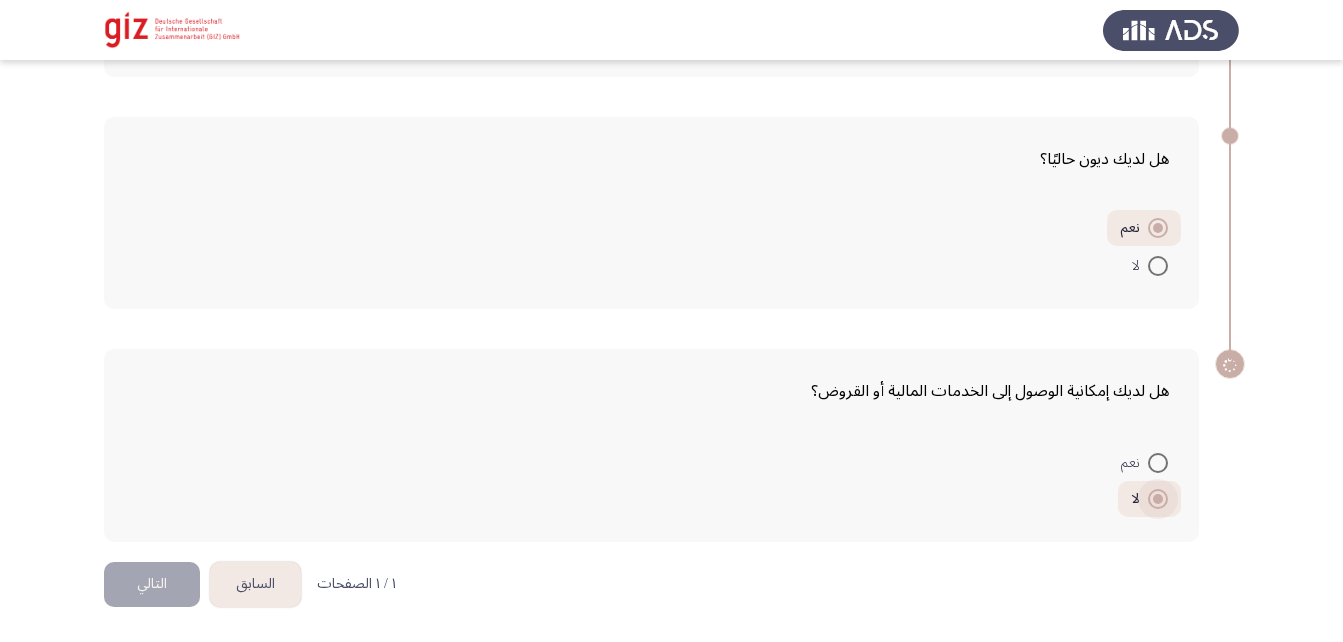 scroll, scrollTop: 2601, scrollLeft: 0, axis: vertical 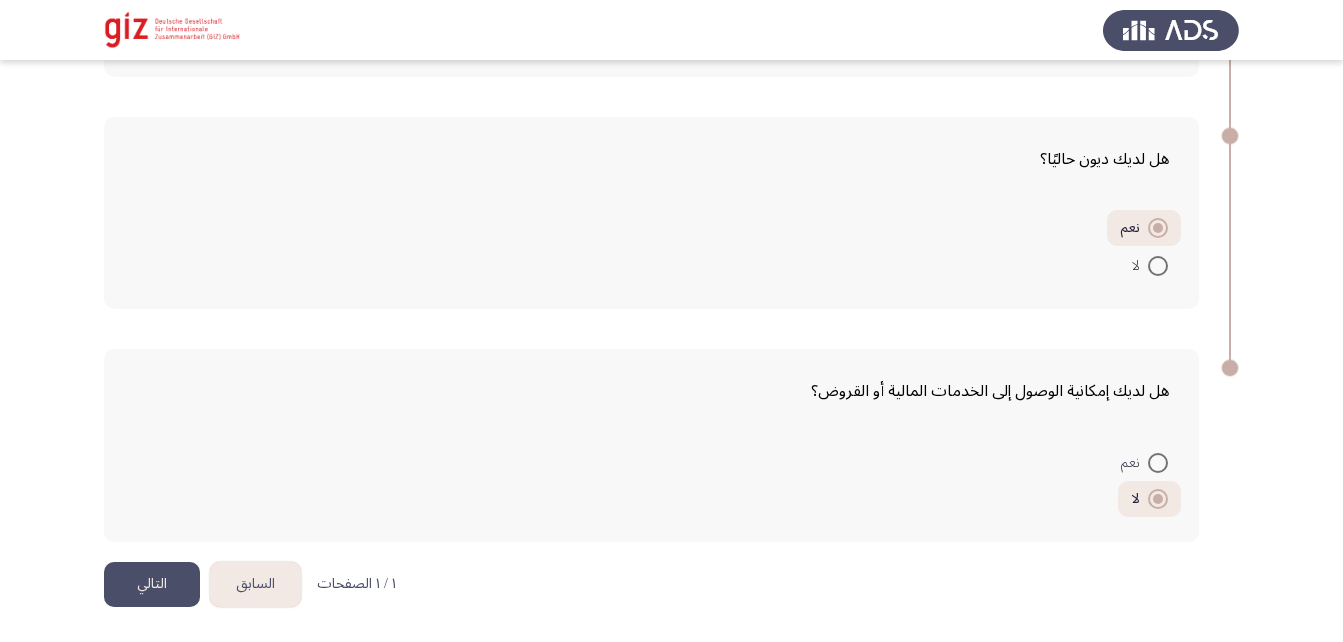 click on "التالي" 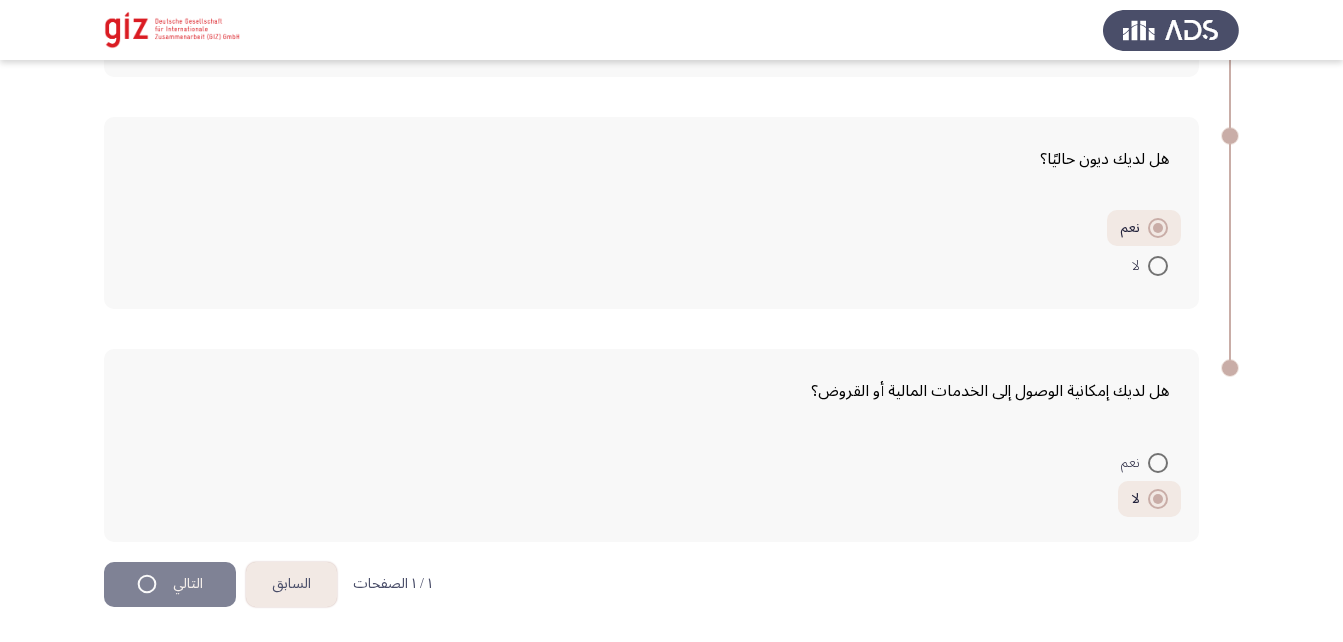 scroll, scrollTop: 0, scrollLeft: 0, axis: both 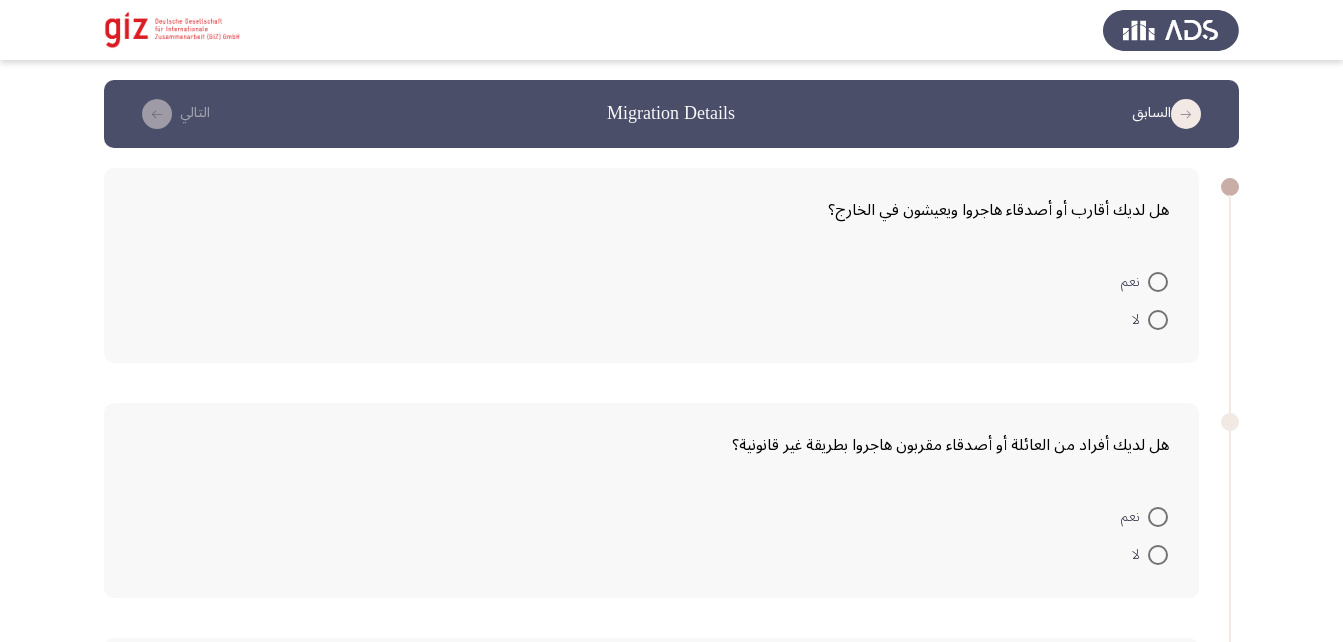 click at bounding box center [1158, 282] 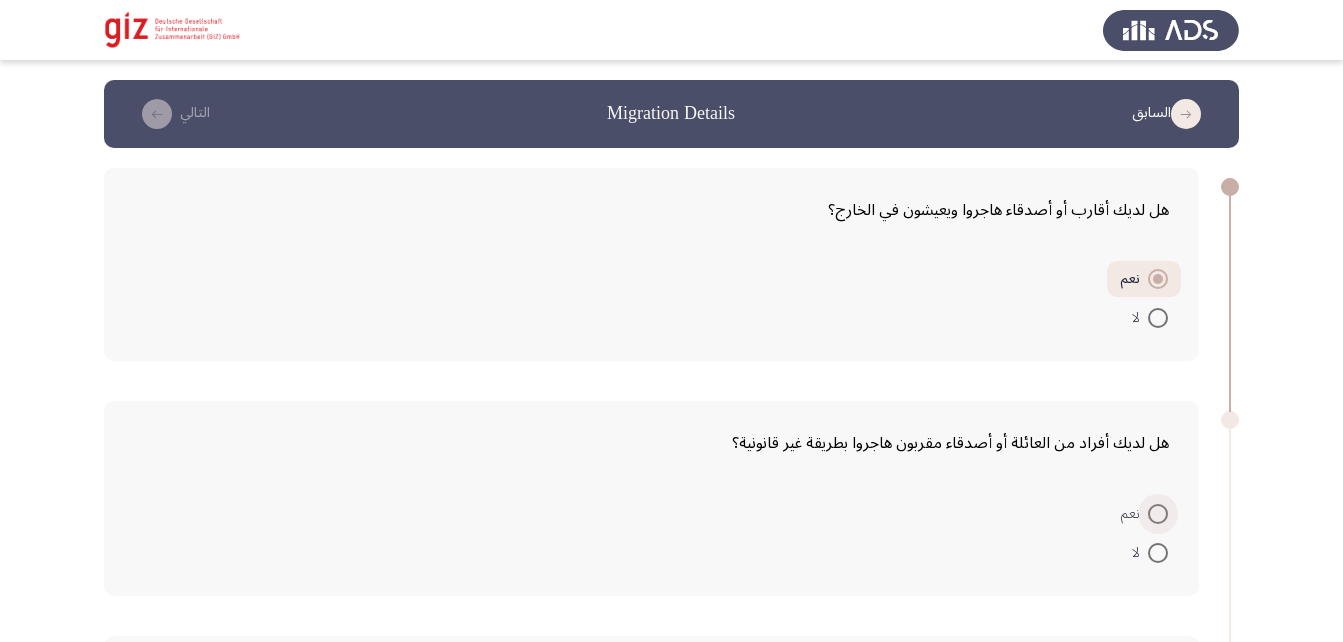 click at bounding box center (1158, 514) 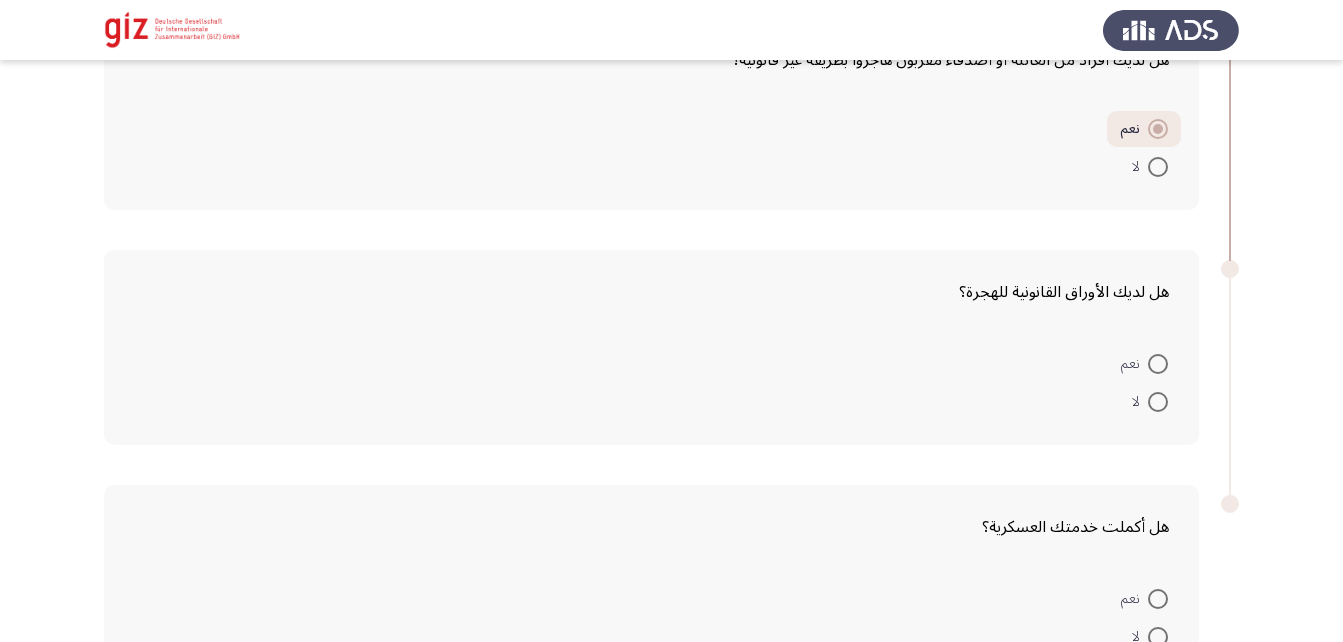 scroll, scrollTop: 419, scrollLeft: 0, axis: vertical 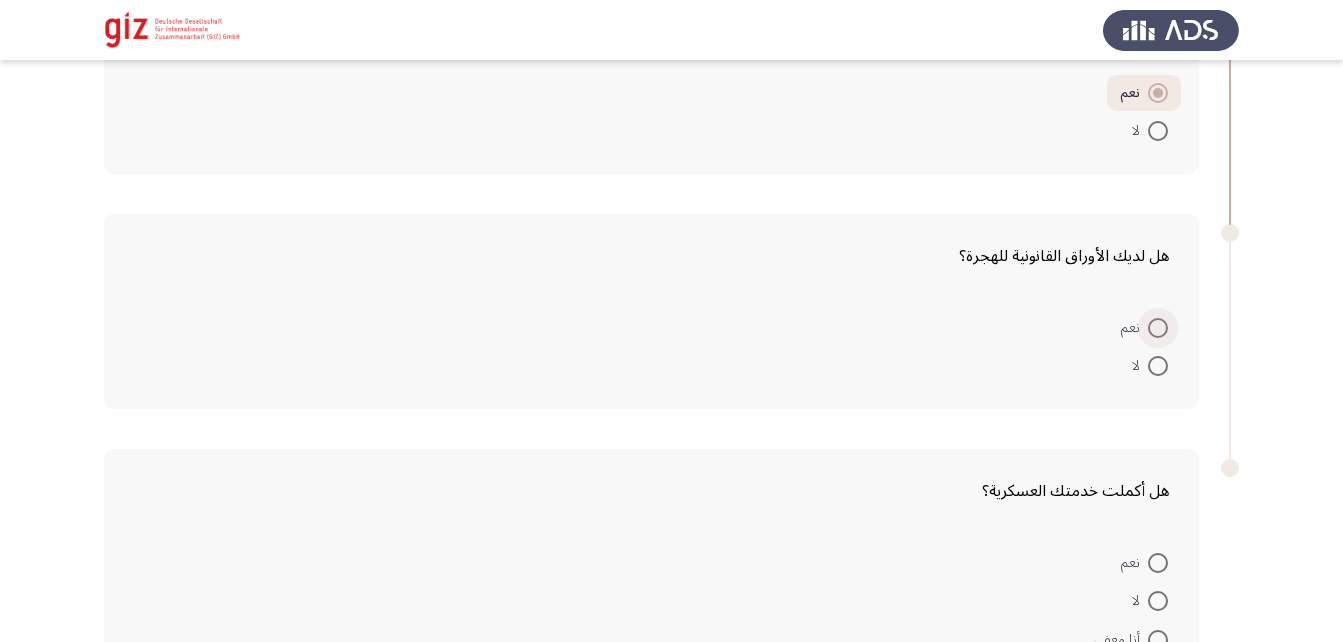 click at bounding box center [1158, 328] 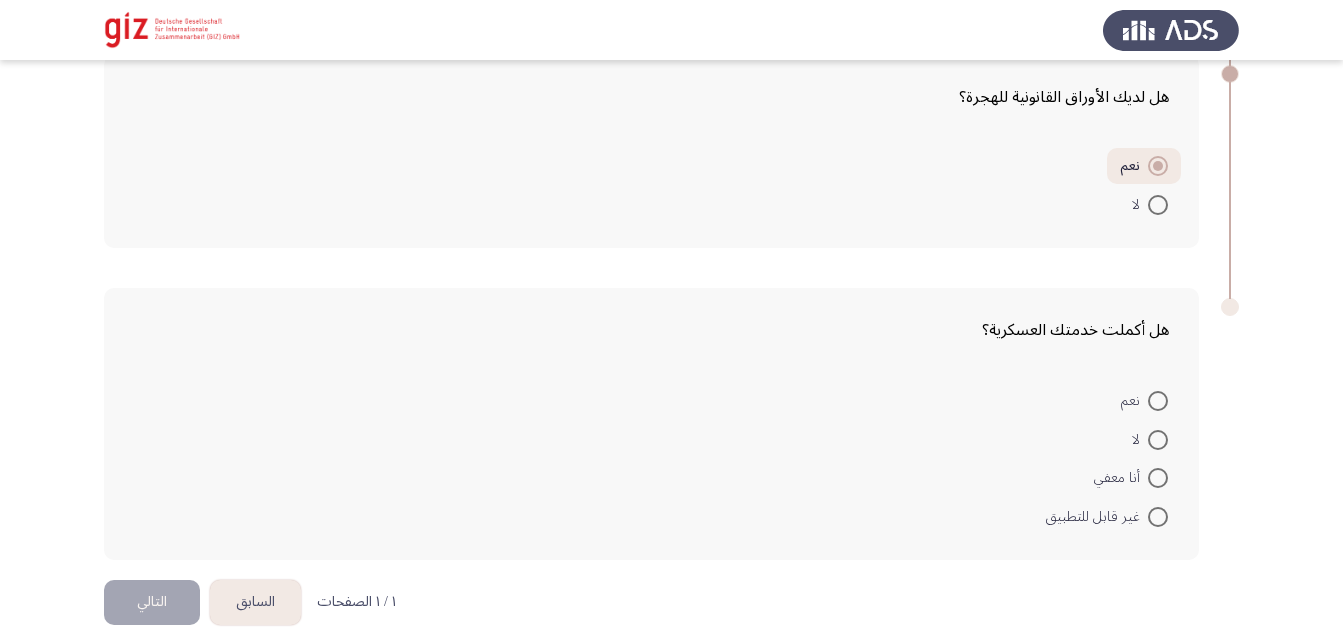 scroll, scrollTop: 587, scrollLeft: 0, axis: vertical 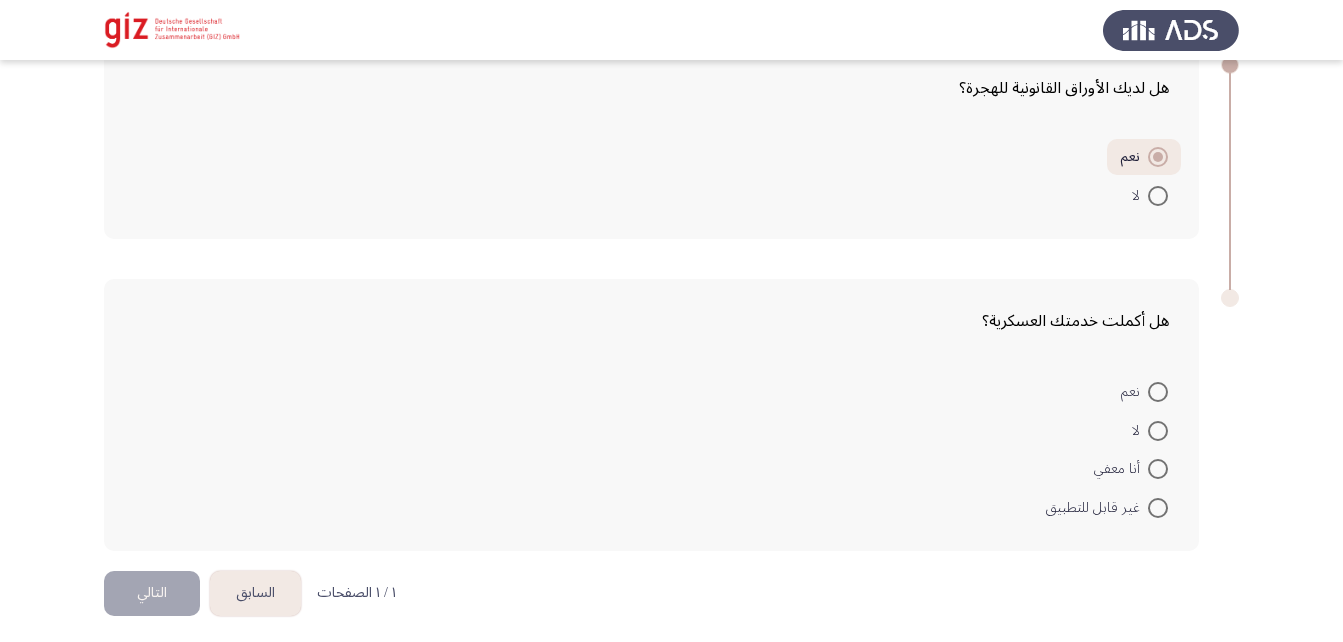 click at bounding box center (1158, 431) 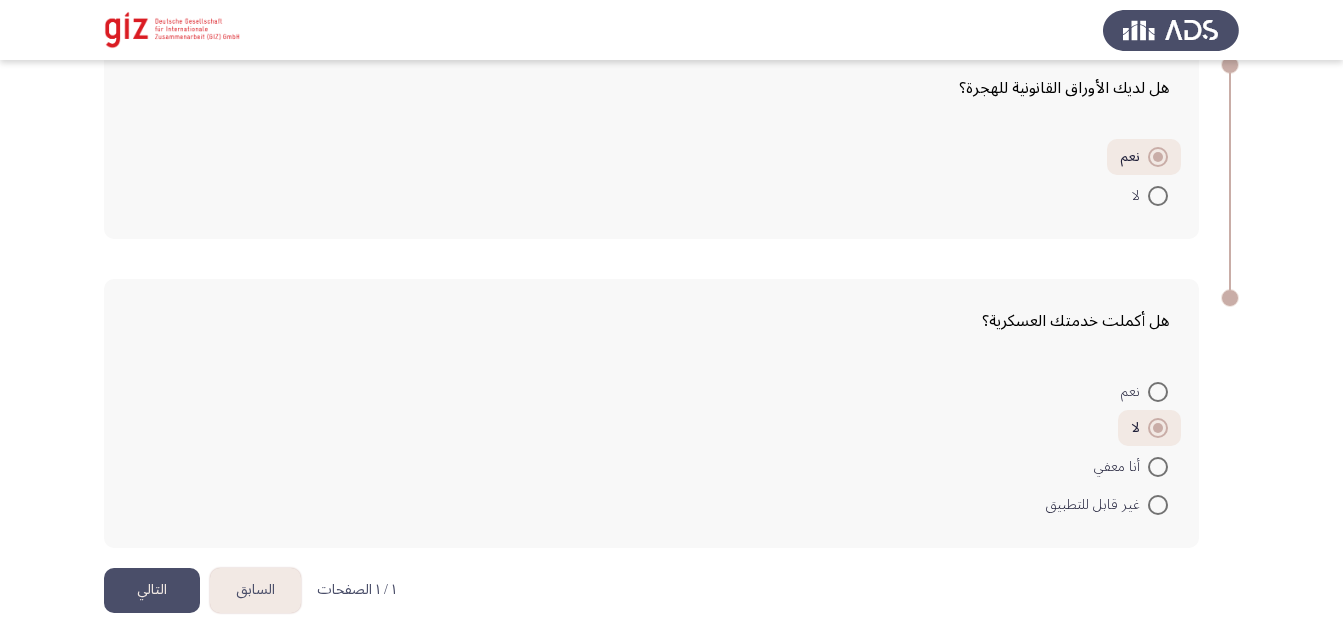 drag, startPoint x: 131, startPoint y: 595, endPoint x: 547, endPoint y: 487, distance: 429.79065 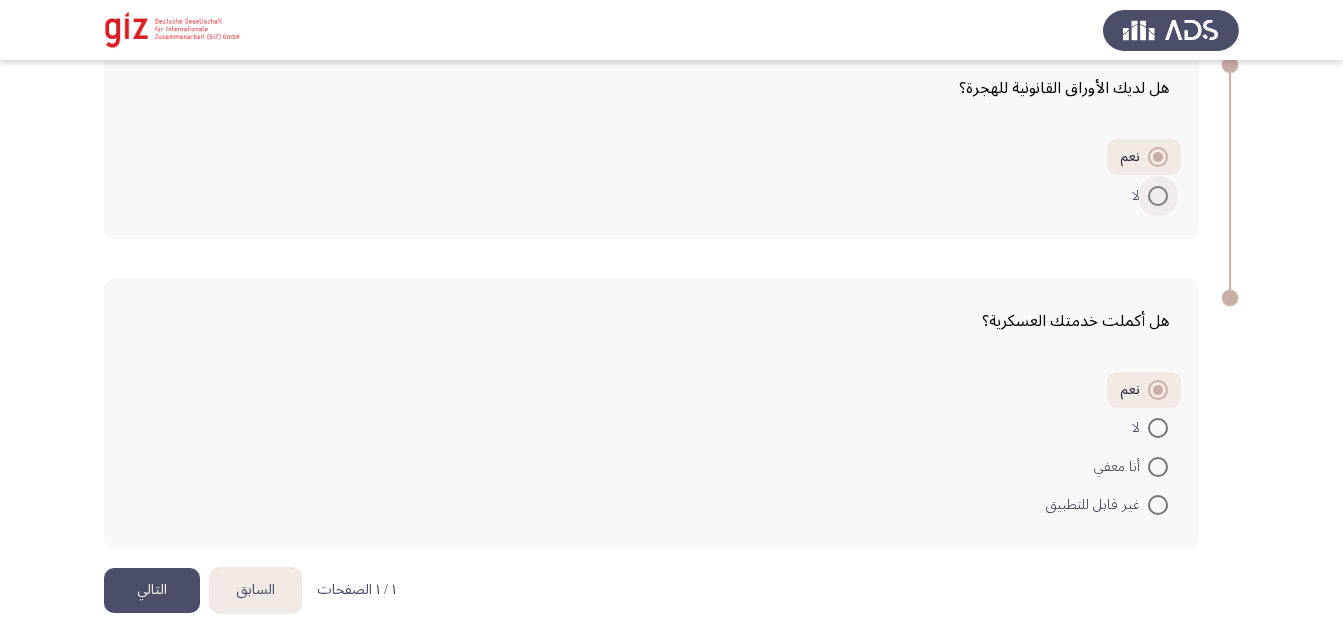 click at bounding box center (1158, 196) 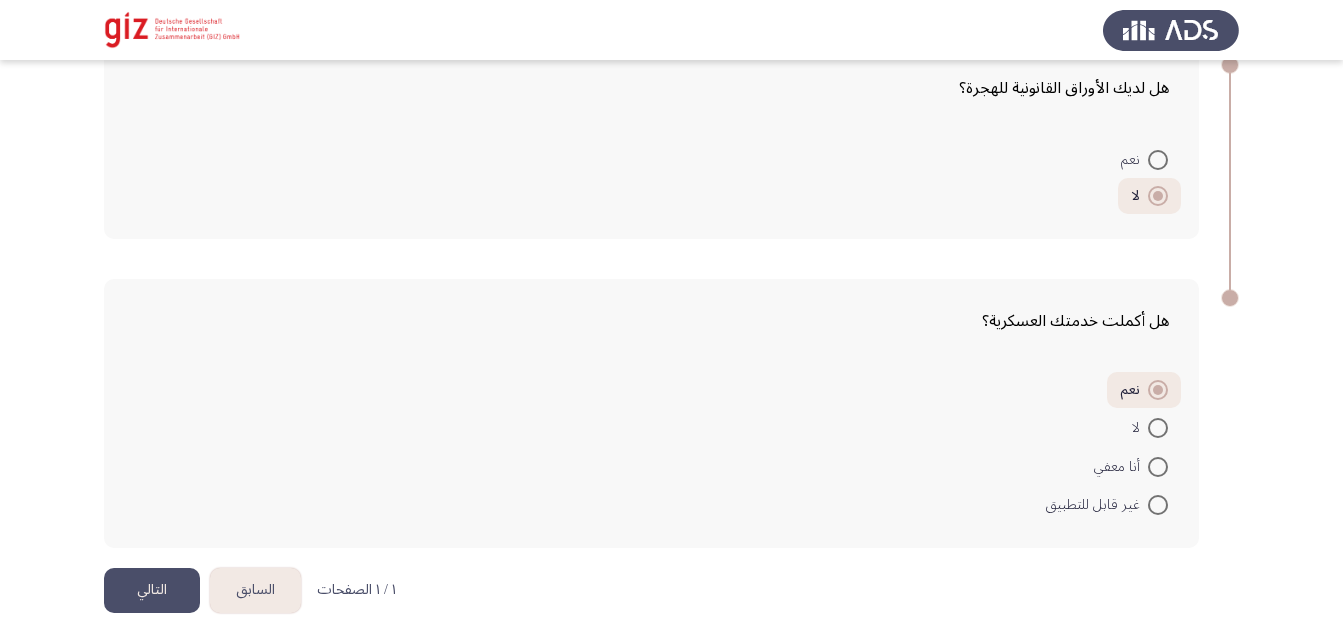 click on "التالي" 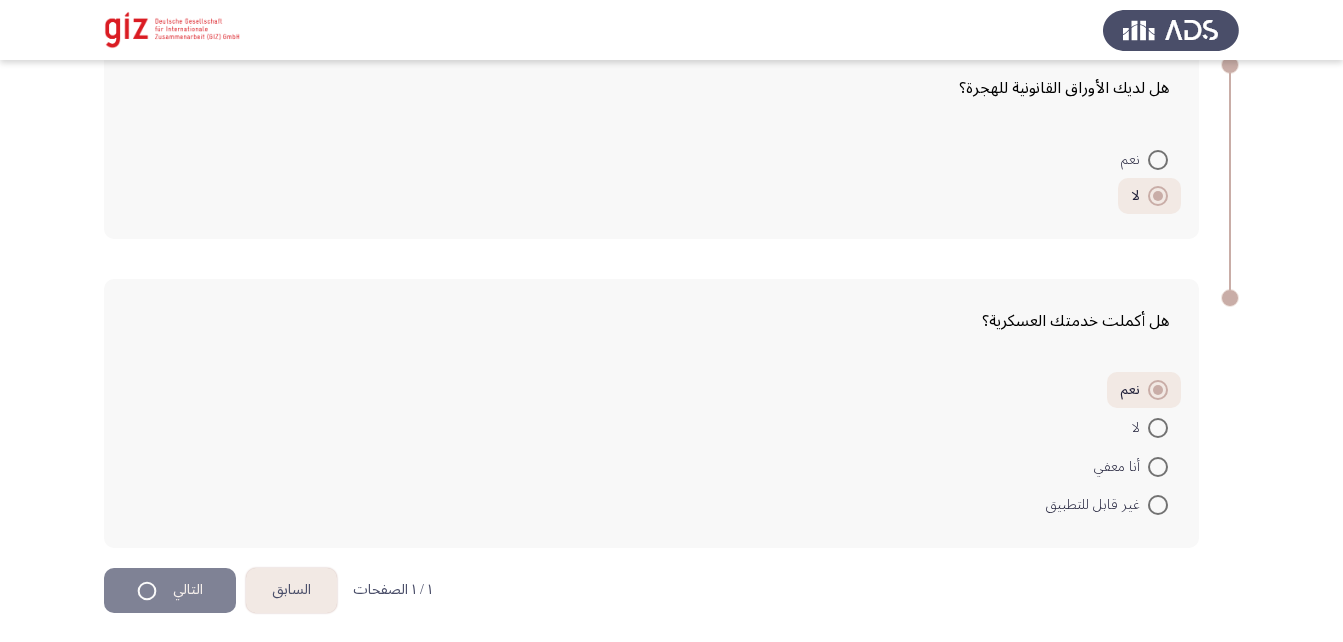 scroll, scrollTop: 0, scrollLeft: 0, axis: both 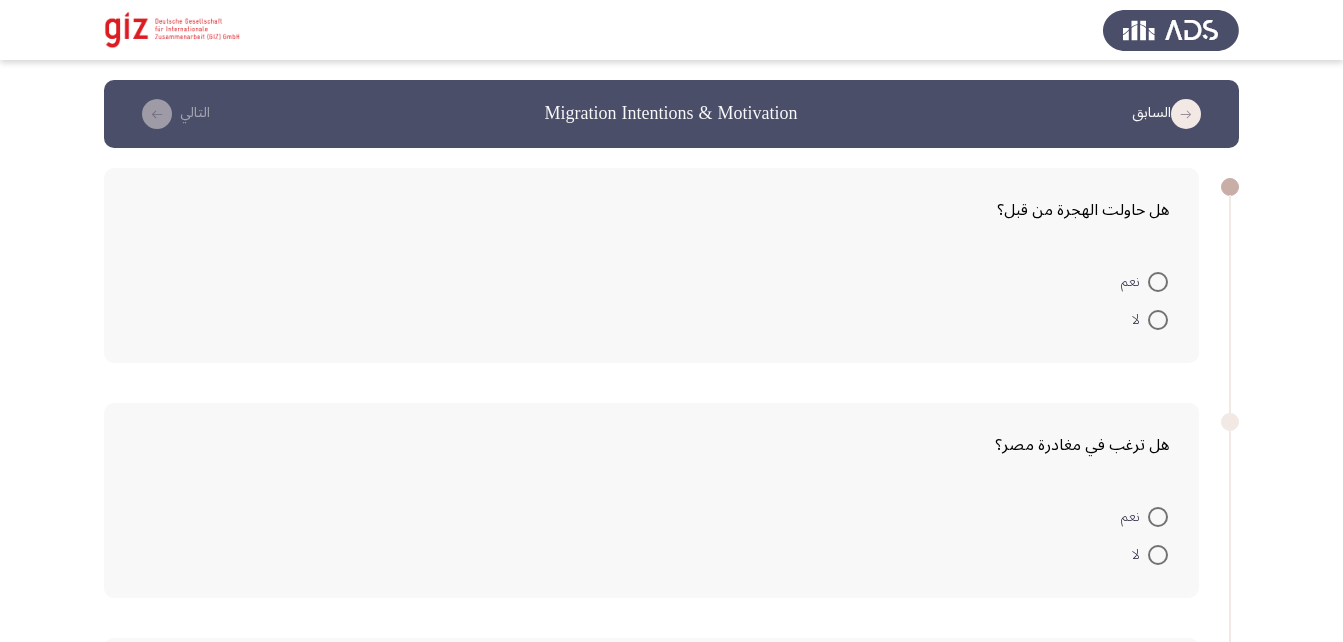 click at bounding box center (1158, 282) 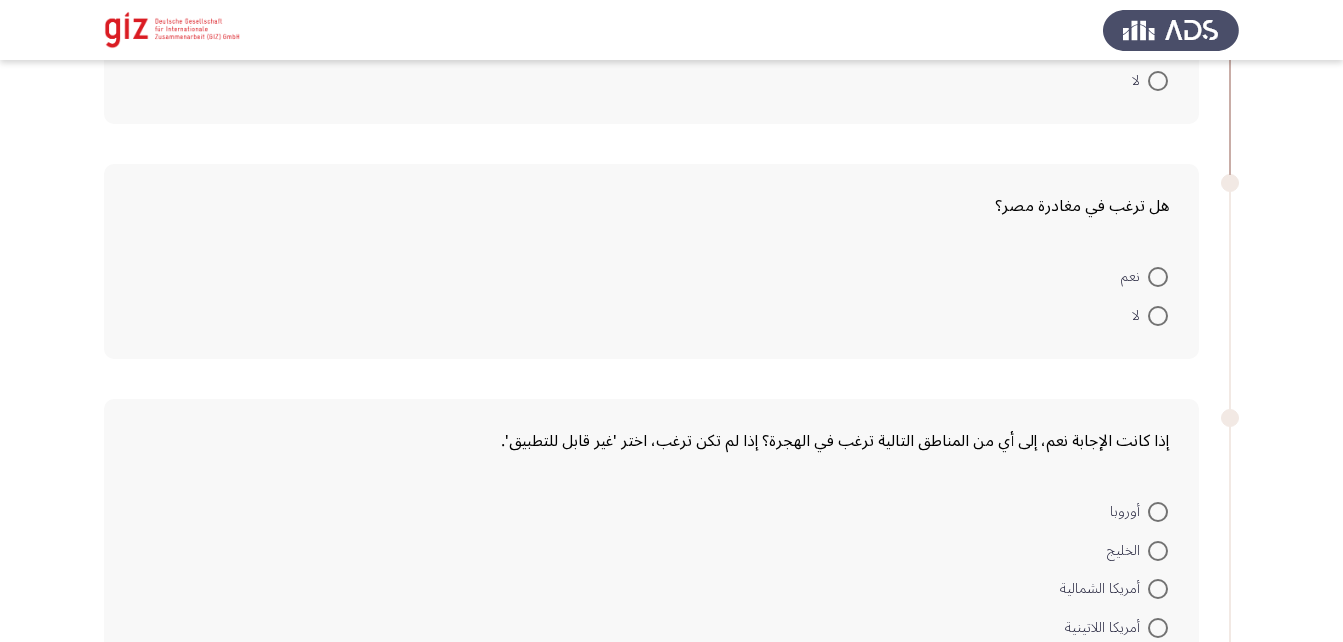 scroll, scrollTop: 238, scrollLeft: 0, axis: vertical 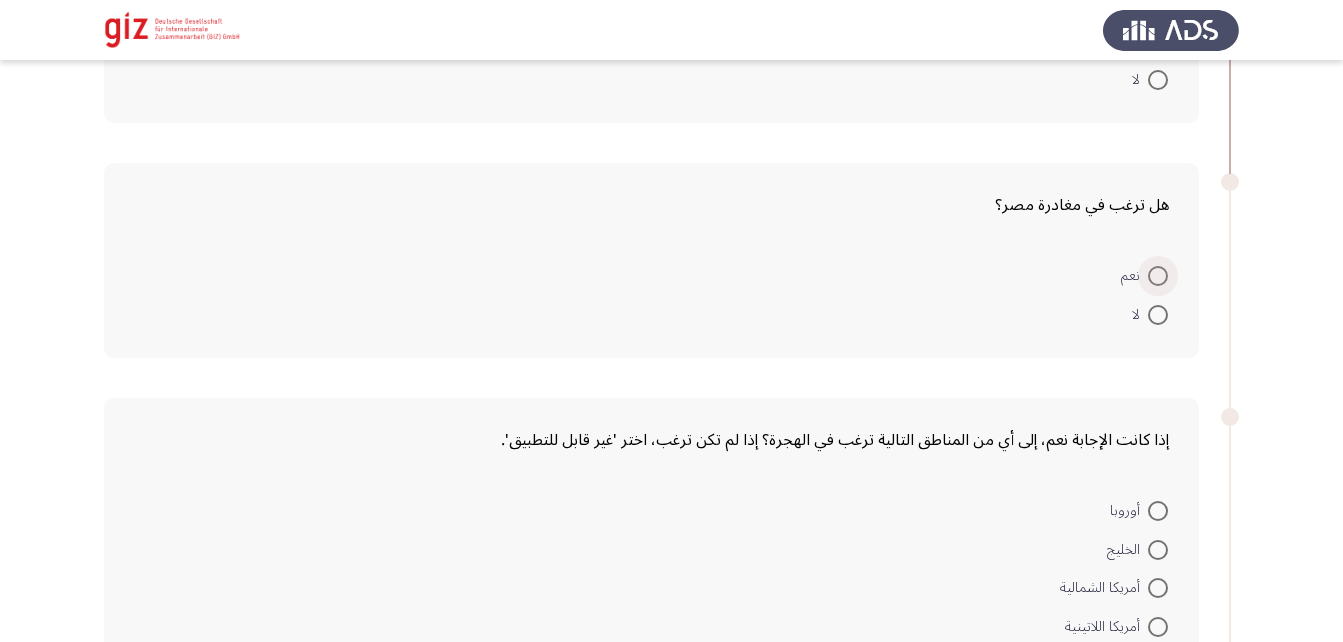 click at bounding box center (1158, 276) 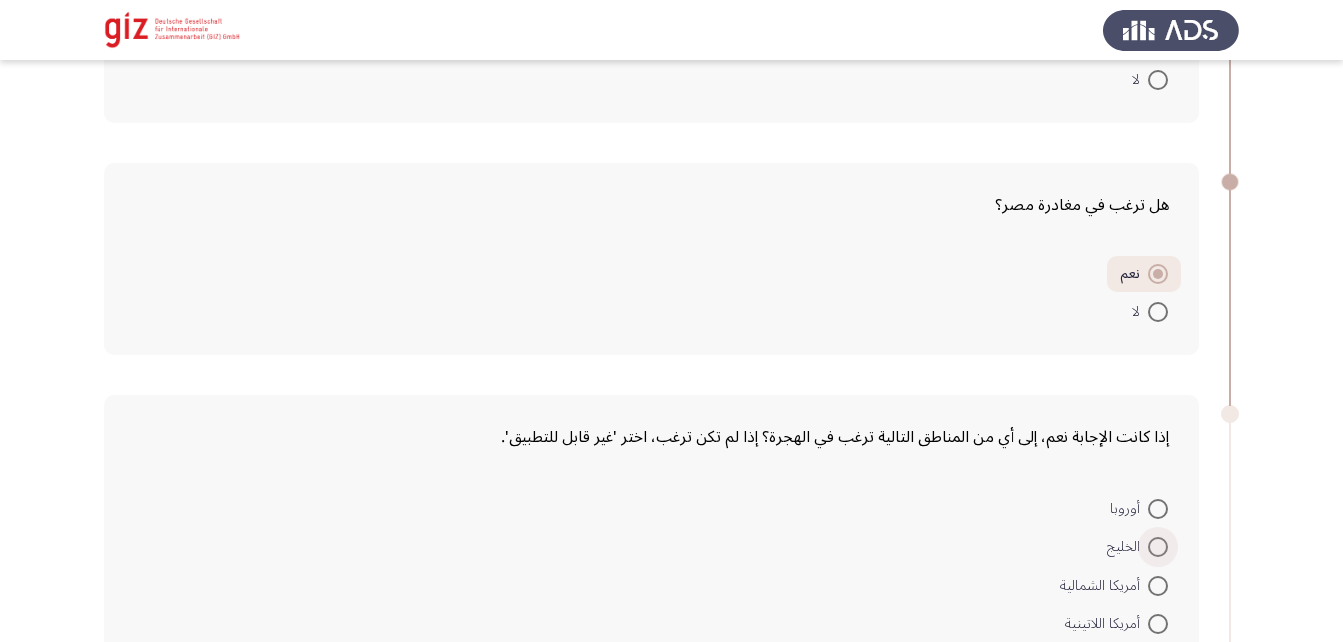click at bounding box center (1158, 547) 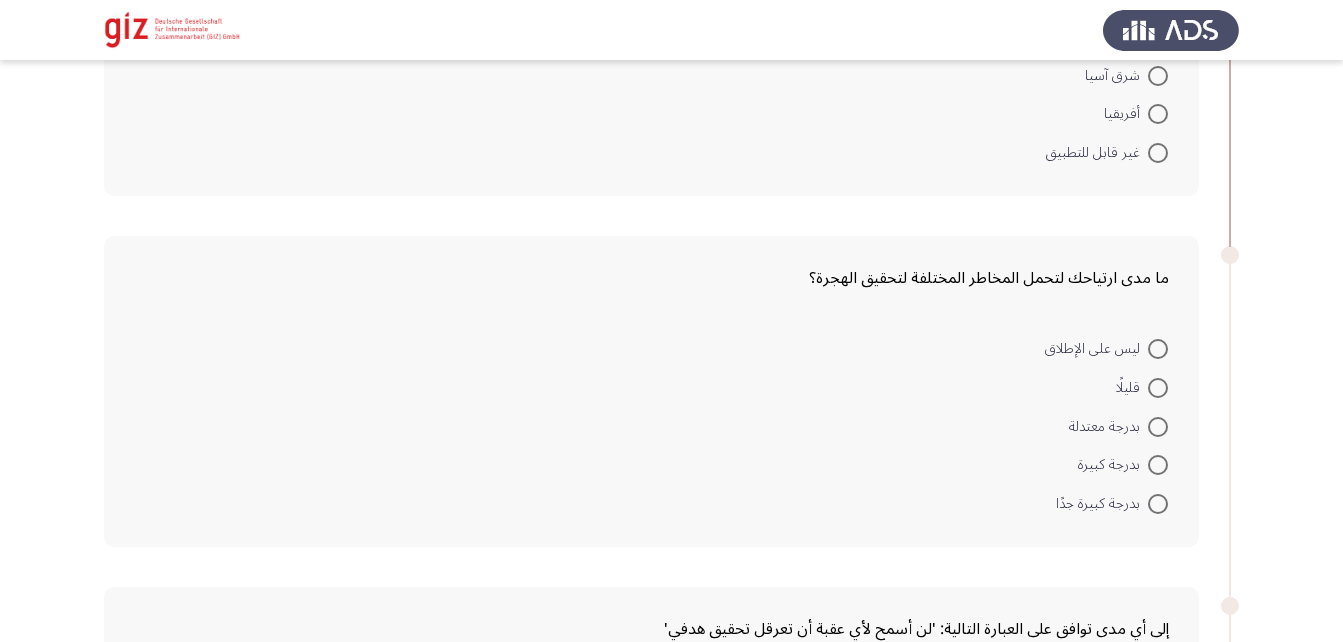 scroll, scrollTop: 863, scrollLeft: 0, axis: vertical 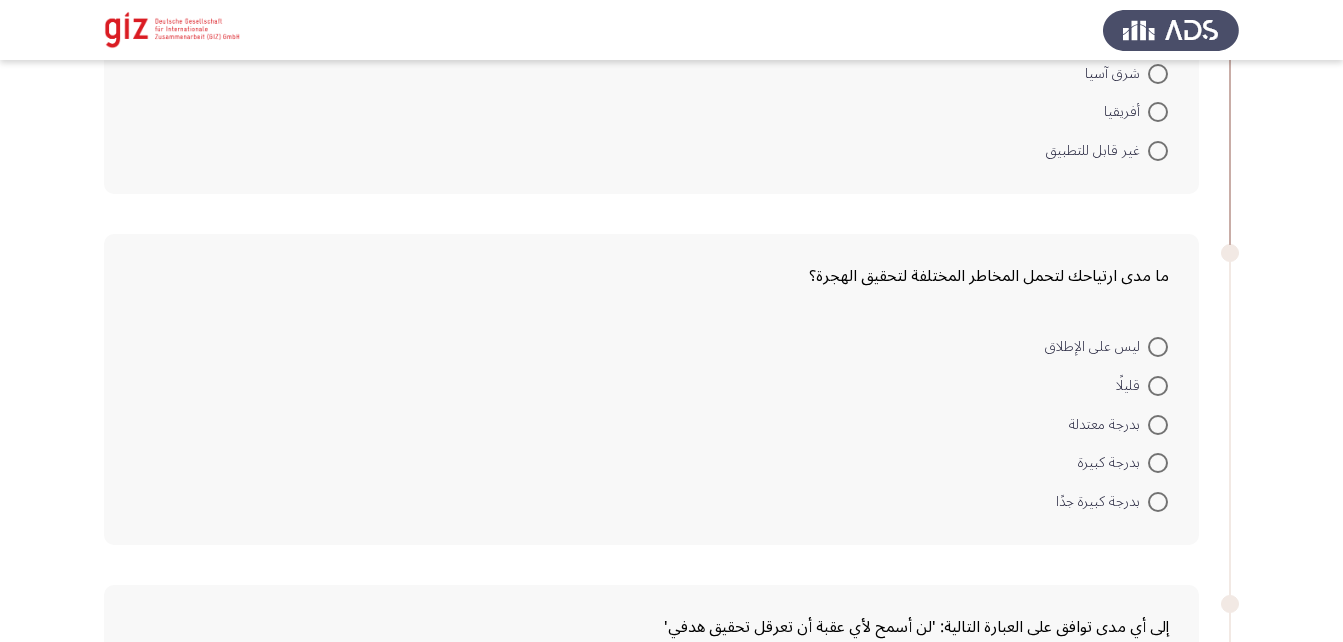 click at bounding box center (1158, 425) 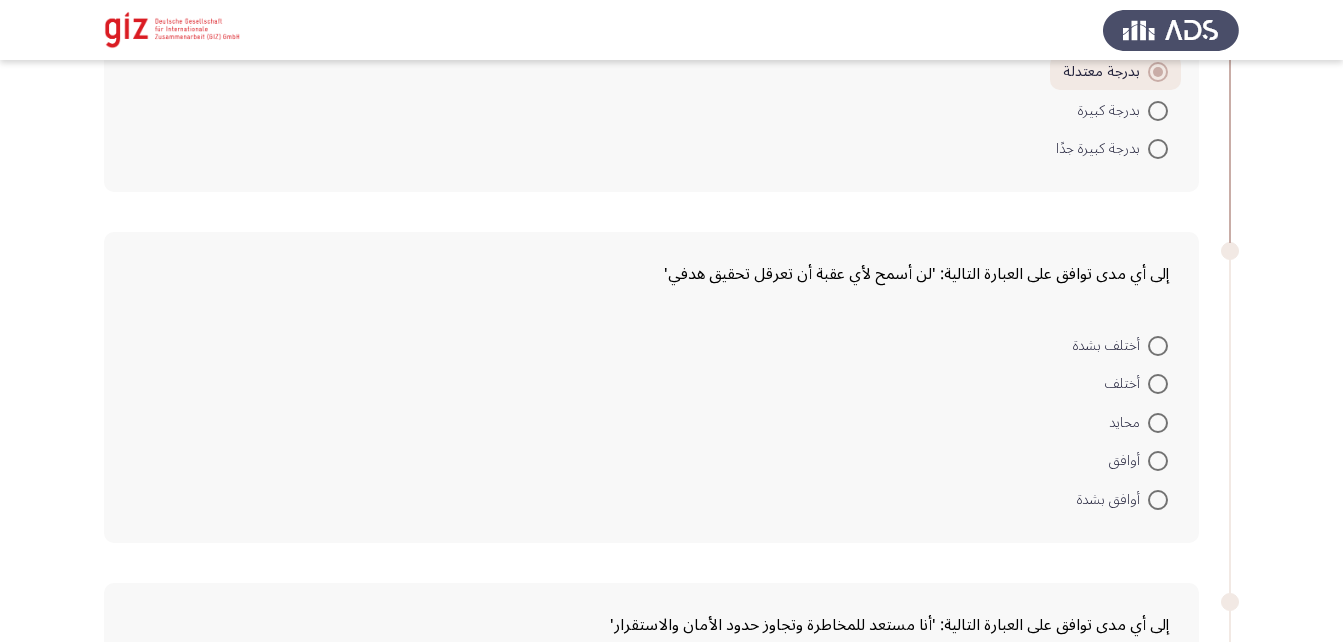 scroll, scrollTop: 1219, scrollLeft: 0, axis: vertical 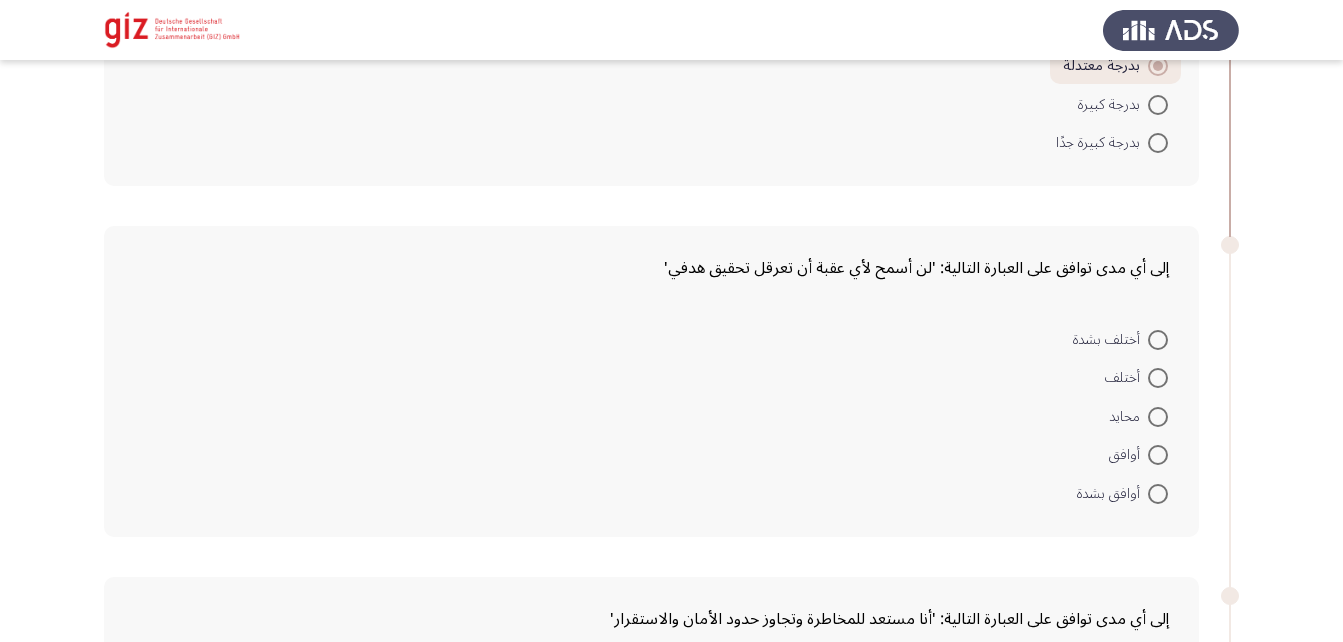 click at bounding box center [1158, 417] 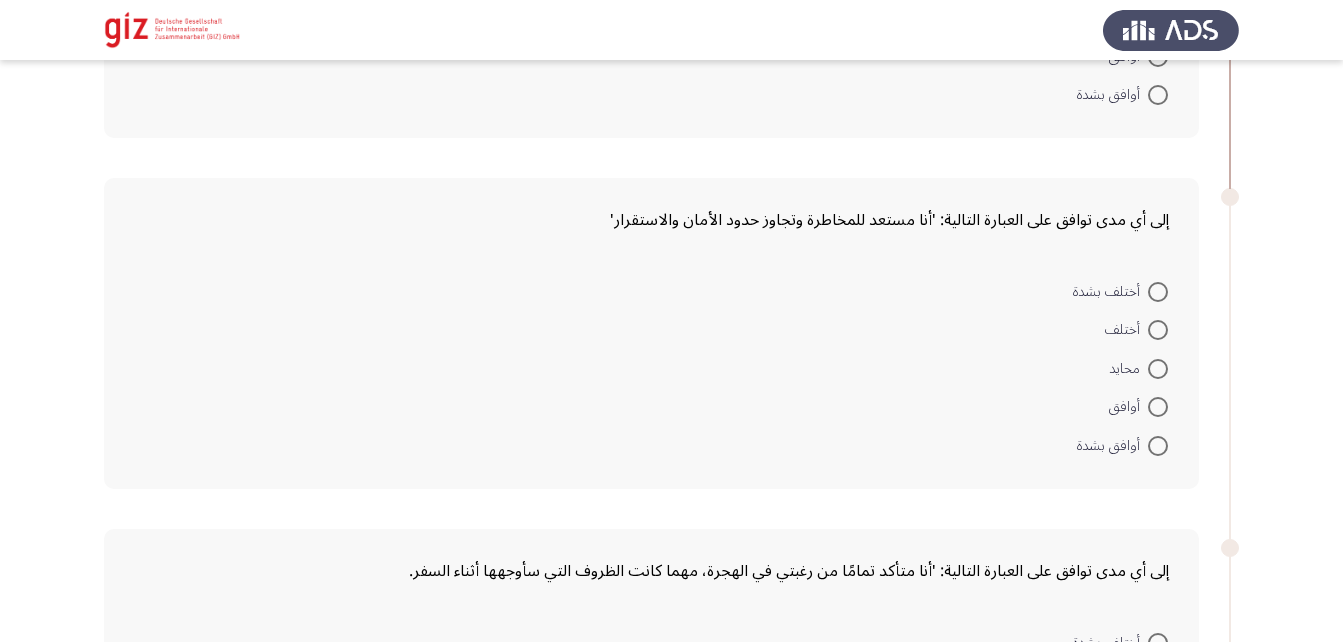 scroll, scrollTop: 1616, scrollLeft: 0, axis: vertical 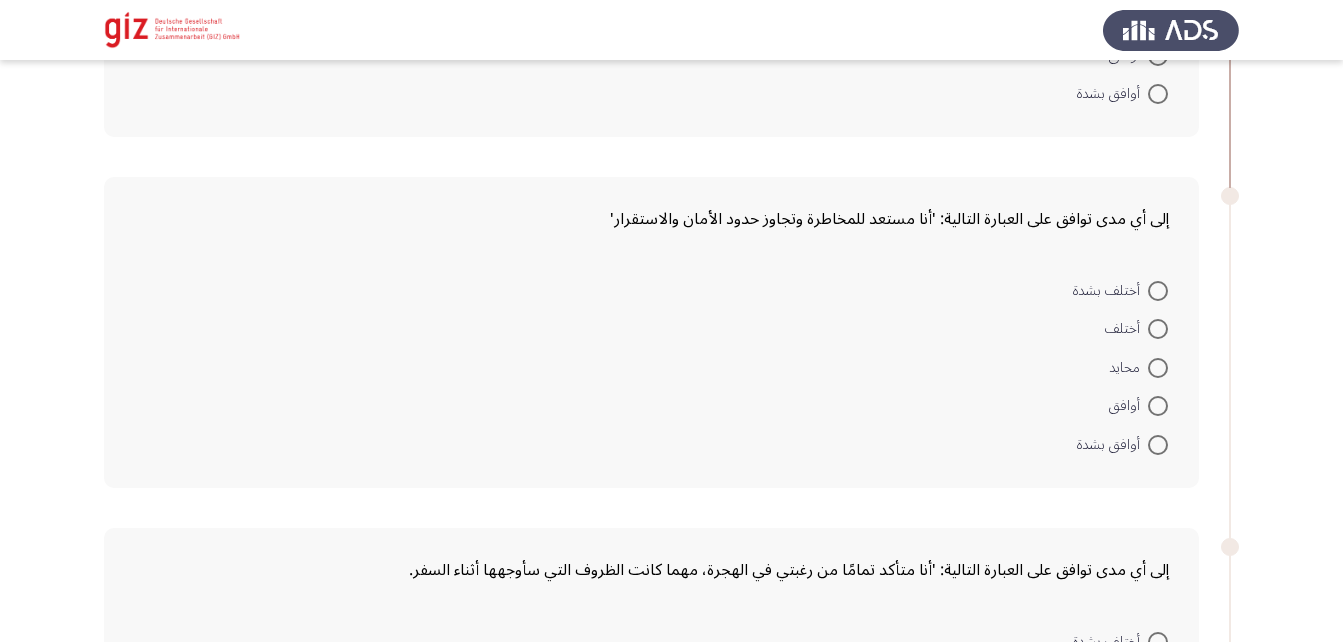 click at bounding box center (1158, 406) 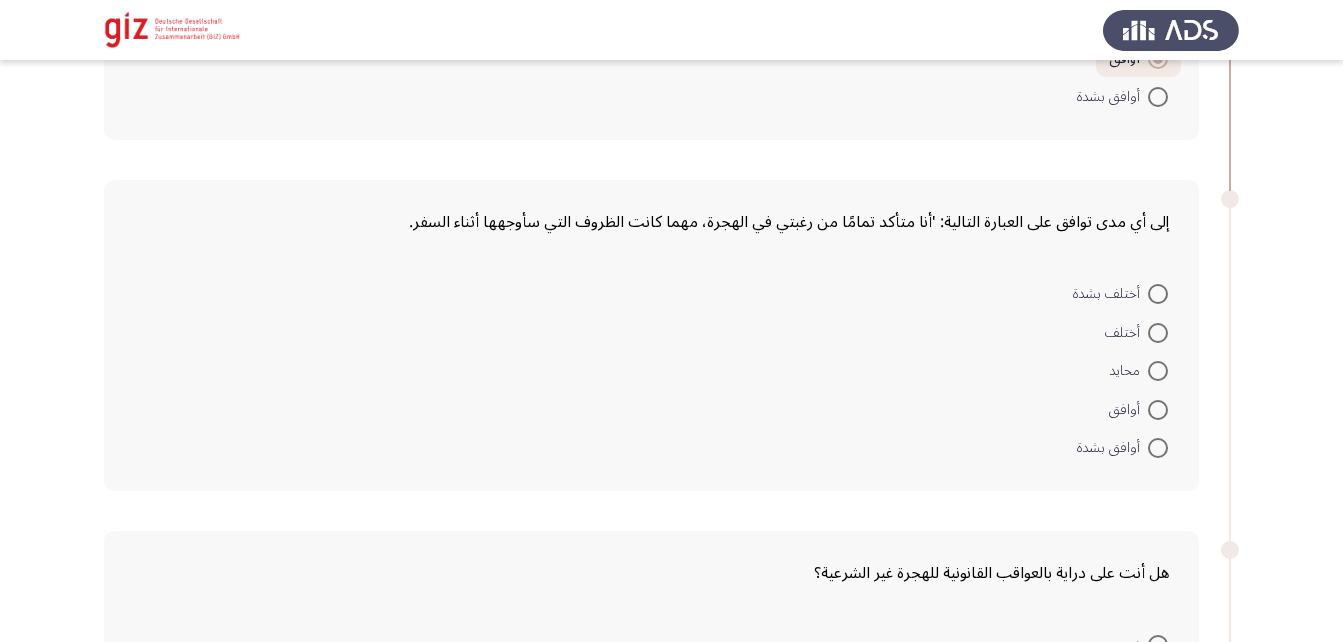 scroll, scrollTop: 1967, scrollLeft: 0, axis: vertical 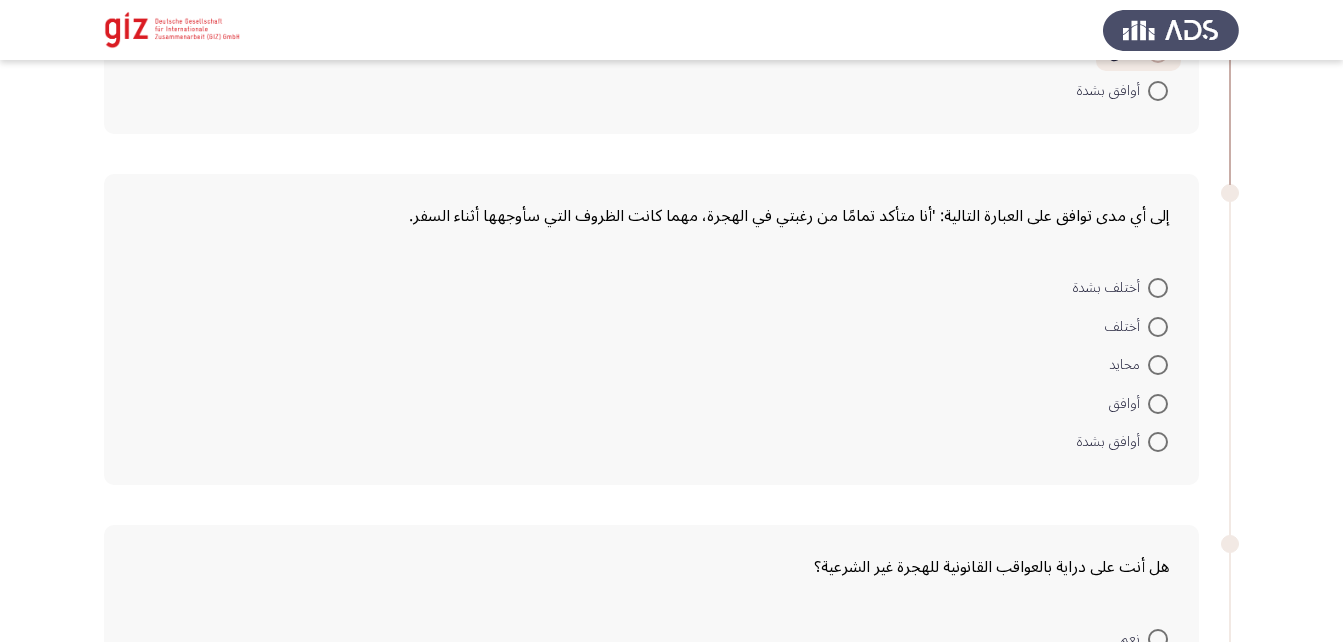 click at bounding box center (1158, 365) 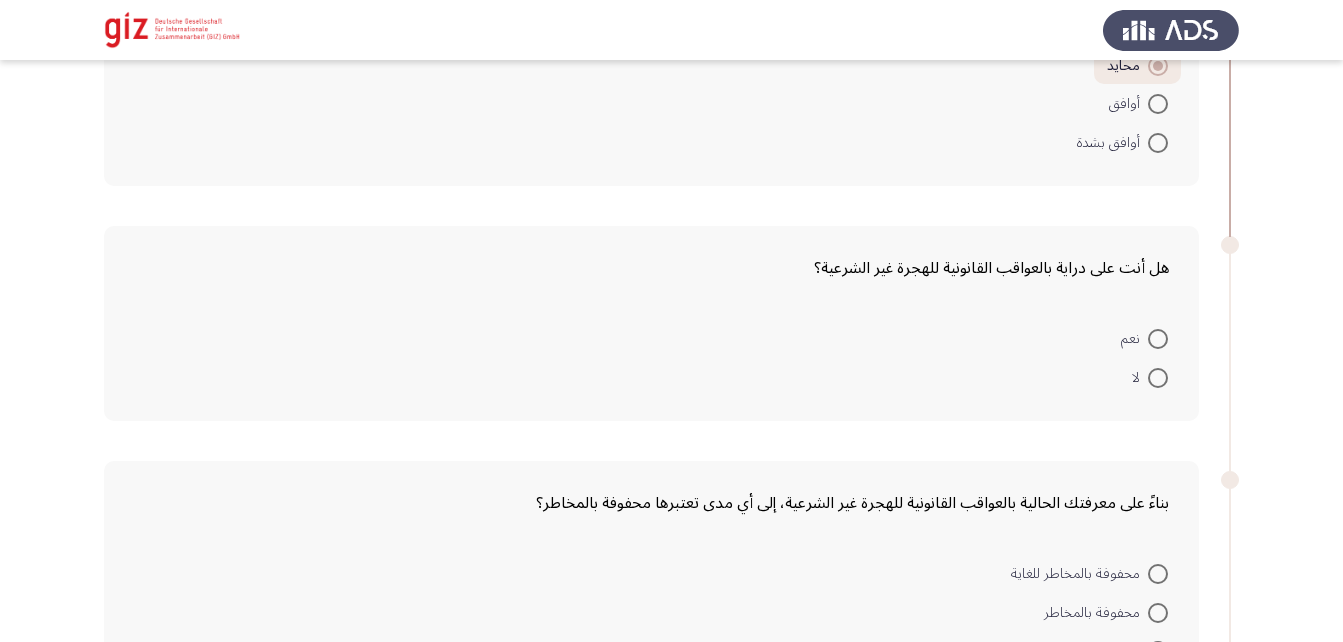 scroll, scrollTop: 2267, scrollLeft: 0, axis: vertical 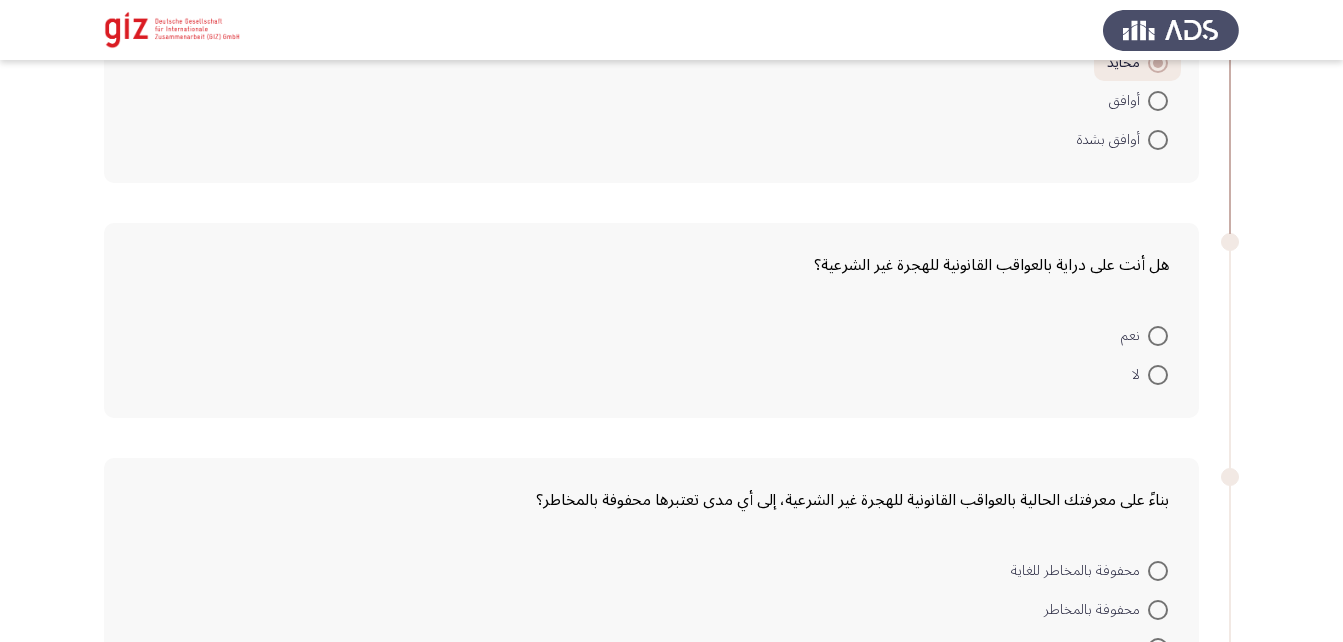 click at bounding box center (1158, 336) 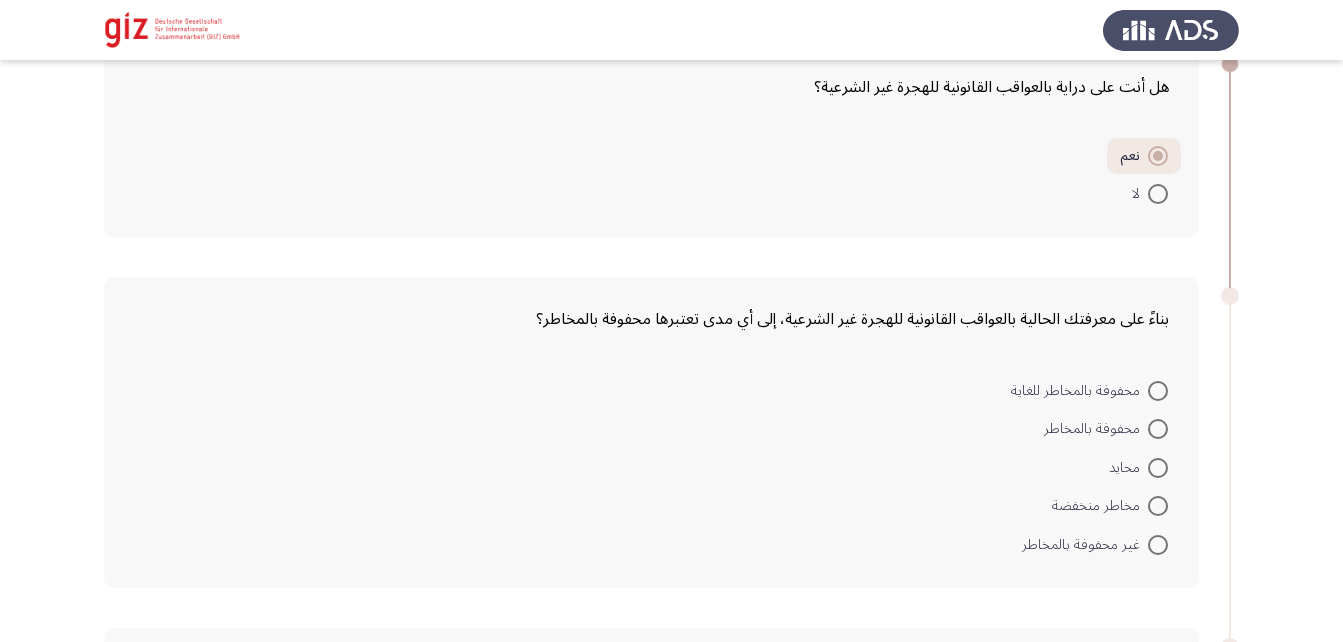 scroll, scrollTop: 2446, scrollLeft: 0, axis: vertical 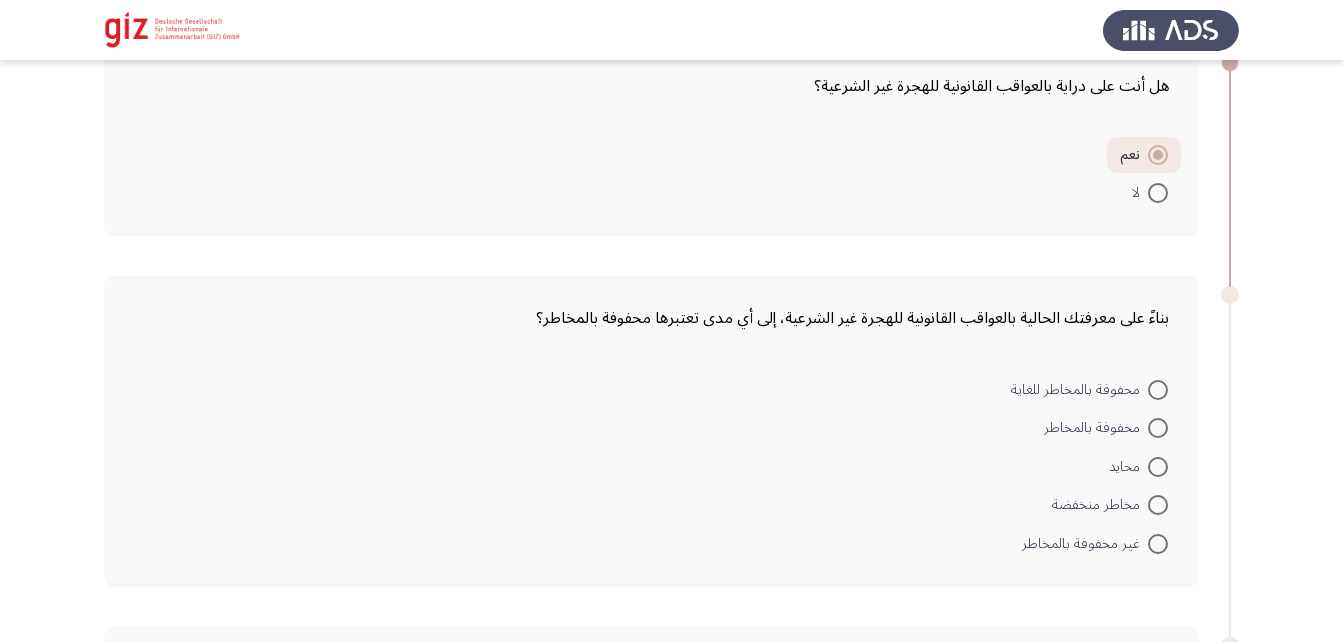 click at bounding box center (1158, 193) 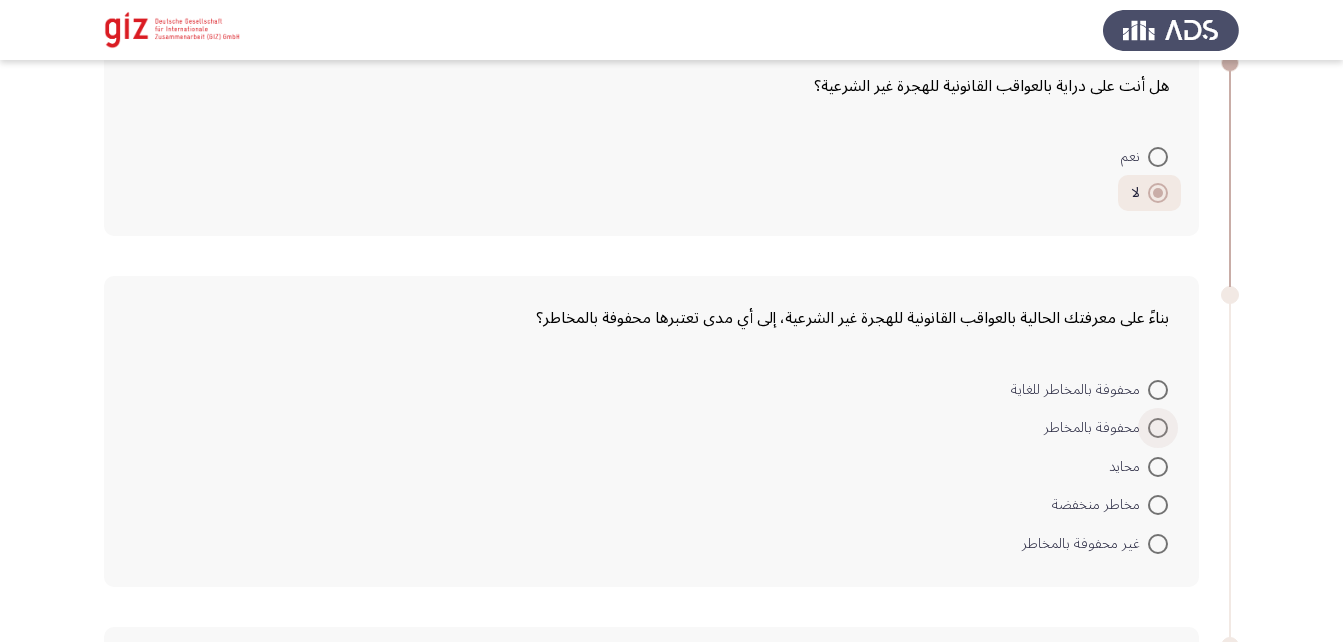 click at bounding box center (1158, 428) 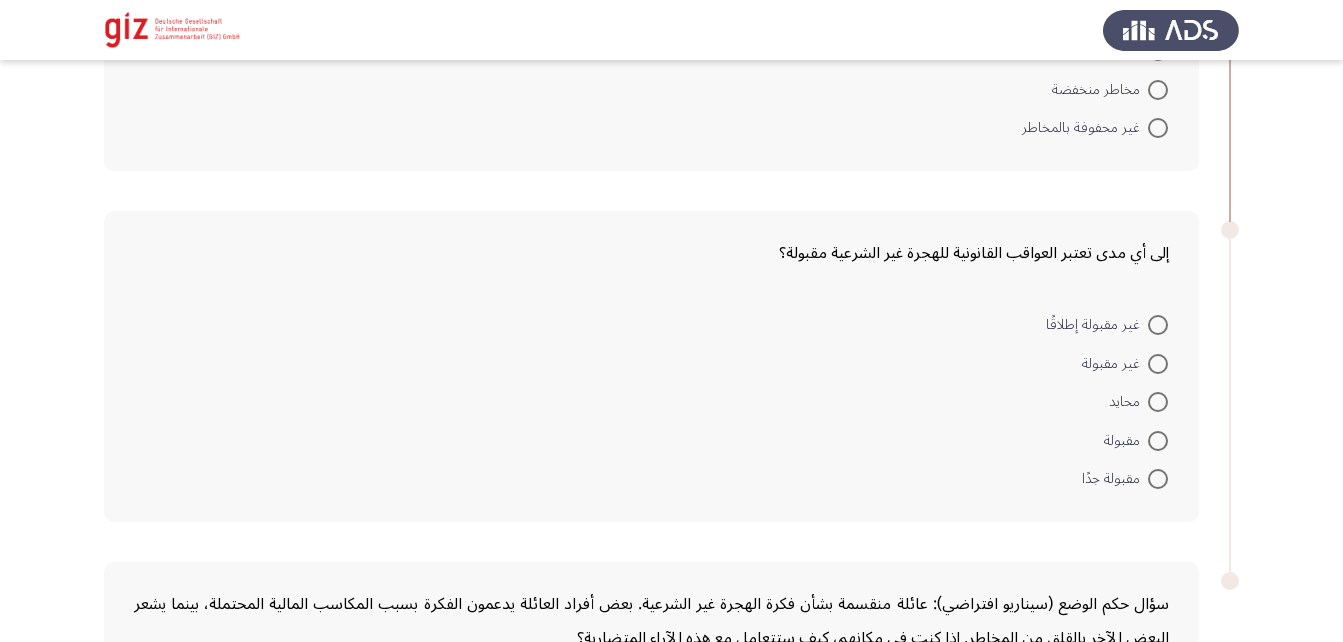 scroll, scrollTop: 2860, scrollLeft: 0, axis: vertical 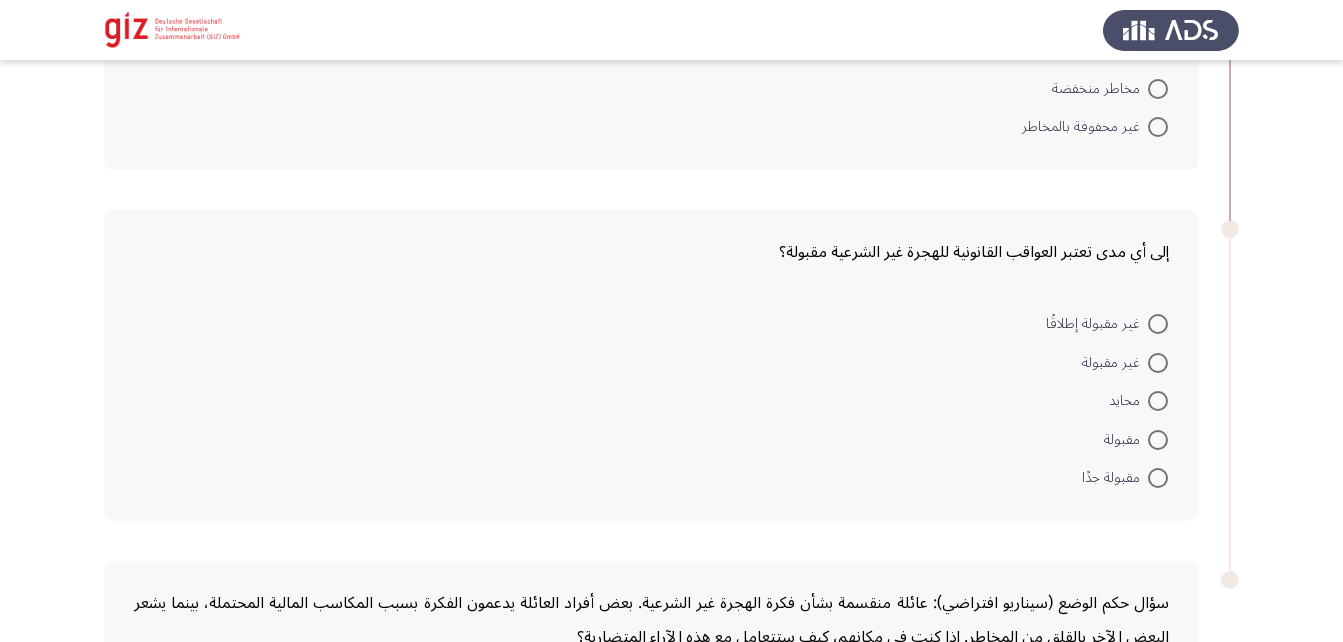 click at bounding box center (1158, 401) 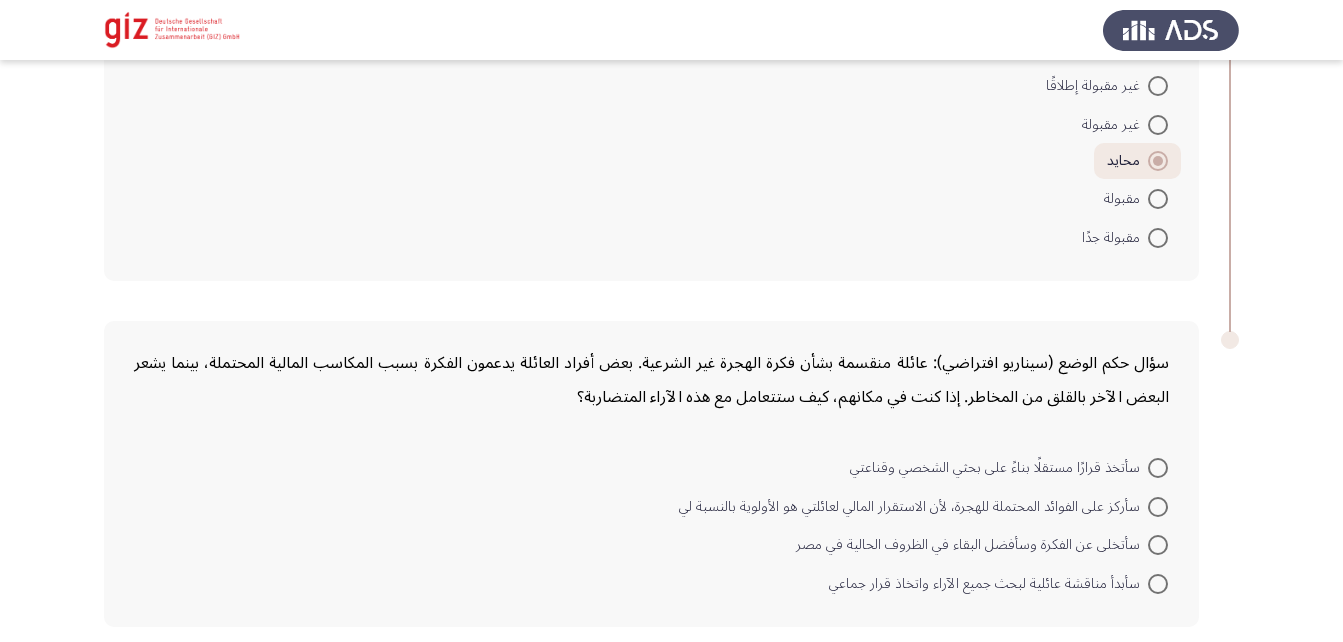 scroll, scrollTop: 3101, scrollLeft: 0, axis: vertical 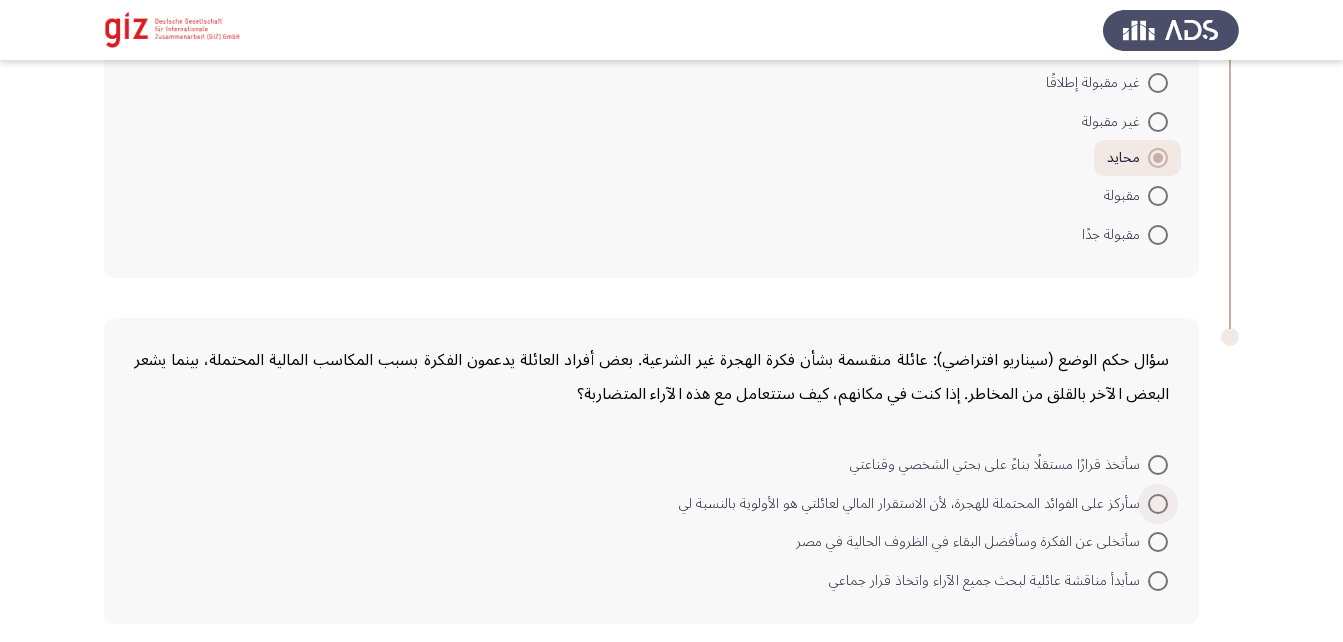 click at bounding box center (1158, 504) 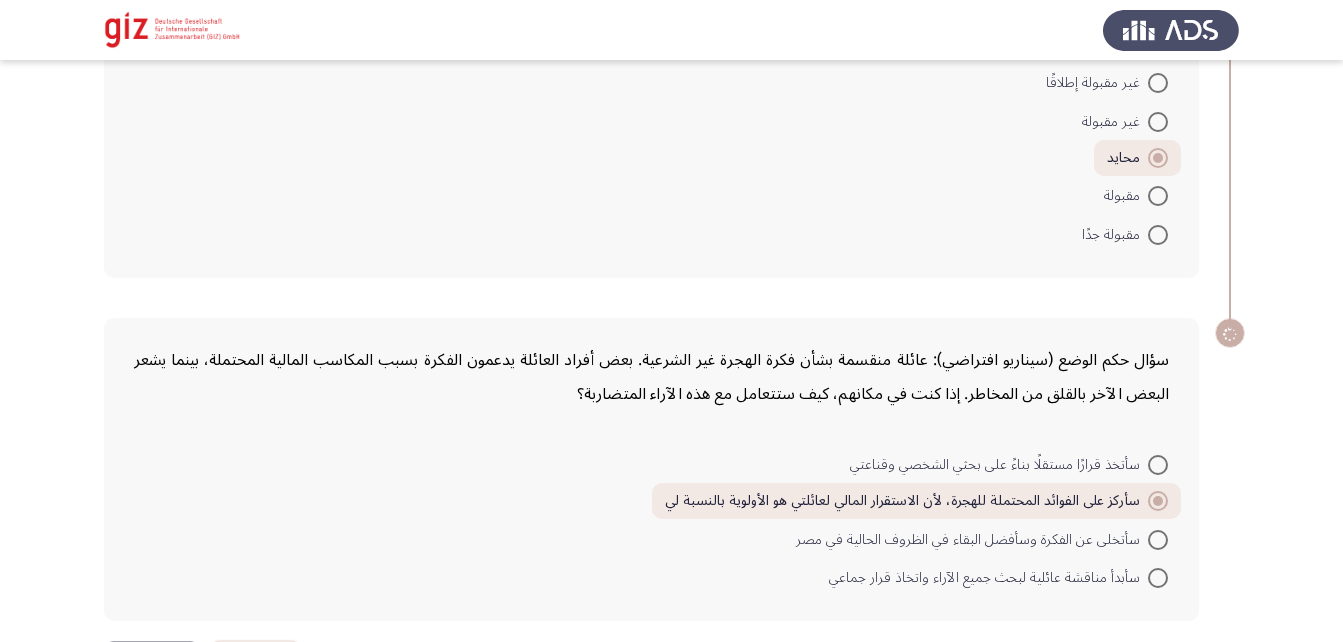 scroll, scrollTop: 3180, scrollLeft: 0, axis: vertical 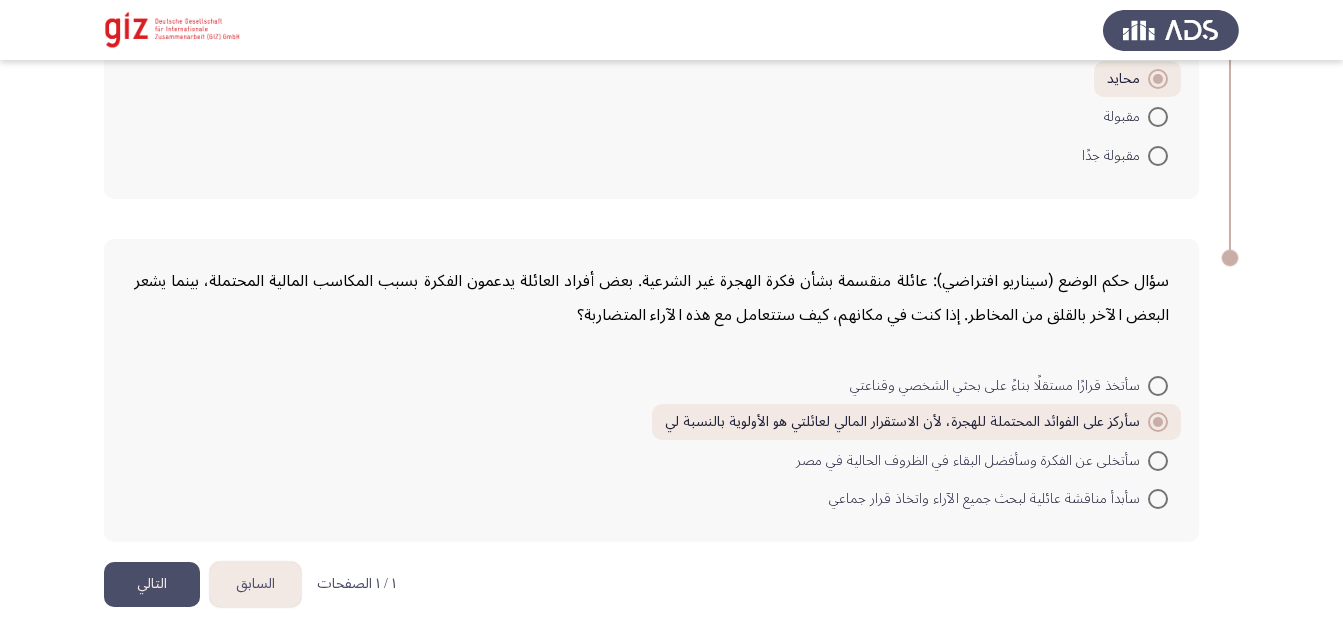 click at bounding box center (1158, 386) 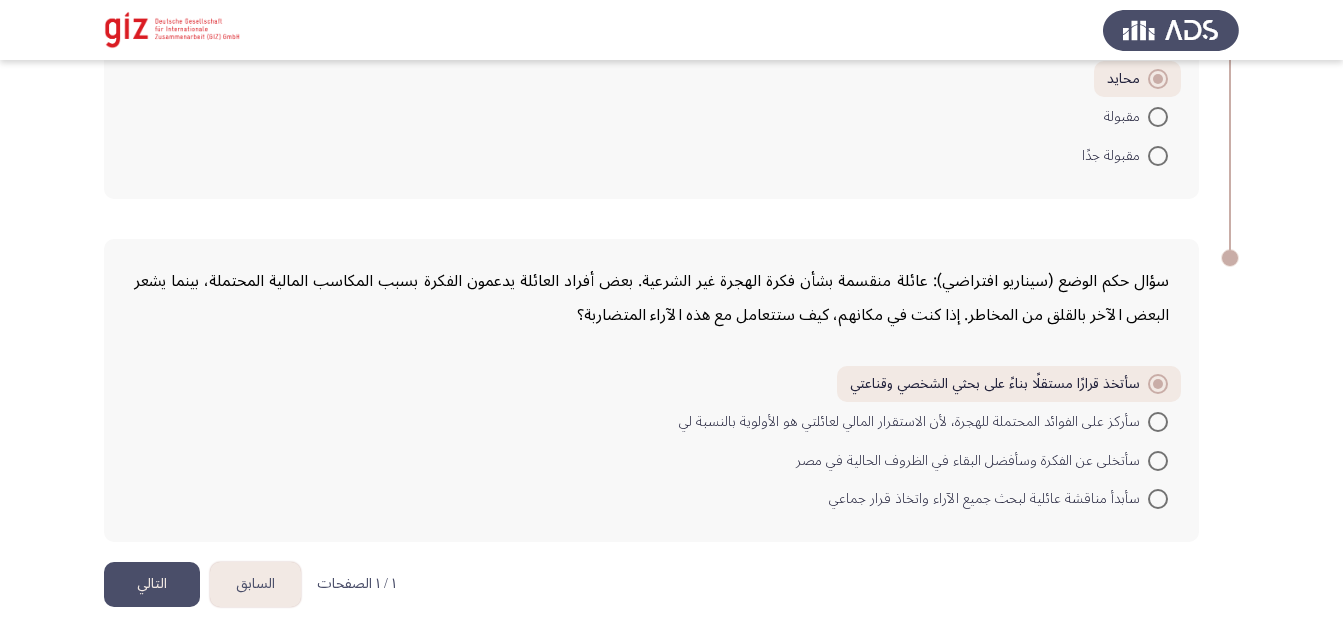 click on "التالي" 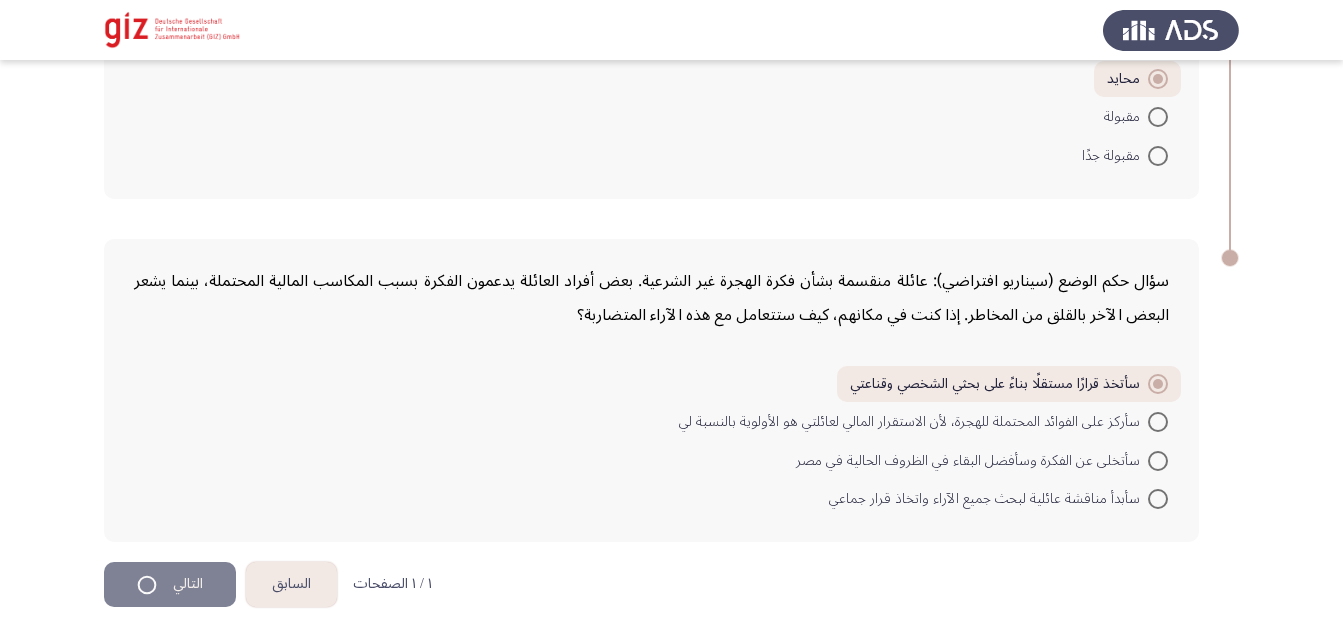 scroll, scrollTop: 0, scrollLeft: 0, axis: both 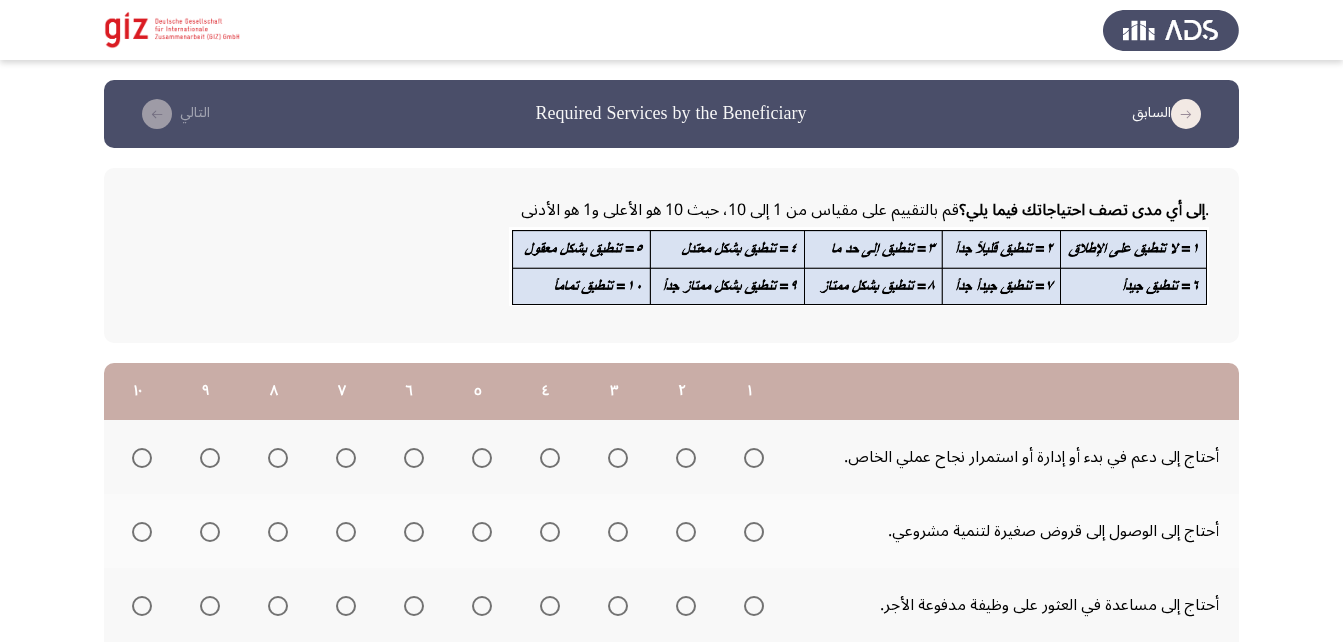 click at bounding box center [142, 458] 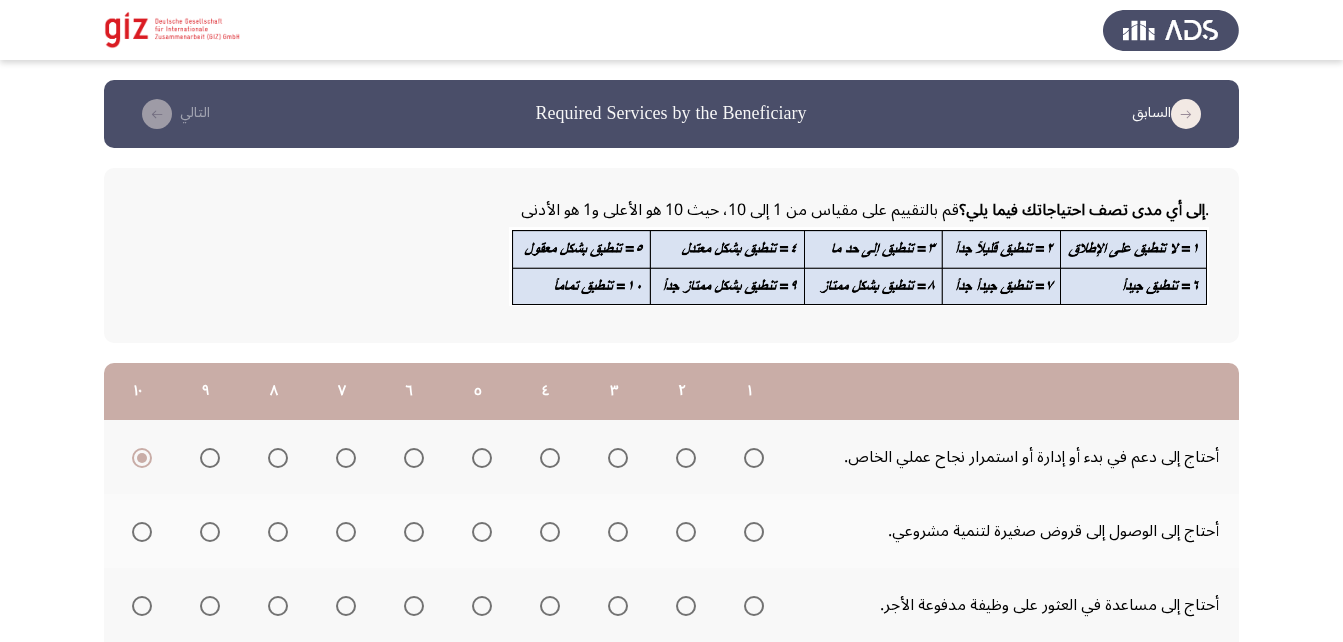 click at bounding box center (142, 532) 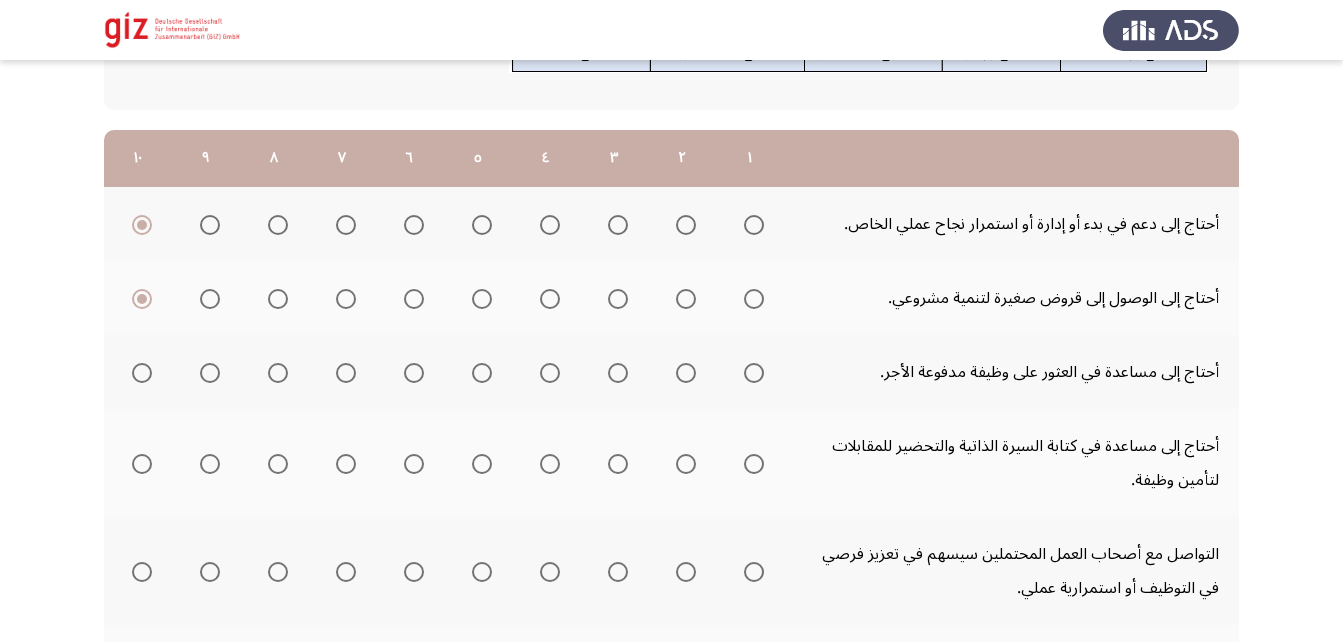 scroll, scrollTop: 234, scrollLeft: 0, axis: vertical 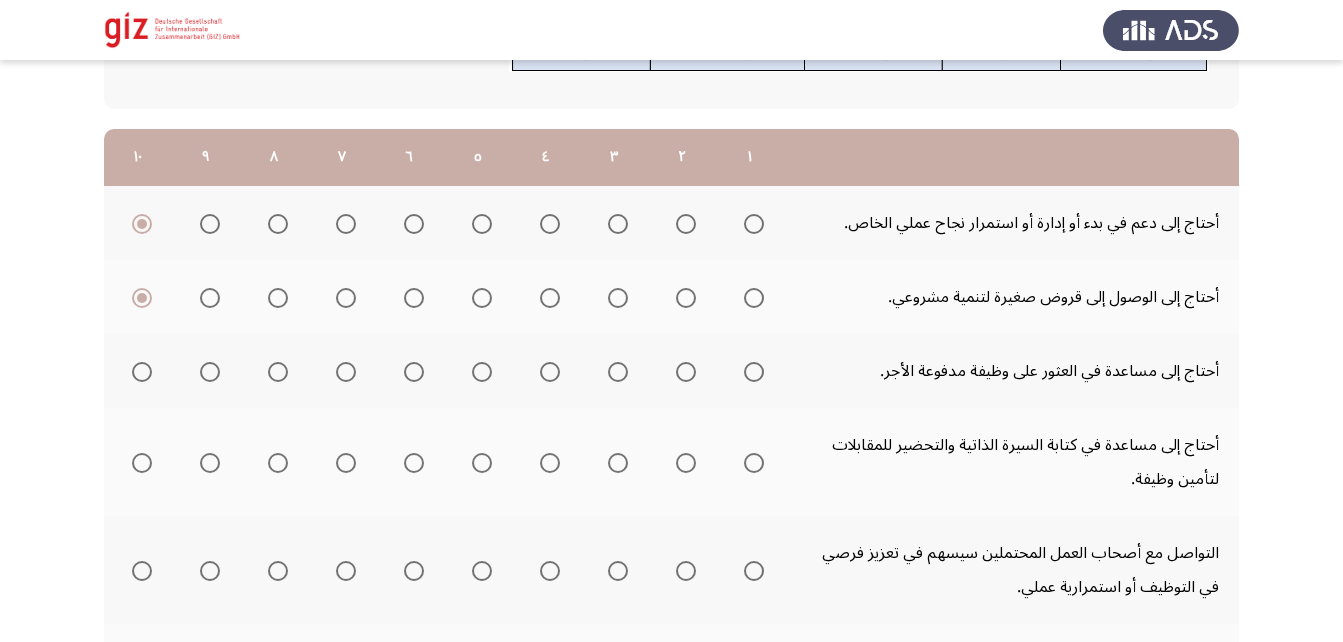 click at bounding box center [754, 372] 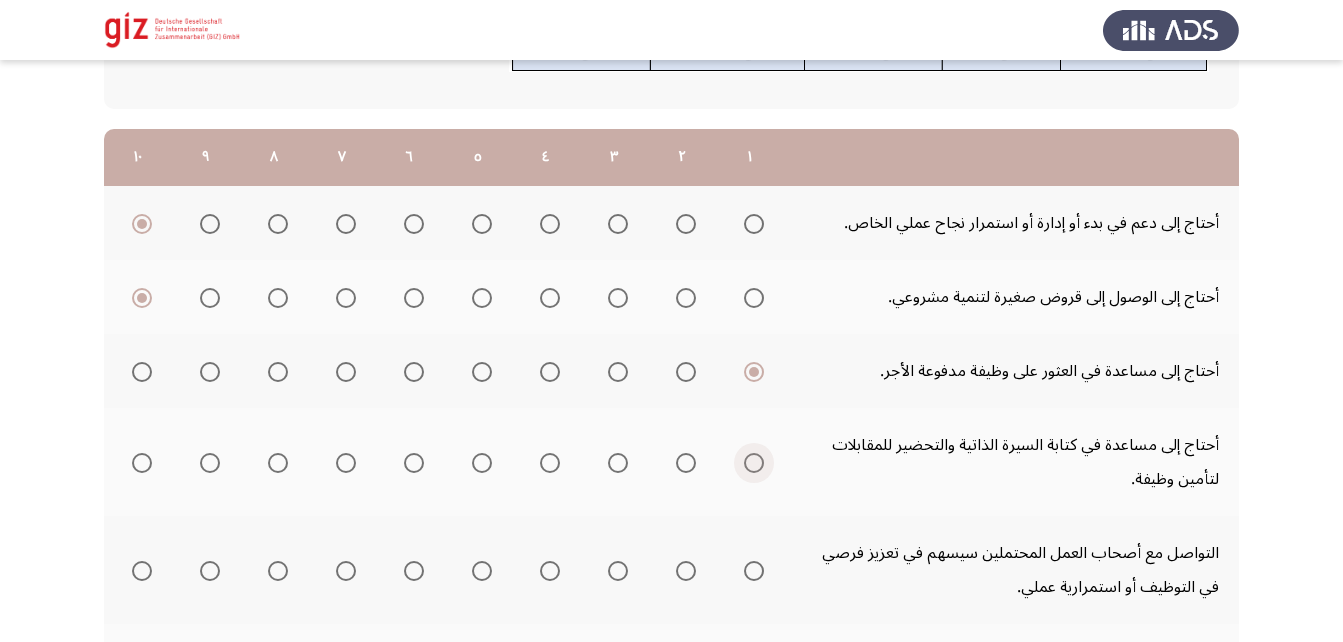 click at bounding box center [754, 463] 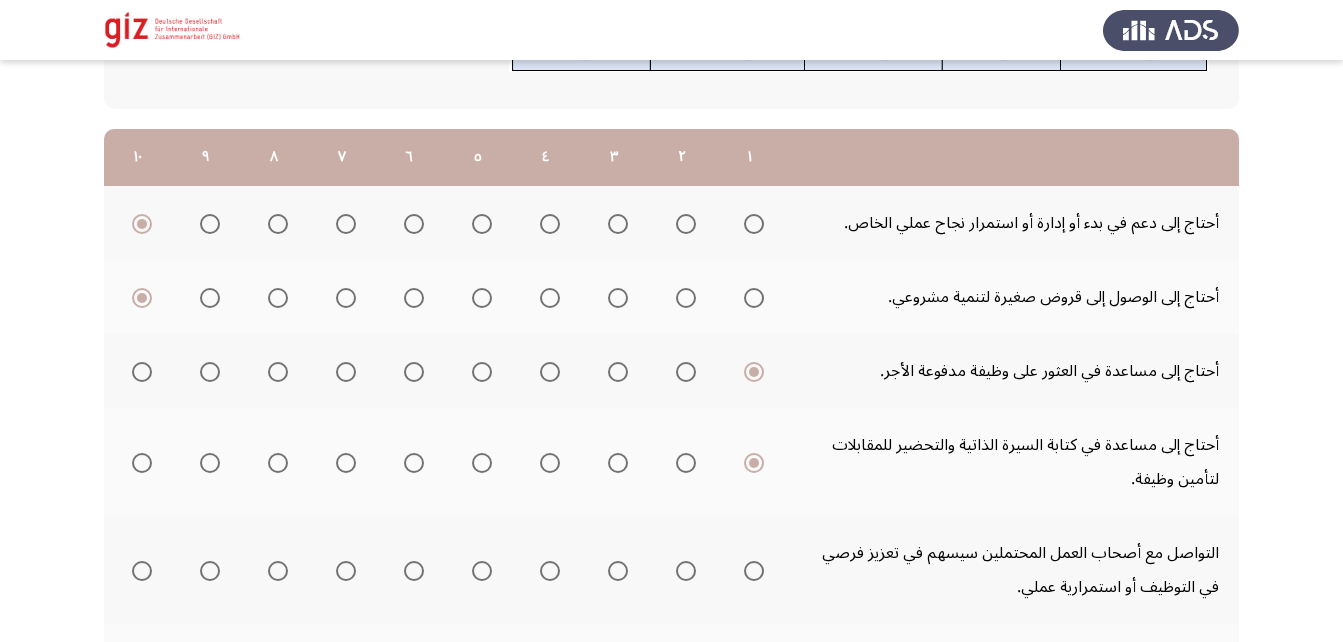 click at bounding box center (754, 571) 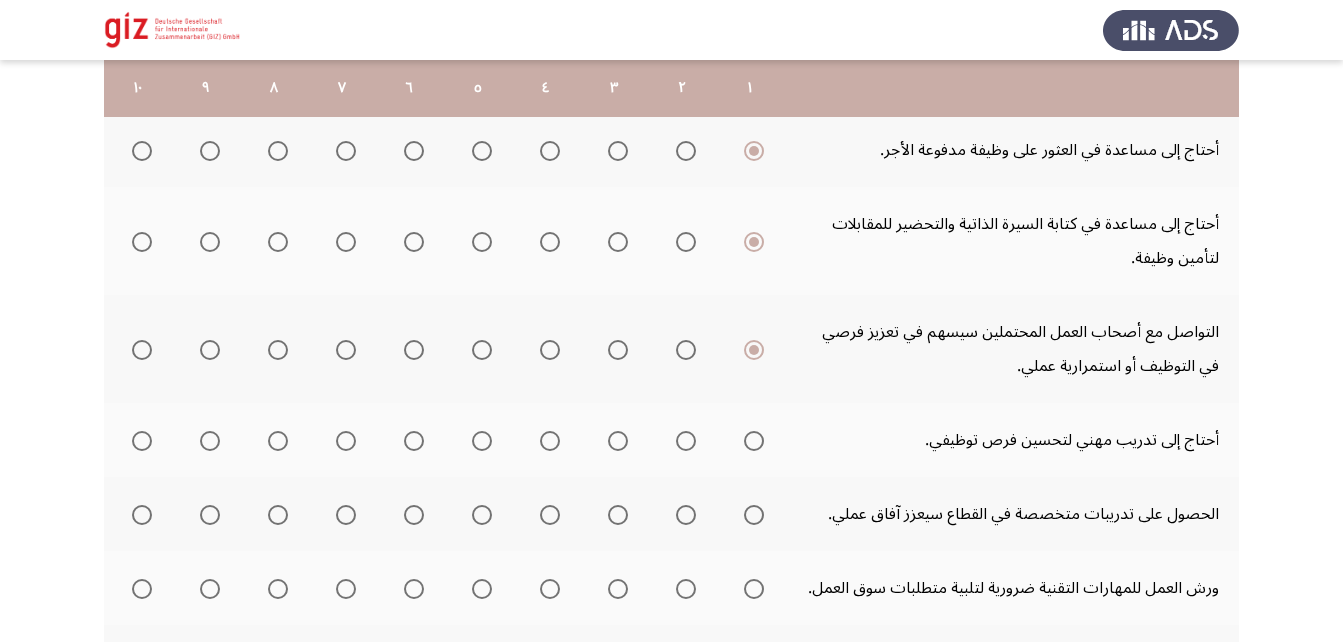 scroll, scrollTop: 456, scrollLeft: 0, axis: vertical 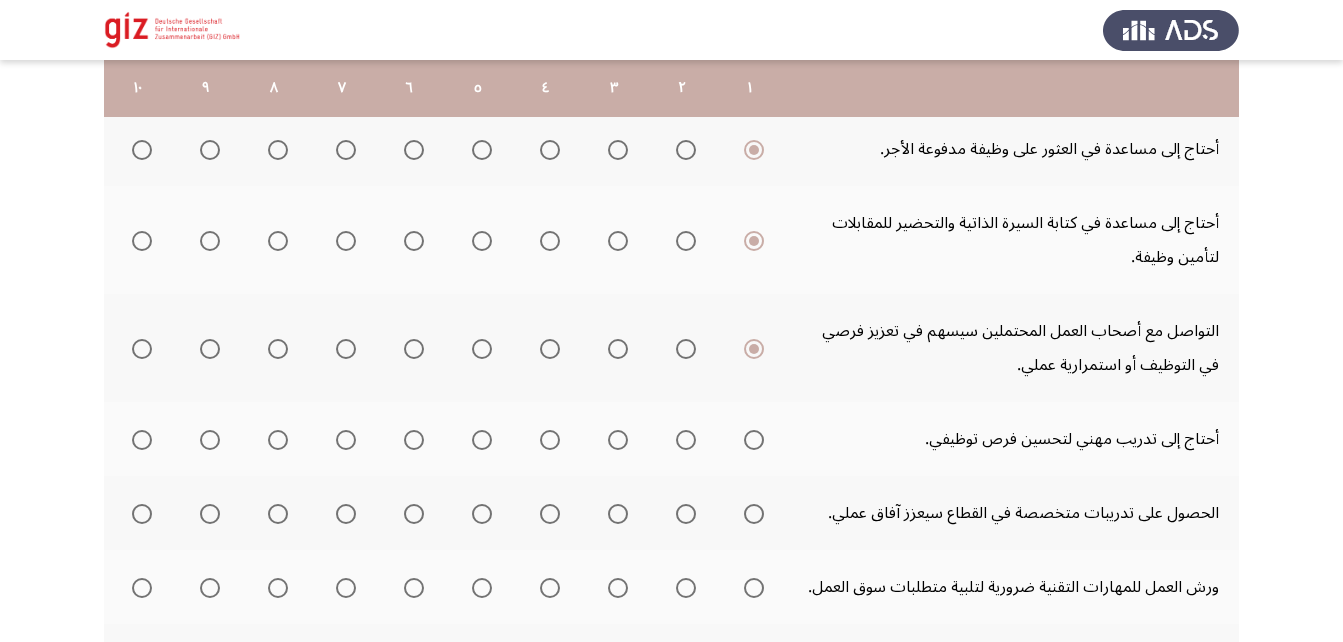 click 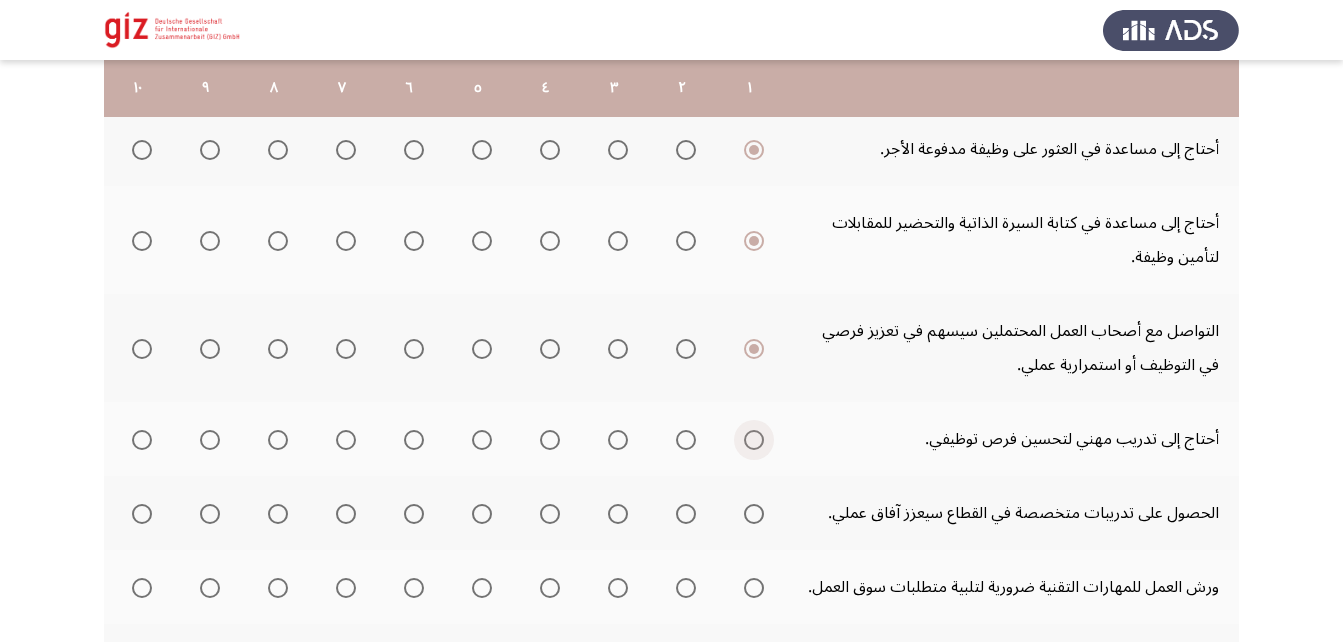 click at bounding box center (754, 440) 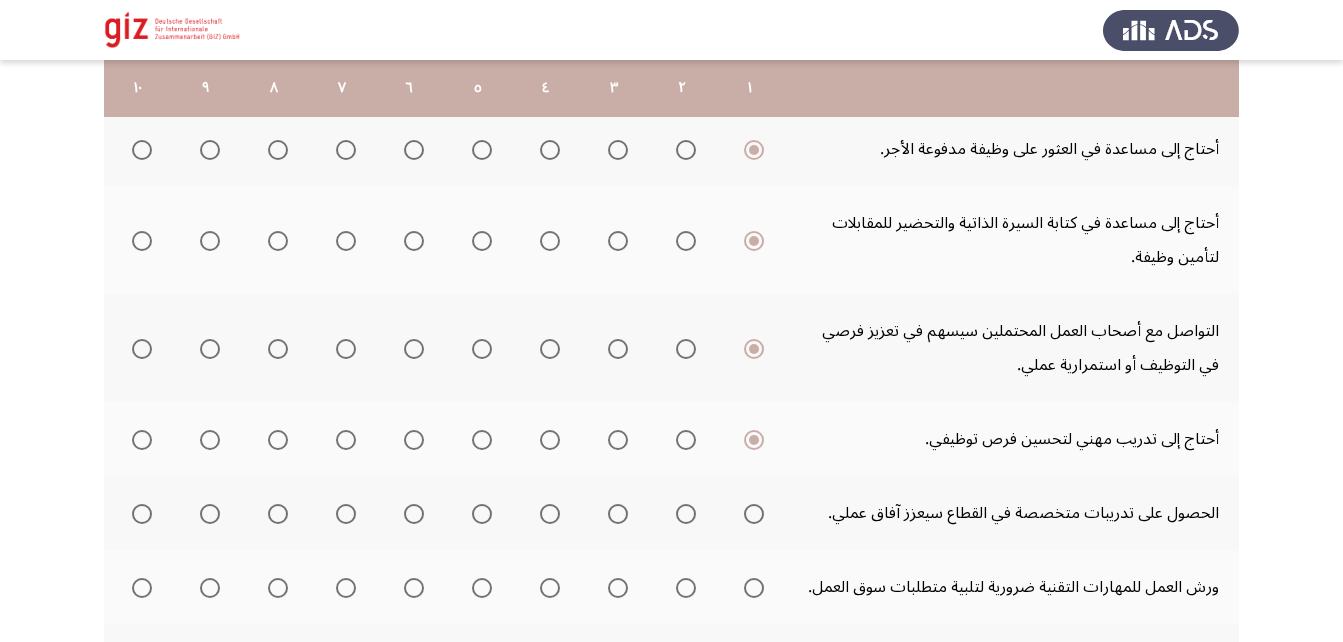 click 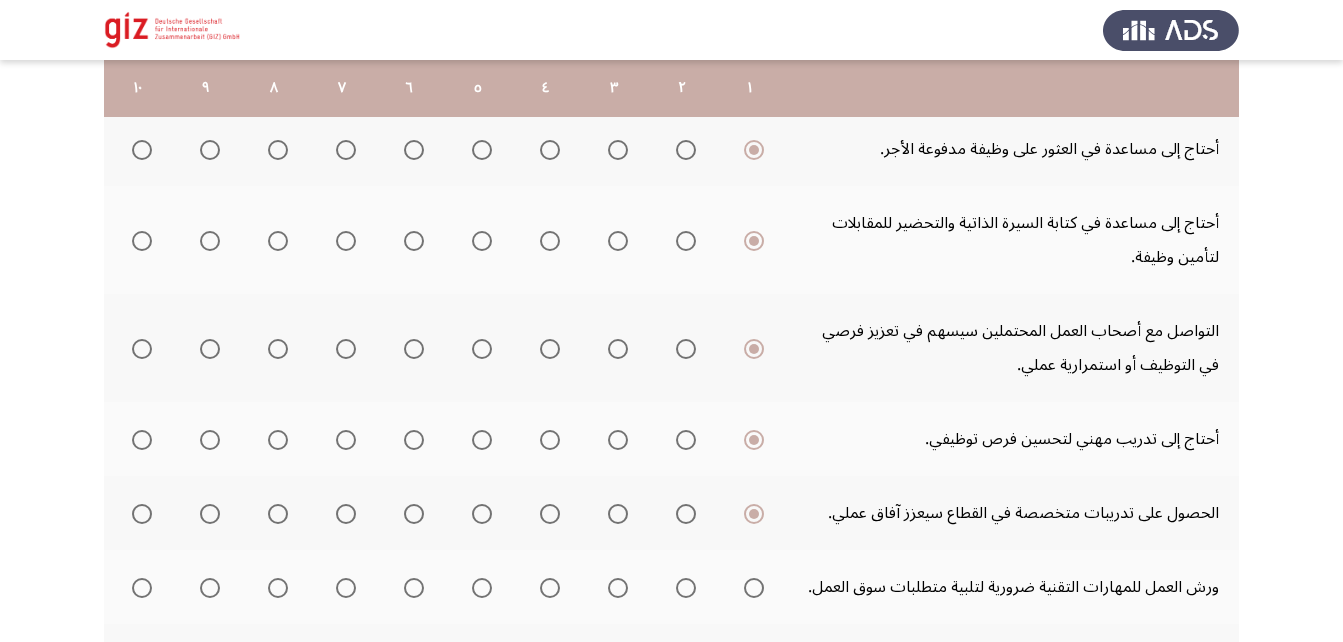 click at bounding box center [754, 588] 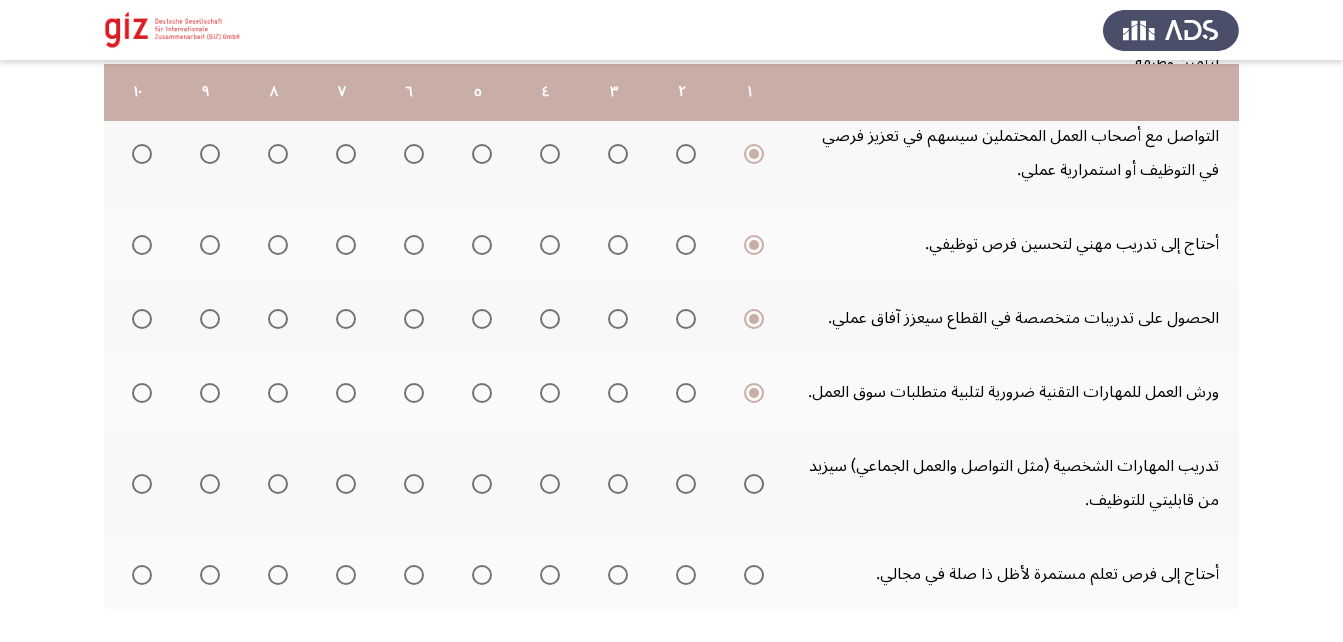 scroll, scrollTop: 656, scrollLeft: 0, axis: vertical 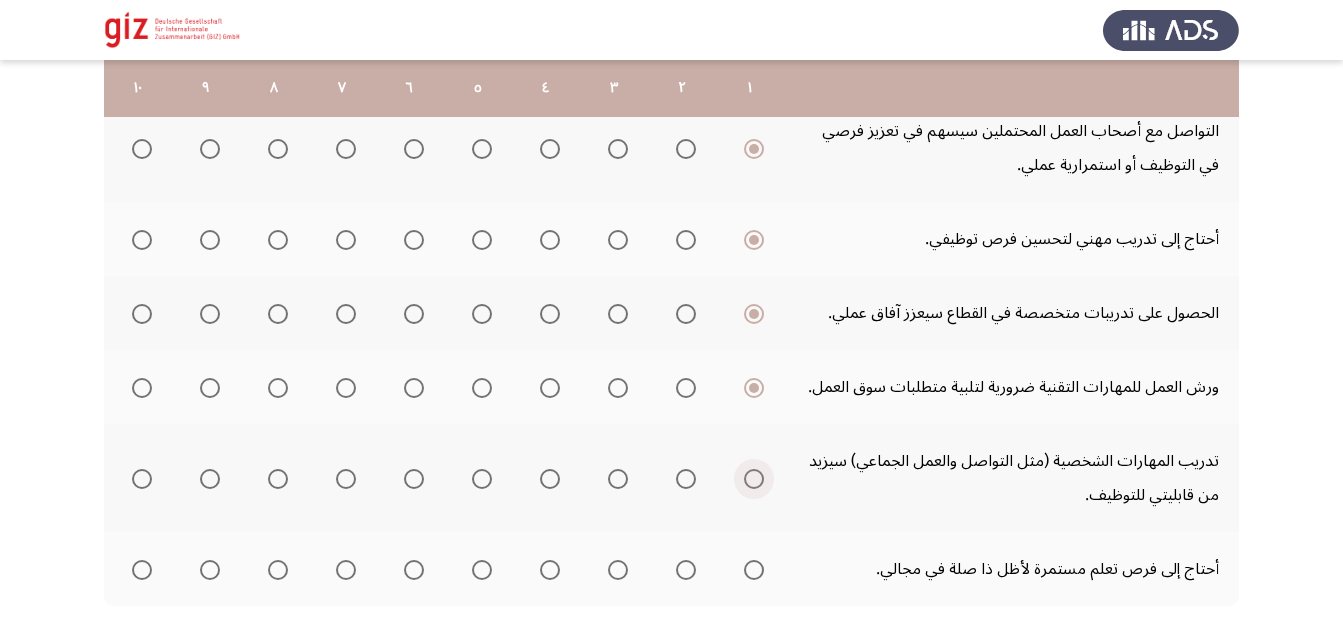 click at bounding box center (754, 479) 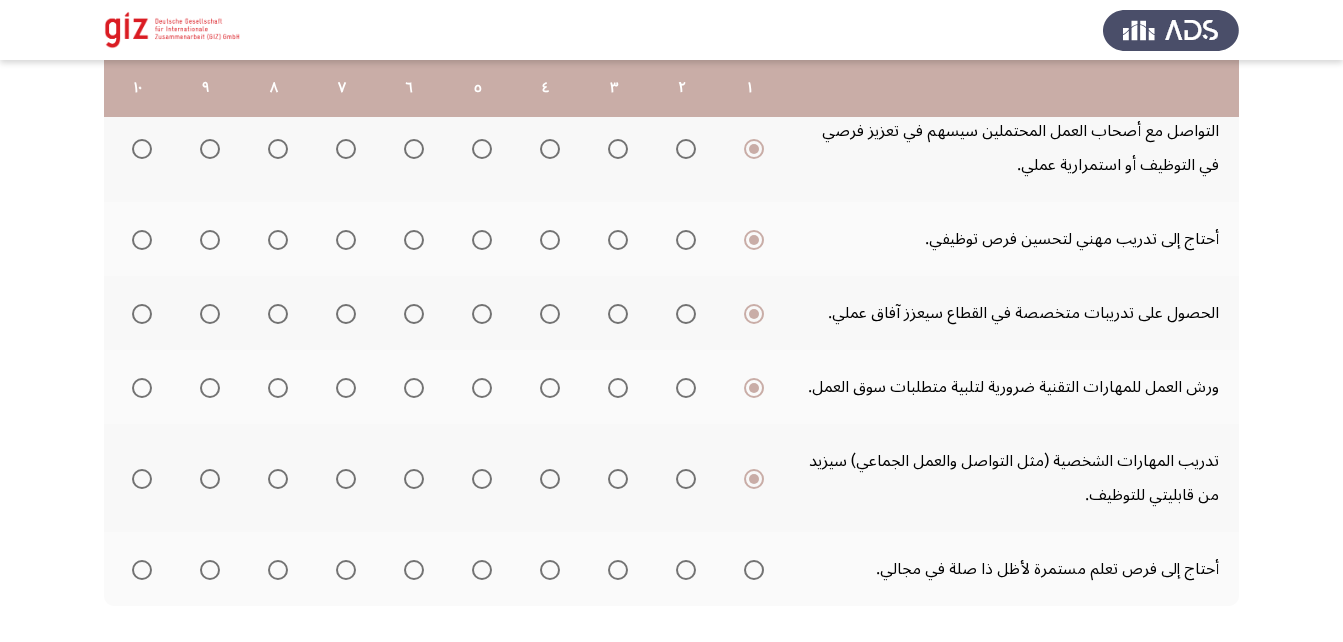 click at bounding box center (754, 570) 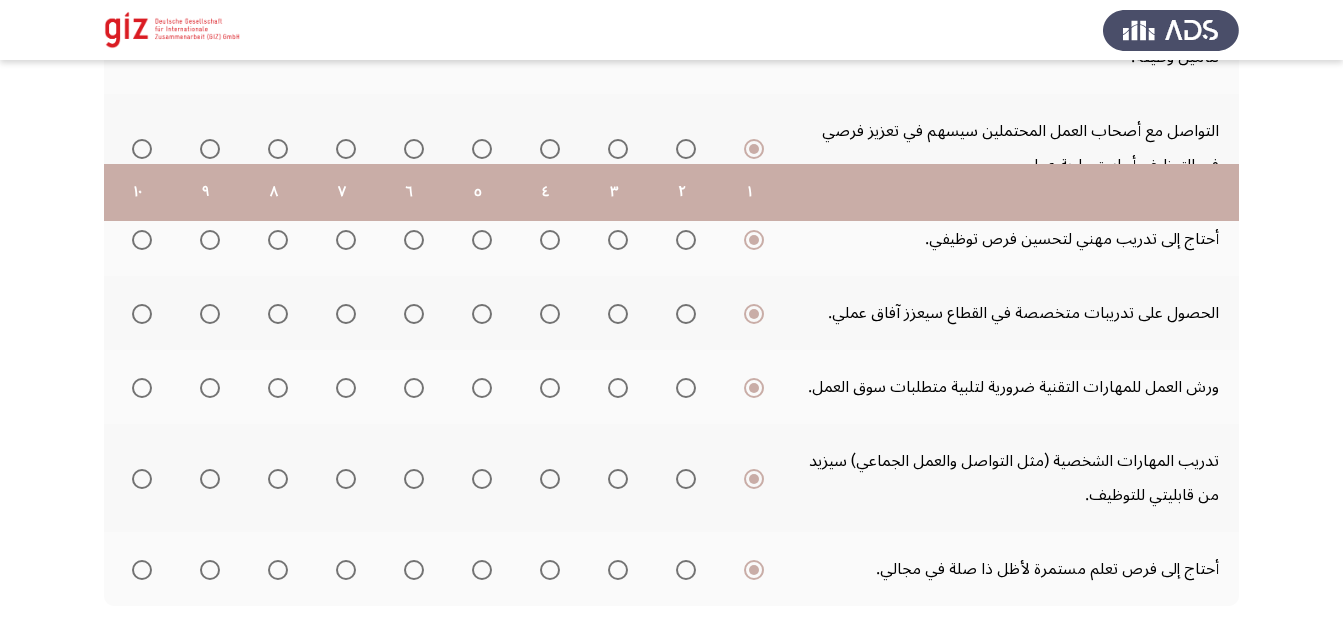 scroll, scrollTop: 760, scrollLeft: 0, axis: vertical 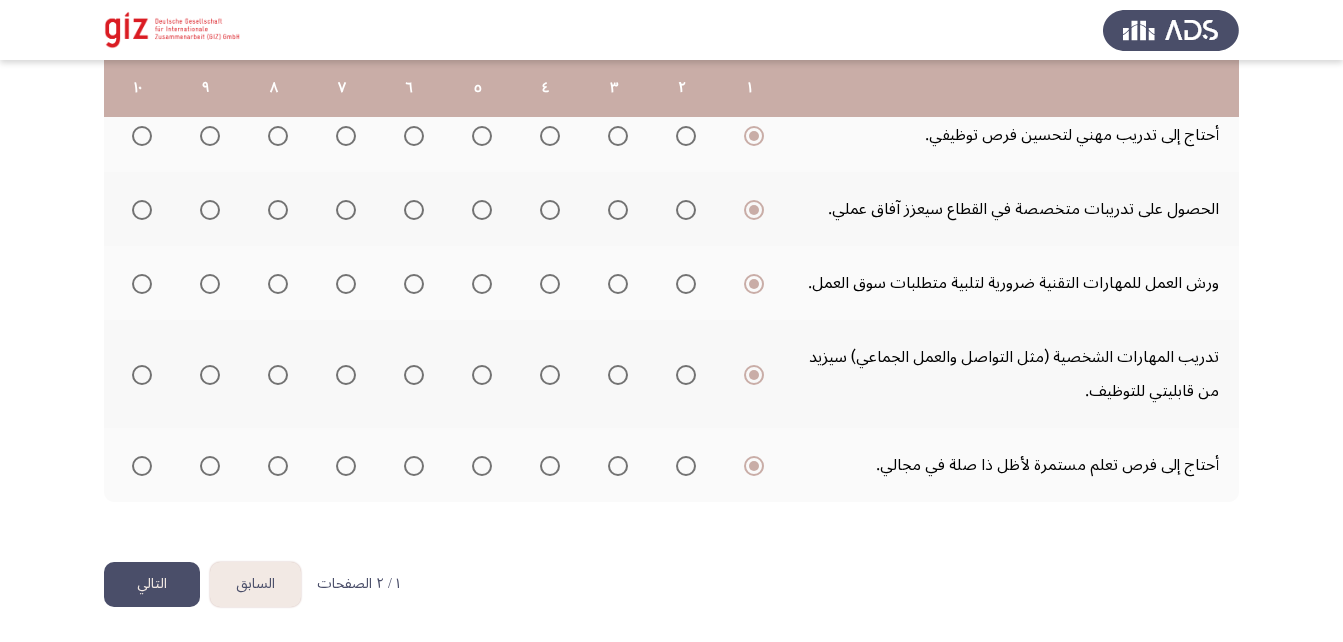 click on "التالي" 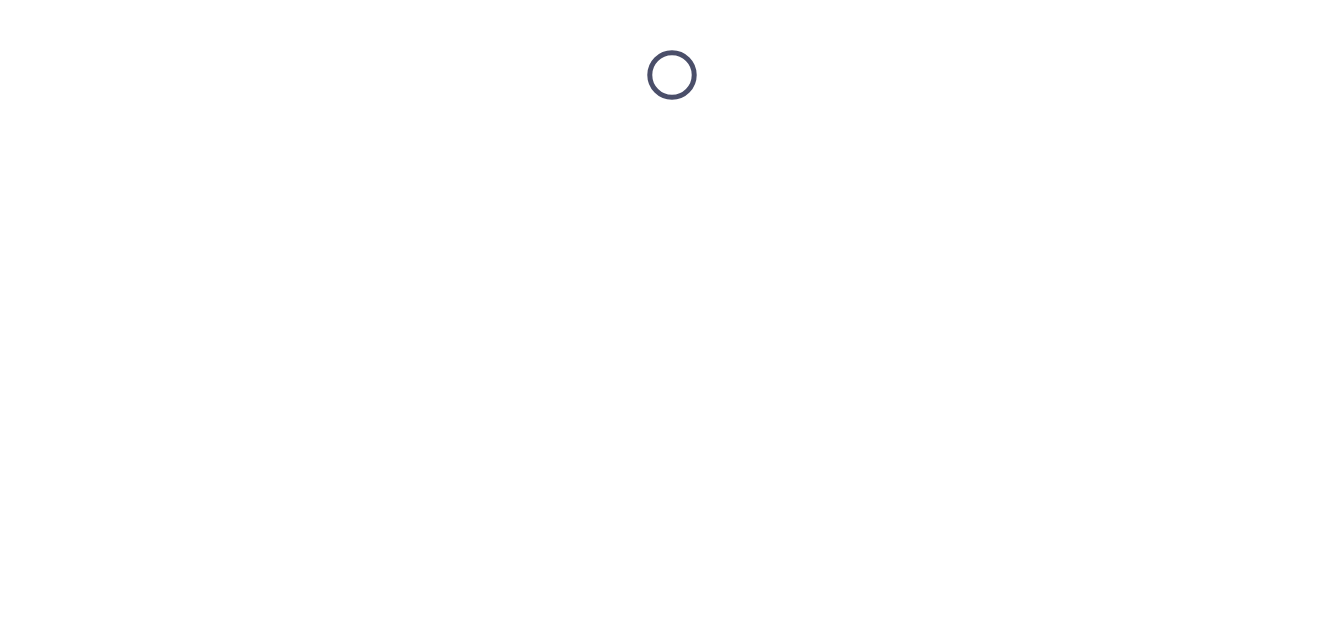 scroll, scrollTop: 0, scrollLeft: 0, axis: both 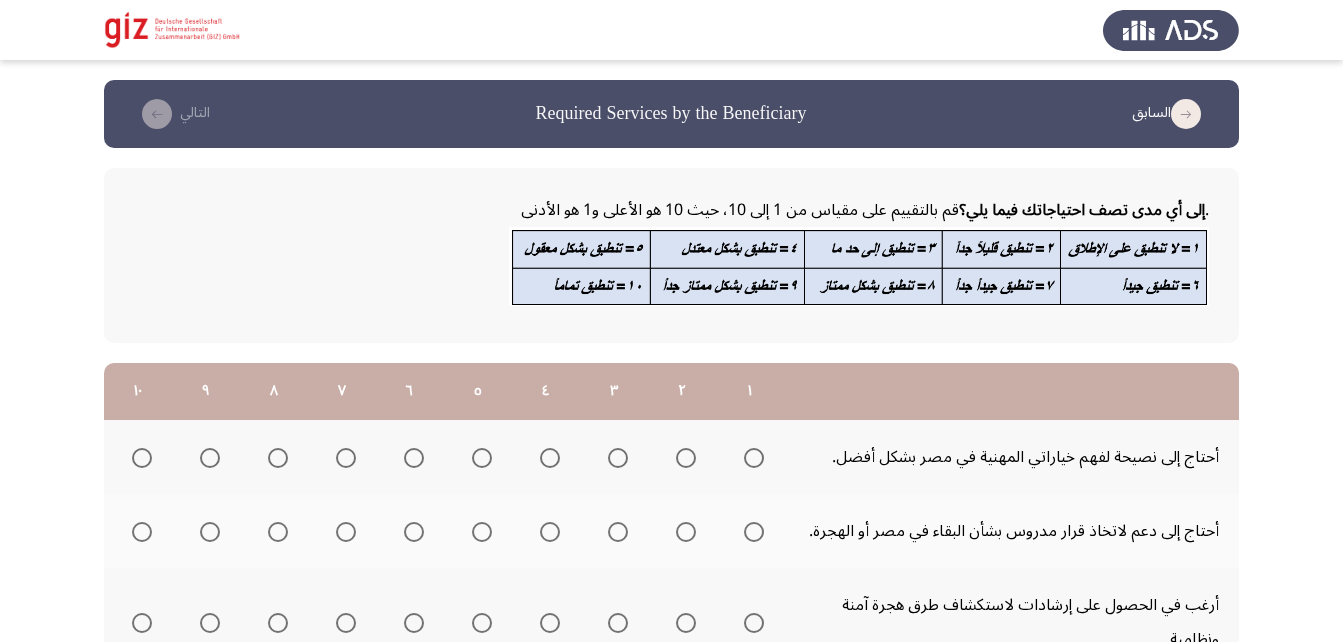 click 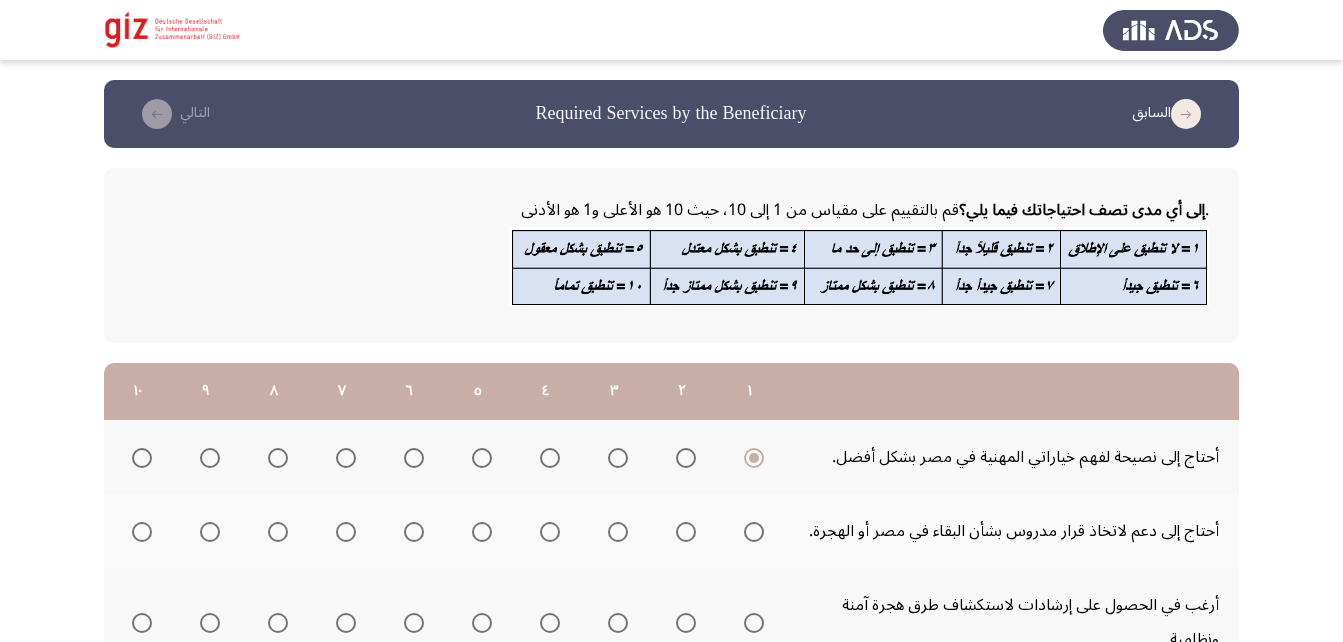 click at bounding box center (754, 532) 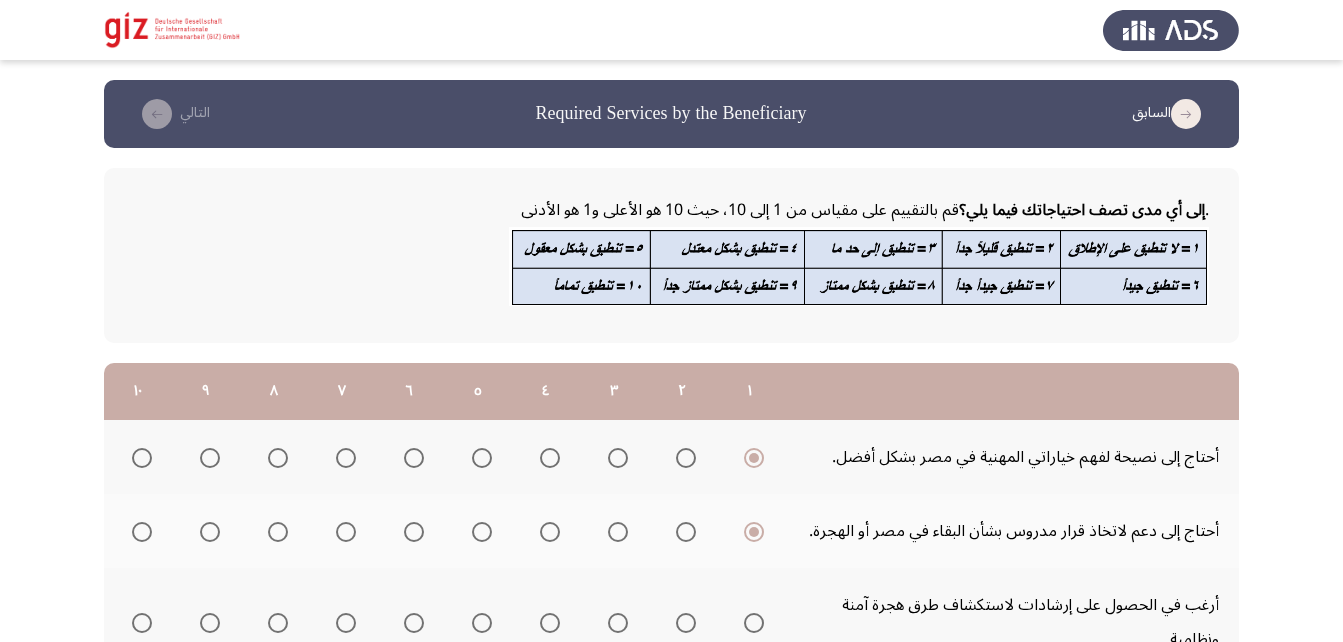 click at bounding box center [754, 623] 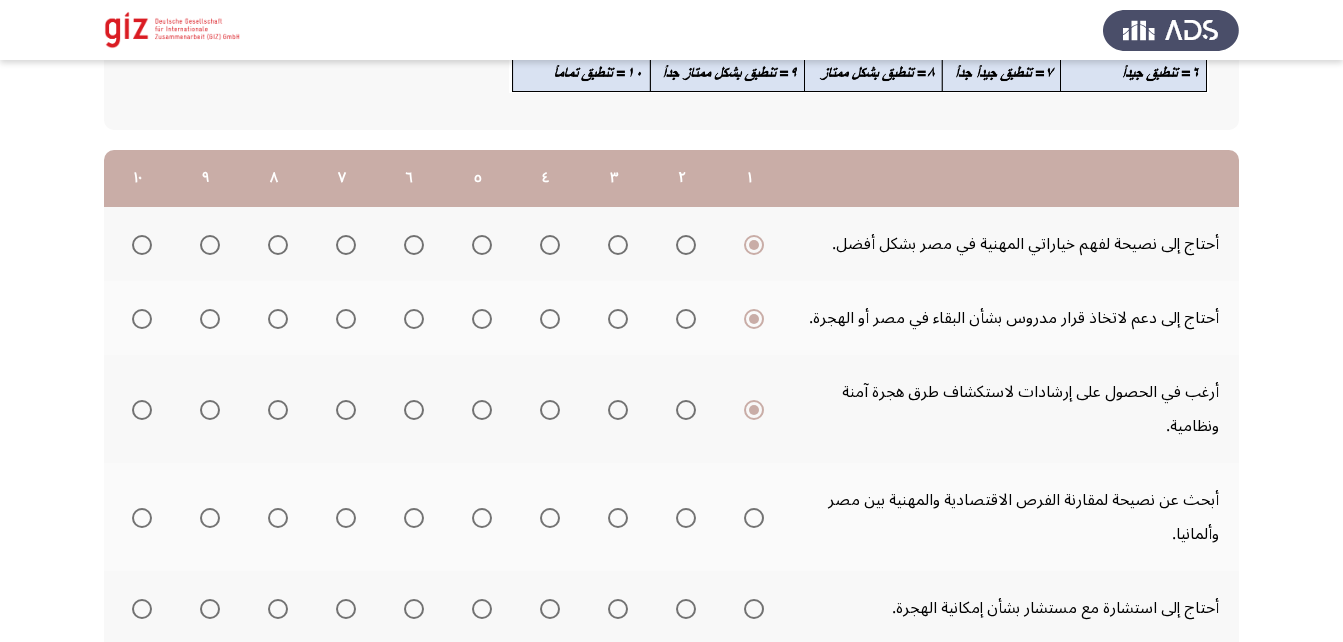 scroll, scrollTop: 214, scrollLeft: 0, axis: vertical 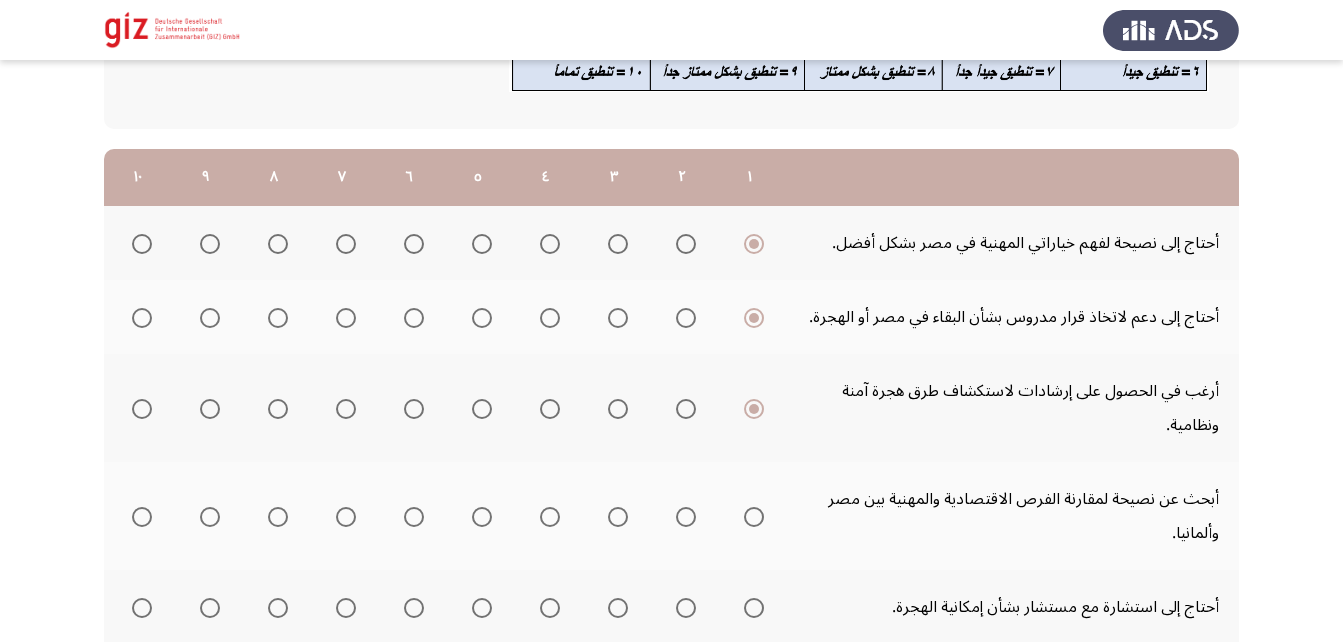 click at bounding box center (754, 517) 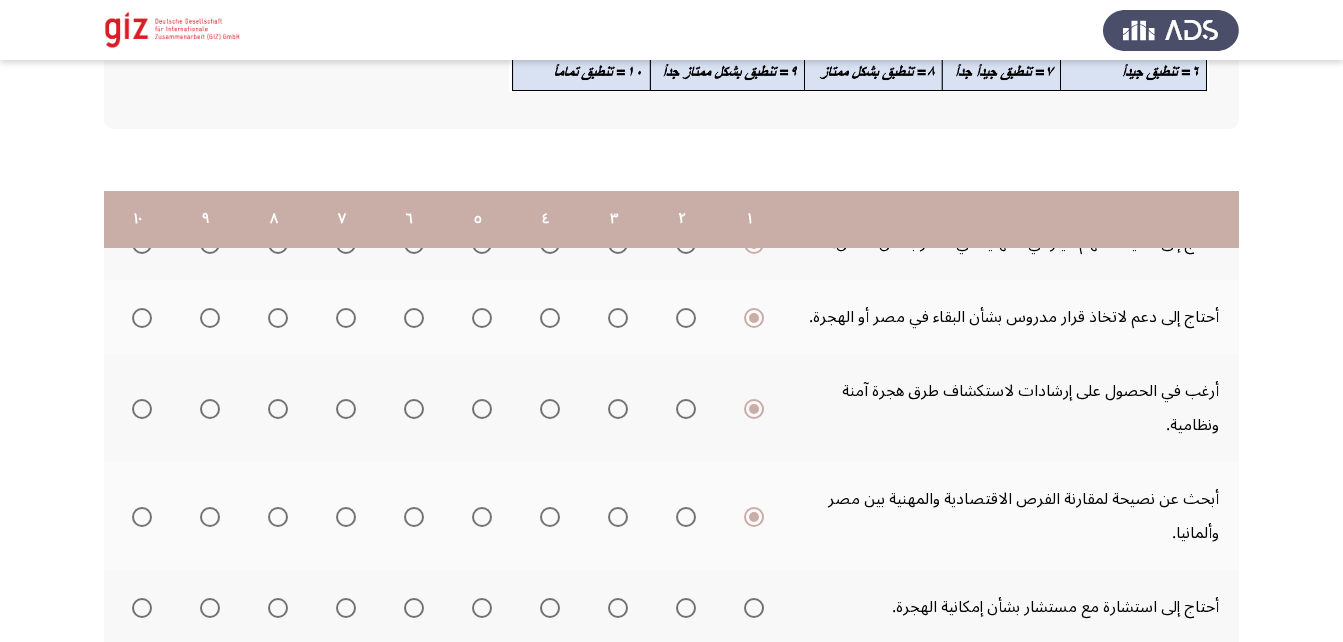 scroll, scrollTop: 437, scrollLeft: 0, axis: vertical 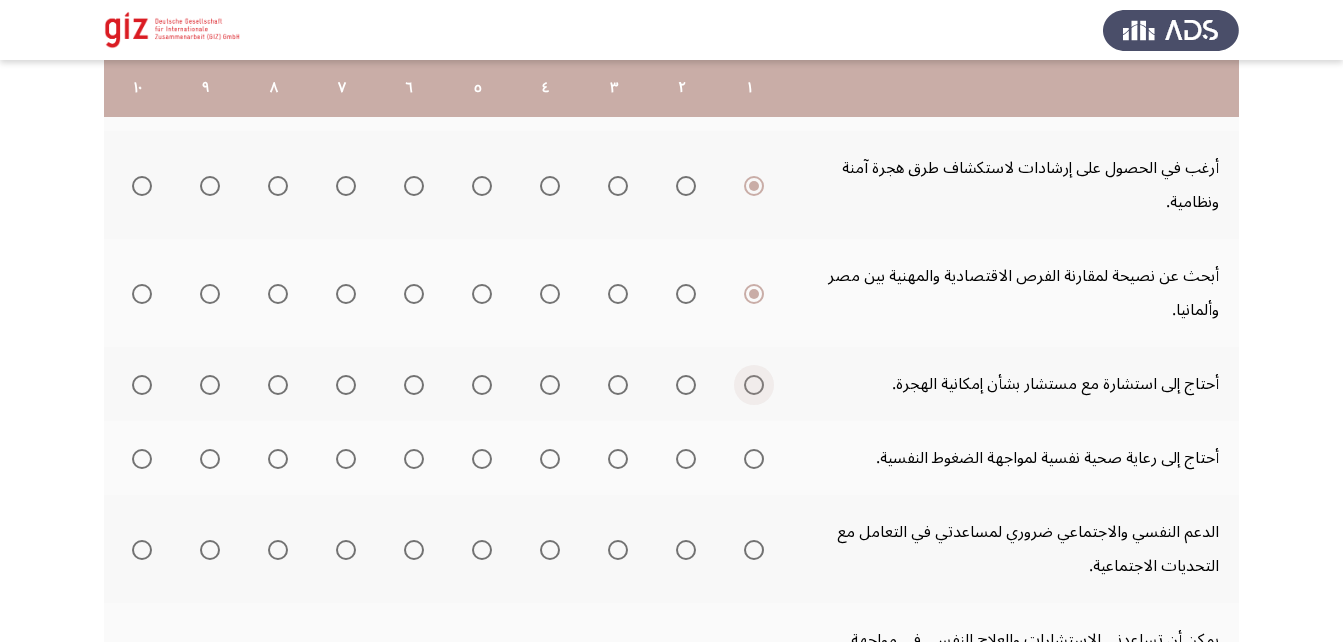 click at bounding box center (750, 385) 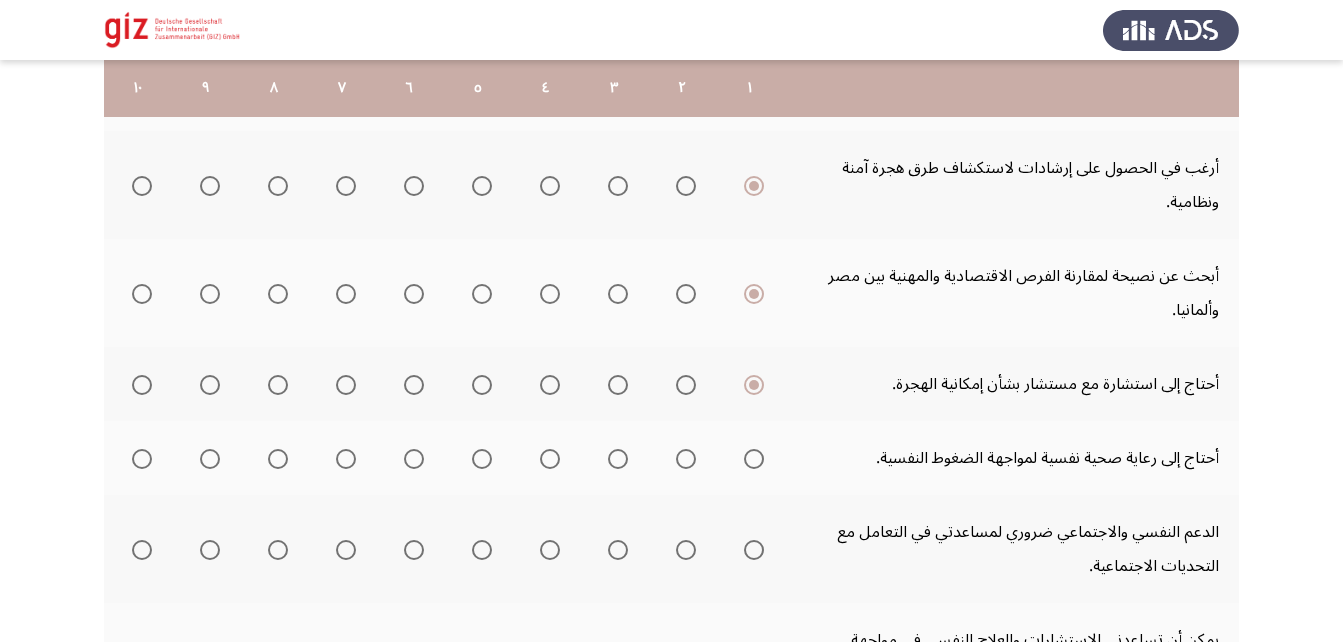 click at bounding box center [754, 459] 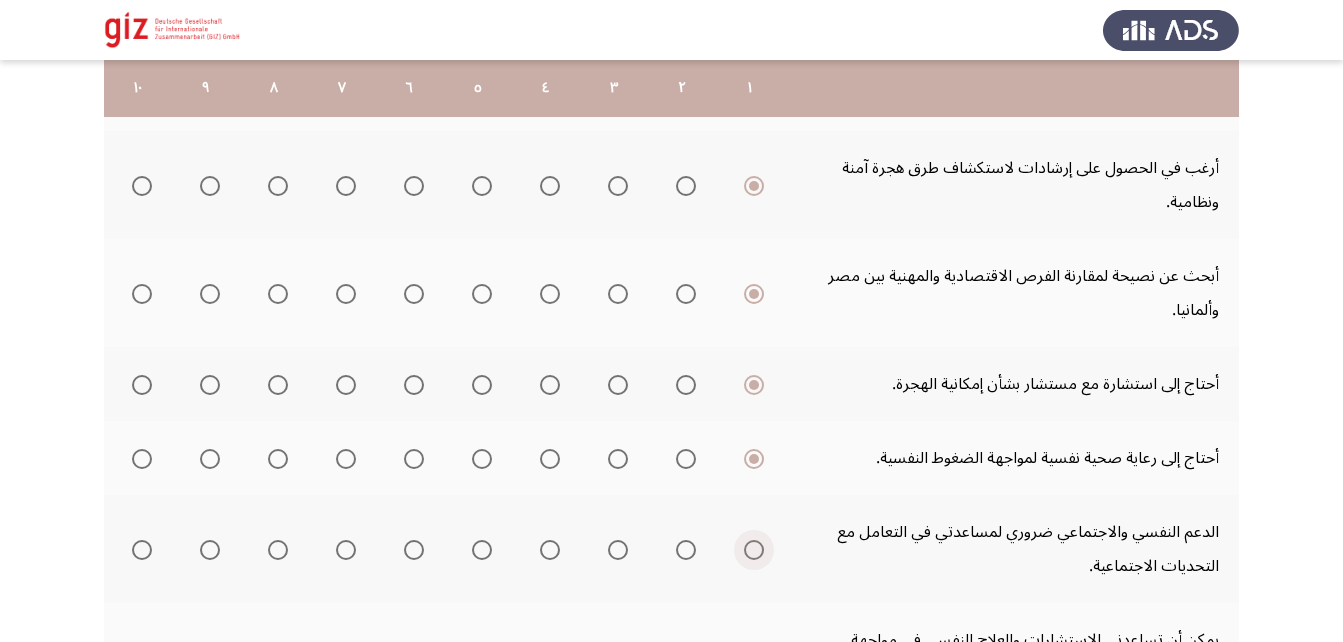 click at bounding box center [754, 550] 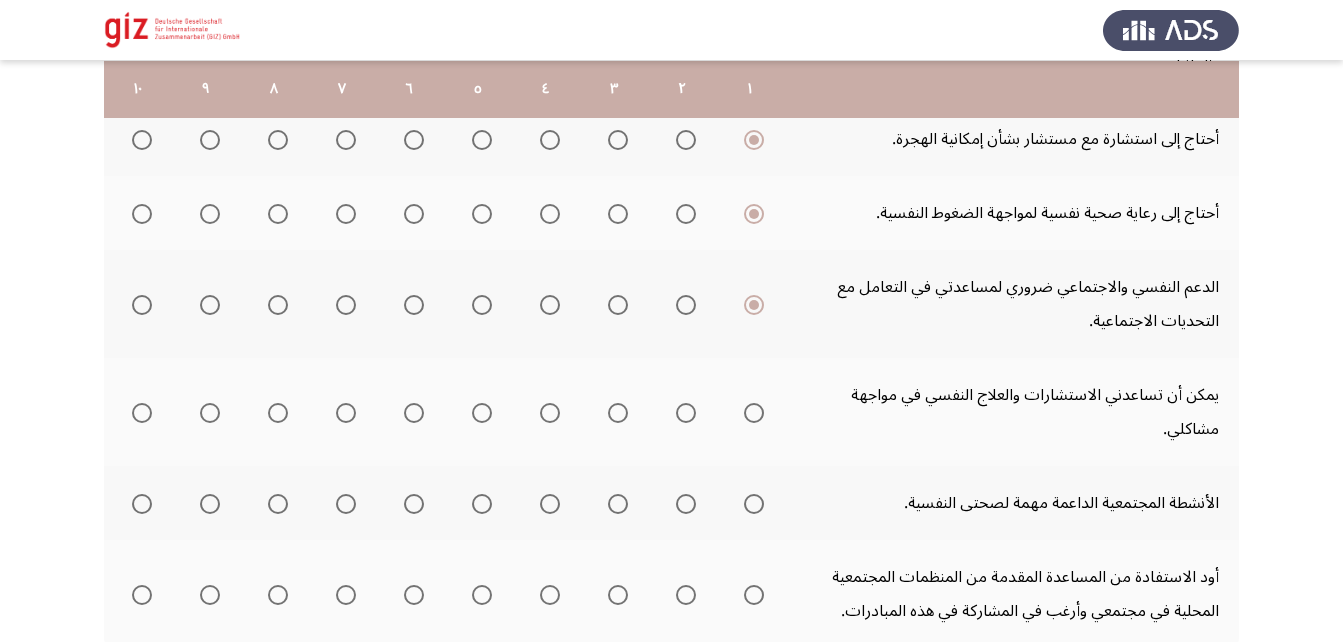 scroll, scrollTop: 683, scrollLeft: 0, axis: vertical 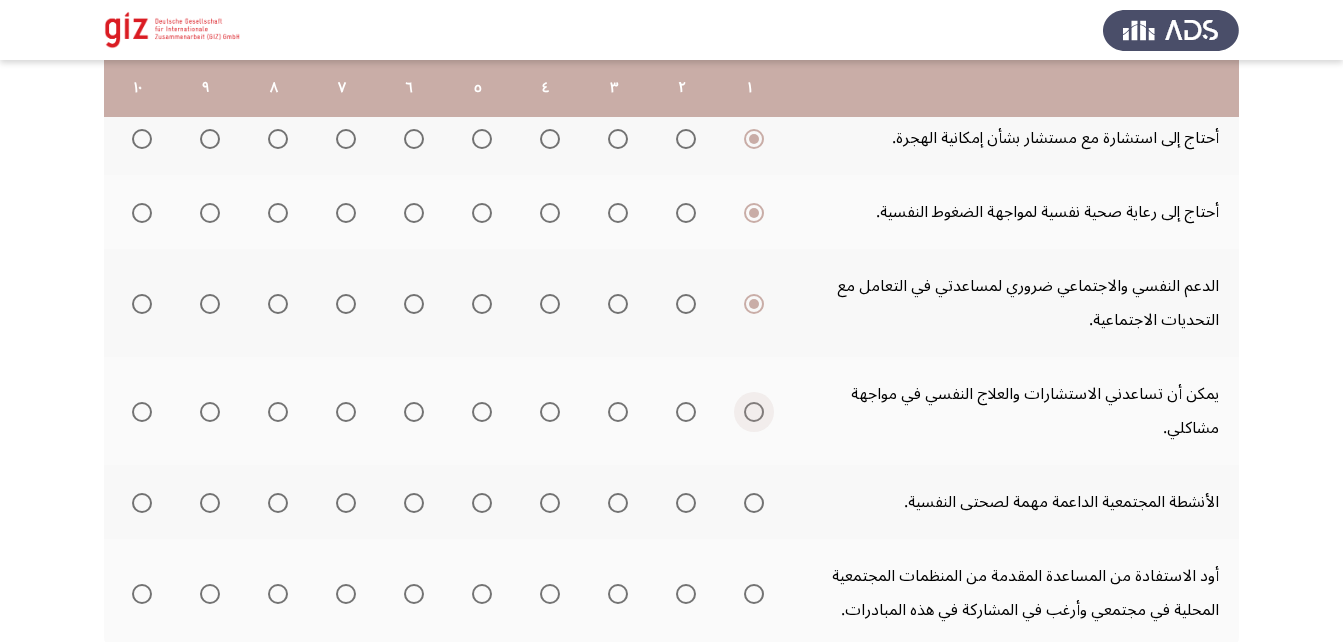 click at bounding box center [754, 412] 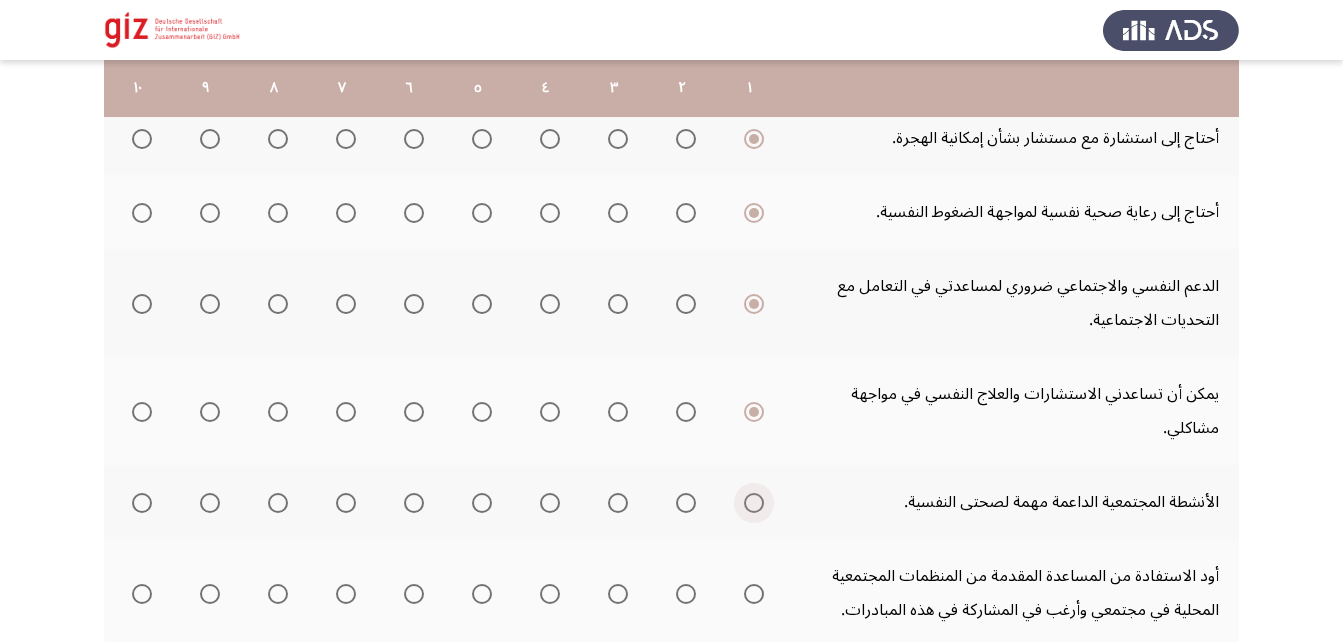 click at bounding box center (754, 503) 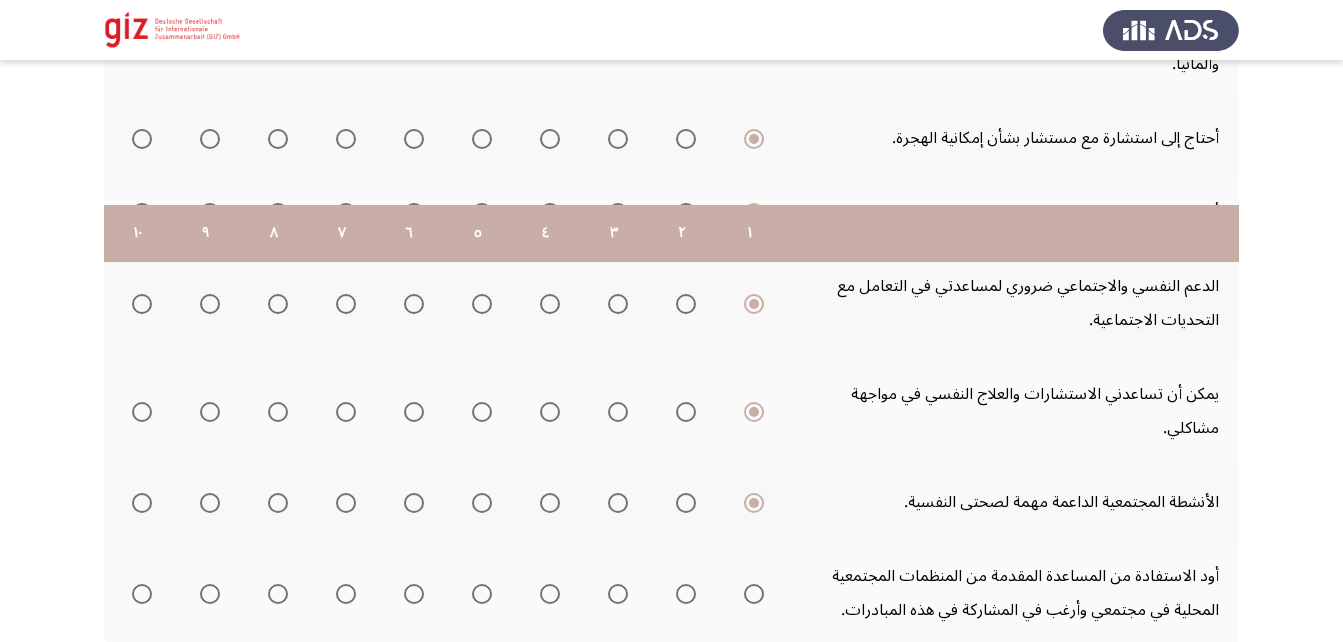 scroll, scrollTop: 828, scrollLeft: 0, axis: vertical 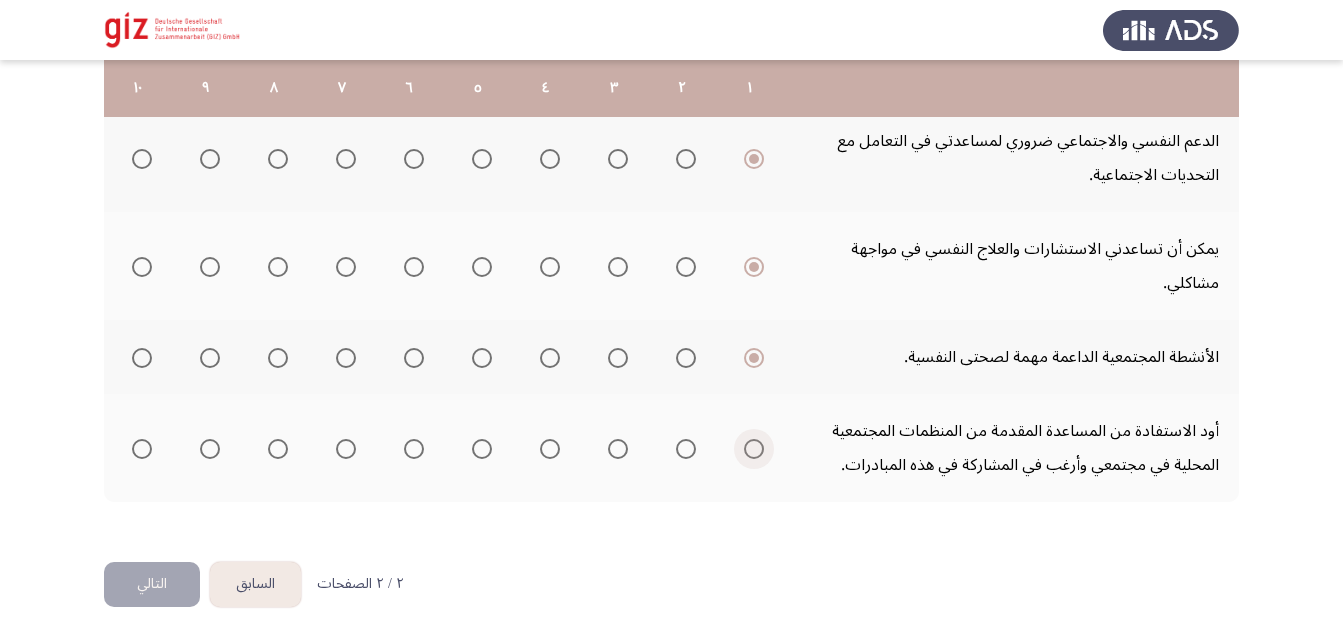 click at bounding box center (754, 449) 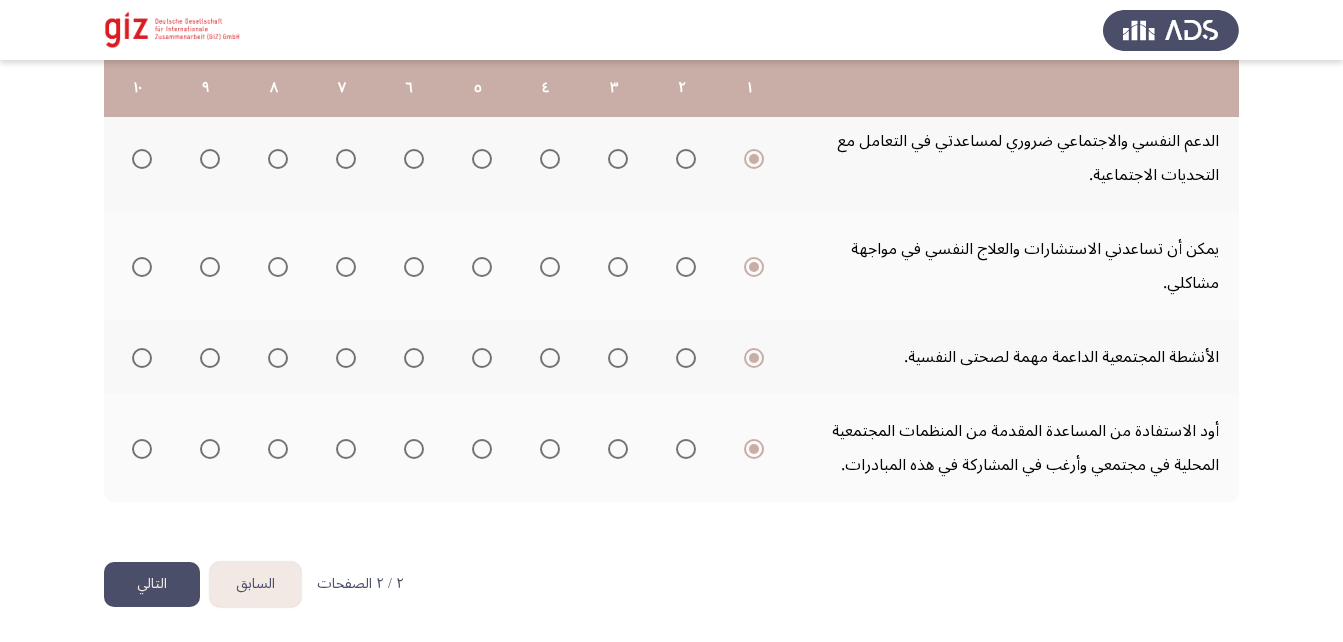 click on "التالي" 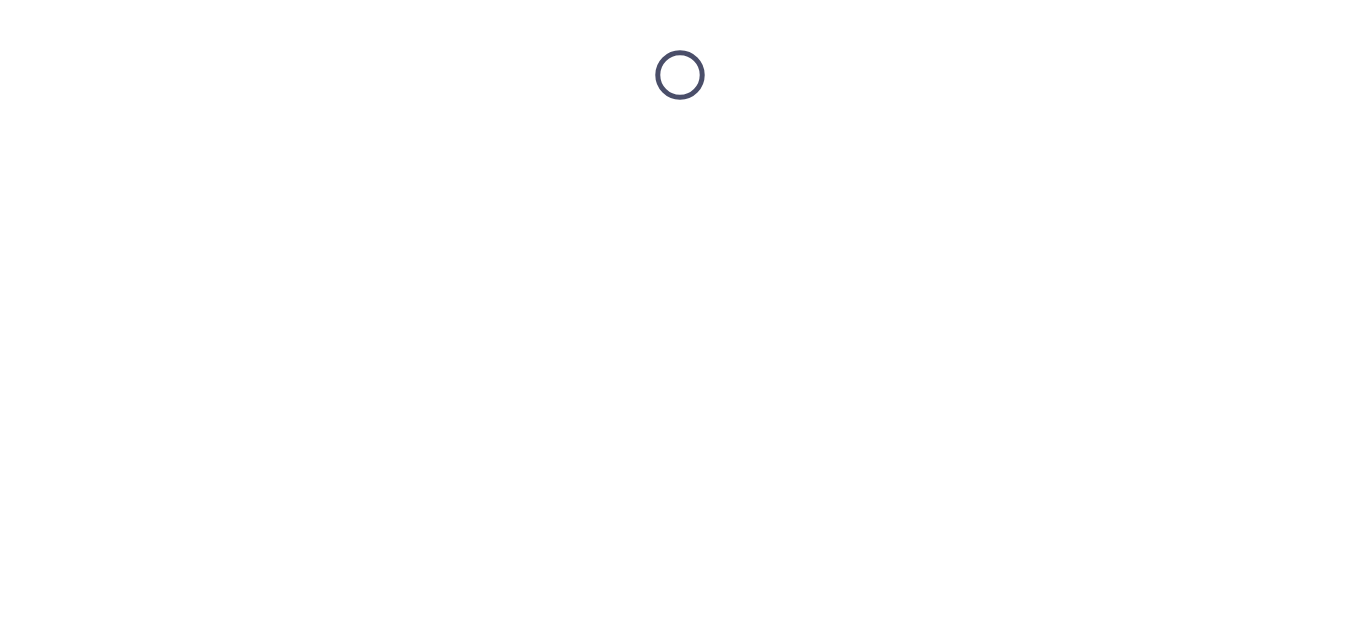 scroll, scrollTop: 0, scrollLeft: 0, axis: both 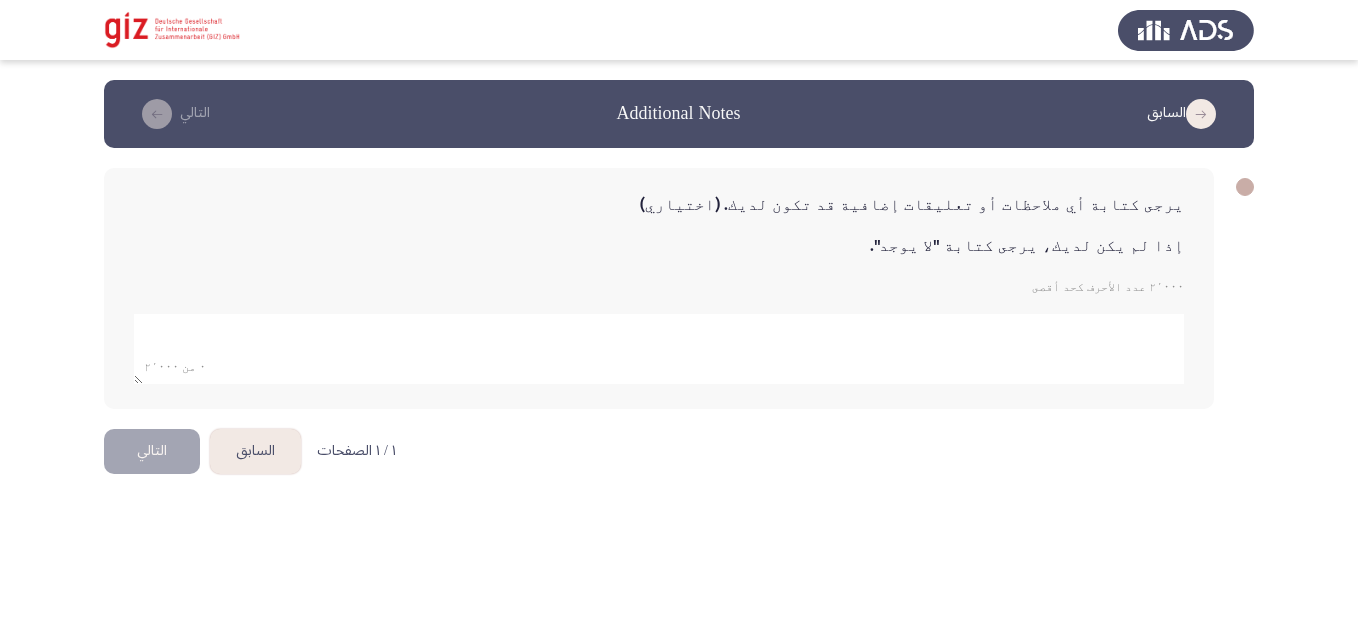 click 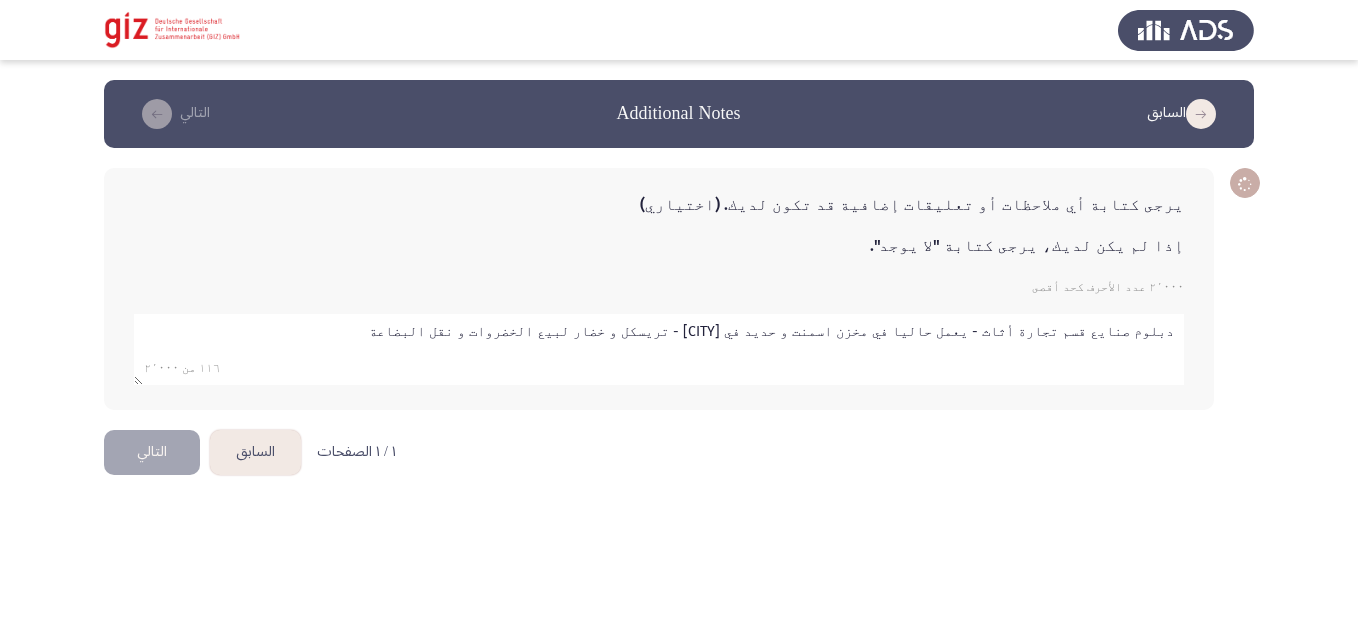 click 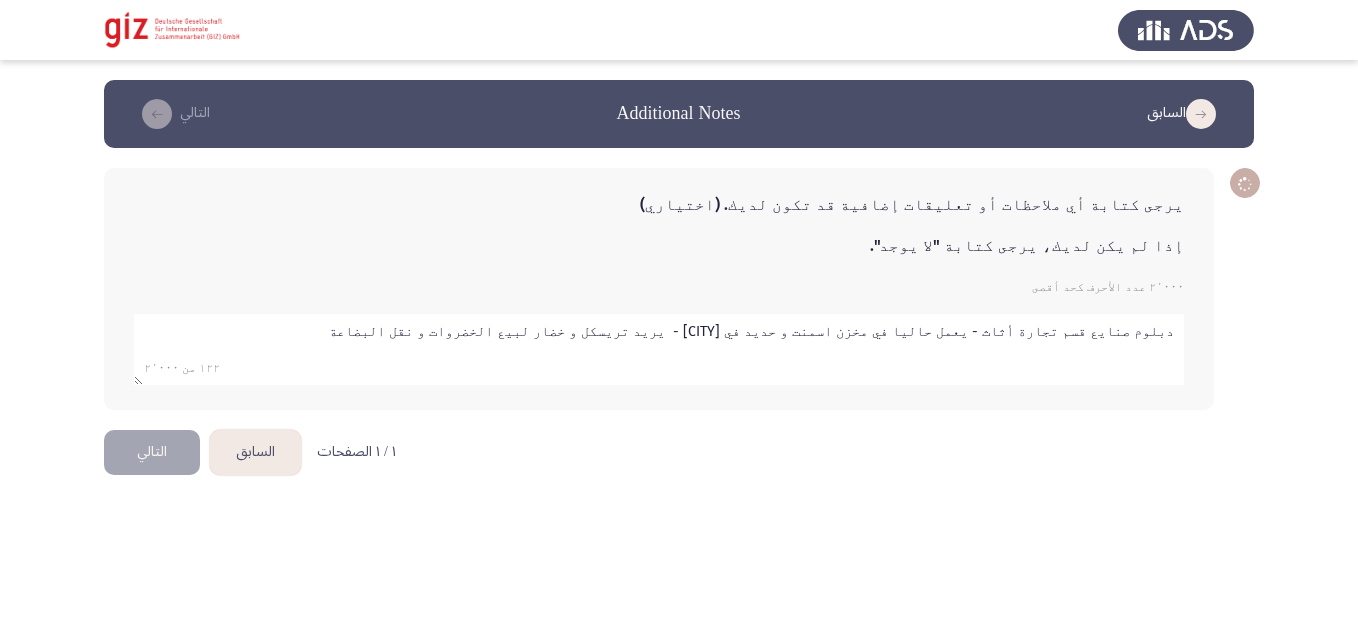 type on "دبلوم صنايع قسم تجارة أثاث - يعمل حاليا في مخزن اسمنت و حديد في أكتوبر -  يريد تريسكل و خضار لبيع الخضروات و نقل البضاعة" 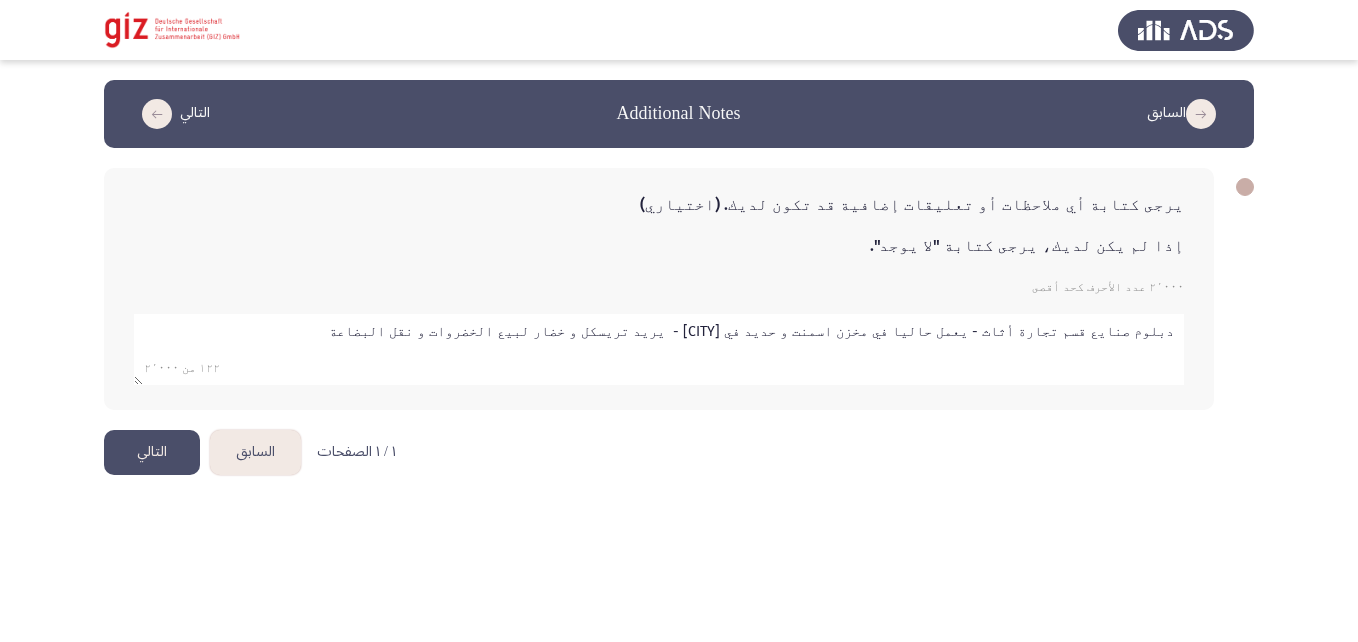 click on "التالي" 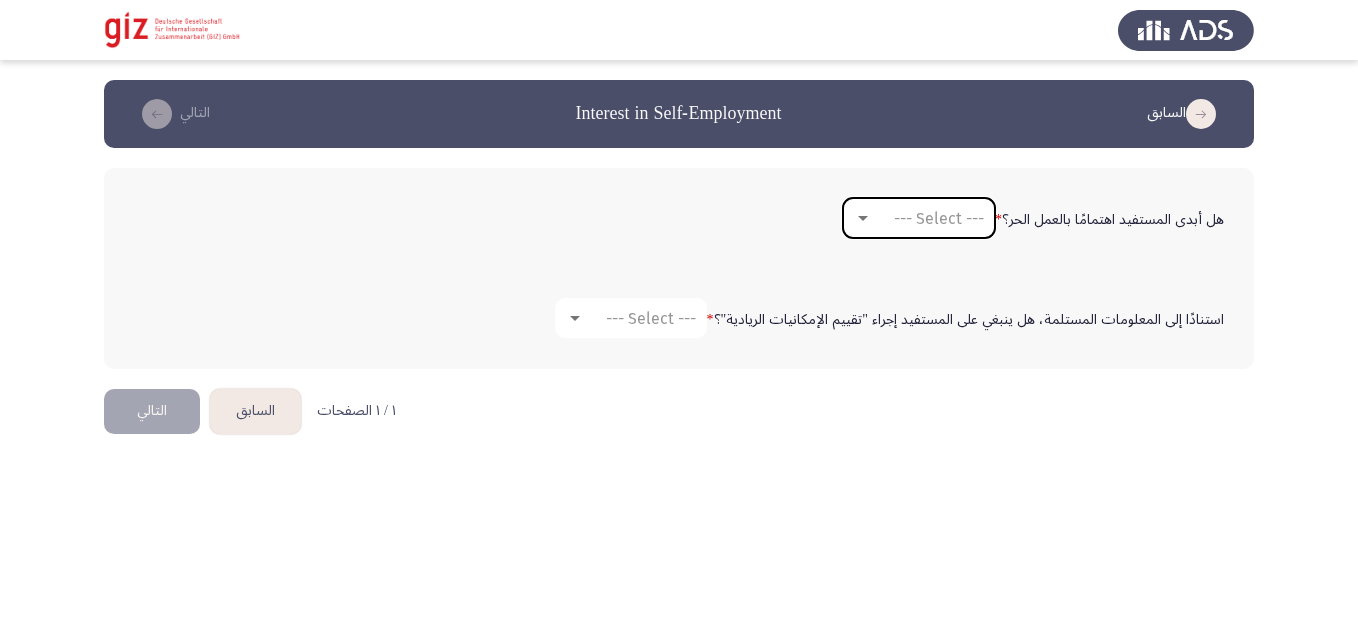 click on "--- Select ---" at bounding box center [939, 218] 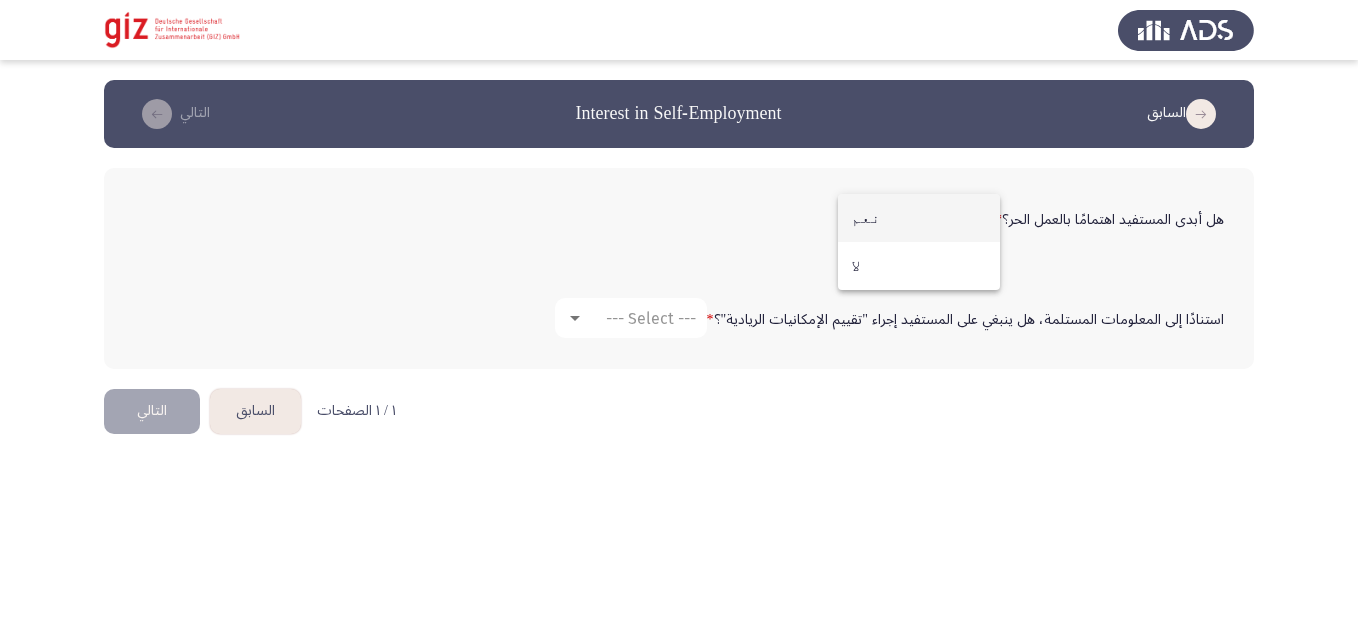 click on "نعم" at bounding box center [919, 218] 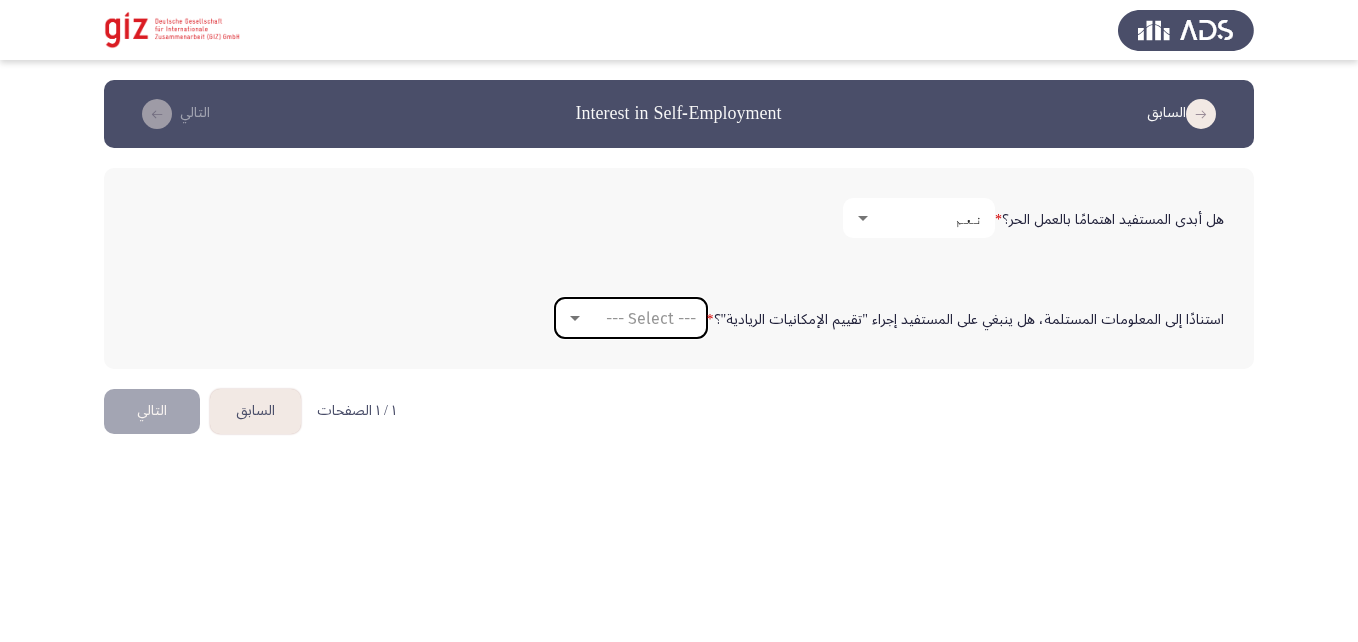click on "--- Select ---" at bounding box center (651, 318) 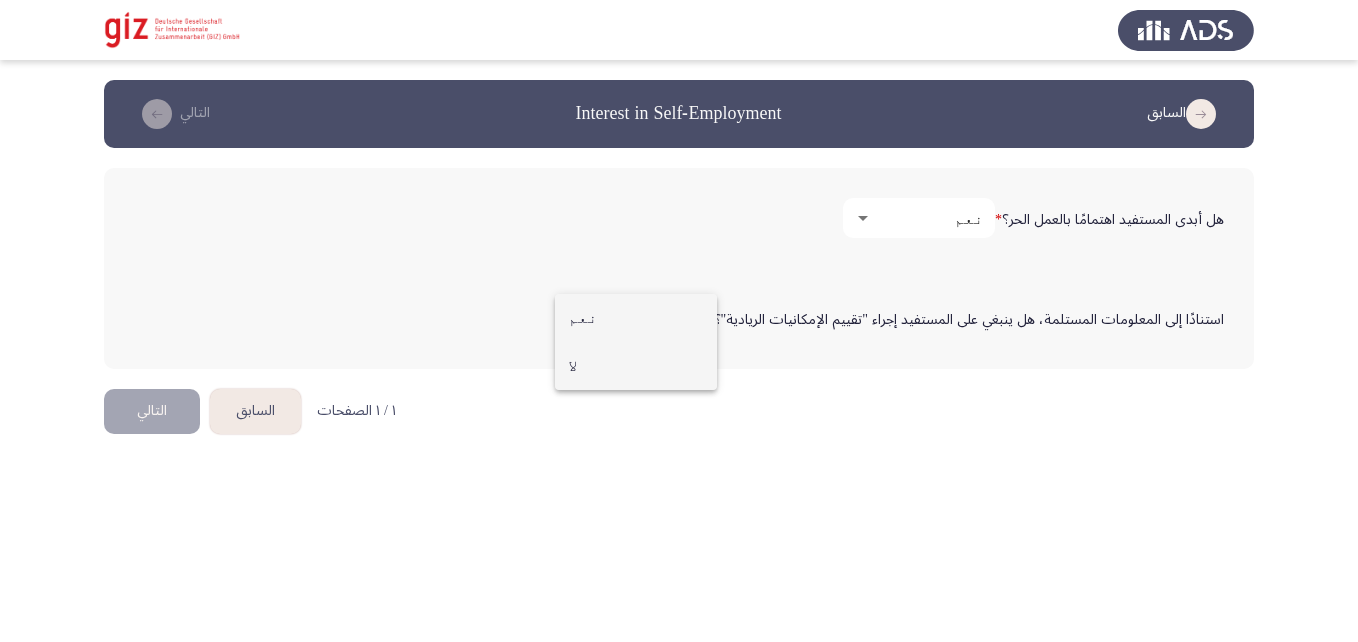 click on "لا" at bounding box center (636, 366) 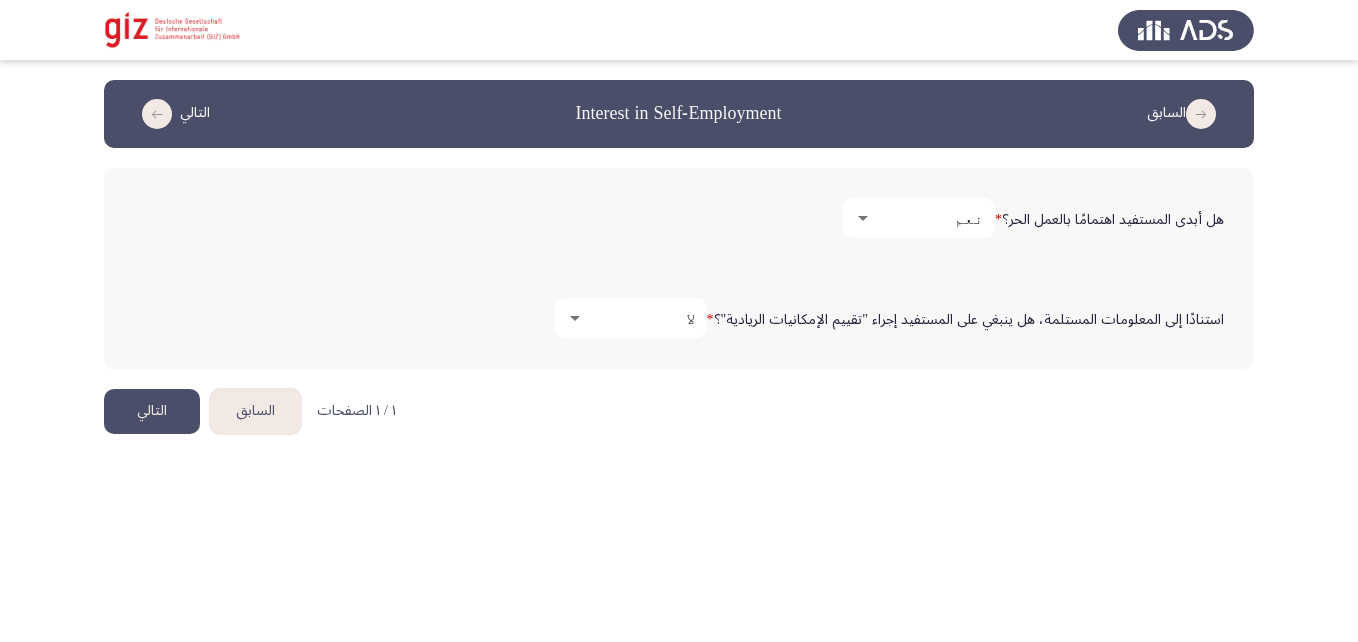 click on "التالي" 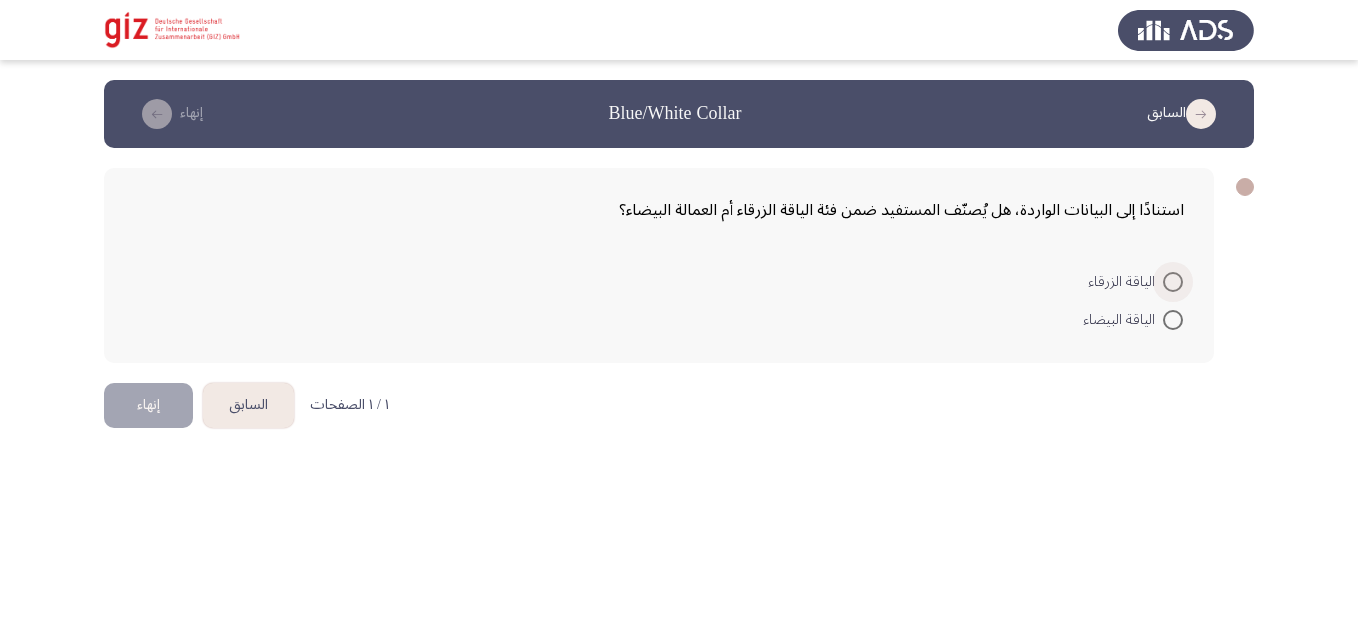 click at bounding box center (1173, 282) 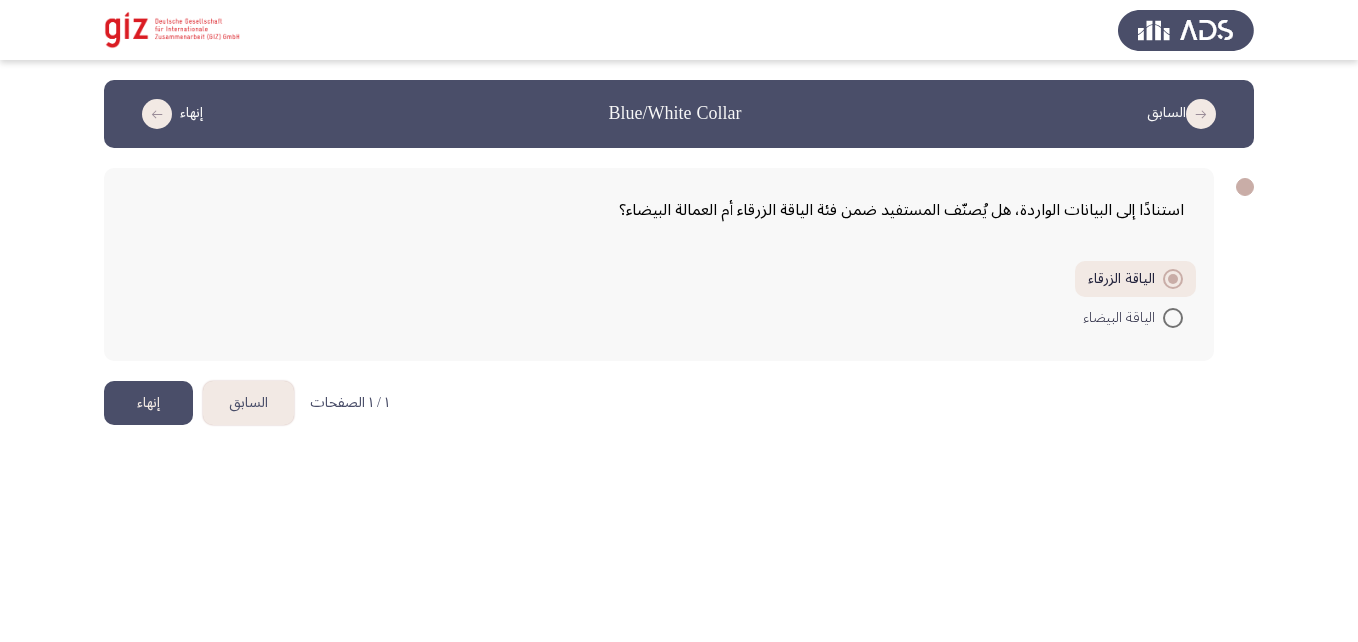 click on "إنهاء" 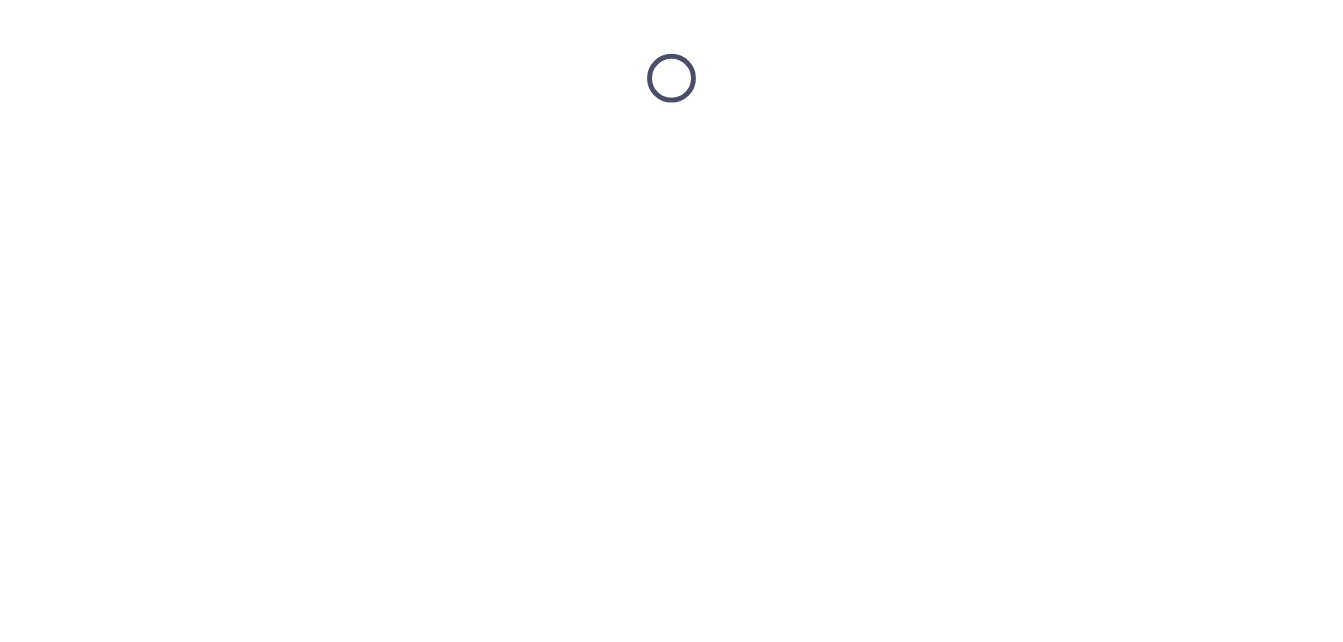 scroll, scrollTop: 0, scrollLeft: 0, axis: both 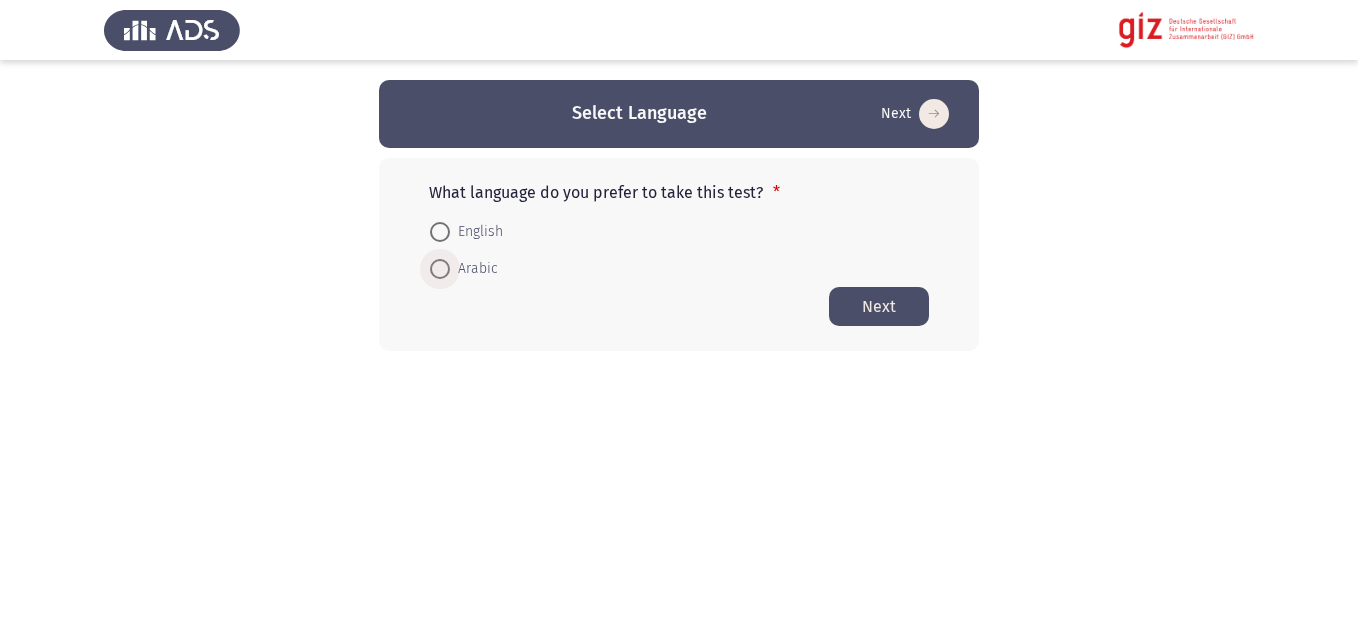click on "Arabic" at bounding box center (474, 269) 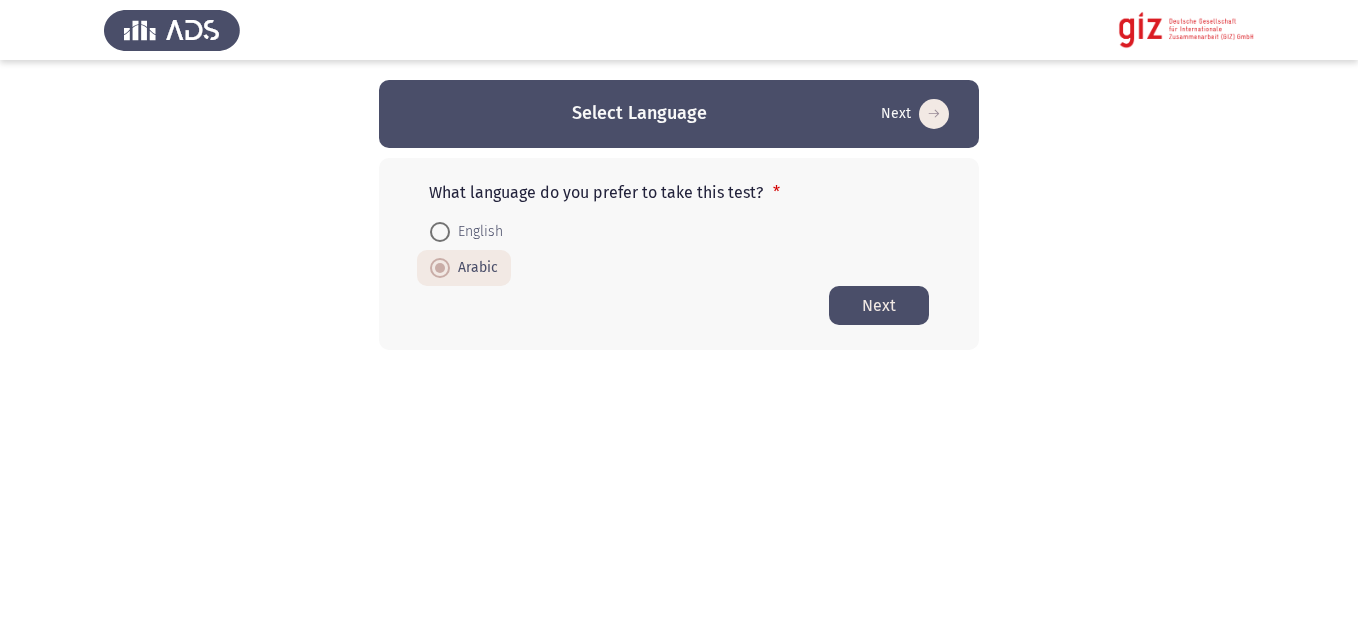 click on "Next" 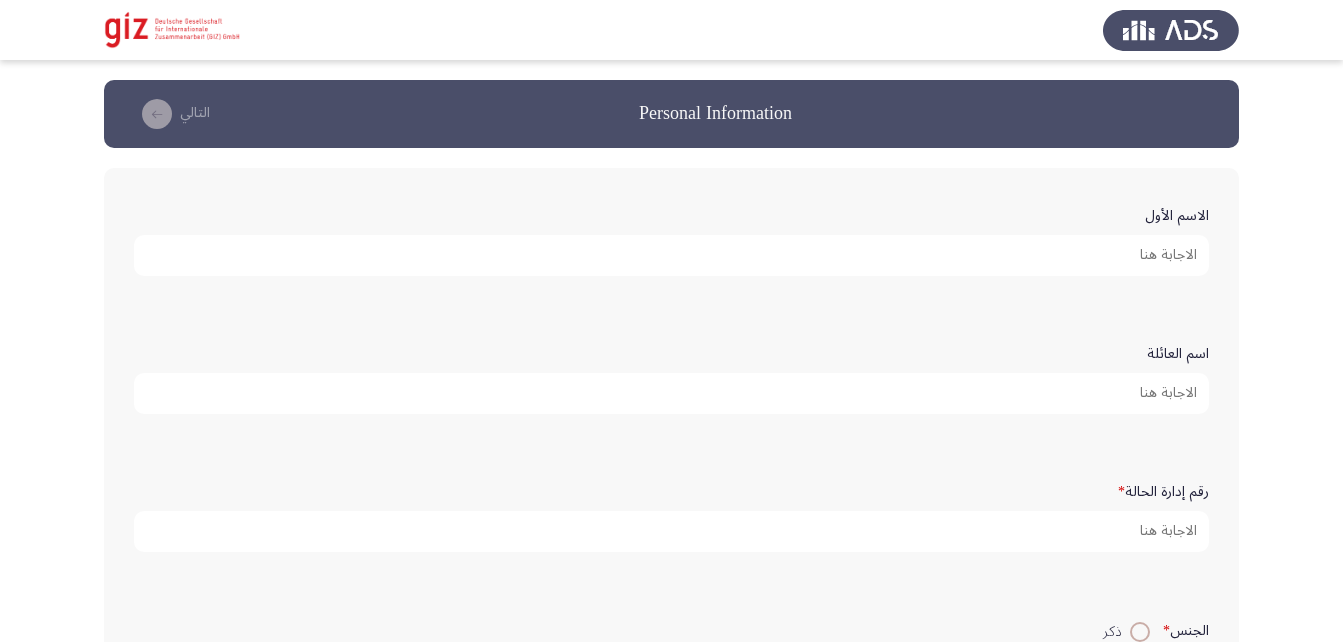 click on "الاسم الأول" at bounding box center [671, 255] 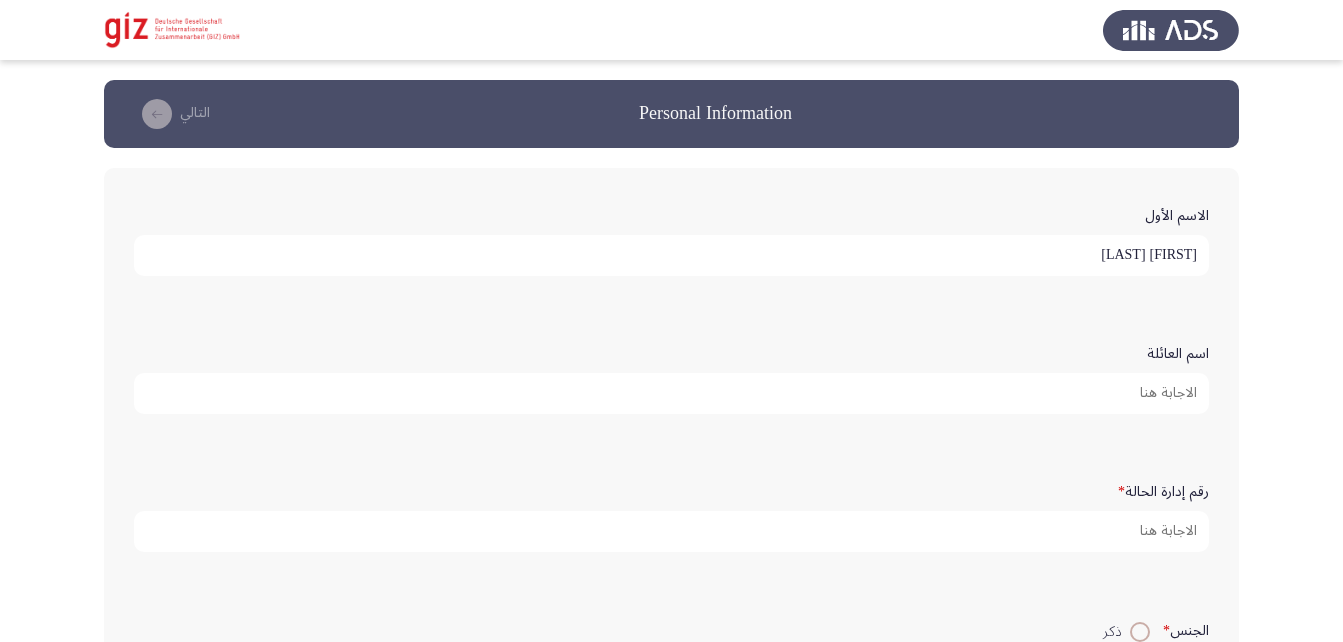 type on "مروة علم الدين جاد الله" 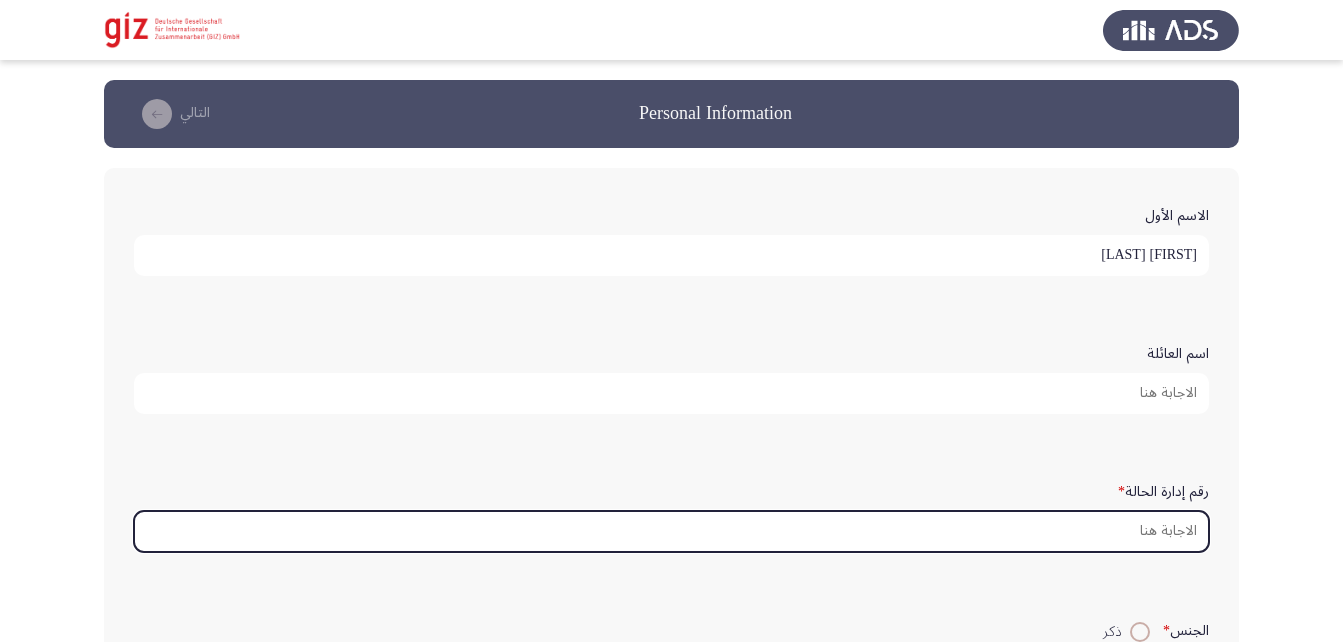 click on "رقم إدارة الحالة   *" at bounding box center (671, 531) 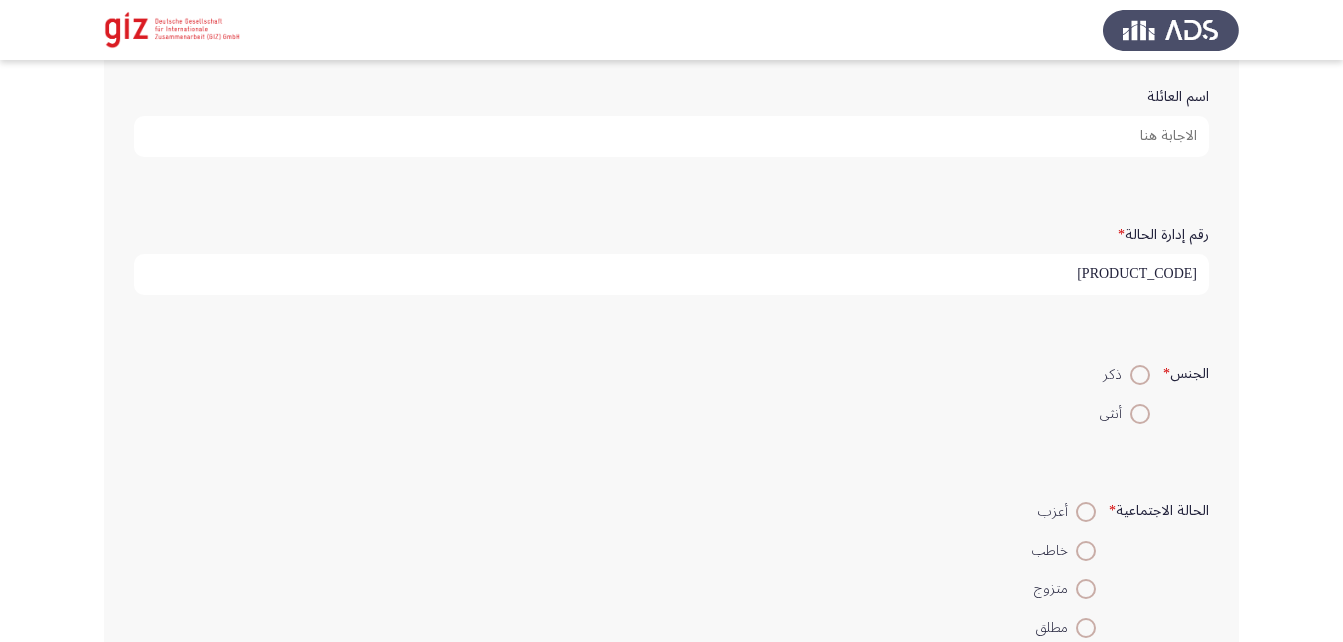 scroll, scrollTop: 258, scrollLeft: 0, axis: vertical 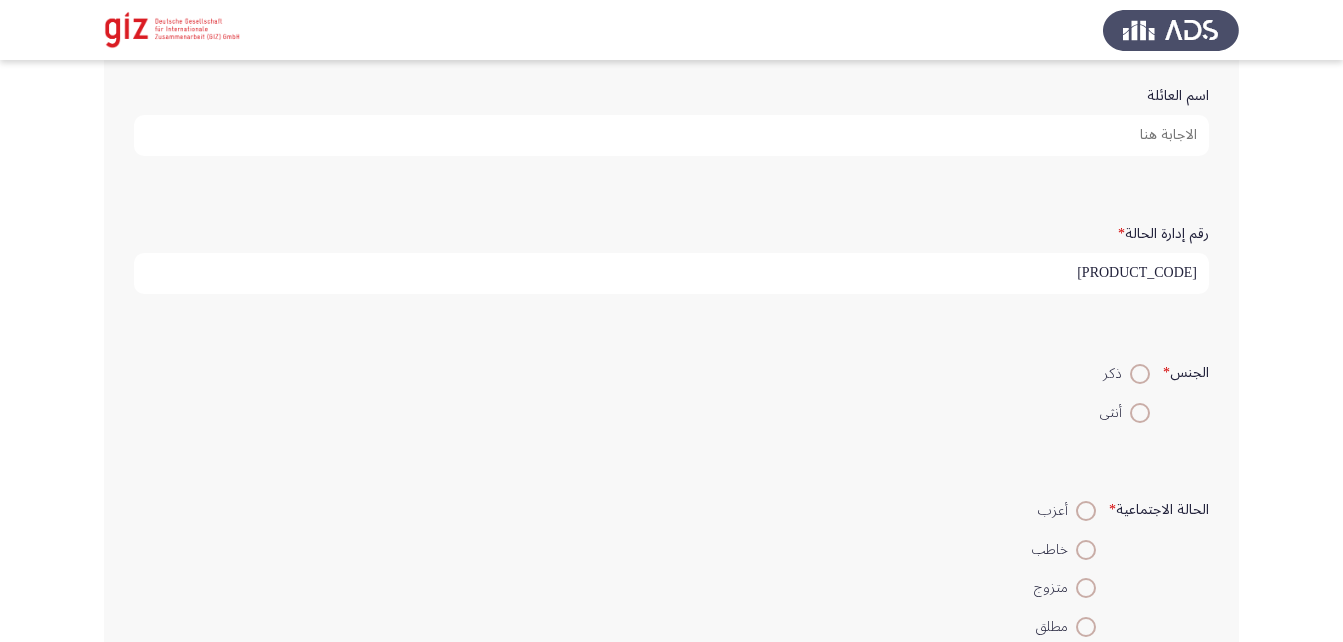 type on "PIMAUG00065-SOHAG" 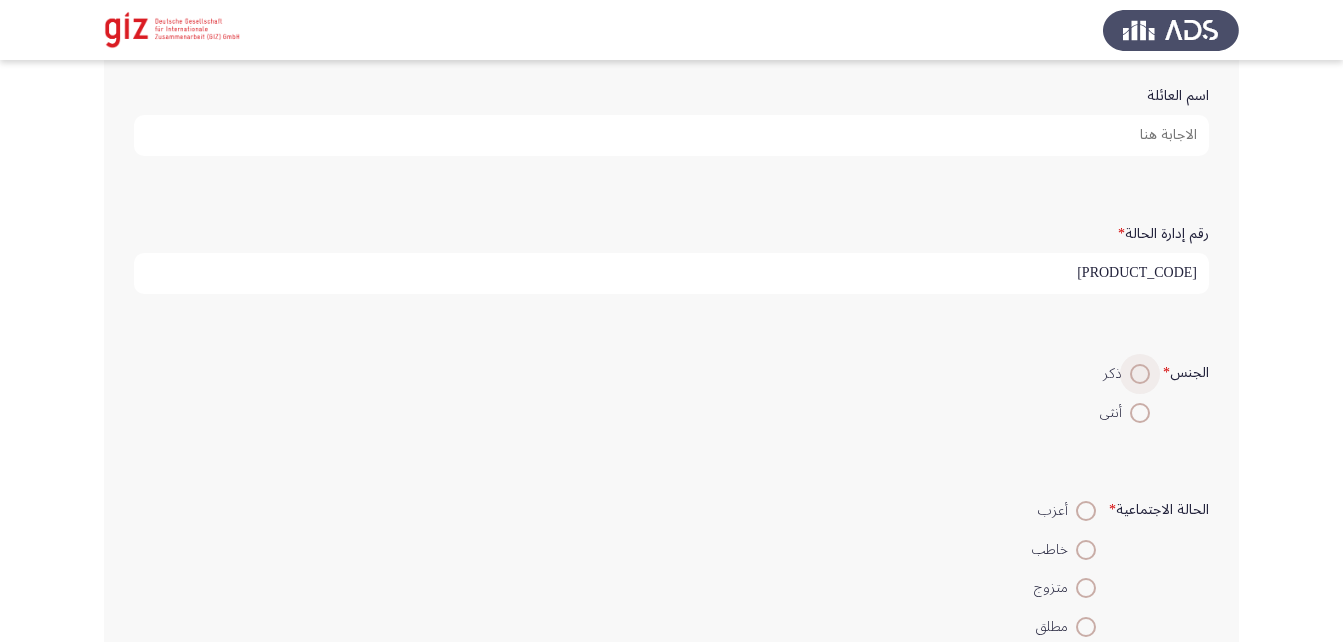 click at bounding box center (1140, 374) 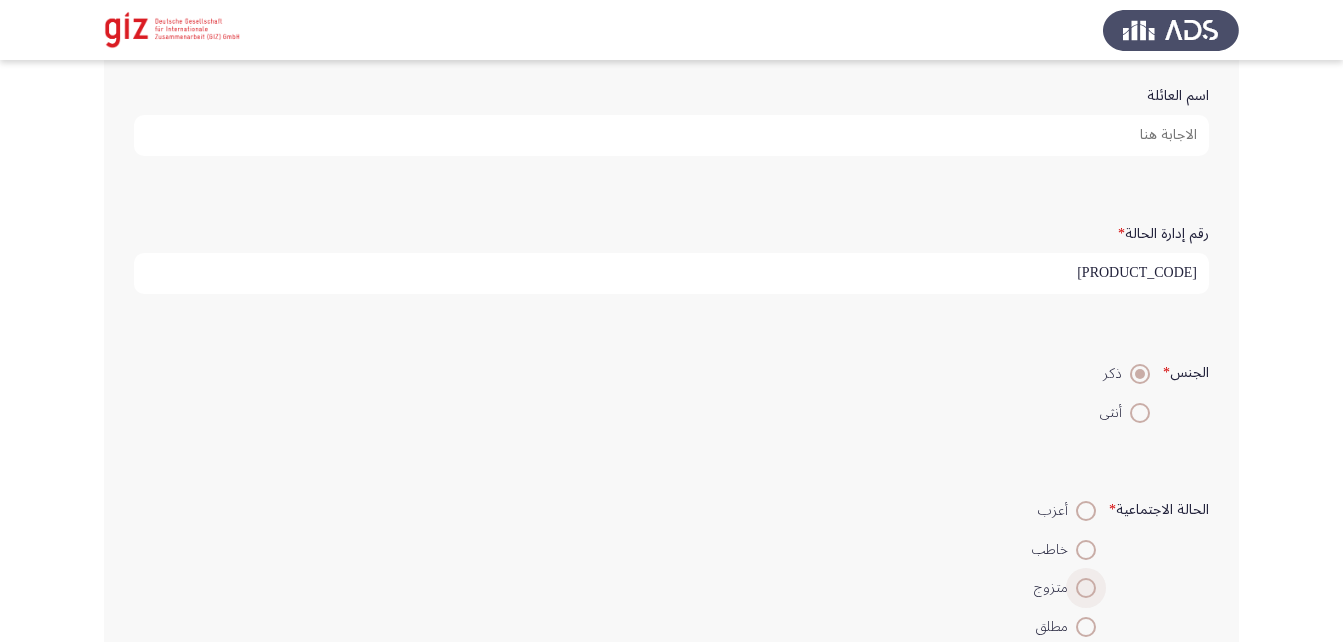 click at bounding box center [1086, 588] 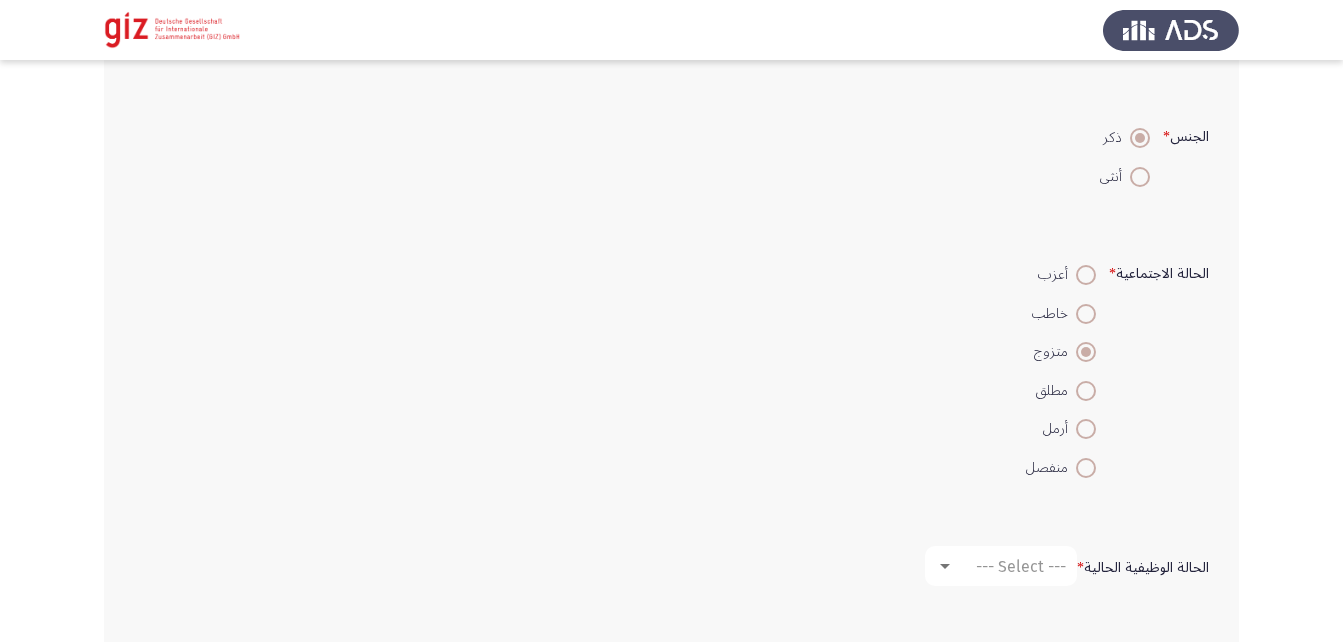scroll, scrollTop: 535, scrollLeft: 0, axis: vertical 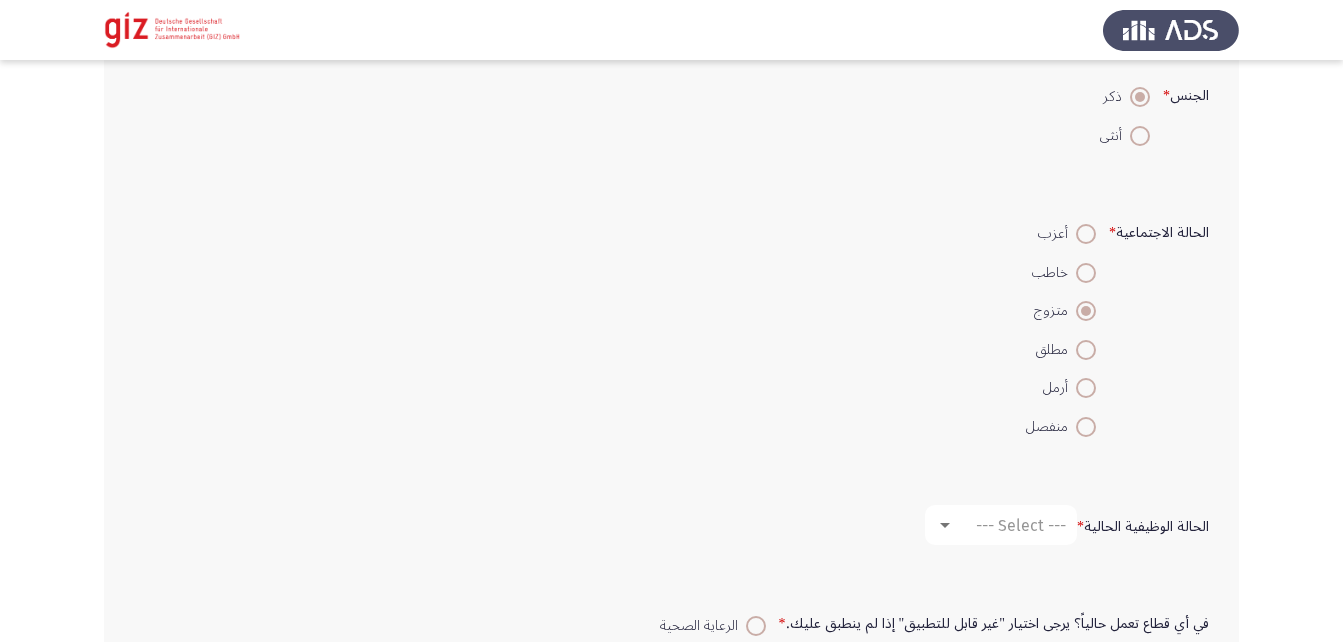 click at bounding box center [1140, 136] 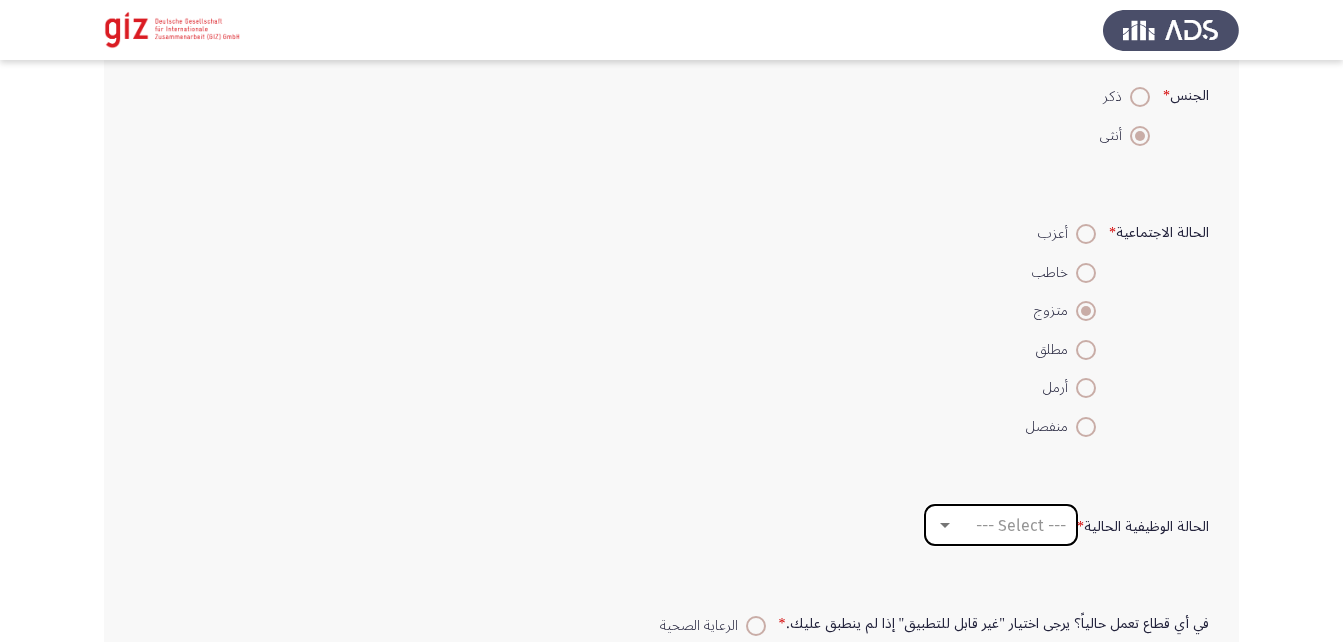 click on "--- Select ---" at bounding box center [1021, 525] 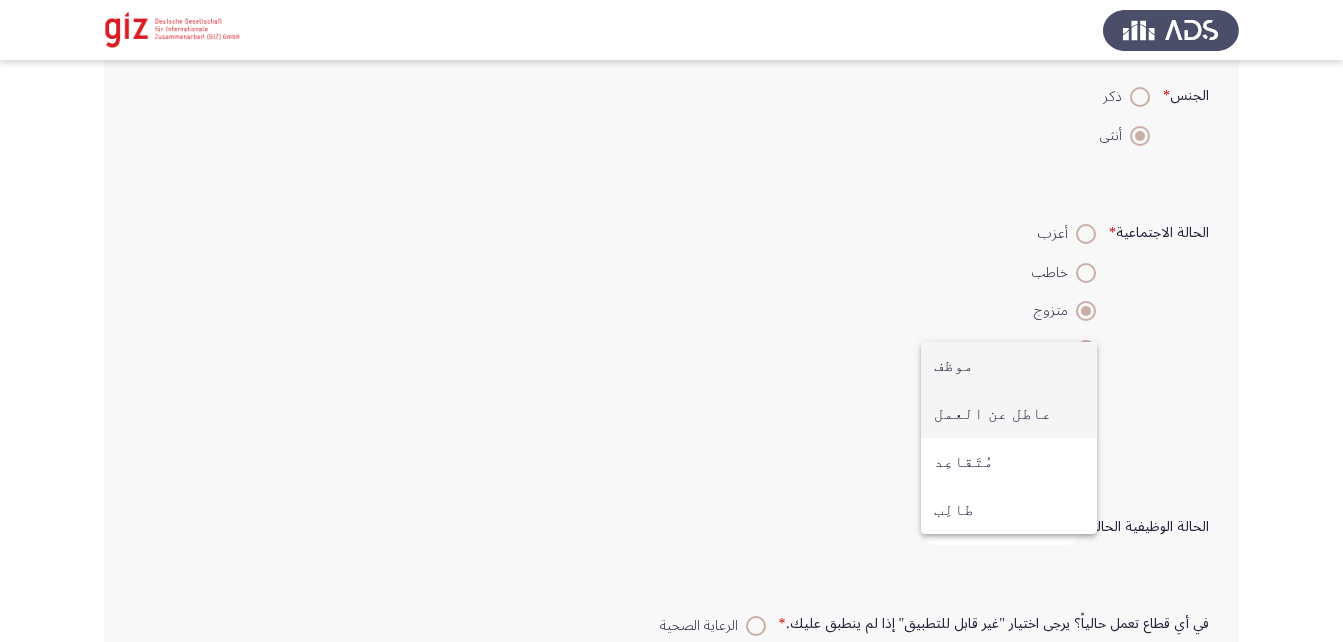 click on "عاطل عن العمل" at bounding box center (1009, 414) 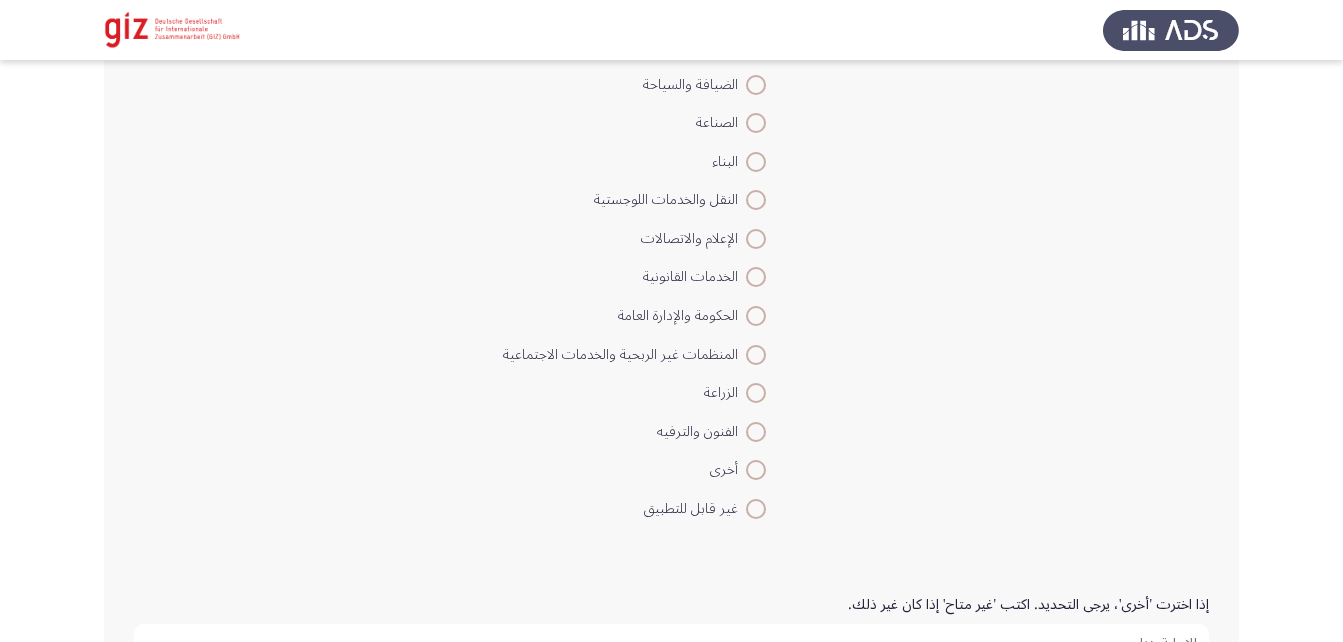 scroll, scrollTop: 1268, scrollLeft: 0, axis: vertical 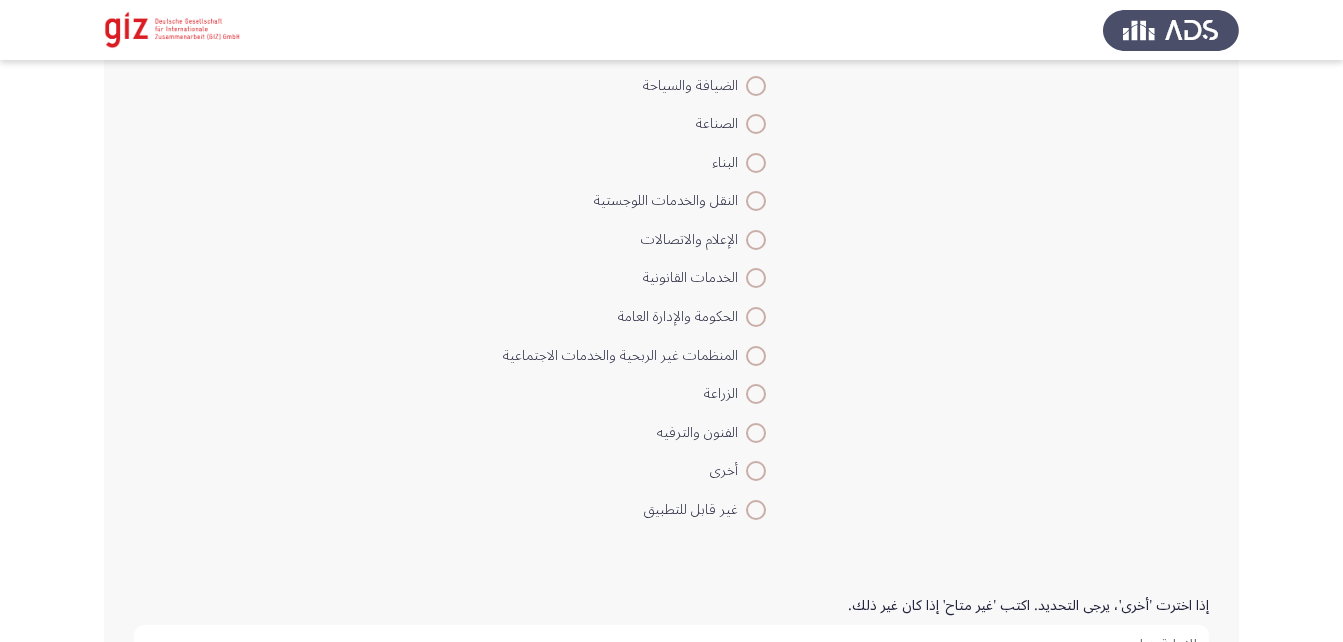 click at bounding box center [756, 471] 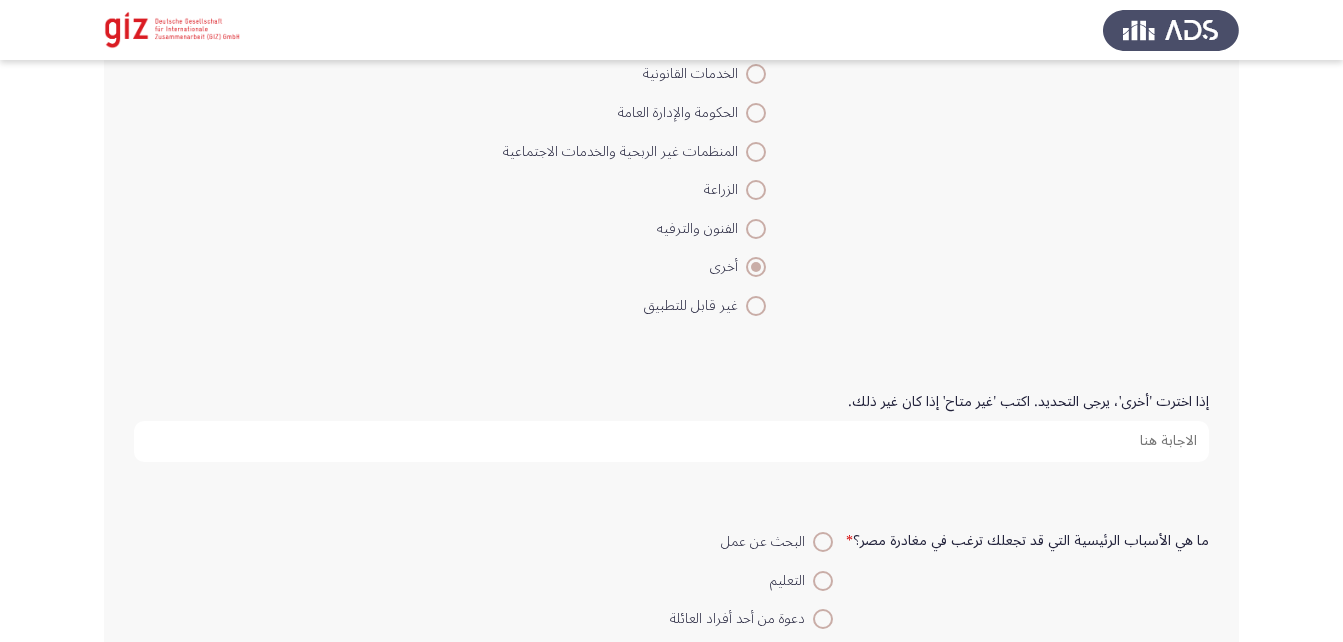 scroll, scrollTop: 1473, scrollLeft: 0, axis: vertical 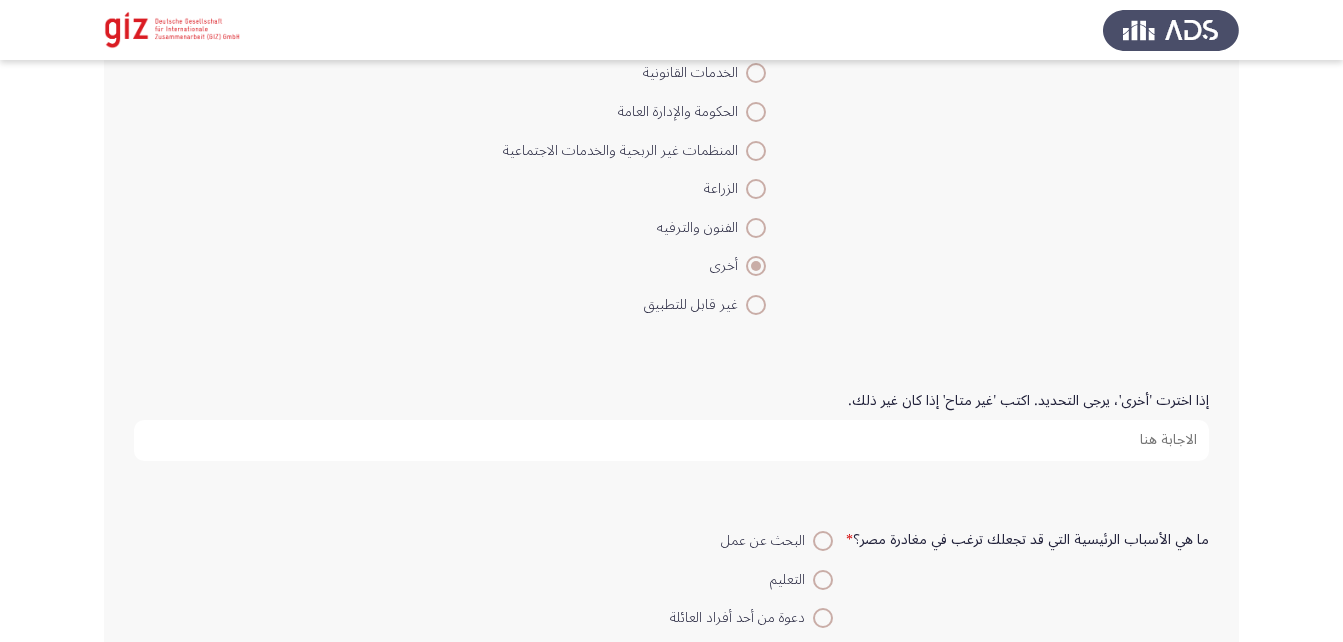 click on "إذا اخترت 'أخرى'، يرجى التحديد. اكتب 'غير متاح' إذا كان غير ذلك." at bounding box center [671, 440] 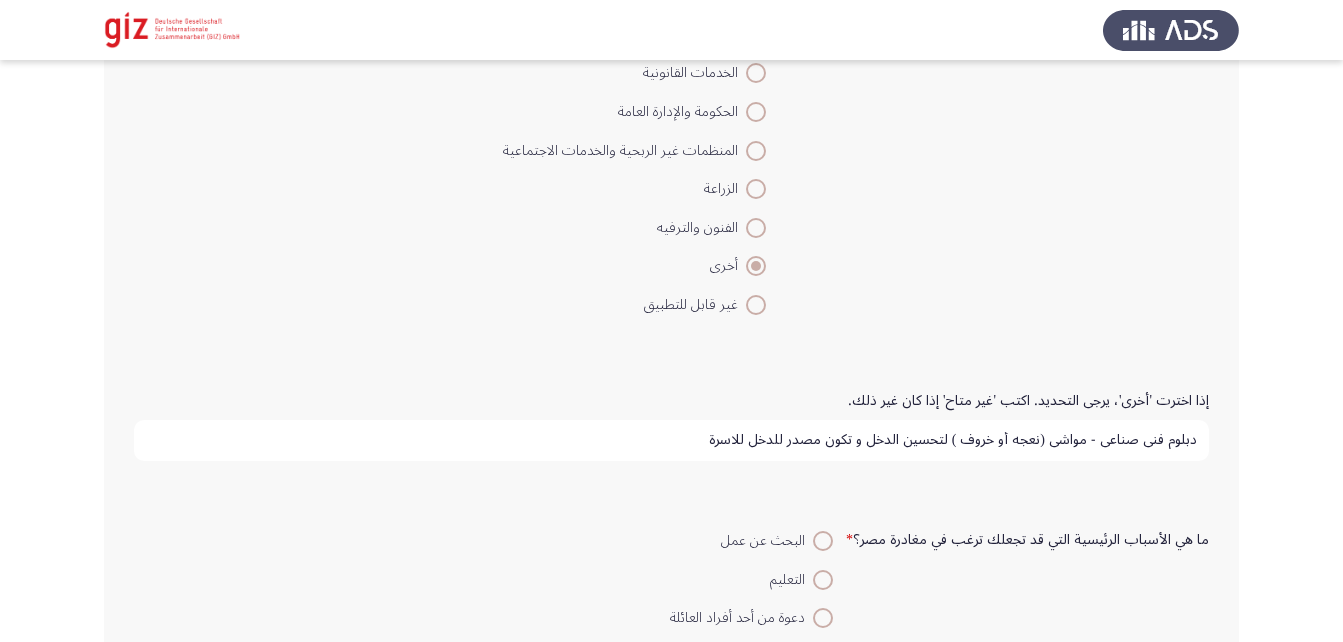 scroll, scrollTop: 5, scrollLeft: 0, axis: vertical 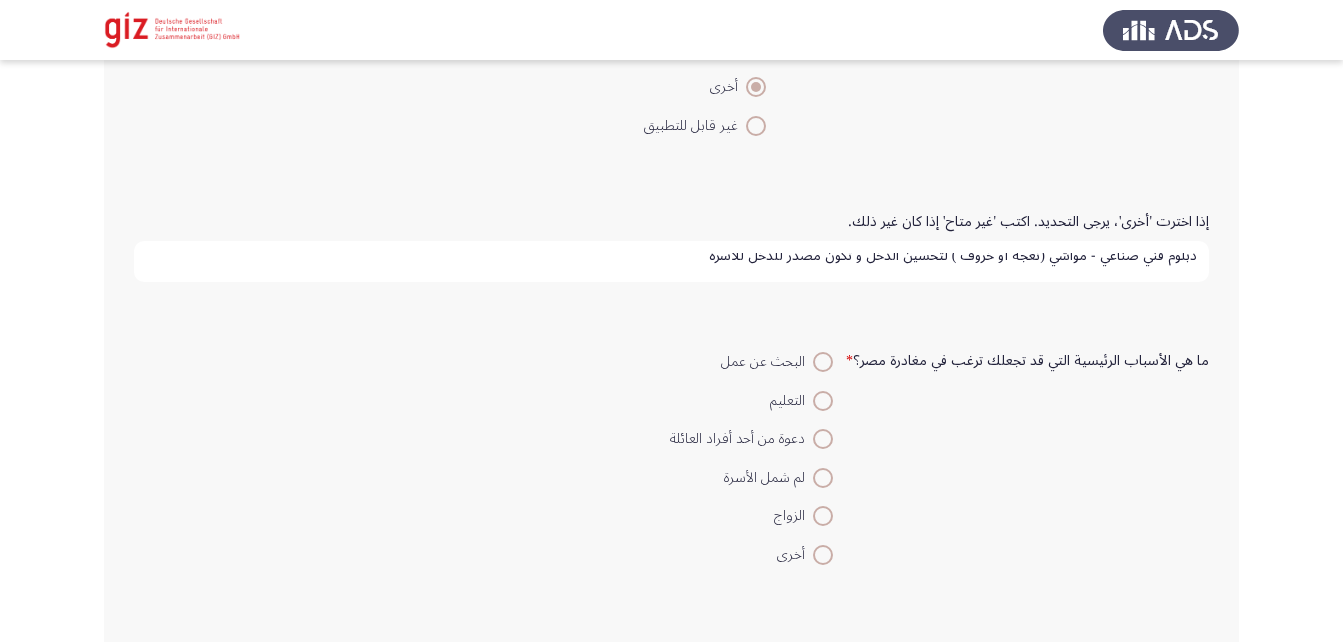 type on "دبلوم فني صناعي - مواشي (نعجه أو خروف ) لتحسين الدخل و تكون مصدر للدخل للاسرة" 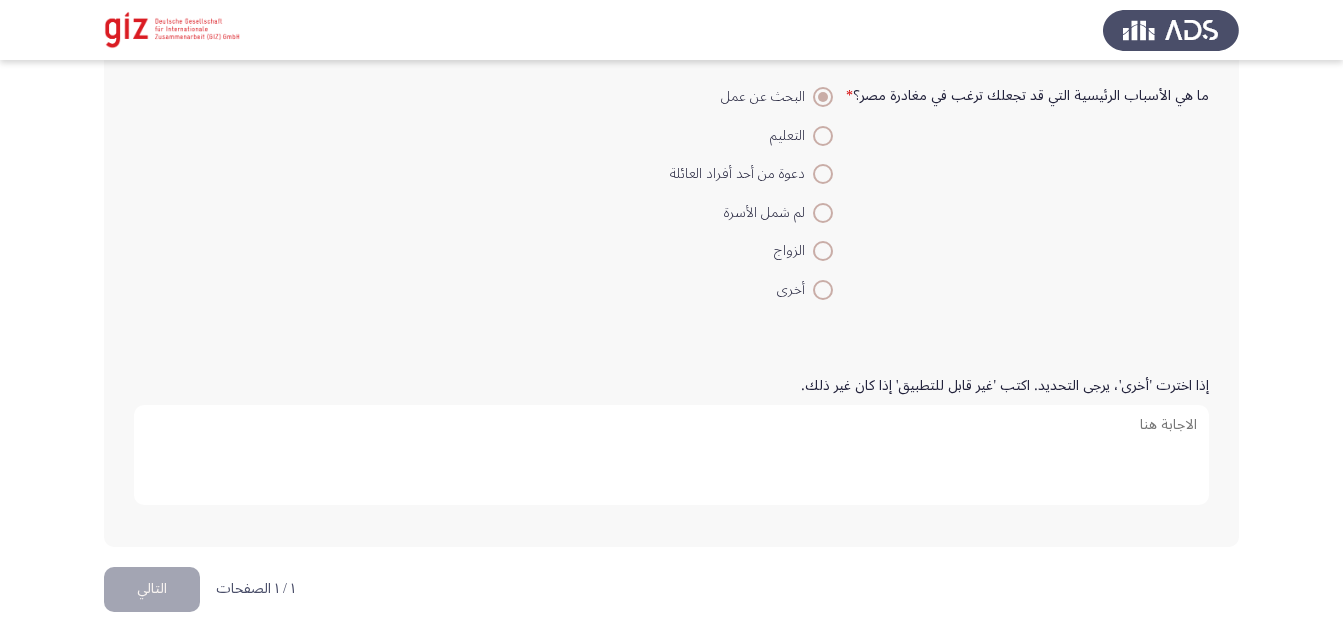 scroll, scrollTop: 1920, scrollLeft: 0, axis: vertical 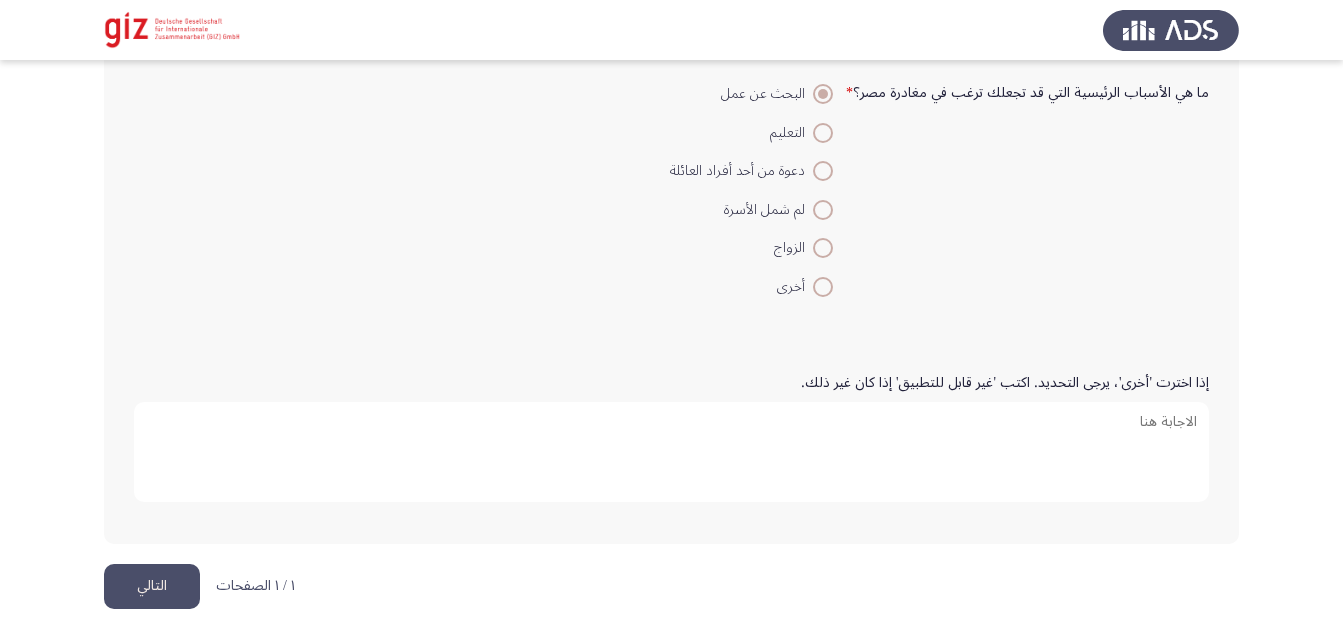 click at bounding box center [823, 287] 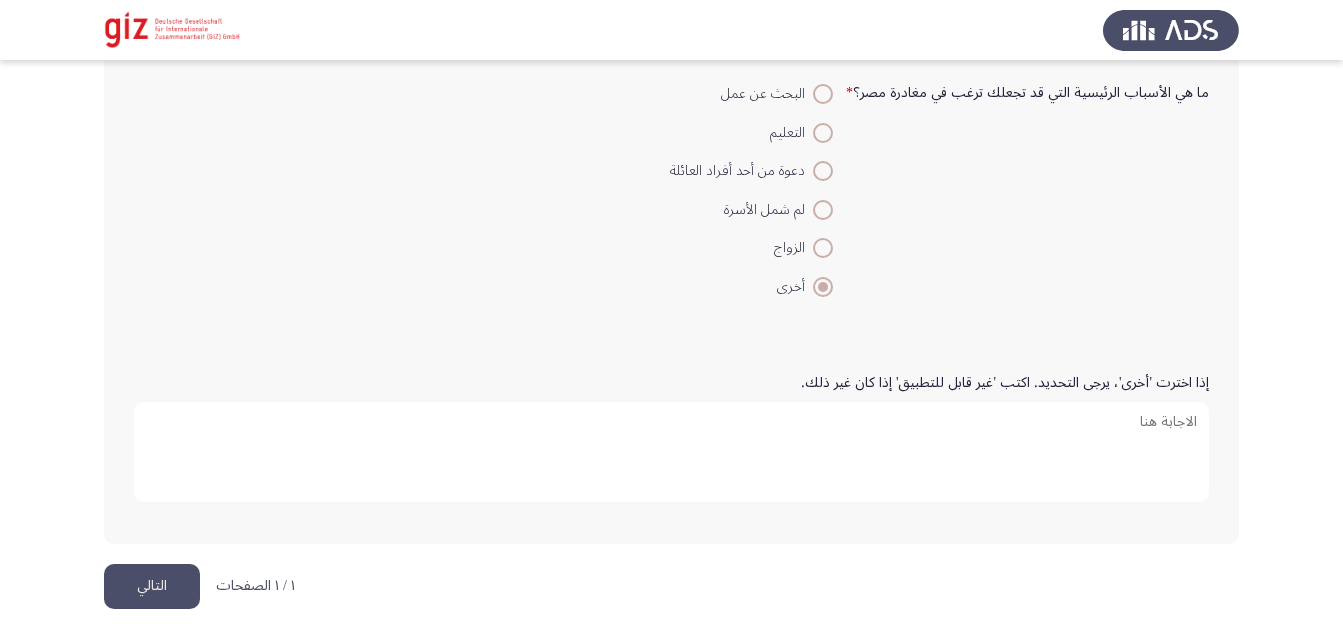 click on "إذا اخترت 'أخرى'، يرجى التحديد. اكتب 'غير قابل للتطبيق' إذا كان غير ذلك." at bounding box center (671, 452) 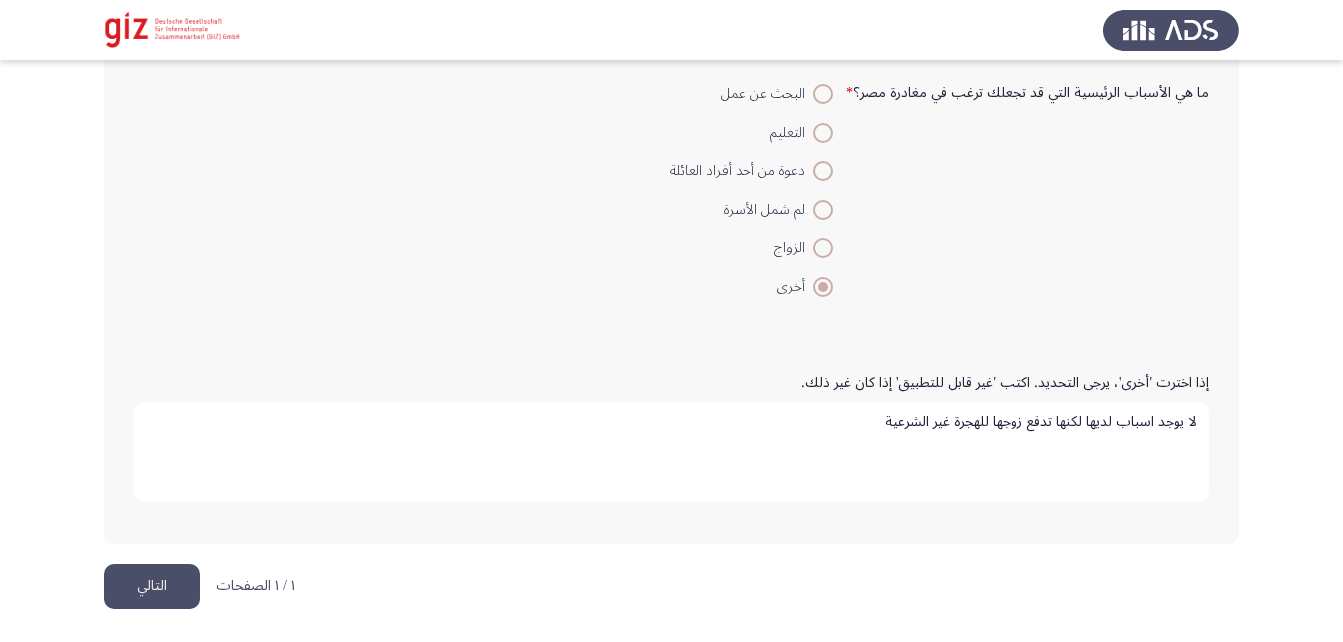 type on "لا يوجد اسباب لديها لكنها تدفع زوجها للهجرة غير الشرعية" 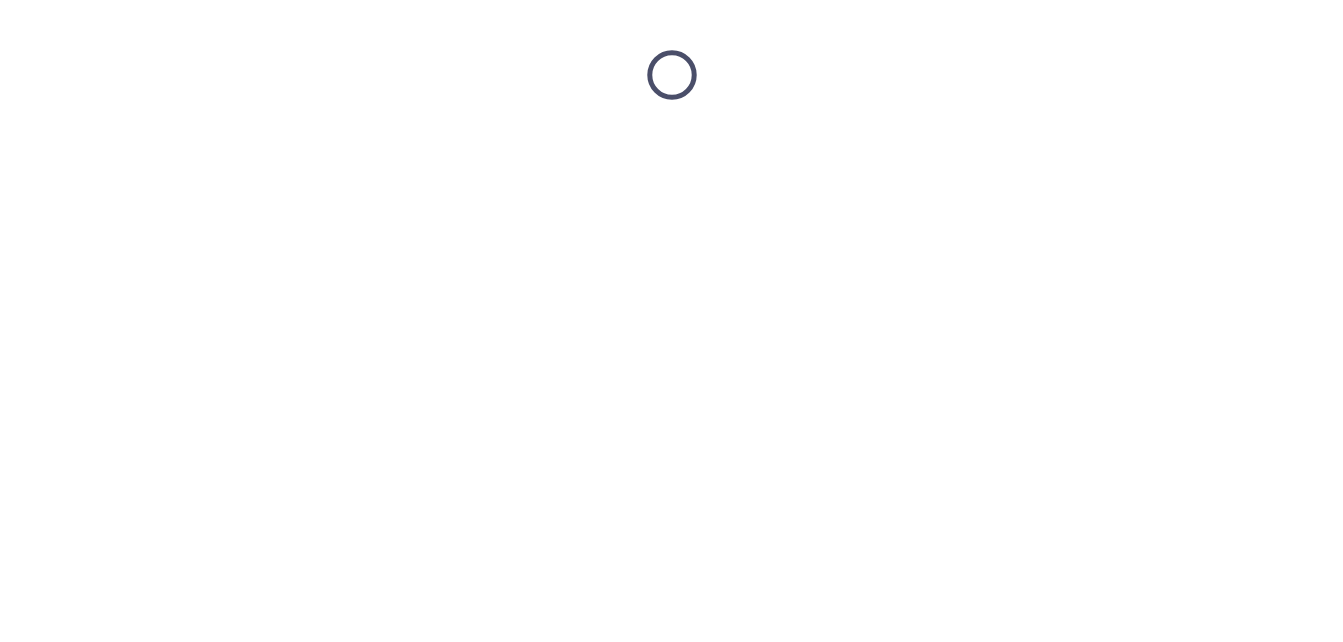 scroll, scrollTop: 0, scrollLeft: 0, axis: both 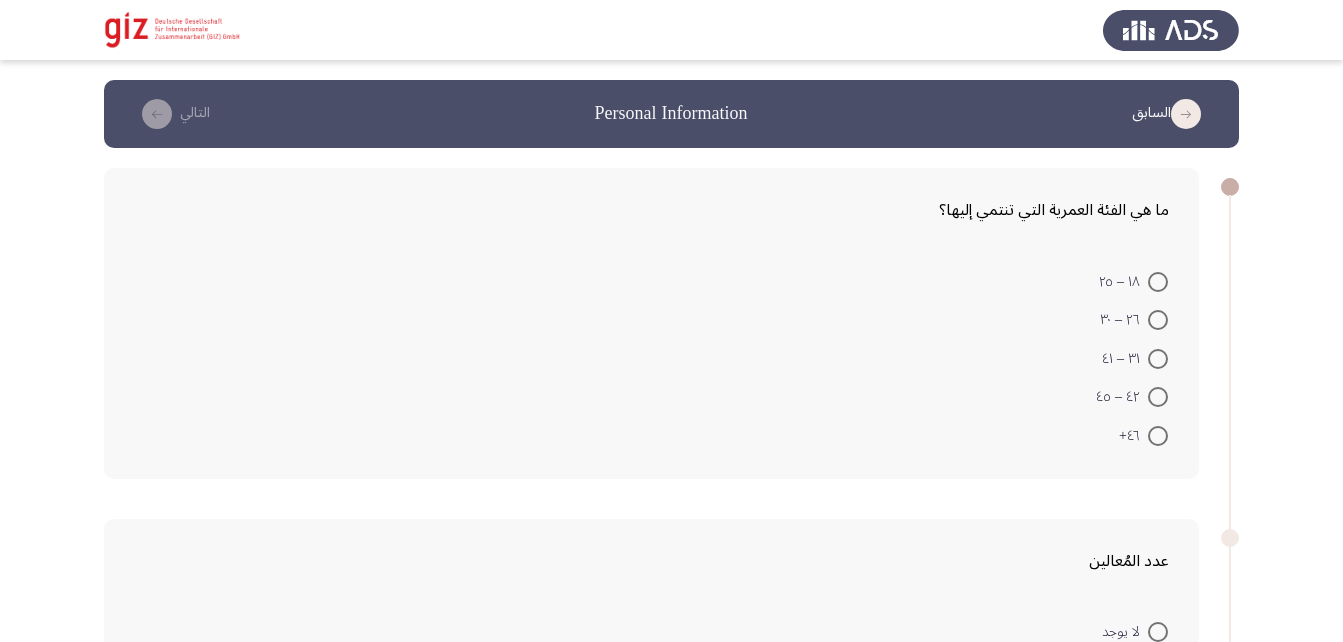 click at bounding box center (1158, 320) 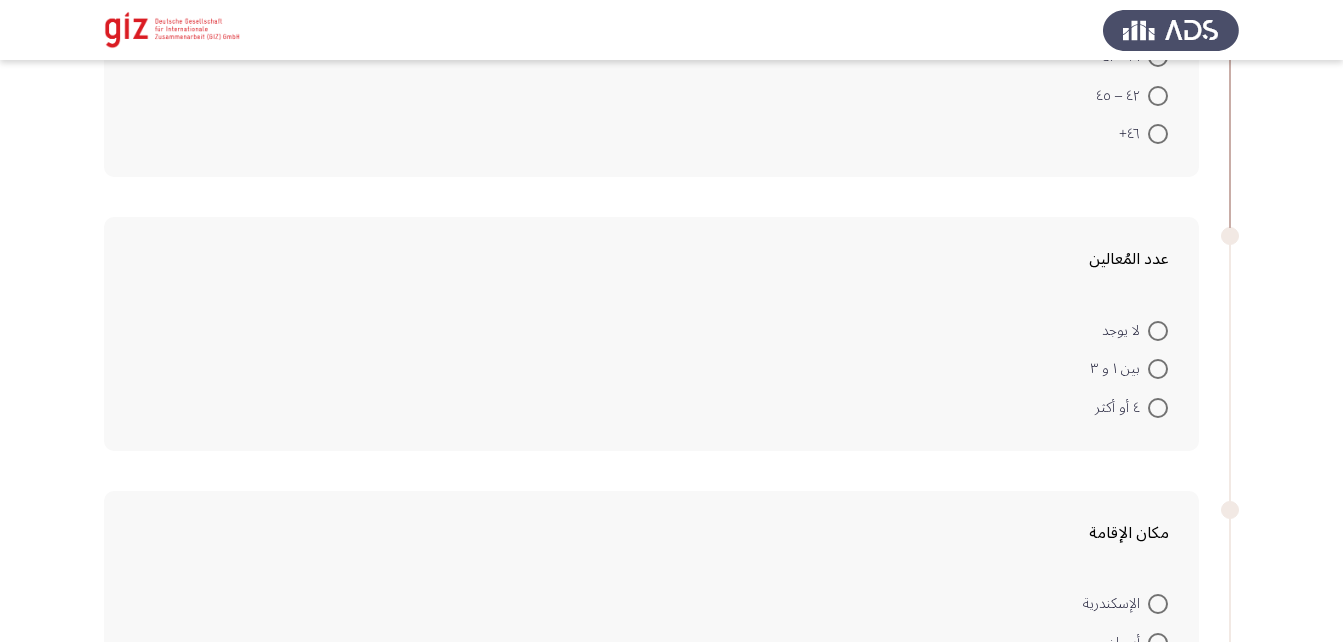 scroll, scrollTop: 300, scrollLeft: 0, axis: vertical 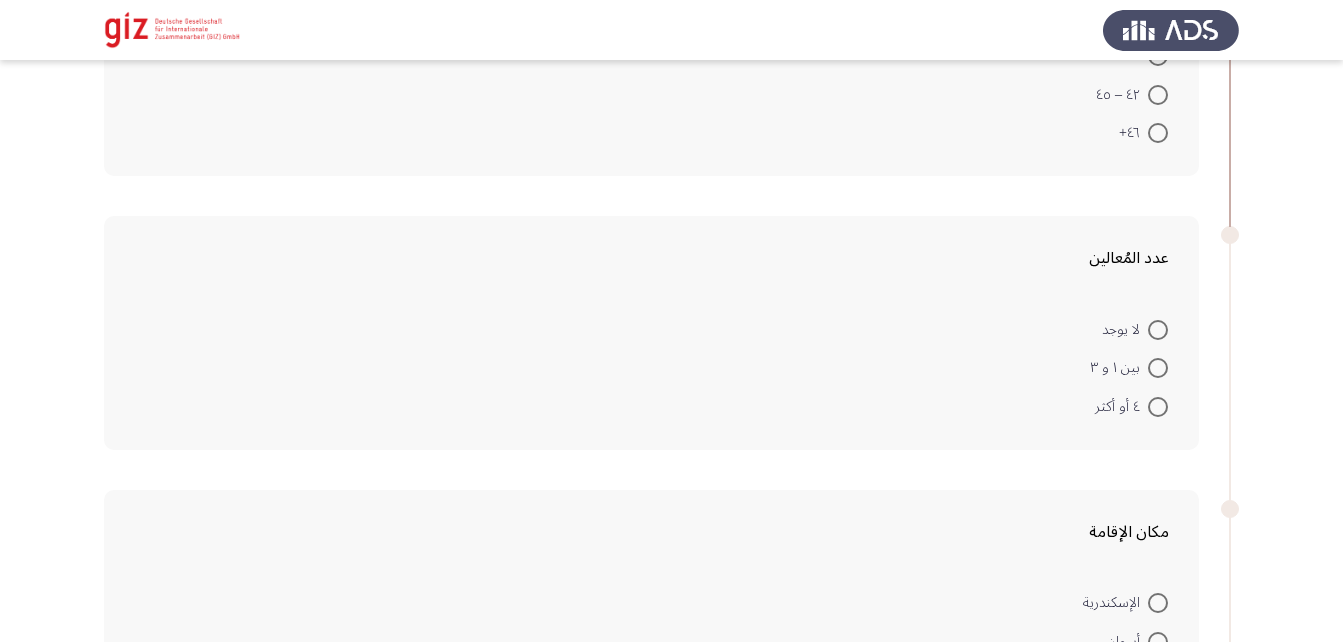 click at bounding box center (1158, 407) 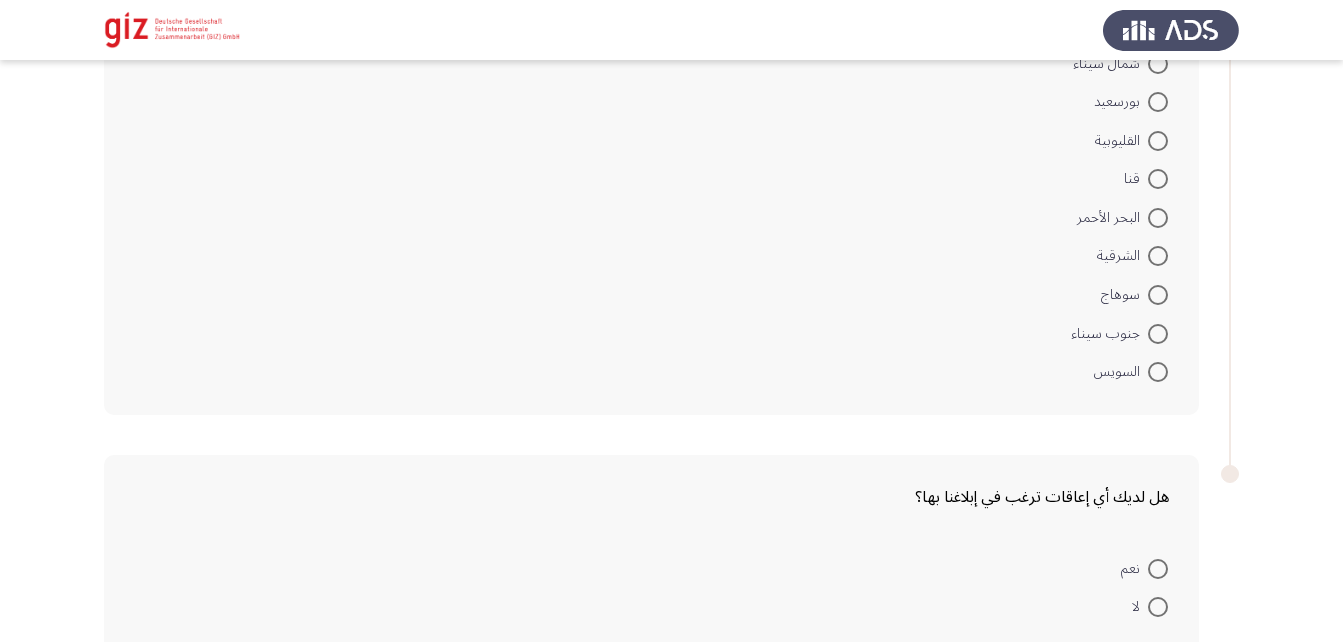 scroll, scrollTop: 1532, scrollLeft: 0, axis: vertical 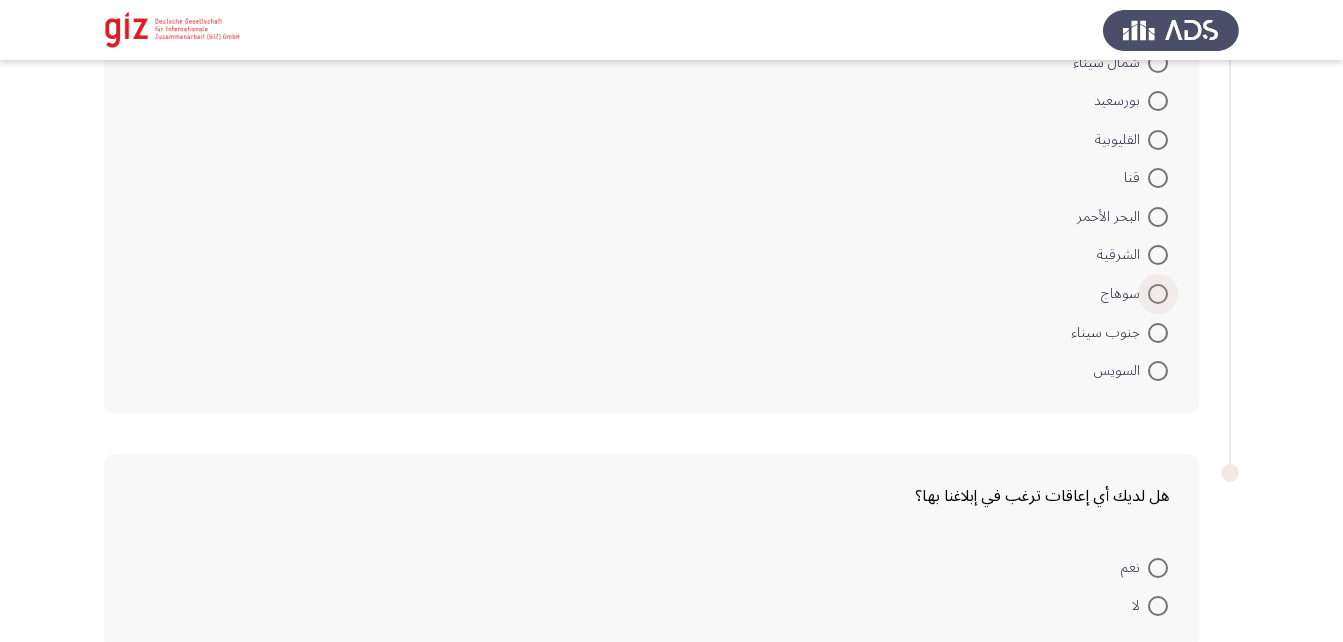 click at bounding box center (1158, 294) 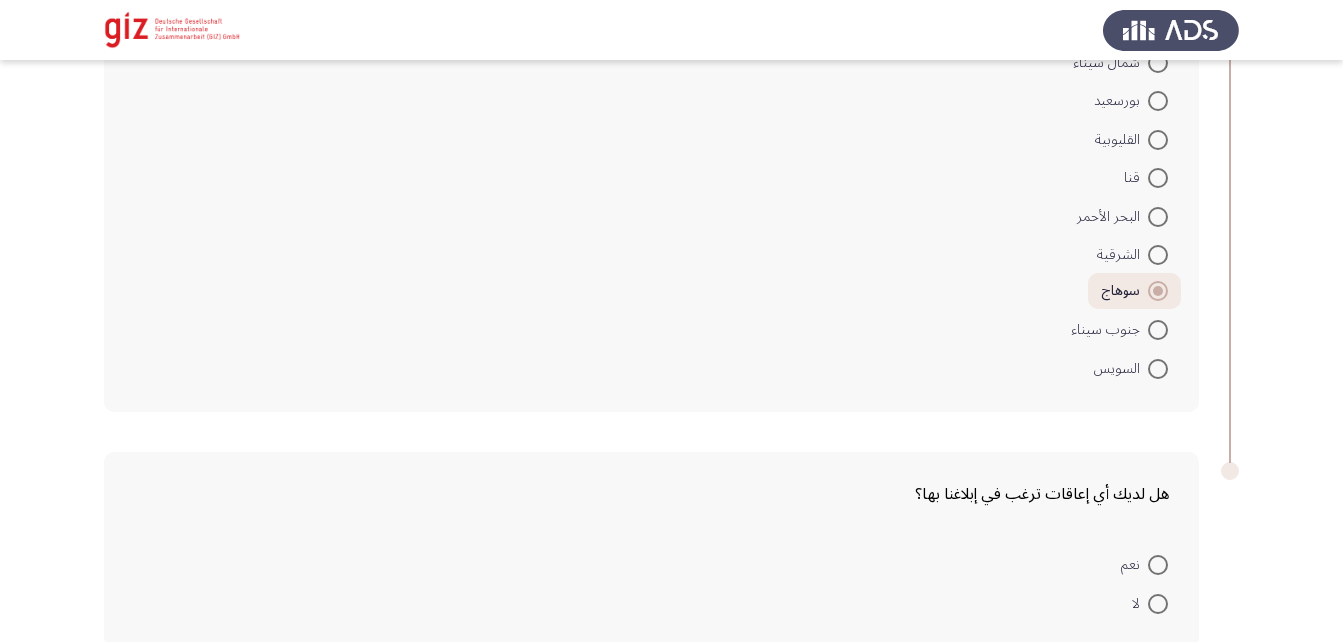click at bounding box center (1158, 604) 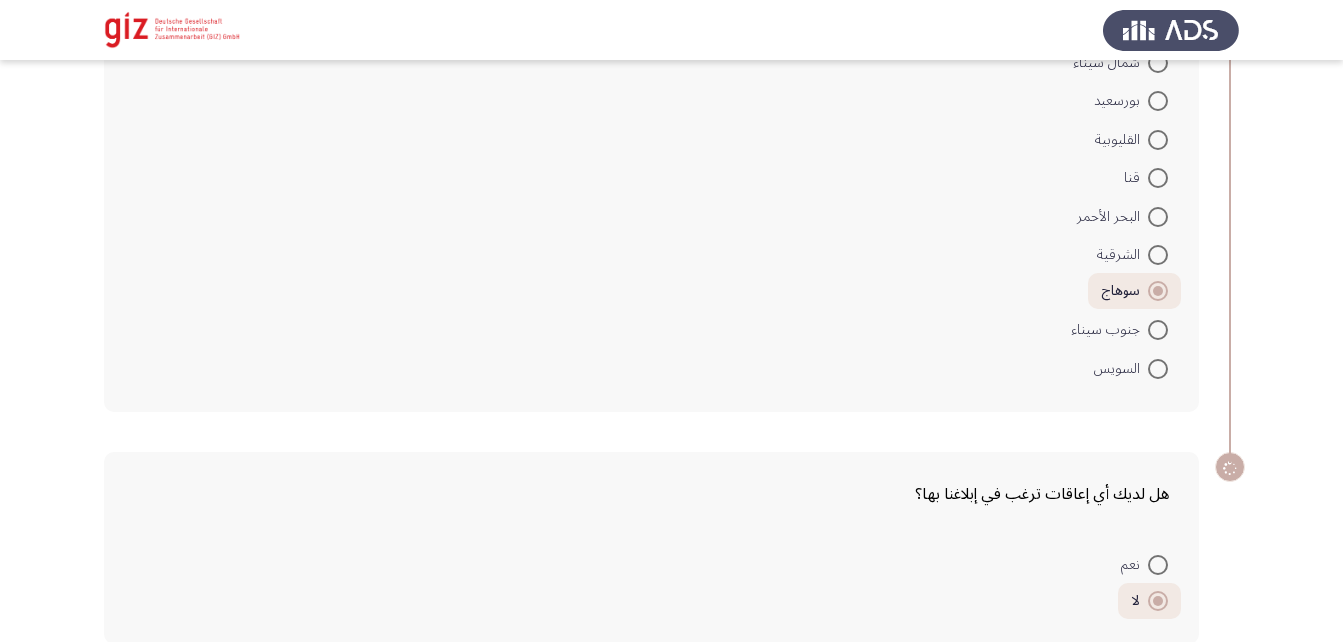 scroll, scrollTop: 1634, scrollLeft: 0, axis: vertical 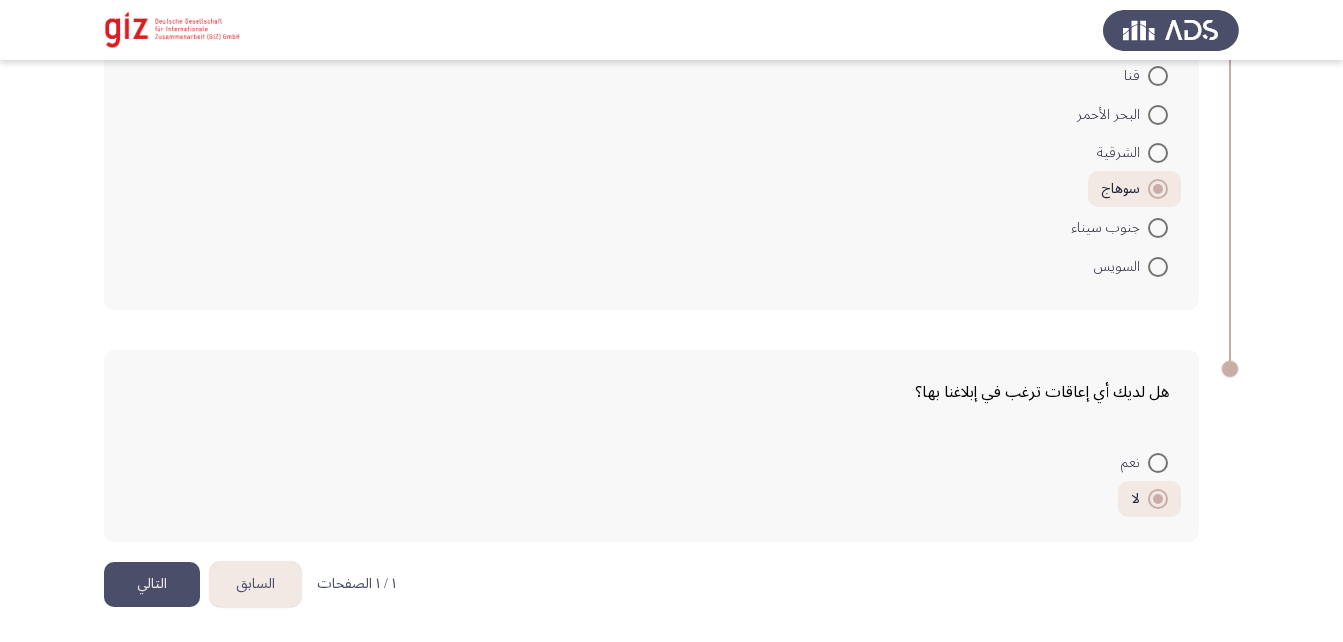 click on "التالي" 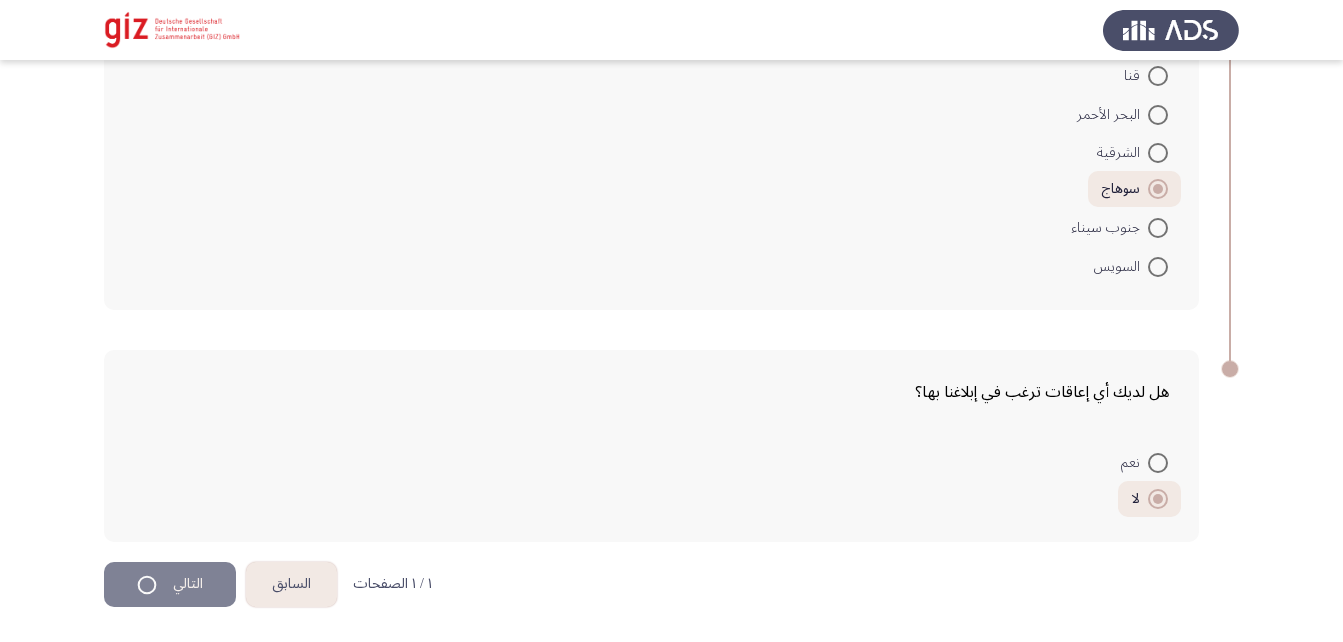 scroll, scrollTop: 0, scrollLeft: 0, axis: both 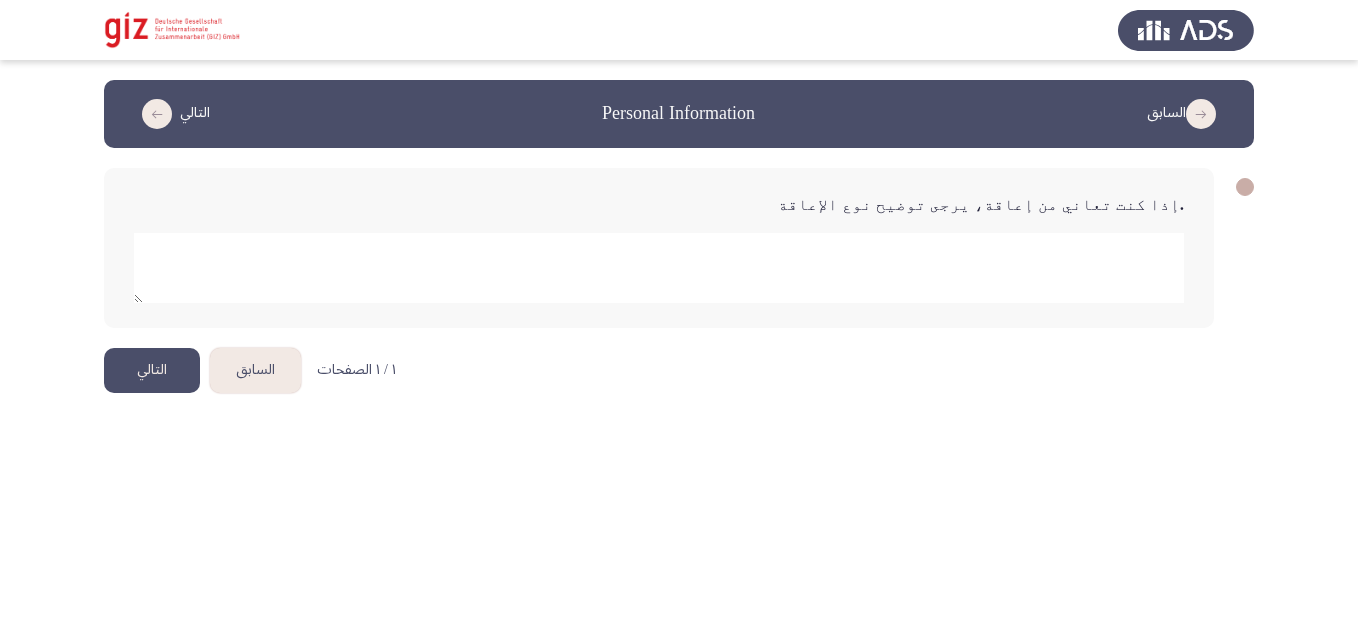 click on "التالي" 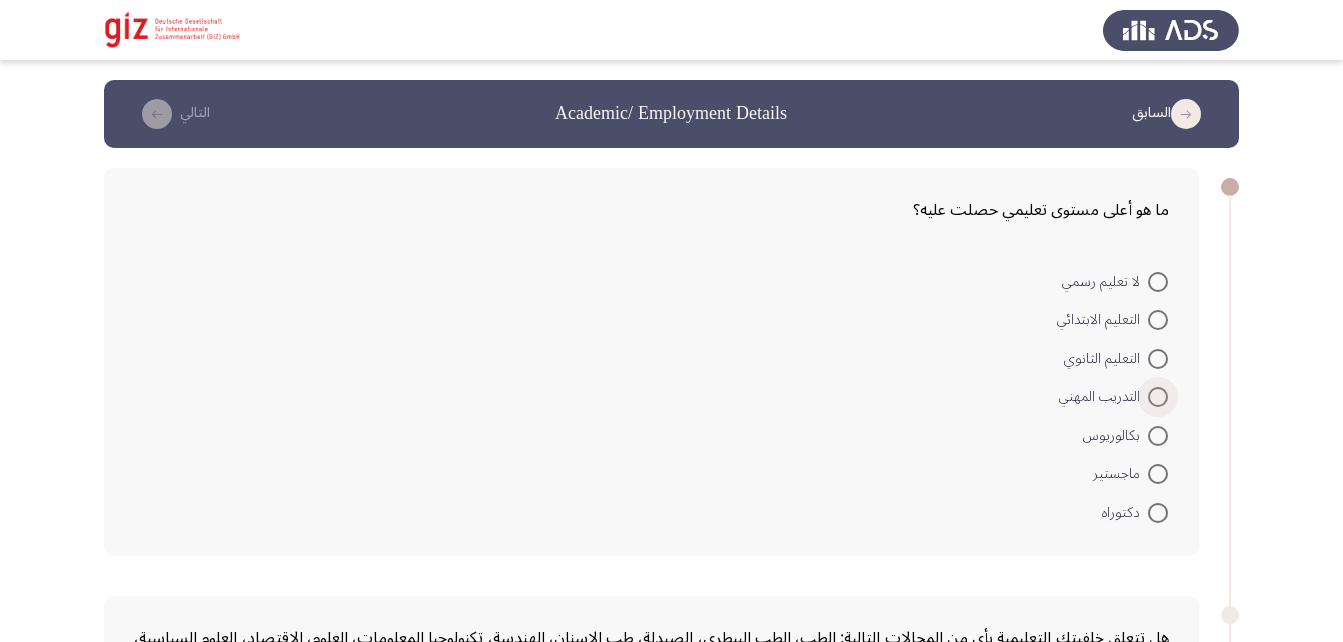 click at bounding box center (1158, 397) 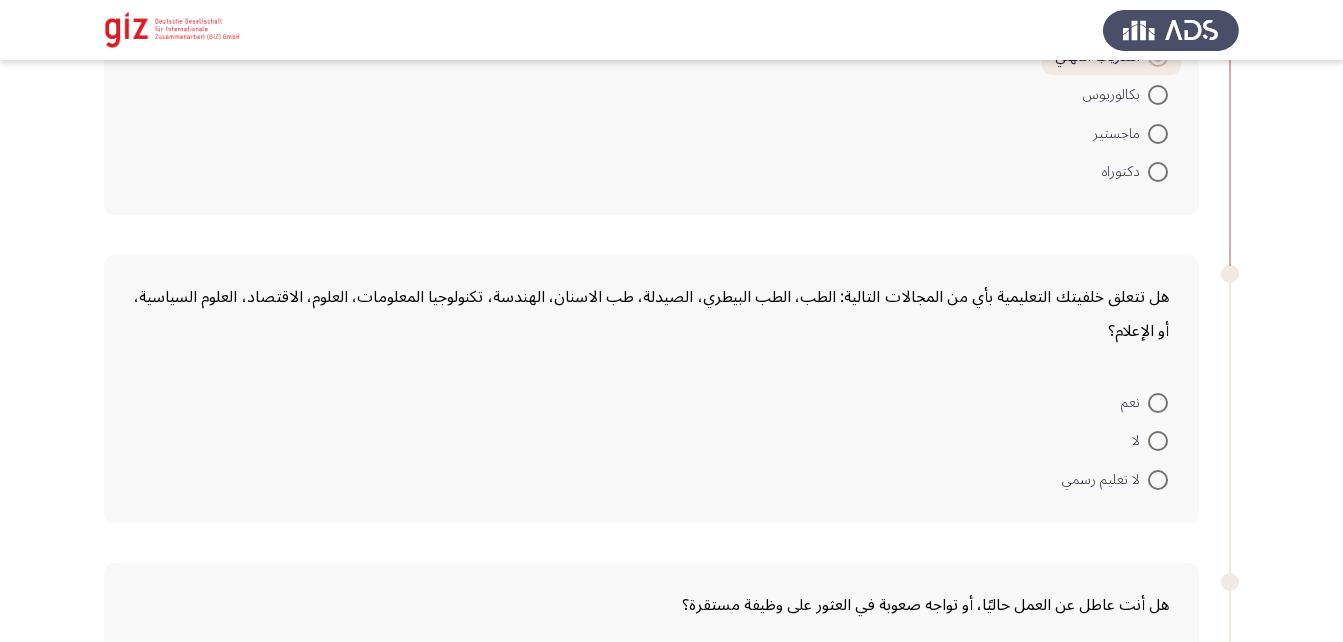 scroll, scrollTop: 339, scrollLeft: 0, axis: vertical 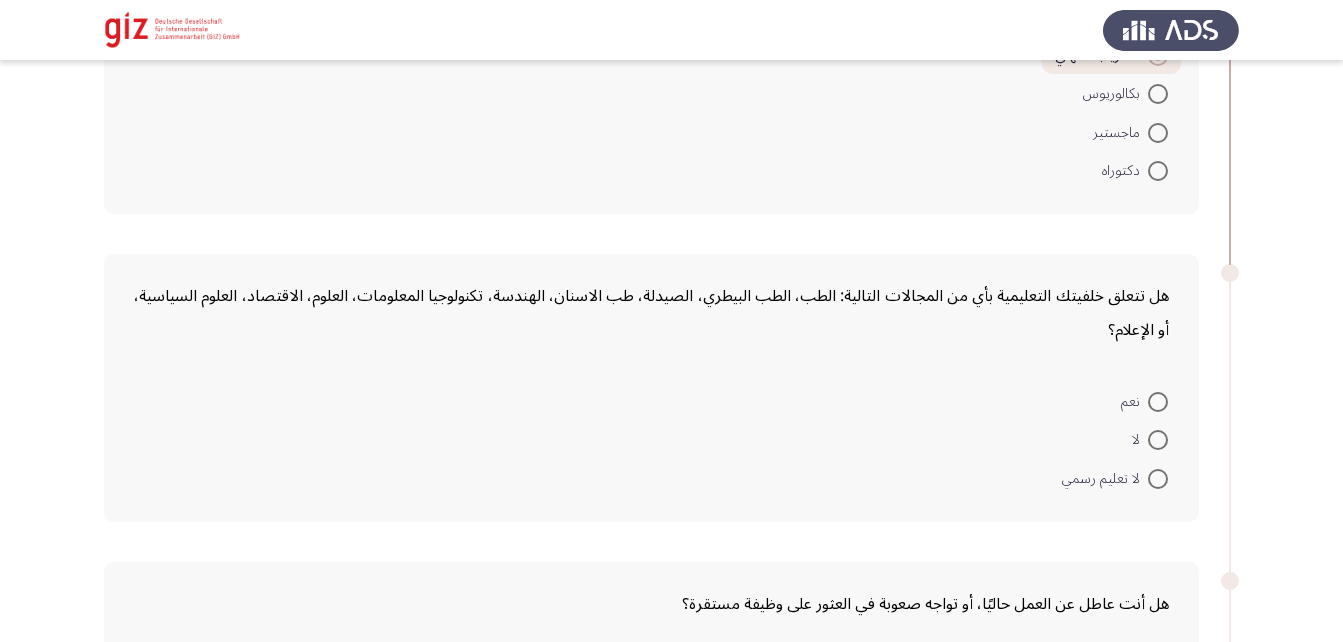 click on "هل تتعلق خلفيتك التعليمية بأي من المجالات التالية: الطب، الطب البيطري، الصيدلة، طب الاسنان، الهندسة، تكنولوجيا المعلومات، العلوم، الاقتصاد، العلوم السياسية، أو الإعلام؟    نعم     لا     لا تعليم رسمي" 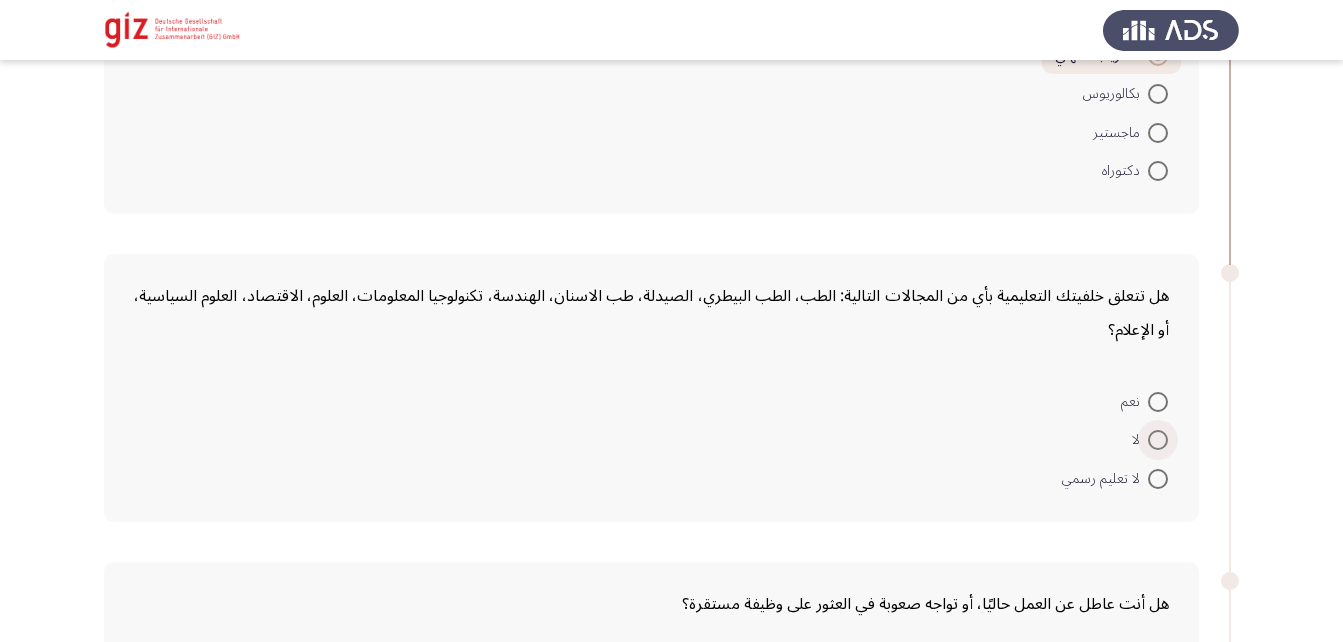 click on "لا" at bounding box center (1140, 440) 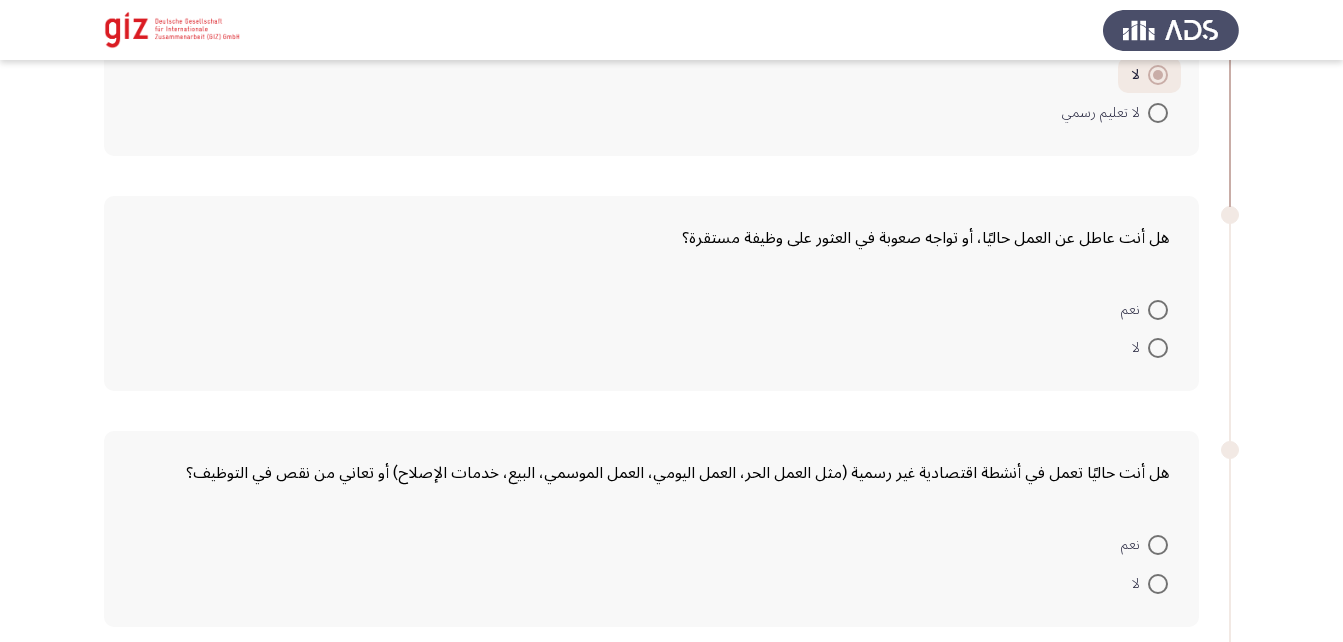 scroll, scrollTop: 704, scrollLeft: 0, axis: vertical 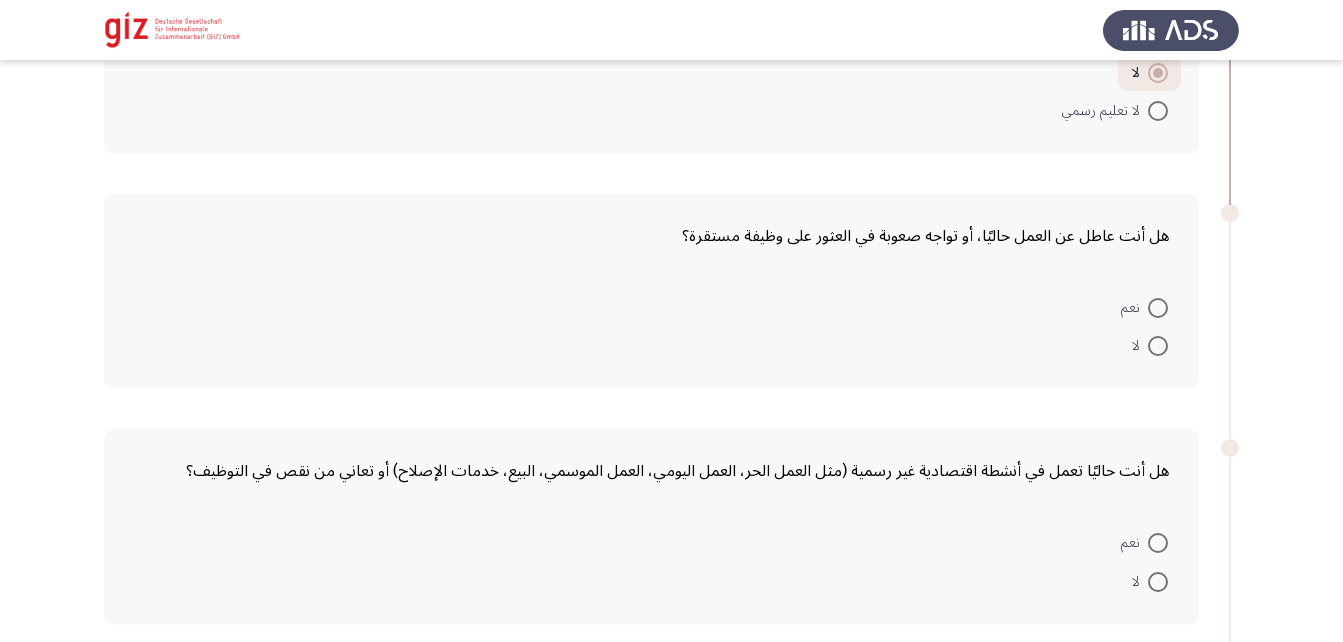 click at bounding box center [1158, 308] 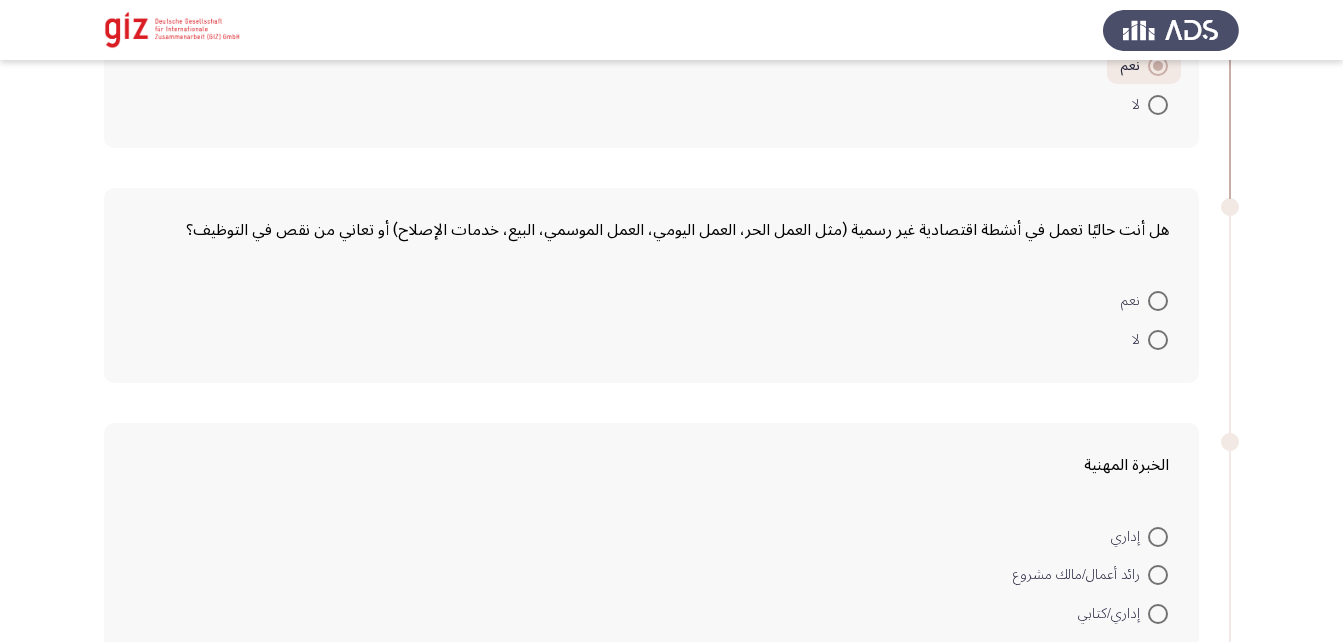 scroll, scrollTop: 950, scrollLeft: 0, axis: vertical 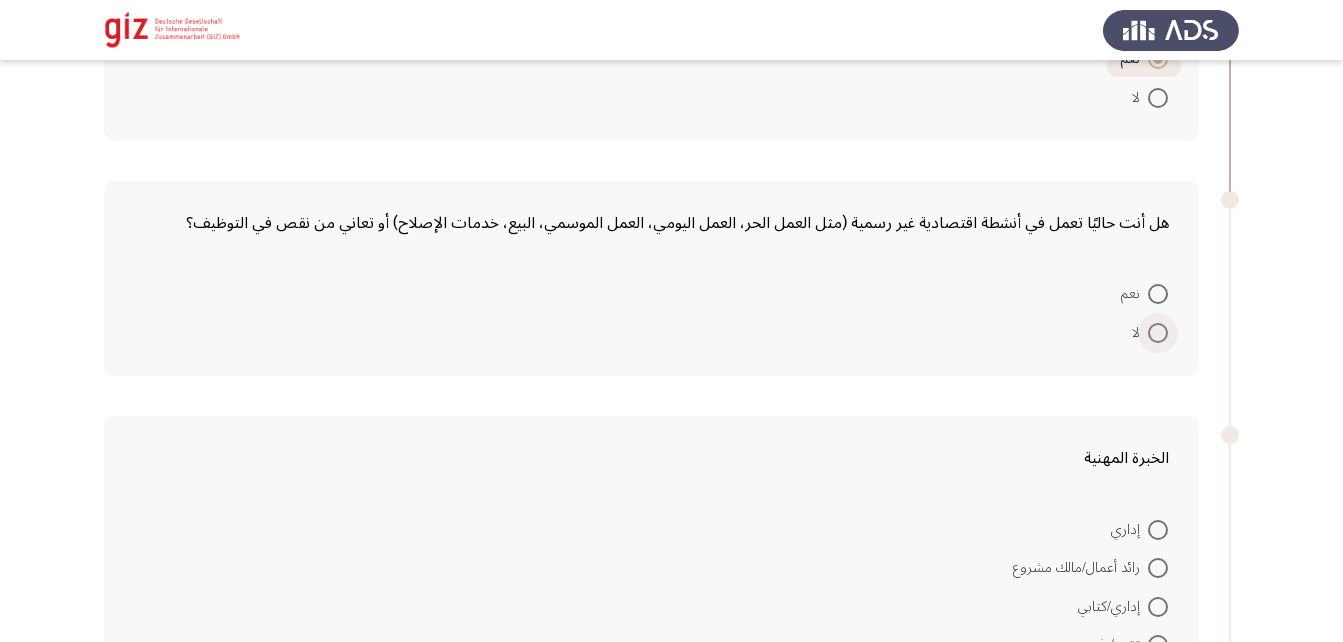 click at bounding box center [1158, 333] 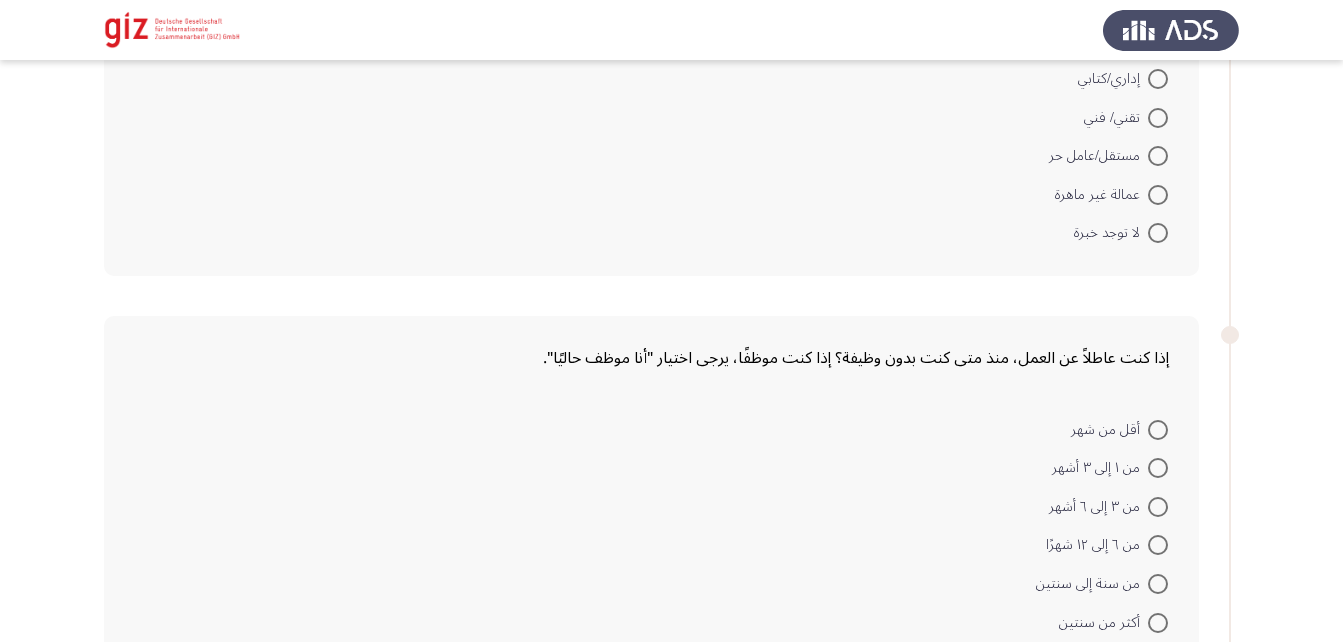 scroll, scrollTop: 1476, scrollLeft: 0, axis: vertical 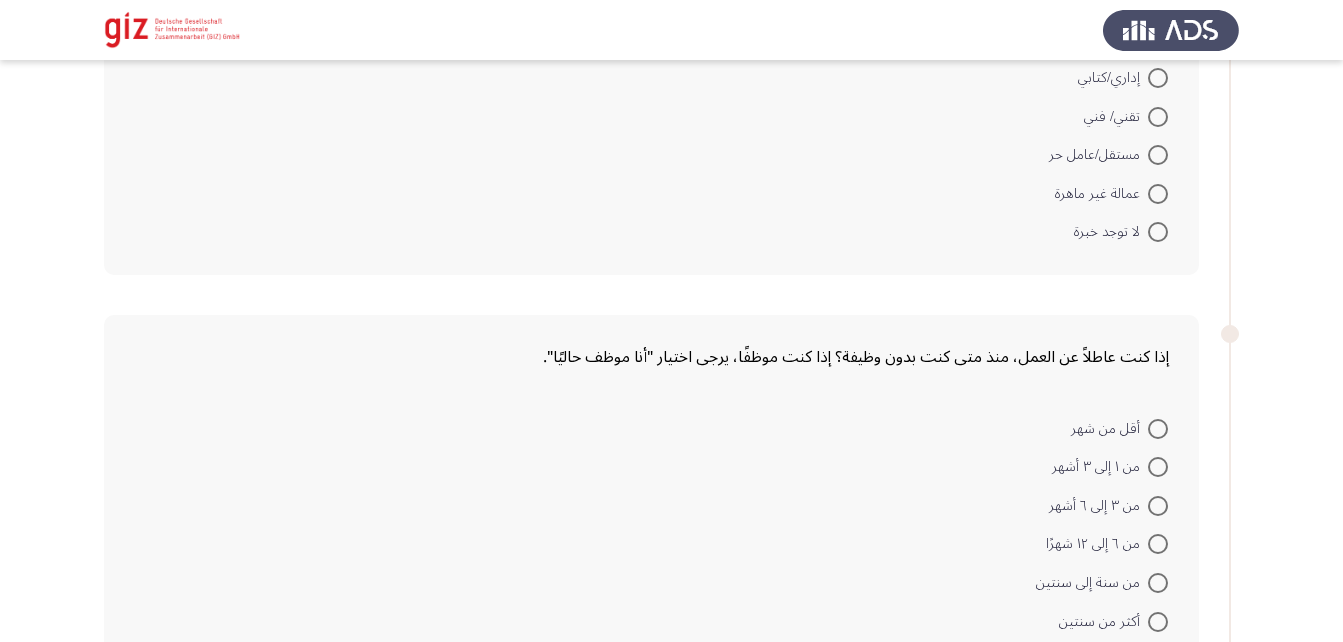click at bounding box center [1158, 232] 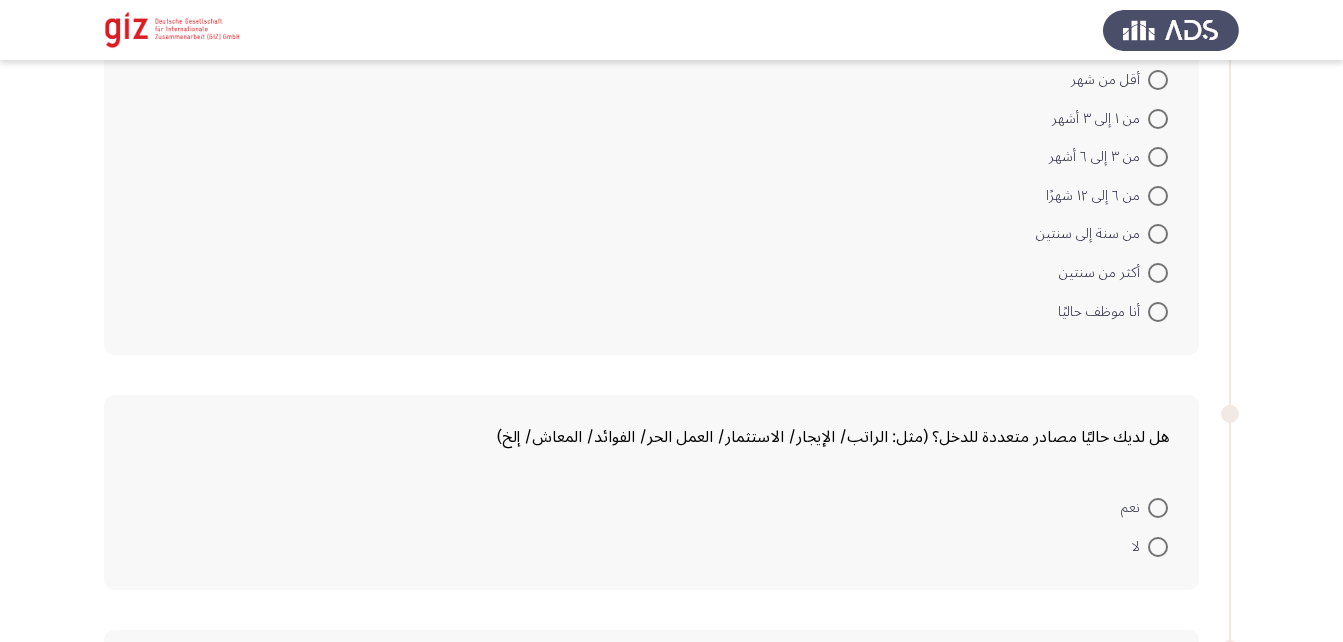scroll, scrollTop: 1824, scrollLeft: 0, axis: vertical 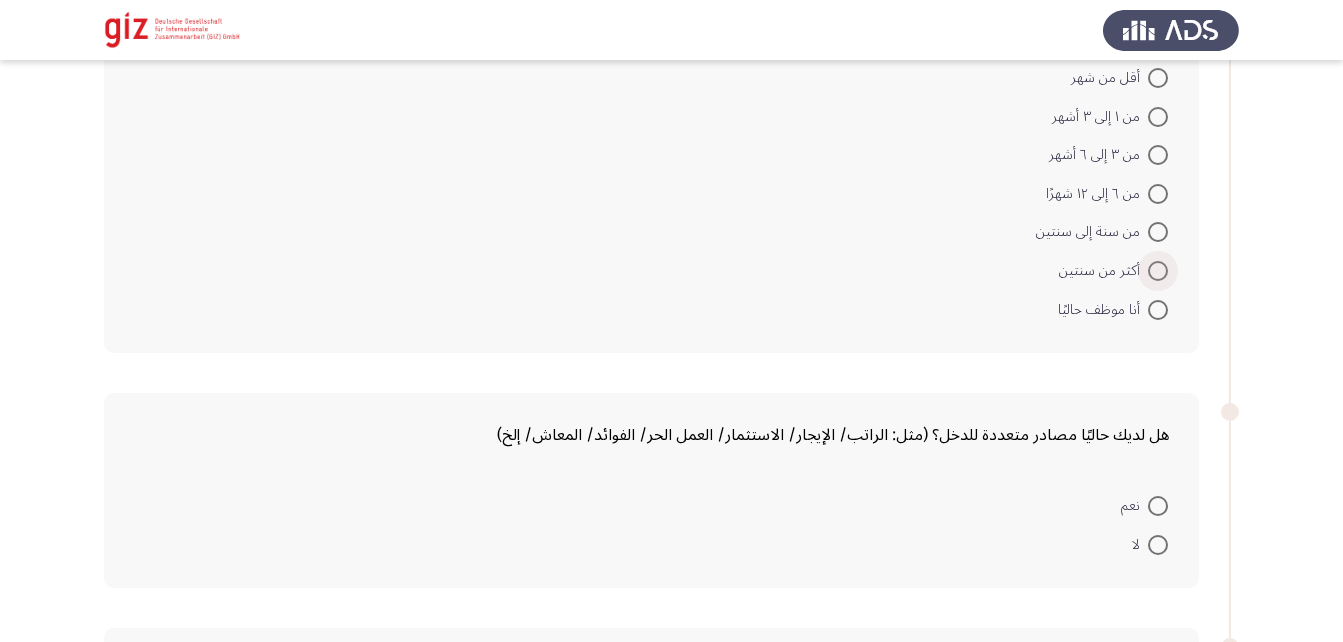 click at bounding box center [1158, 271] 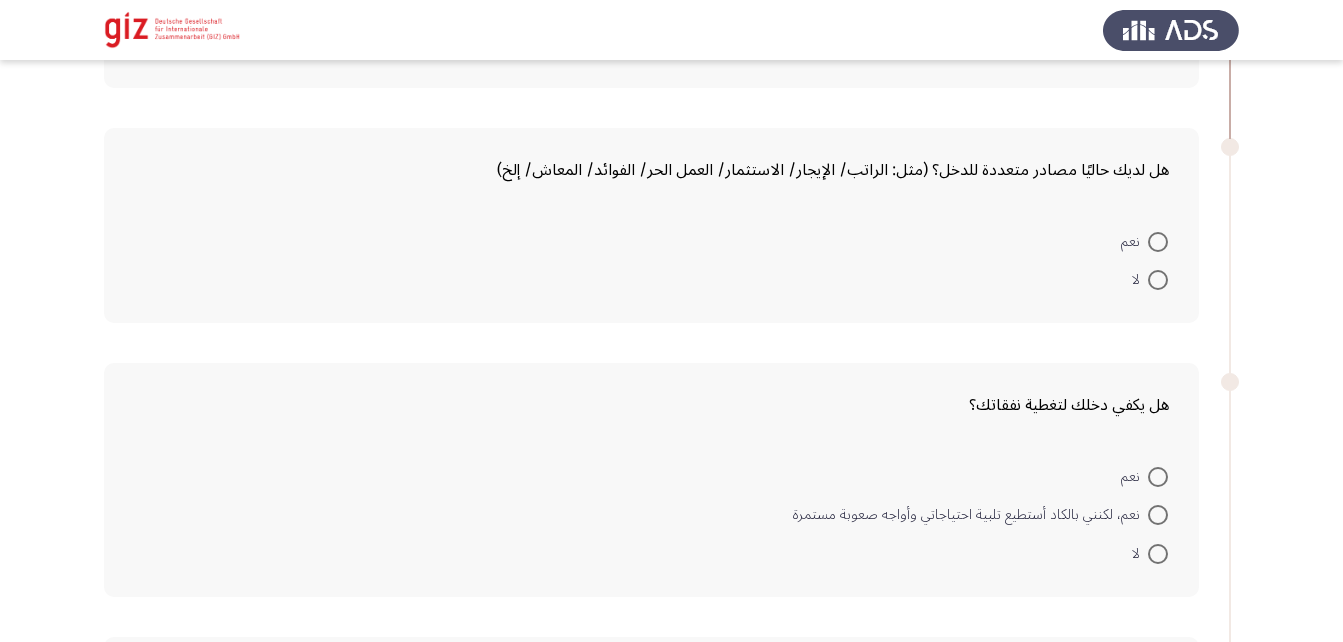 scroll, scrollTop: 2088, scrollLeft: 0, axis: vertical 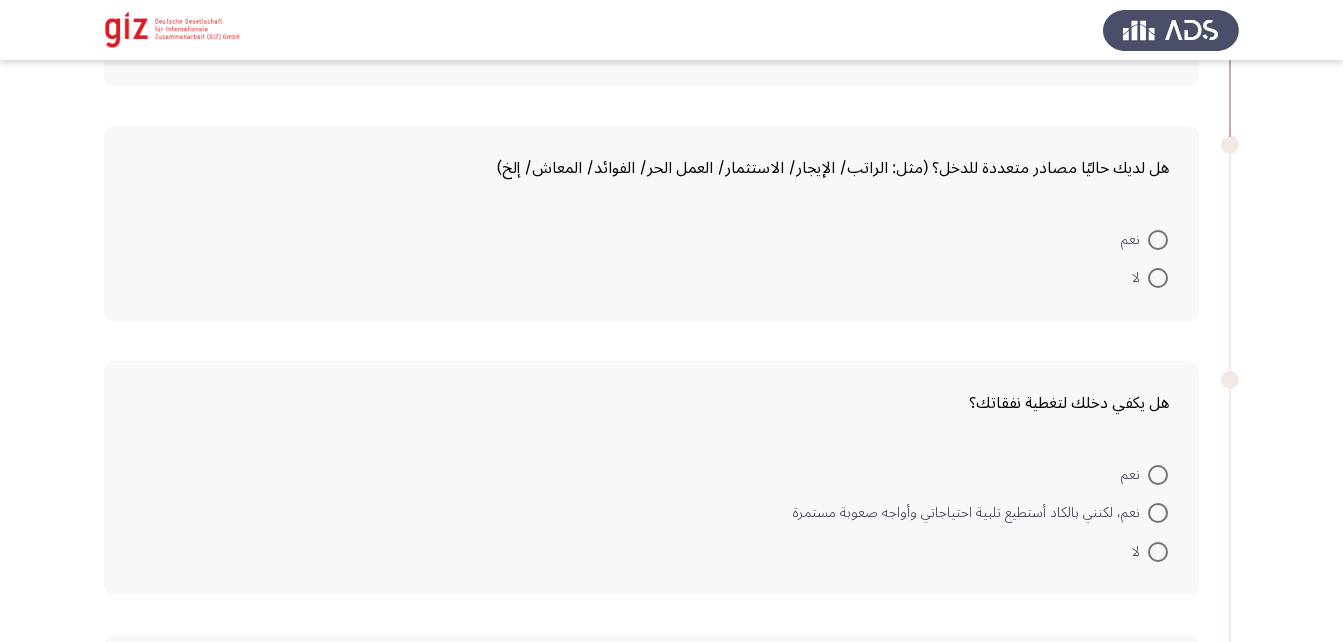click at bounding box center [1158, 278] 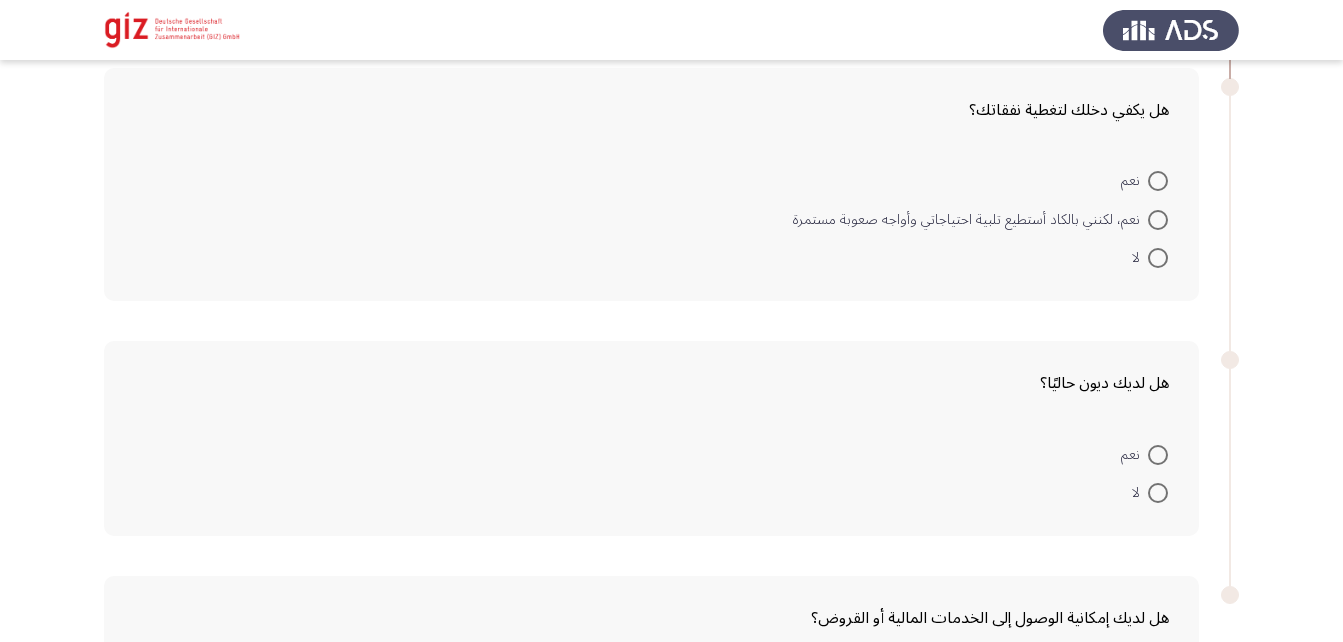 scroll, scrollTop: 2380, scrollLeft: 0, axis: vertical 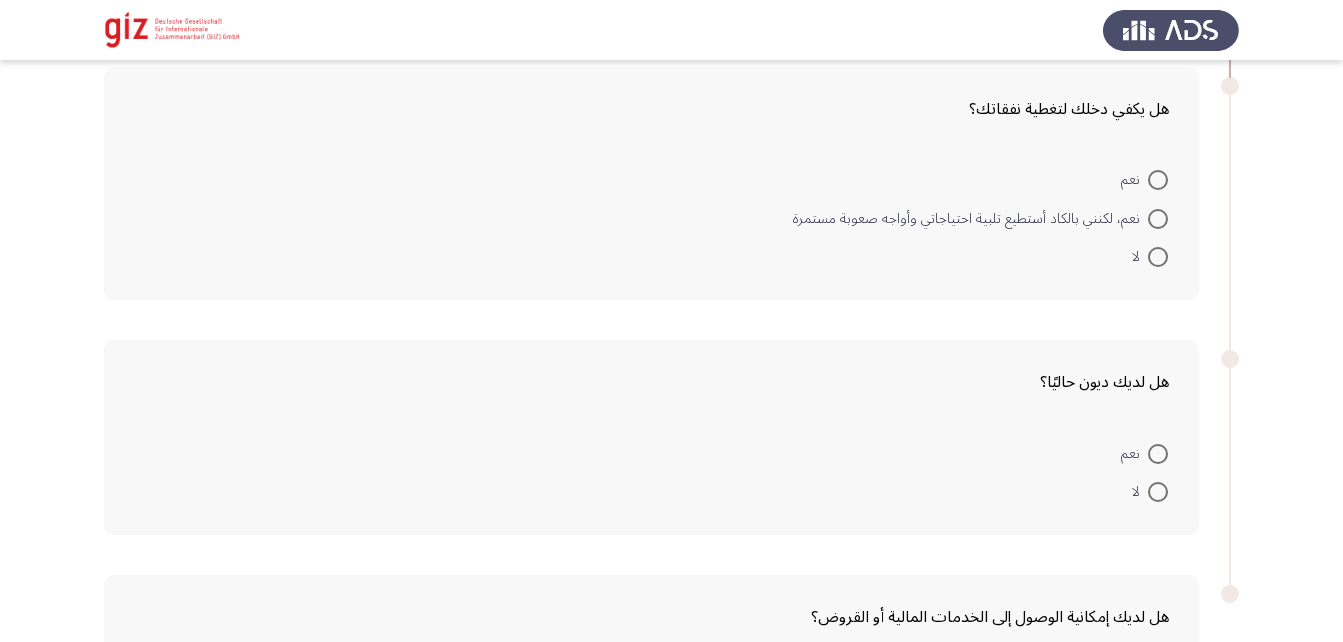 click at bounding box center [1158, 257] 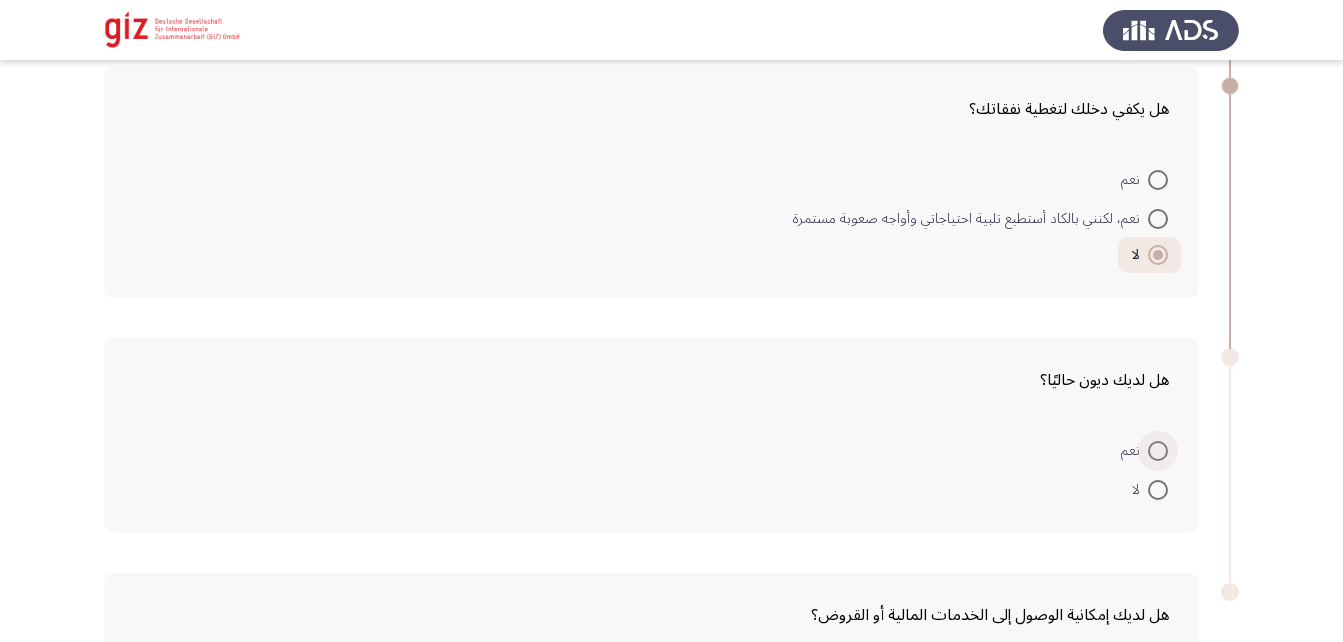 click at bounding box center [1158, 451] 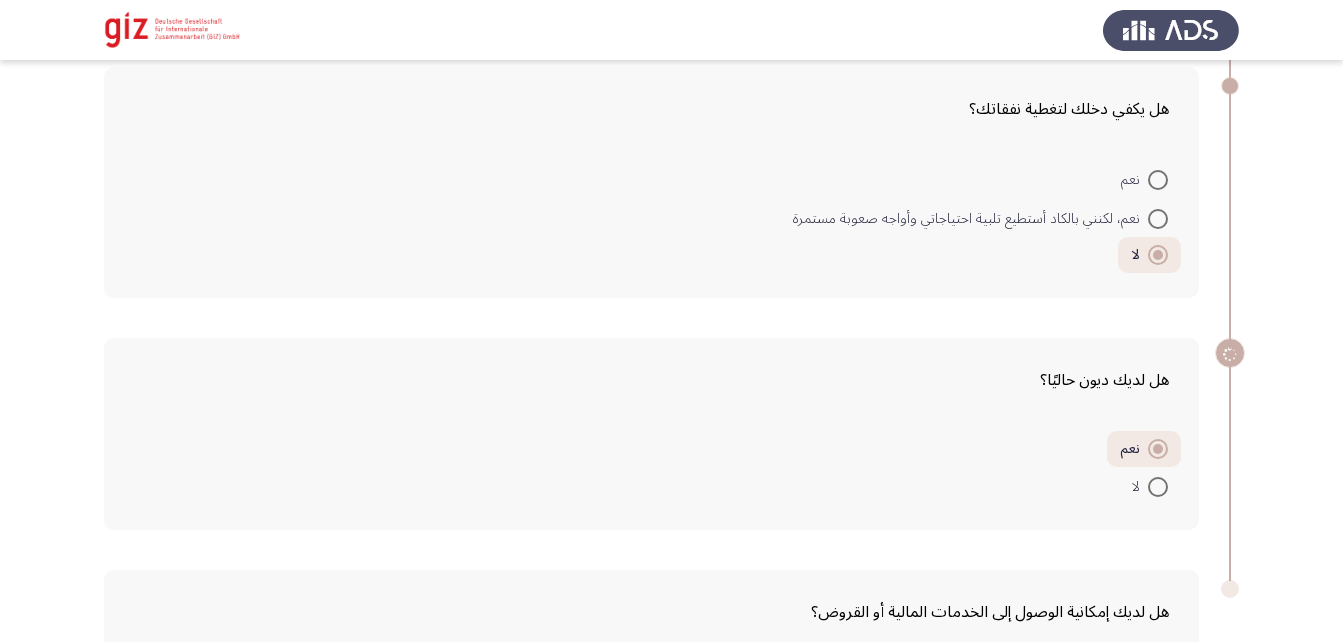 scroll, scrollTop: 2603, scrollLeft: 0, axis: vertical 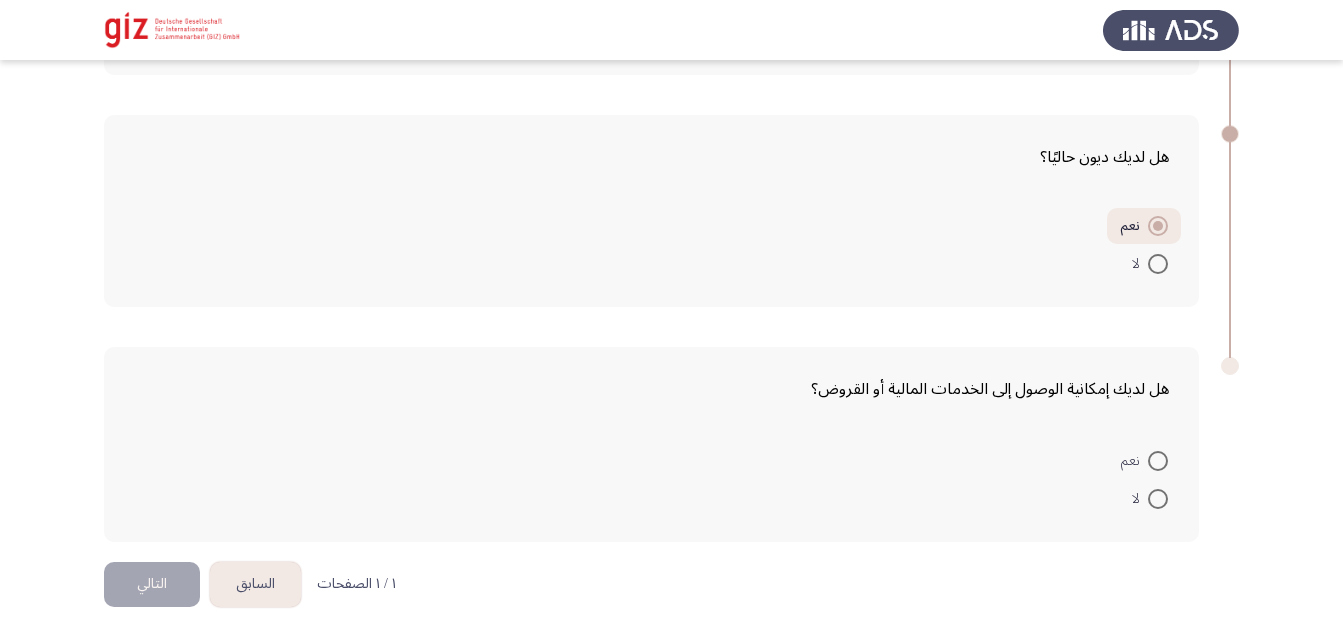 click at bounding box center [1158, 499] 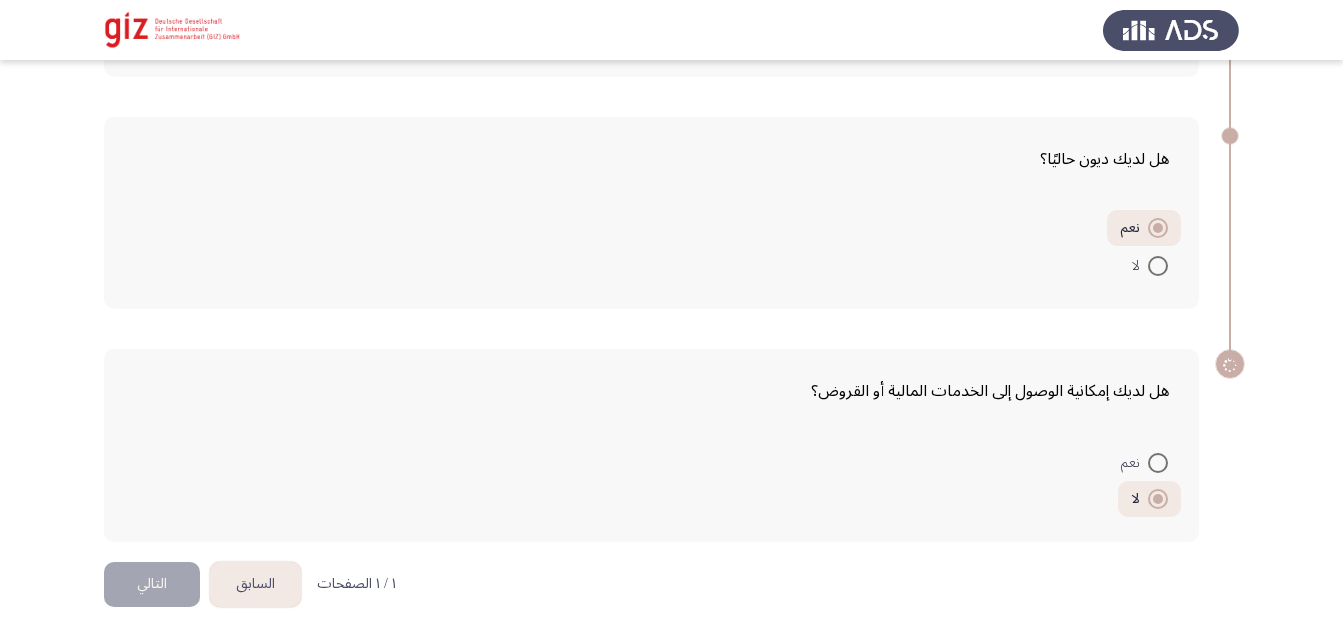 scroll, scrollTop: 2601, scrollLeft: 0, axis: vertical 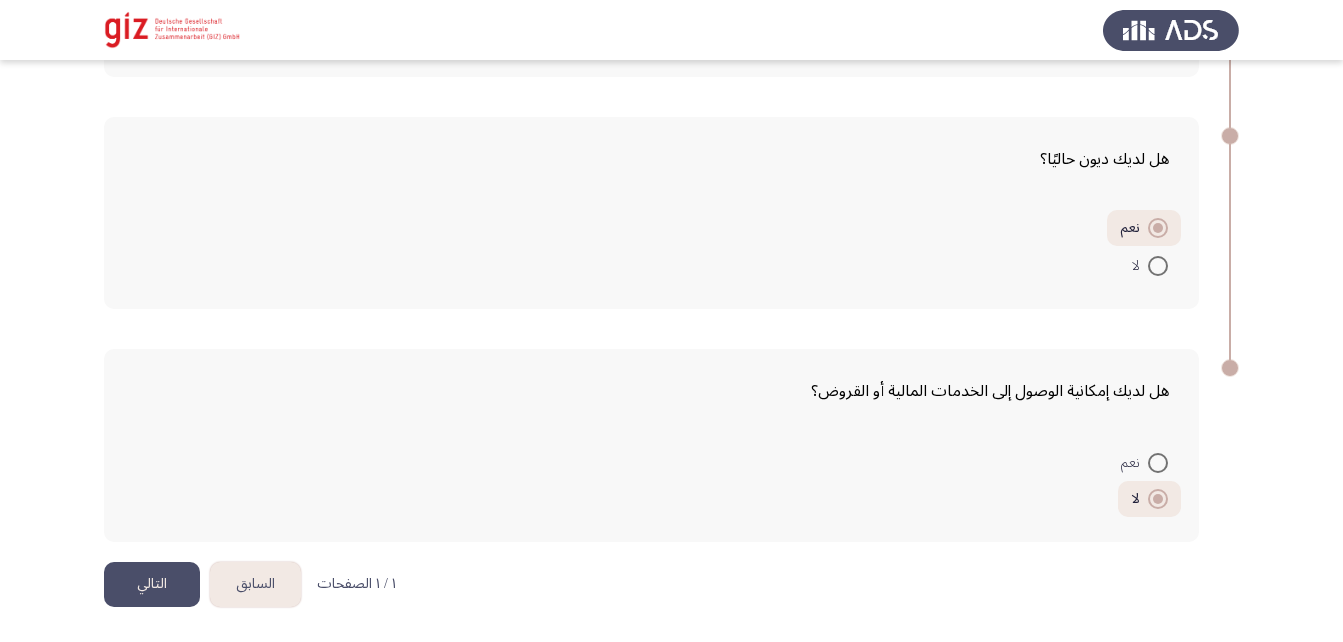 click on "التالي" 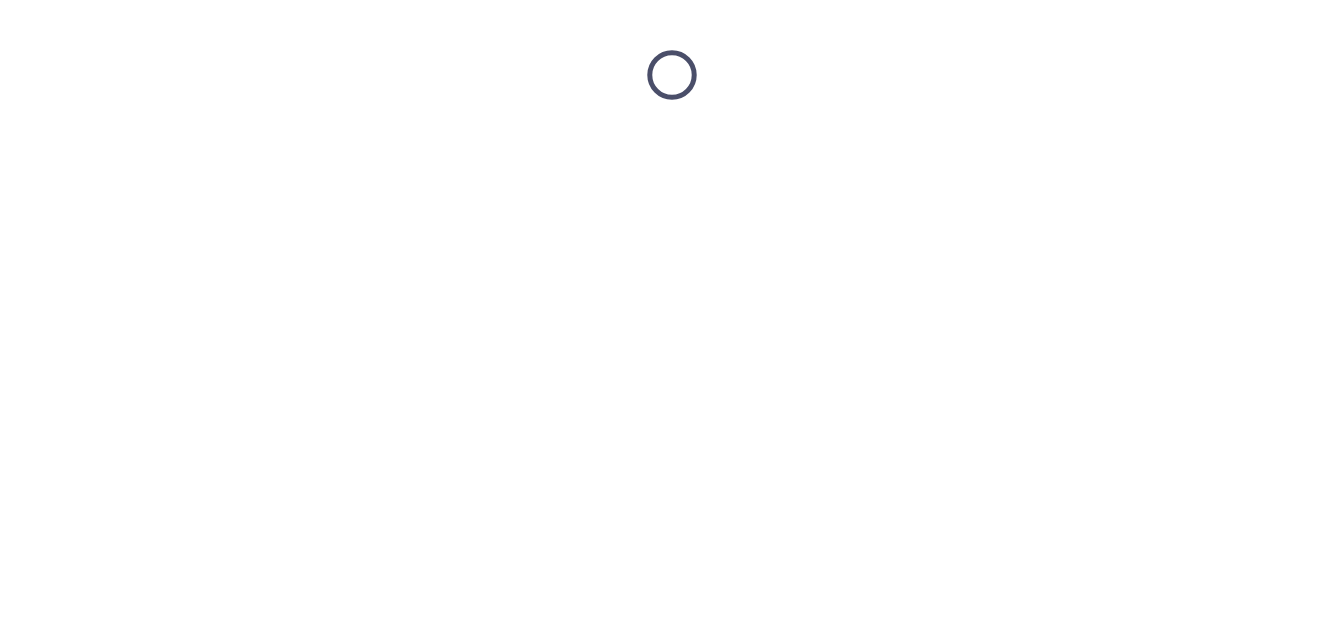 scroll, scrollTop: 0, scrollLeft: 0, axis: both 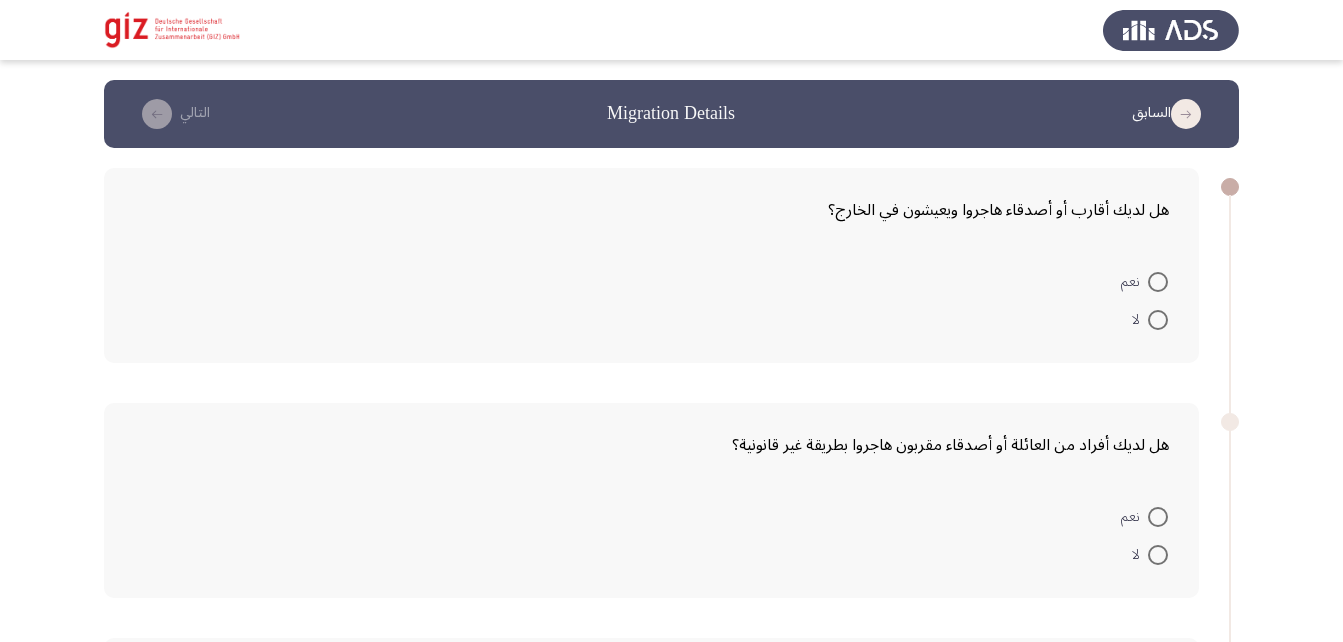 click at bounding box center (1158, 282) 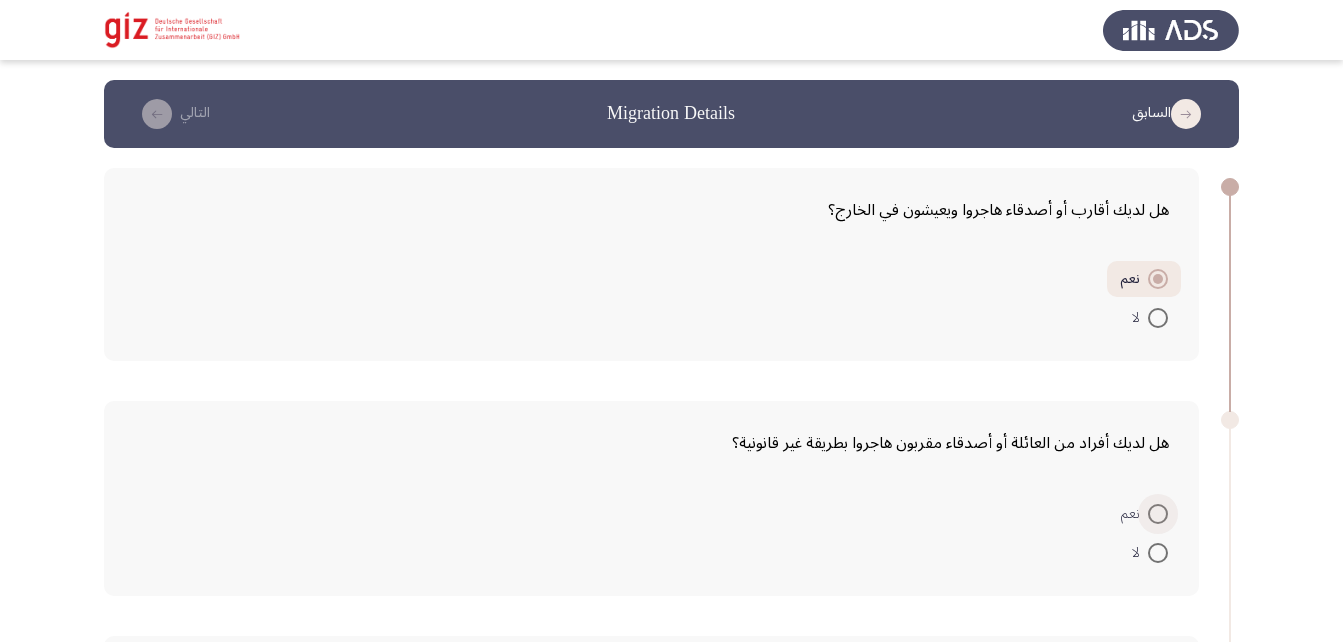 click at bounding box center [1158, 514] 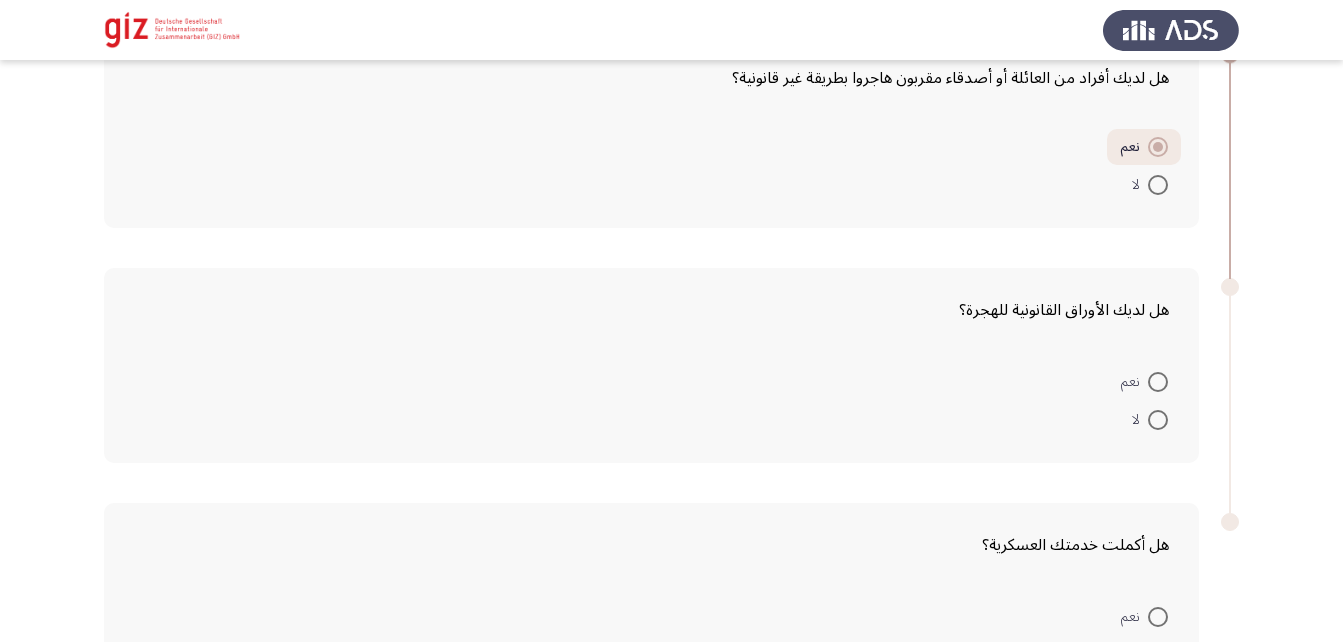 scroll, scrollTop: 368, scrollLeft: 0, axis: vertical 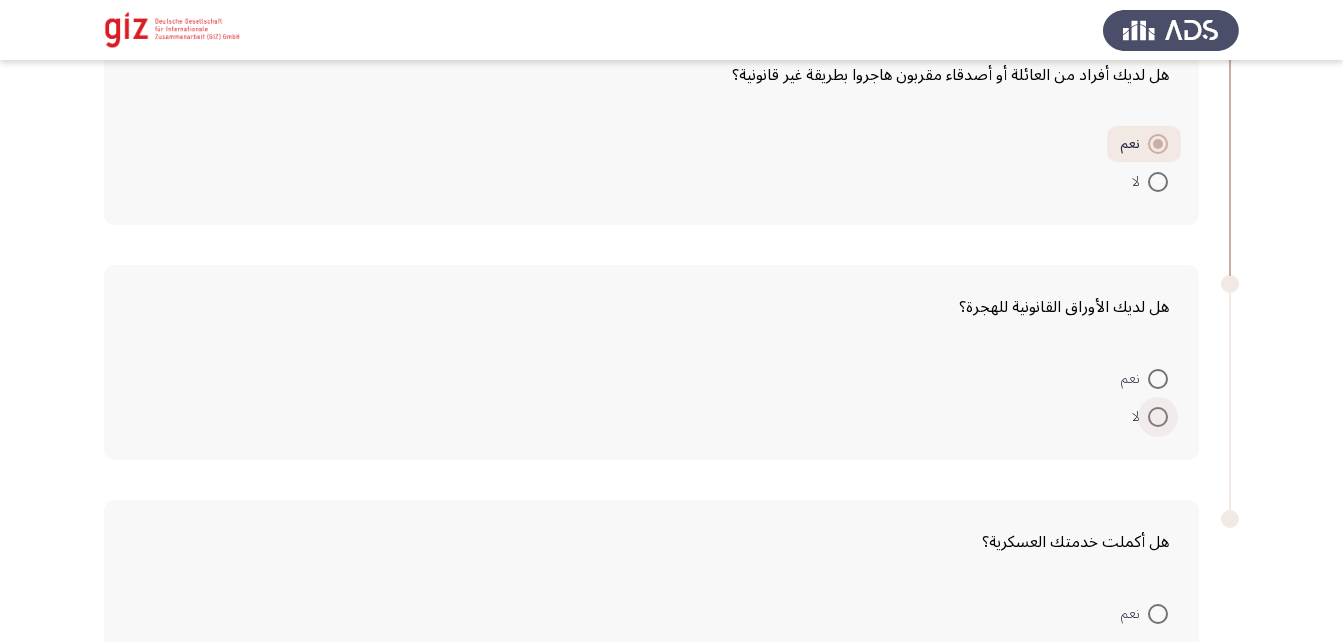 click at bounding box center (1158, 417) 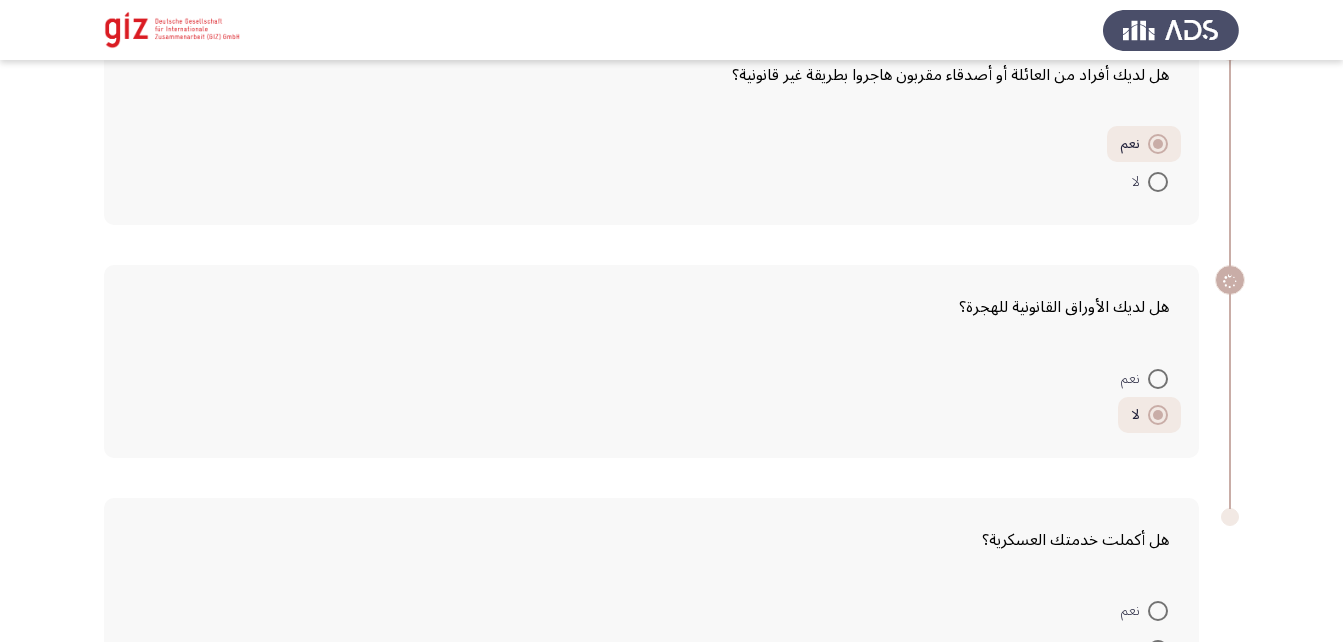 scroll, scrollTop: 596, scrollLeft: 0, axis: vertical 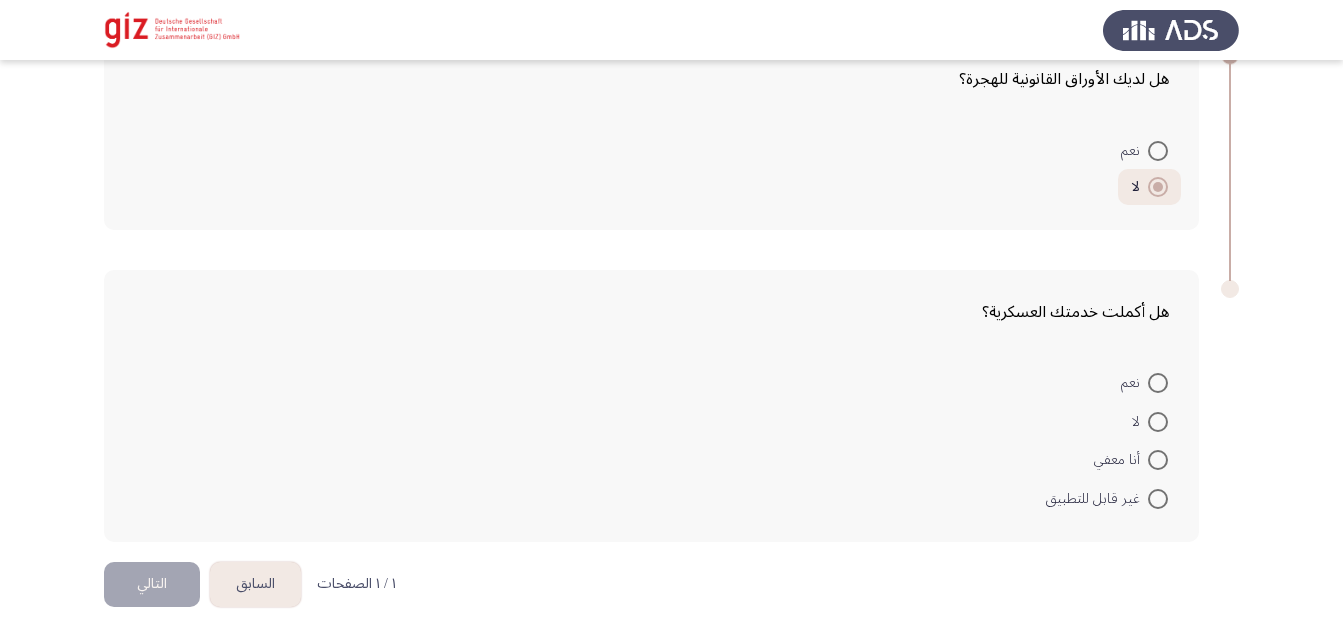 click at bounding box center [1158, 499] 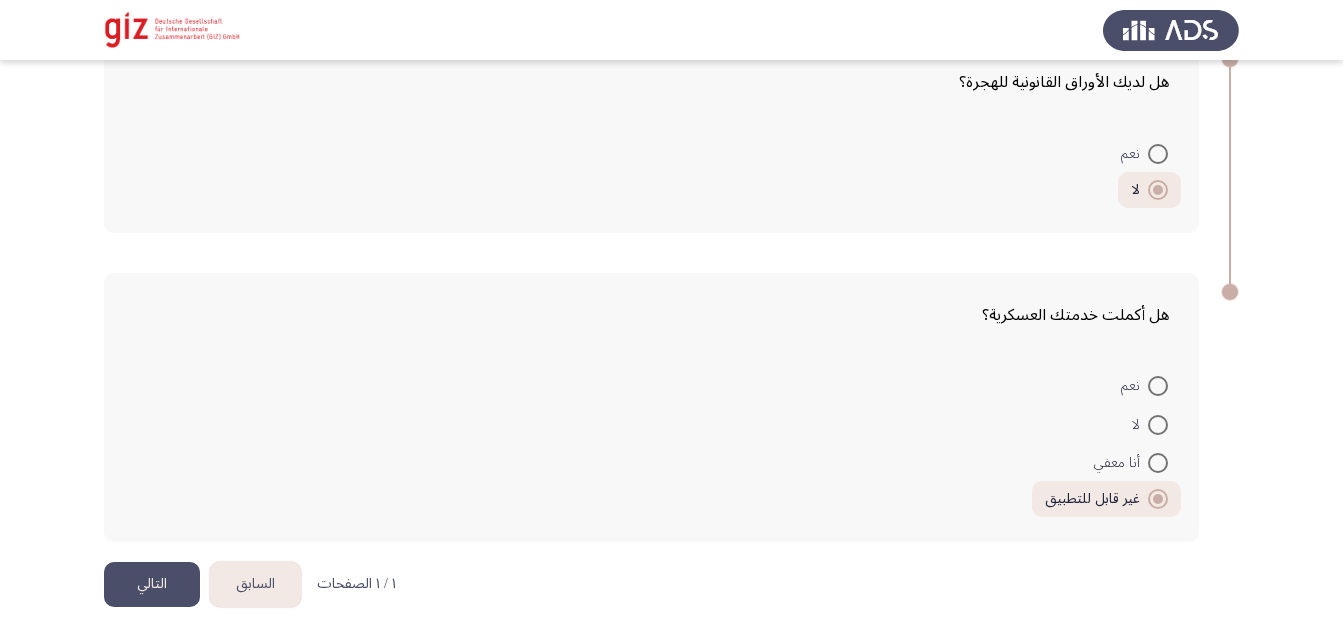 click on "التالي" 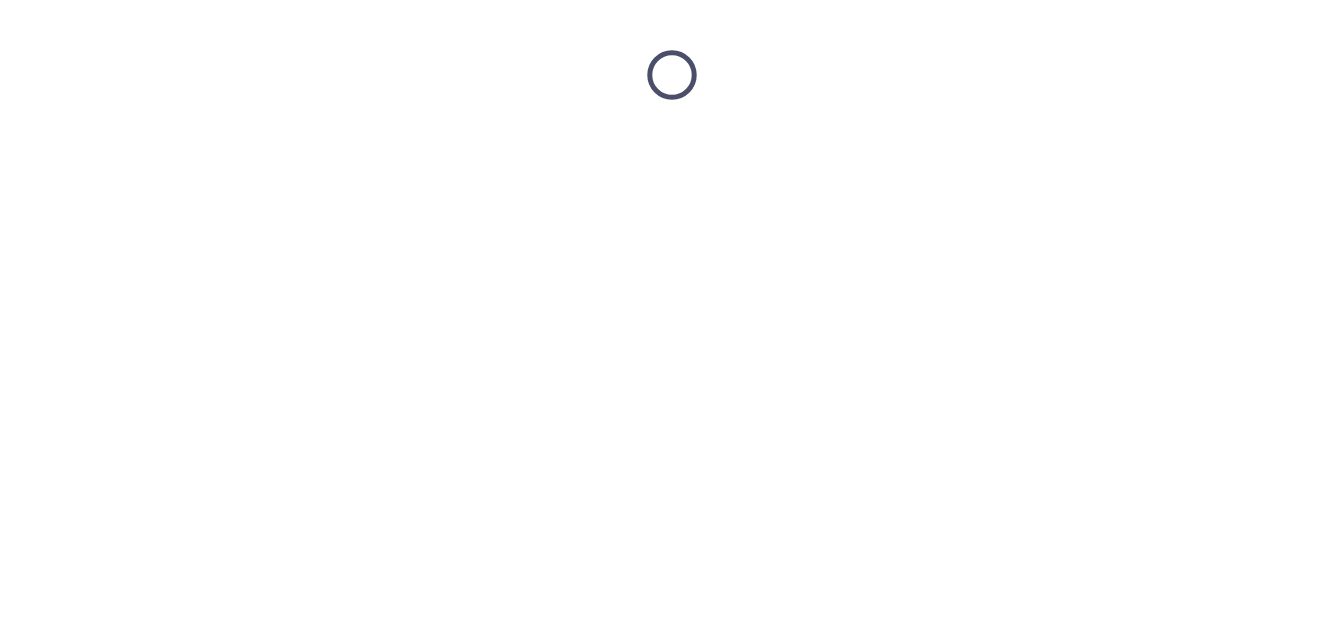scroll, scrollTop: 0, scrollLeft: 0, axis: both 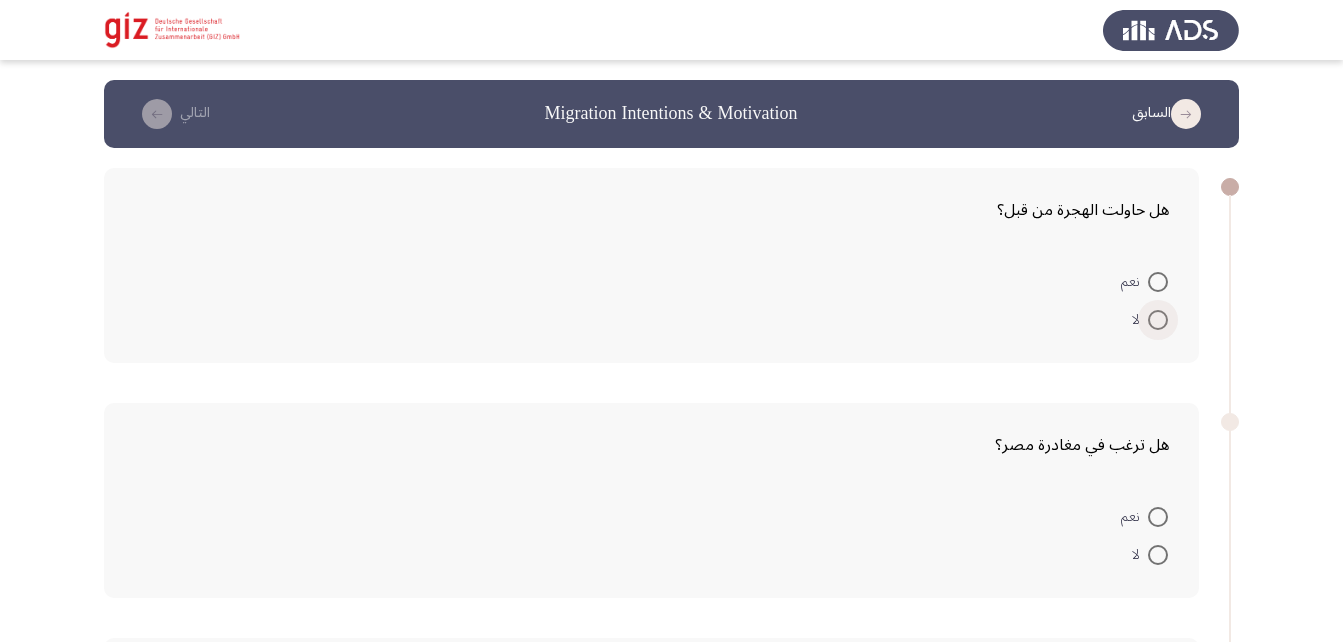 click on "لا" at bounding box center (1150, 320) 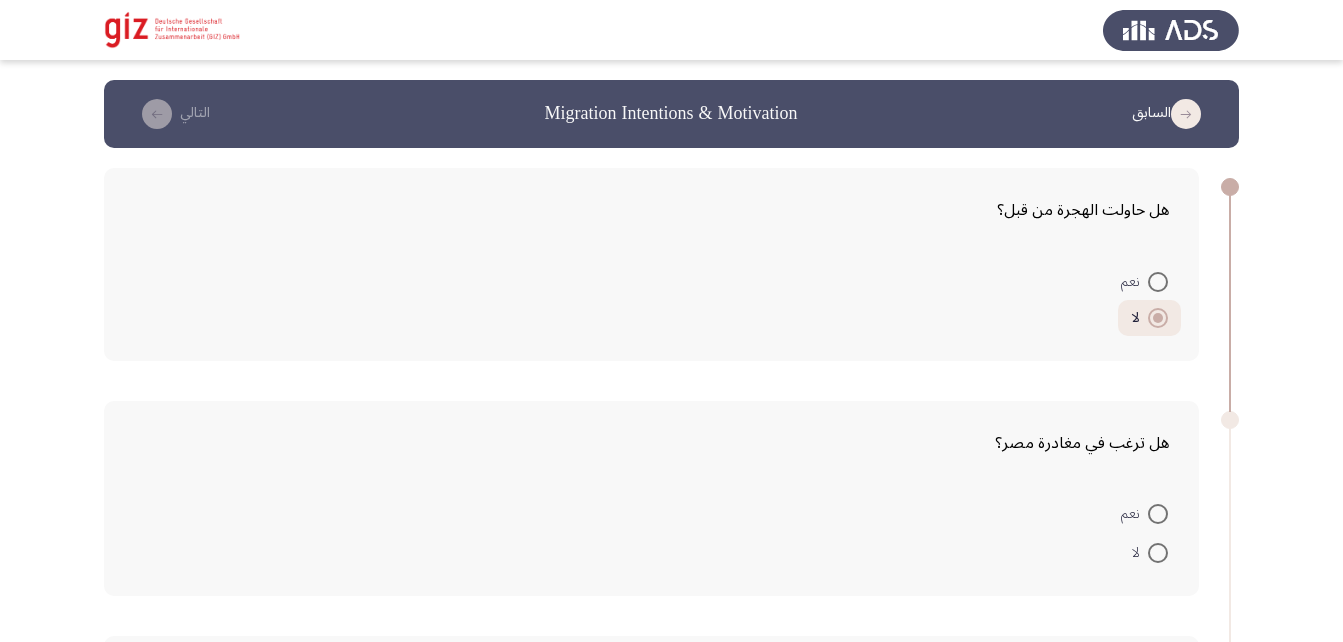 click at bounding box center (1158, 553) 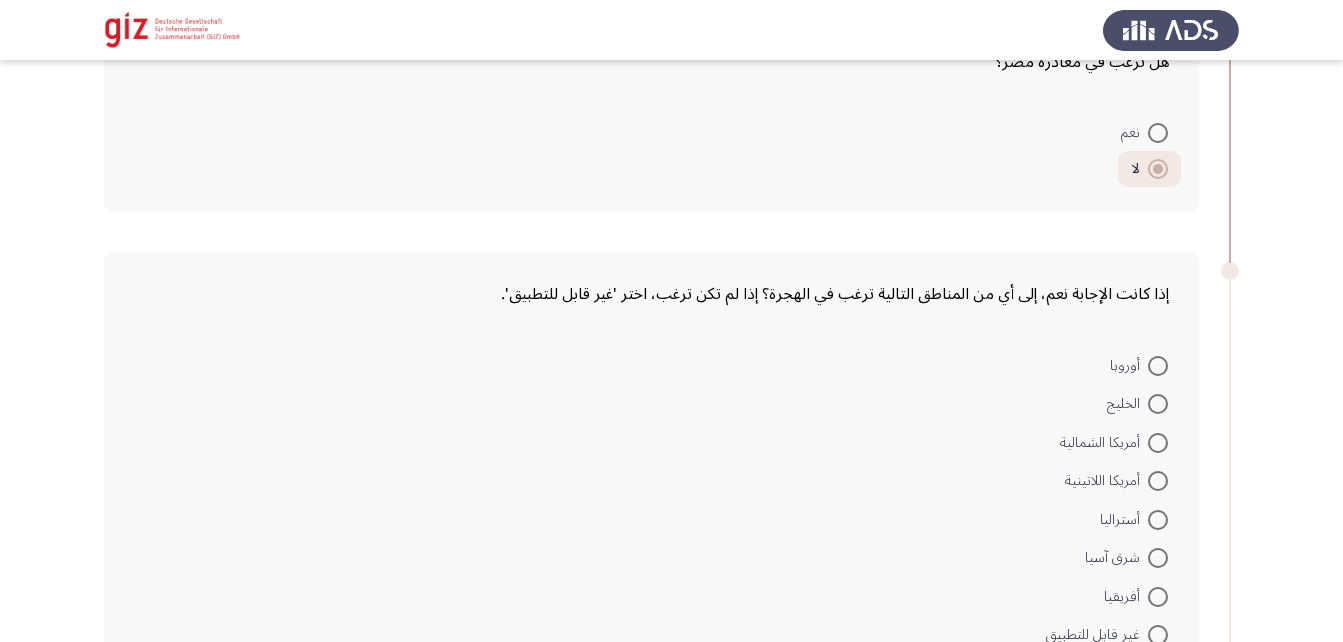 scroll, scrollTop: 382, scrollLeft: 0, axis: vertical 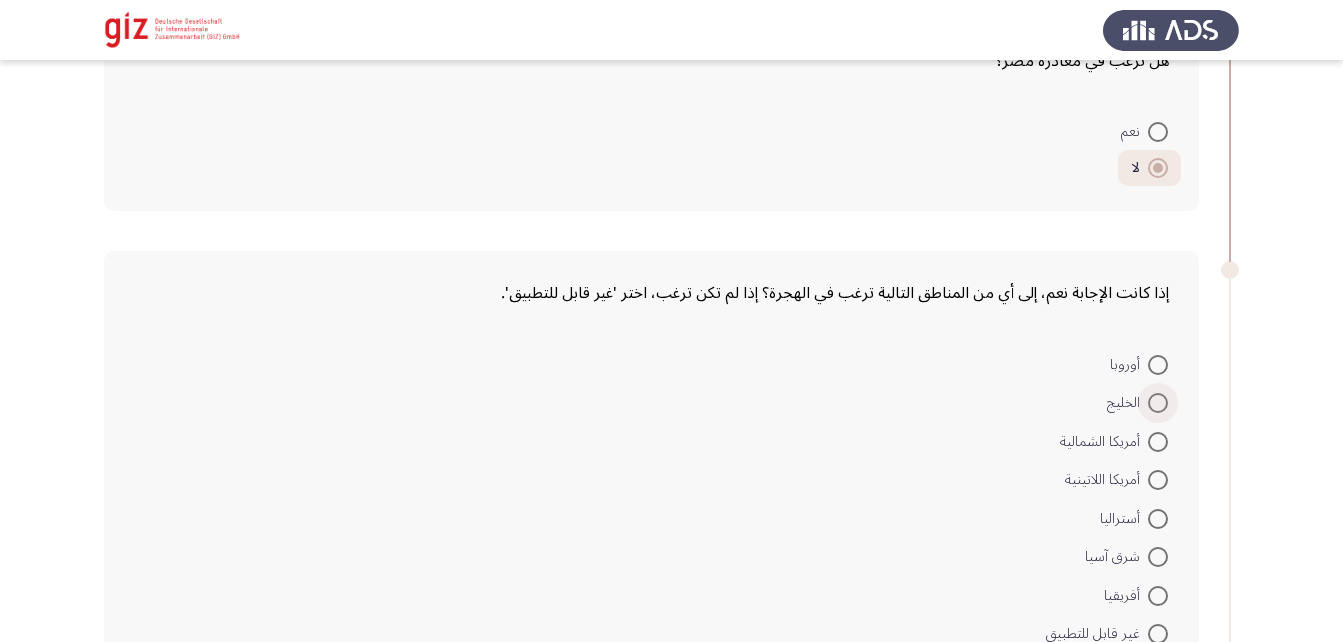 click at bounding box center (1158, 403) 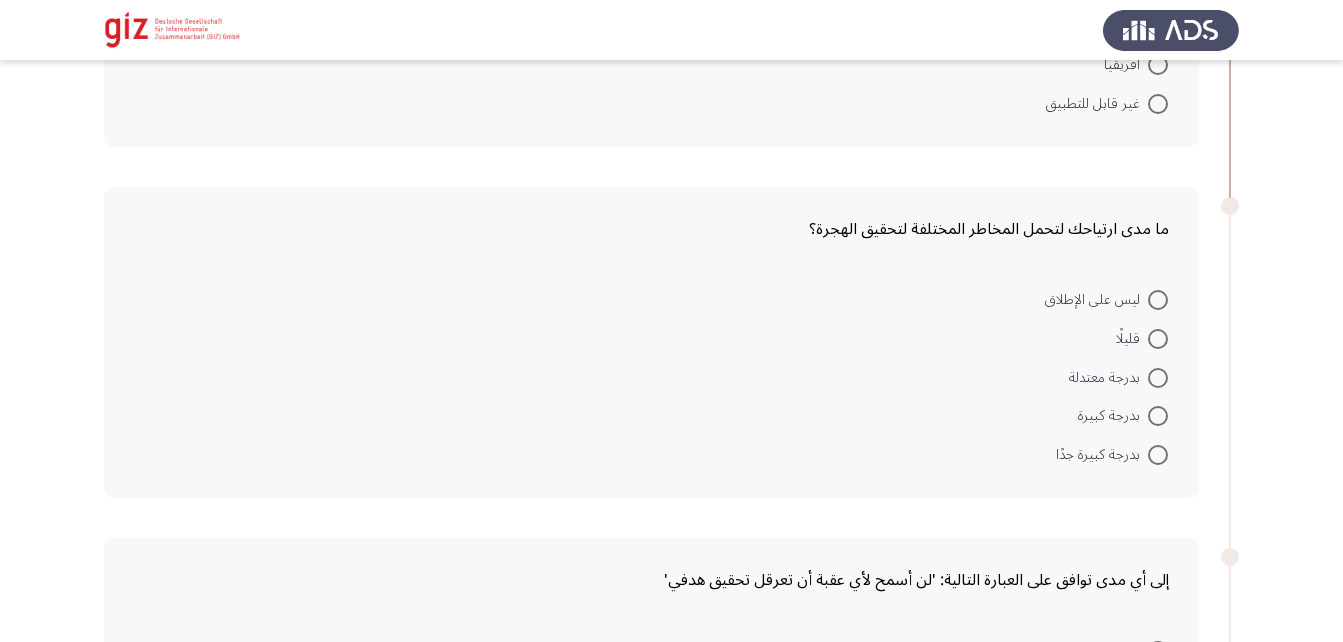 scroll, scrollTop: 909, scrollLeft: 0, axis: vertical 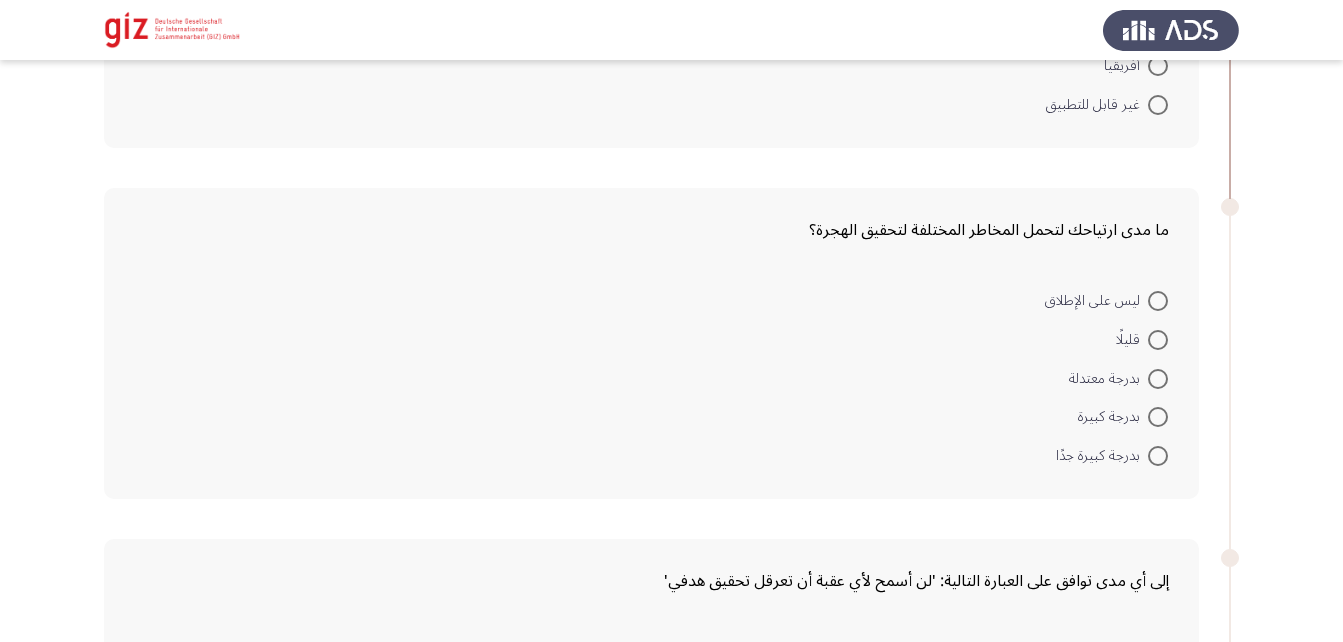 click at bounding box center [1158, 379] 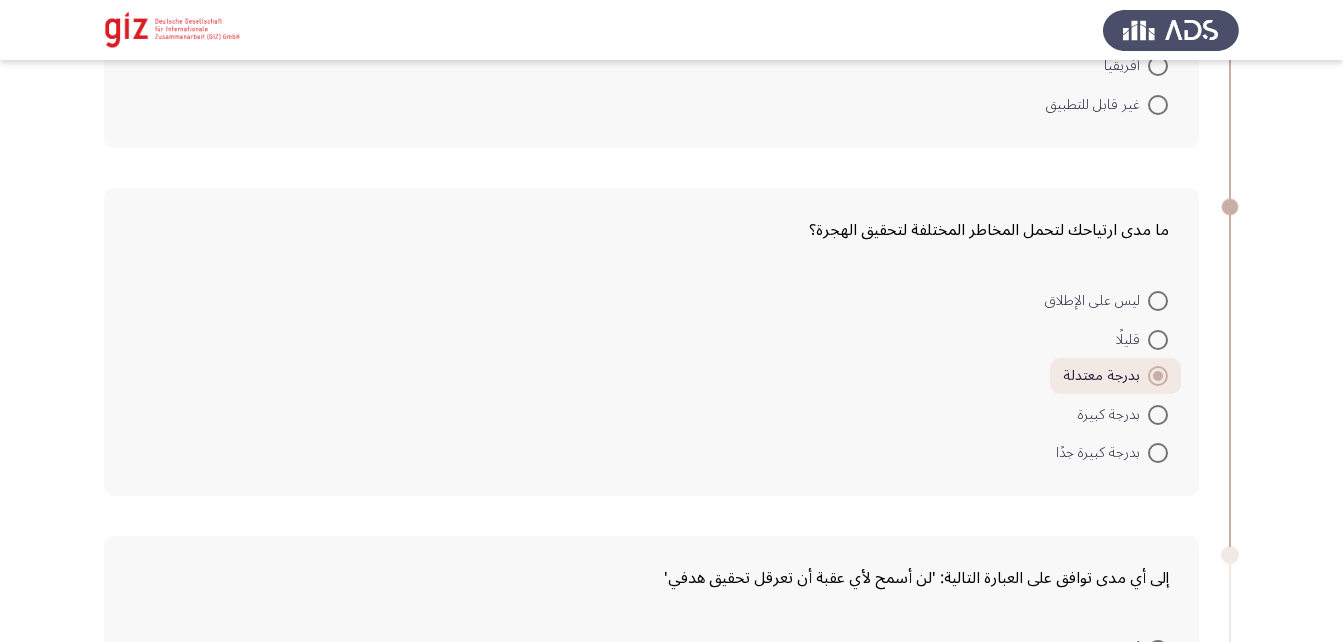 scroll, scrollTop: 1291, scrollLeft: 0, axis: vertical 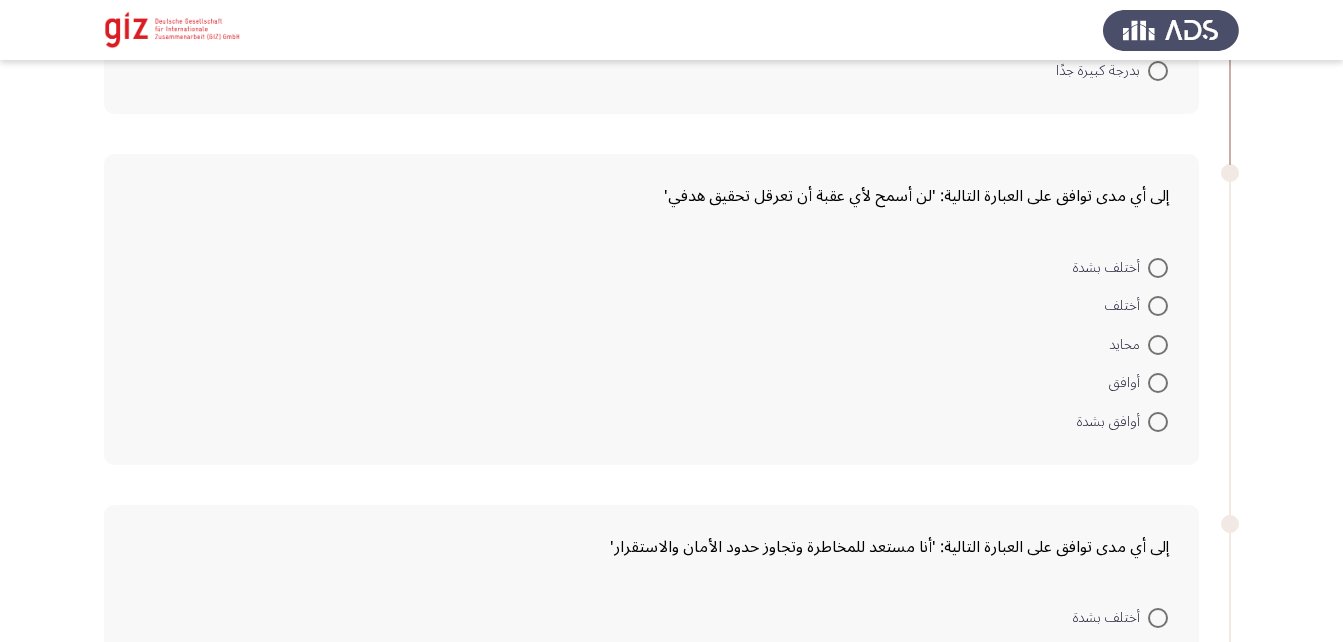 click at bounding box center (1158, 345) 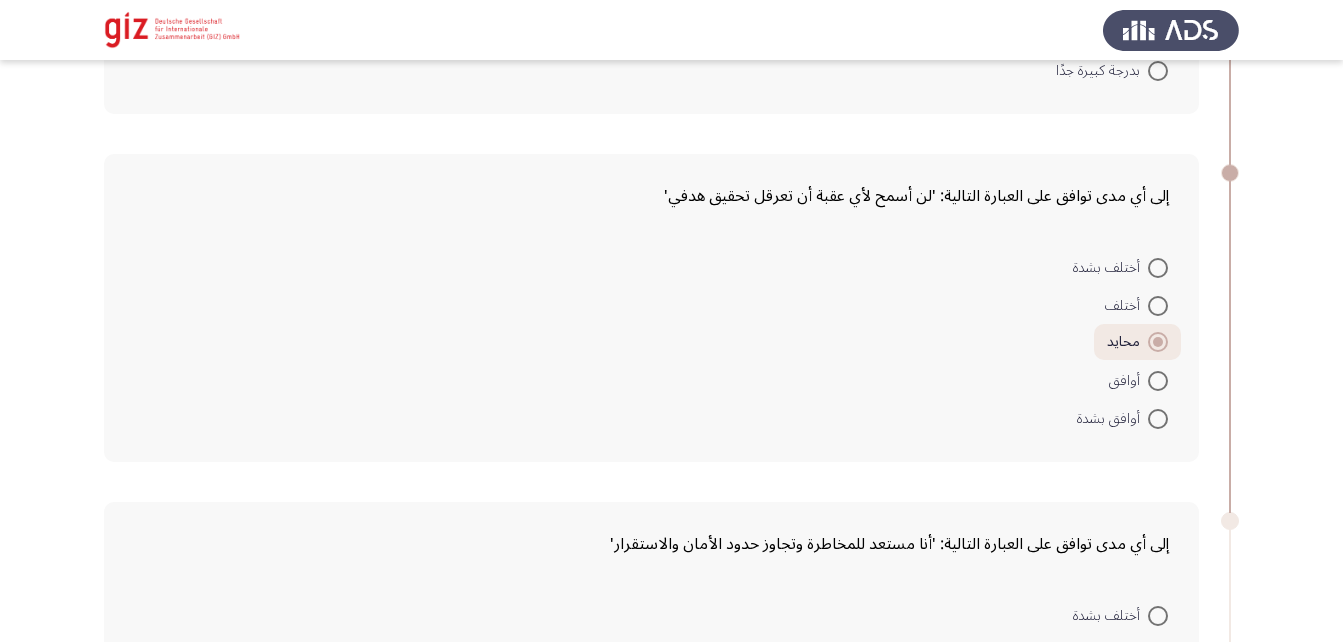 scroll, scrollTop: 1612, scrollLeft: 0, axis: vertical 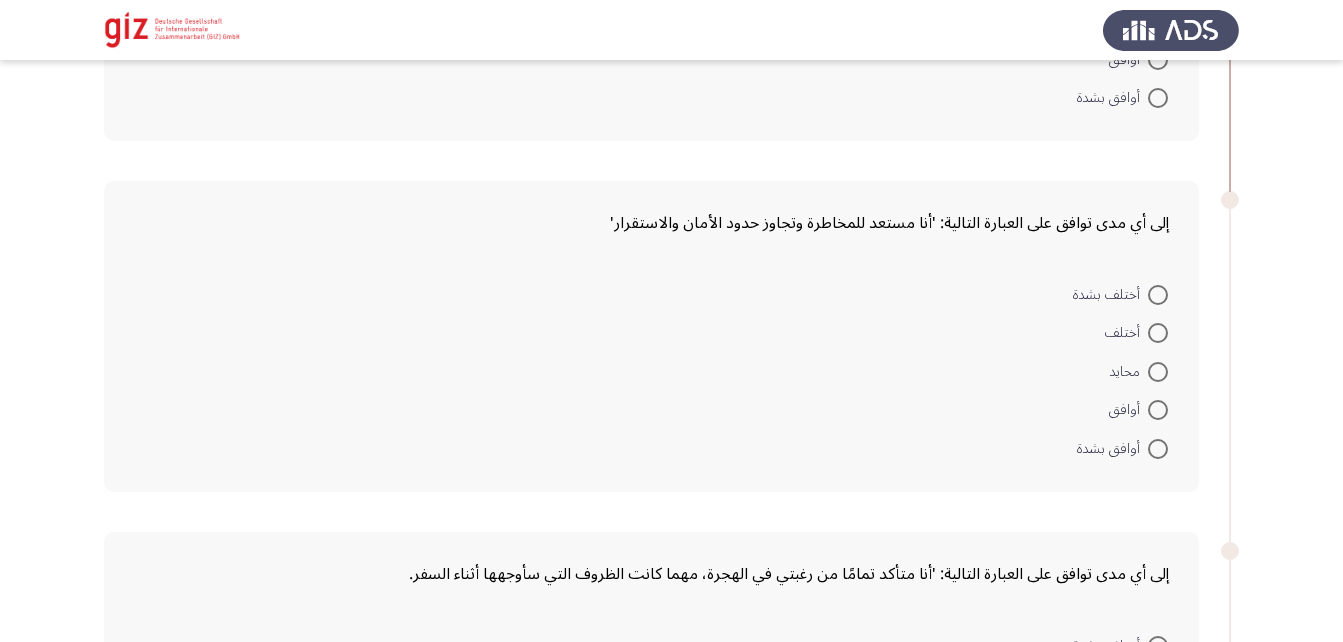 click at bounding box center (1158, 372) 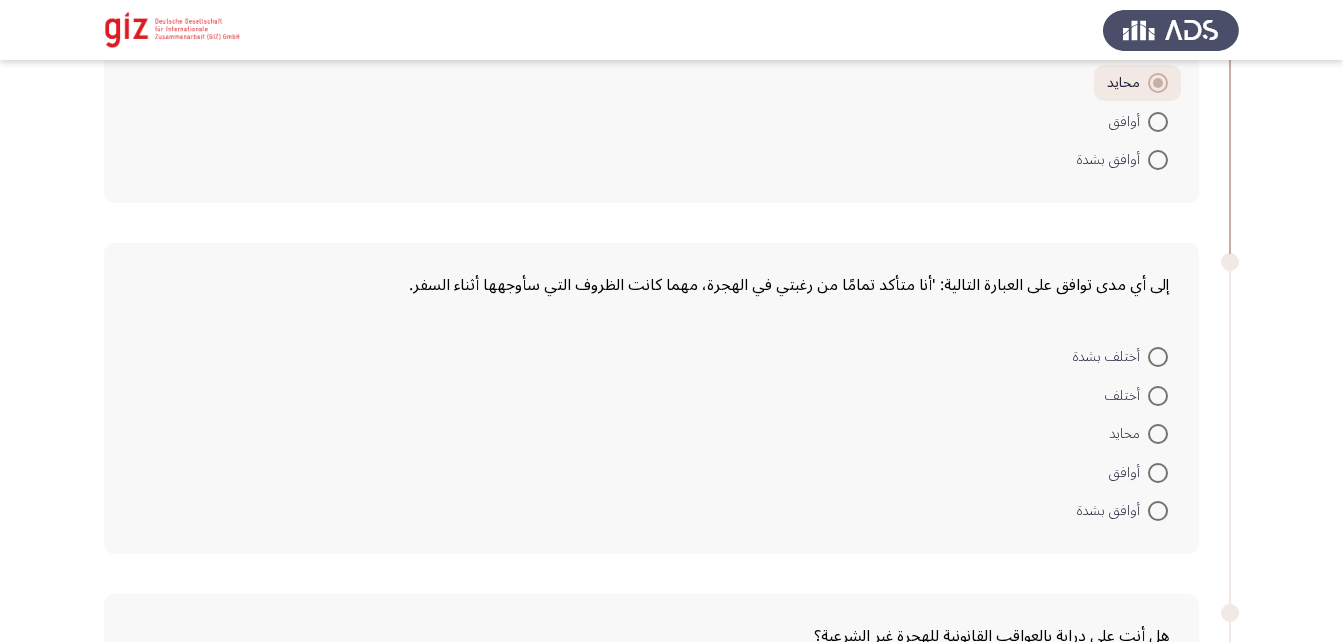 scroll, scrollTop: 1955, scrollLeft: 0, axis: vertical 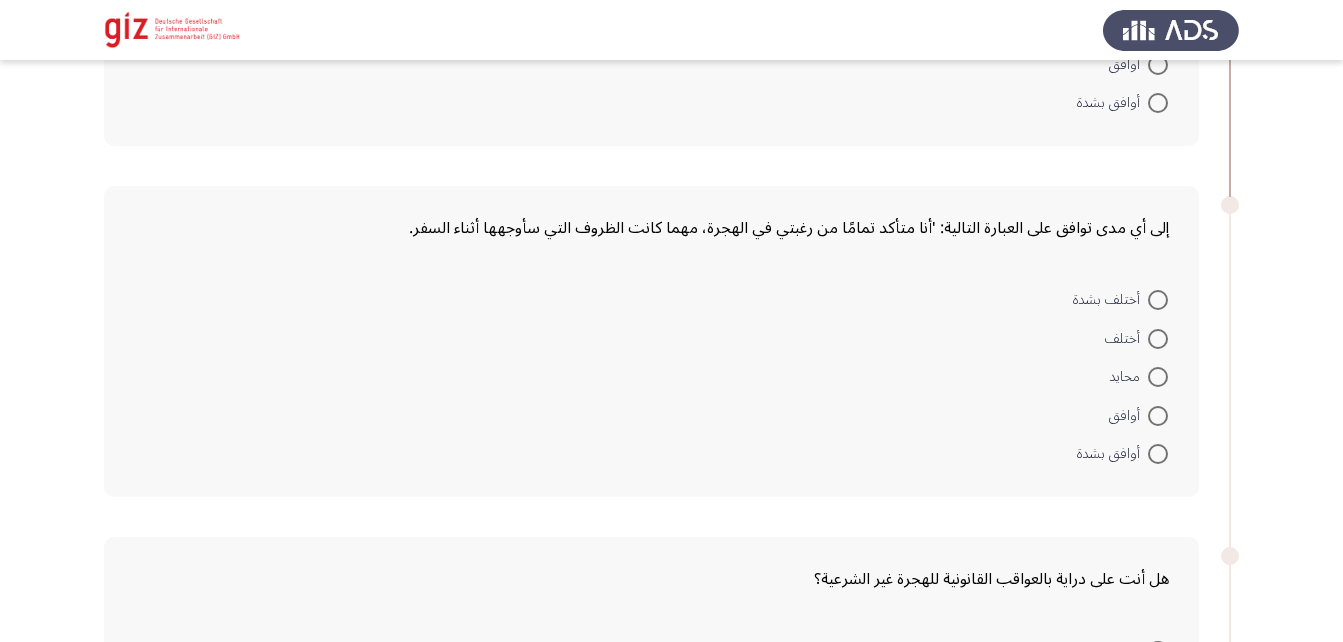click at bounding box center (1158, 416) 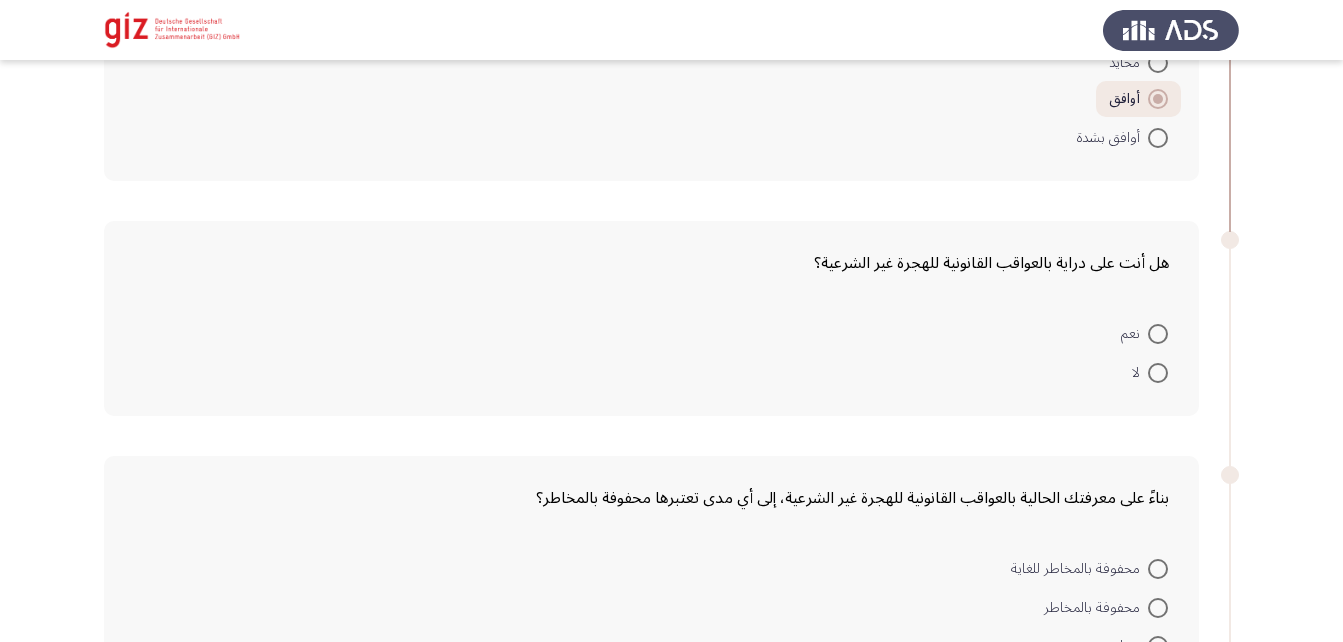 scroll, scrollTop: 2293, scrollLeft: 0, axis: vertical 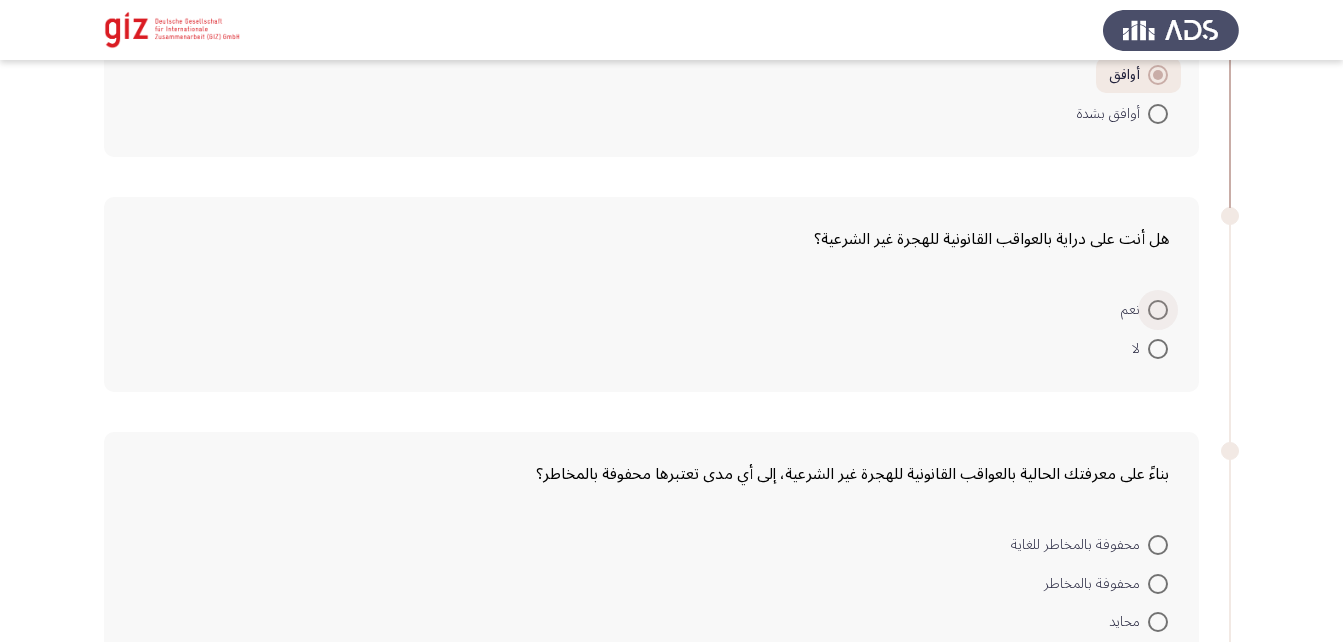 click at bounding box center [1158, 310] 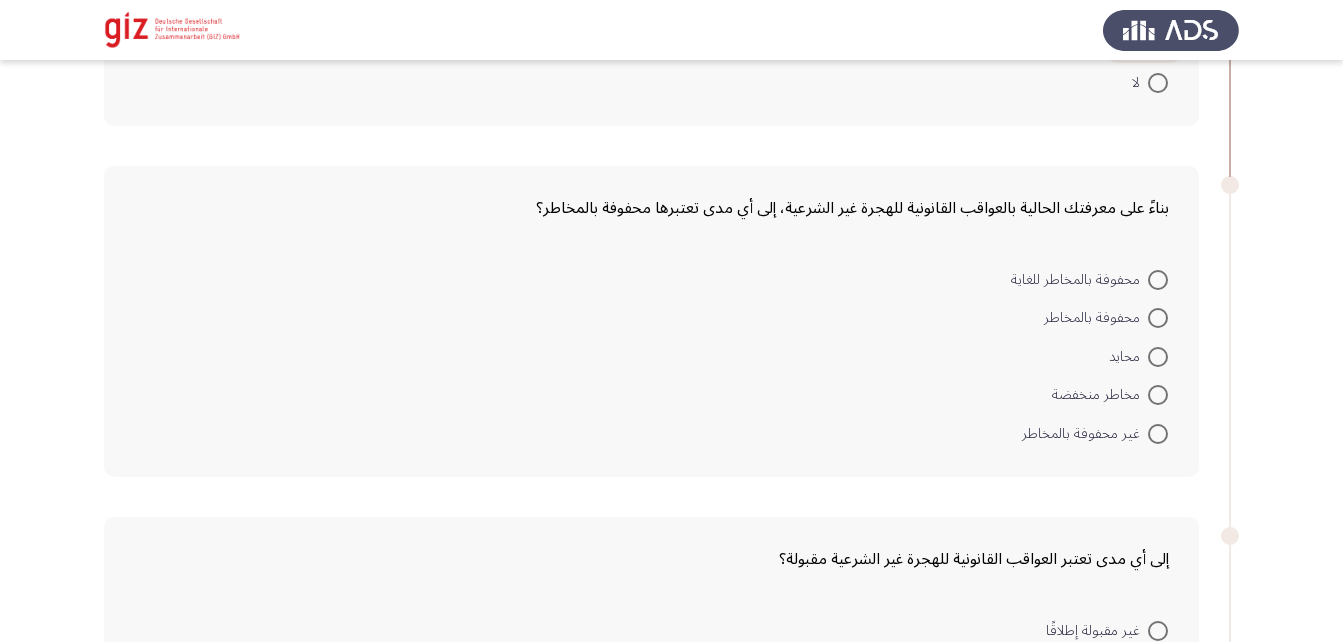 scroll, scrollTop: 2558, scrollLeft: 0, axis: vertical 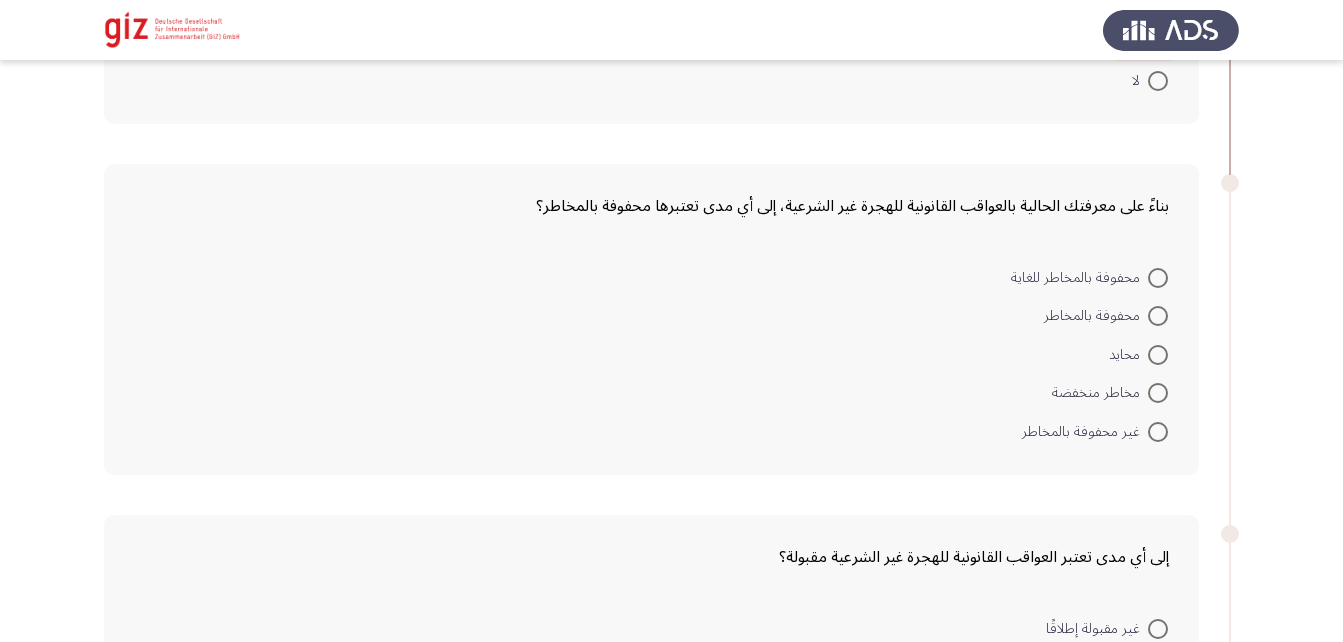 click at bounding box center [1158, 81] 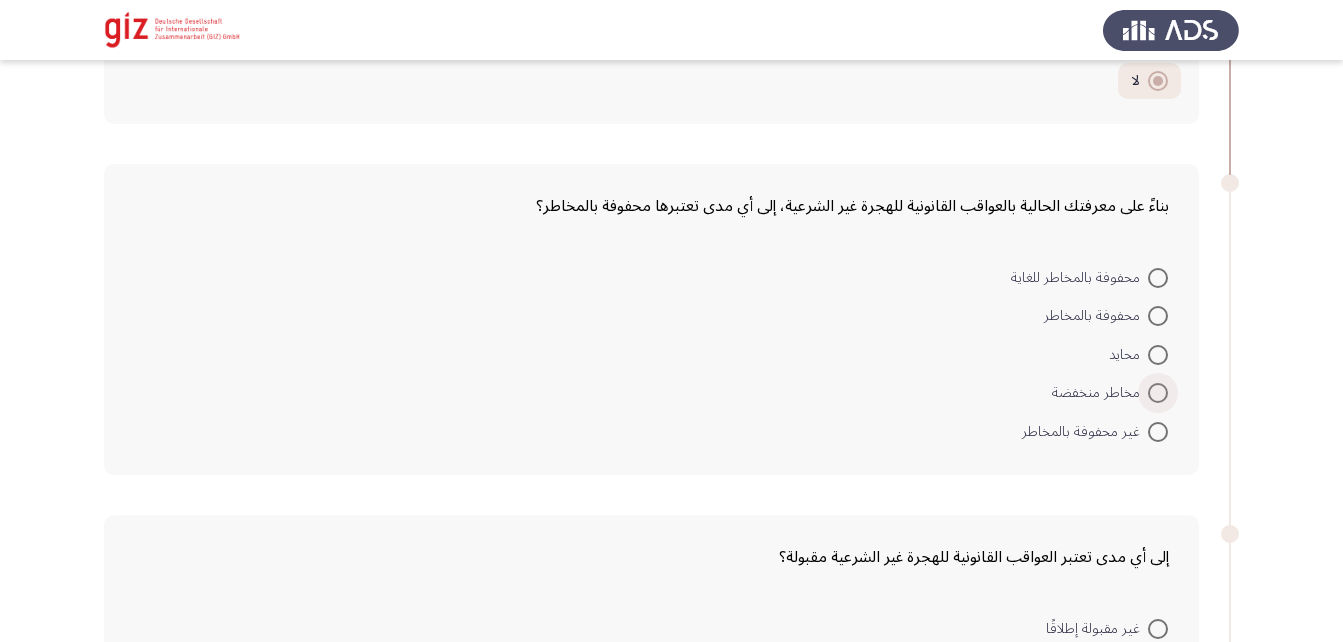 click at bounding box center [1158, 393] 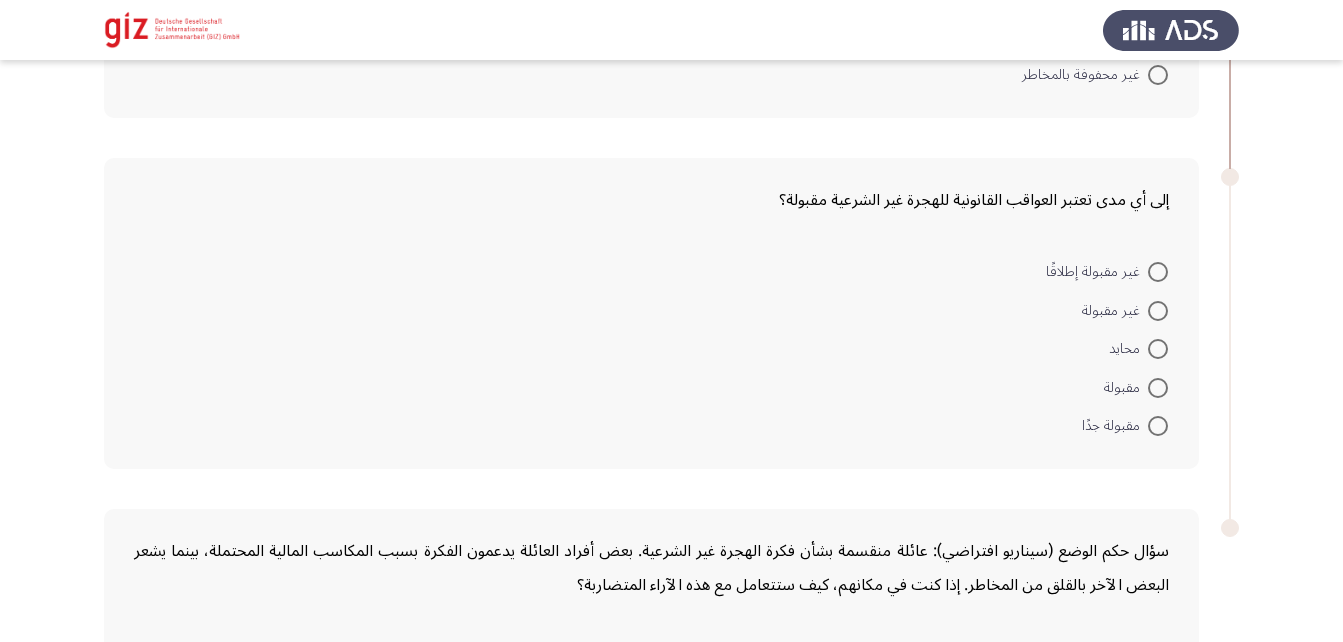 scroll, scrollTop: 2911, scrollLeft: 0, axis: vertical 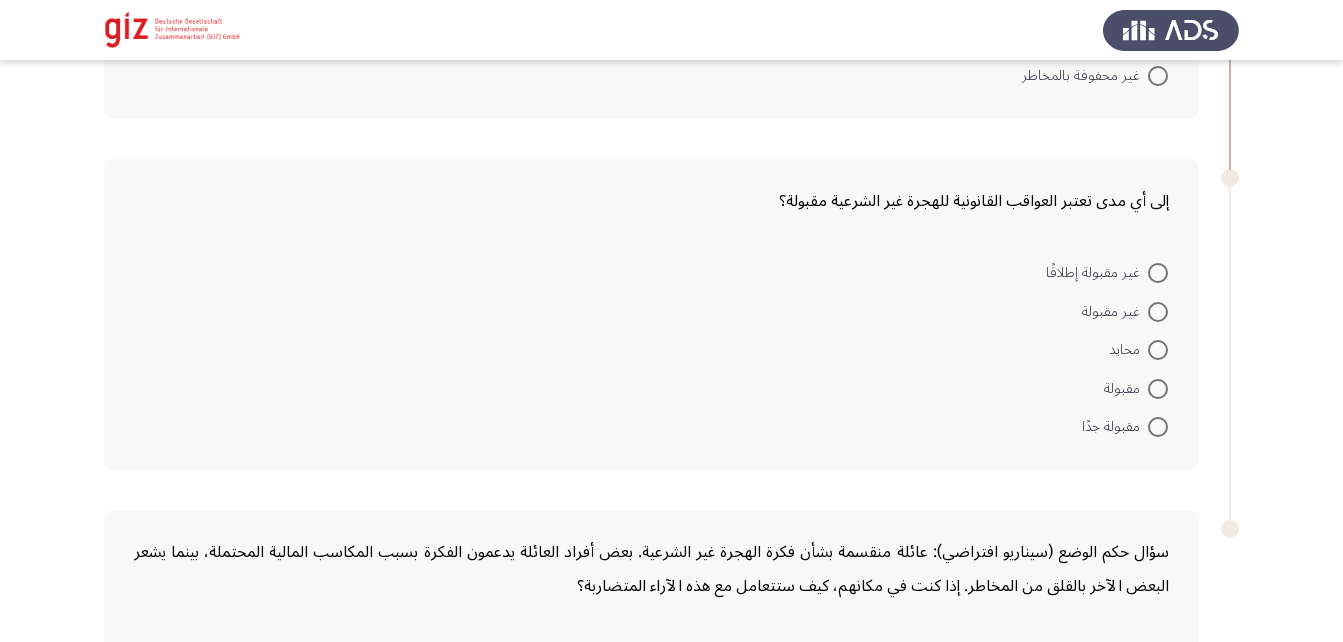click at bounding box center [1158, 389] 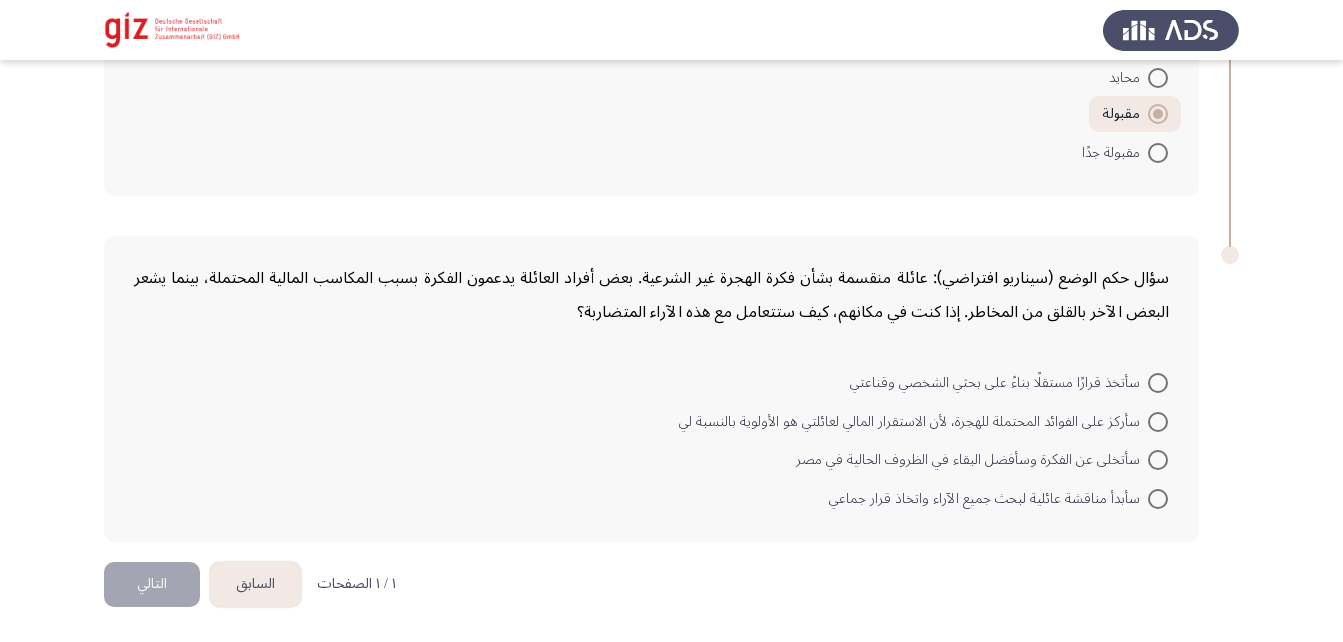 click on "سأركز على الفوائد المحتملة للهجرة، لأن الاستقرار المالي لعائلتي هو الأولوية بالنسبة لي" at bounding box center [913, 422] 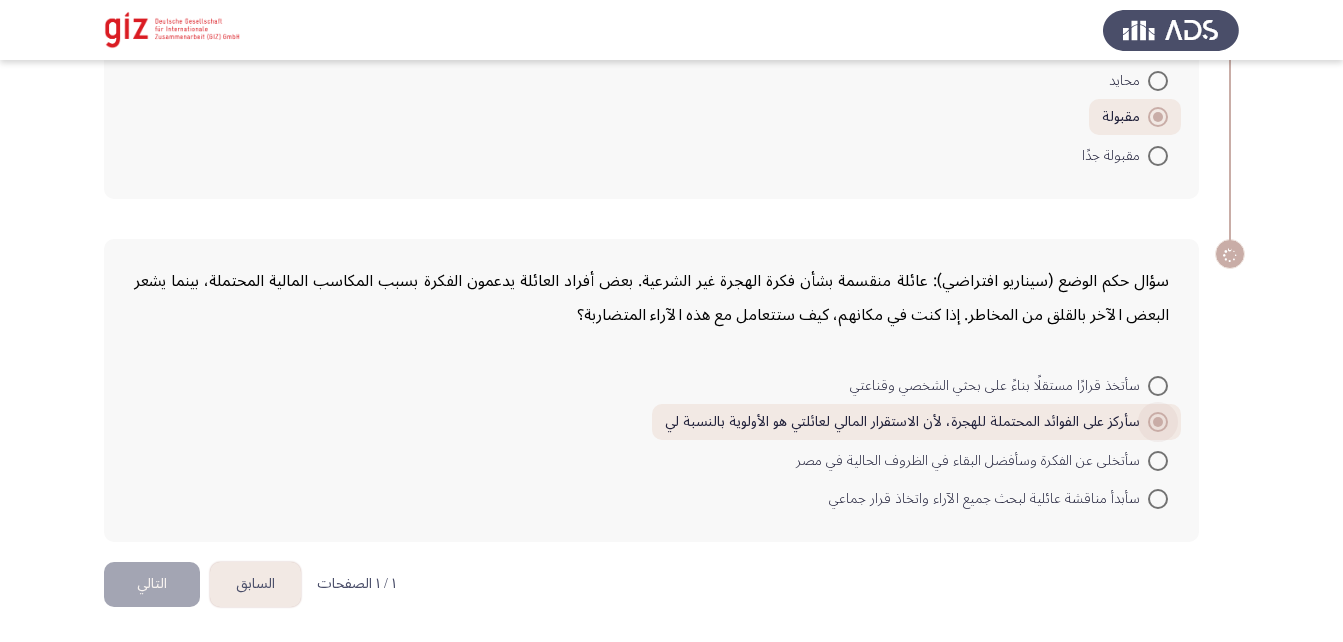 scroll, scrollTop: 3180, scrollLeft: 0, axis: vertical 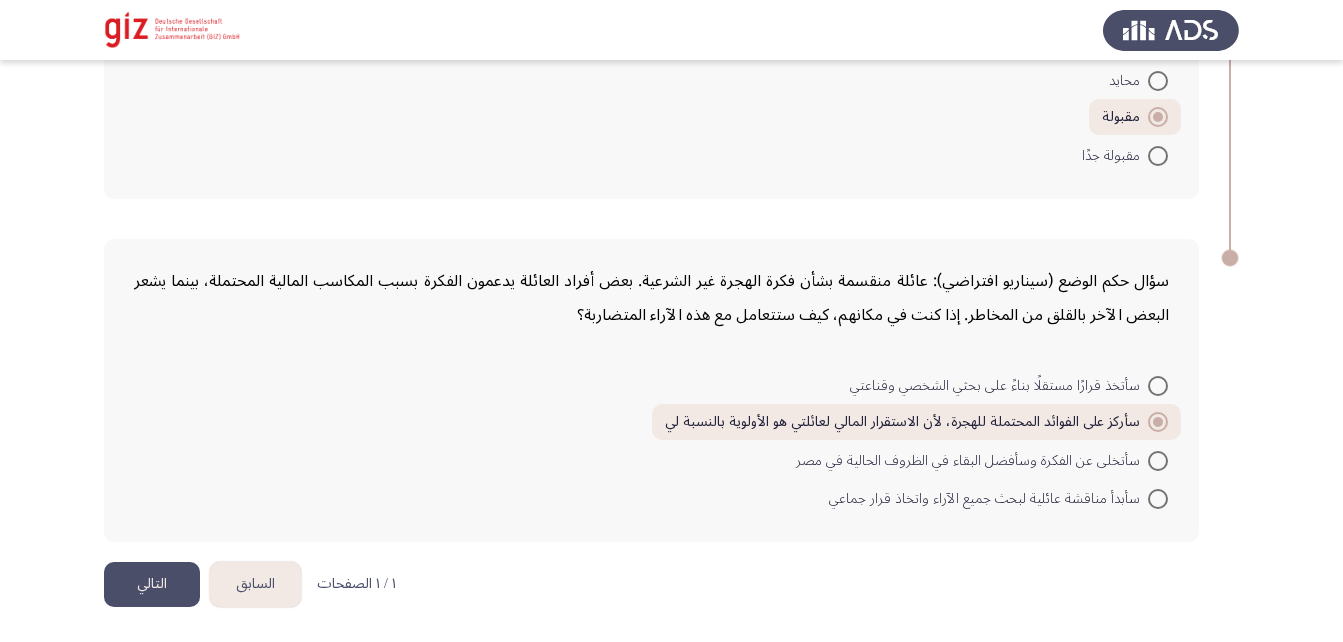 click on "التالي" 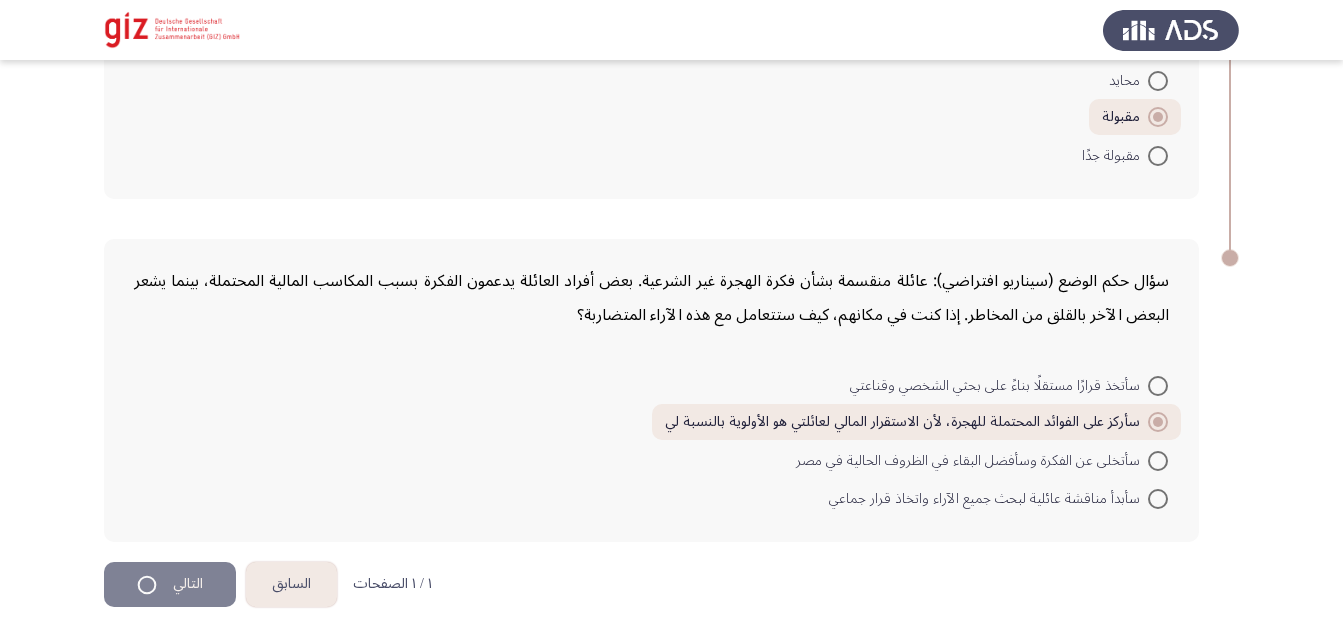 scroll, scrollTop: 0, scrollLeft: 0, axis: both 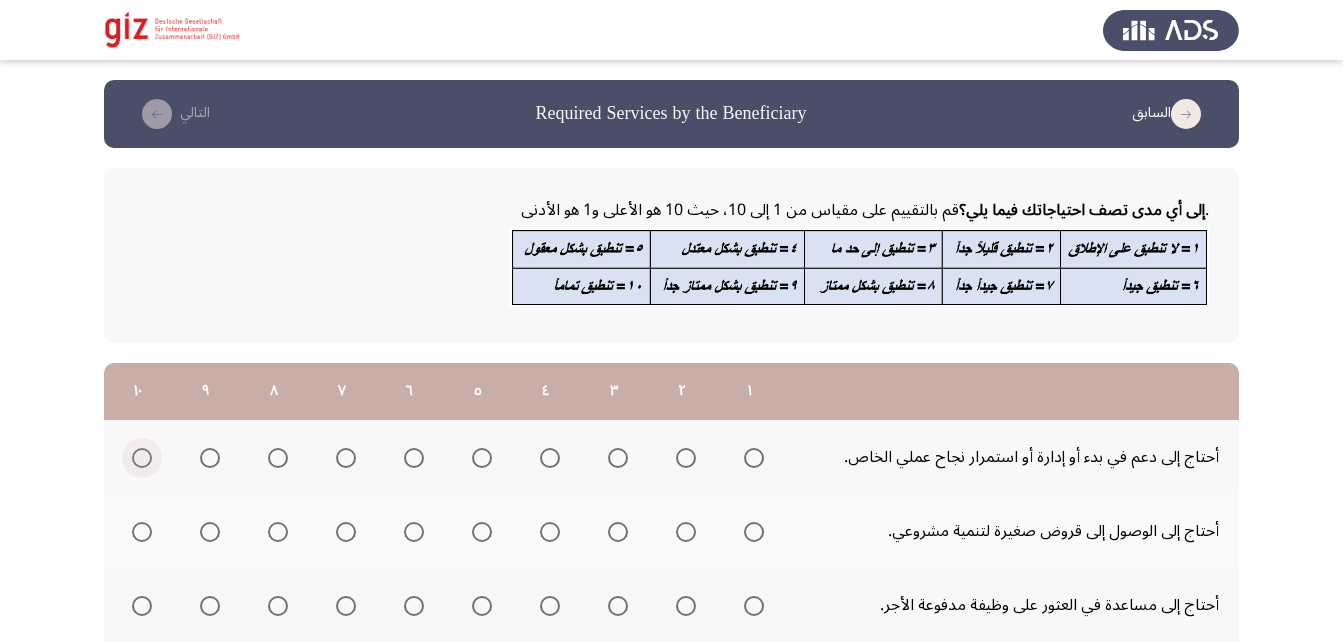 click at bounding box center (142, 458) 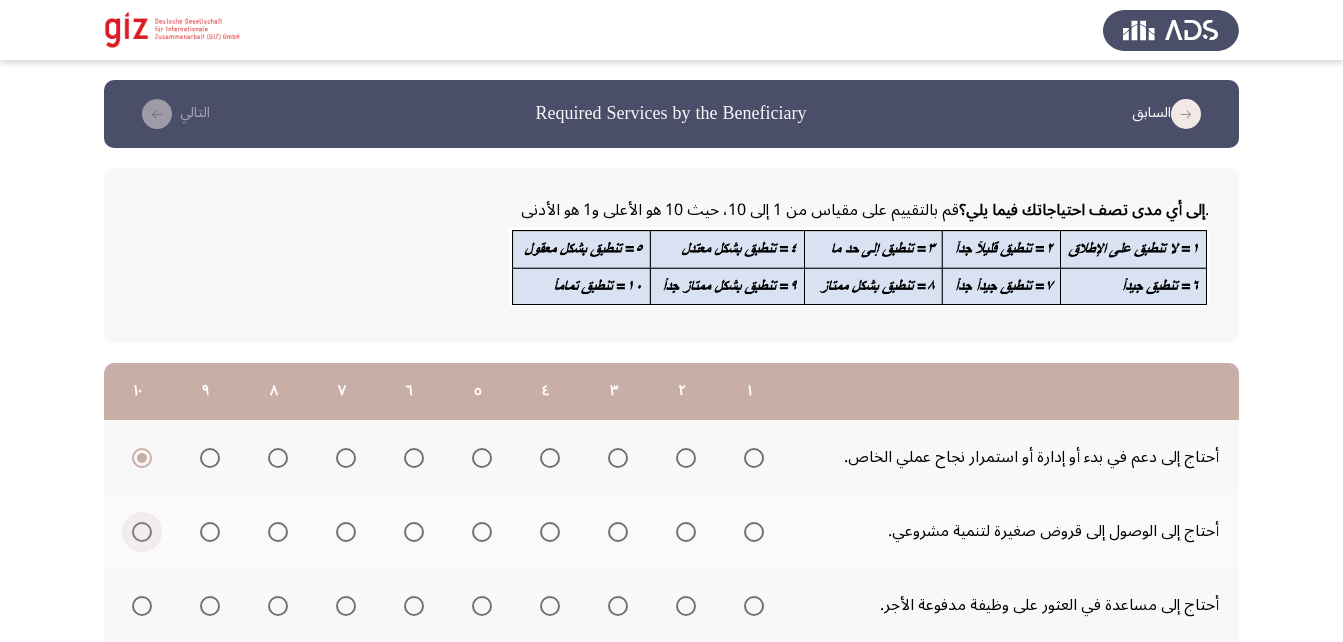 click at bounding box center (142, 532) 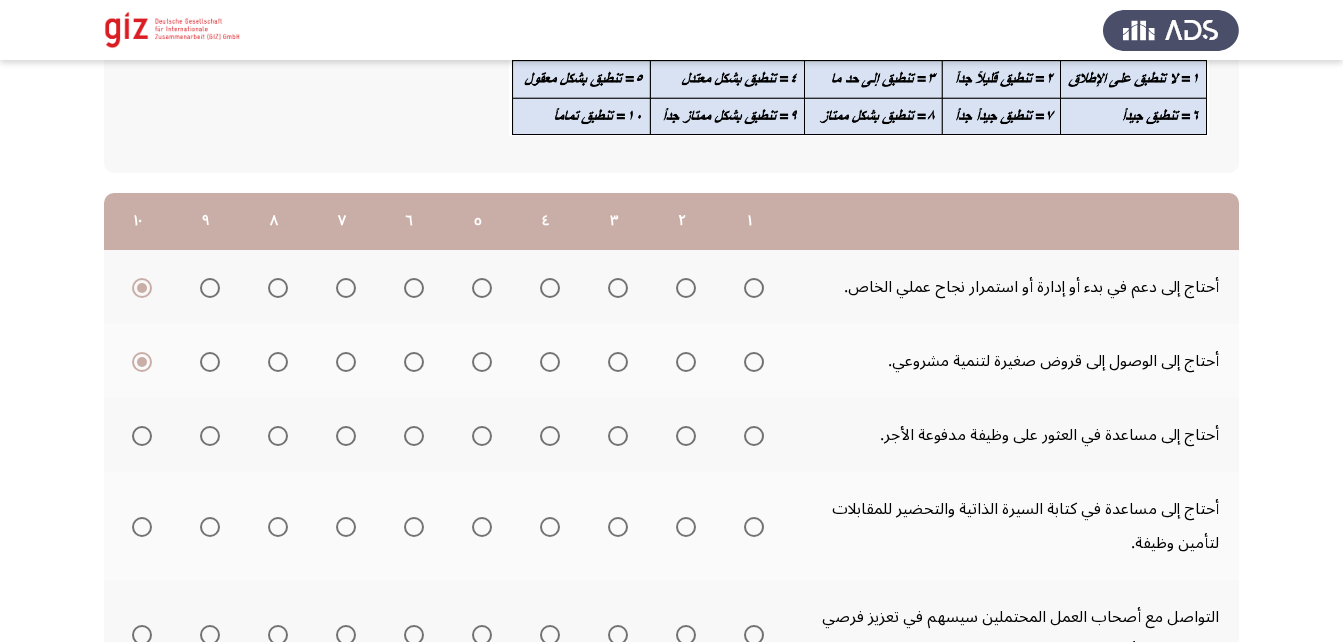 scroll, scrollTop: 171, scrollLeft: 0, axis: vertical 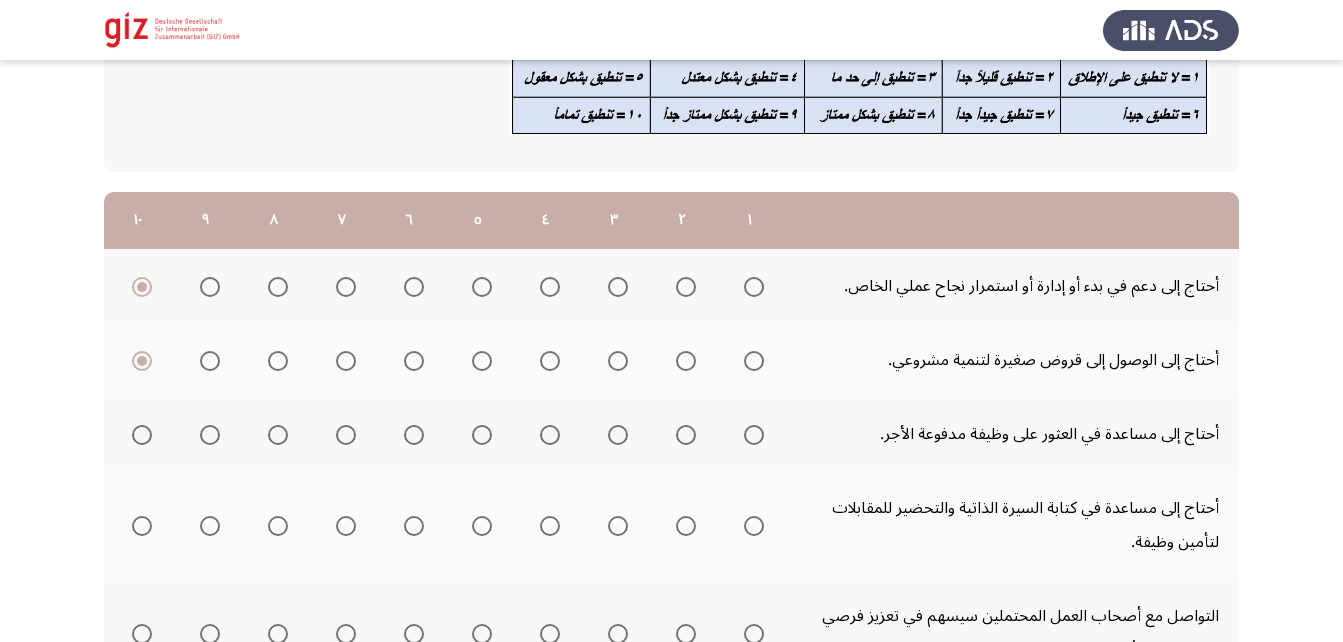 click at bounding box center [754, 435] 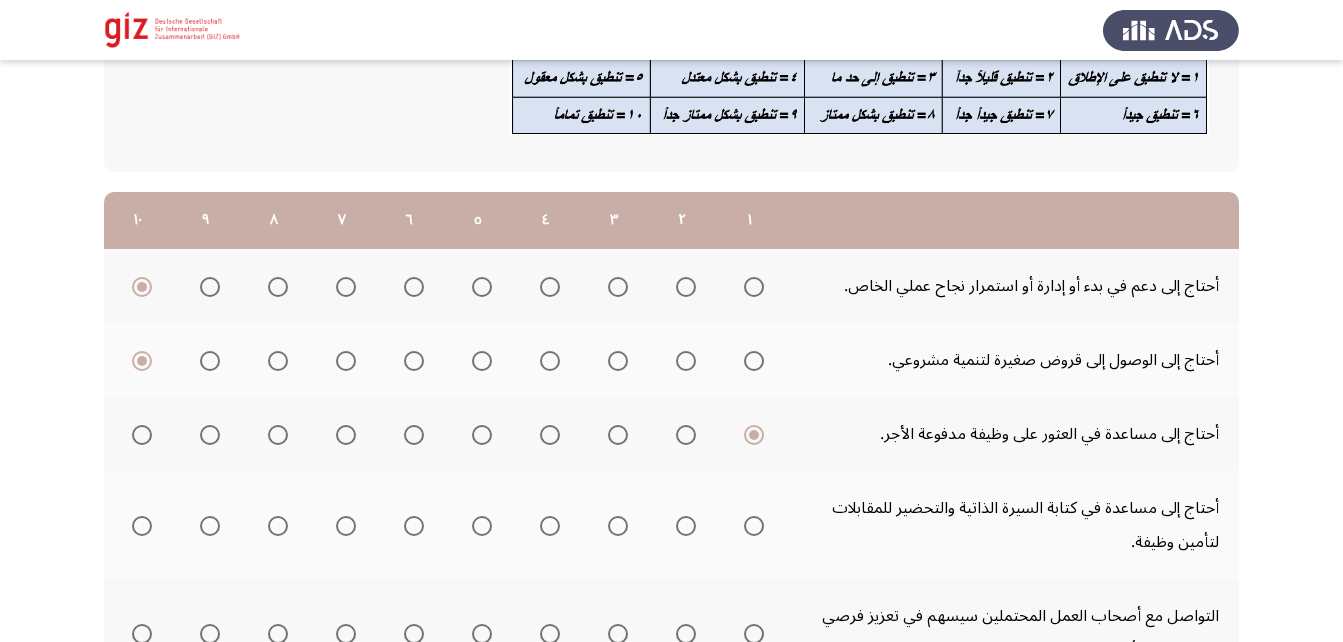 click at bounding box center (754, 526) 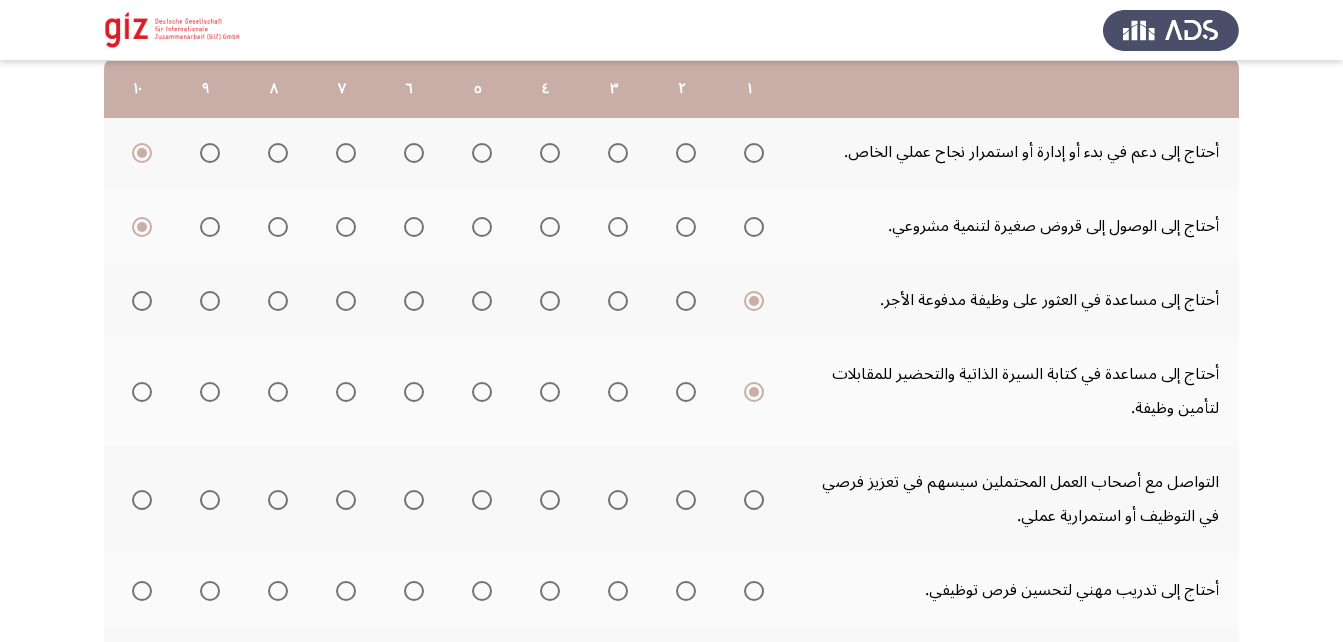 scroll, scrollTop: 306, scrollLeft: 0, axis: vertical 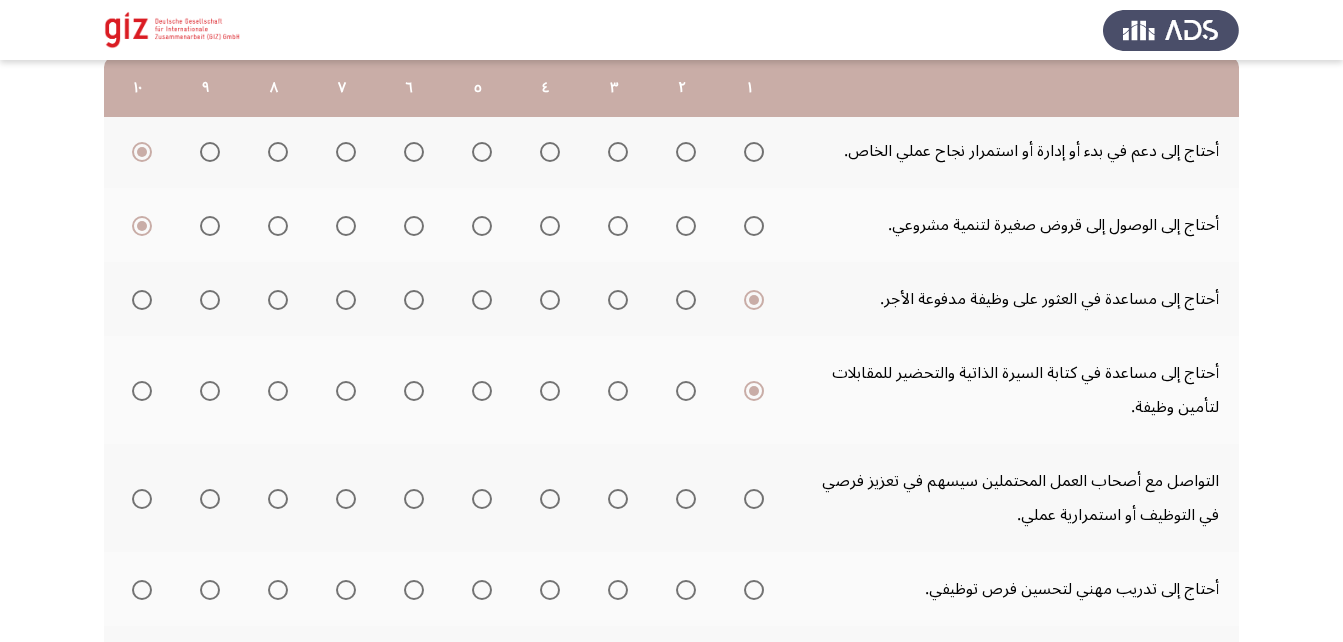 click at bounding box center [754, 499] 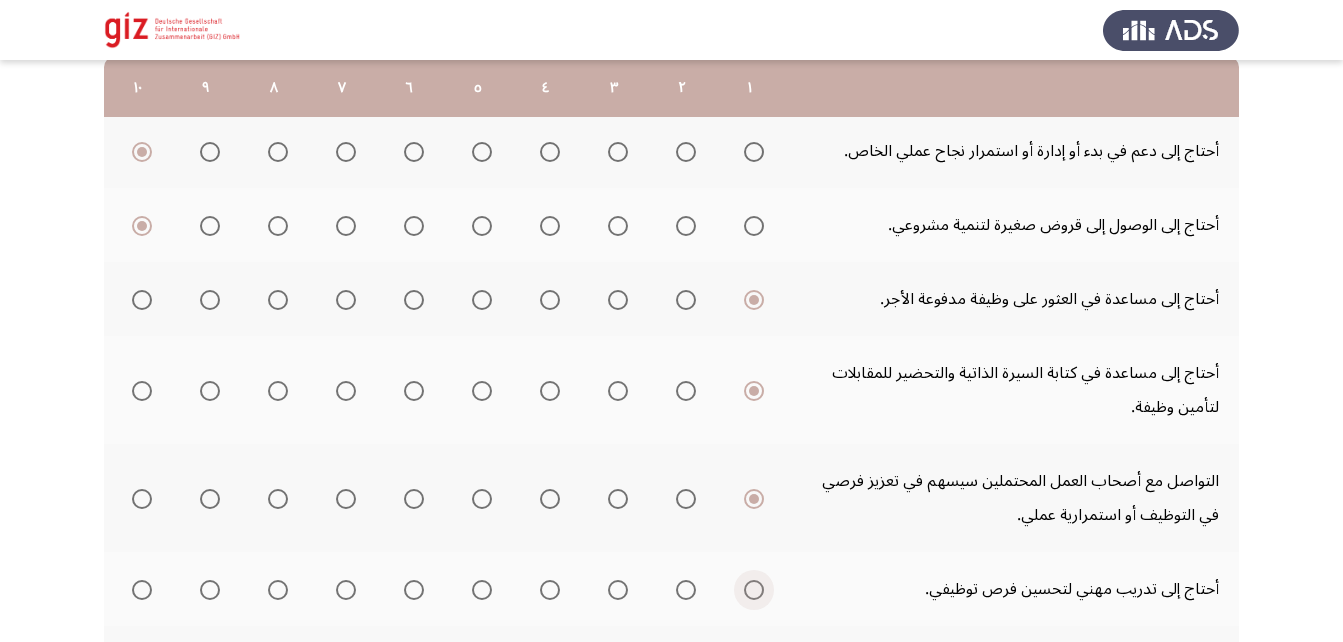 click at bounding box center (754, 590) 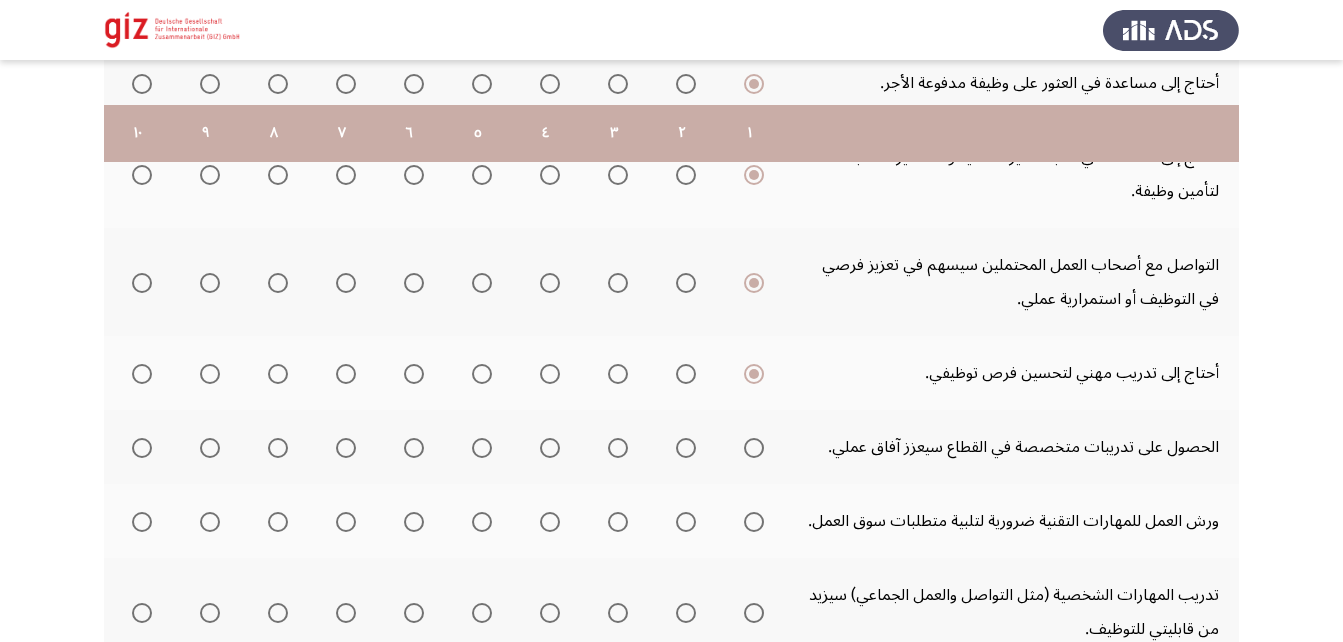 scroll, scrollTop: 574, scrollLeft: 0, axis: vertical 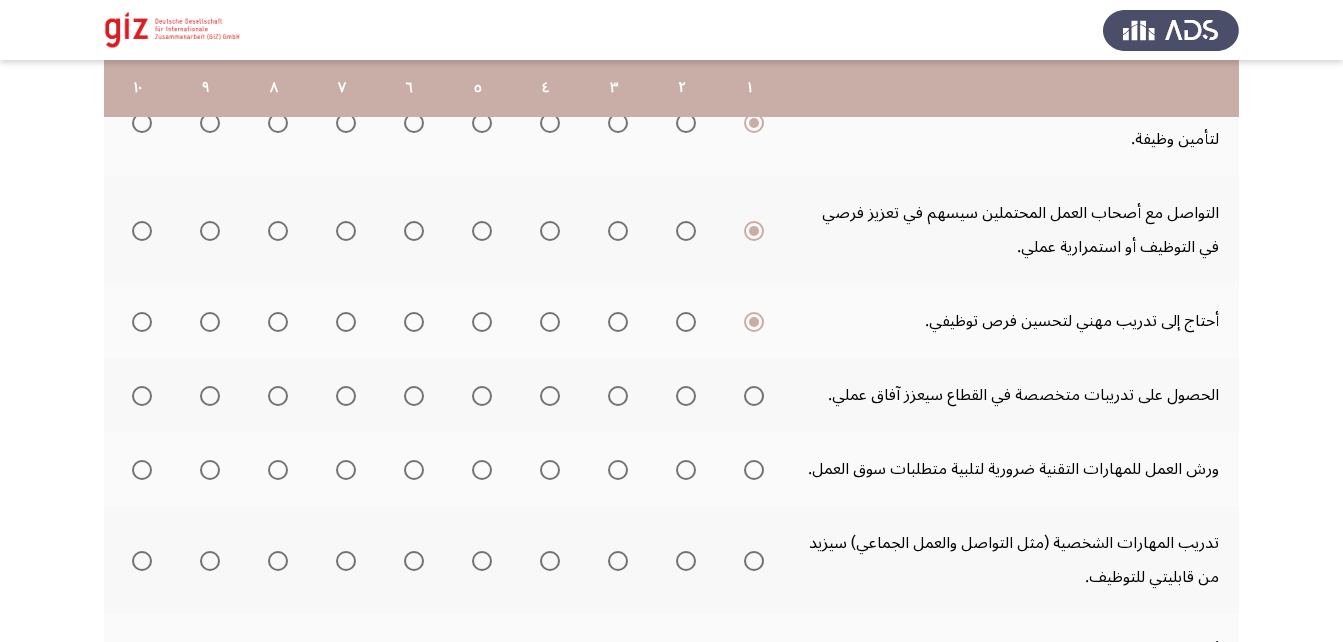 click at bounding box center (754, 396) 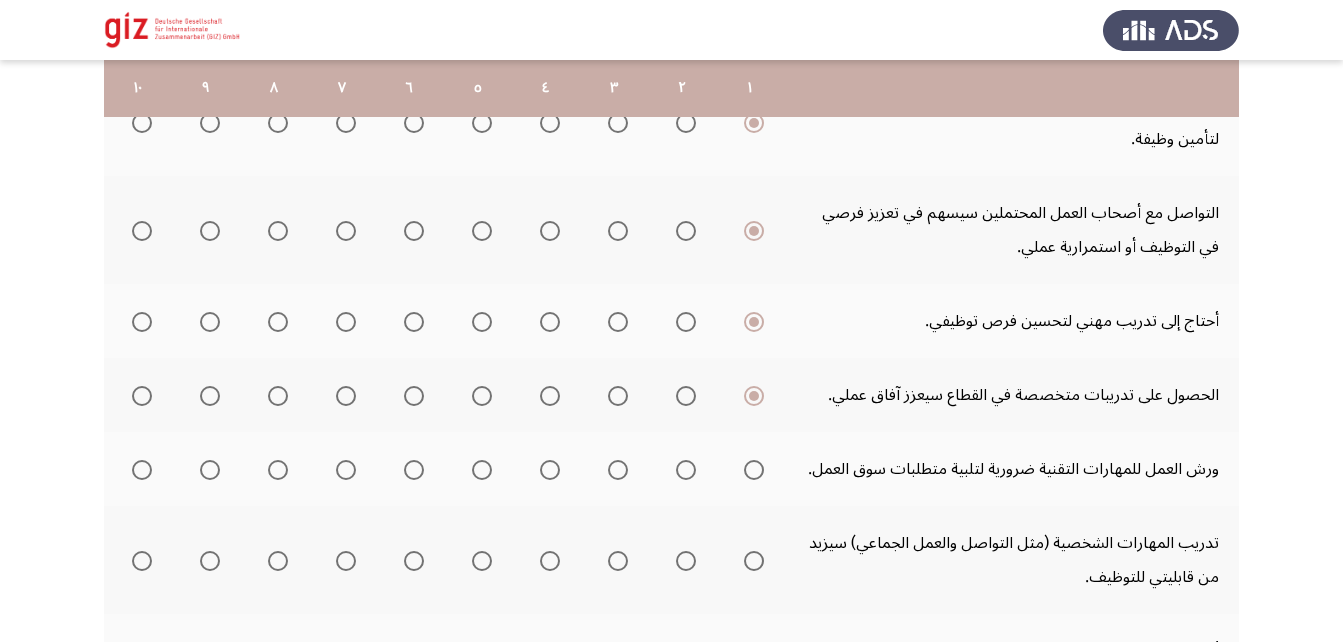click at bounding box center [754, 470] 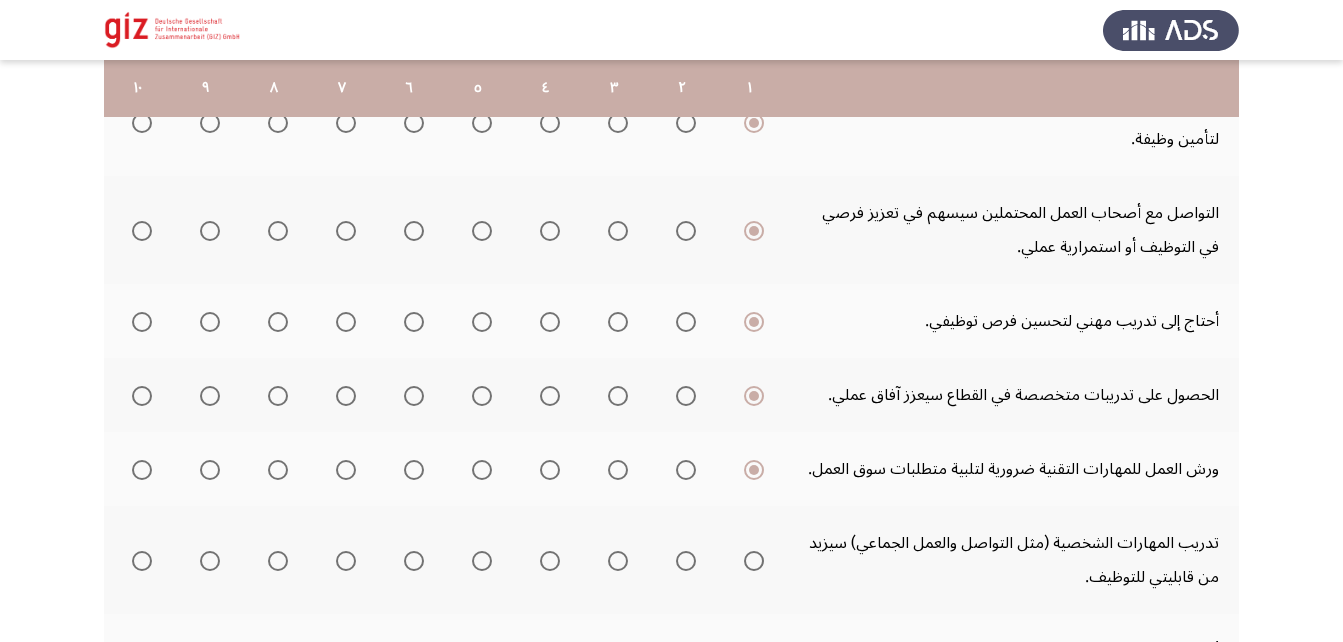click at bounding box center (754, 561) 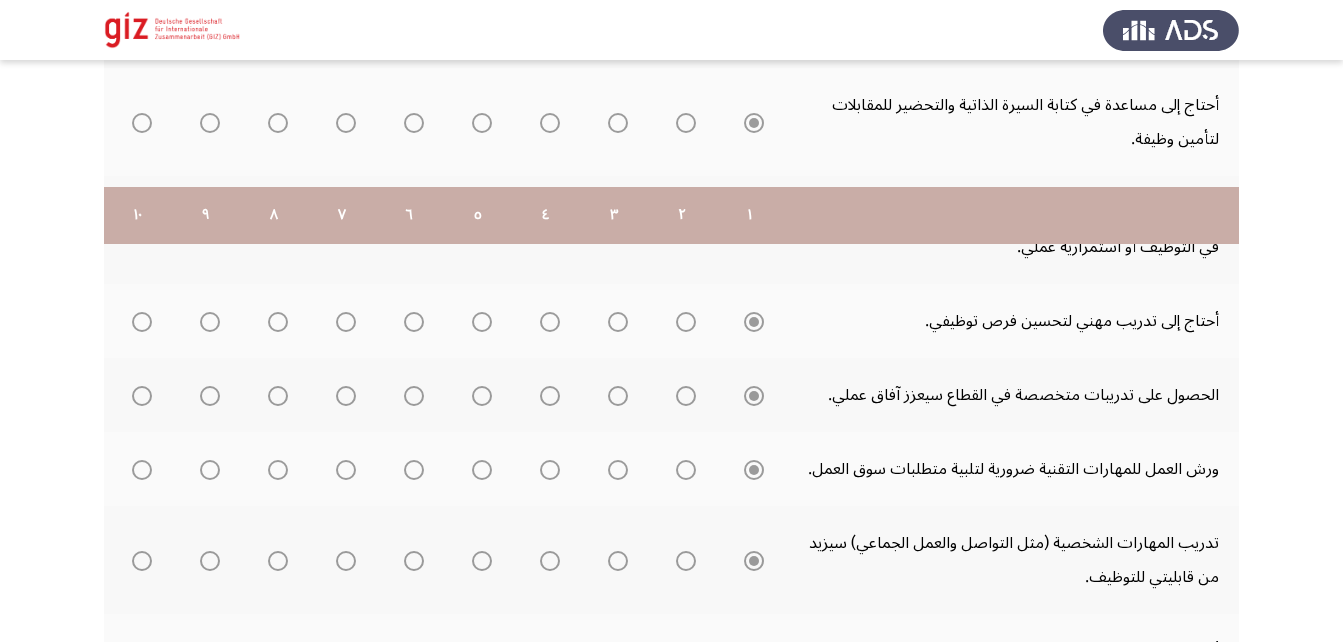 scroll, scrollTop: 760, scrollLeft: 0, axis: vertical 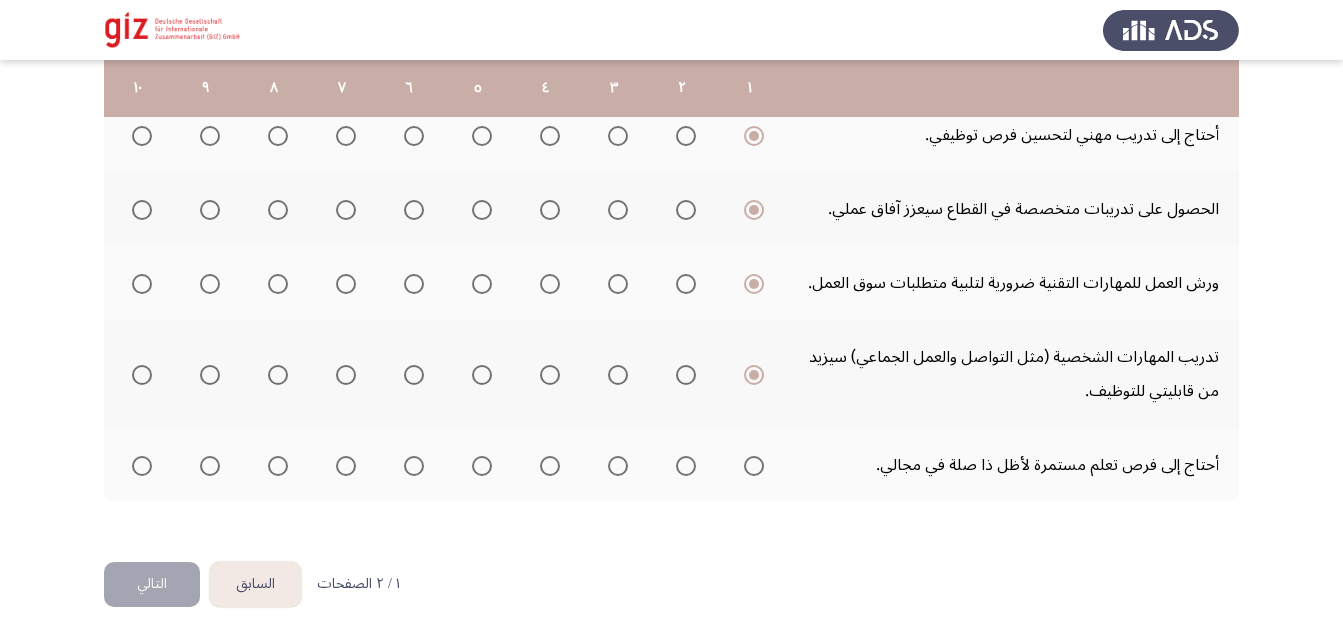 click at bounding box center [754, 466] 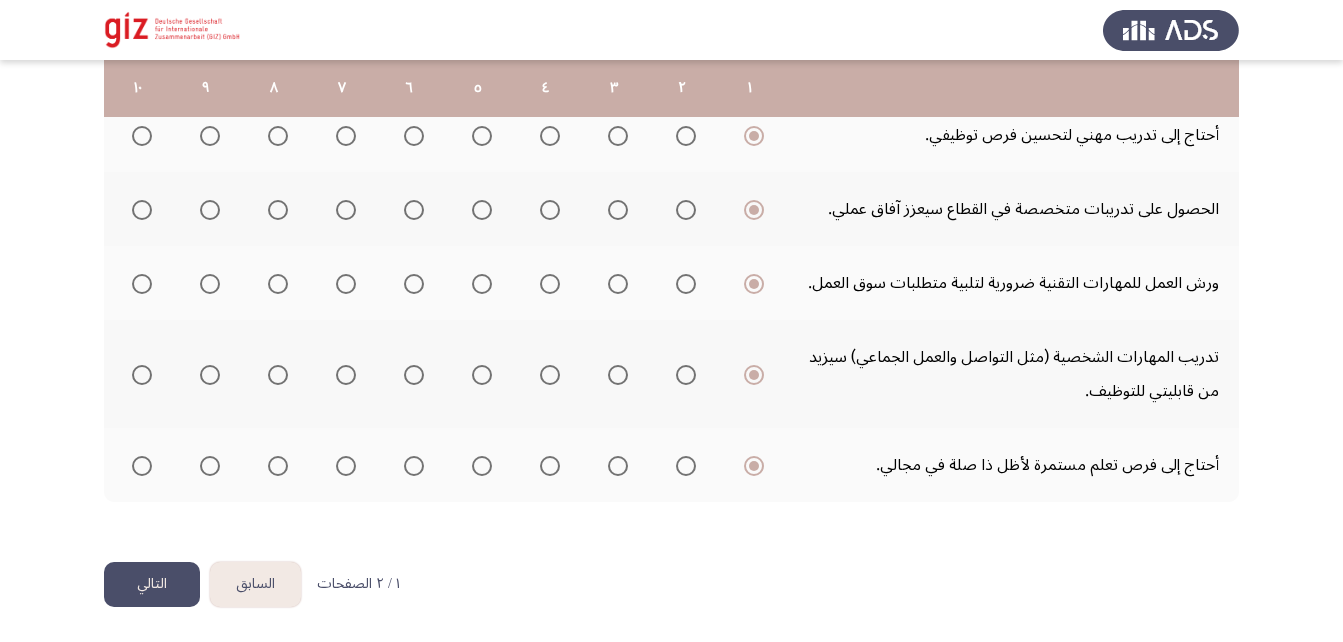 click on "التالي" 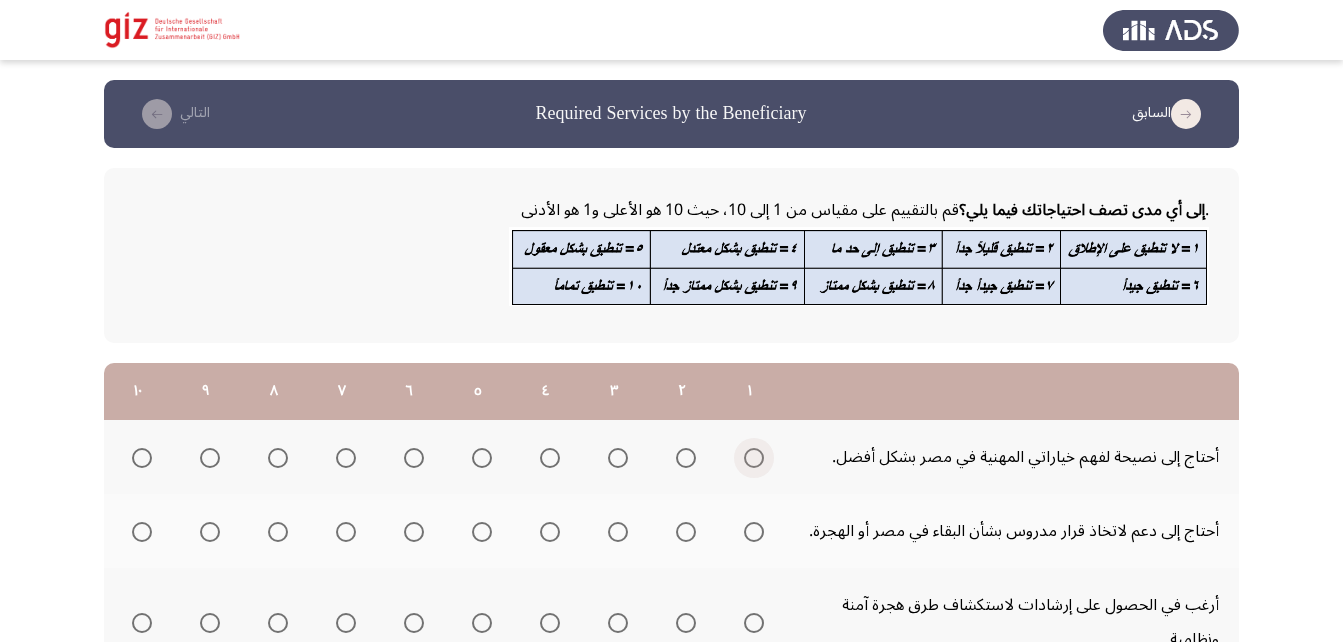 click at bounding box center (754, 458) 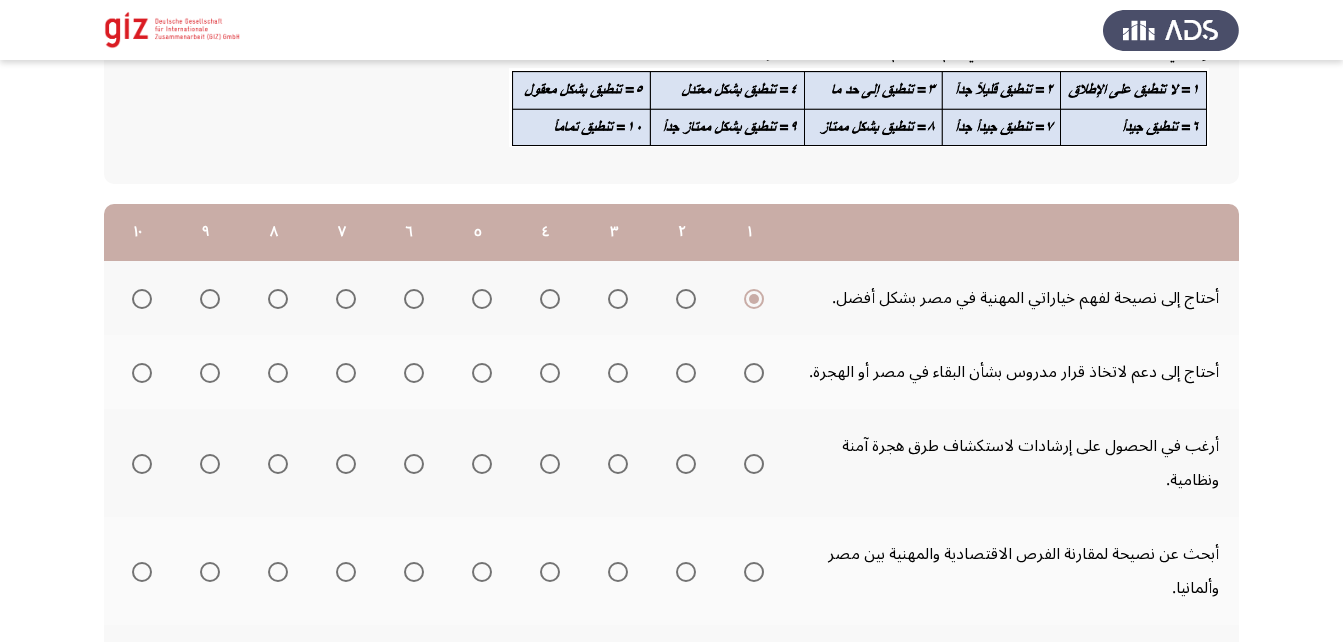 scroll, scrollTop: 160, scrollLeft: 0, axis: vertical 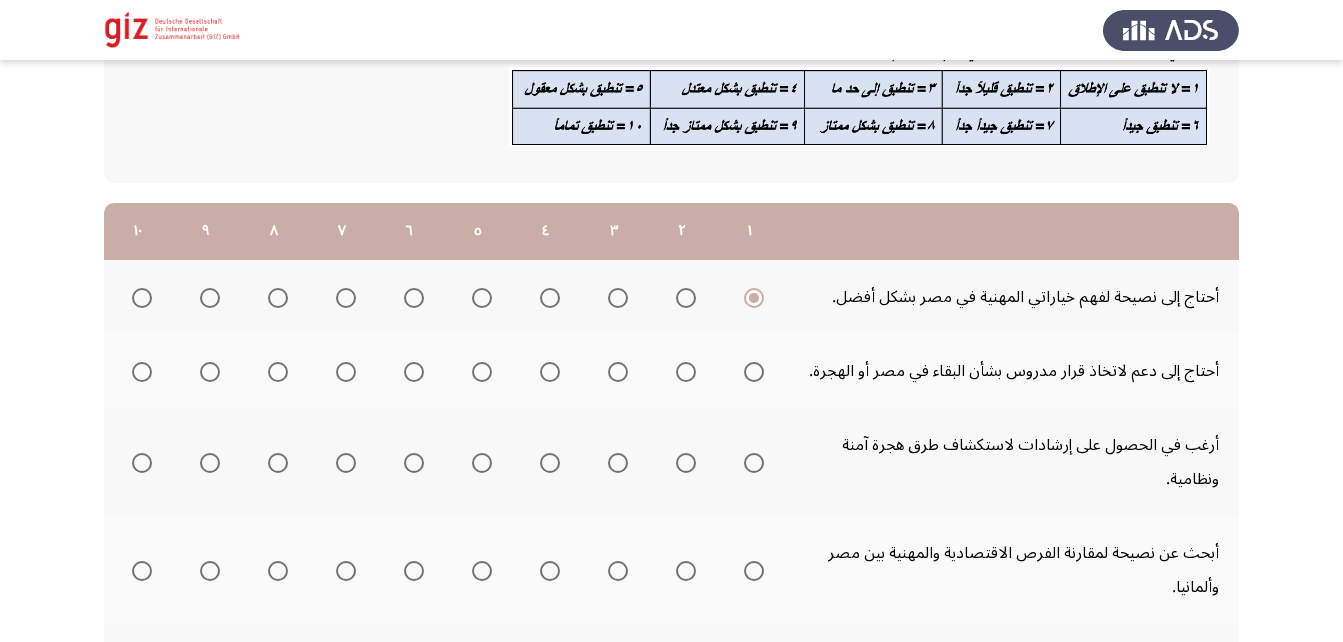 click 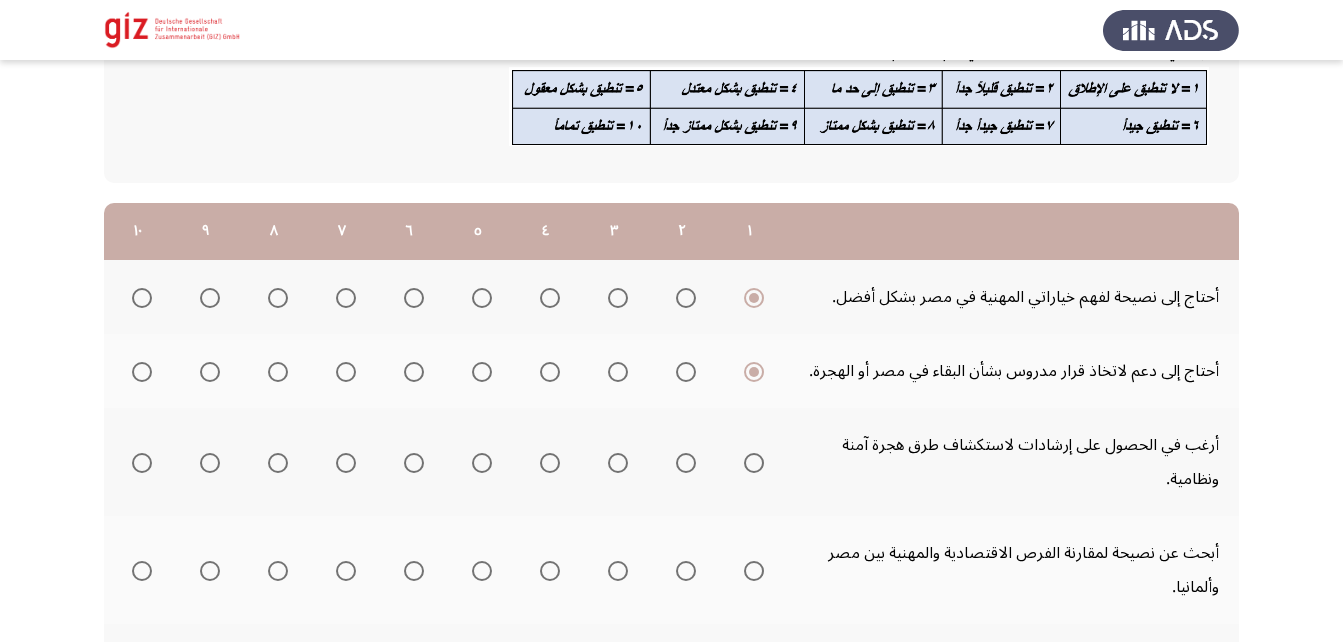 click at bounding box center [754, 463] 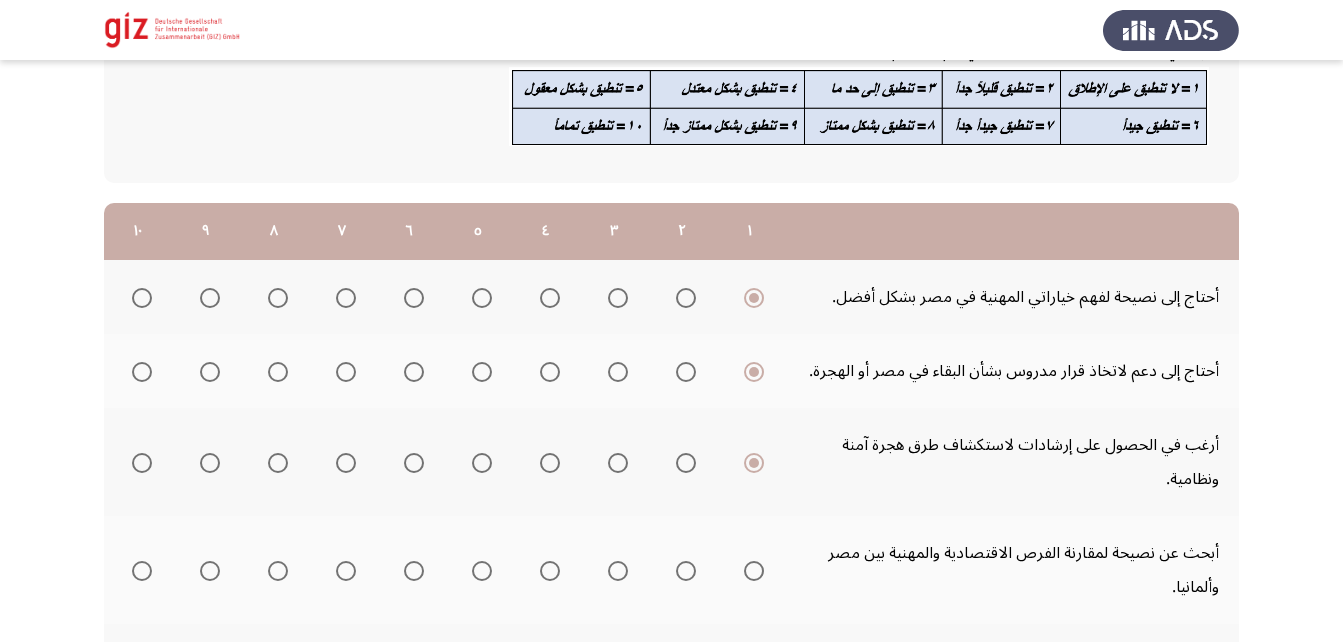 click at bounding box center [754, 571] 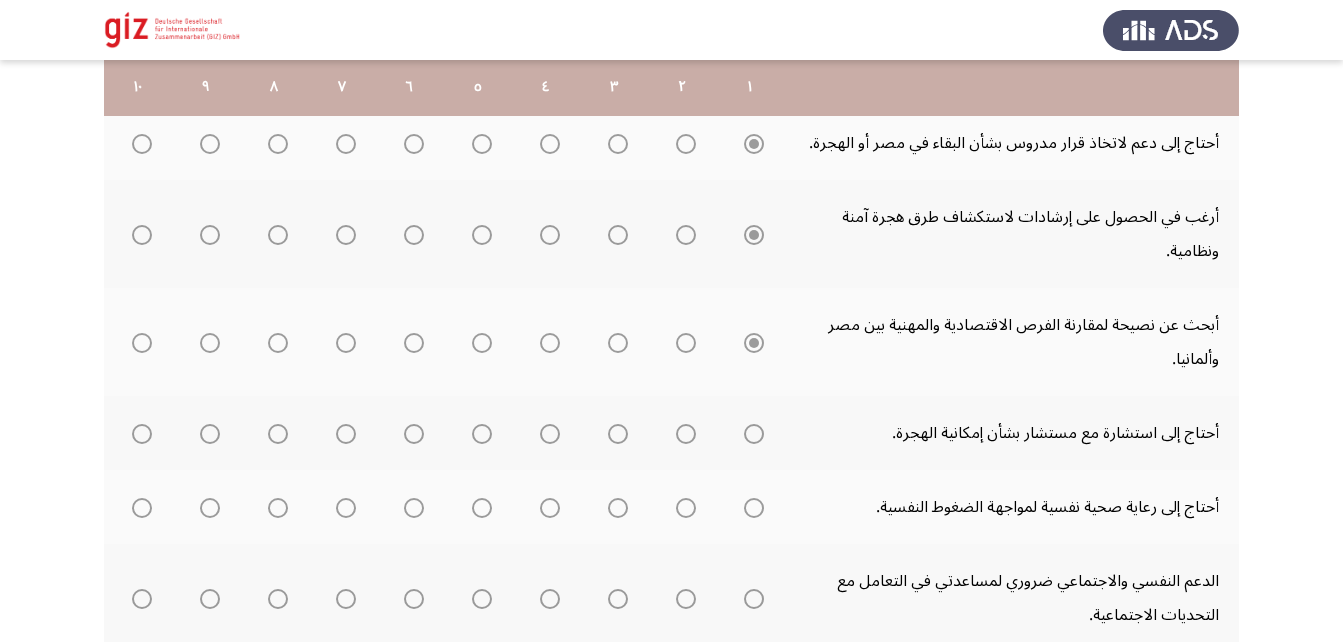 scroll, scrollTop: 389, scrollLeft: 0, axis: vertical 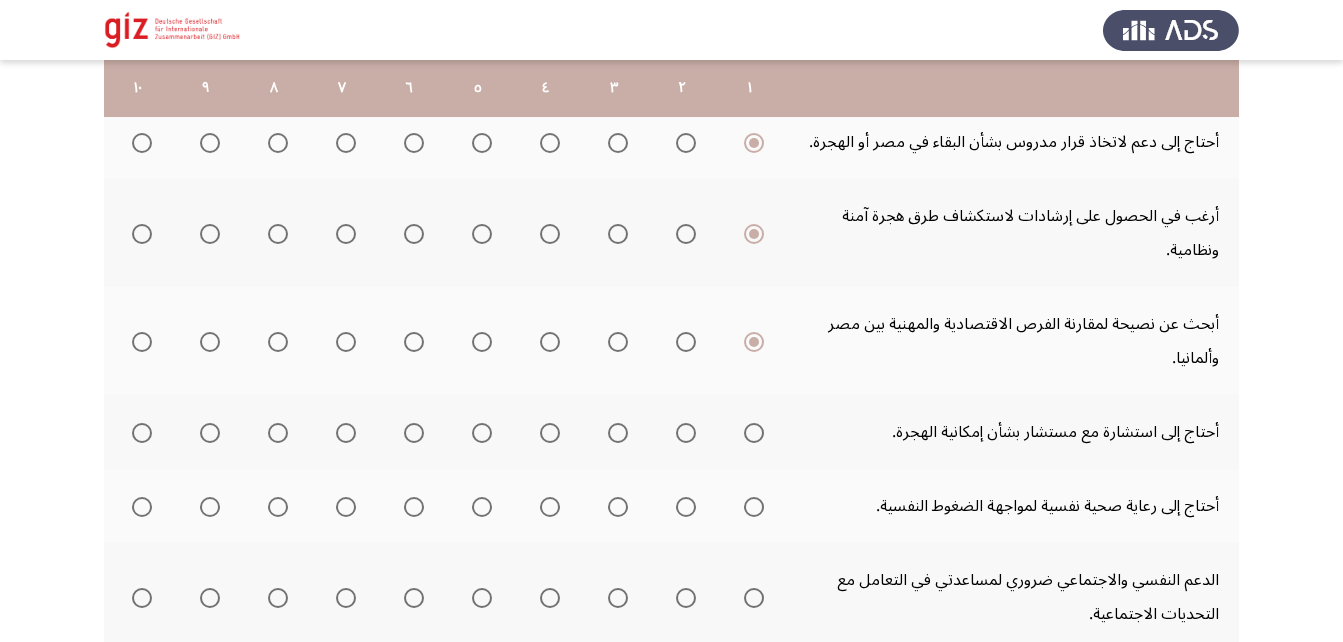 click at bounding box center [754, 433] 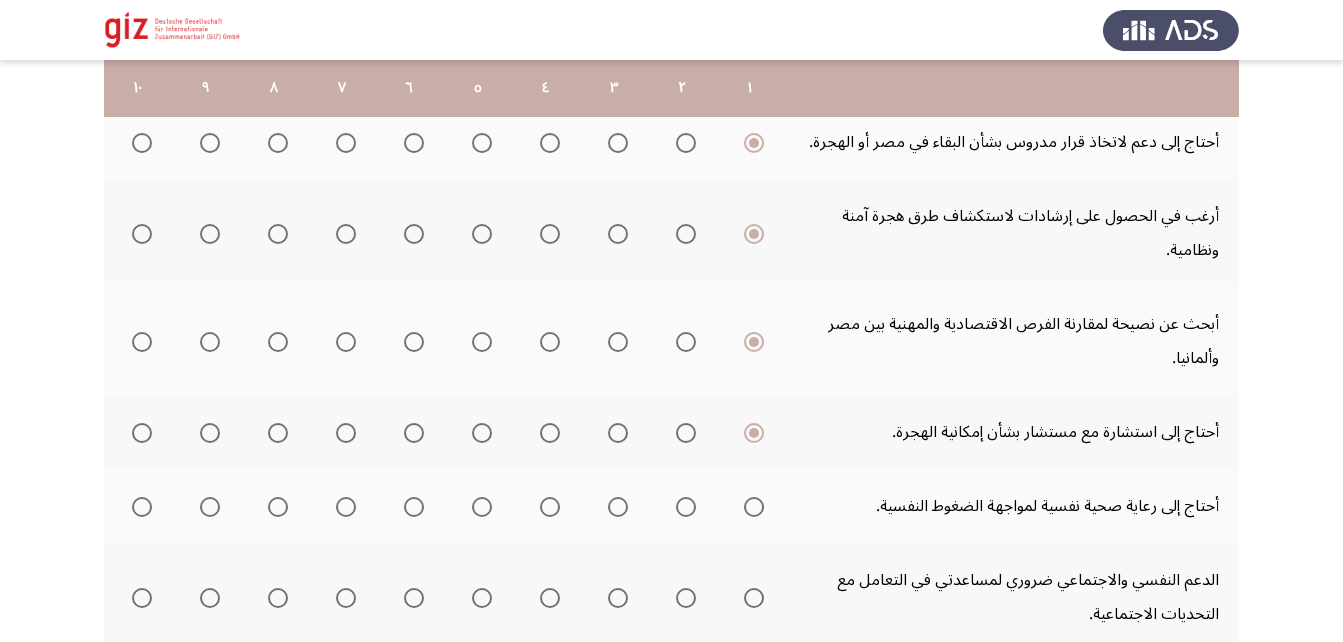 click at bounding box center [754, 507] 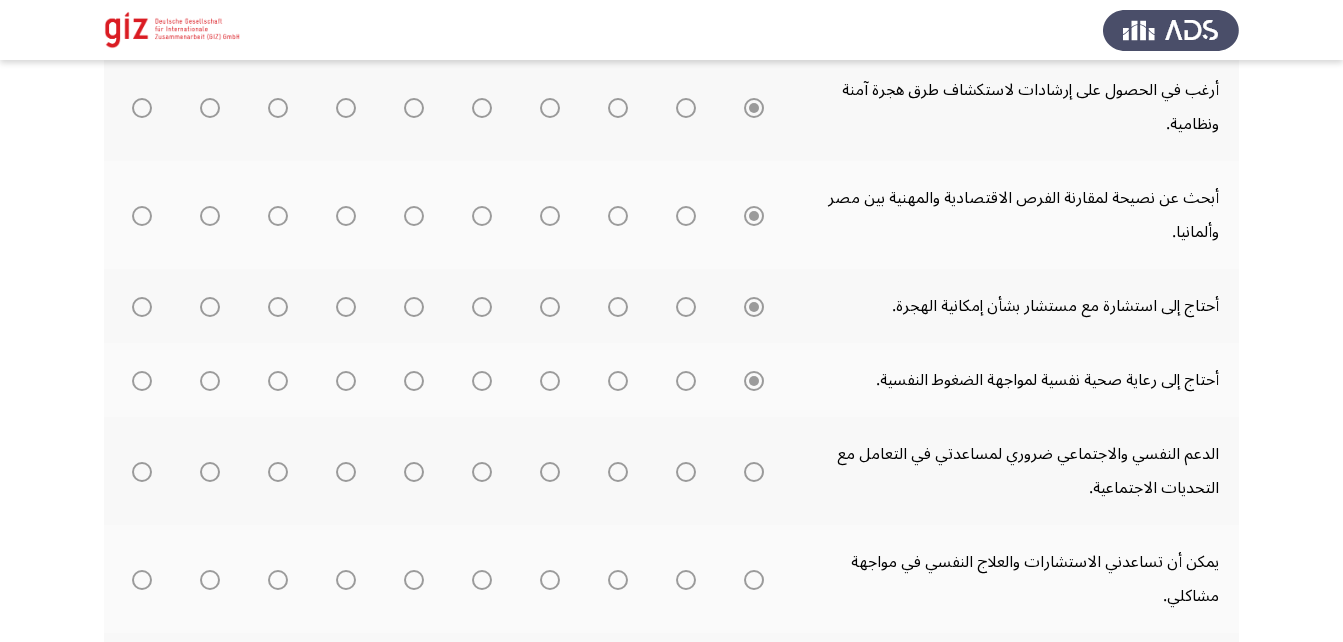 scroll, scrollTop: 542, scrollLeft: 0, axis: vertical 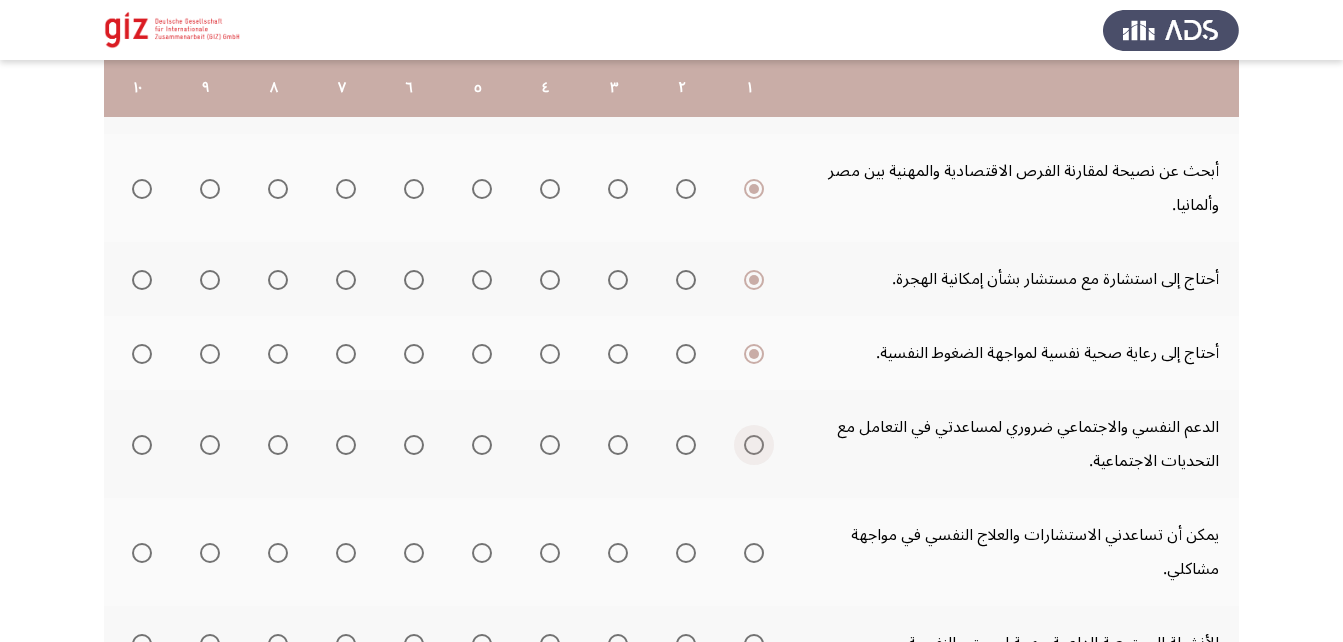 click at bounding box center (754, 445) 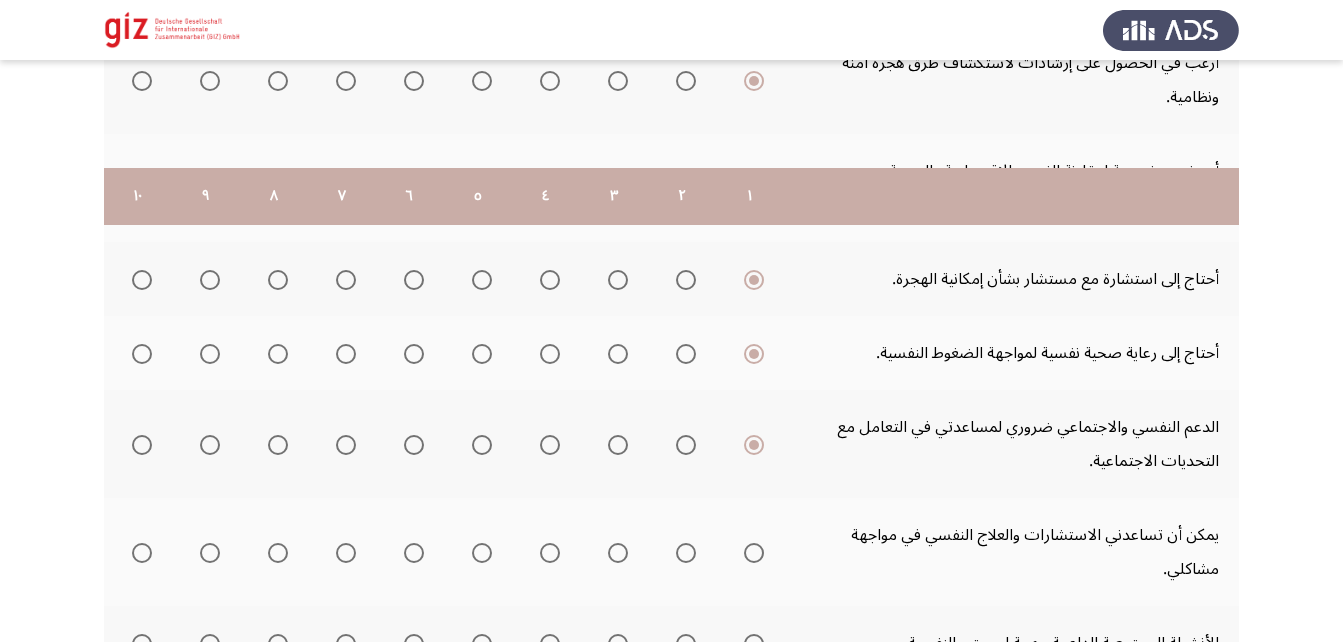 scroll, scrollTop: 712, scrollLeft: 0, axis: vertical 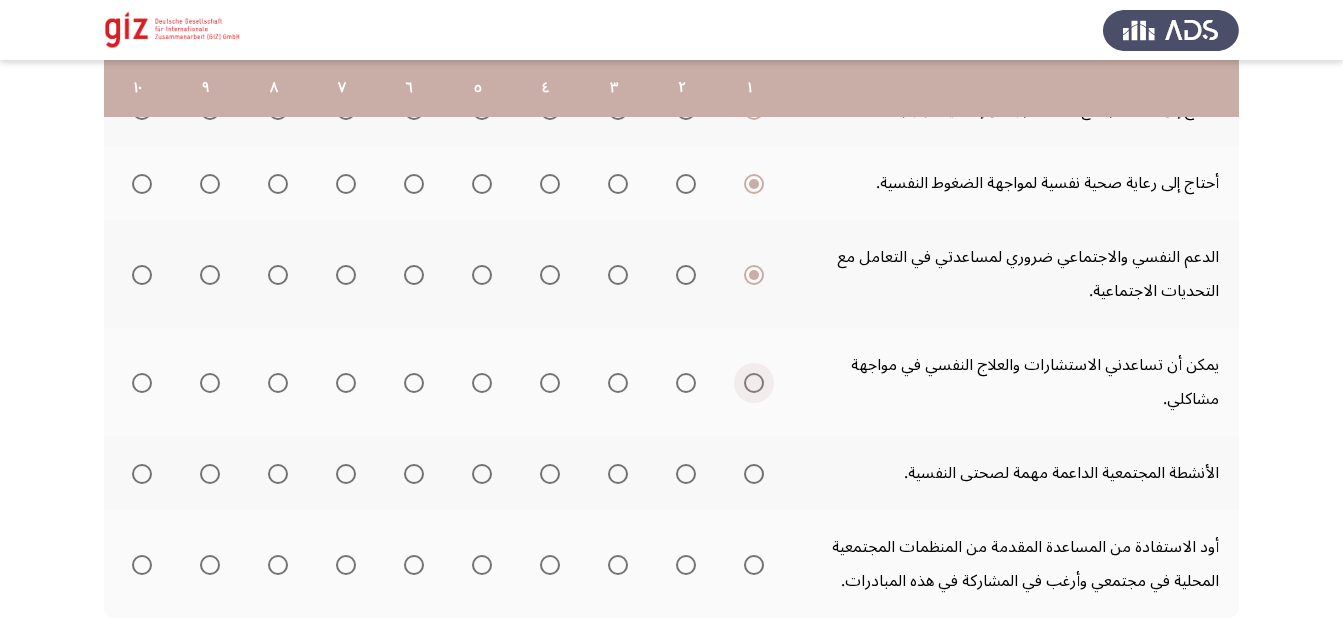 click at bounding box center [754, 383] 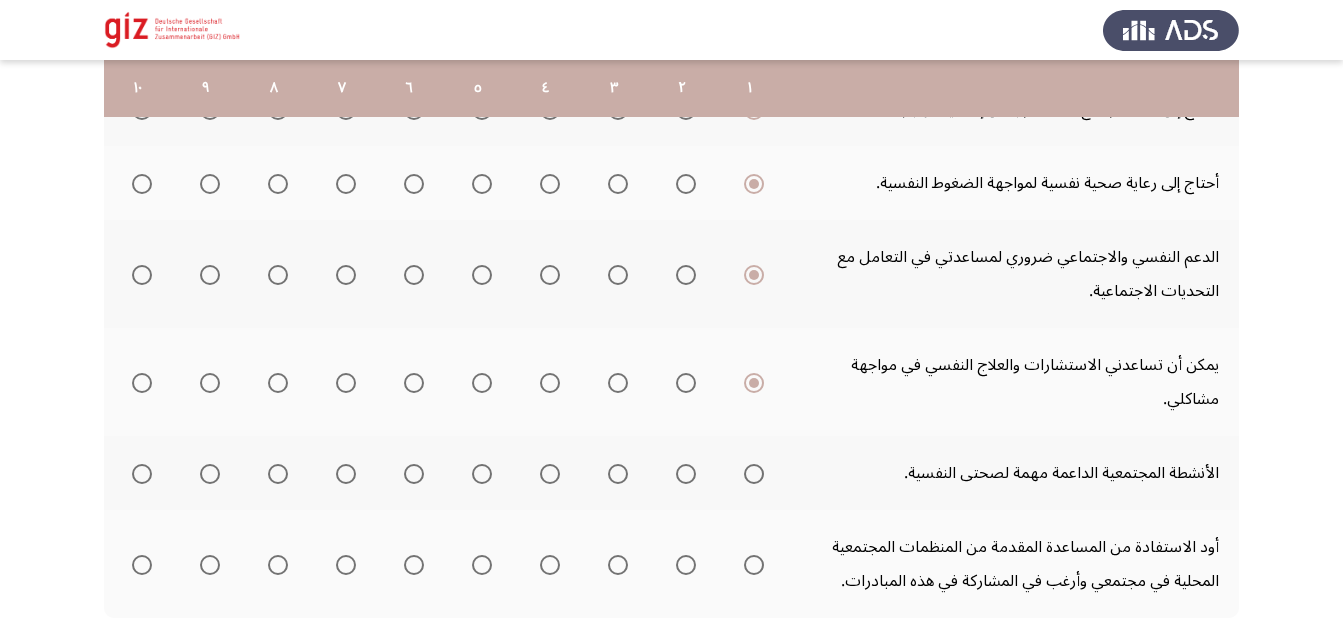 click at bounding box center (754, 474) 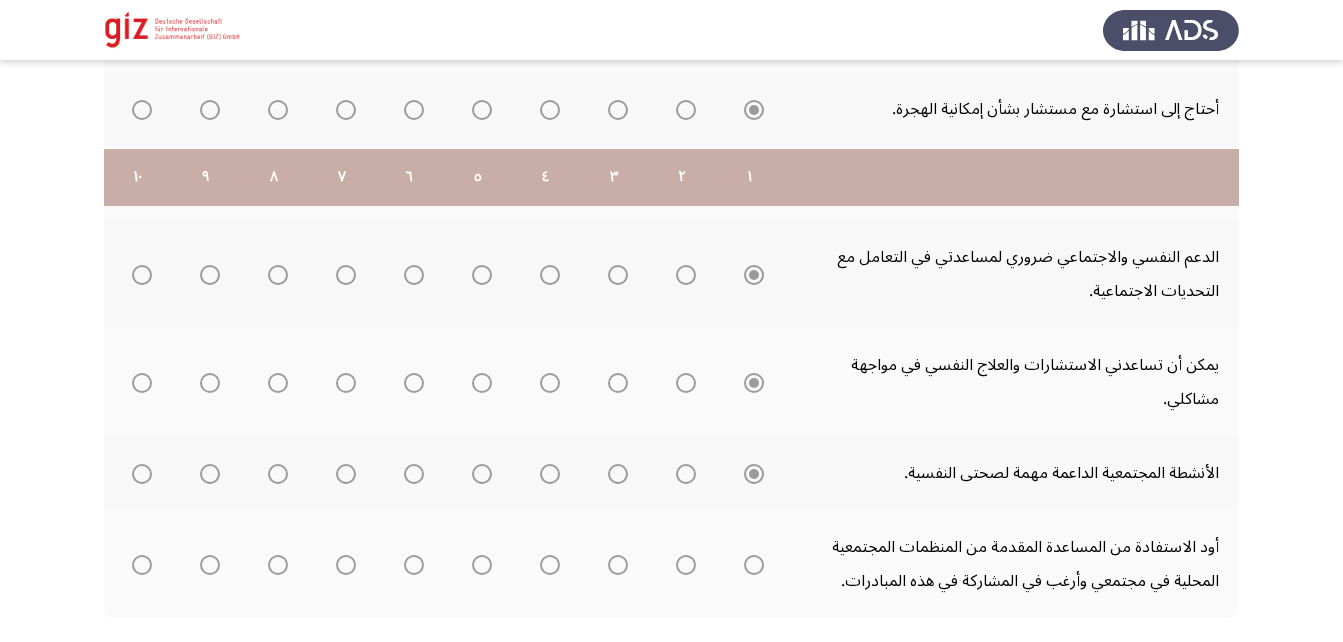 scroll, scrollTop: 828, scrollLeft: 0, axis: vertical 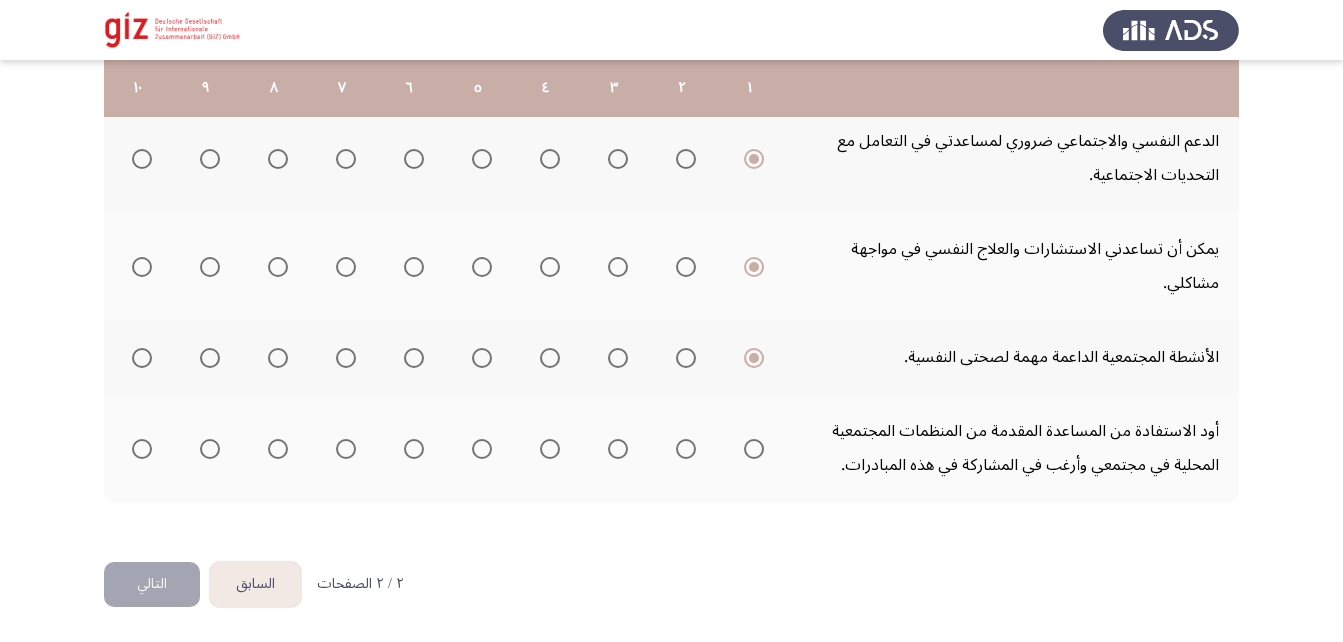 click at bounding box center [754, 449] 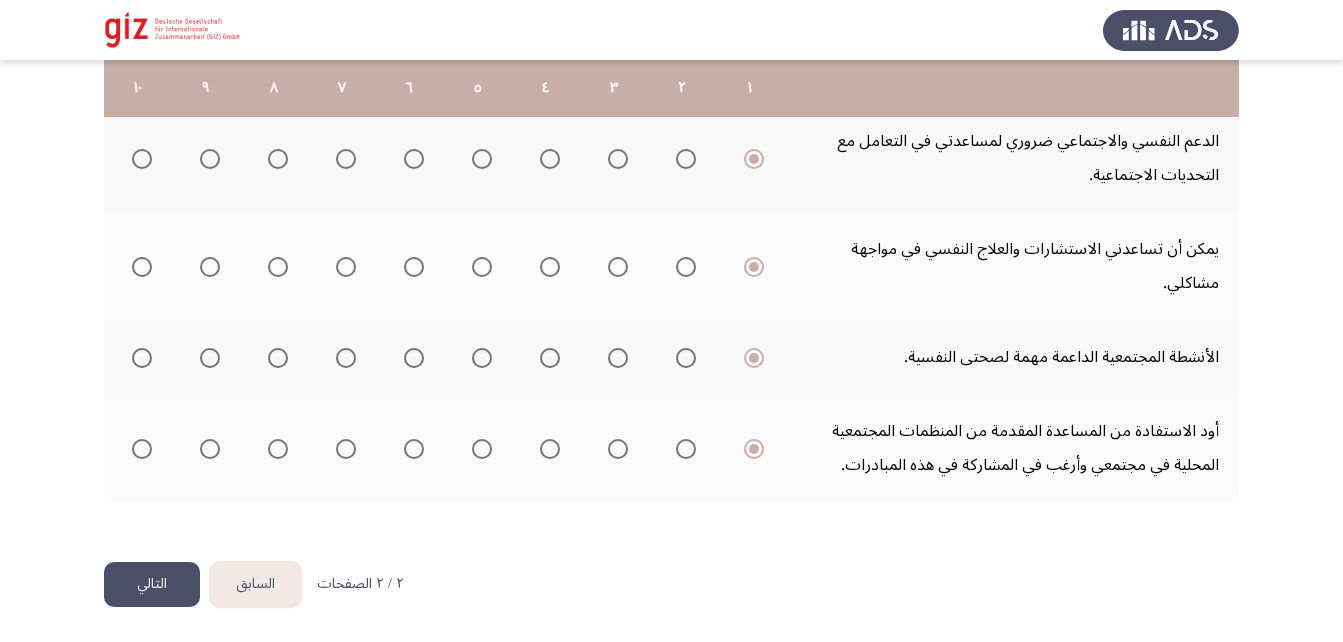 click on "التالي" 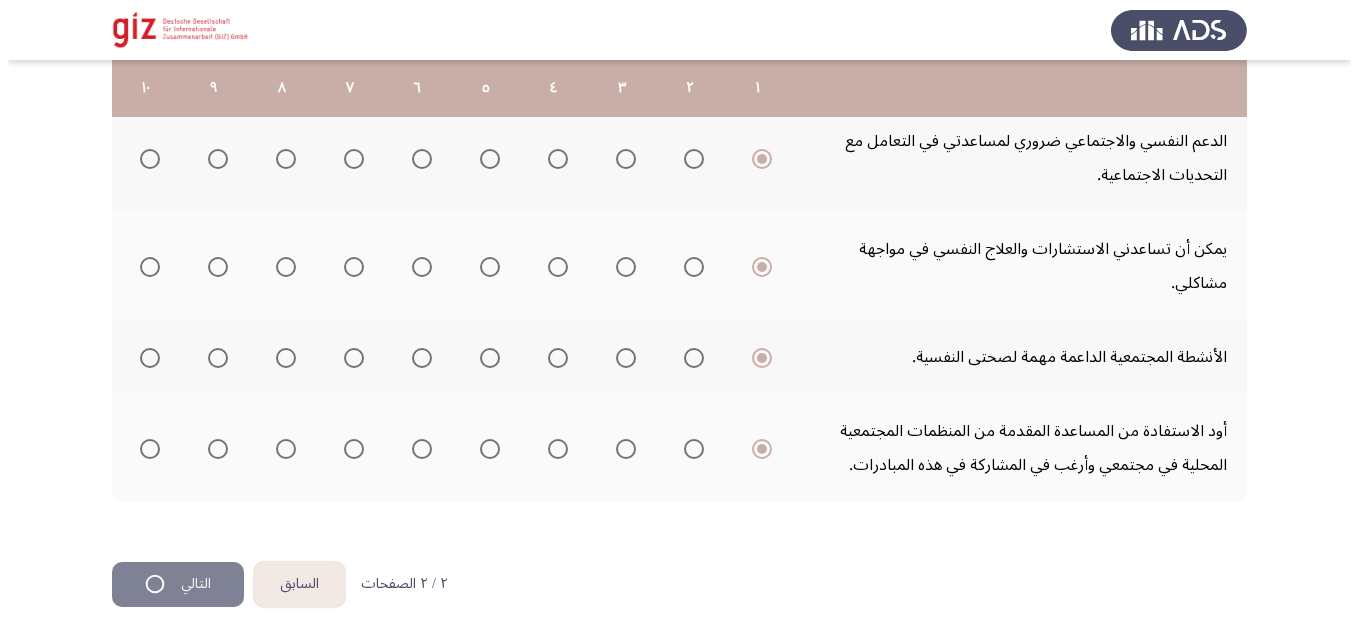 scroll, scrollTop: 0, scrollLeft: 0, axis: both 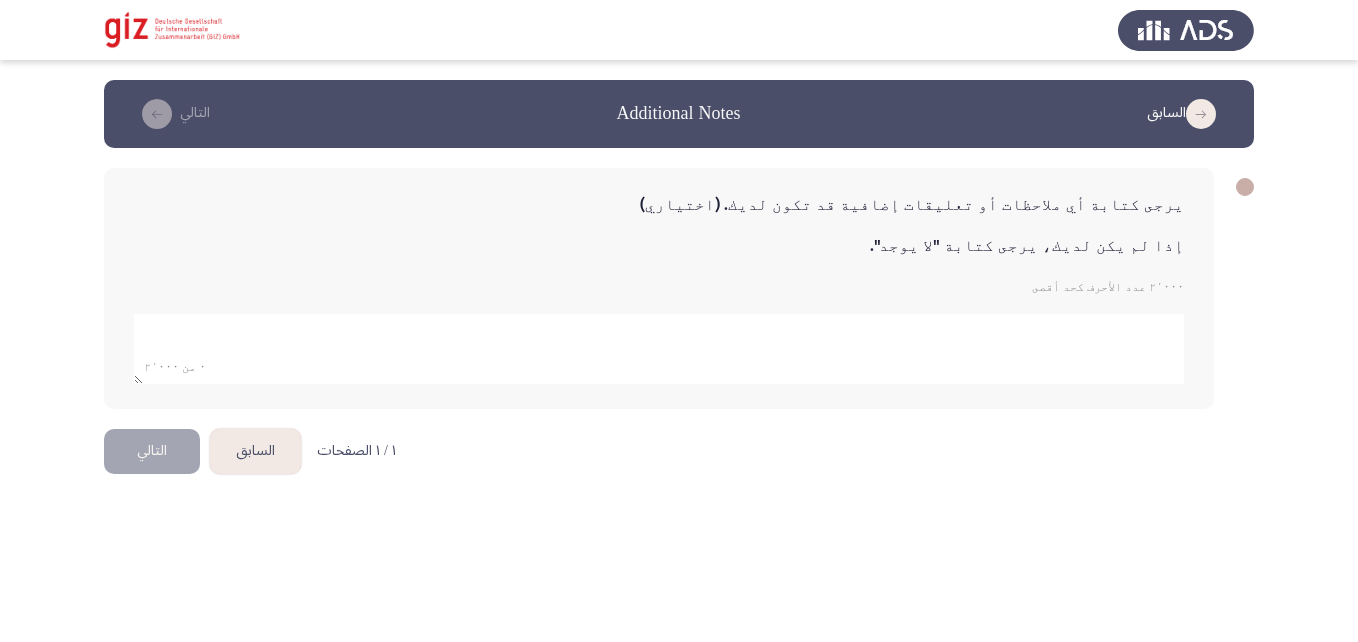 click 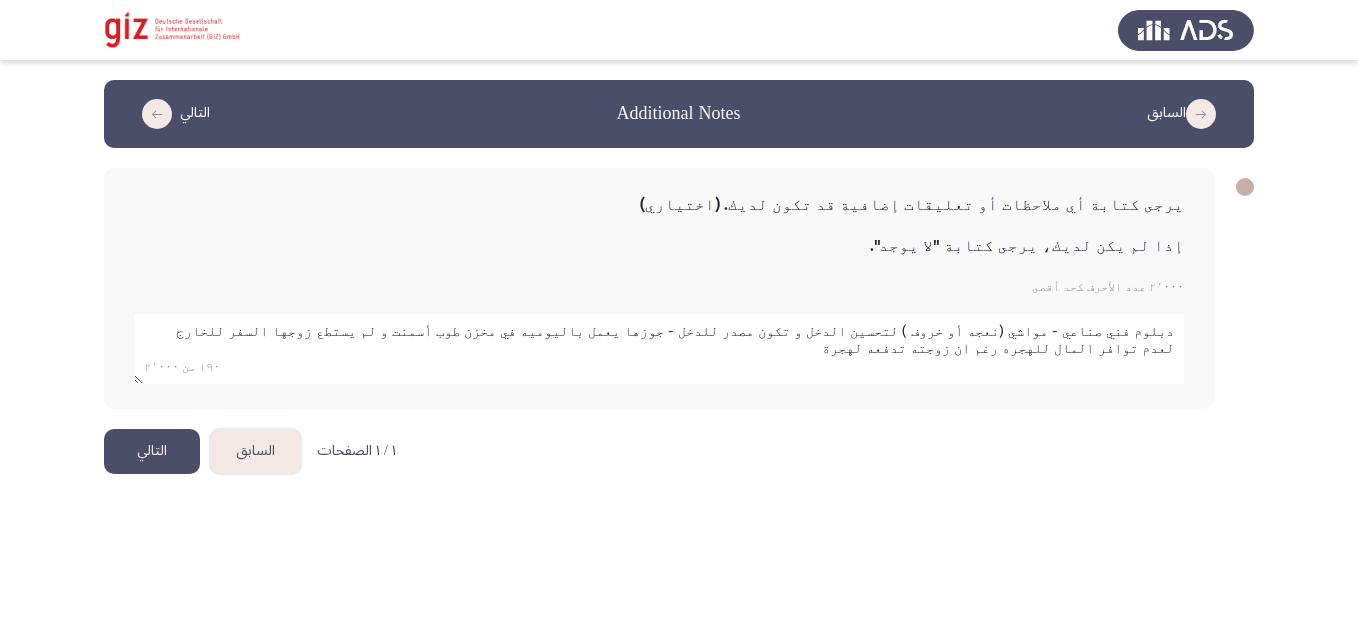 type on "دبلوم فني صناعي - مواشي (نعجه أو خروف ) لتحسين الدخل و تكون مصدر للدخل - جوزها يعمل باليوميه في مخزن طوب أسمنت و لم يستطع زوجها السفر للخارج لعدم توافر المال للهجره رغم ان زوجته تدفعه لهجرة" 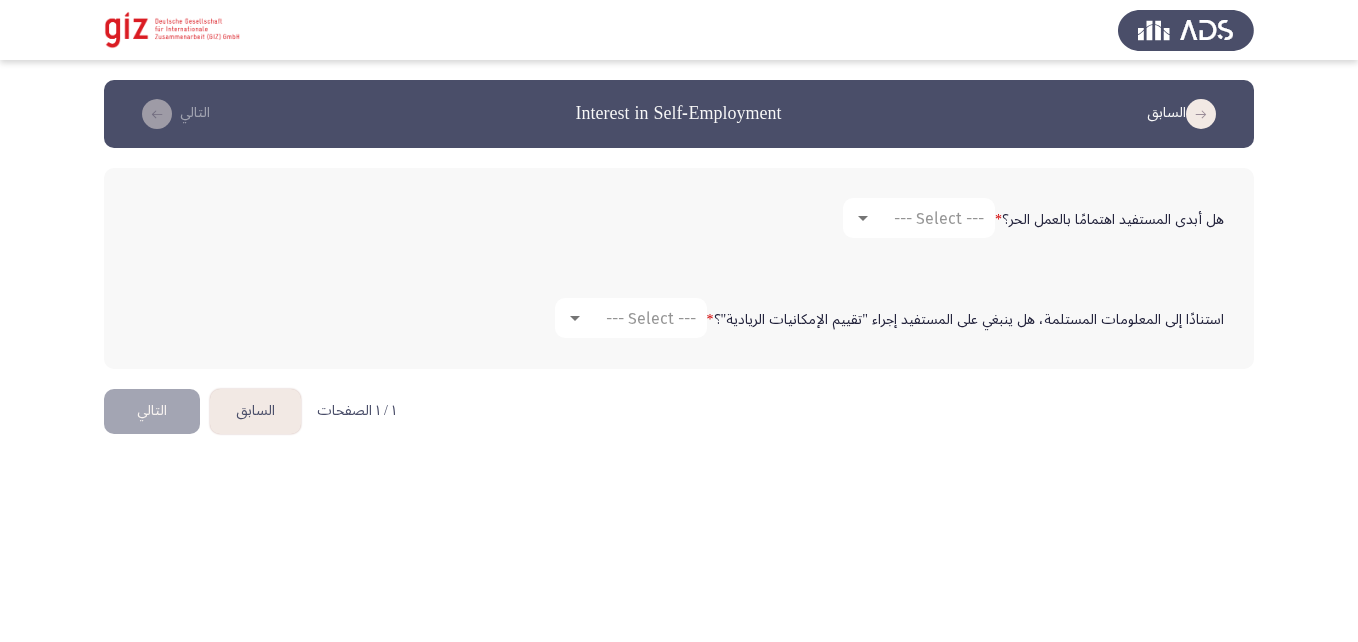 click on "هل أبدى المستفيد اهتمامًا بالعمل الحر؟   * --- Select ---" 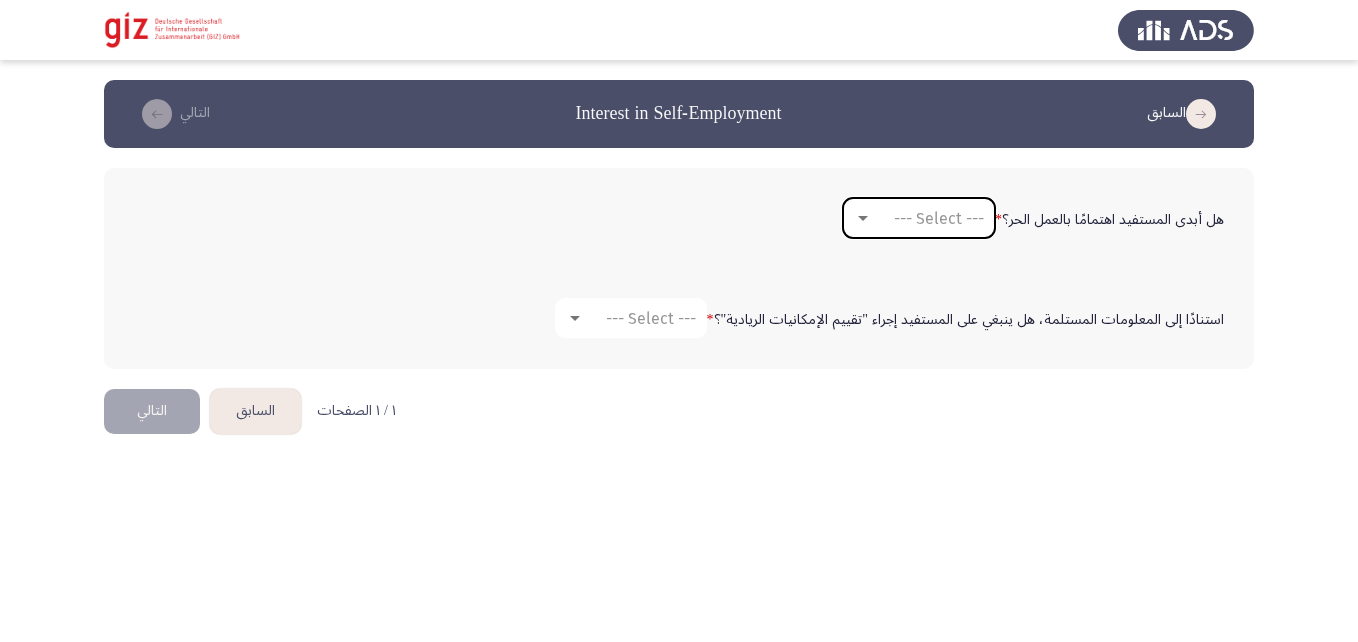 click at bounding box center (863, 218) 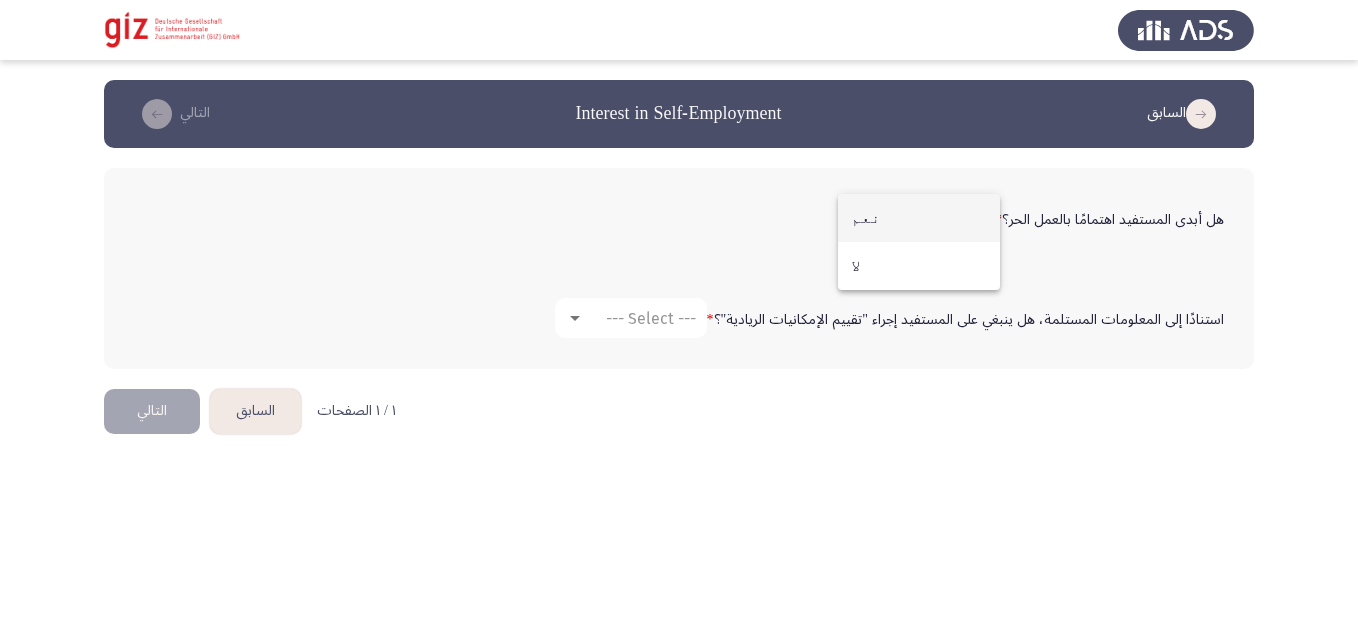 click on "نعم" at bounding box center (919, 218) 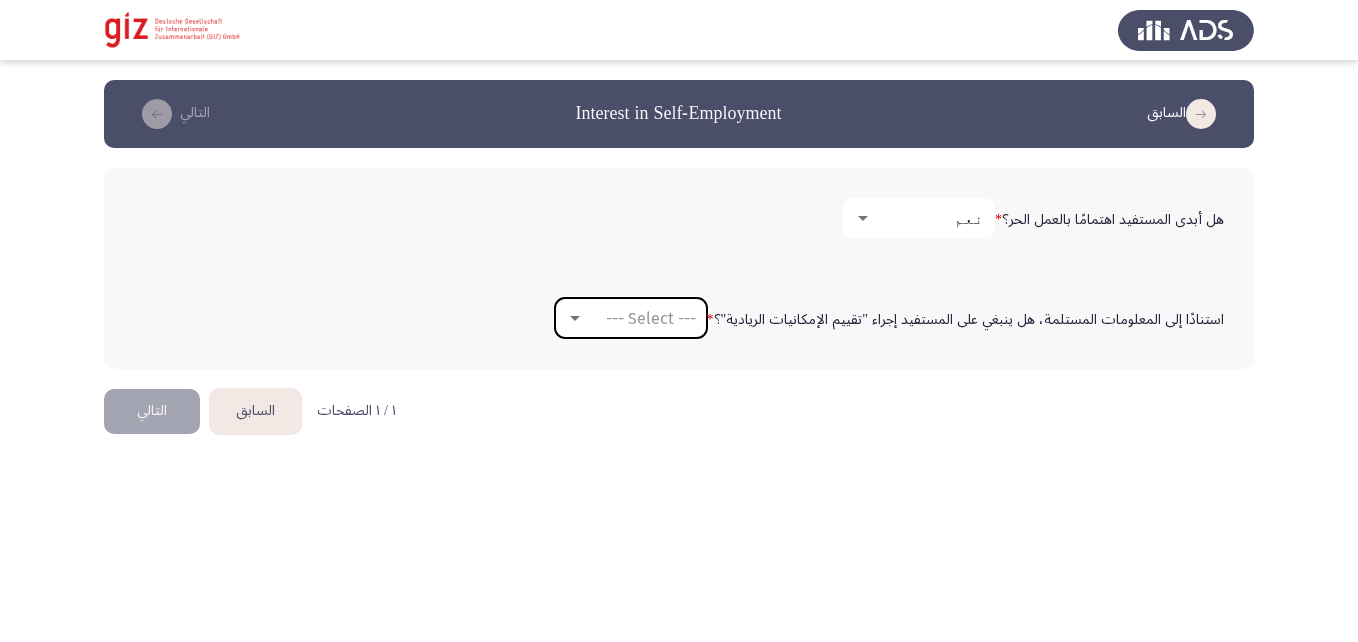 click on "--- Select ---" at bounding box center (651, 318) 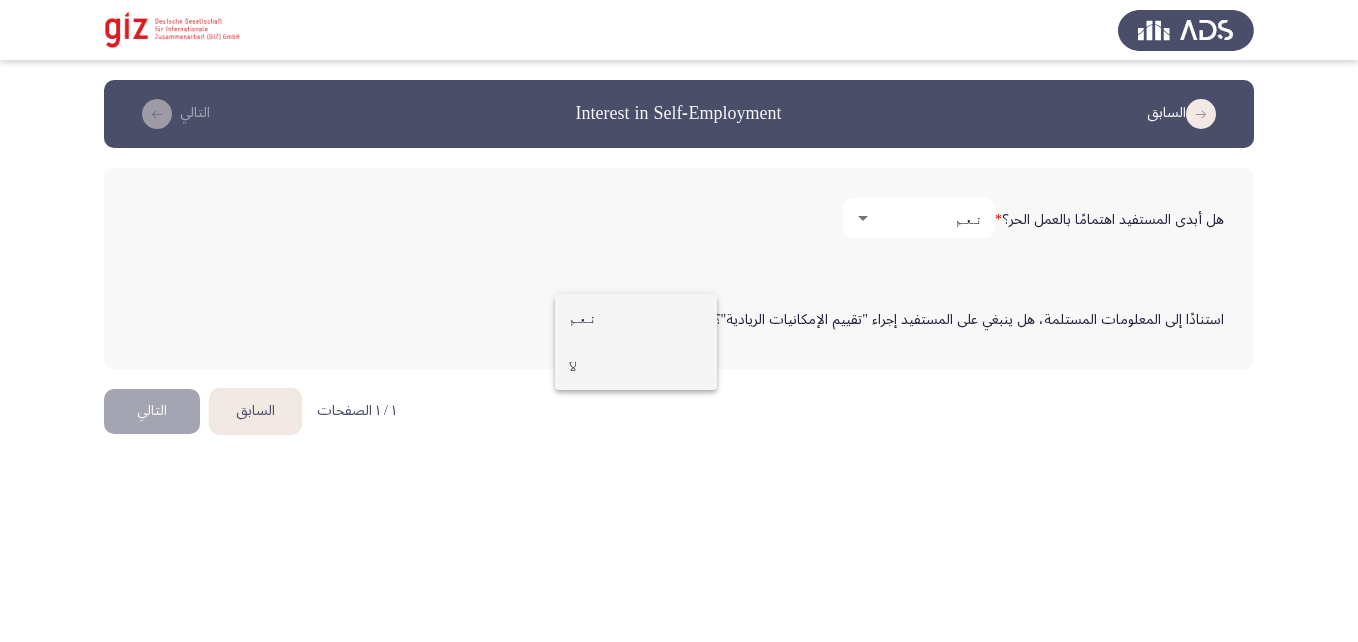 click on "لا" at bounding box center [636, 366] 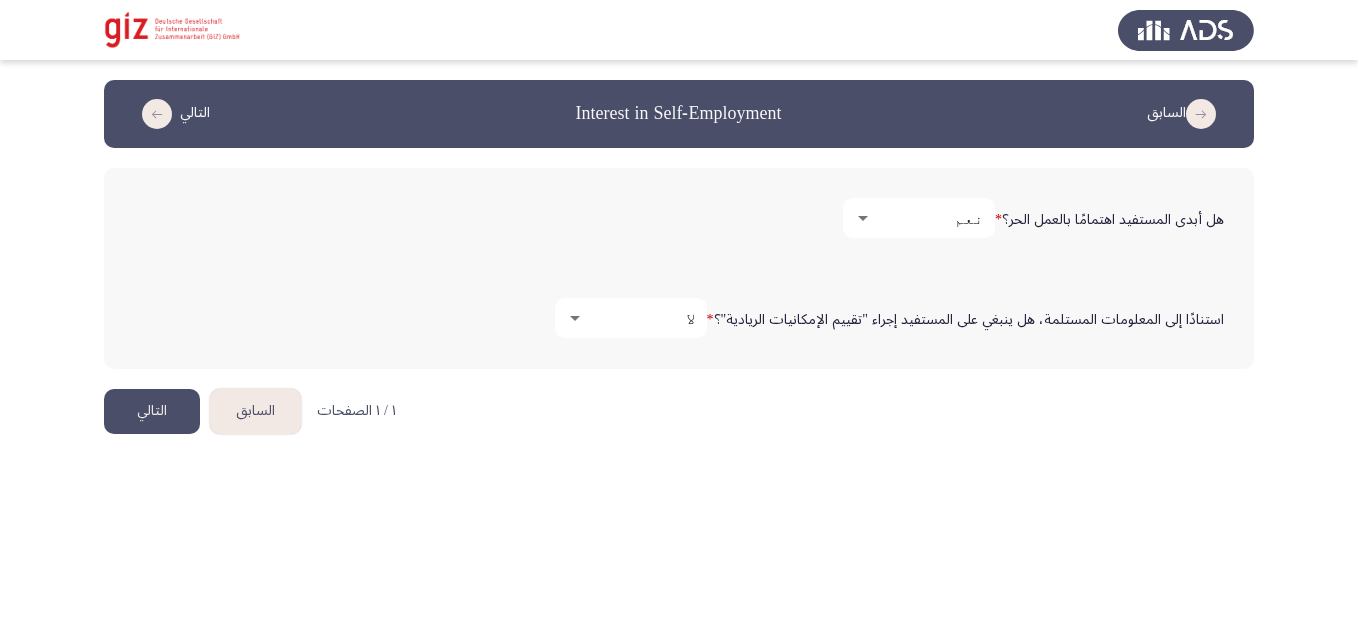 click on "التالي" 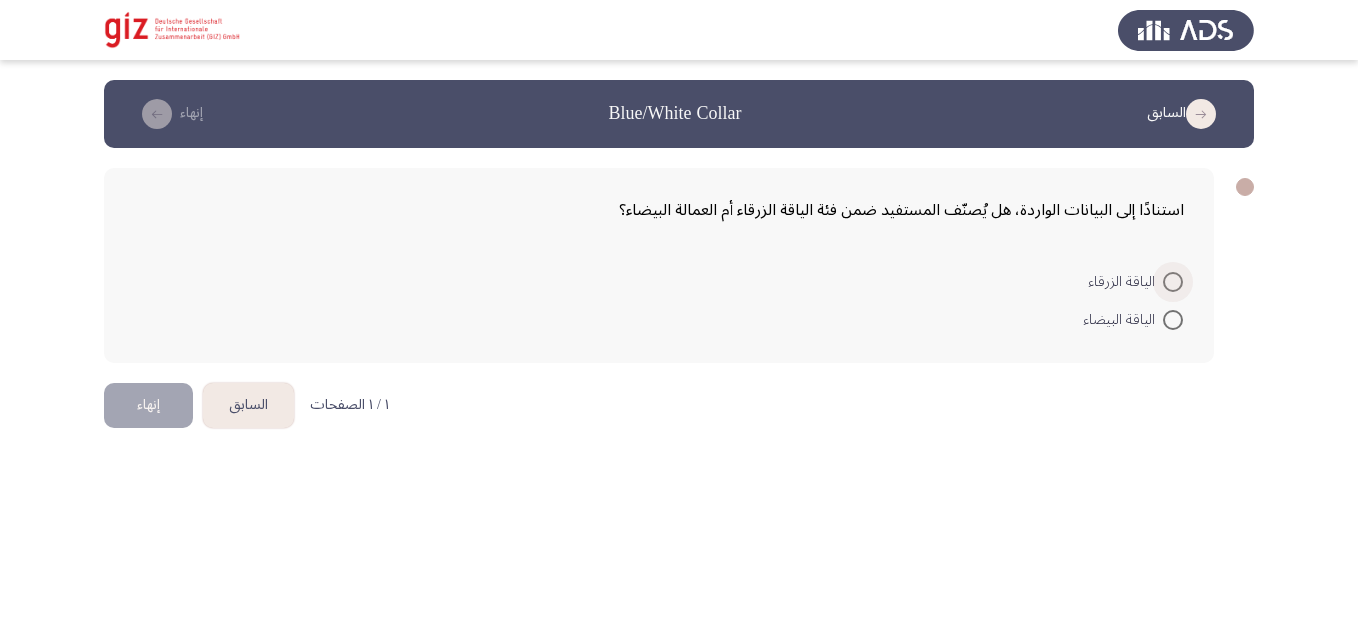 click on "الياقة الزرقاء" at bounding box center (1135, 282) 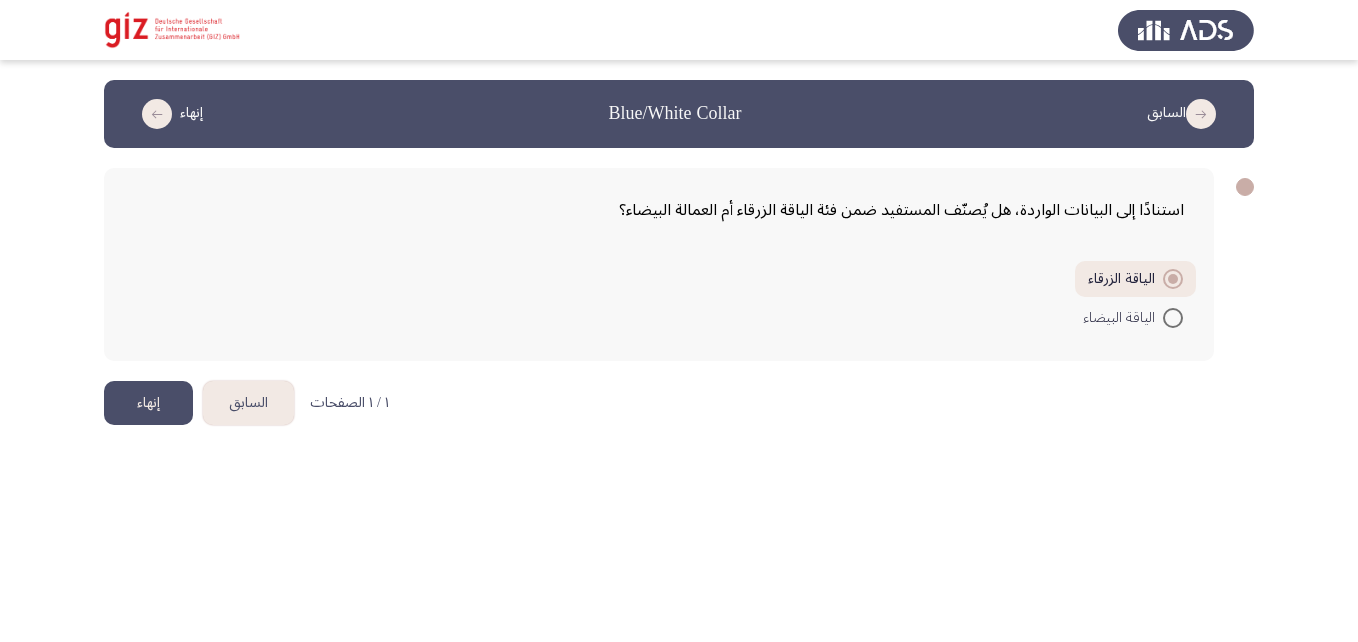 click on "إنهاء" 